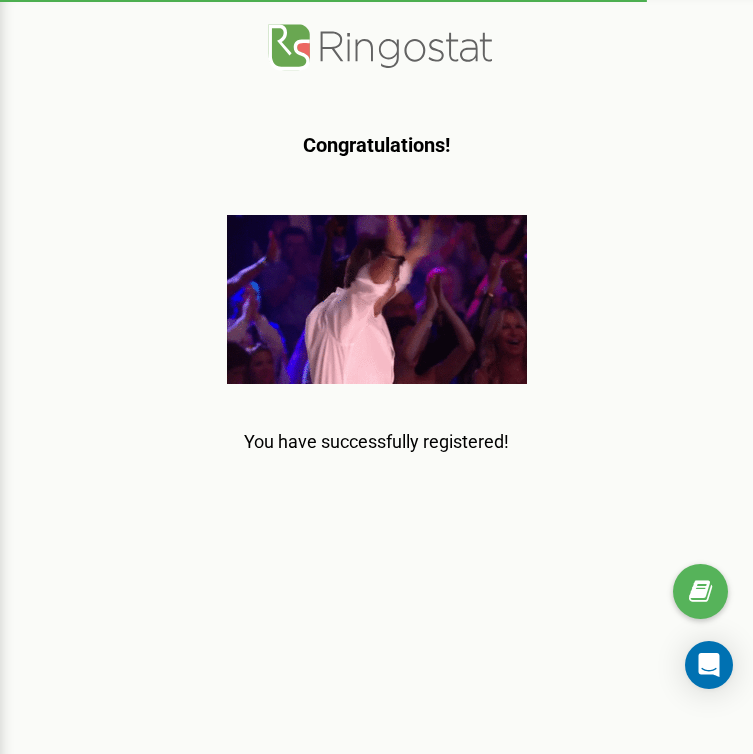 scroll, scrollTop: 0, scrollLeft: 0, axis: both 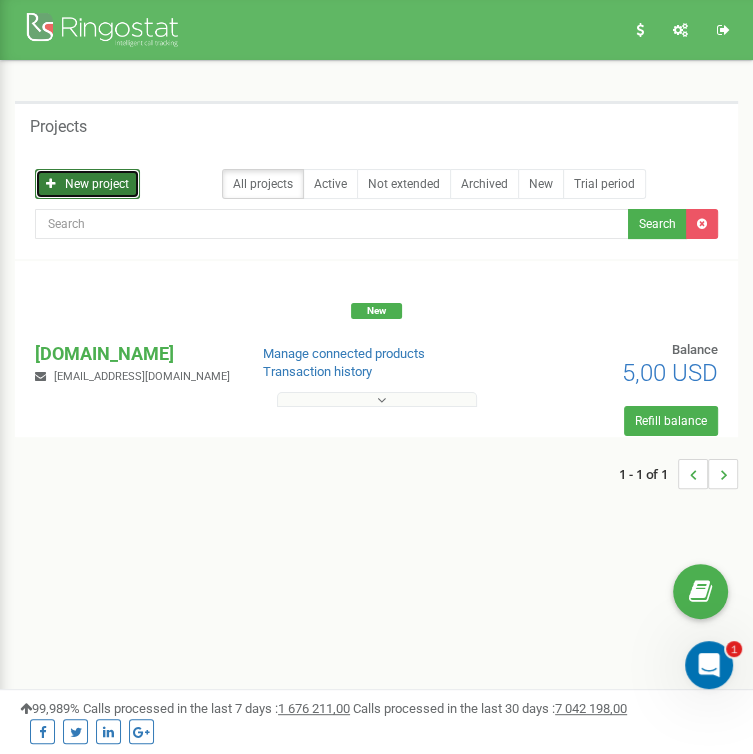 click on "New project" at bounding box center (87, 184) 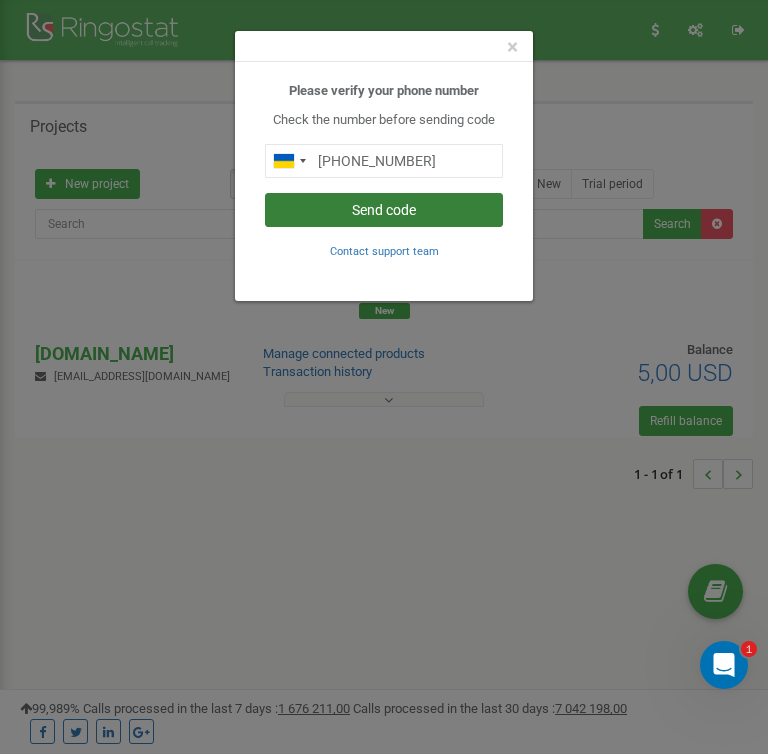 click on "Send code" at bounding box center (384, 210) 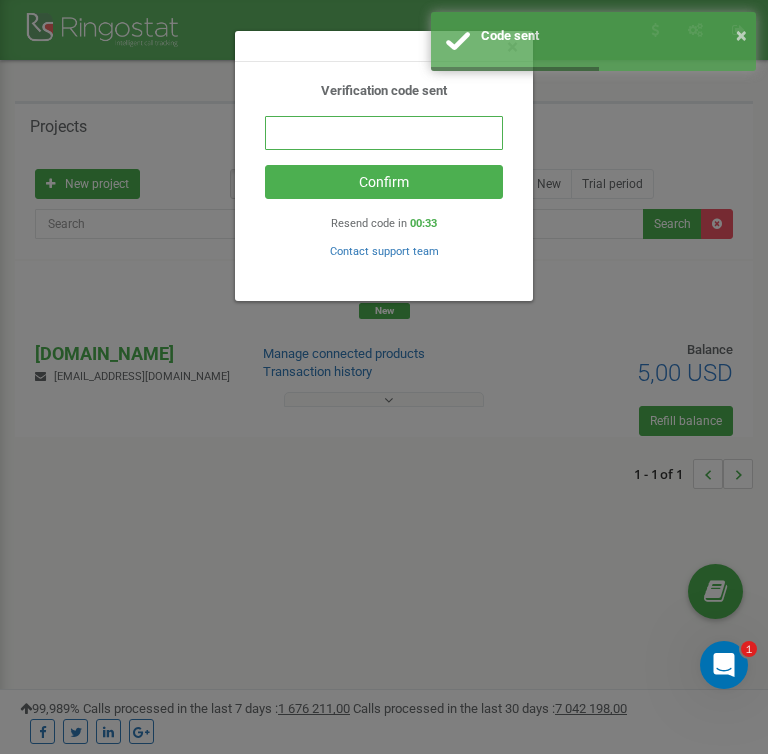 click at bounding box center [384, 133] 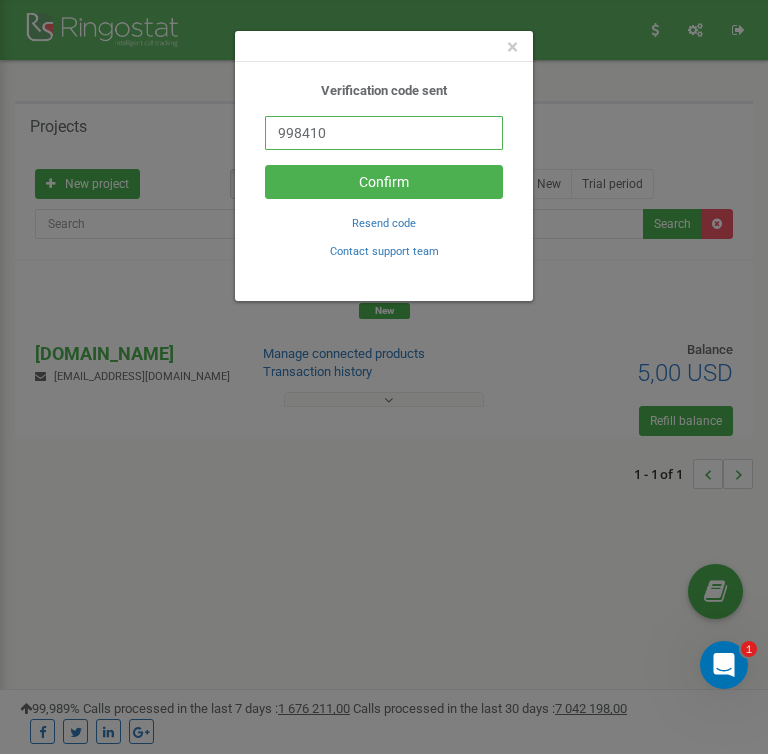 type on "998410" 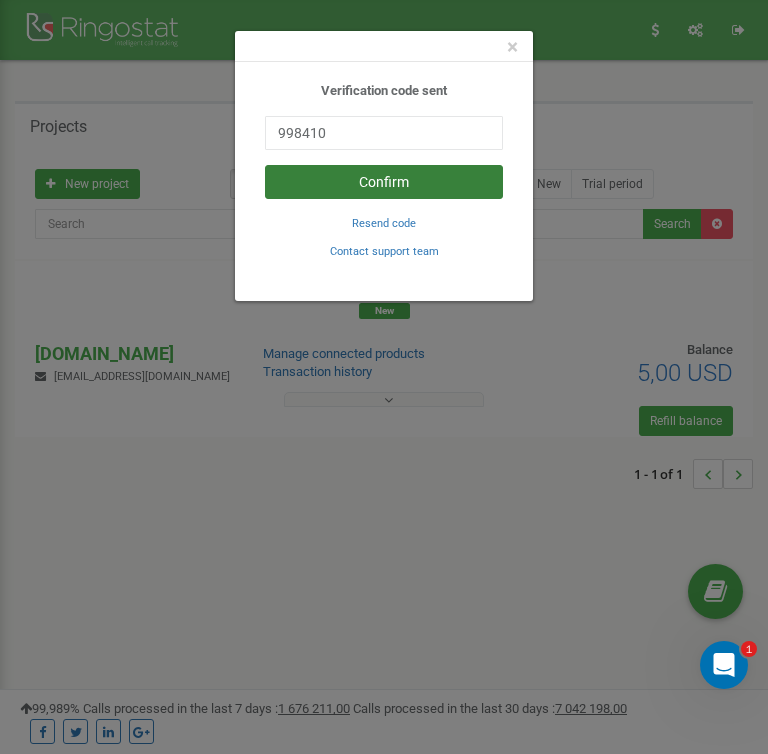 click on "Confirm" at bounding box center [384, 182] 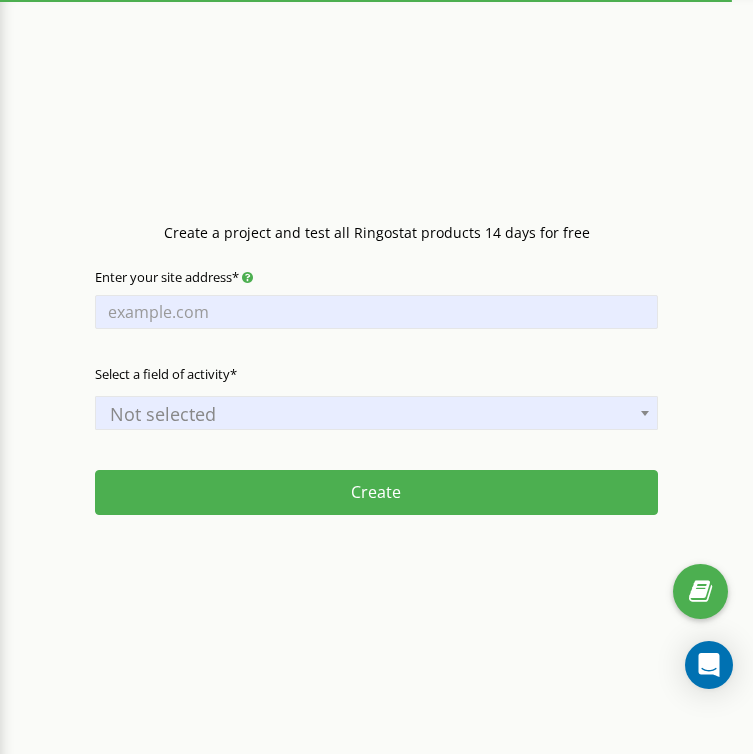 scroll, scrollTop: 0, scrollLeft: 0, axis: both 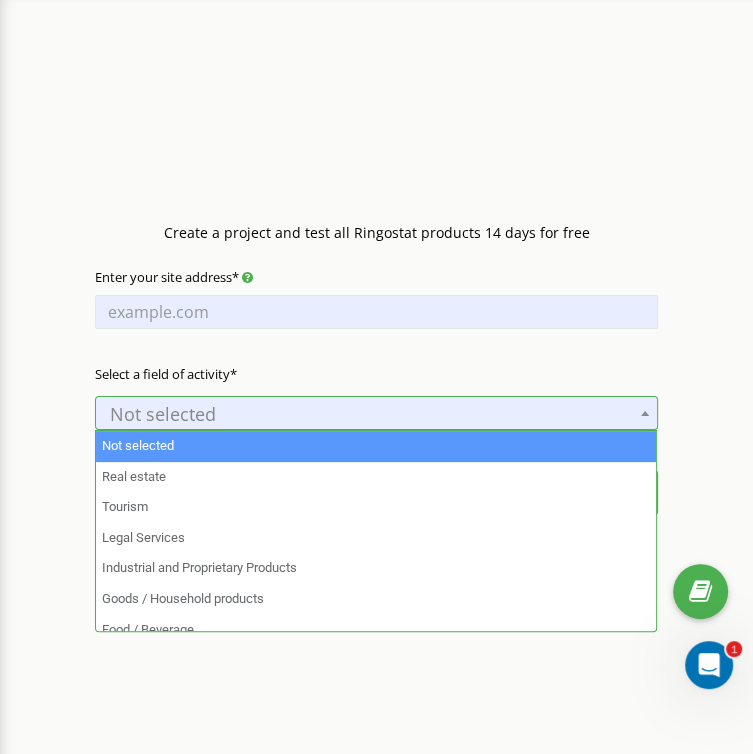 click on "Not selected" at bounding box center [376, 414] 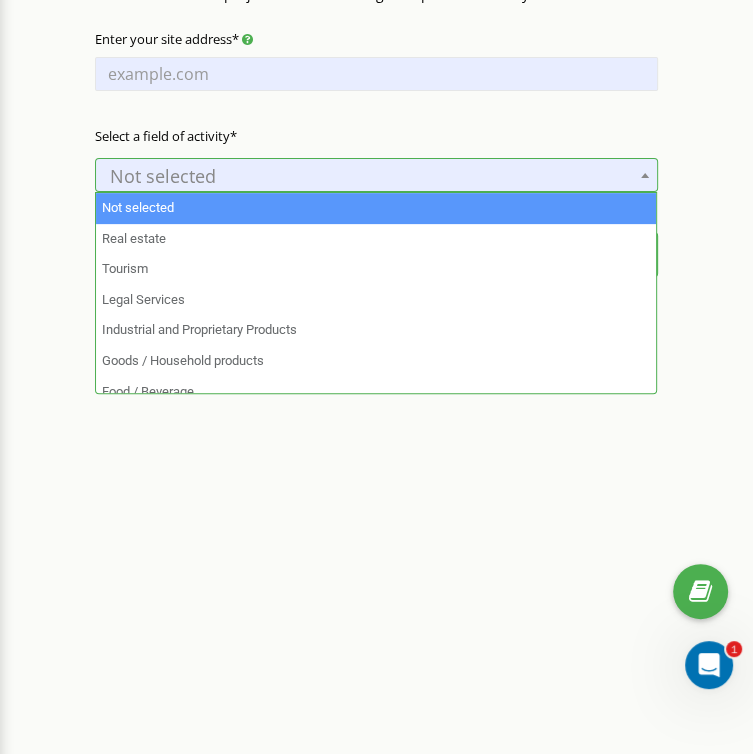 scroll, scrollTop: 245, scrollLeft: 0, axis: vertical 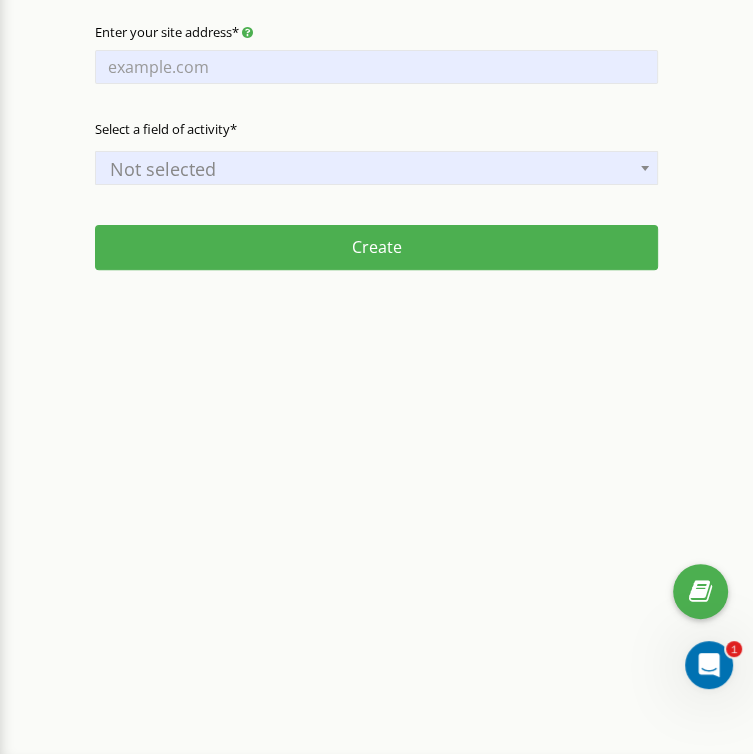 click on "Create a project
Create a project and test all Ringostat products 14 days for free
Enter your site address*
Select a field of activity*
Not selected
Real estate
Tourism
Legal Services
Industrial and Proprietary Products
Goods / Household products
Food / Beverage
Clothes and accessories Leisure and recreation Sport Medicine" at bounding box center (376, 132) 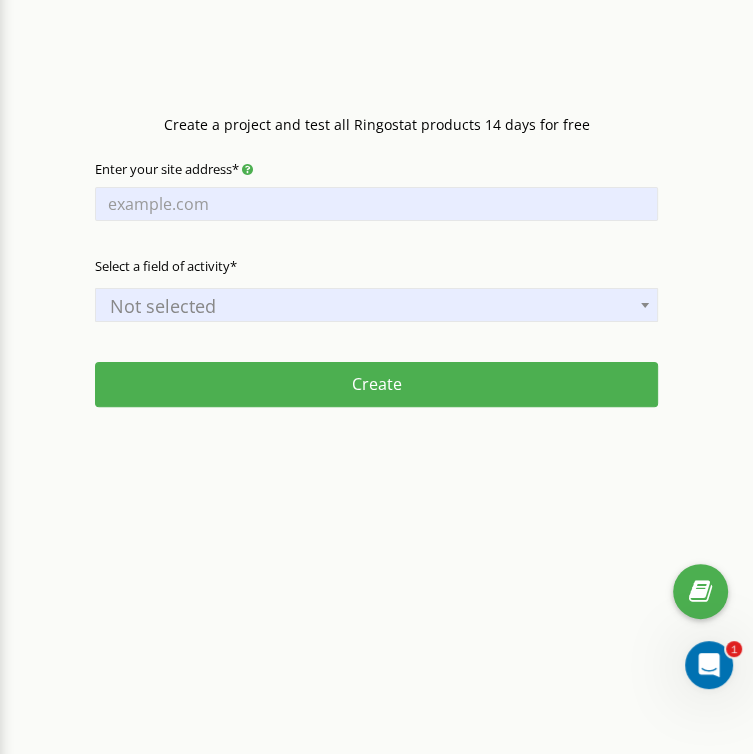 scroll, scrollTop: 105, scrollLeft: 0, axis: vertical 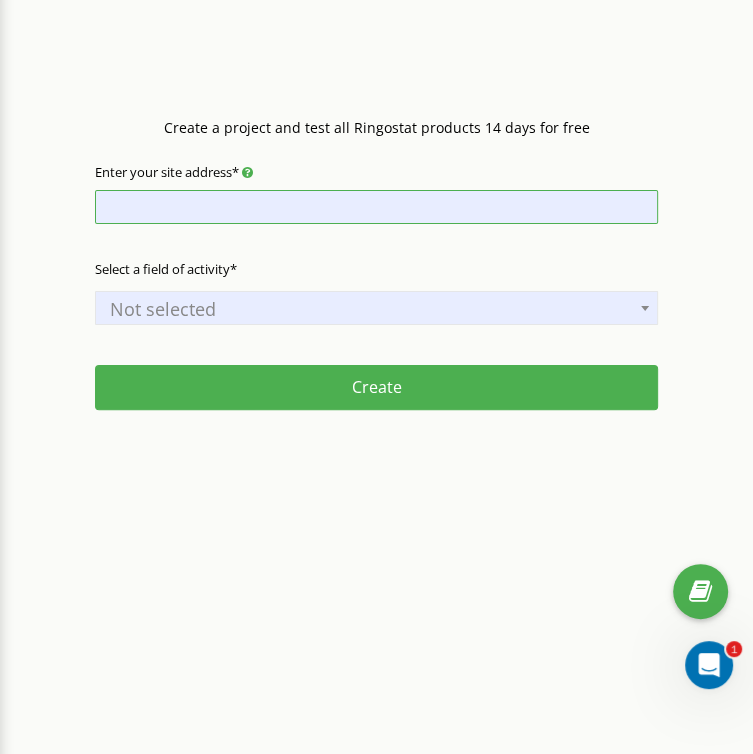 click on "Enter your site address*" at bounding box center [376, 207] 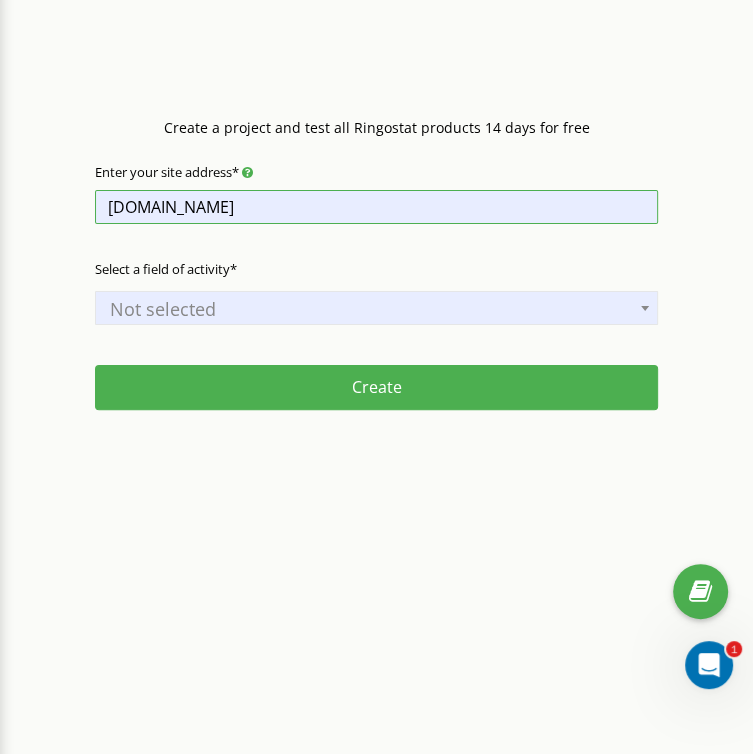 type on "[DOMAIN_NAME]" 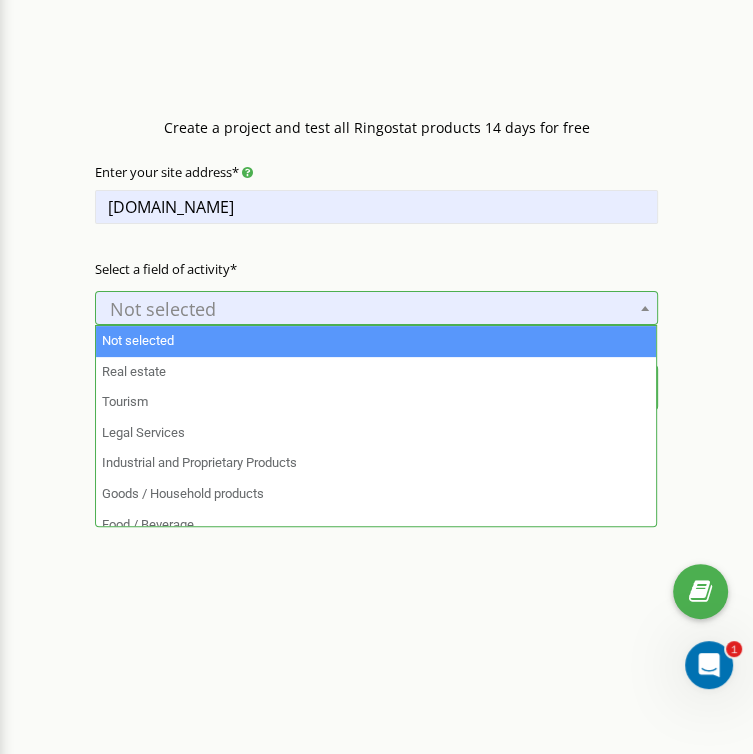 click on "Not selected" at bounding box center [376, 308] 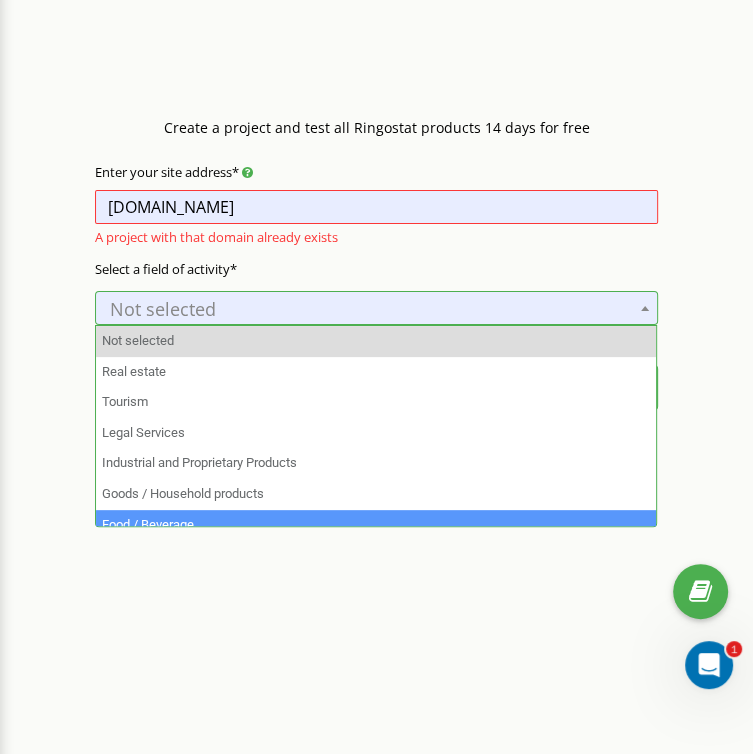 click on "Create a project
Create a project and test all Ringostat products 14 days for free
Enter your site address*
tzrngstNAZARII.com
A project with that domain already exists
Select a field of activity*
Not selected
Real estate
Tourism
Legal Services
Industrial and Proprietary Products
Goods / Household products
Food / Beverage" at bounding box center [376, 272] 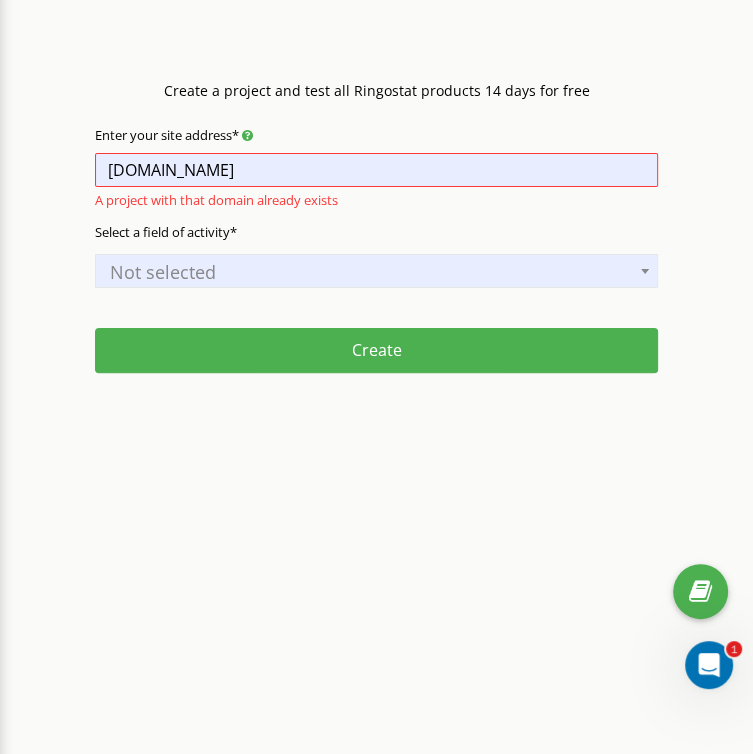 scroll, scrollTop: 0, scrollLeft: 0, axis: both 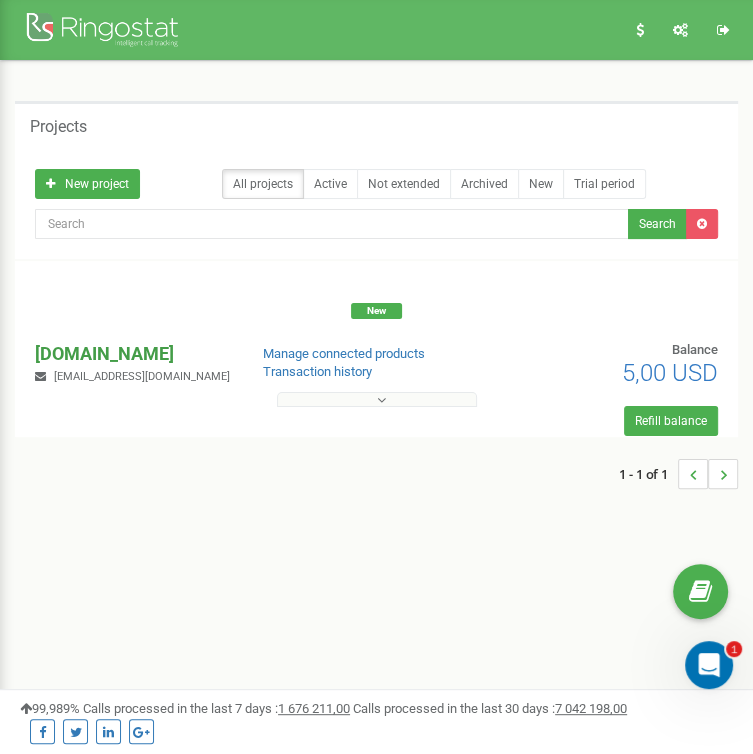 drag, startPoint x: 128, startPoint y: 337, endPoint x: 139, endPoint y: 352, distance: 18.601076 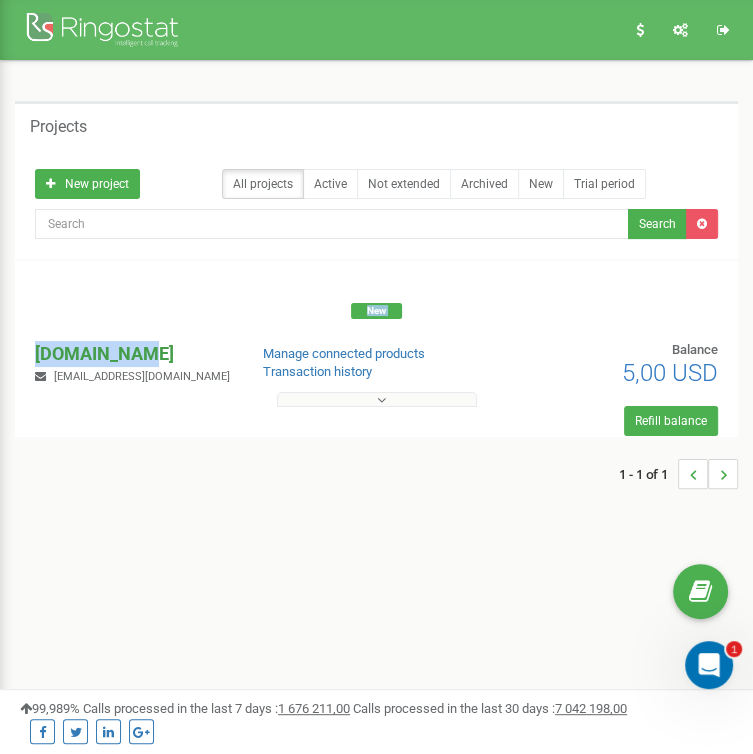 click on "[DOMAIN_NAME]" at bounding box center [132, 354] 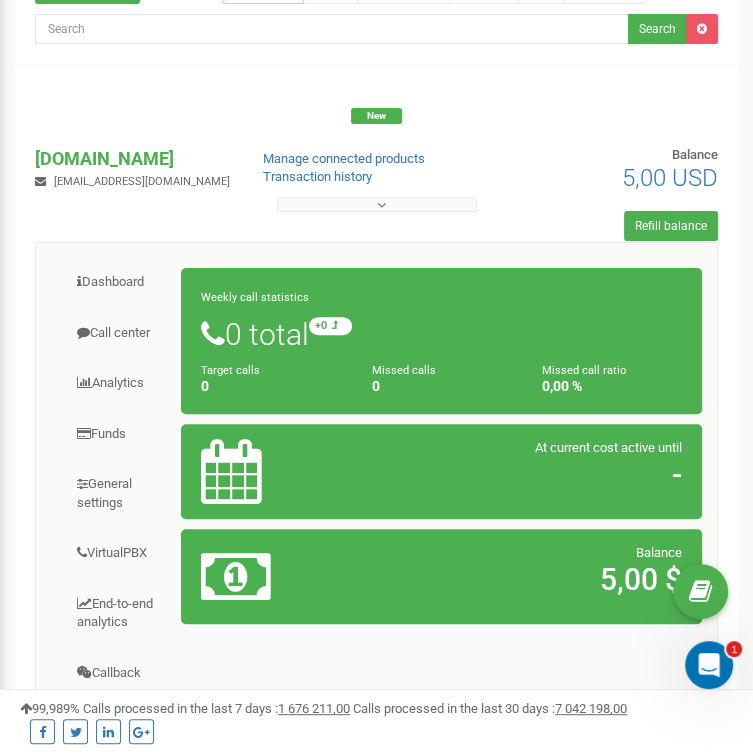 scroll, scrollTop: 192, scrollLeft: 0, axis: vertical 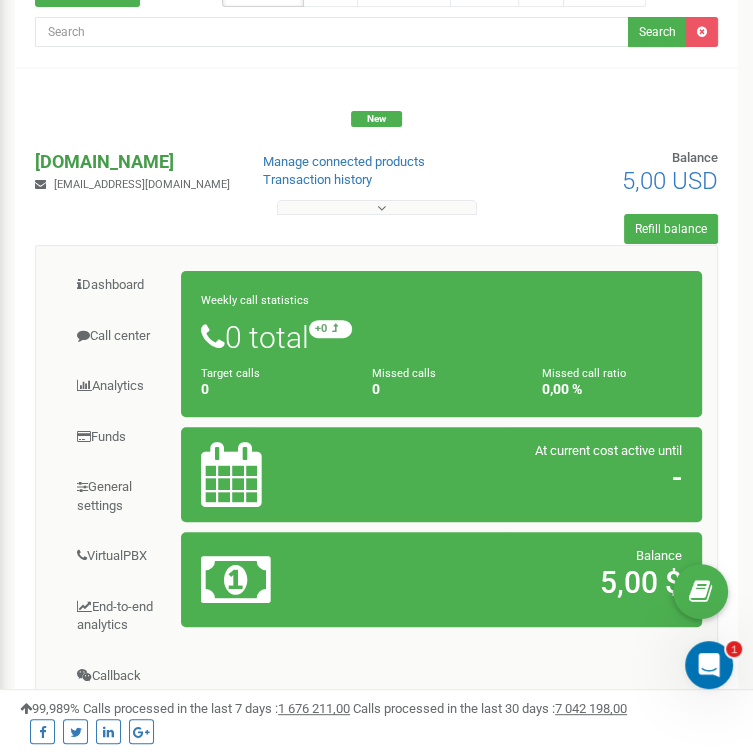click on "[DOMAIN_NAME]" at bounding box center (132, 162) 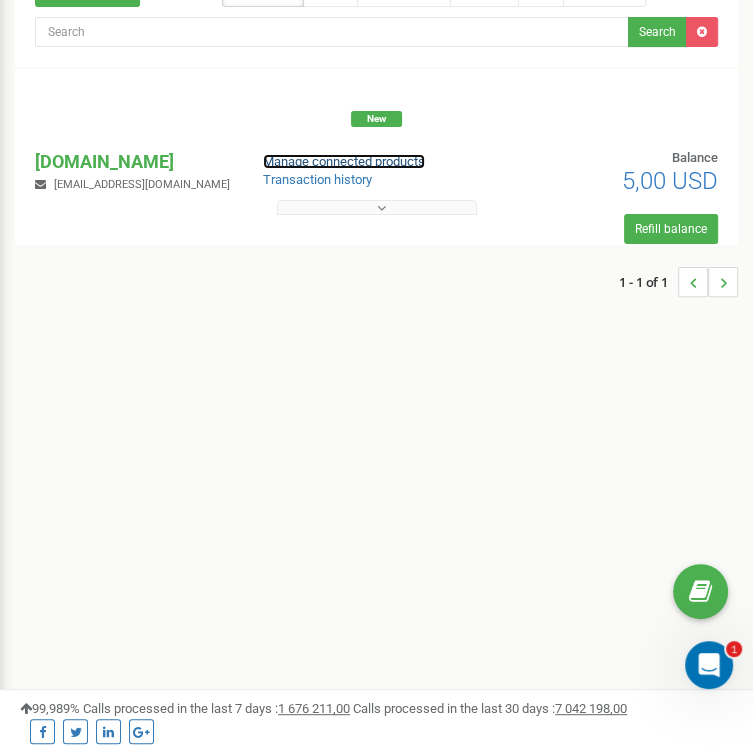 click on "Manage connected products" at bounding box center [344, 161] 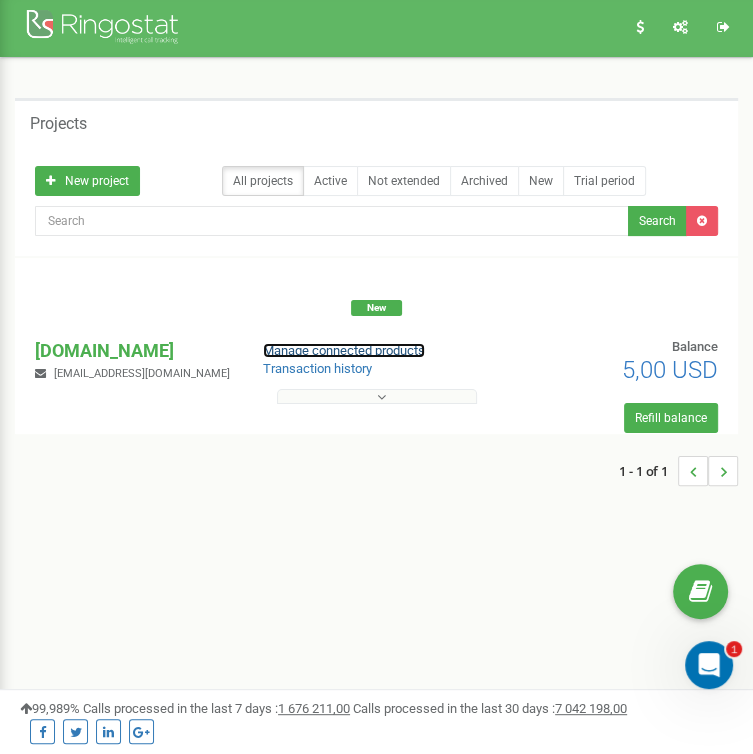 scroll, scrollTop: 0, scrollLeft: 0, axis: both 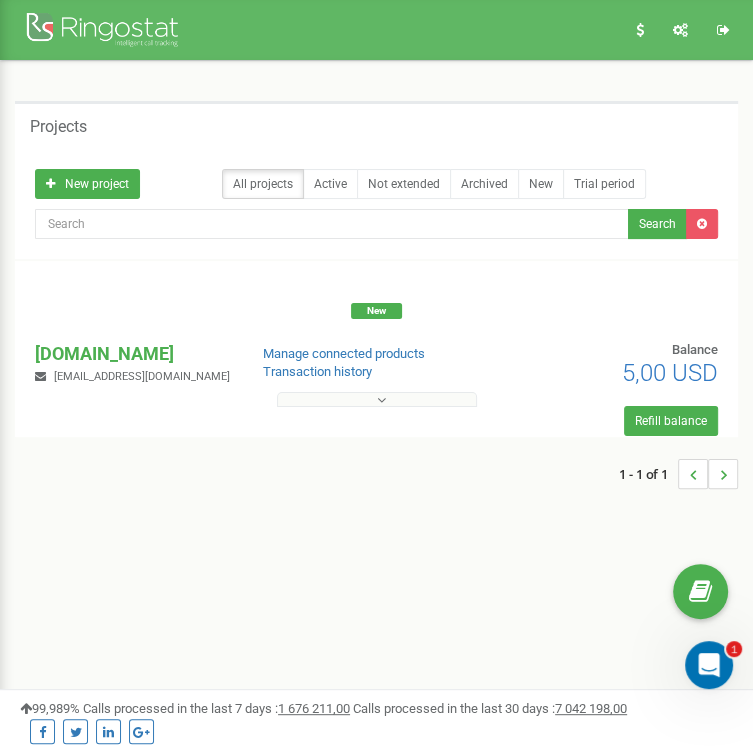 click on "New
tzrngstNAZARII.com
sahaidaknazarii@gmail.com
Manage connected products
Transaction history" at bounding box center (376, 358) 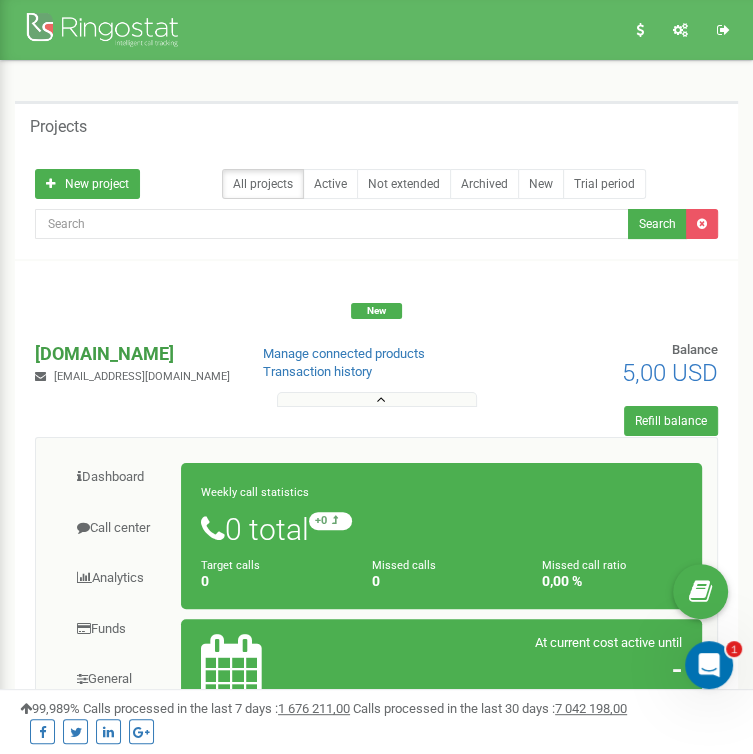 click on "[DOMAIN_NAME]" at bounding box center (132, 354) 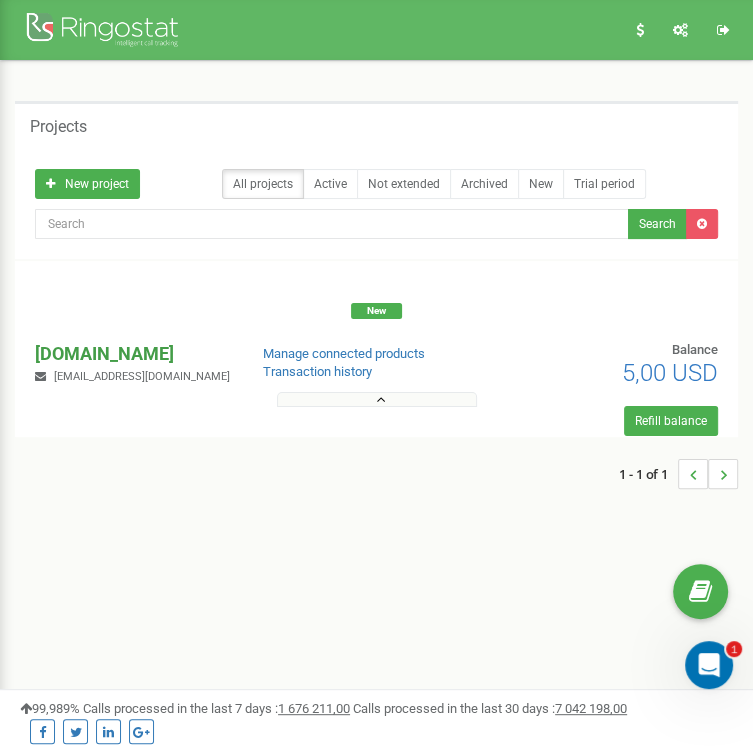 click on "[DOMAIN_NAME]" at bounding box center (132, 354) 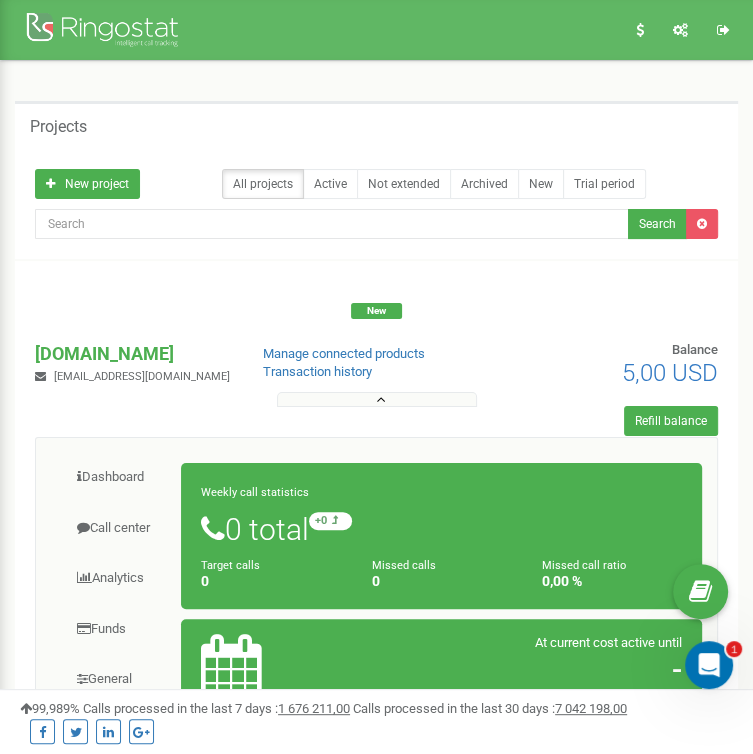 drag, startPoint x: 117, startPoint y: 351, endPoint x: 84, endPoint y: 448, distance: 102.45975 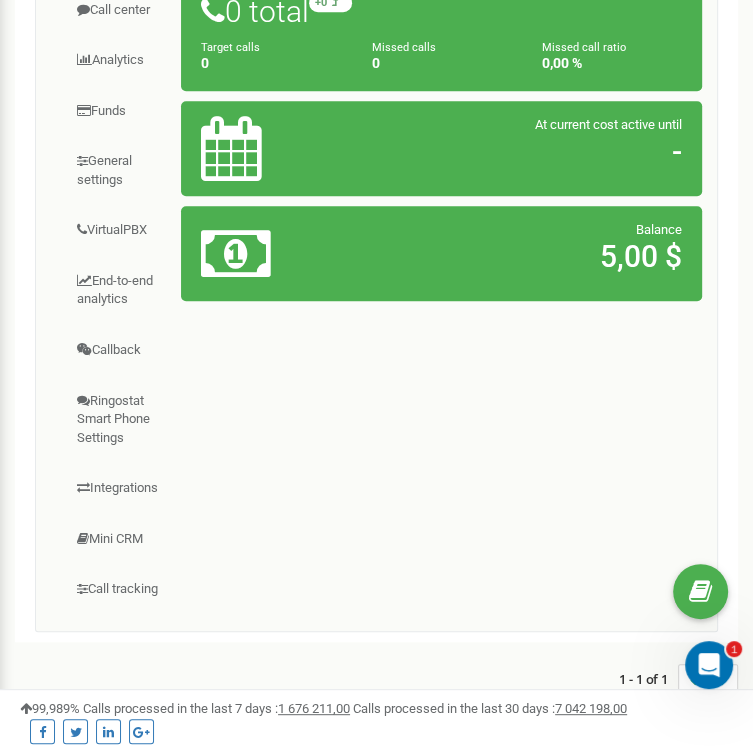 scroll, scrollTop: 548, scrollLeft: 0, axis: vertical 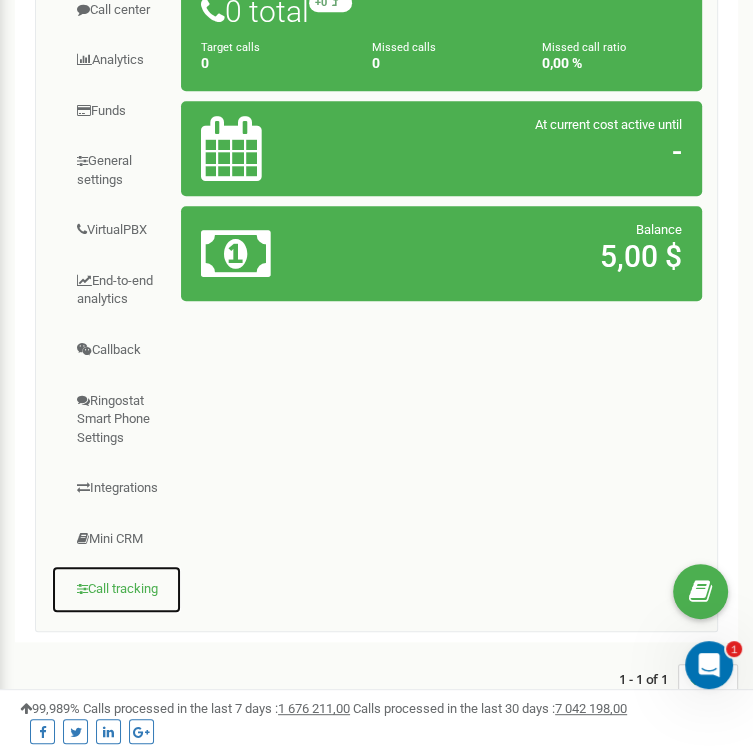 click on "Call tracking" at bounding box center (116, 589) 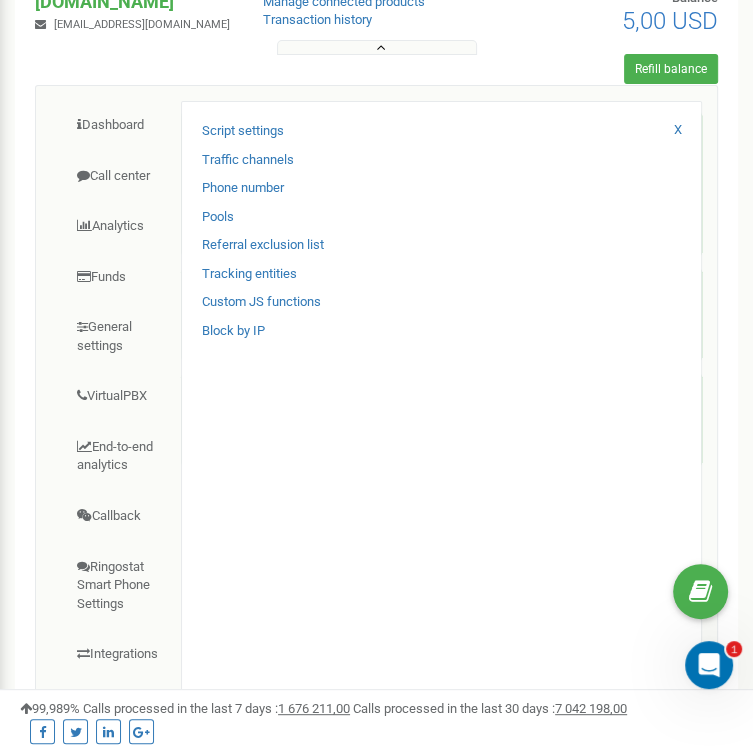 scroll, scrollTop: 348, scrollLeft: 0, axis: vertical 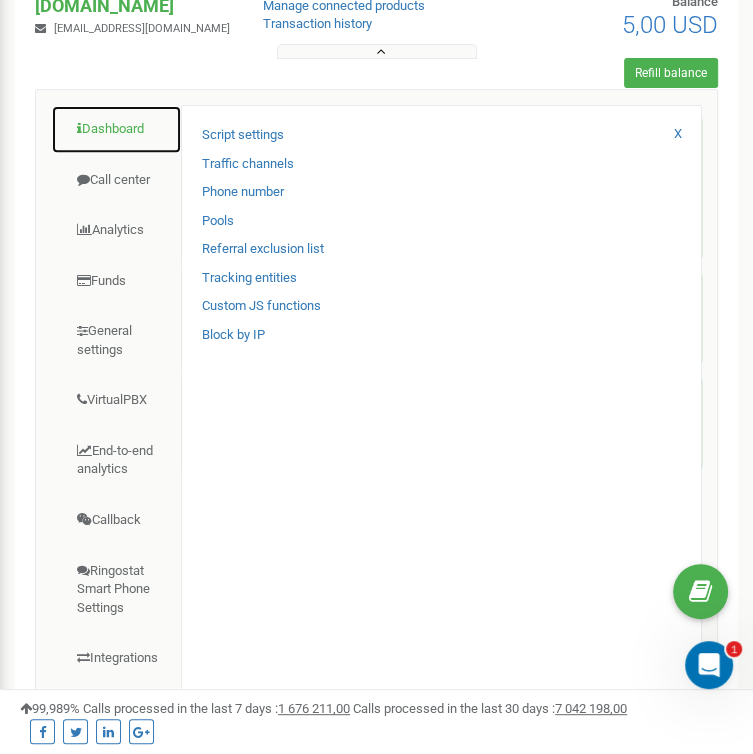 click on "Dashboard" at bounding box center (116, 129) 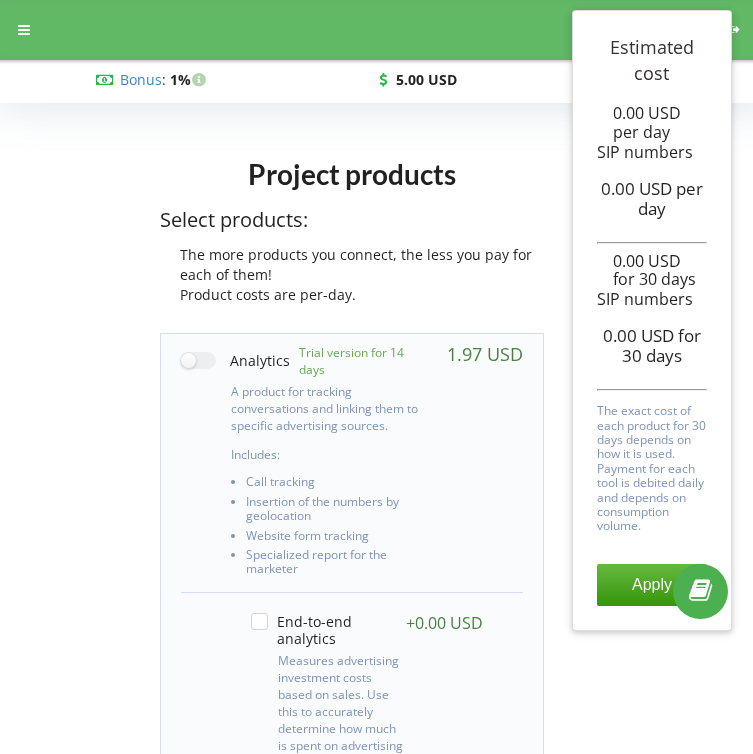 scroll, scrollTop: 1000, scrollLeft: 0, axis: vertical 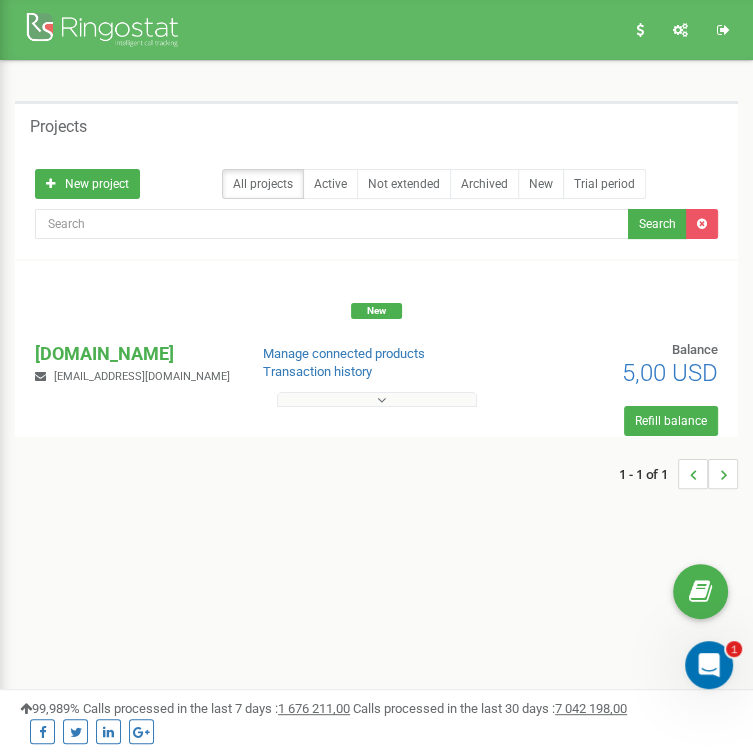 click at bounding box center (377, 399) 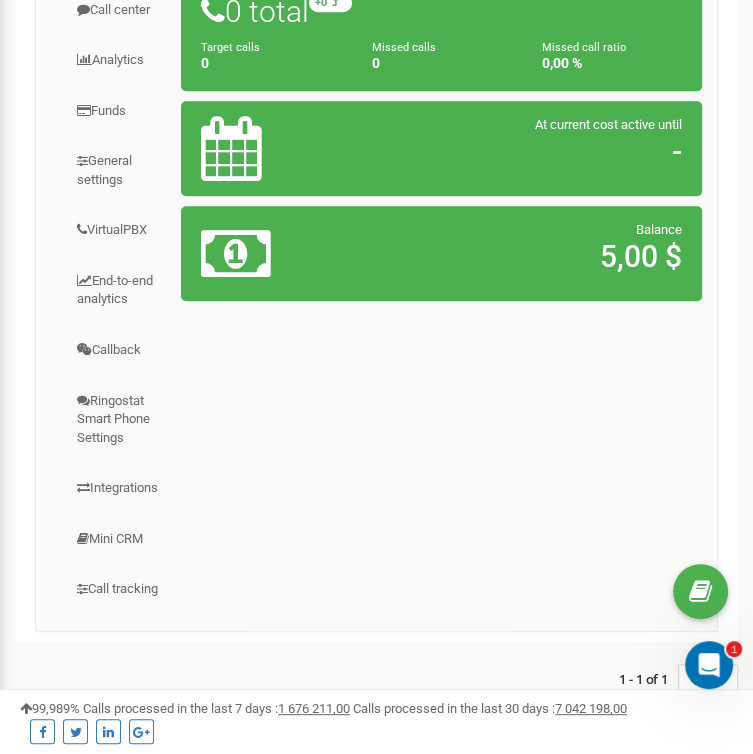 scroll, scrollTop: 548, scrollLeft: 0, axis: vertical 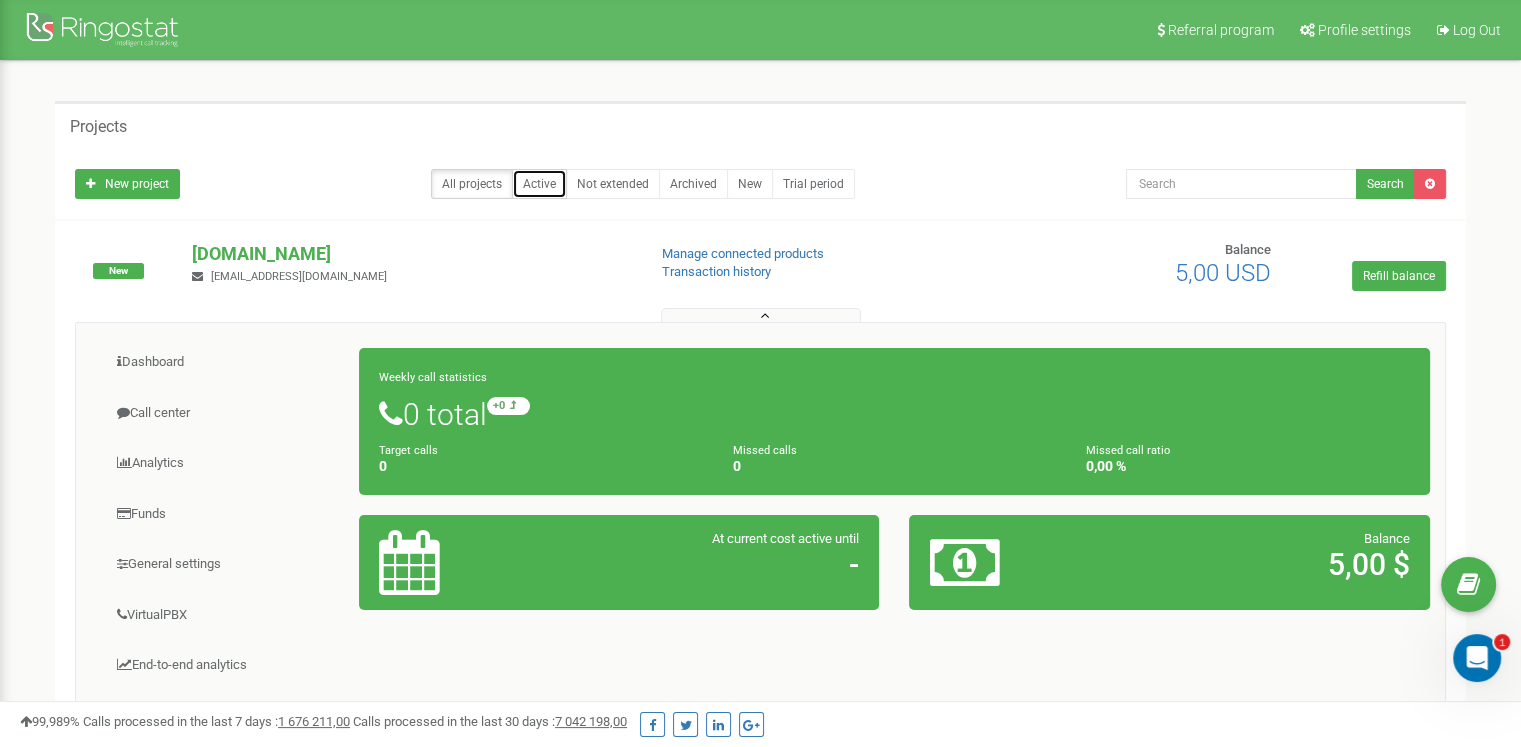 click on "Active" at bounding box center [539, 184] 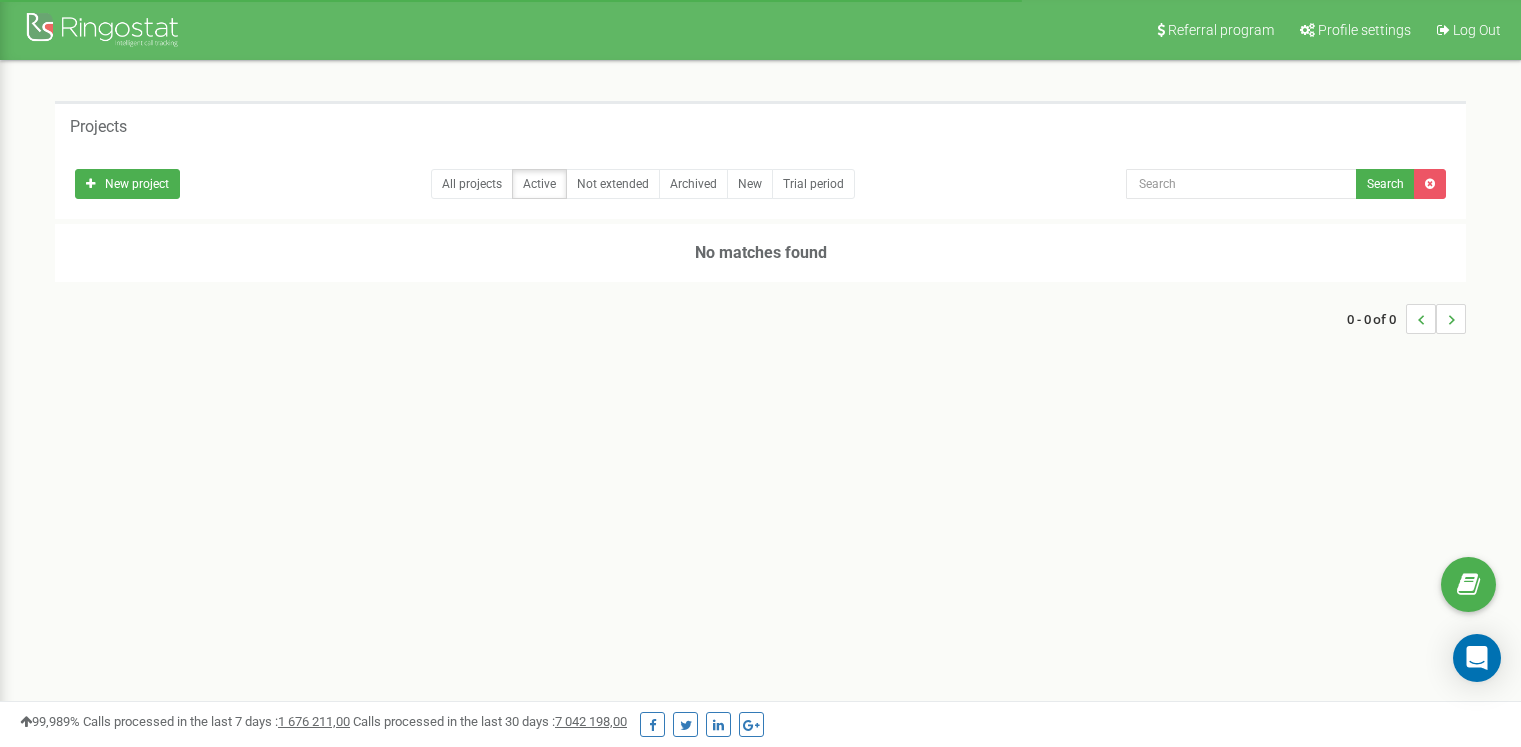 scroll, scrollTop: 0, scrollLeft: 0, axis: both 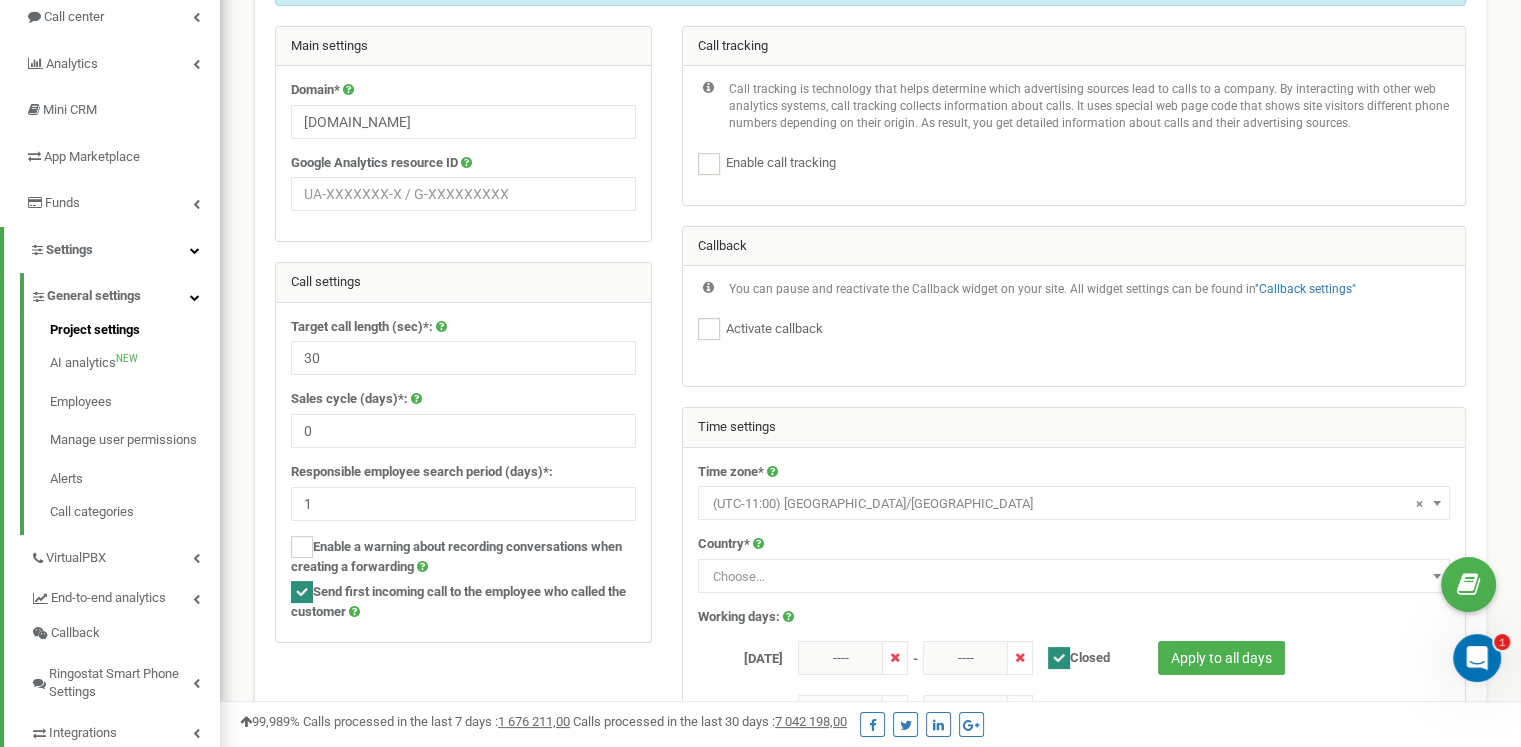 click on "Main settings" at bounding box center (463, 47) 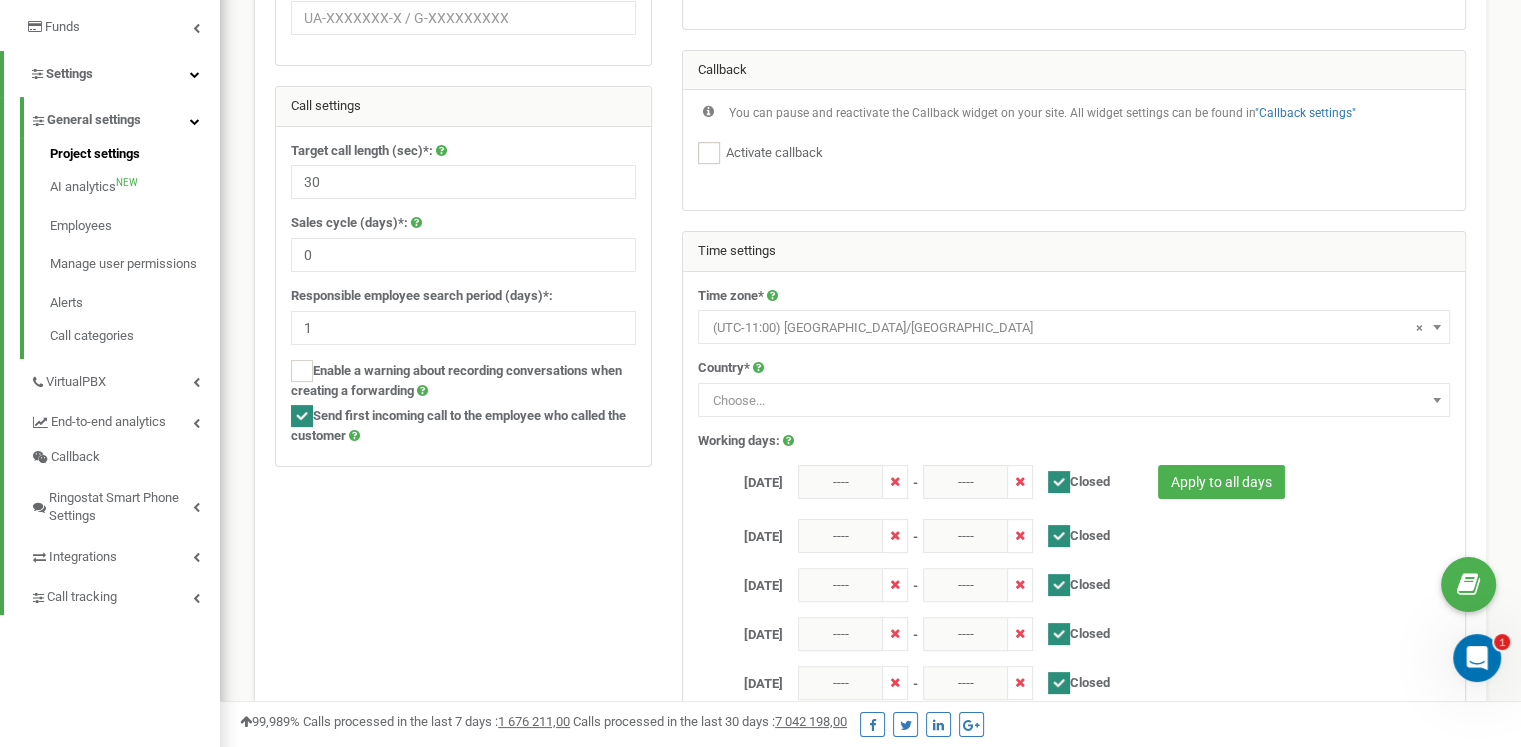 scroll, scrollTop: 426, scrollLeft: 0, axis: vertical 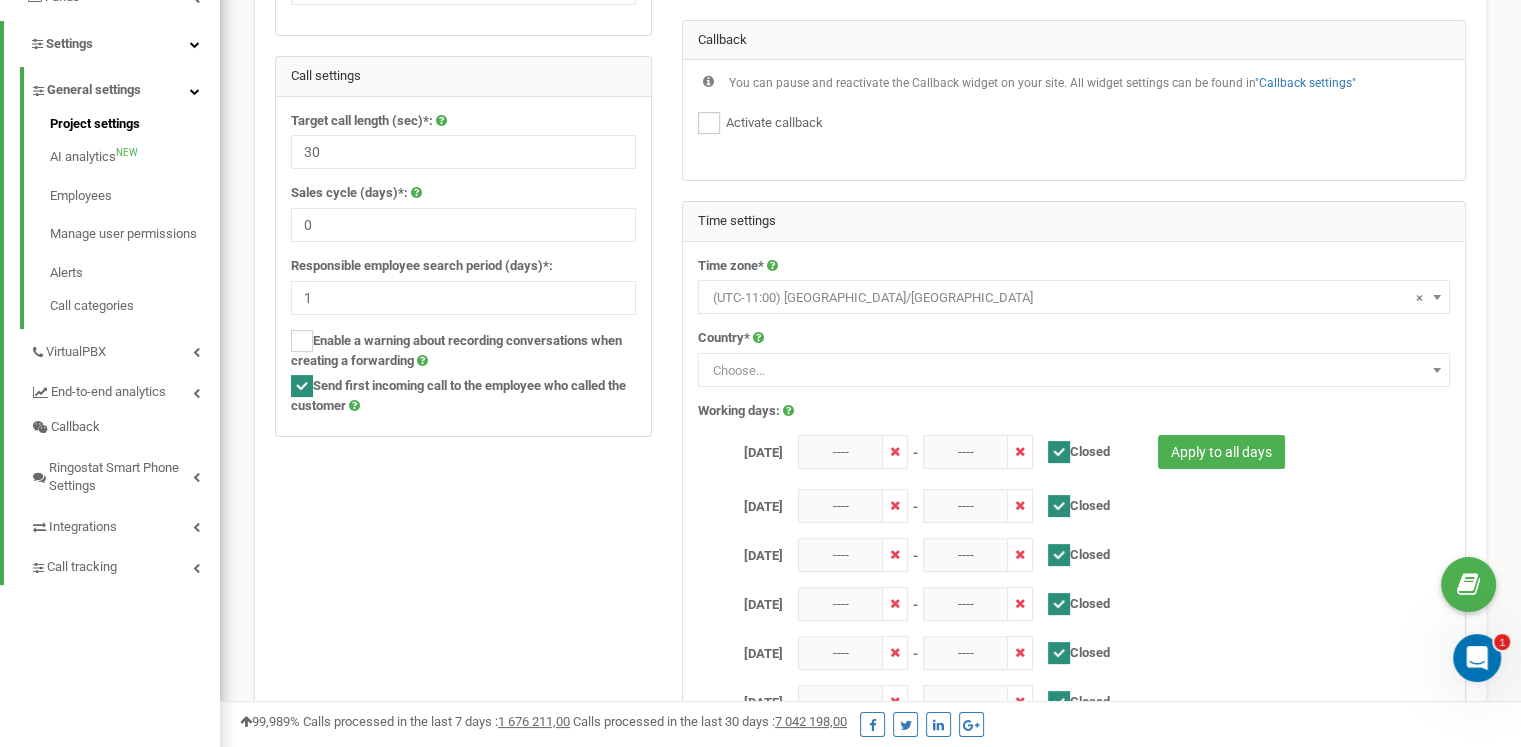 click on "Choose..." at bounding box center (739, 370) 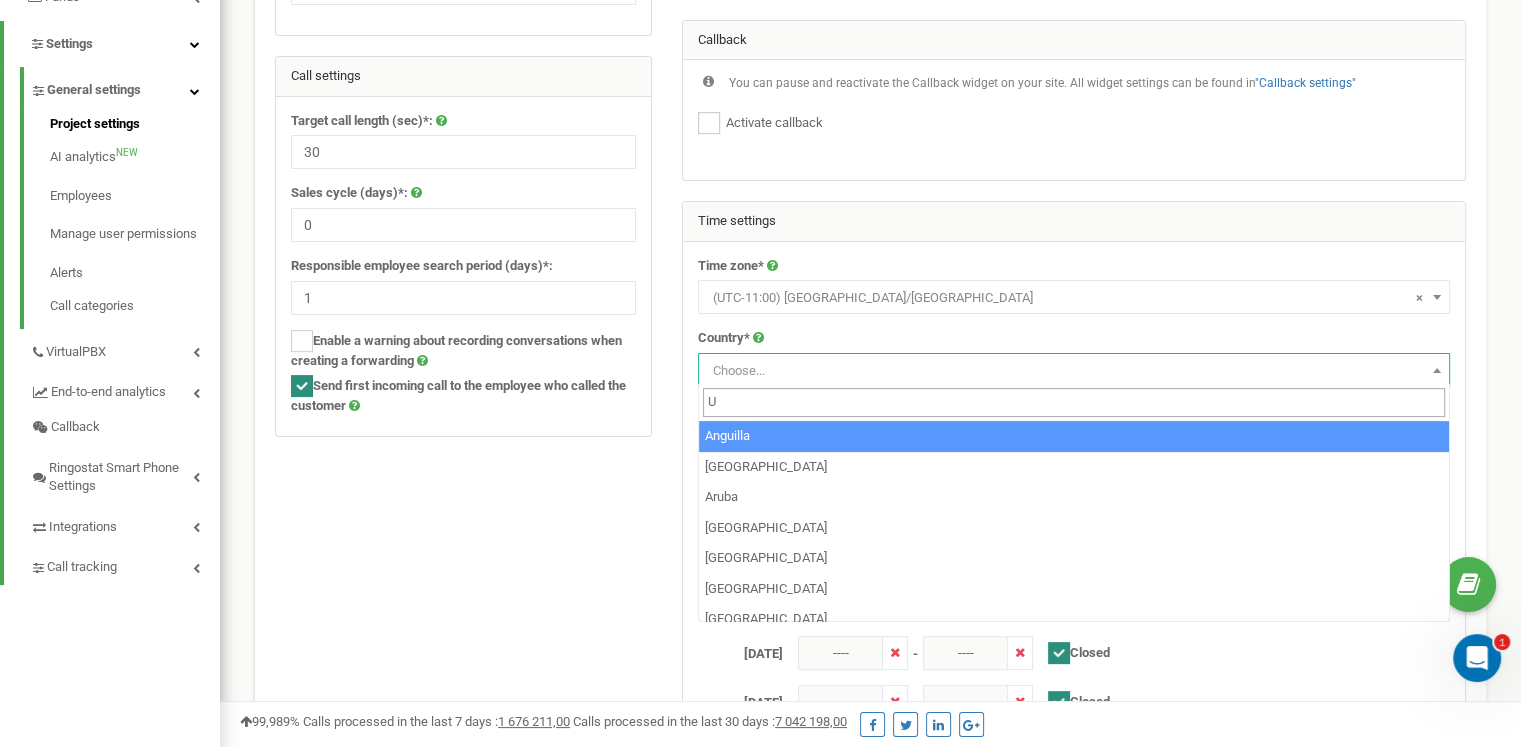 type on "Uk" 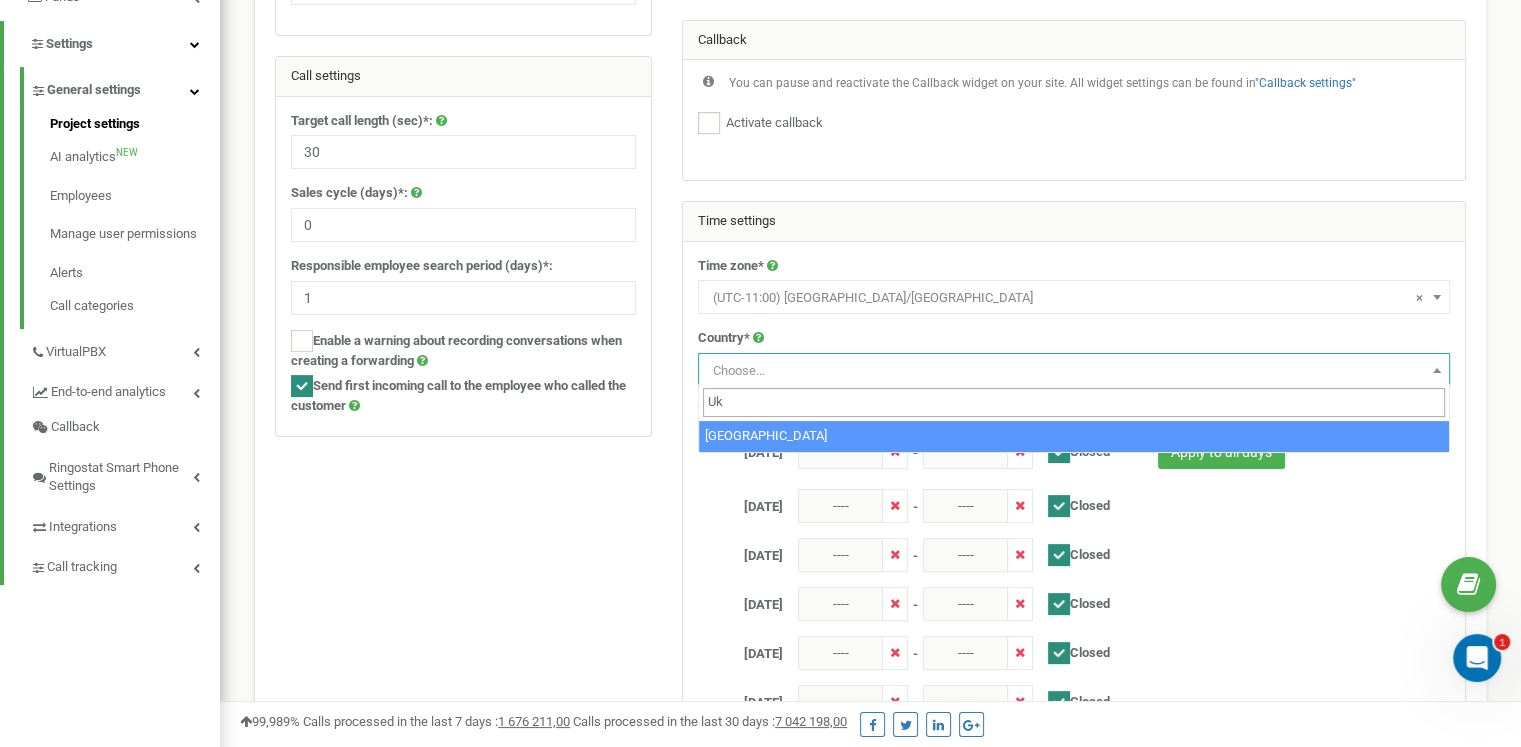 select on "UKR" 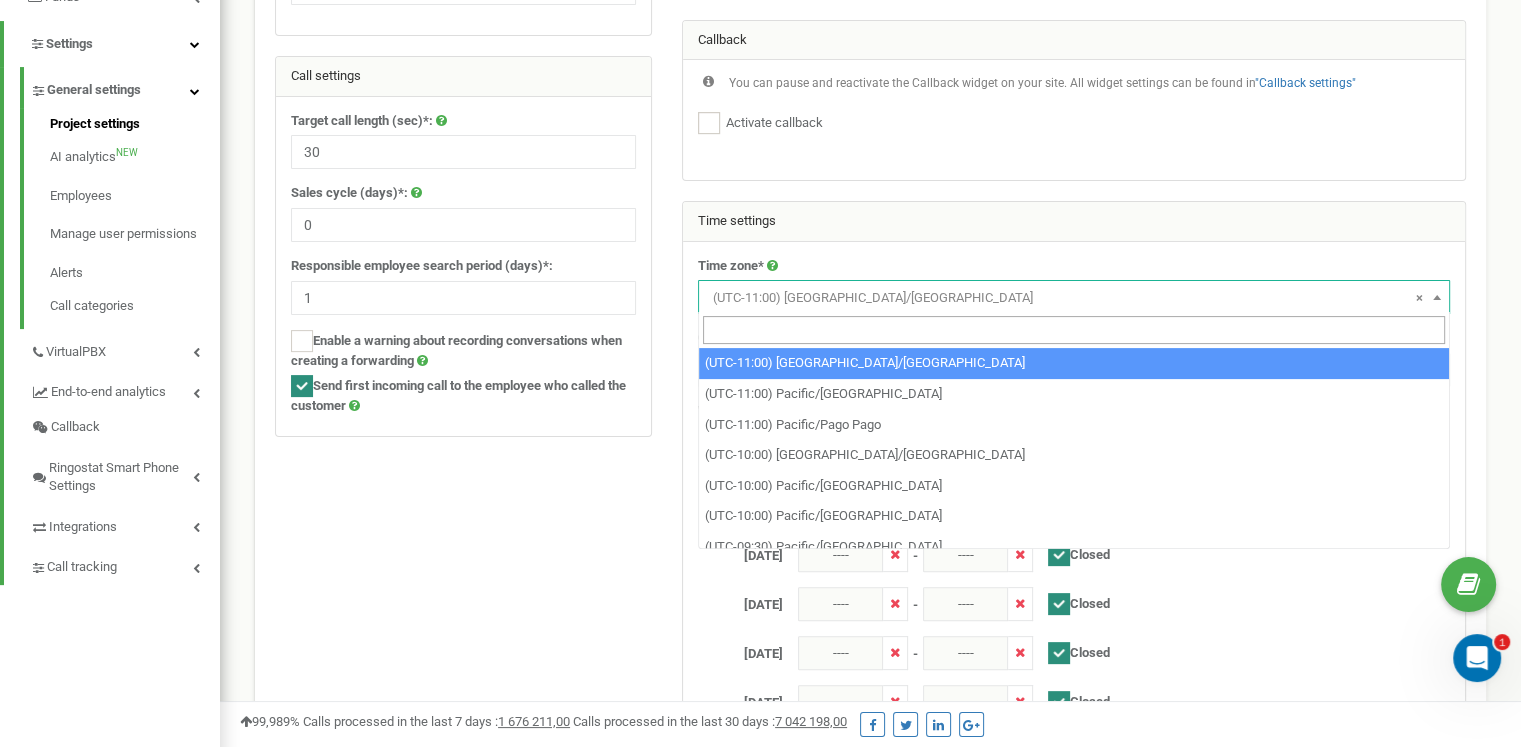 click on "× (UTC-11:00) Pacific/Midway" at bounding box center (1074, 298) 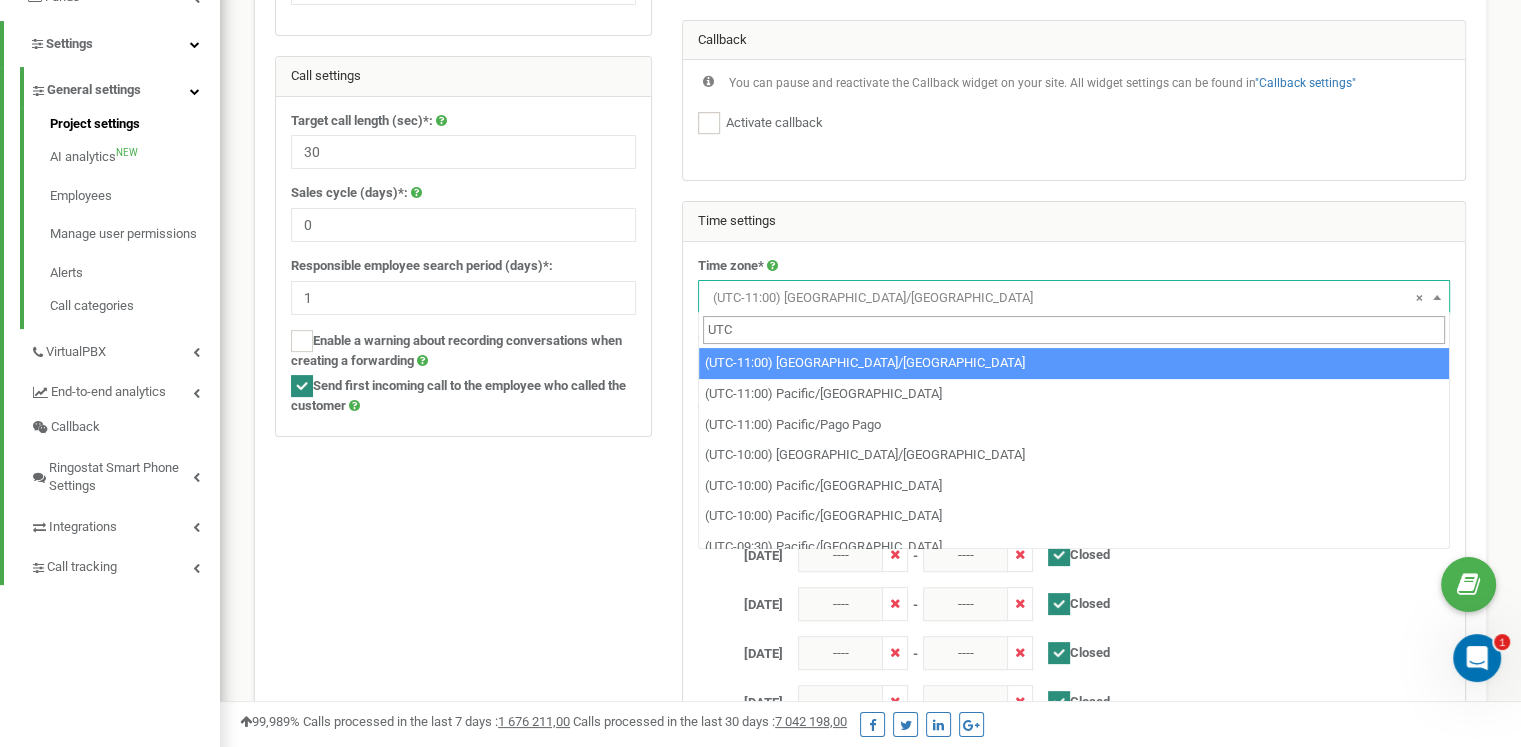type on "UTC" 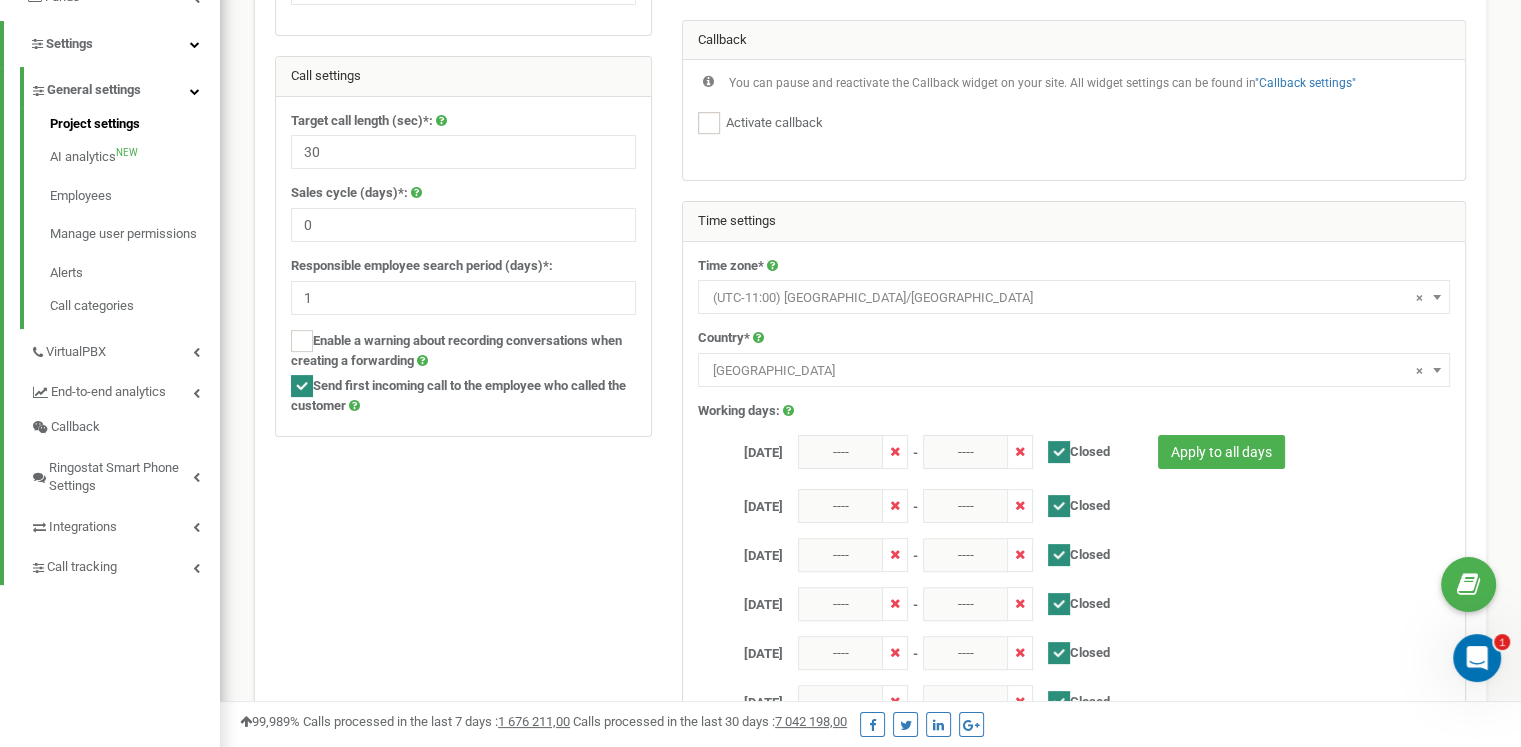 click on "× (UTC-11:00) Pacific/Midway" at bounding box center (1074, 298) 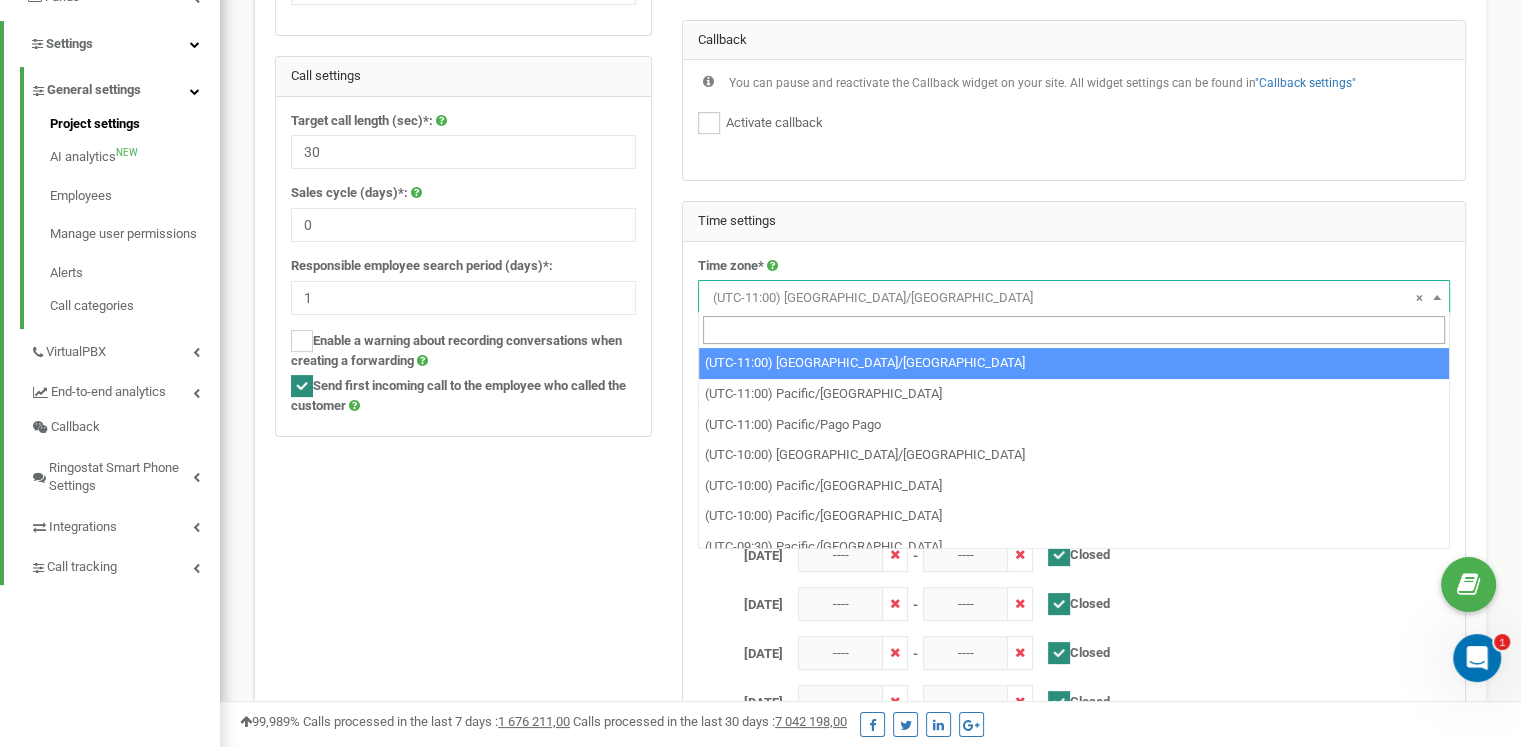 click on "× (UTC-11:00) Pacific/Midway" at bounding box center (1074, 298) 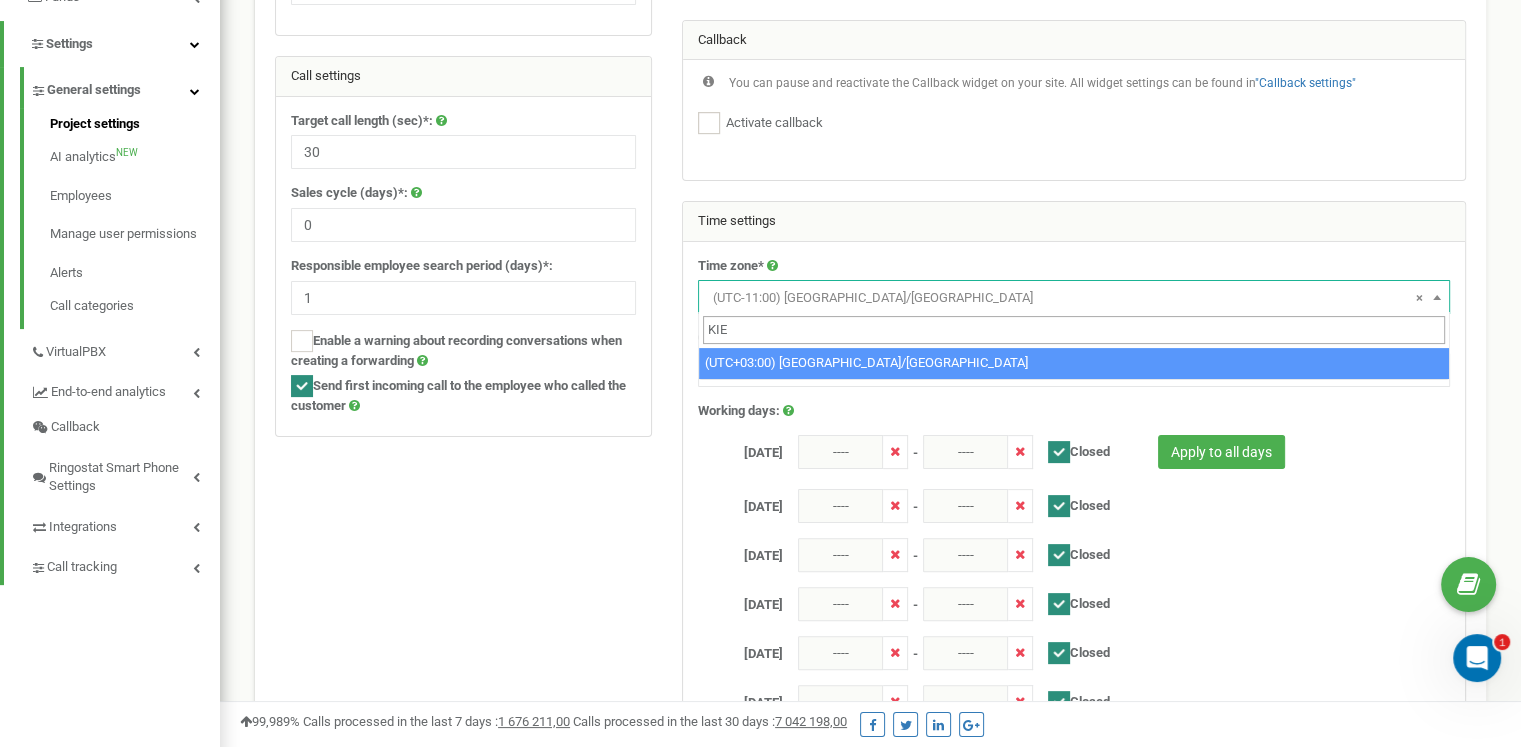 type on "KIE" 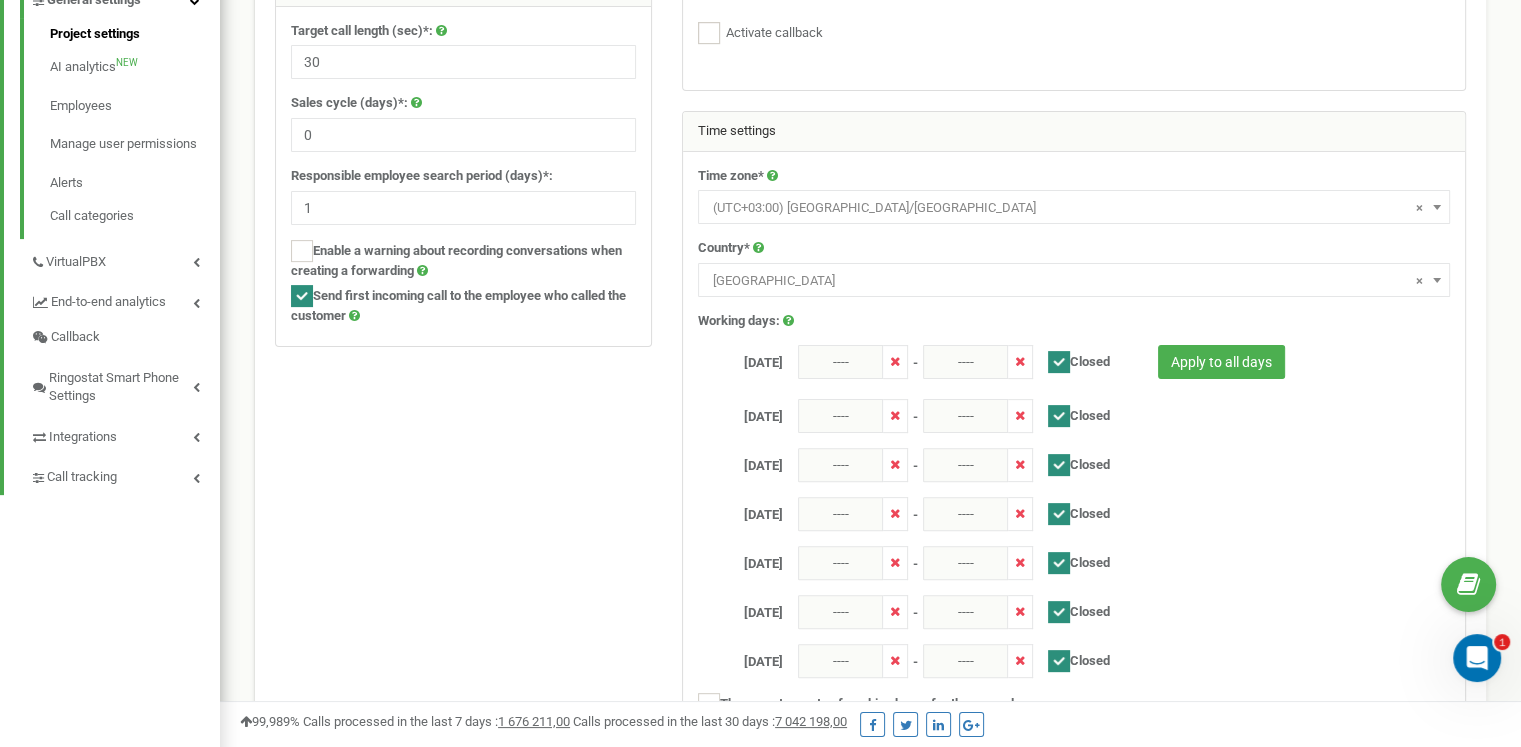 scroll, scrollTop: 841, scrollLeft: 0, axis: vertical 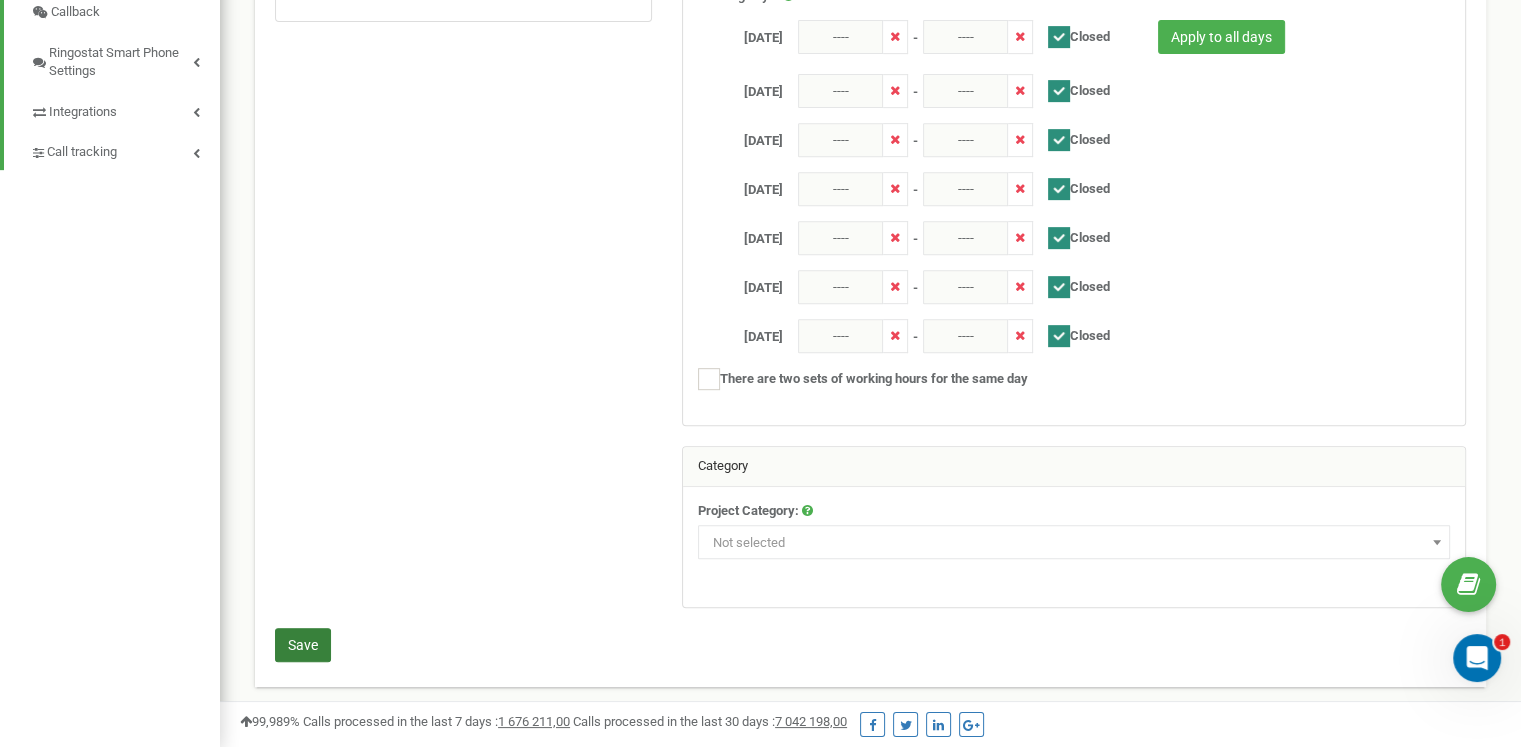 click on "Save" at bounding box center (303, 645) 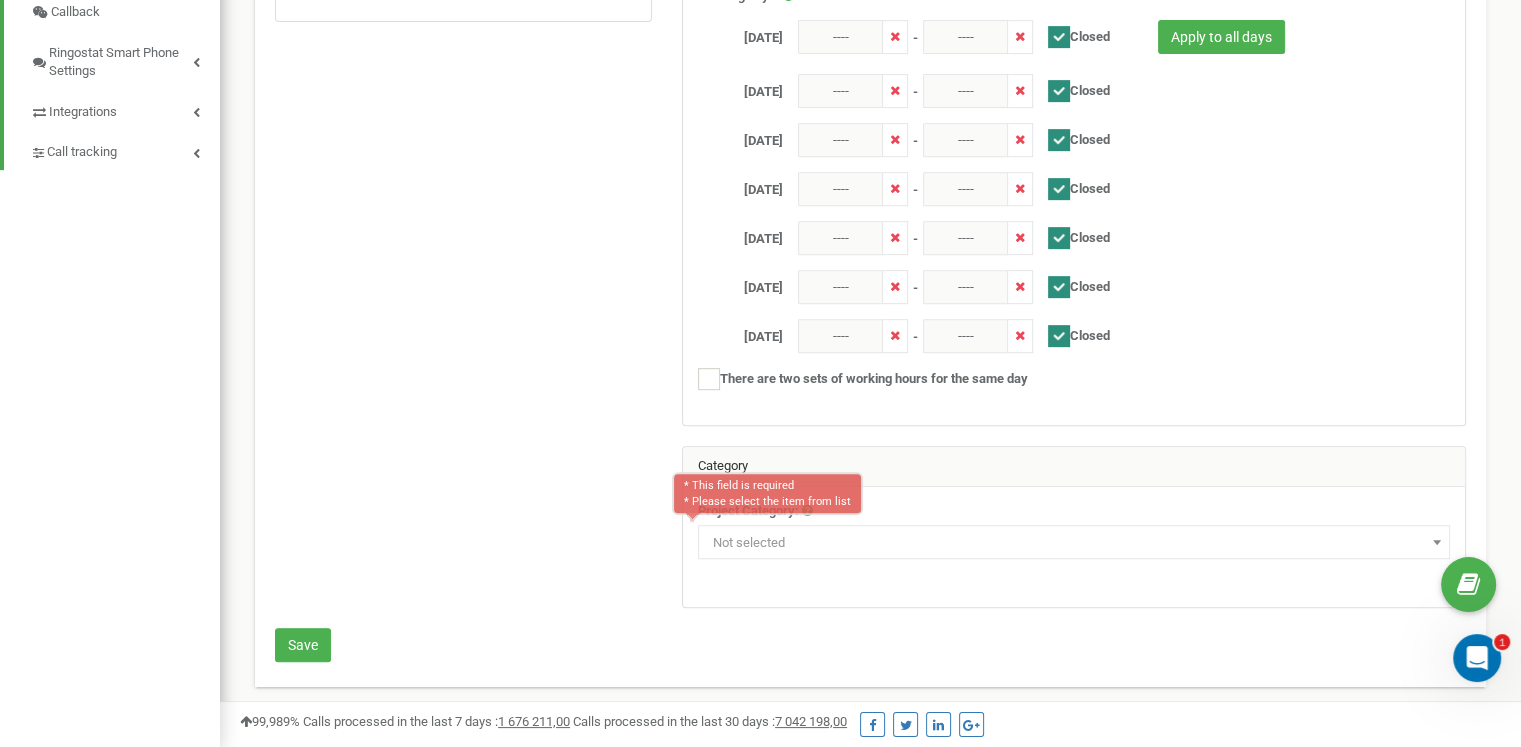 click on "Project Category:
* This field is required * Please select the item from list
Real estate
Tourism
Legal Services
Industrial and Proprietary Products
Goods / Household products
Food / Beverage Clothes and accessories" at bounding box center [1074, 547] 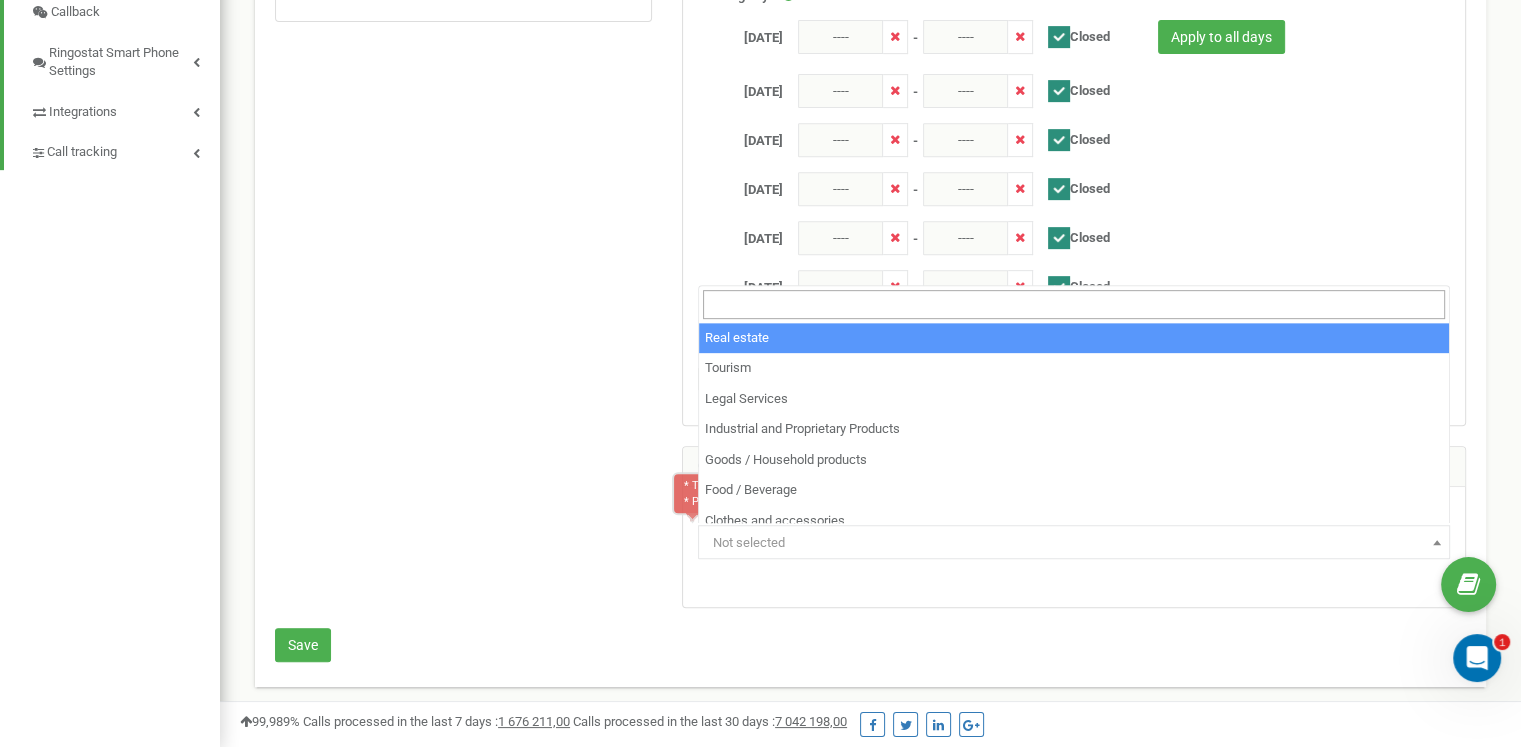 click on "Not selected" at bounding box center (749, 542) 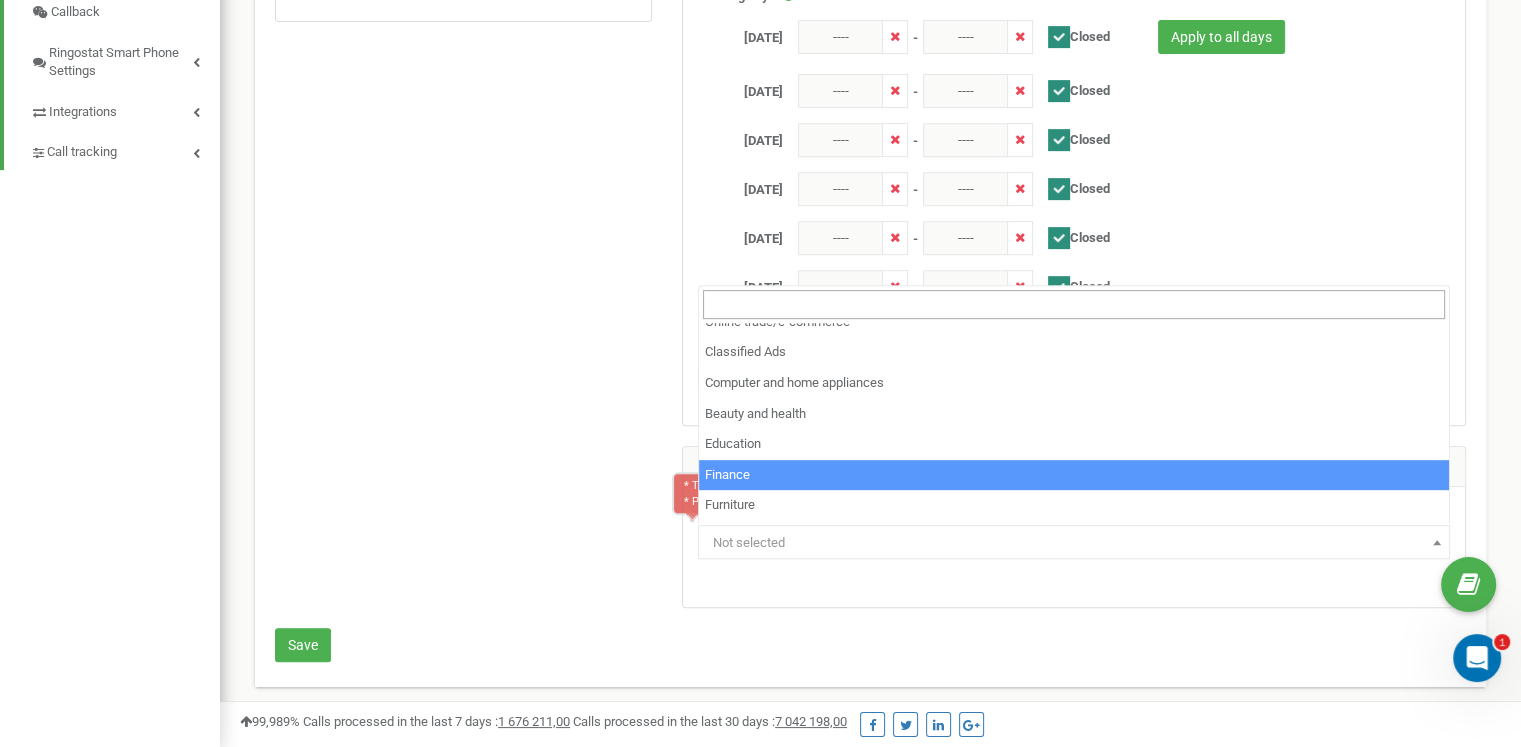 scroll, scrollTop: 344, scrollLeft: 0, axis: vertical 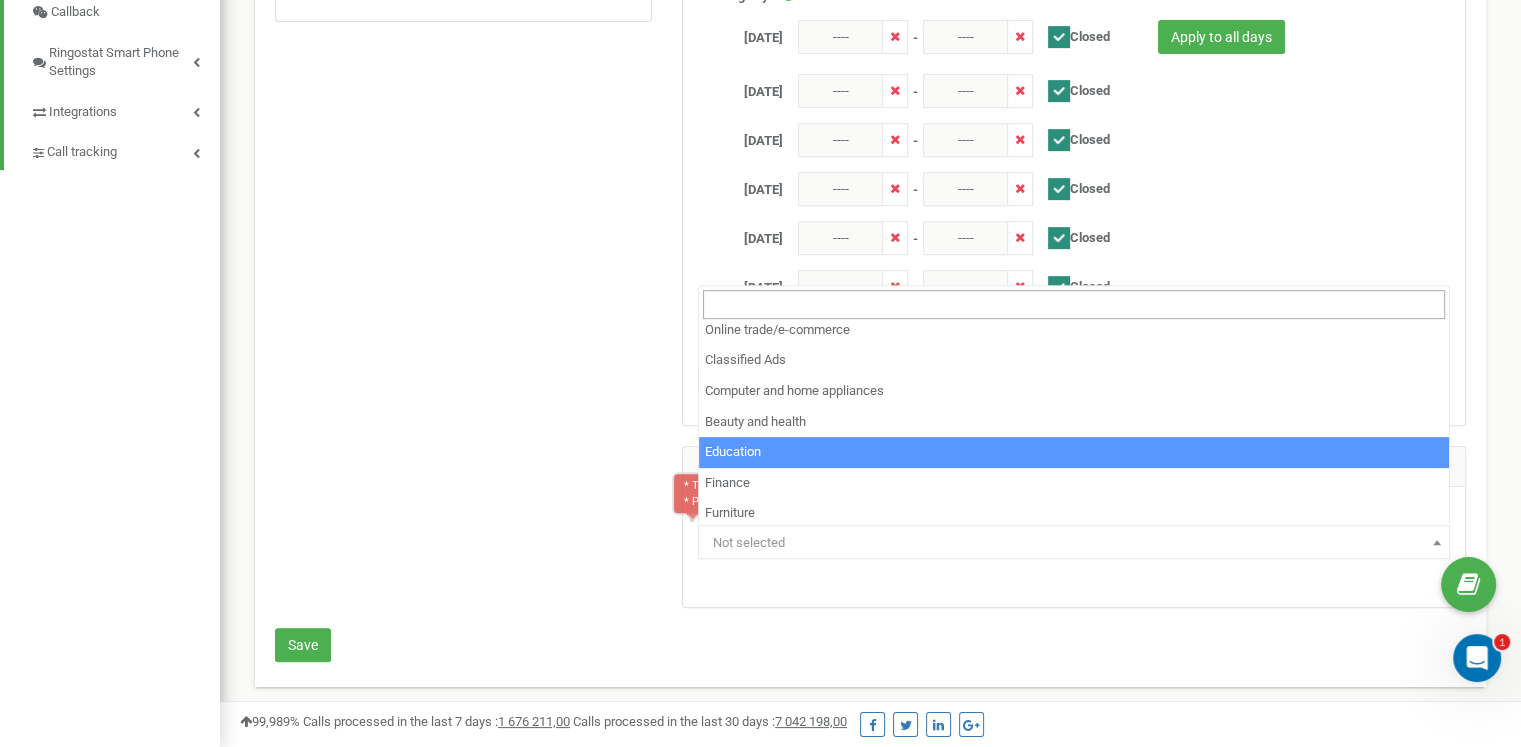 select on "16" 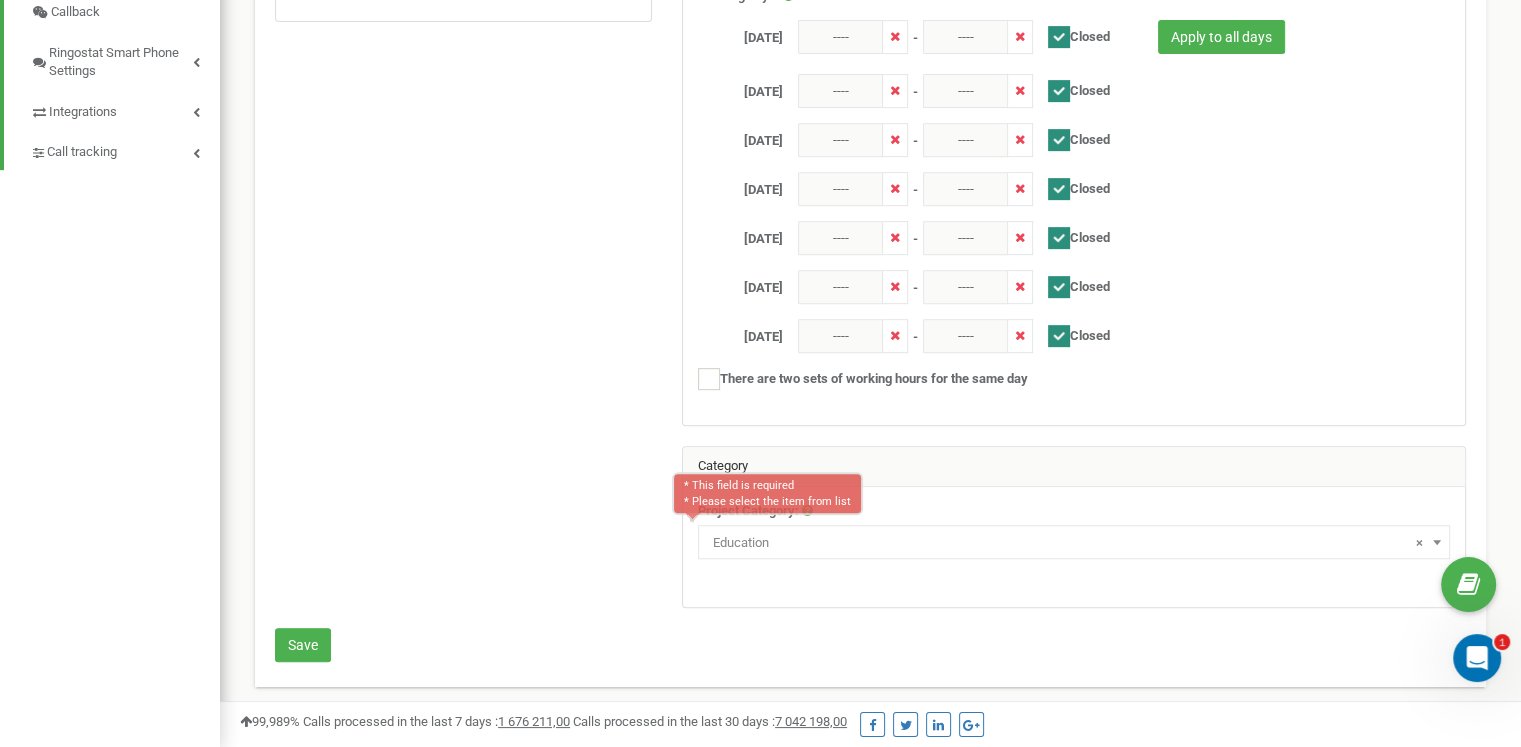 click at bounding box center (870, 16) 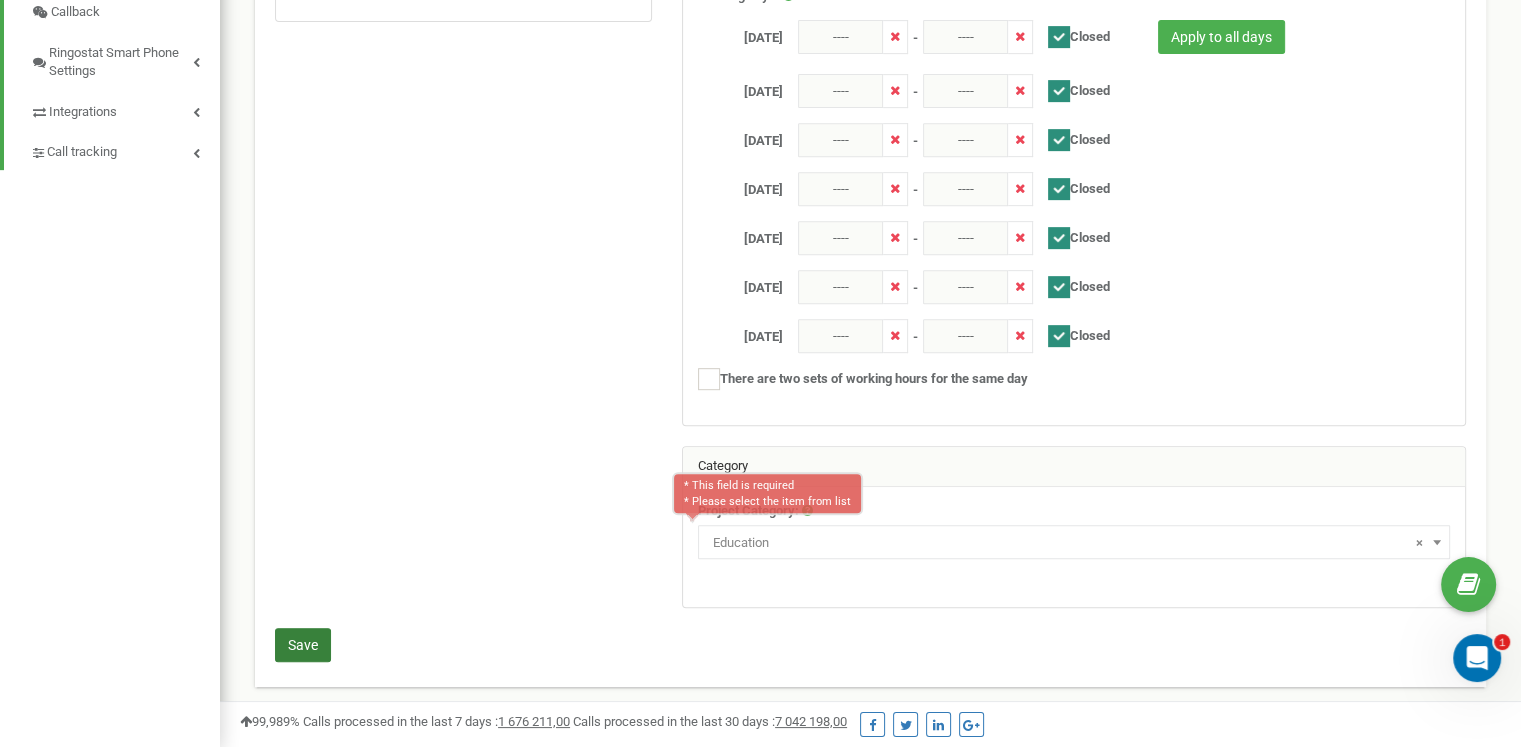click on "Save" at bounding box center (303, 645) 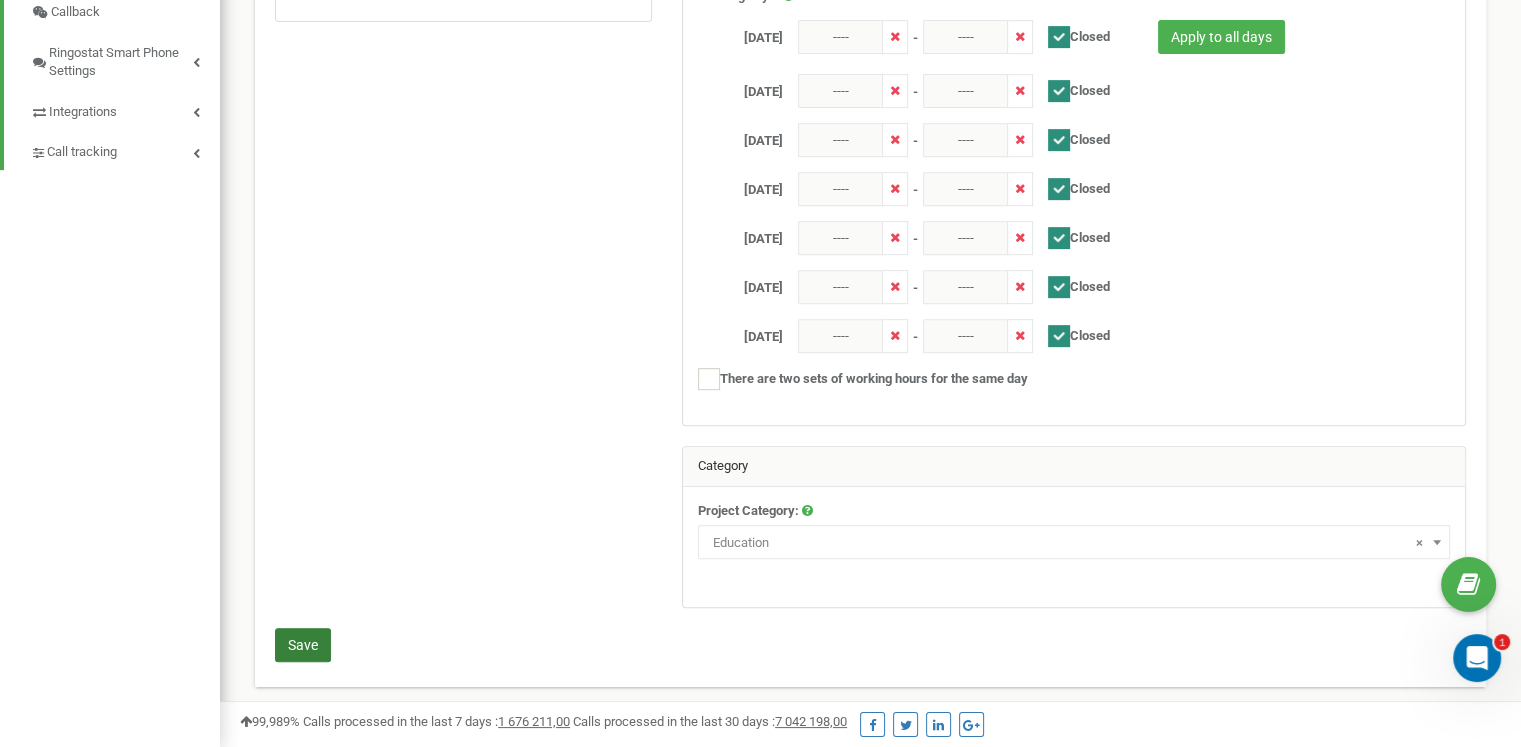 click on "Save" at bounding box center [303, 645] 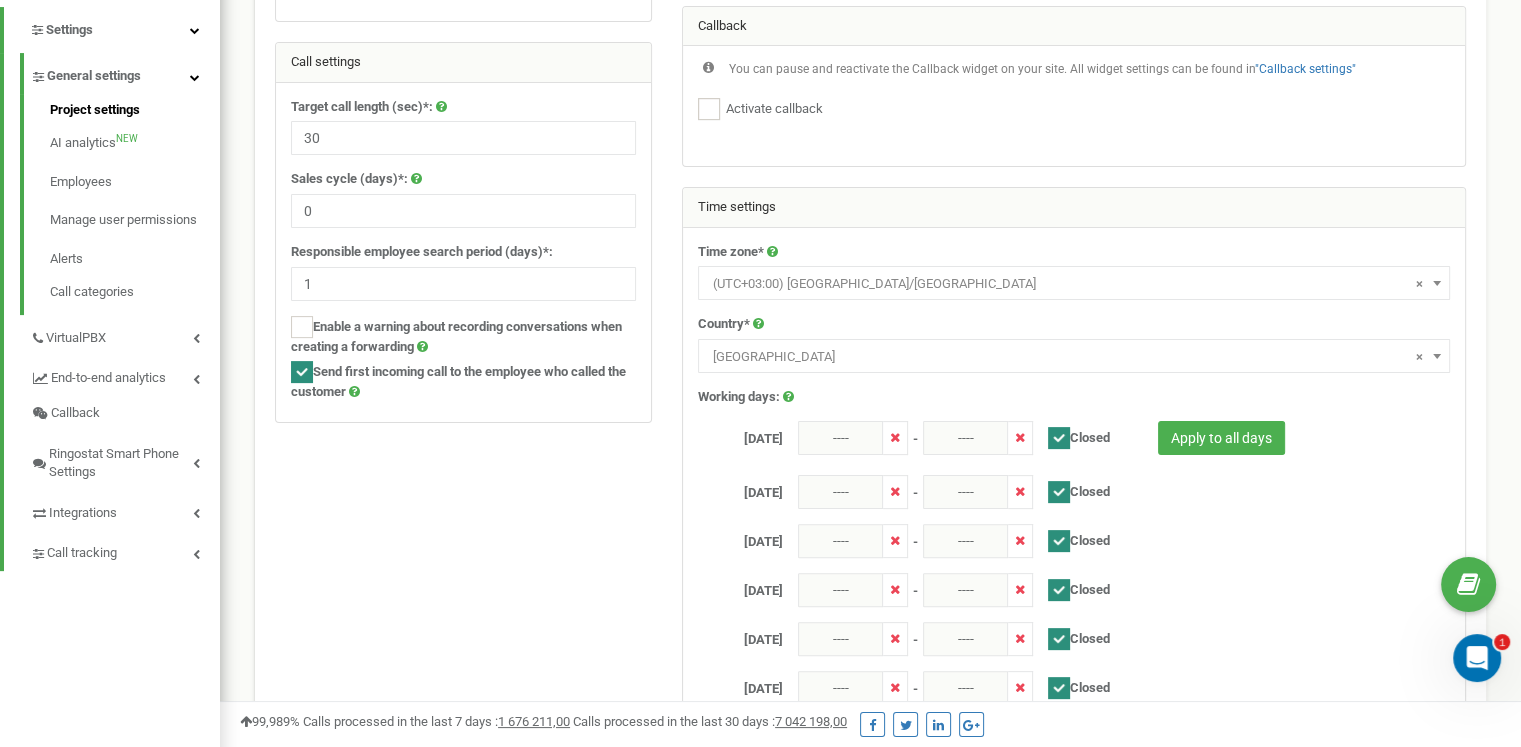 scroll, scrollTop: 398, scrollLeft: 0, axis: vertical 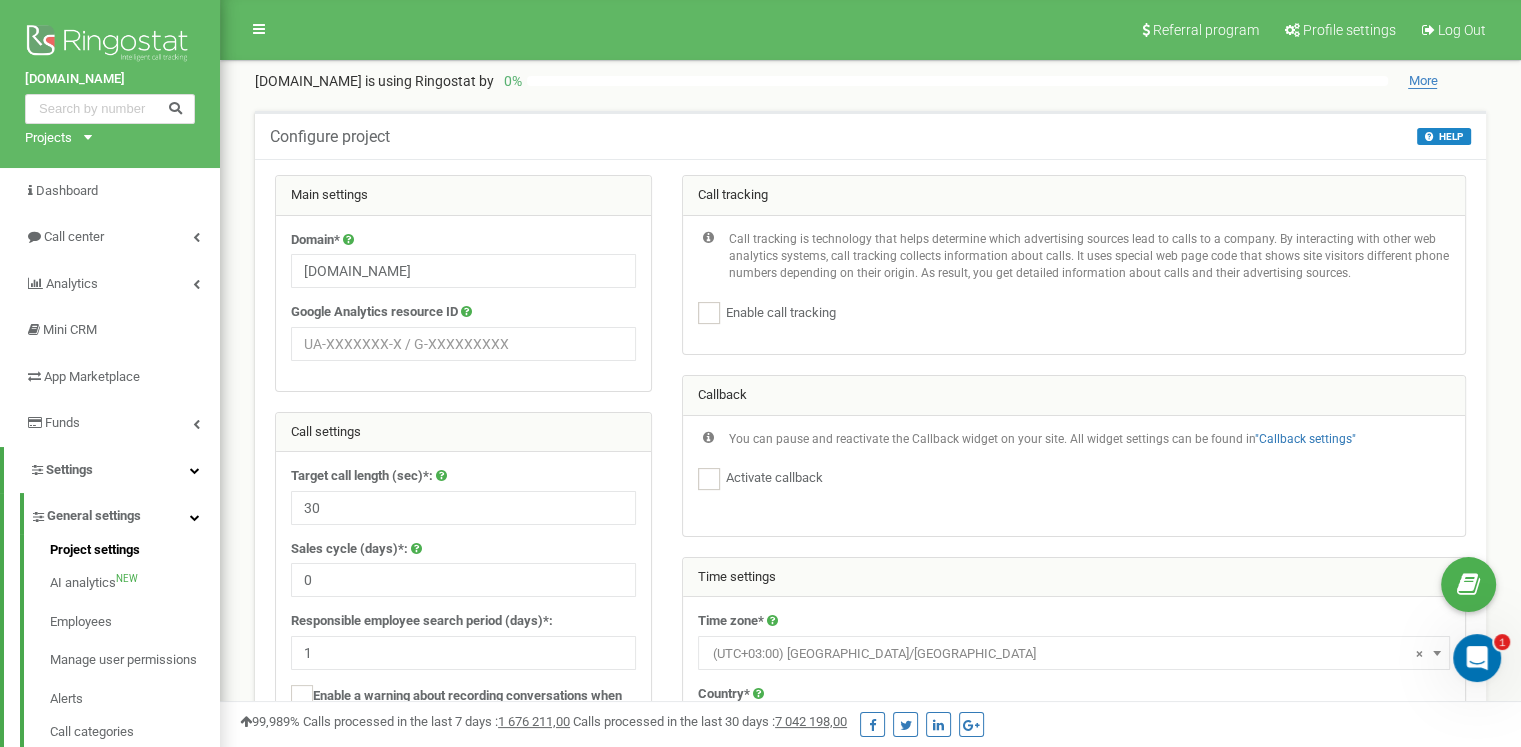 click on "More" at bounding box center (1422, 81) 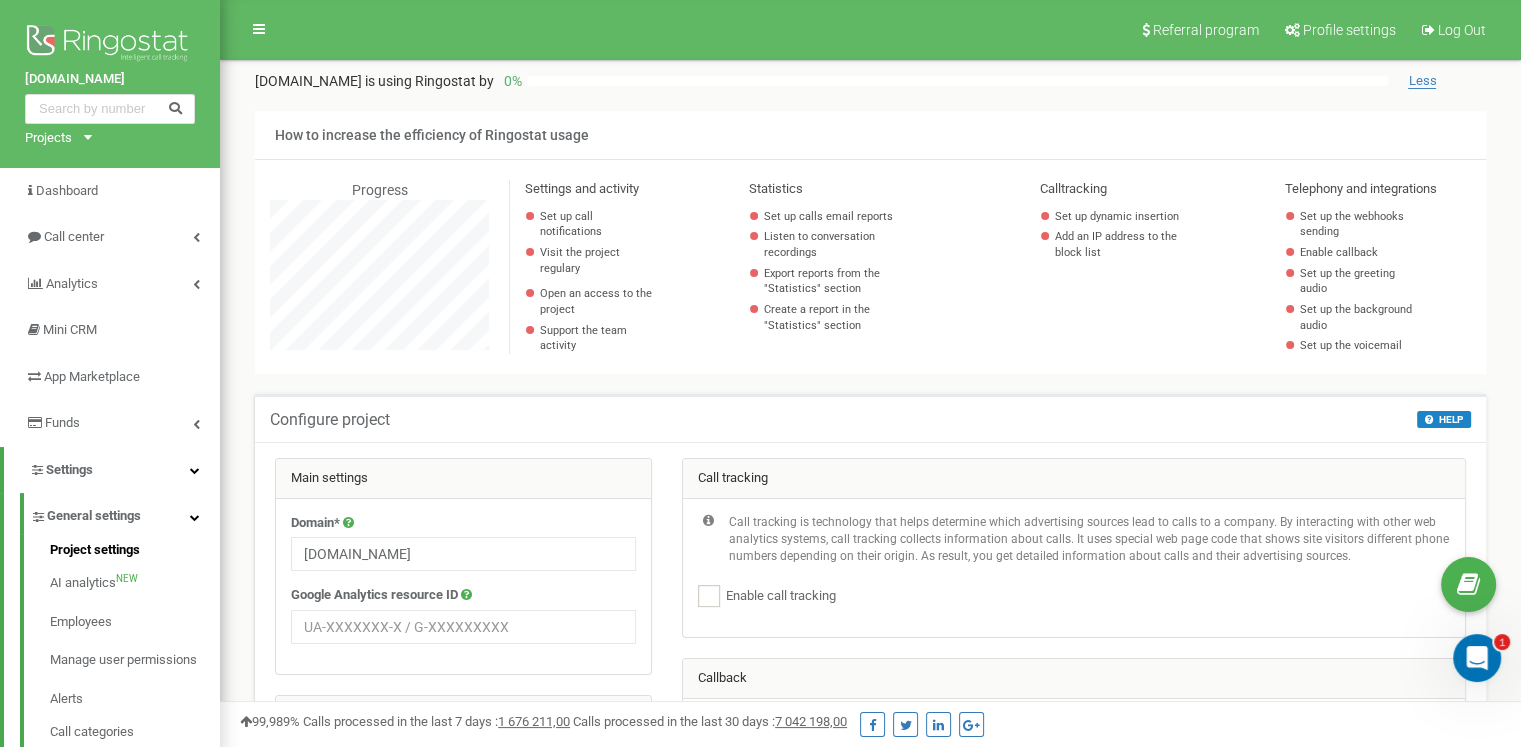 scroll, scrollTop: 998198, scrollLeft: 998699, axis: both 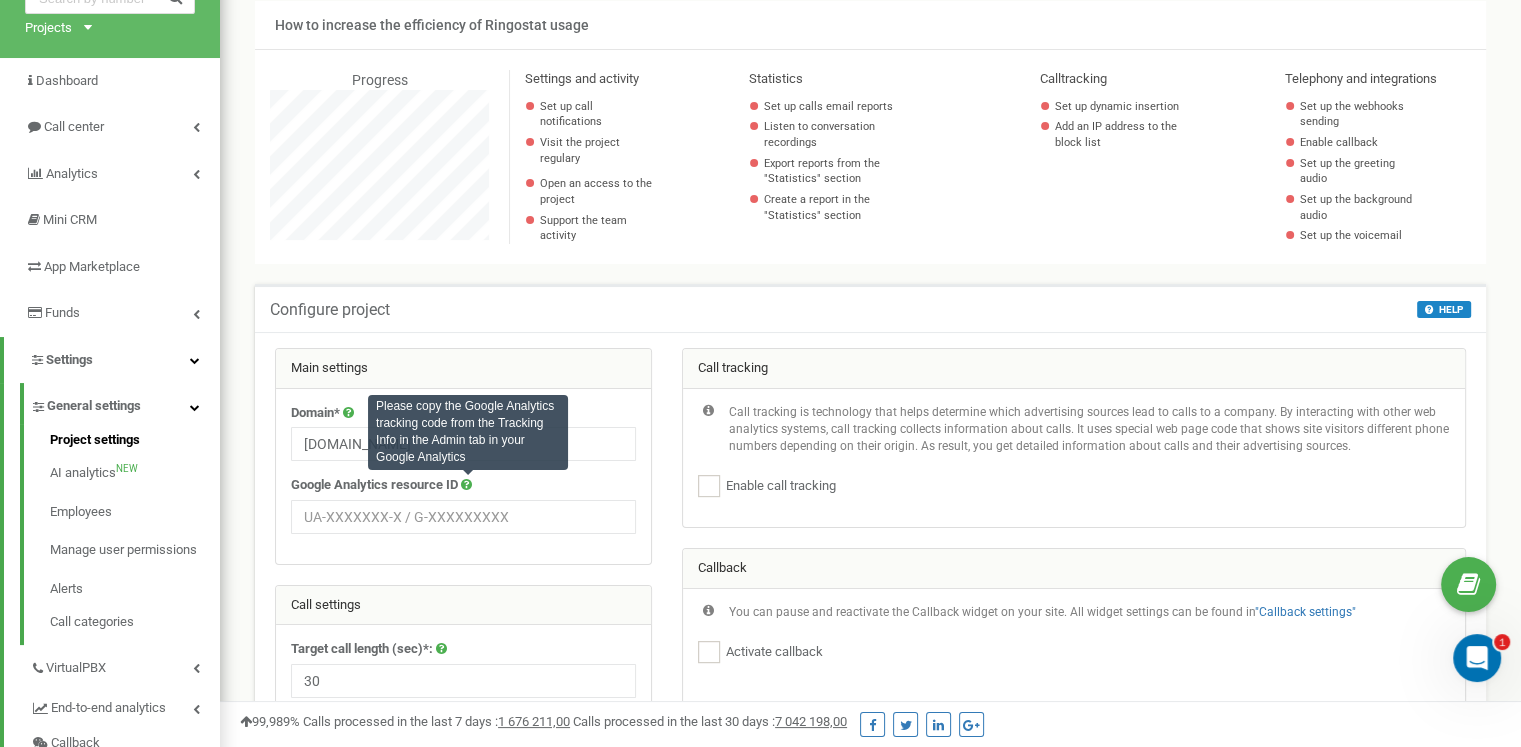 click at bounding box center (466, 484) 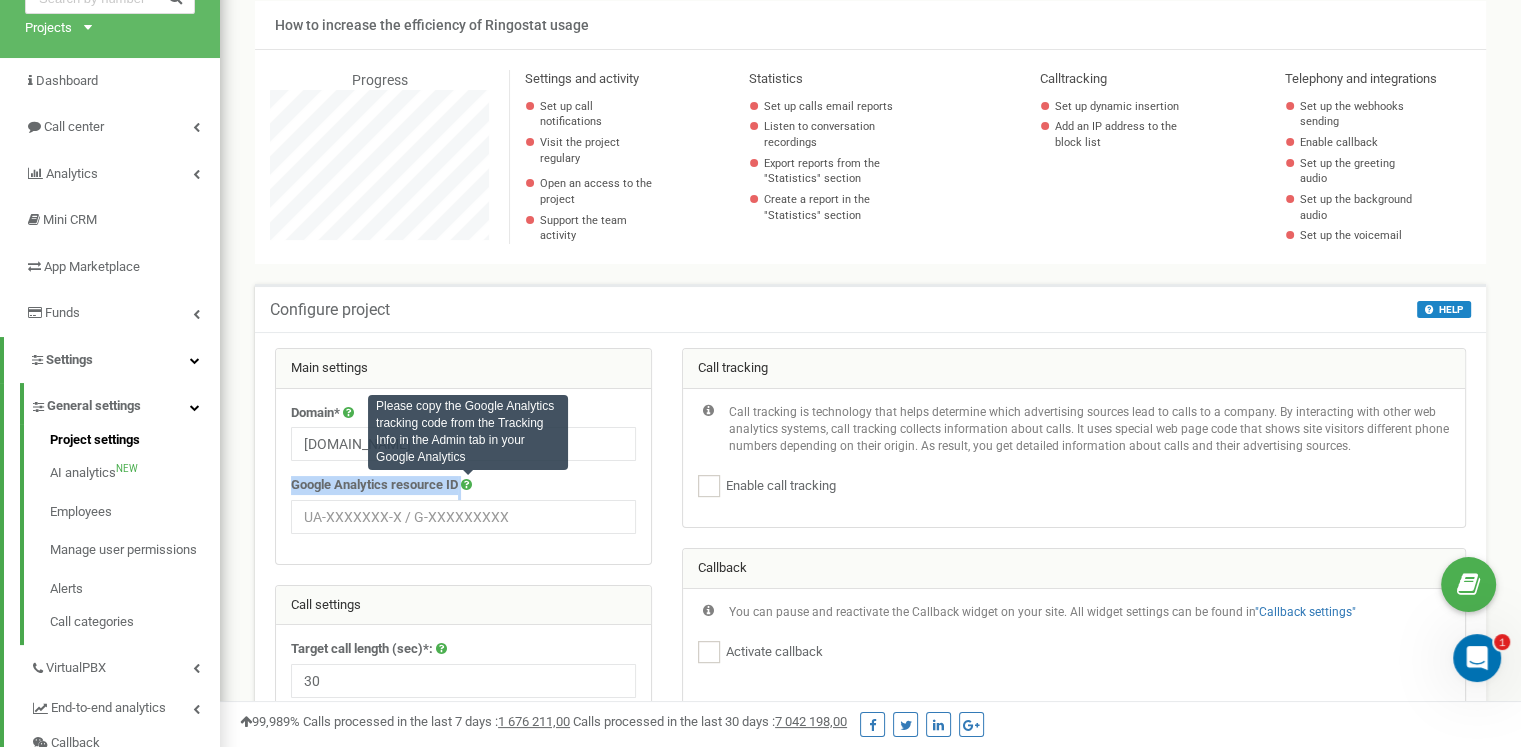 click at bounding box center [466, 484] 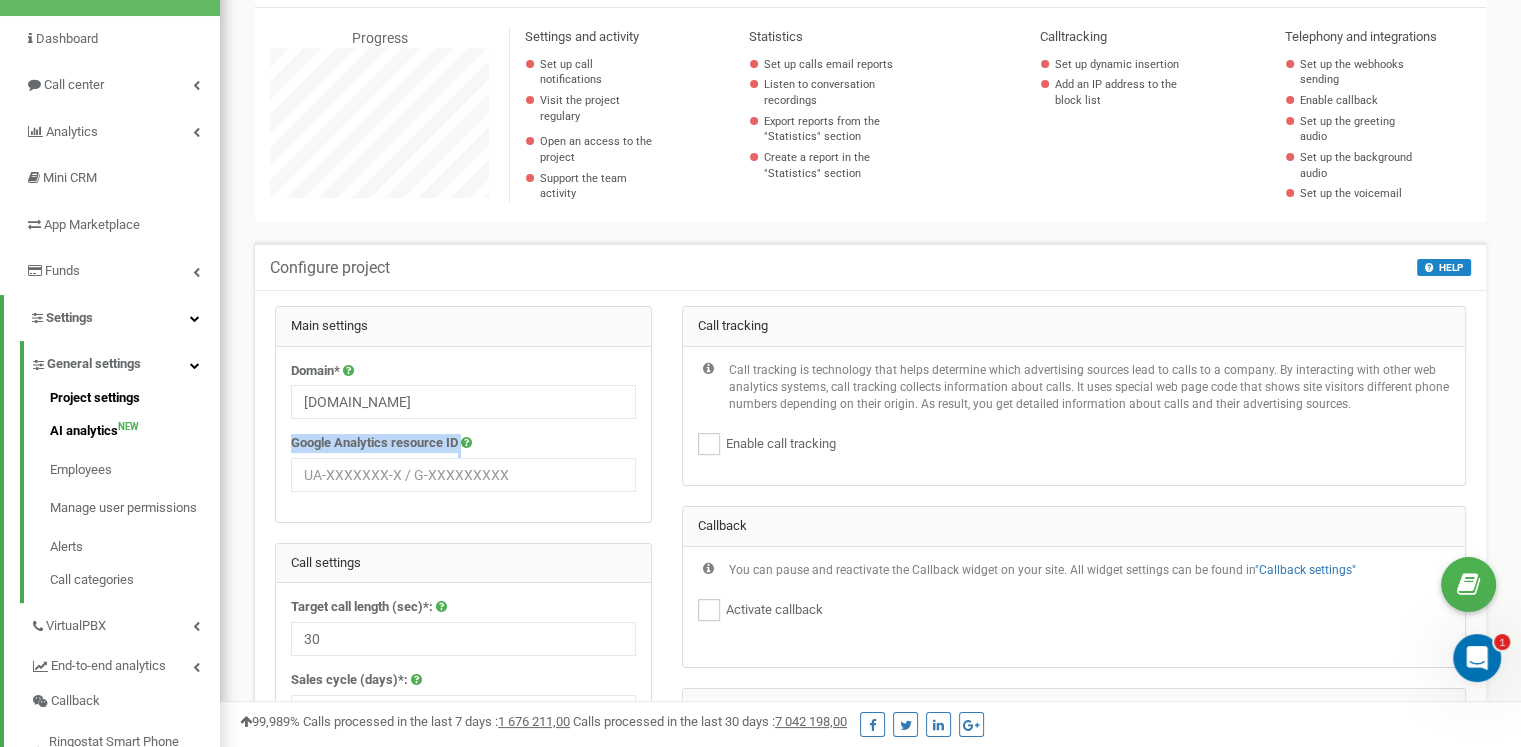 scroll, scrollTop: 150, scrollLeft: 0, axis: vertical 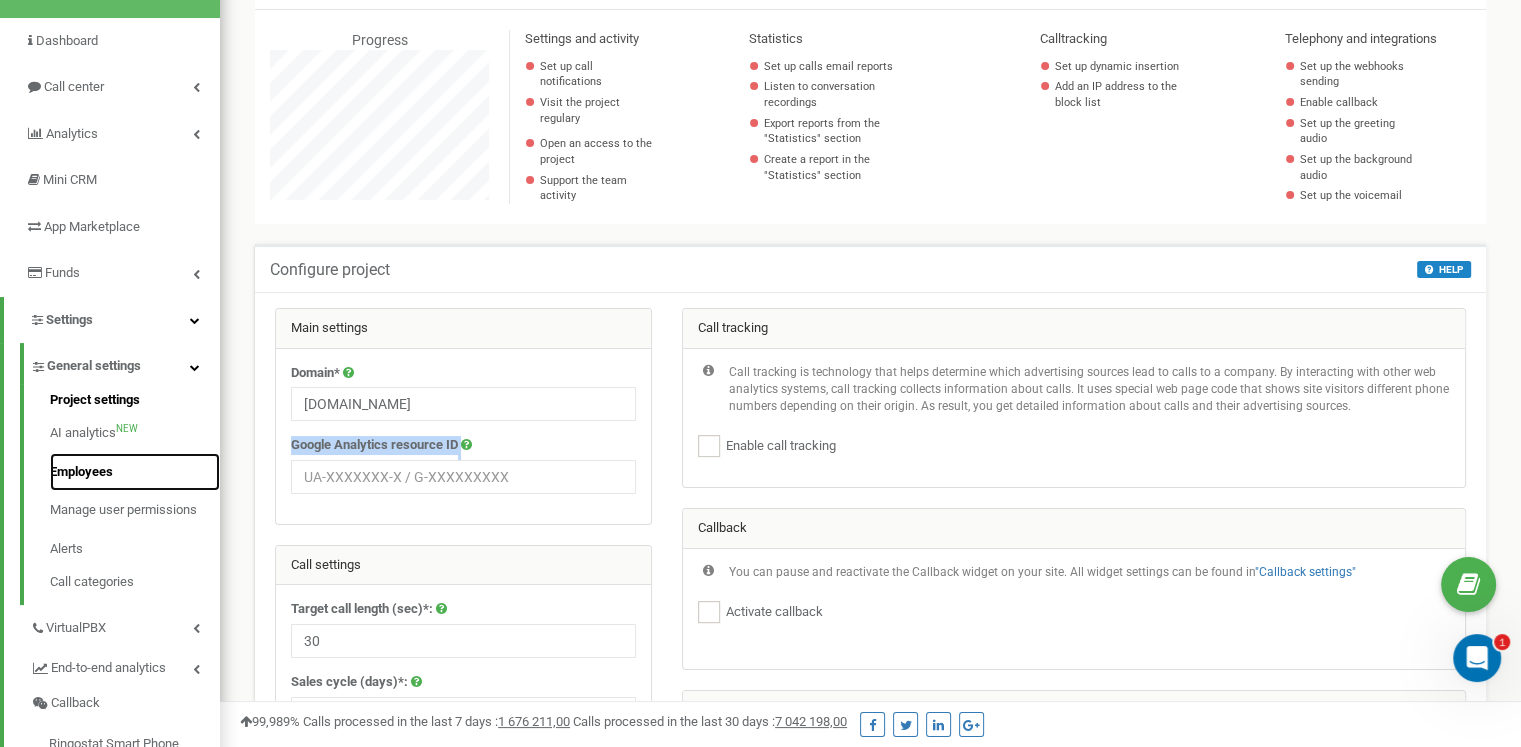 click on "Employees" at bounding box center (135, 472) 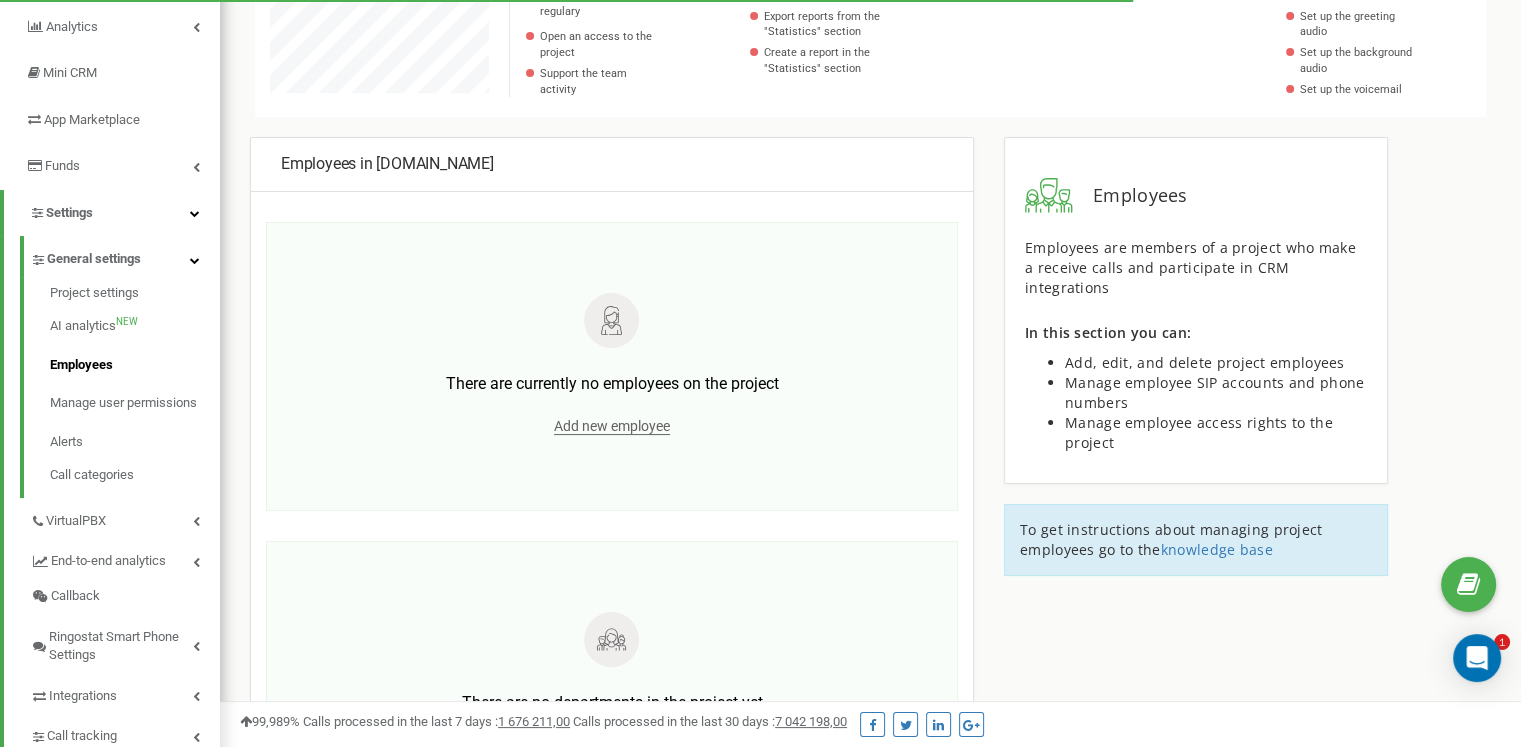 scroll, scrollTop: 323, scrollLeft: 0, axis: vertical 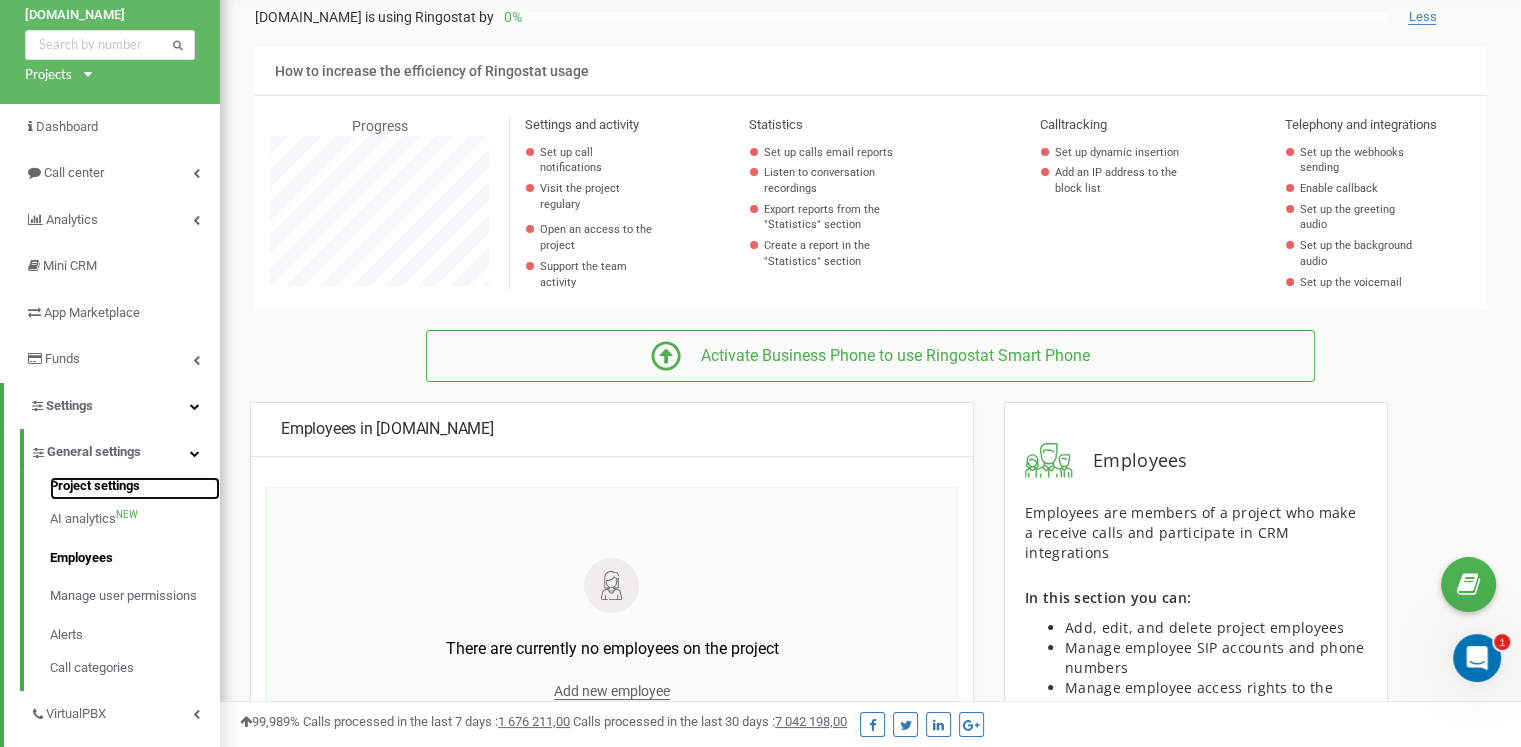 click on "Project settings" at bounding box center (135, 489) 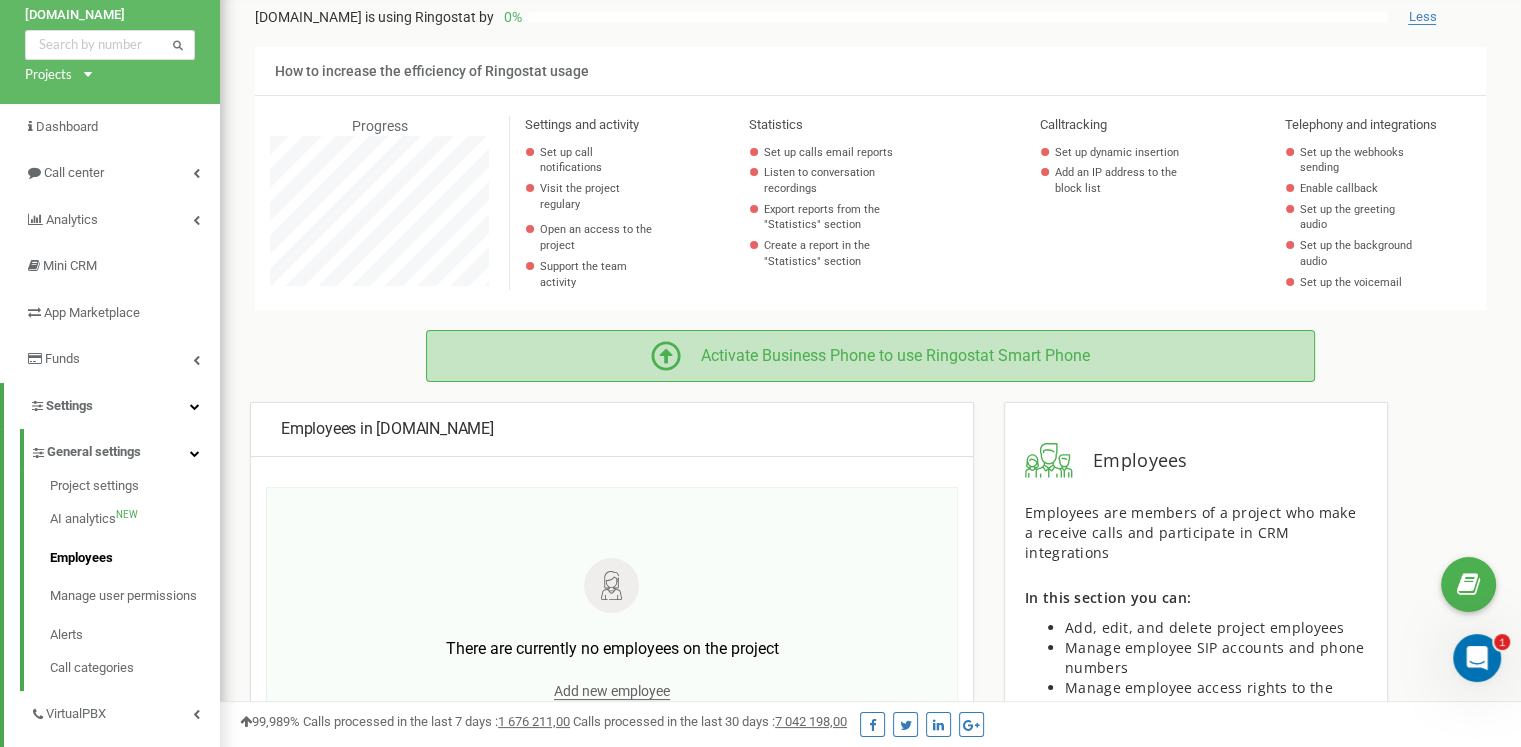 click on "Activate Business Phone to use Ringostat Smart Phone" at bounding box center [885, 356] 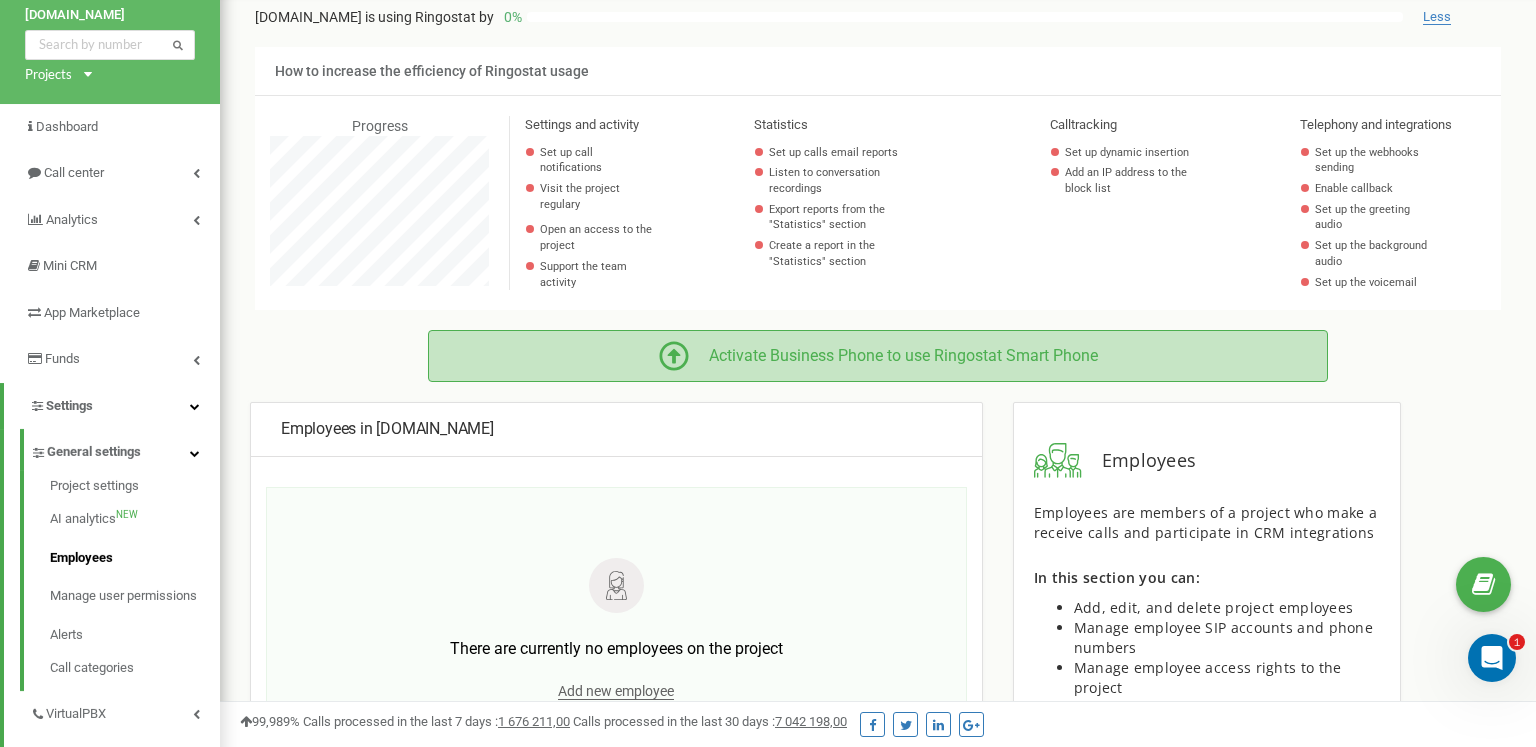 scroll, scrollTop: 998800, scrollLeft: 998684, axis: both 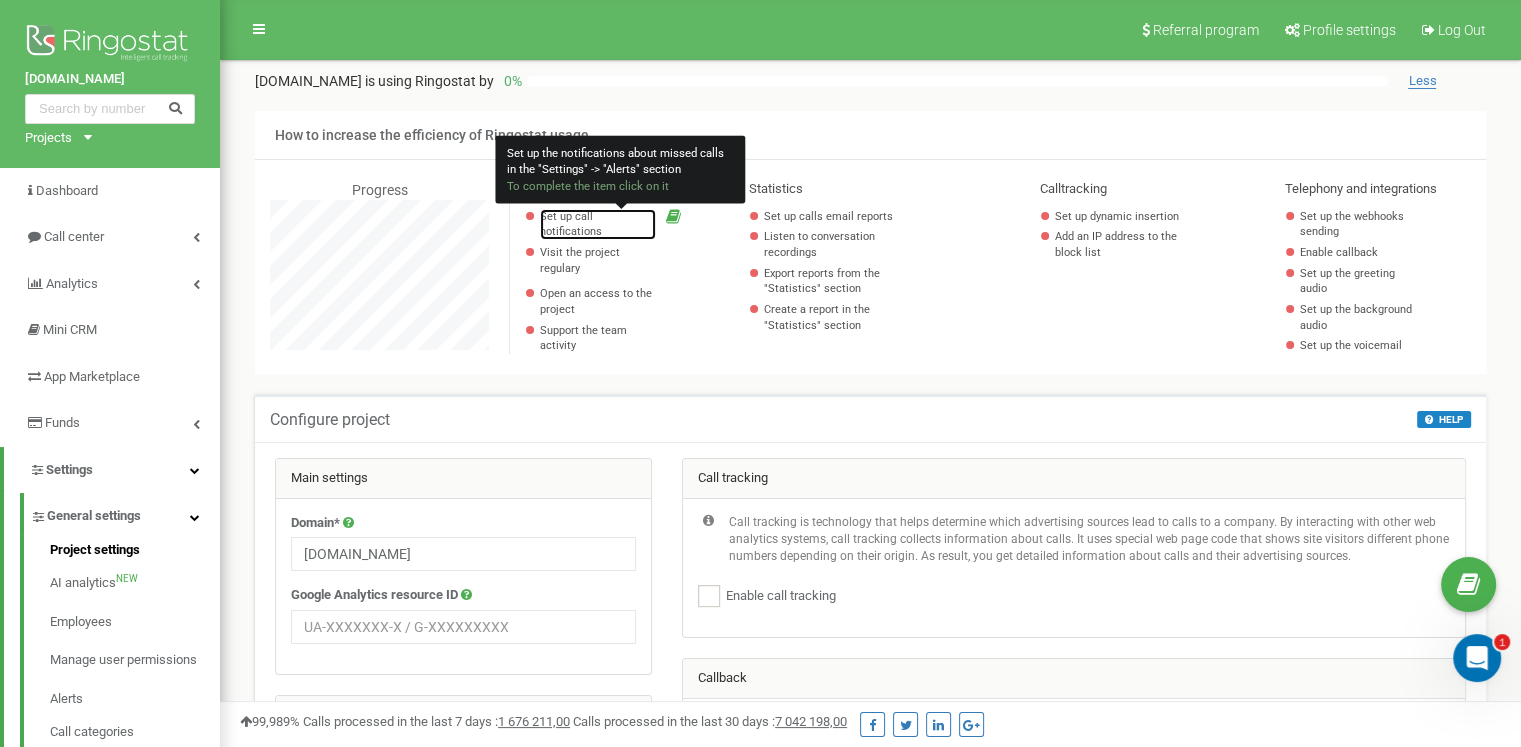 click on "Set up call notifications" at bounding box center [598, 224] 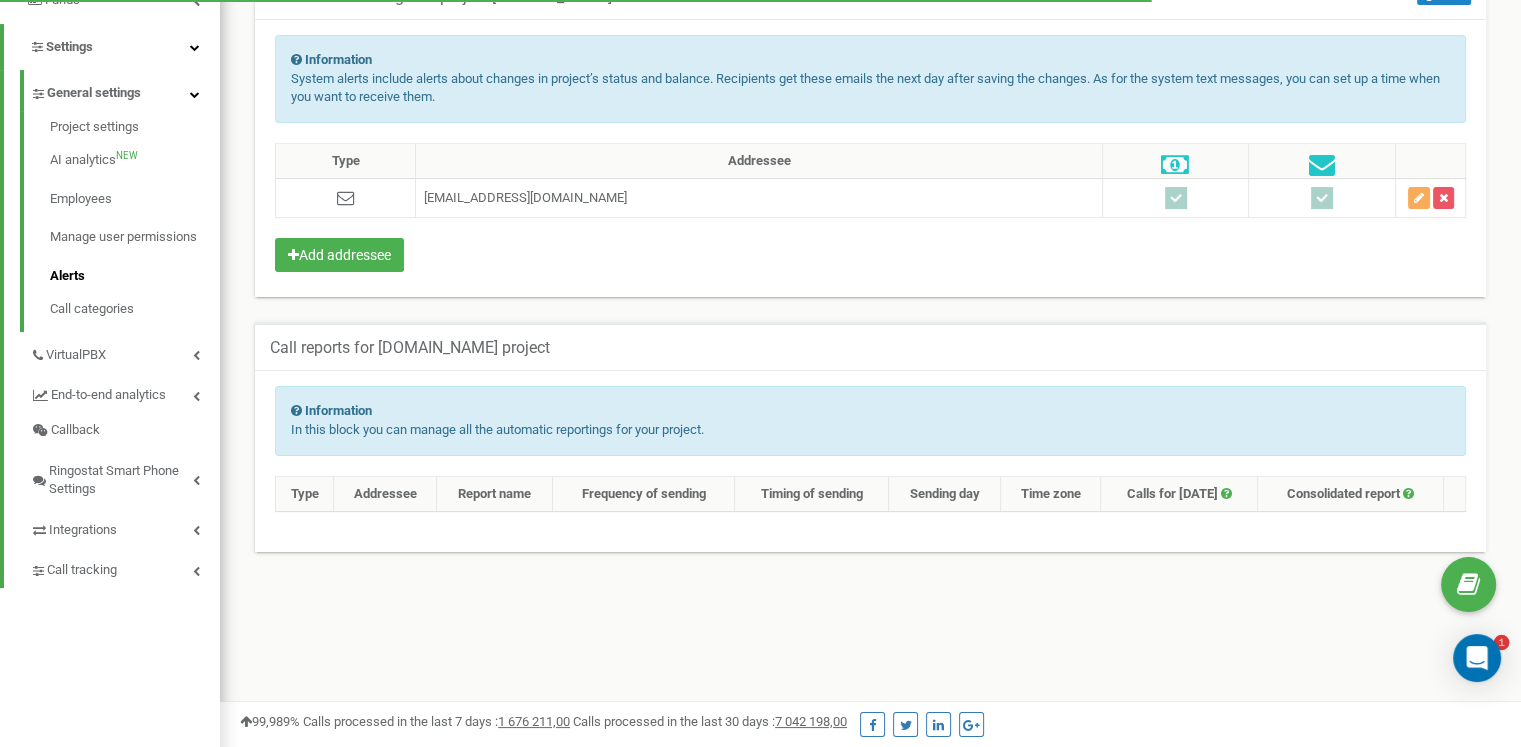 scroll, scrollTop: 0, scrollLeft: 0, axis: both 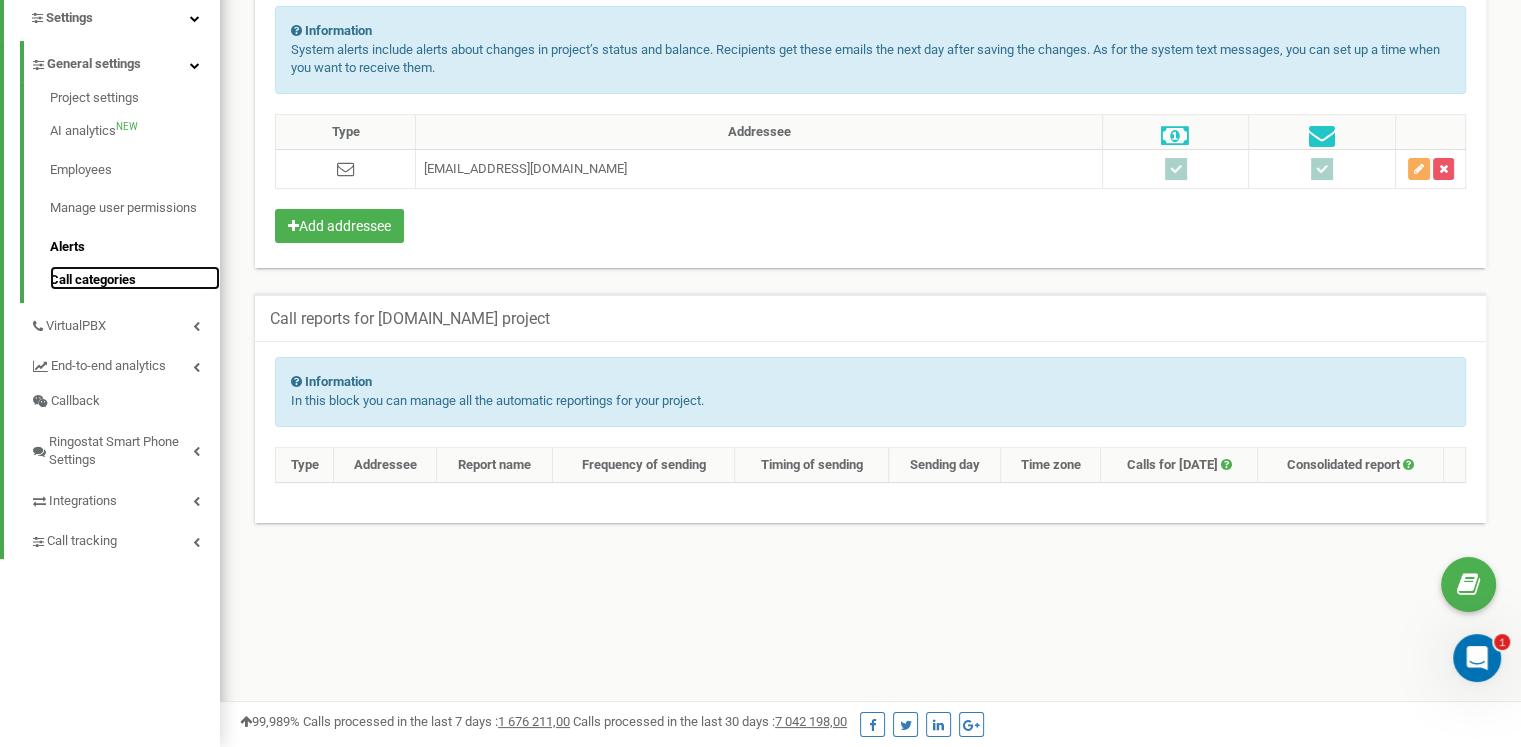 click on "Call categories" at bounding box center (135, 278) 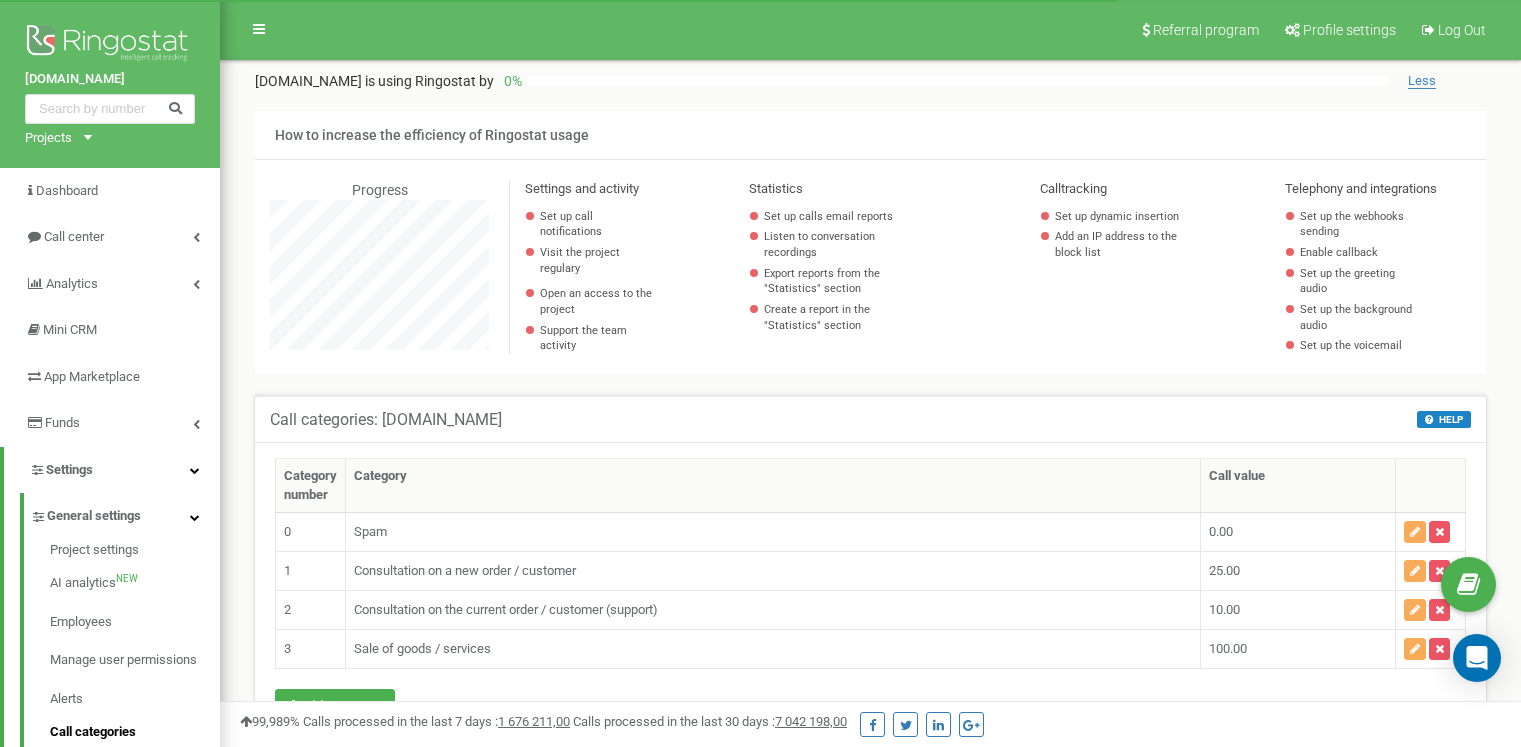 scroll, scrollTop: 100, scrollLeft: 0, axis: vertical 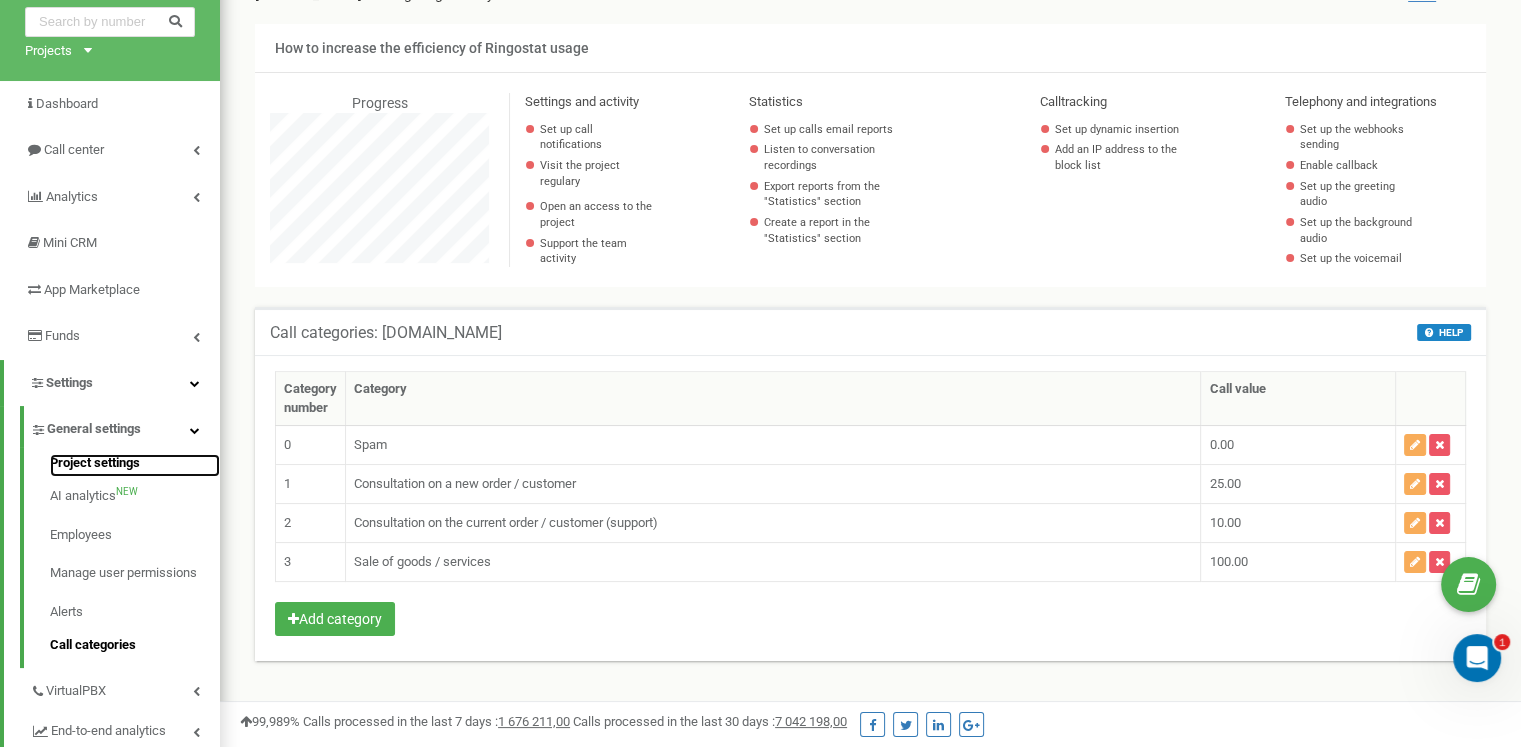 click on "Project settings" at bounding box center (135, 466) 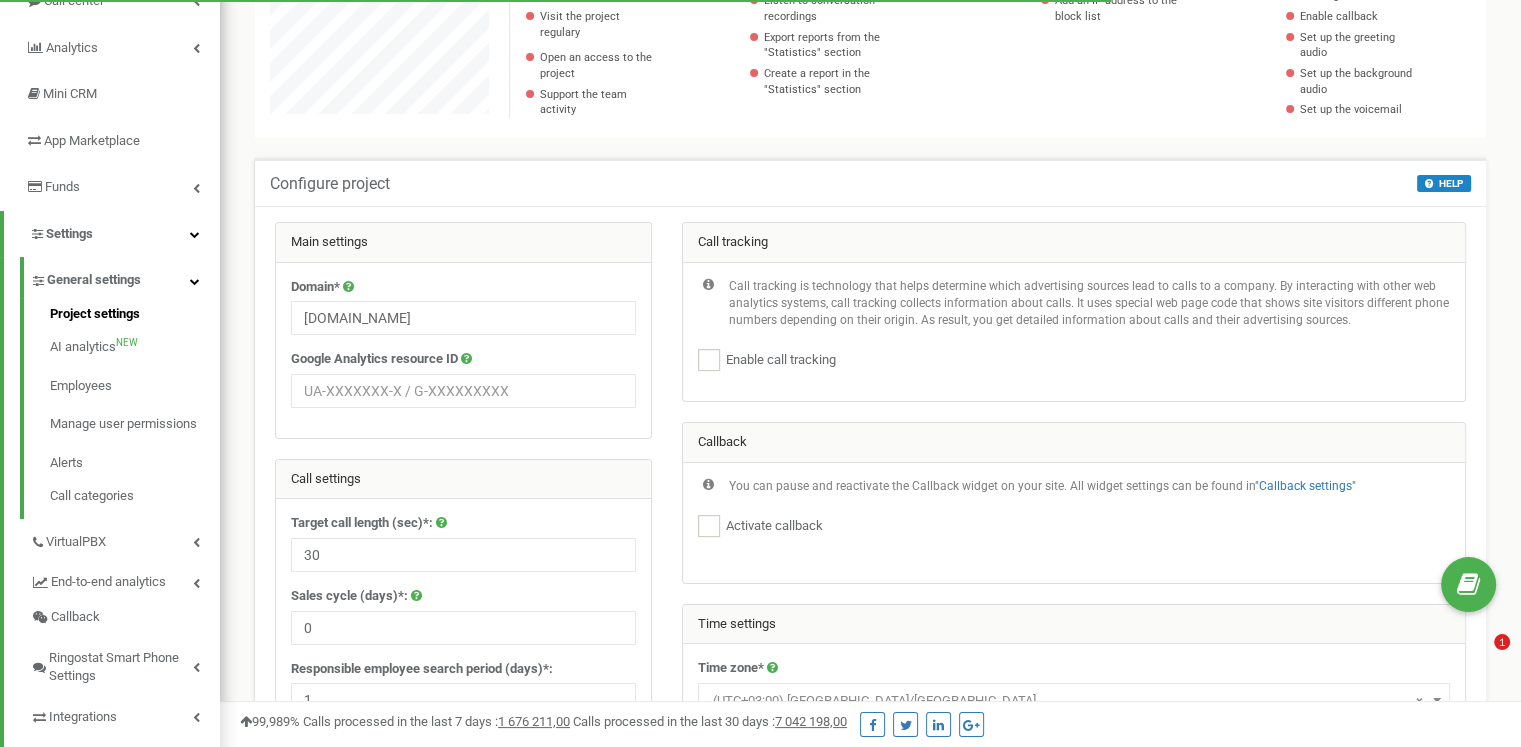 scroll, scrollTop: 237, scrollLeft: 0, axis: vertical 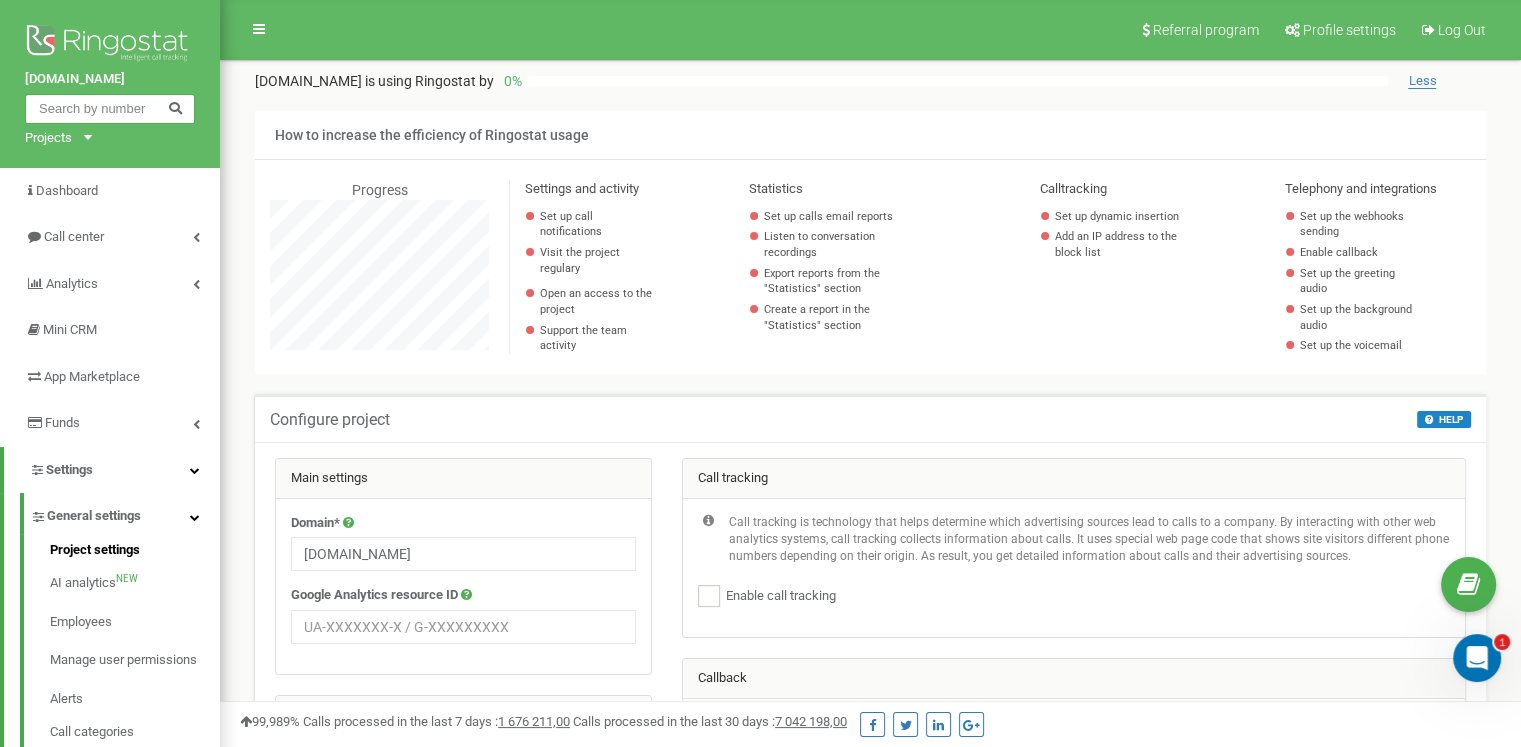 click at bounding box center [110, 109] 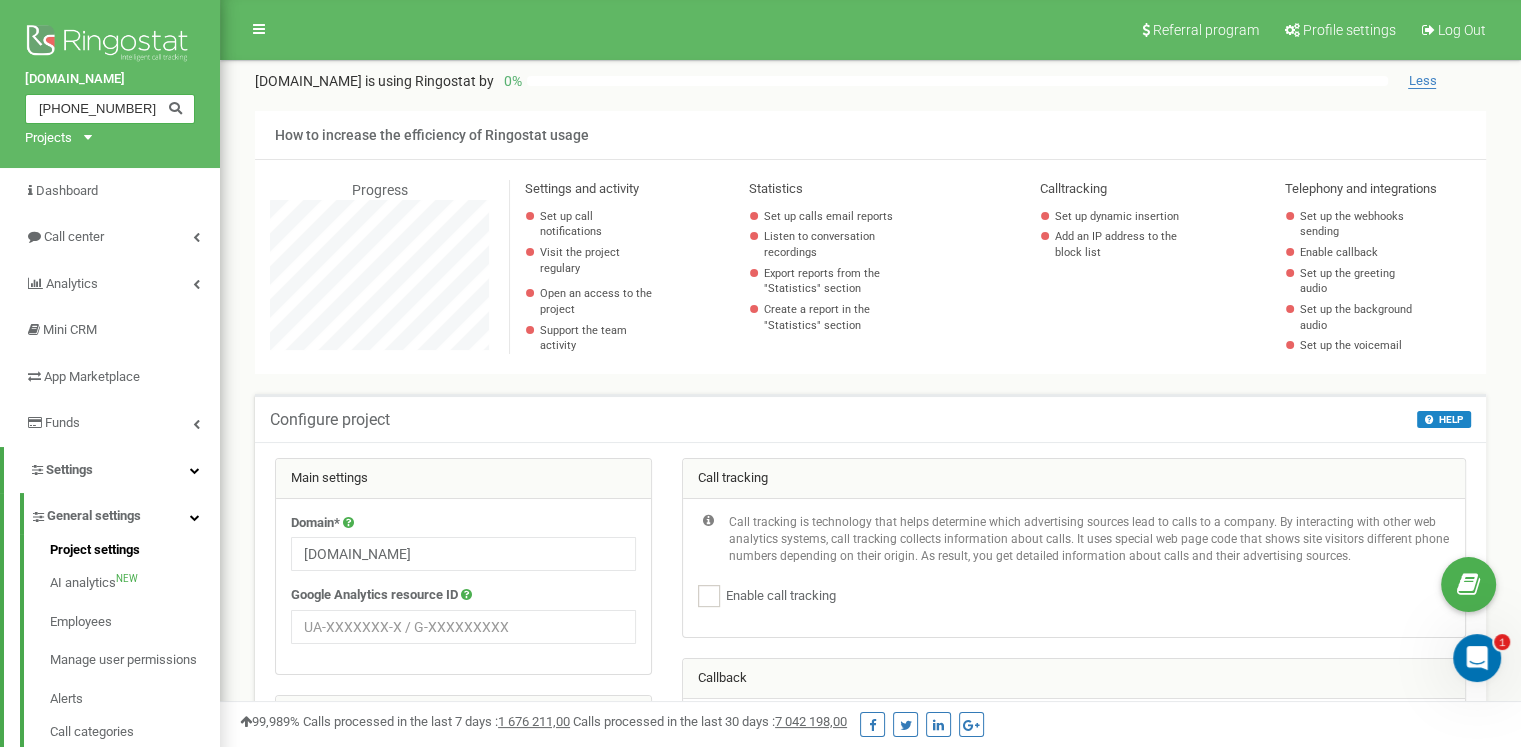 type on "+380978889911" 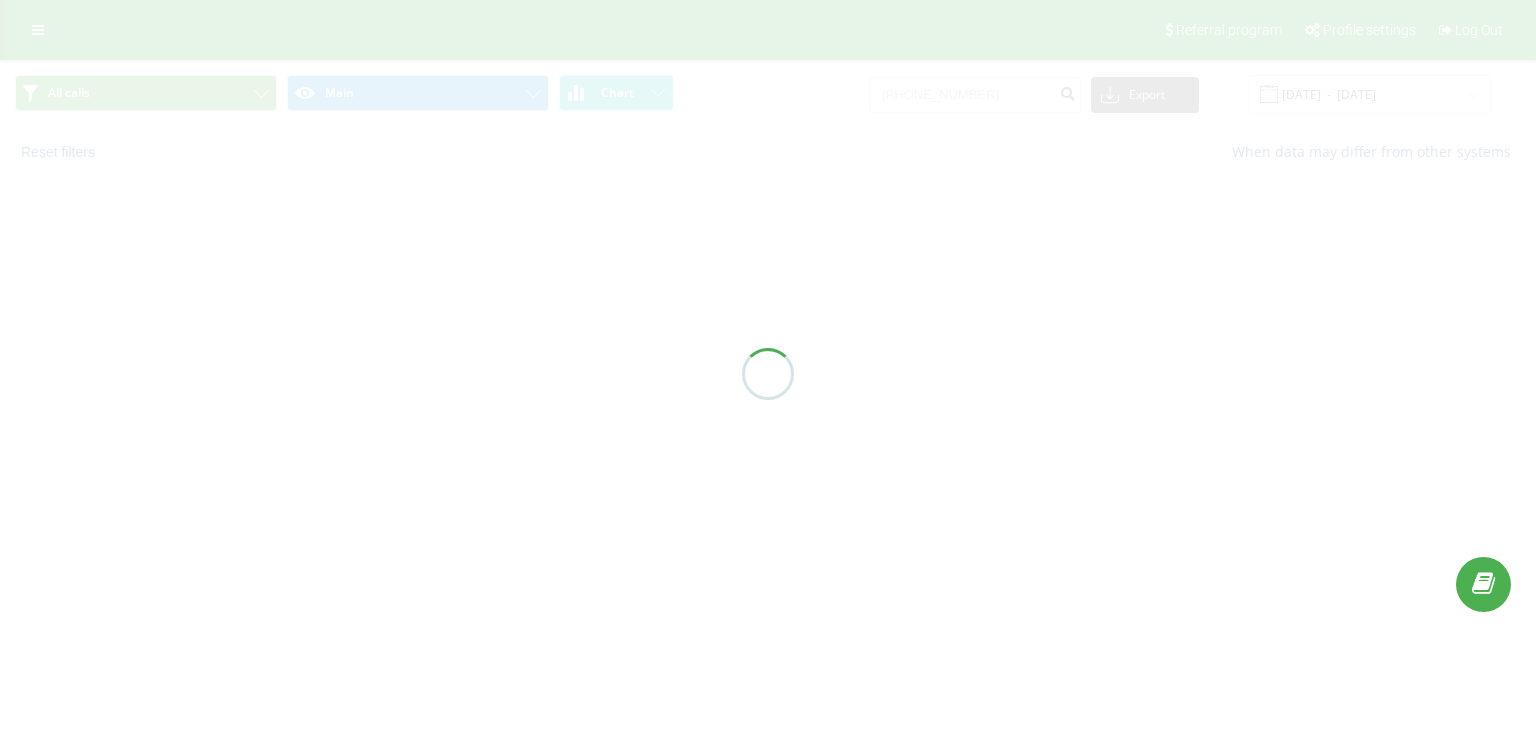 scroll, scrollTop: 0, scrollLeft: 0, axis: both 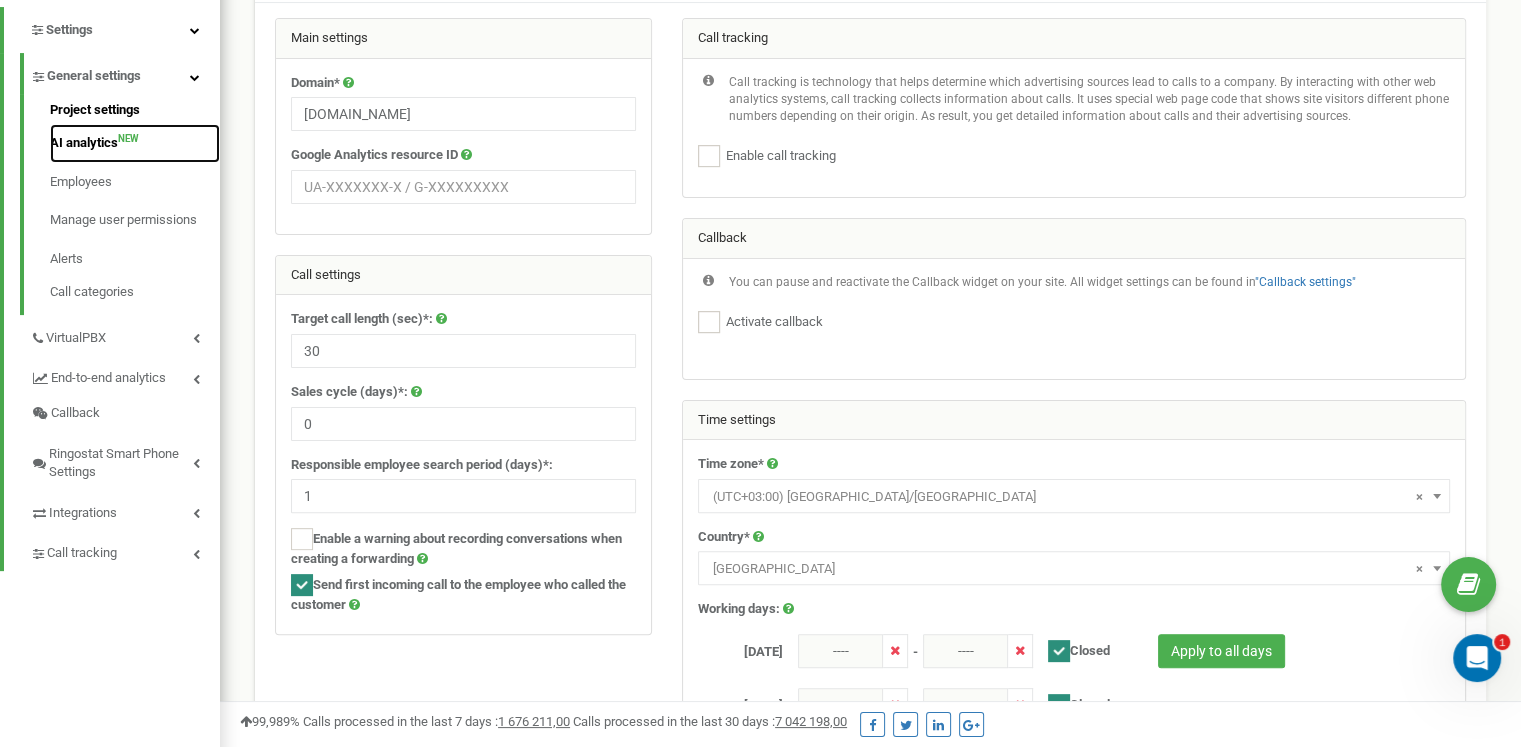 click on "AI analytics NEW" at bounding box center [135, 143] 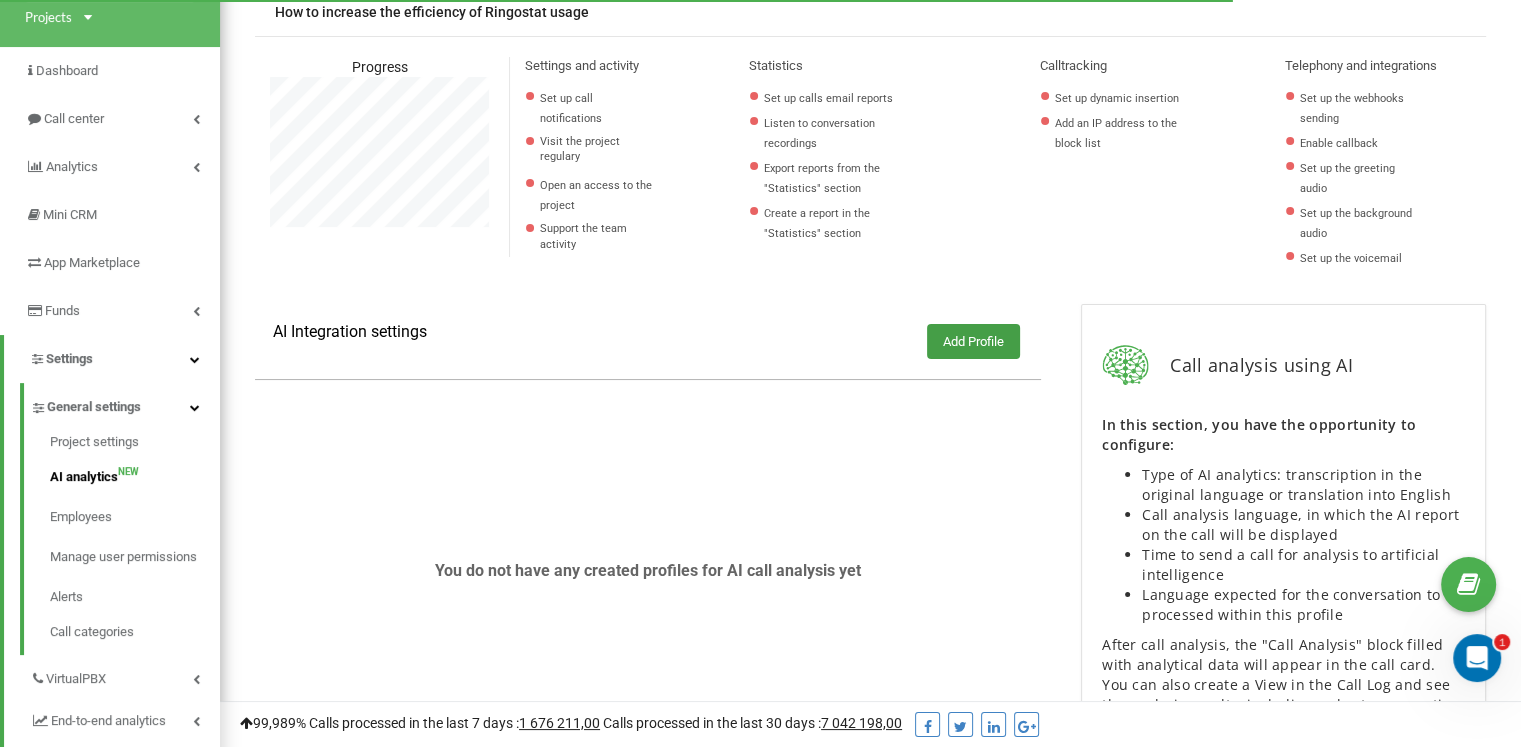 scroll, scrollTop: 130, scrollLeft: 0, axis: vertical 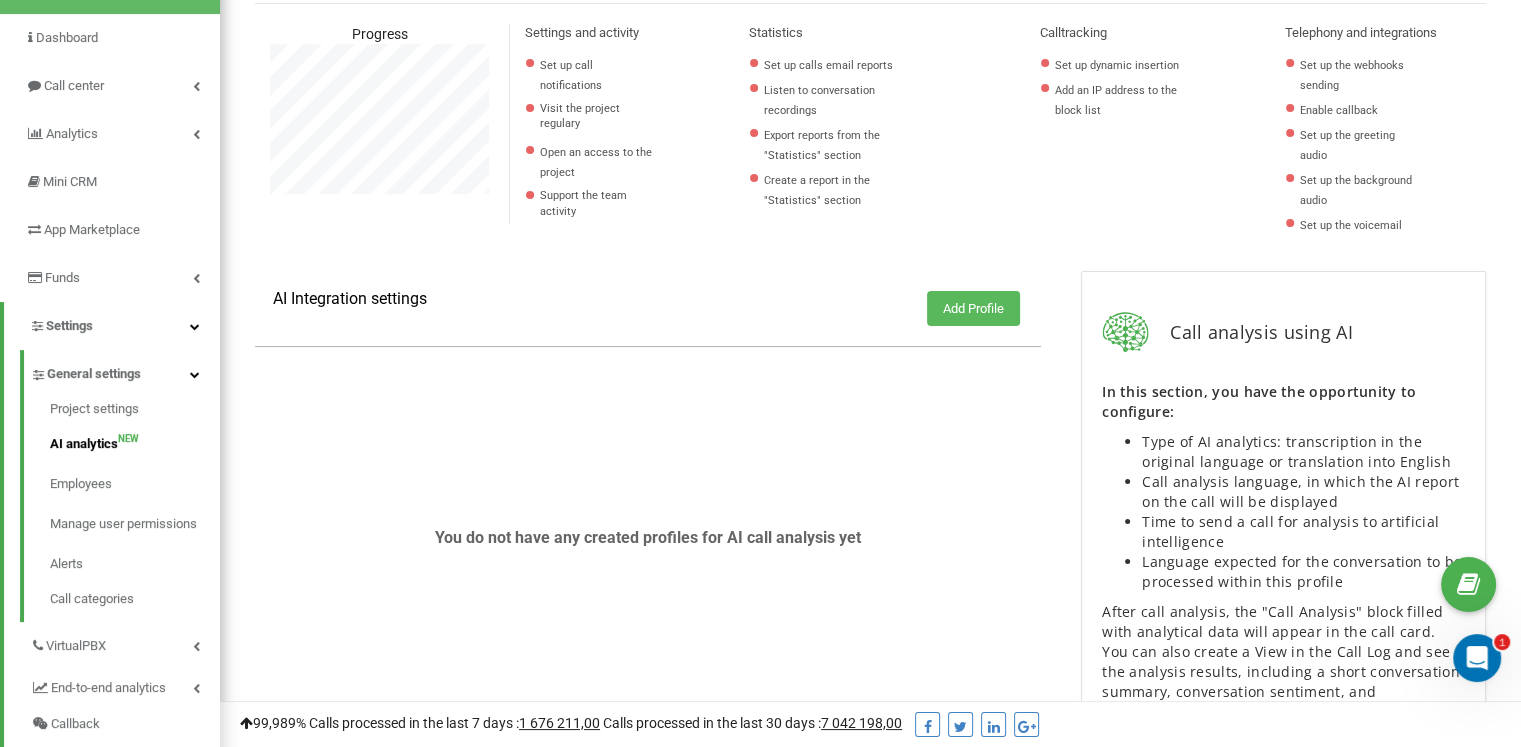 click on "Add Profile" at bounding box center [973, 308] 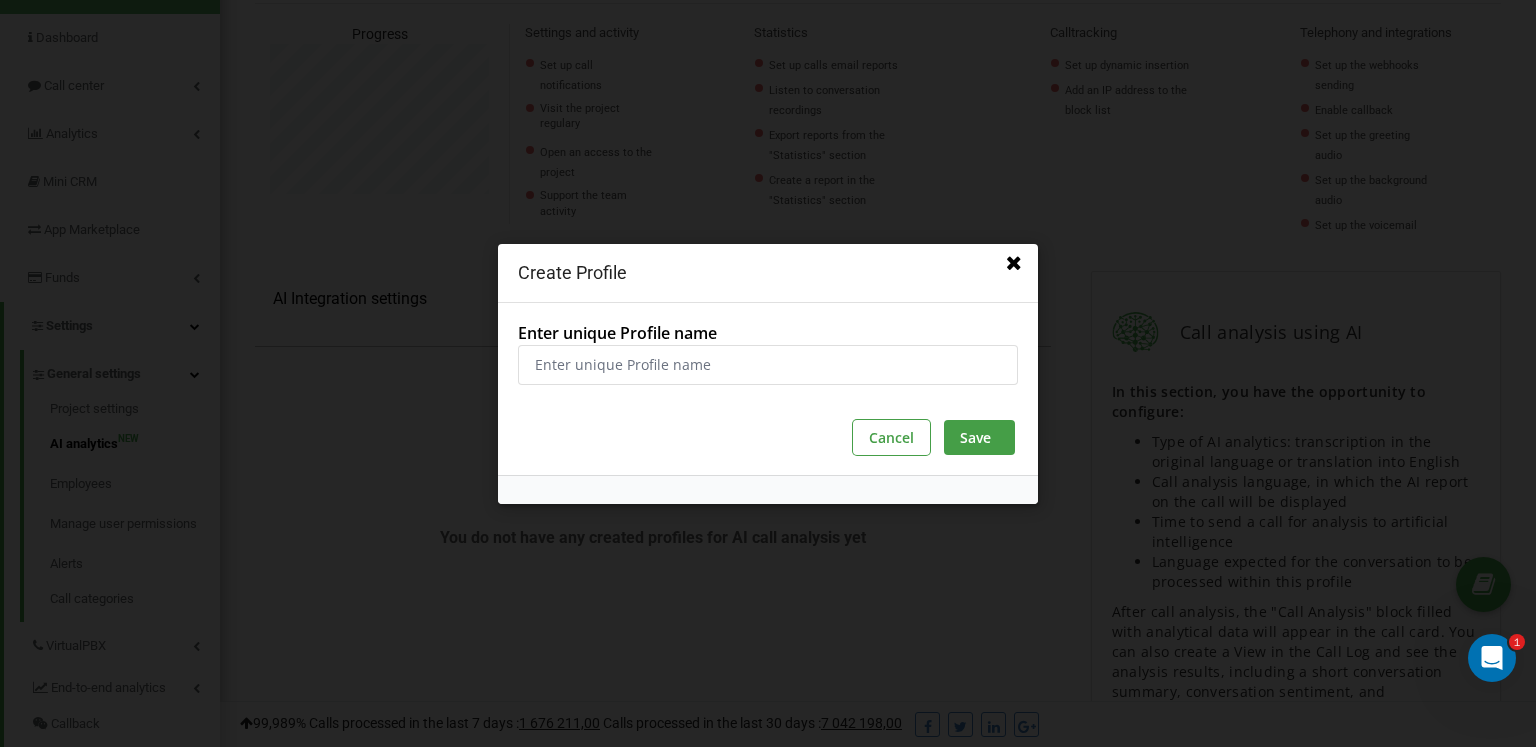 scroll, scrollTop: 998800, scrollLeft: 998684, axis: both 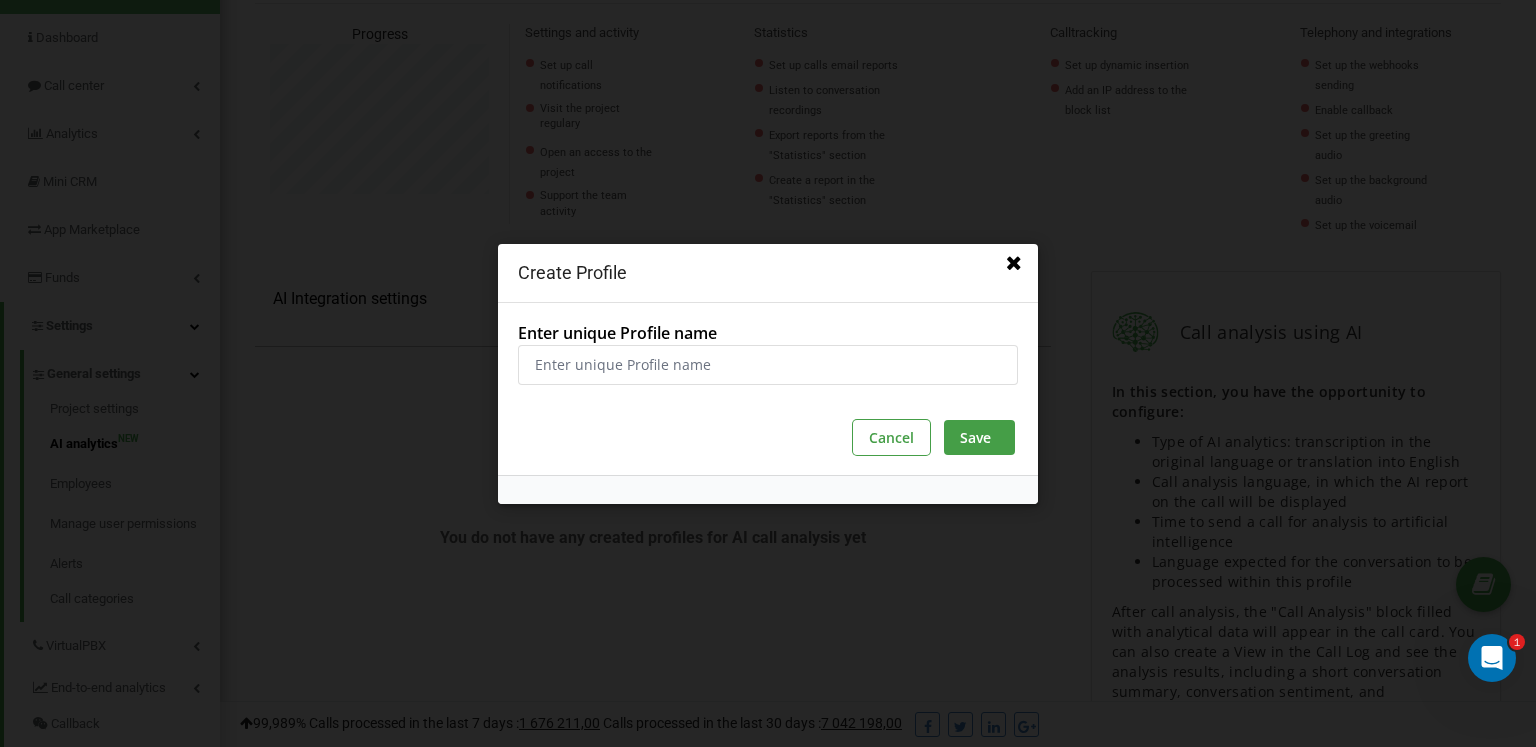 click on "Create Profile" at bounding box center (768, 273) 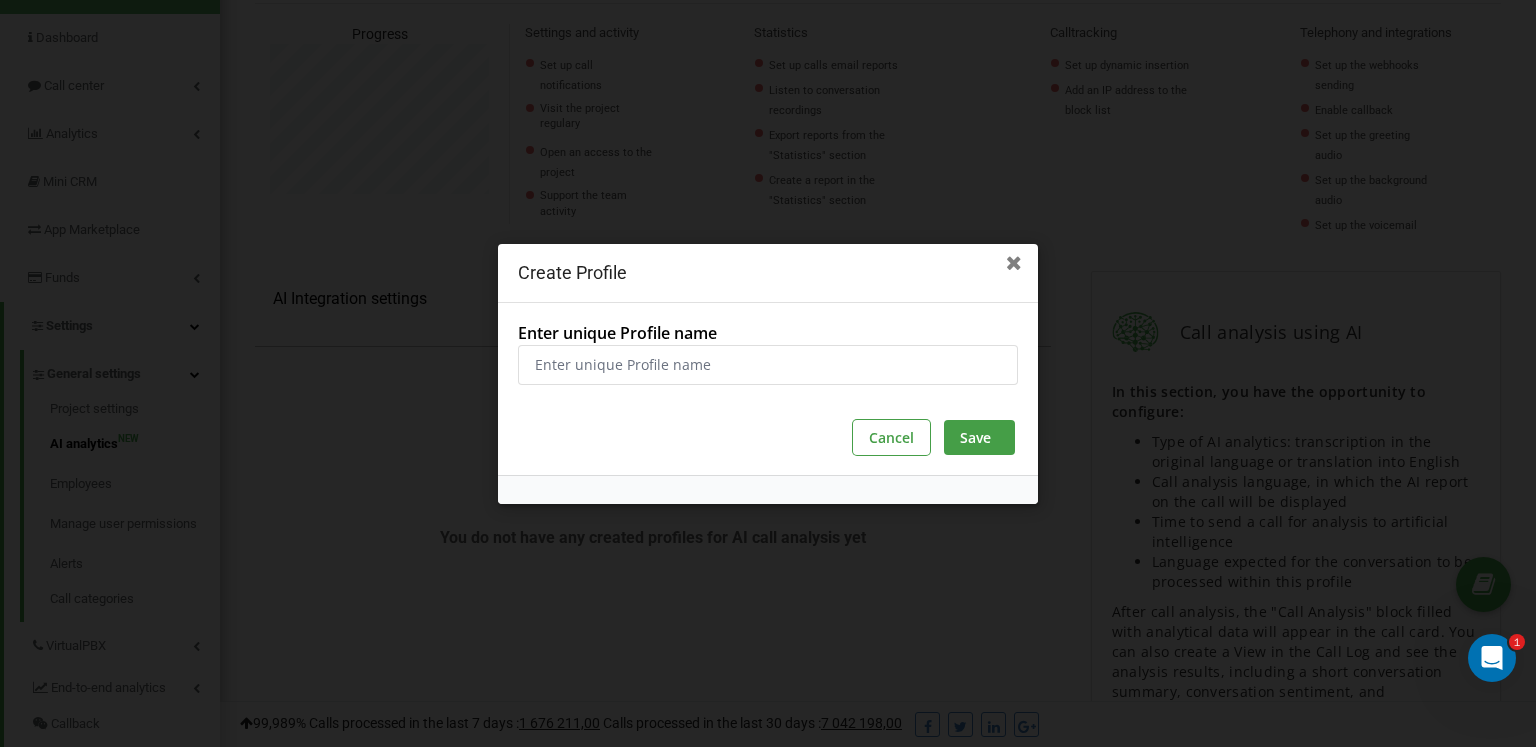 click at bounding box center [1013, 263] 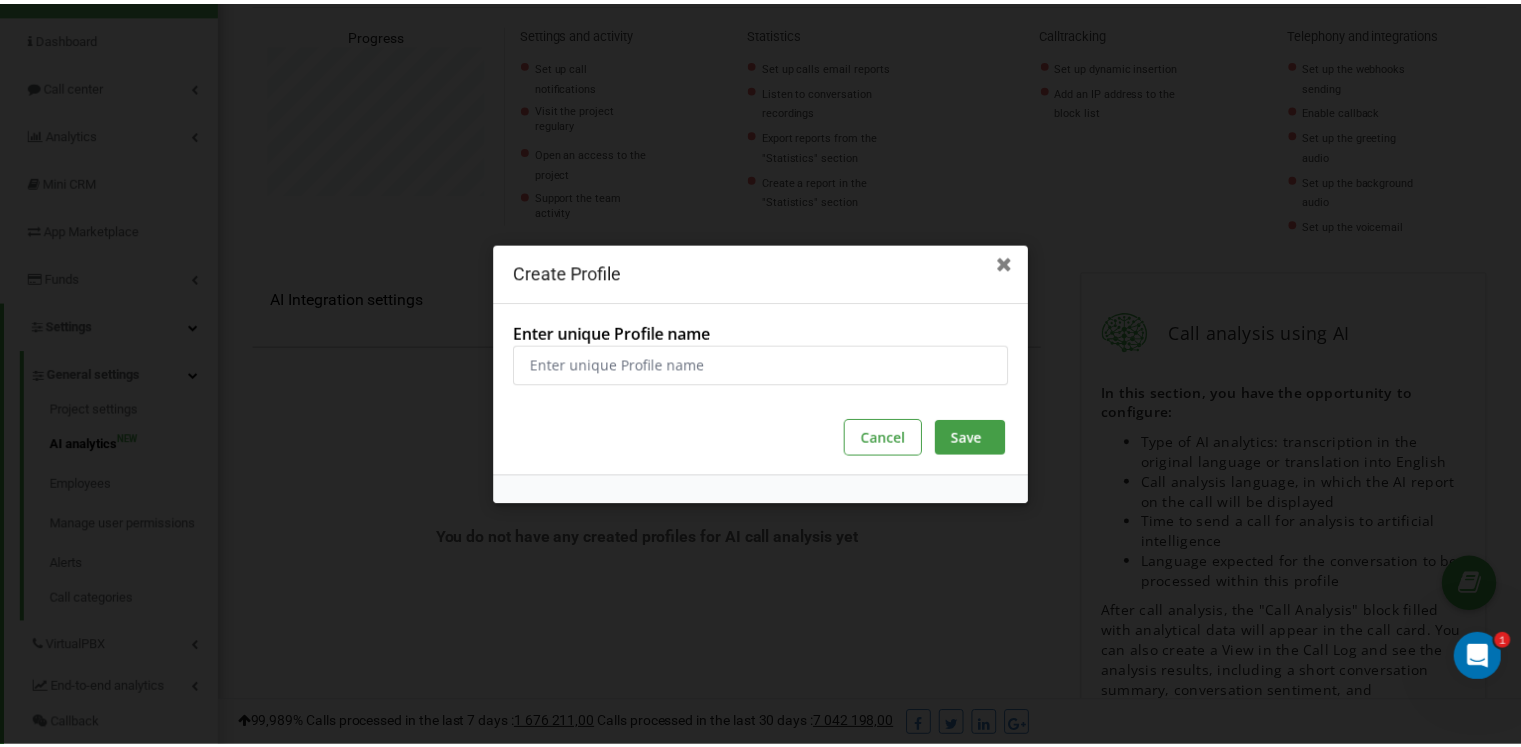scroll, scrollTop: 1200, scrollLeft: 1300, axis: both 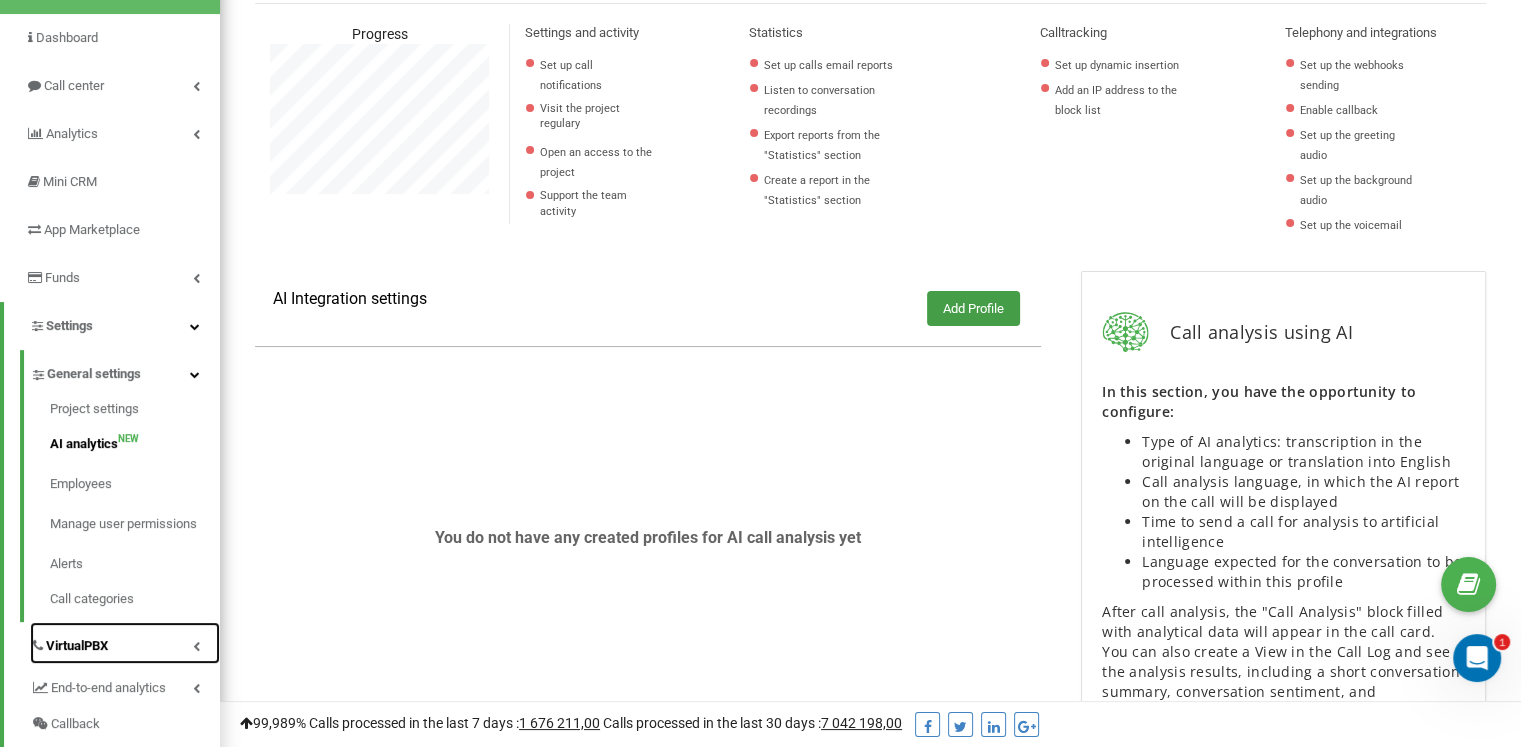 click on "VirtualPBX" at bounding box center (77, 646) 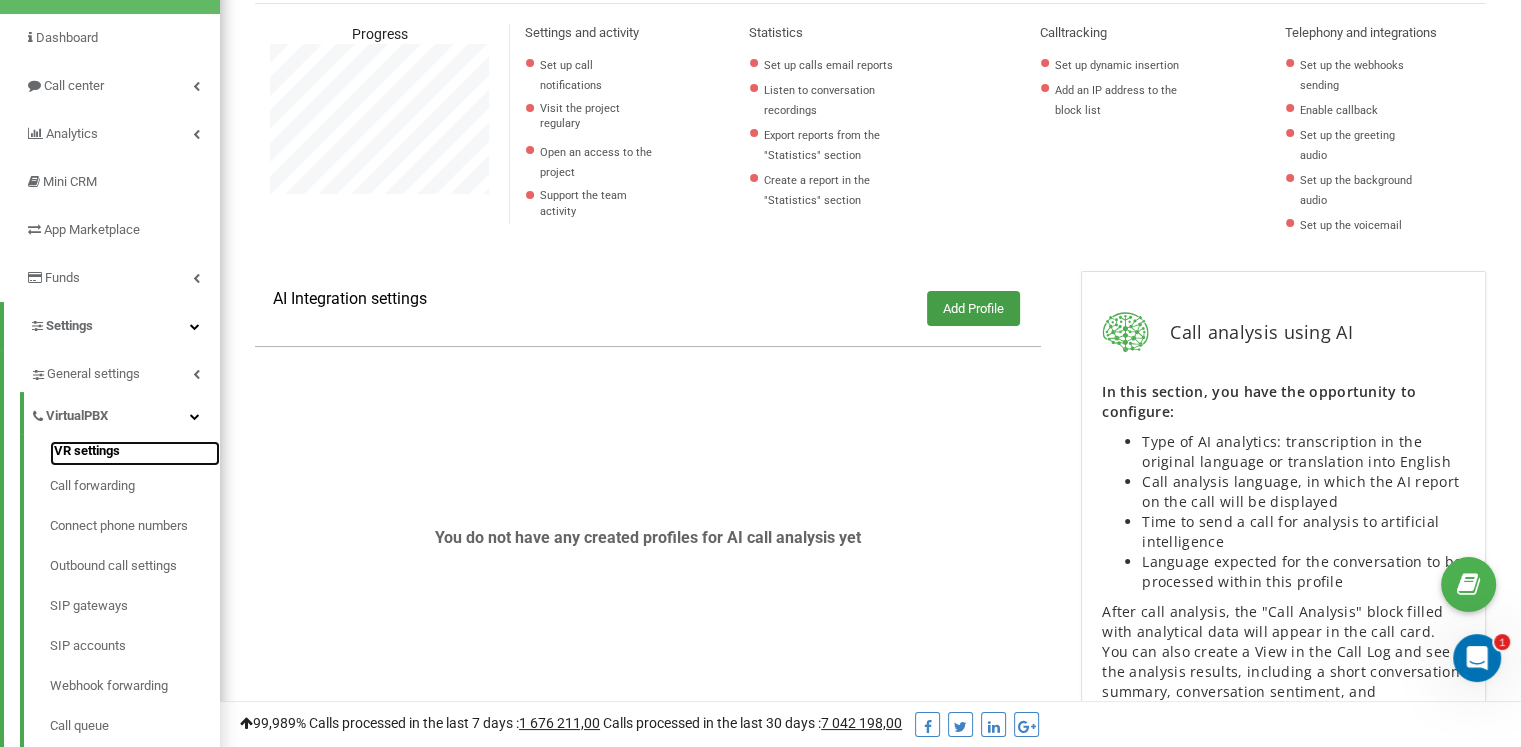 click on "IVR settings" at bounding box center (135, 453) 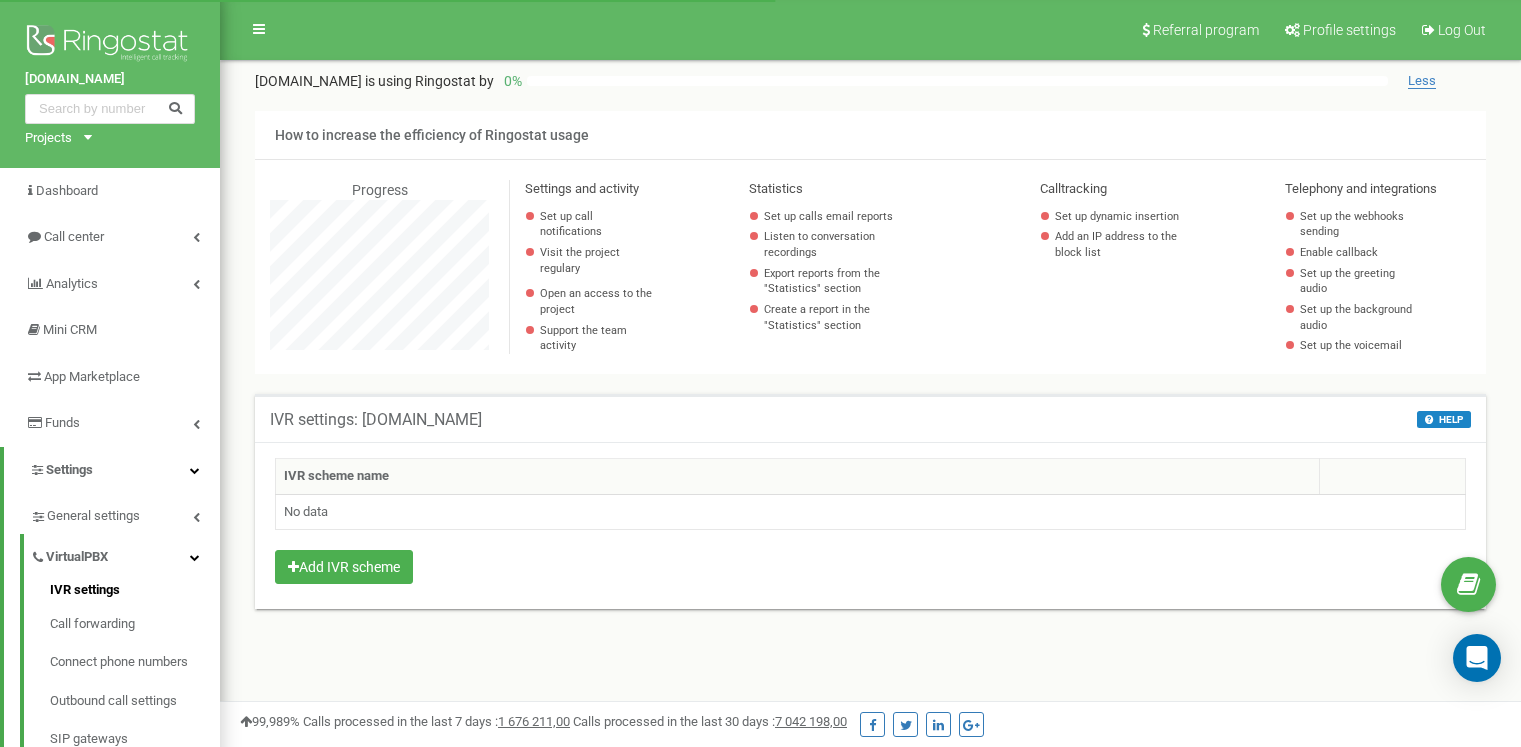 scroll, scrollTop: 0, scrollLeft: 0, axis: both 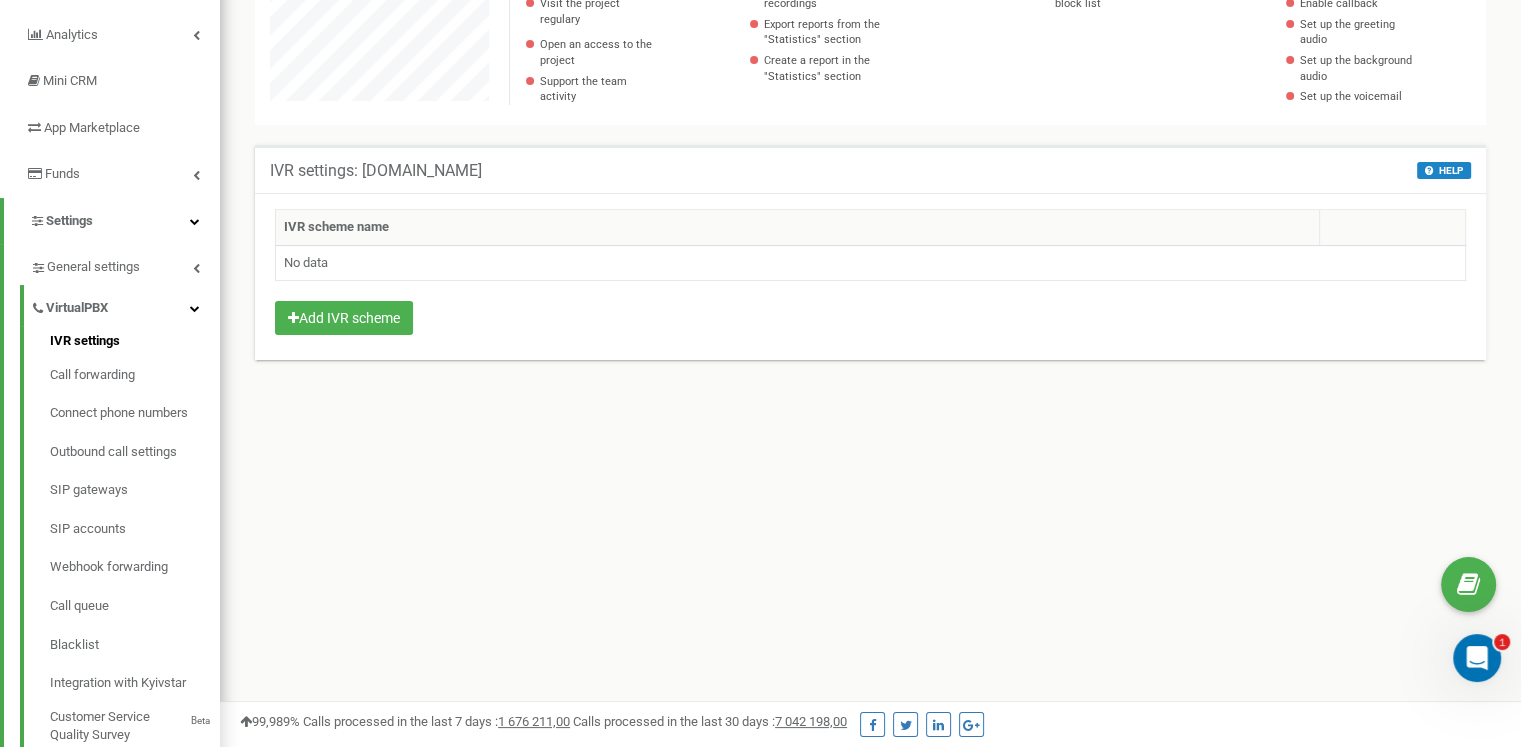 click on "IVR scheme name
No data
Add IVR scheme" at bounding box center [870, 274] 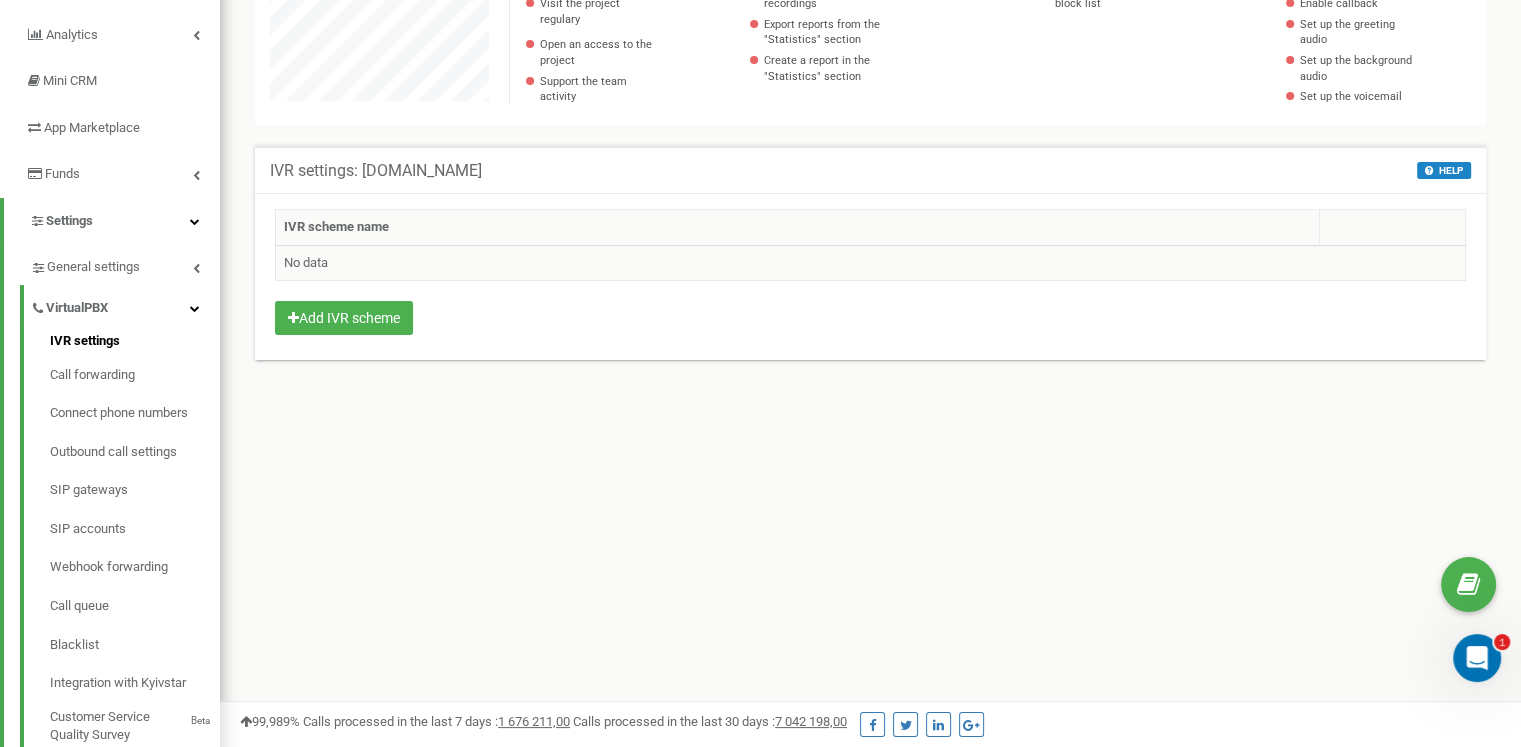 click on "IVR scheme name
No data" at bounding box center [870, 245] 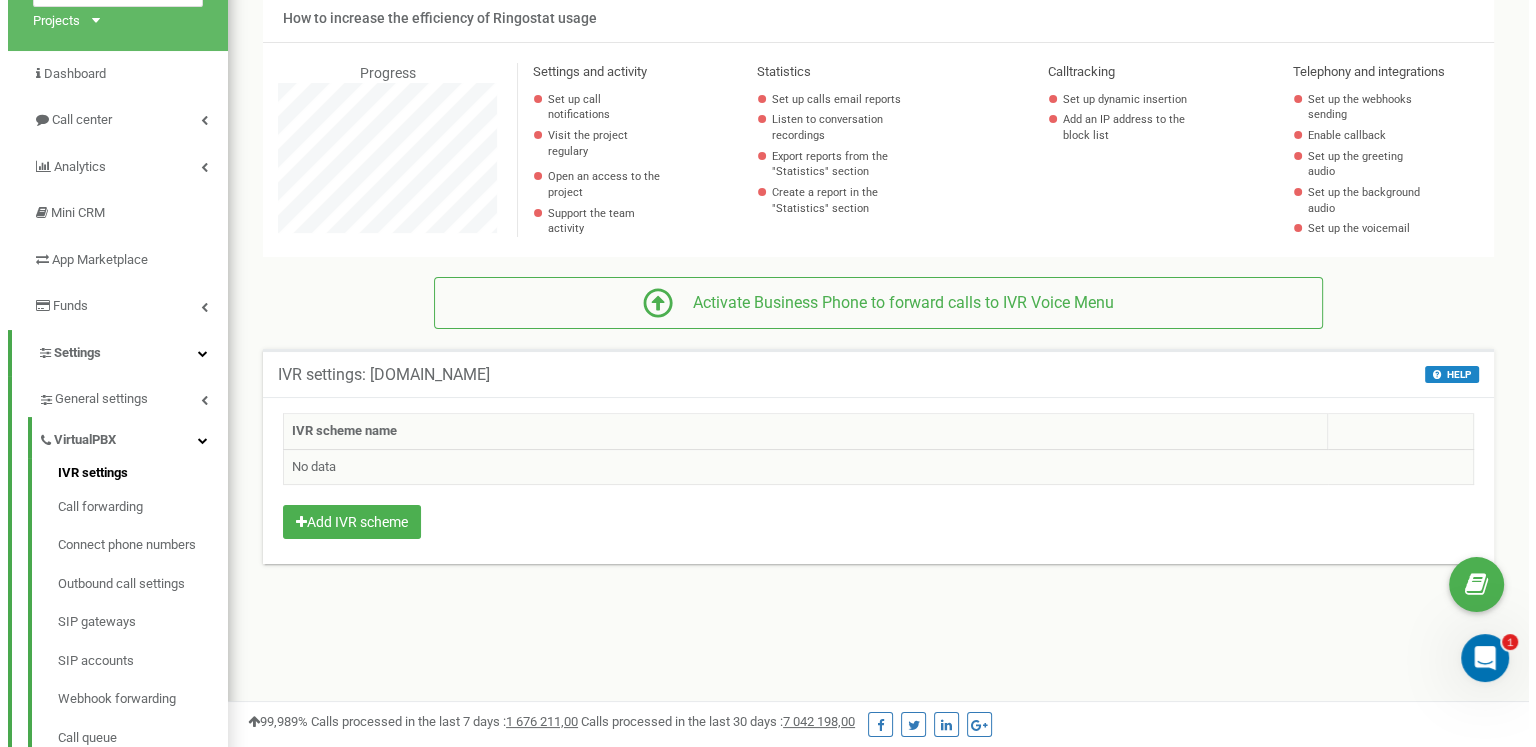 scroll, scrollTop: 116, scrollLeft: 0, axis: vertical 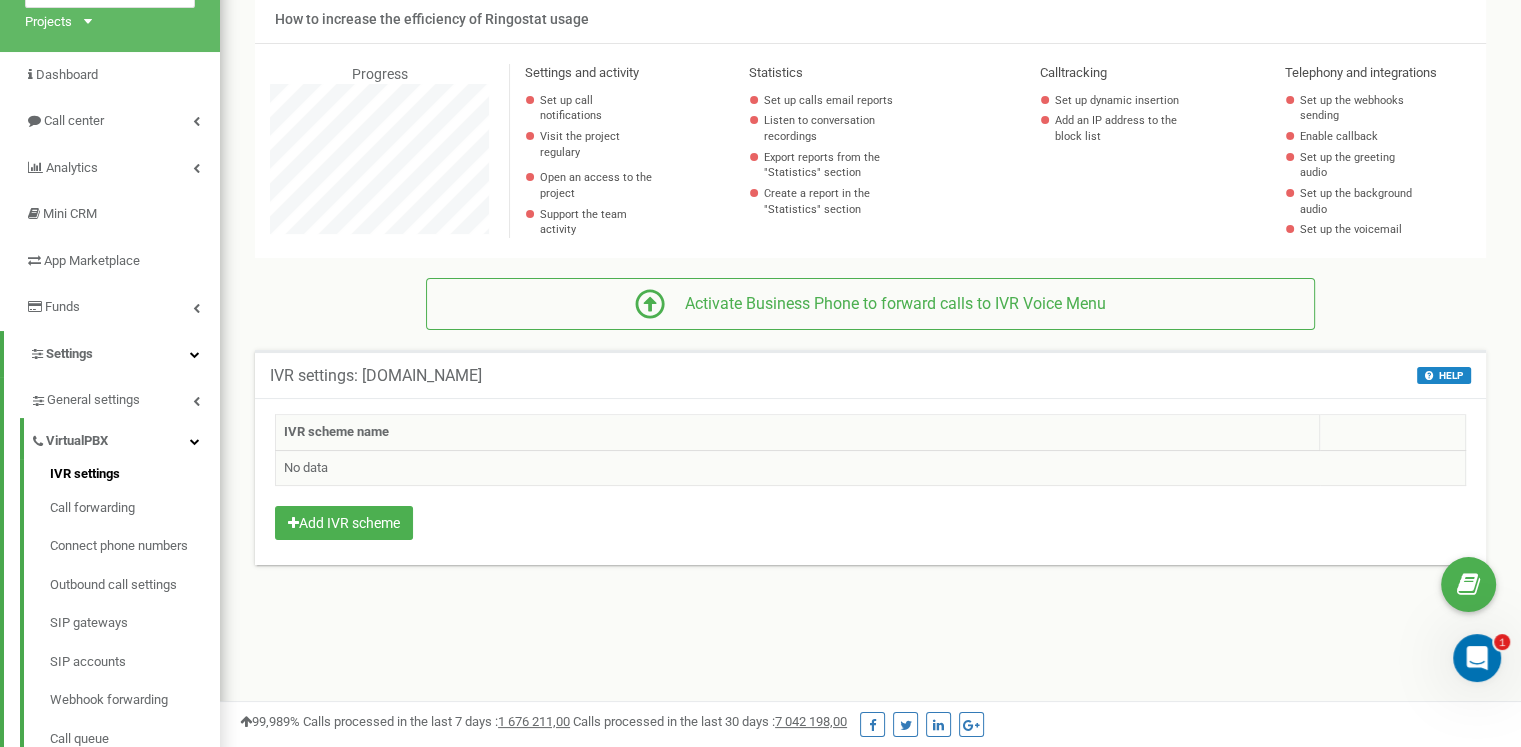click on "No data" at bounding box center [871, 468] 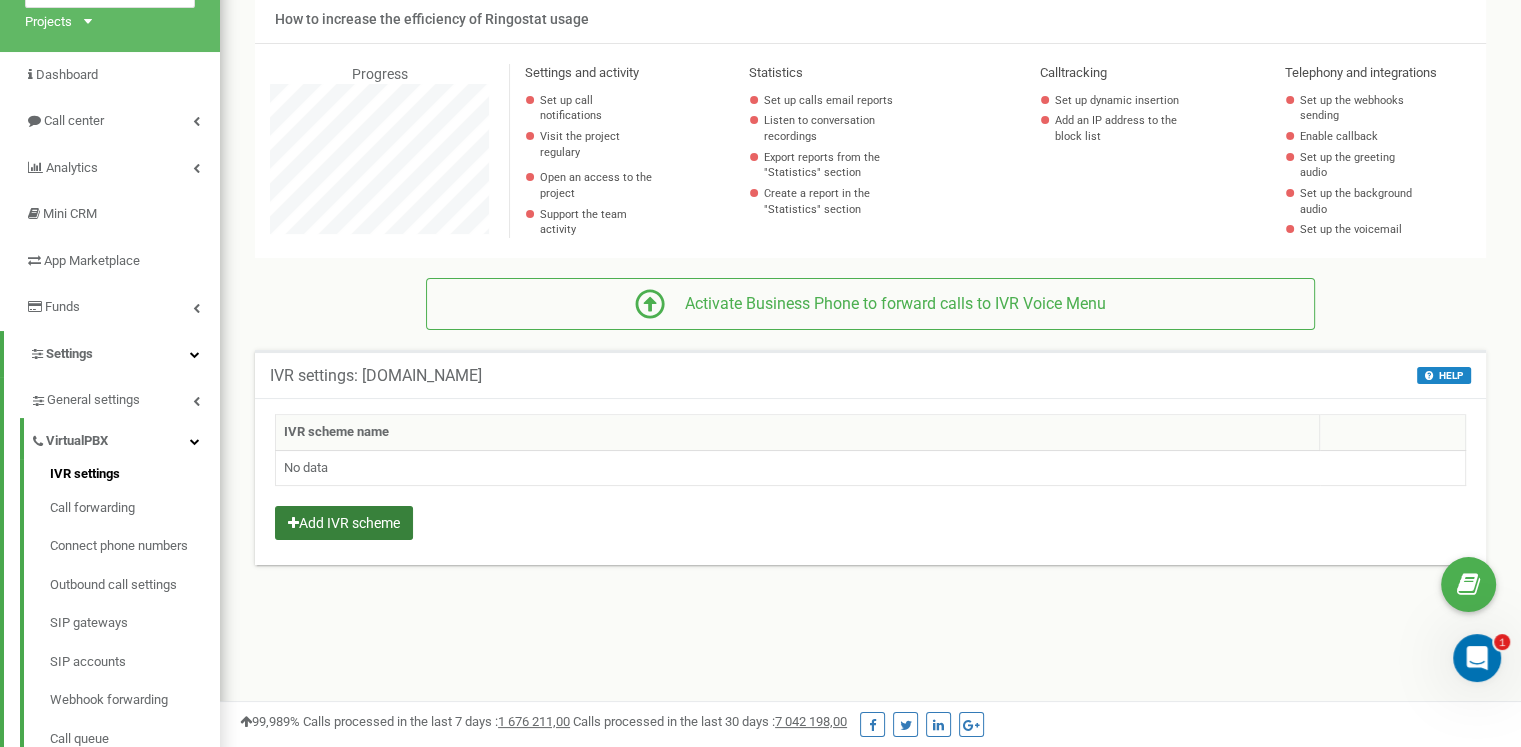 click on "Add IVR scheme" at bounding box center (344, 523) 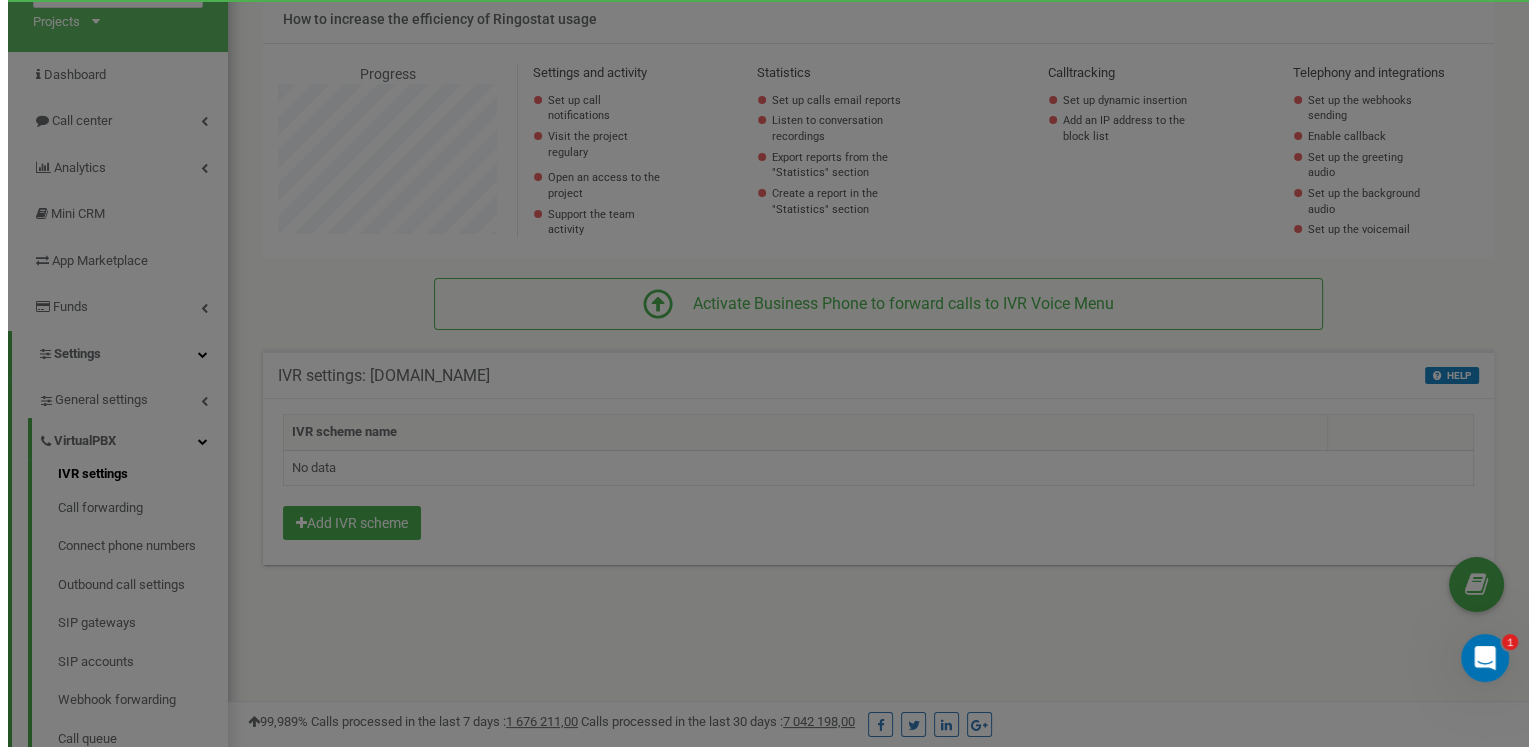 scroll, scrollTop: 998800, scrollLeft: 998684, axis: both 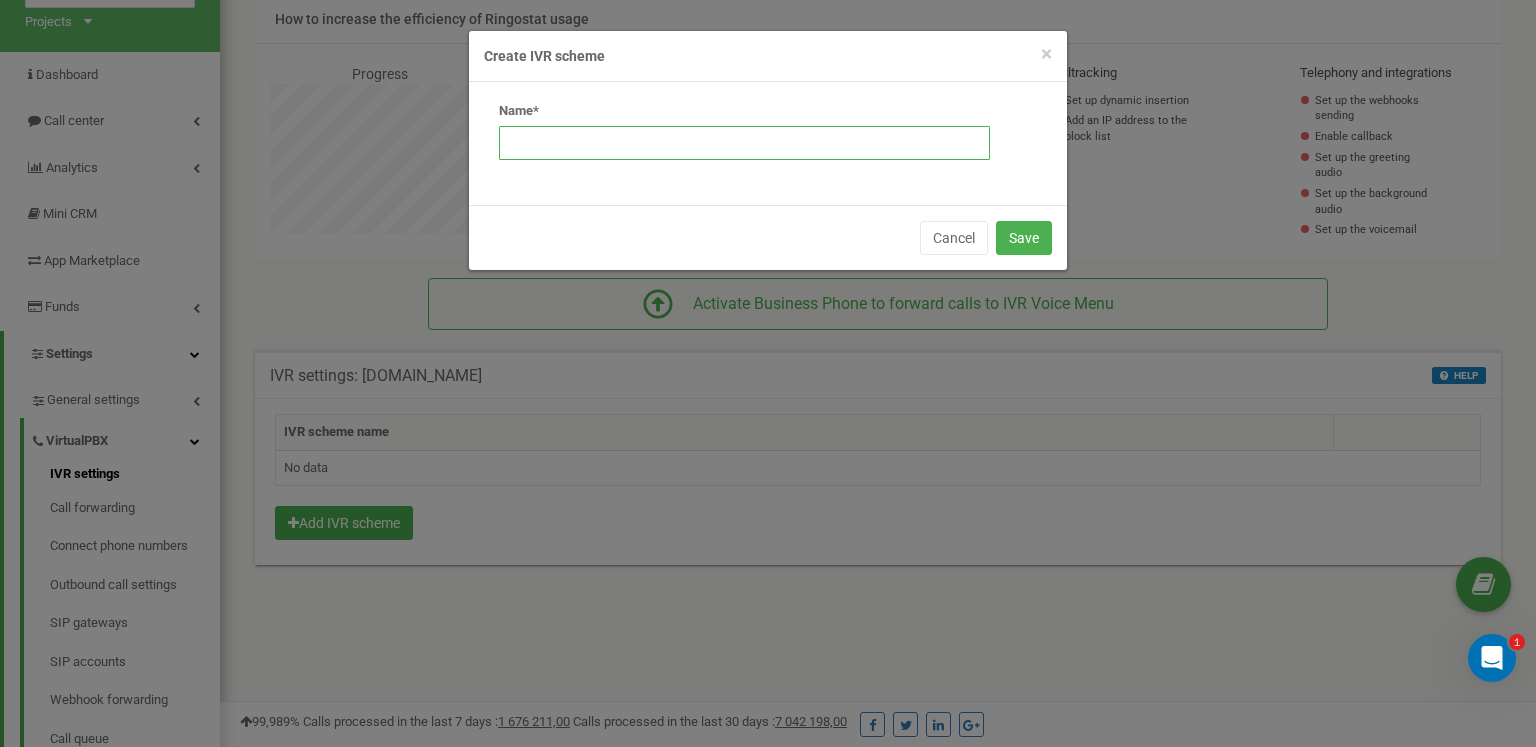 click at bounding box center [744, 143] 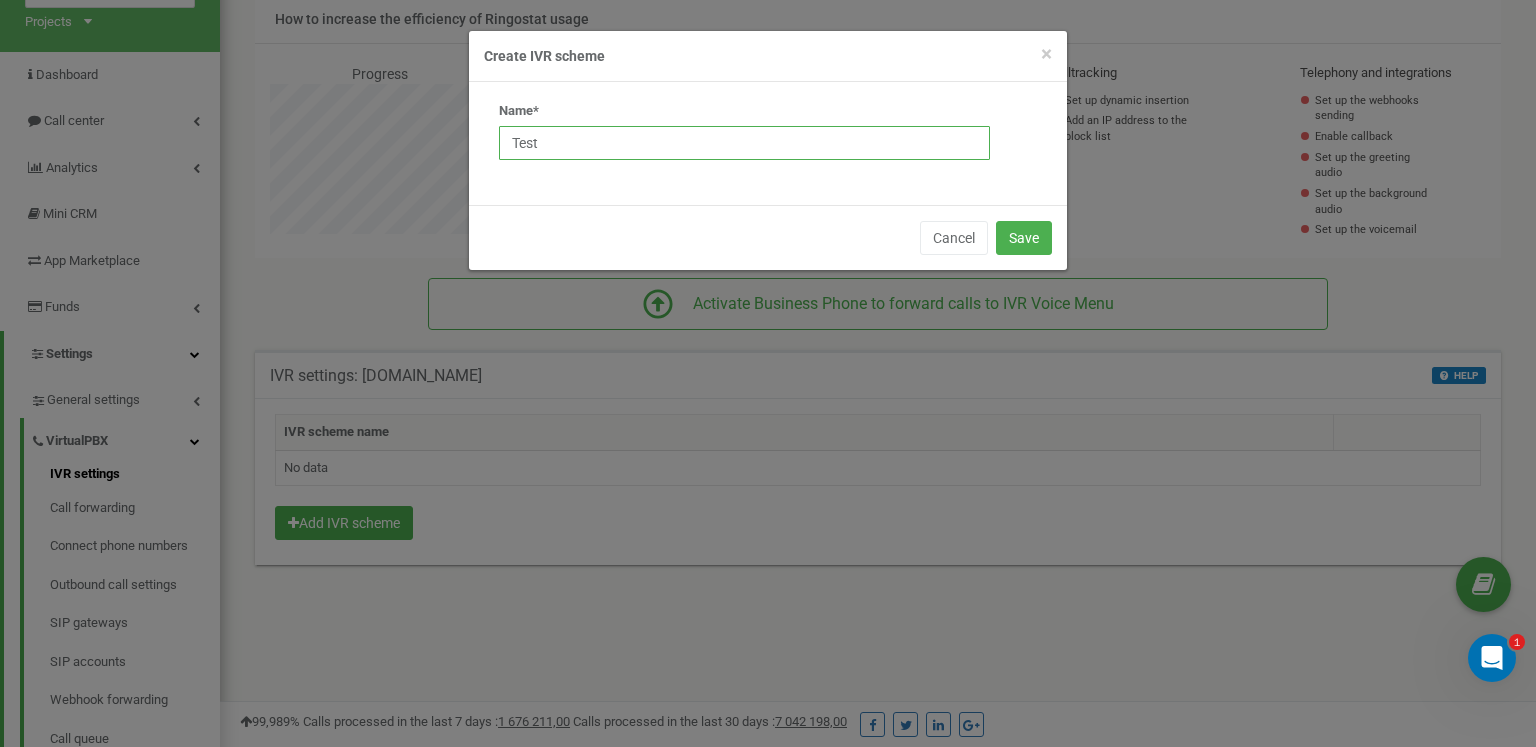 type on "Test" 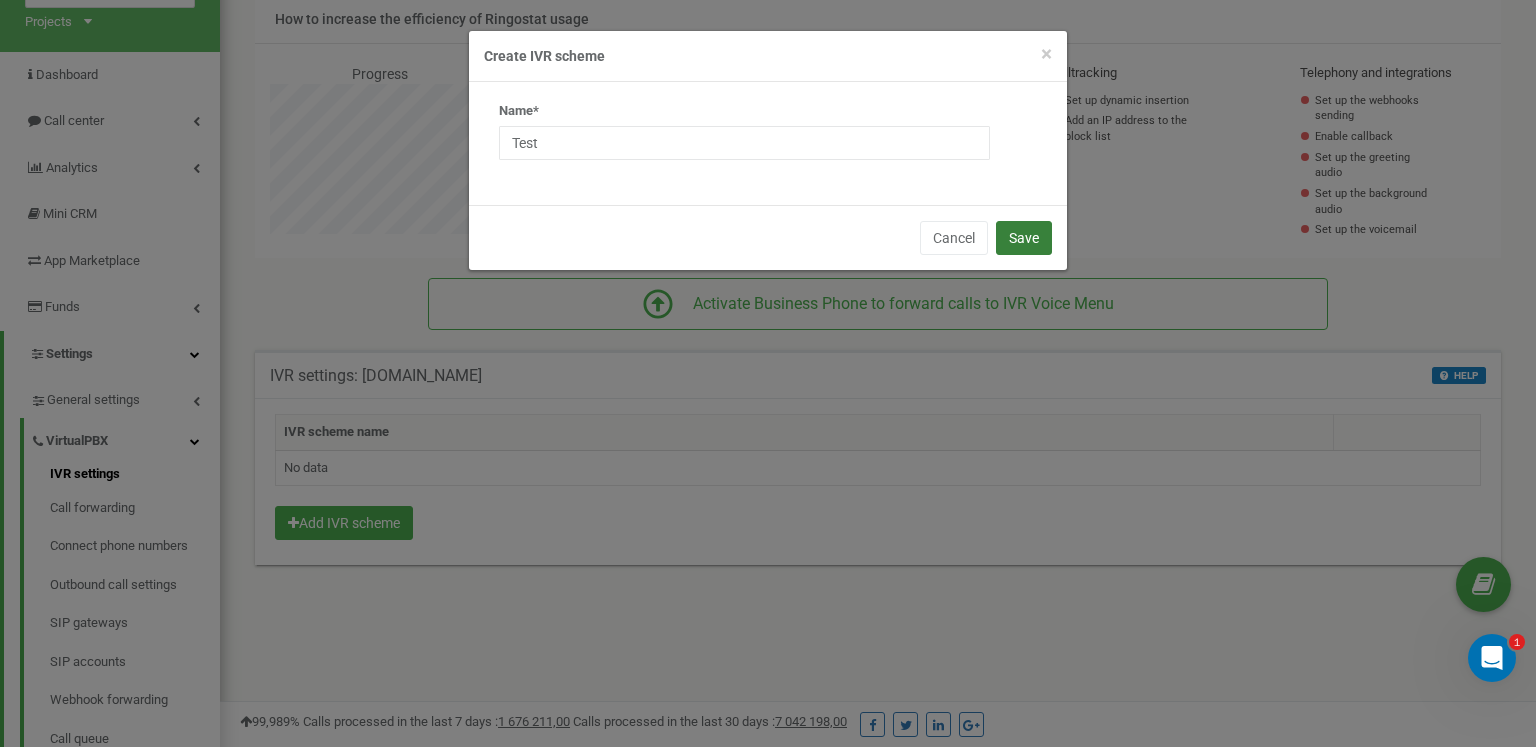 click on "Save" at bounding box center [1024, 238] 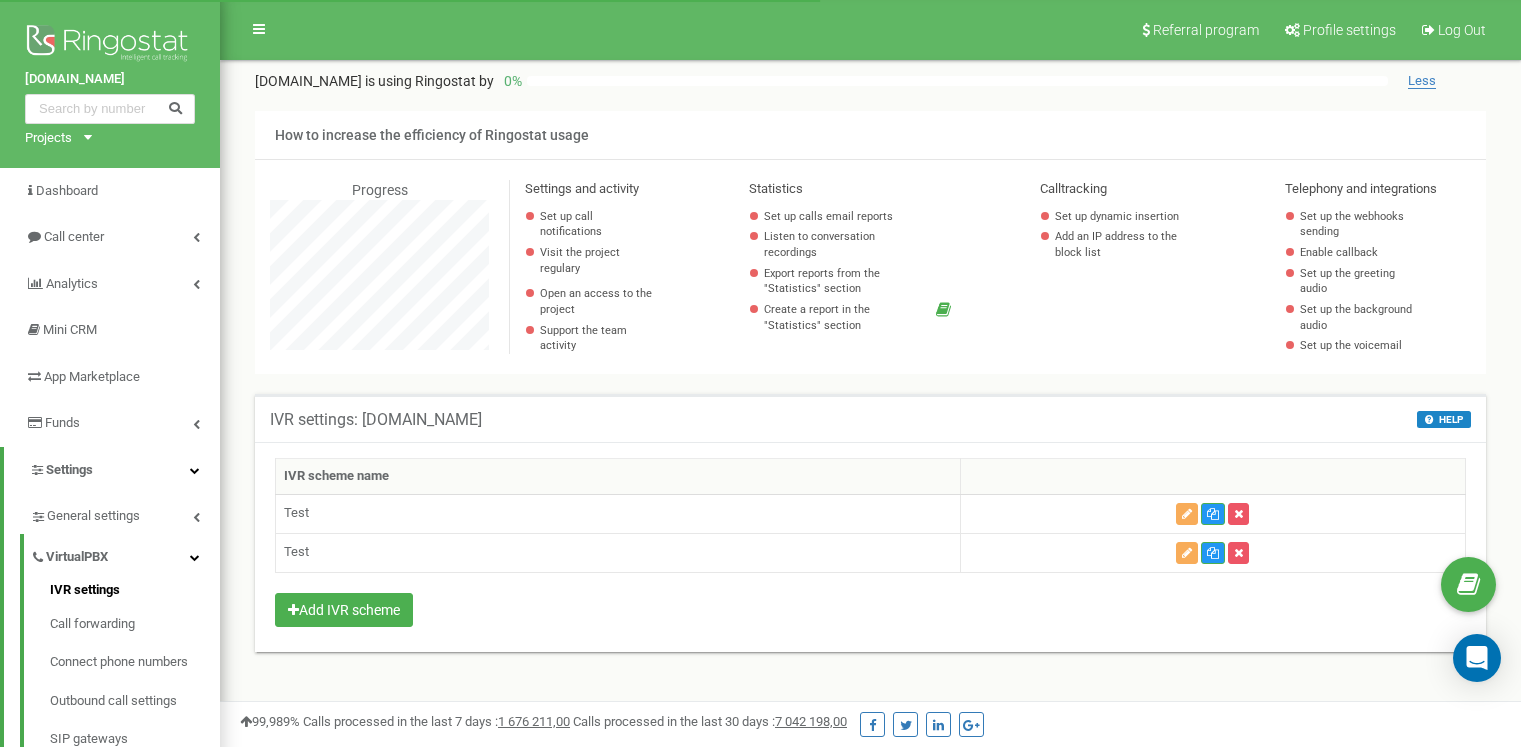 scroll, scrollTop: 0, scrollLeft: 0, axis: both 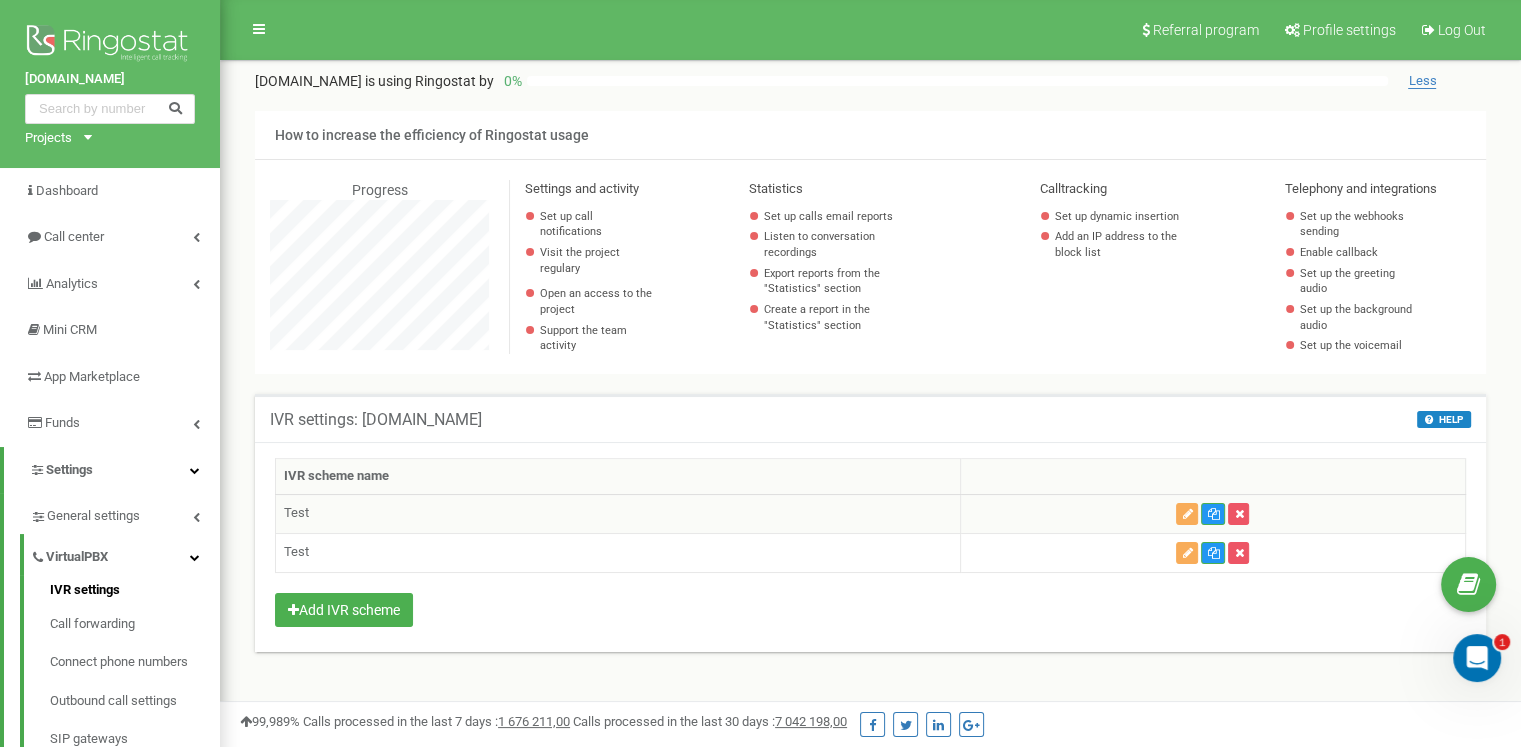 click on "Test" at bounding box center (618, 513) 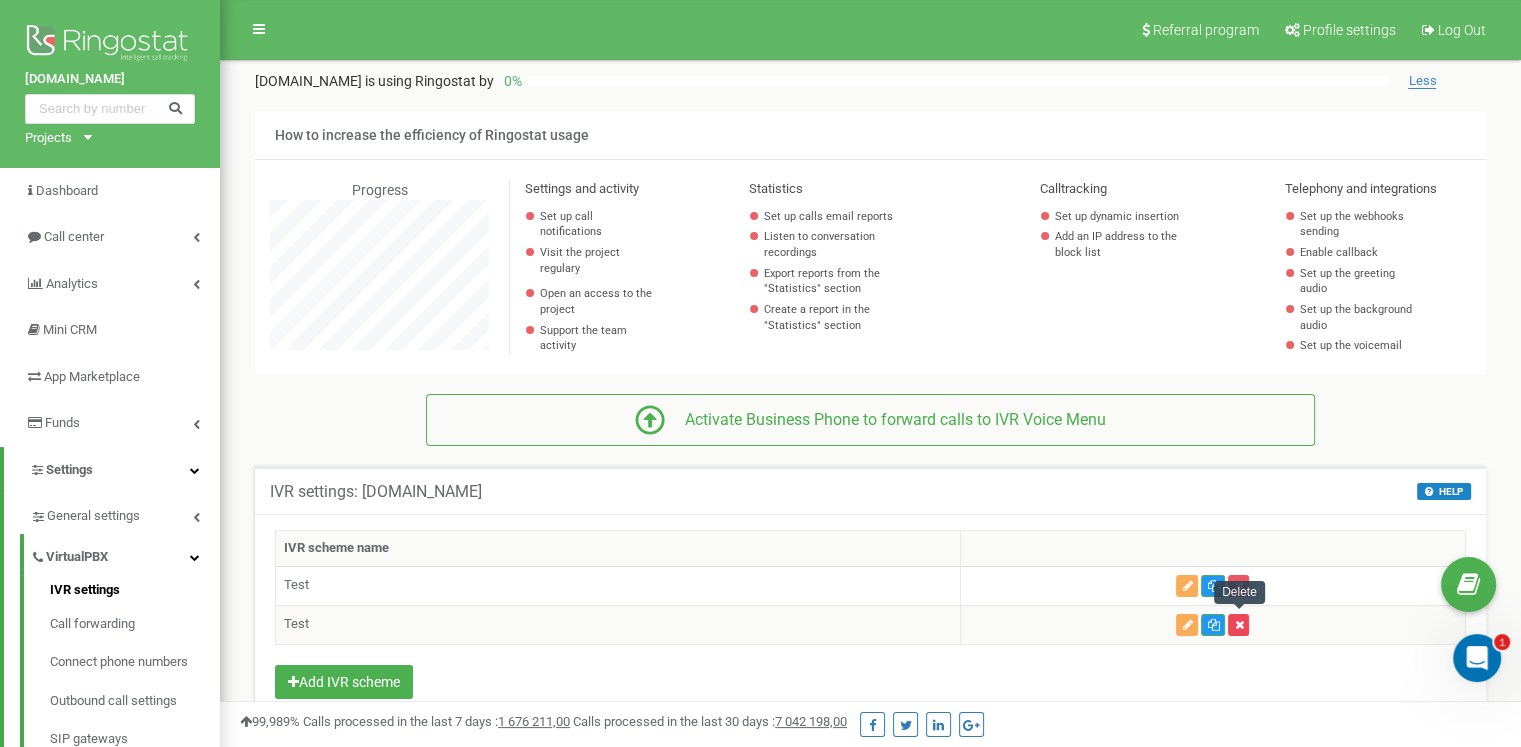 click at bounding box center (1238, 625) 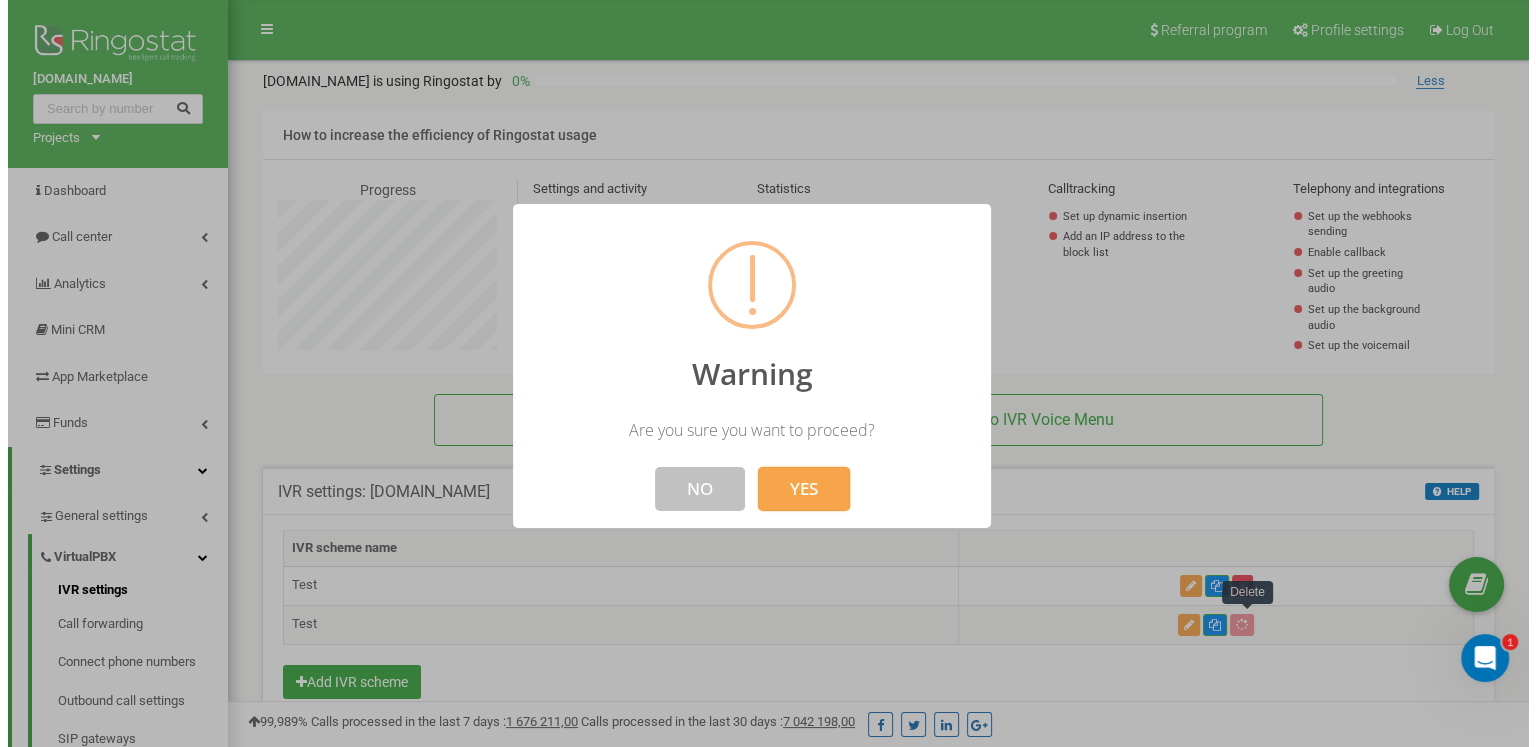 scroll, scrollTop: 998800, scrollLeft: 998684, axis: both 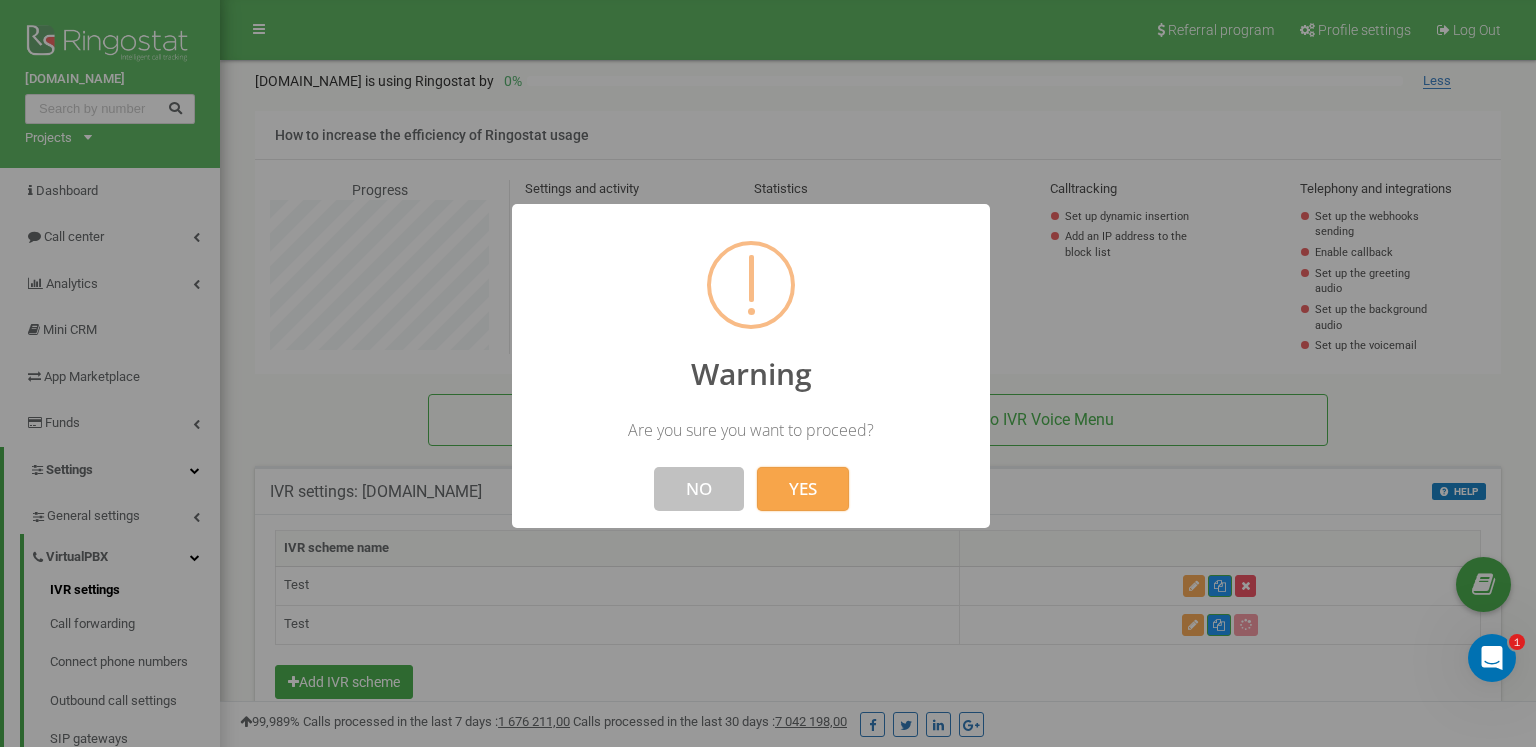 click on "YES" at bounding box center (803, 476) 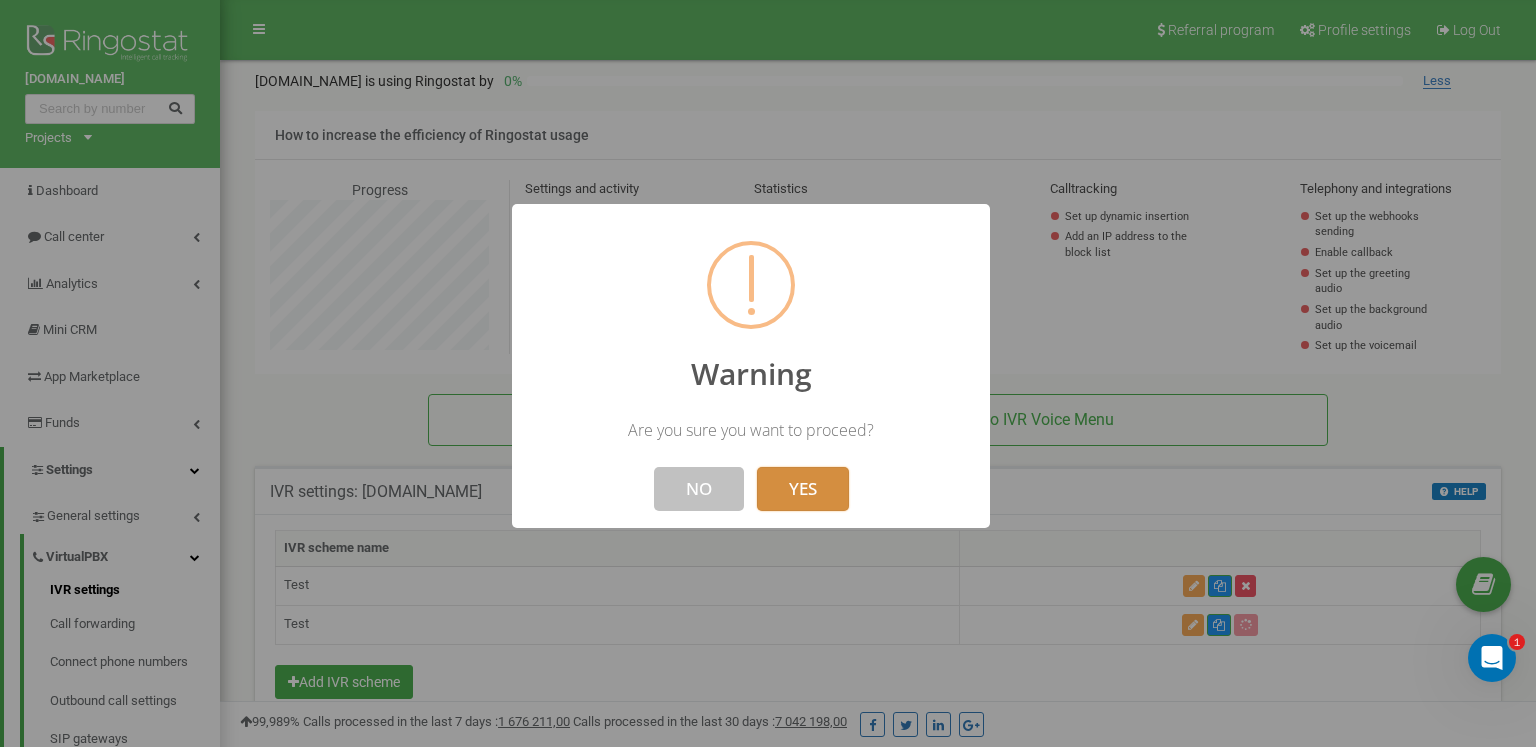 click on "YES" at bounding box center [803, 489] 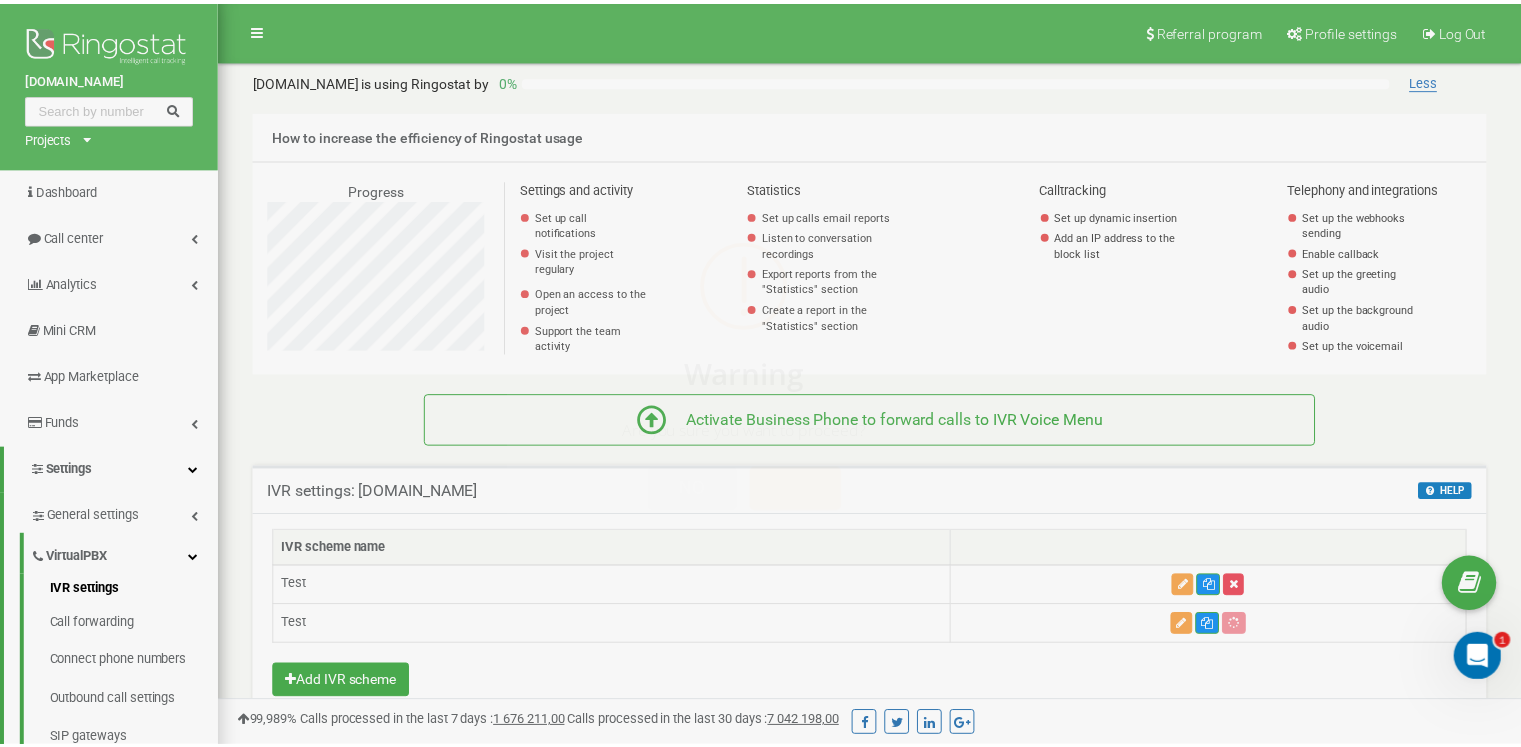 scroll, scrollTop: 1200, scrollLeft: 1300, axis: both 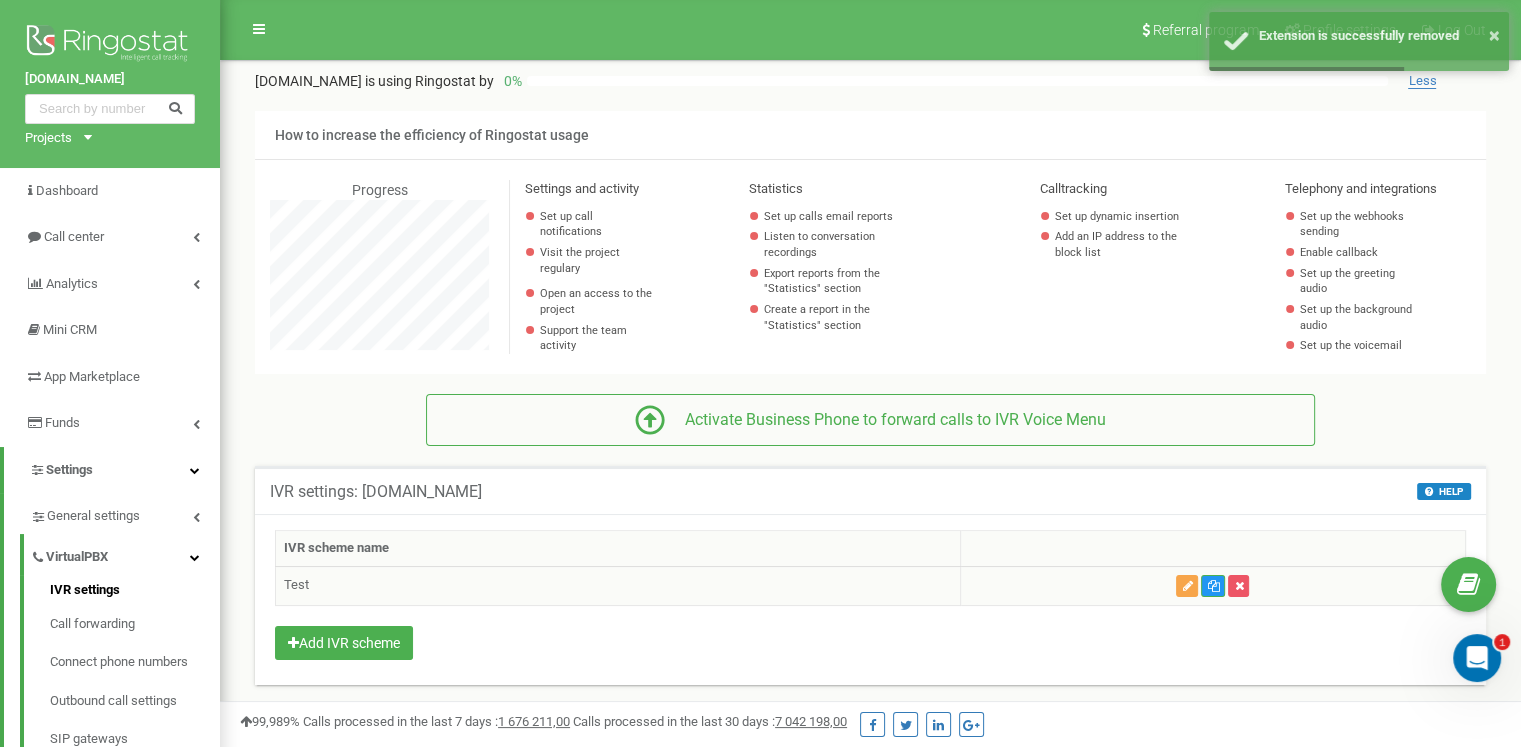 click at bounding box center [1187, 586] 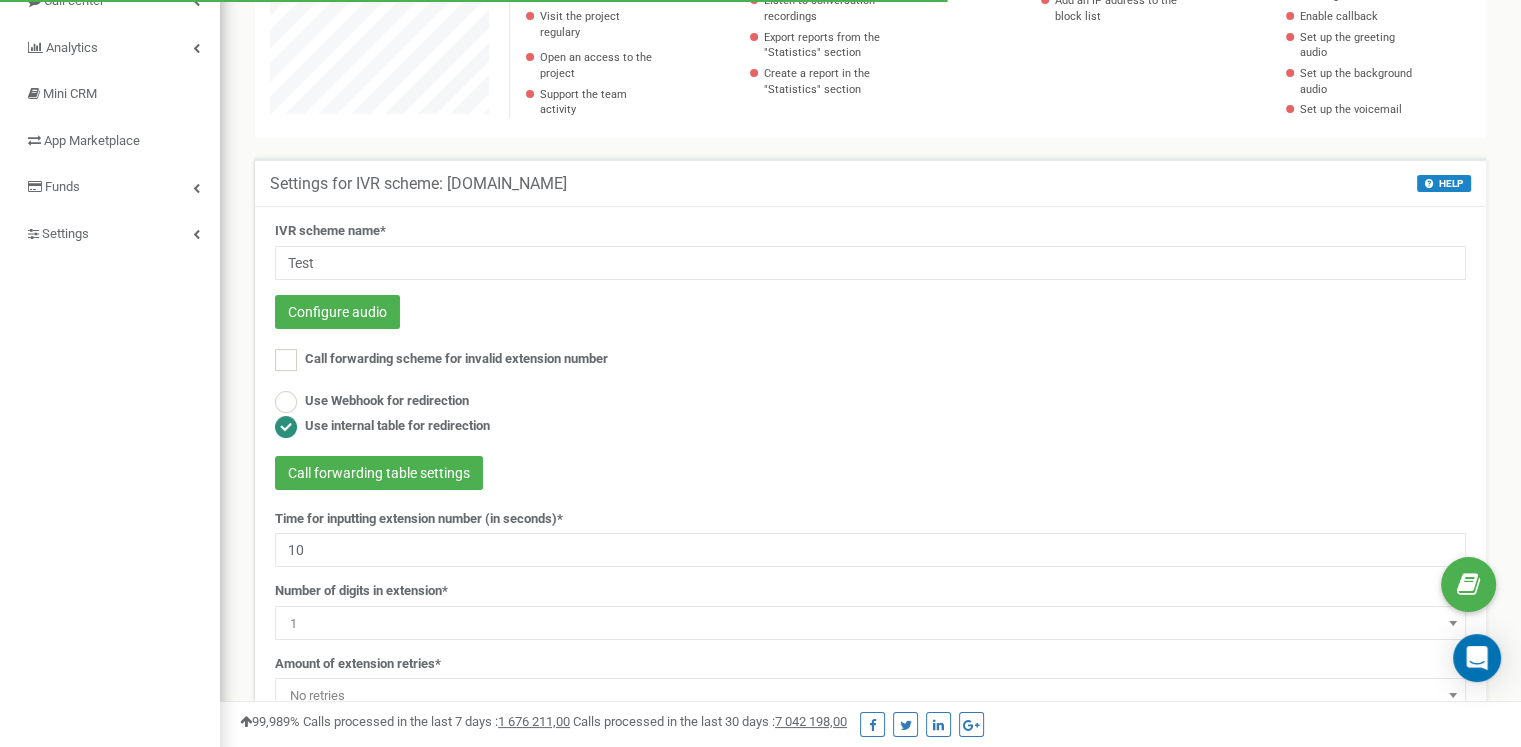 scroll, scrollTop: 236, scrollLeft: 0, axis: vertical 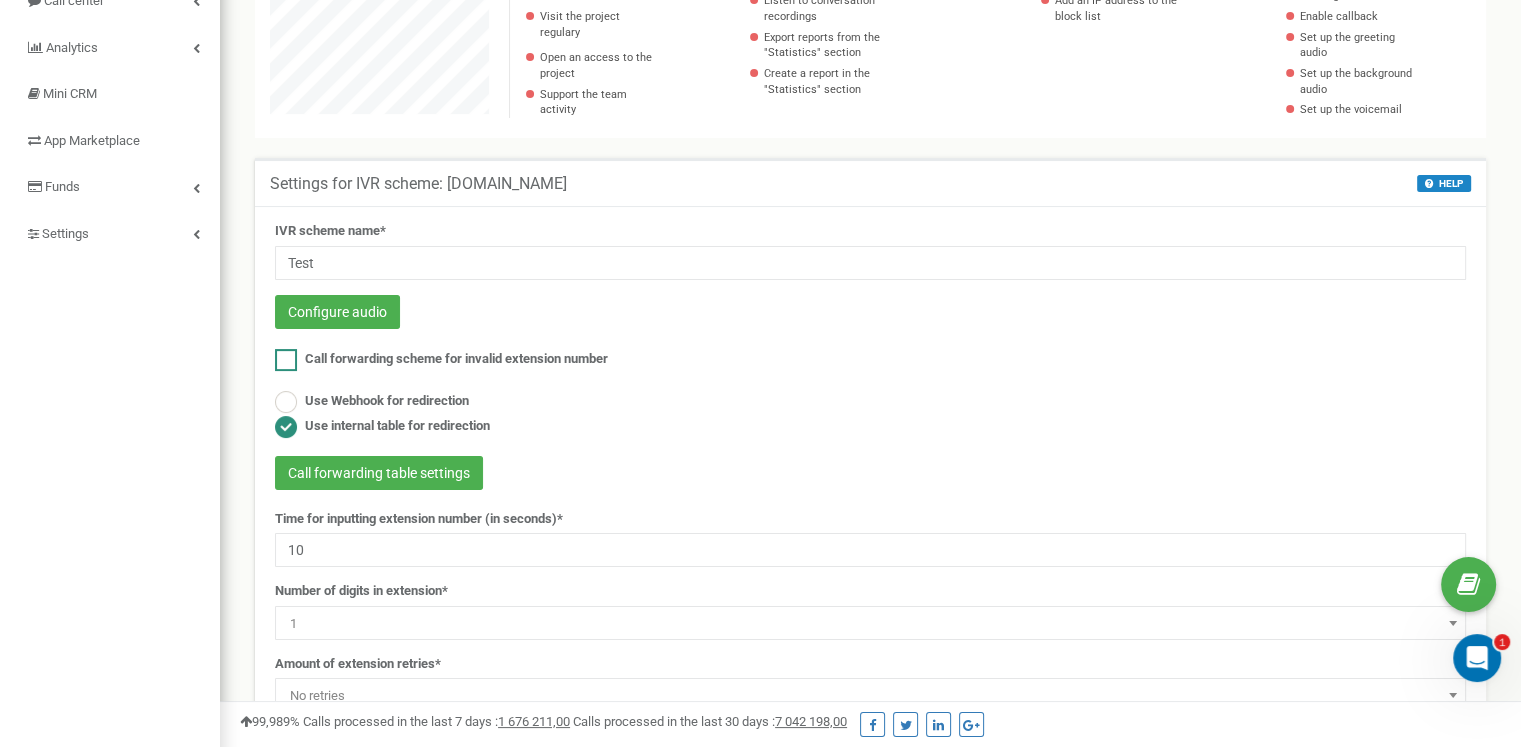 click on "Call forwarding scheme for invalid extension number" at bounding box center (456, 358) 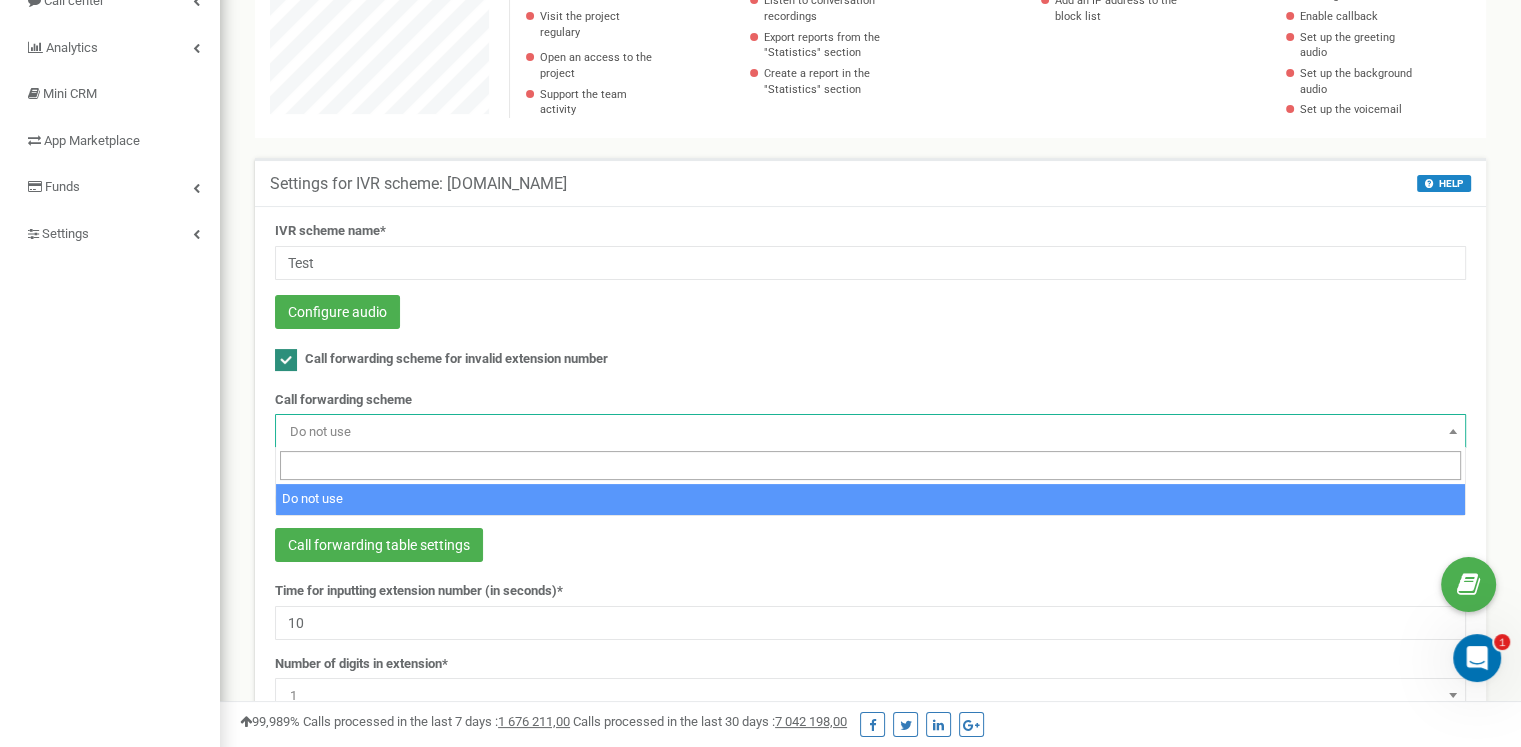 click on "Do not use" at bounding box center (870, 432) 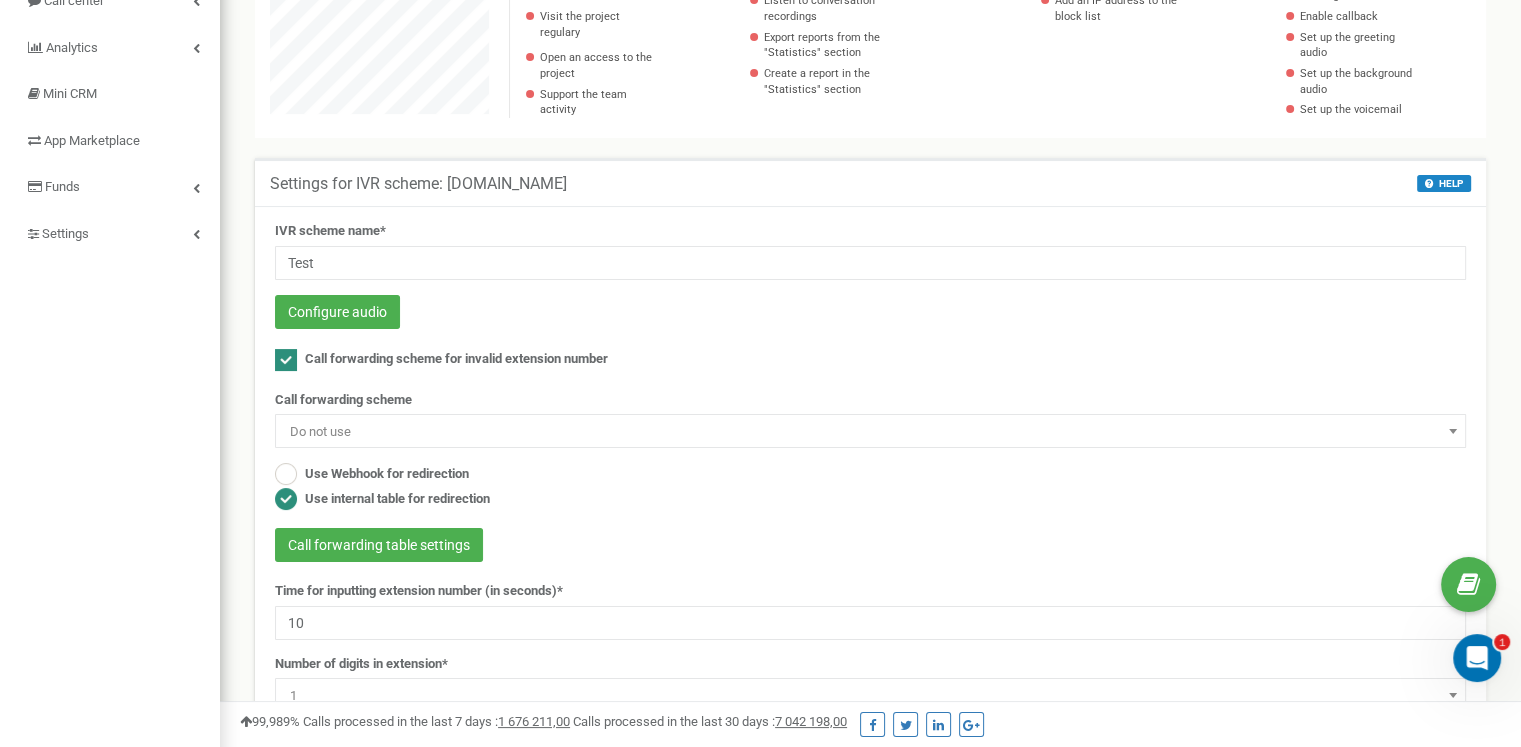 click on "Do not use" at bounding box center [870, 432] 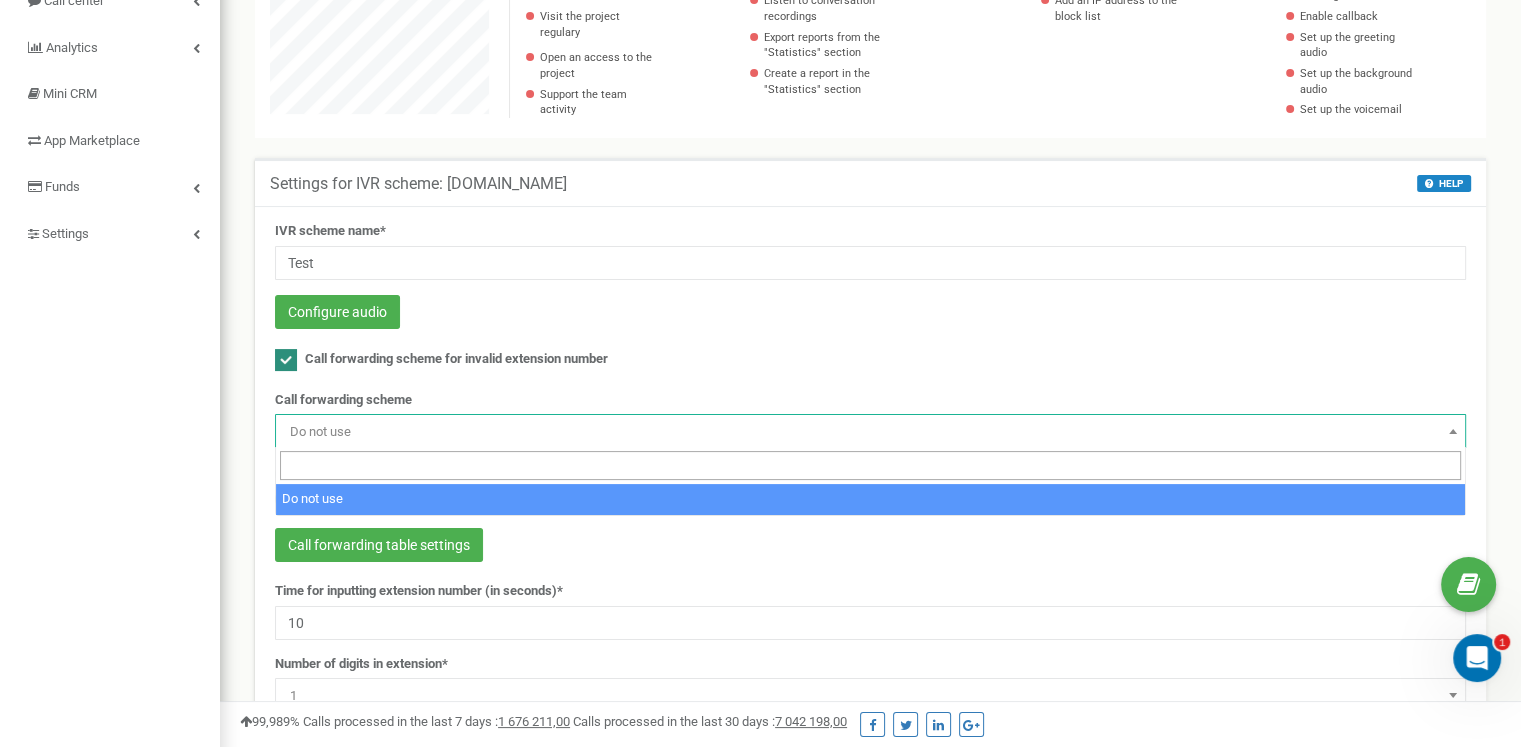 click on "Do not use" at bounding box center (870, 432) 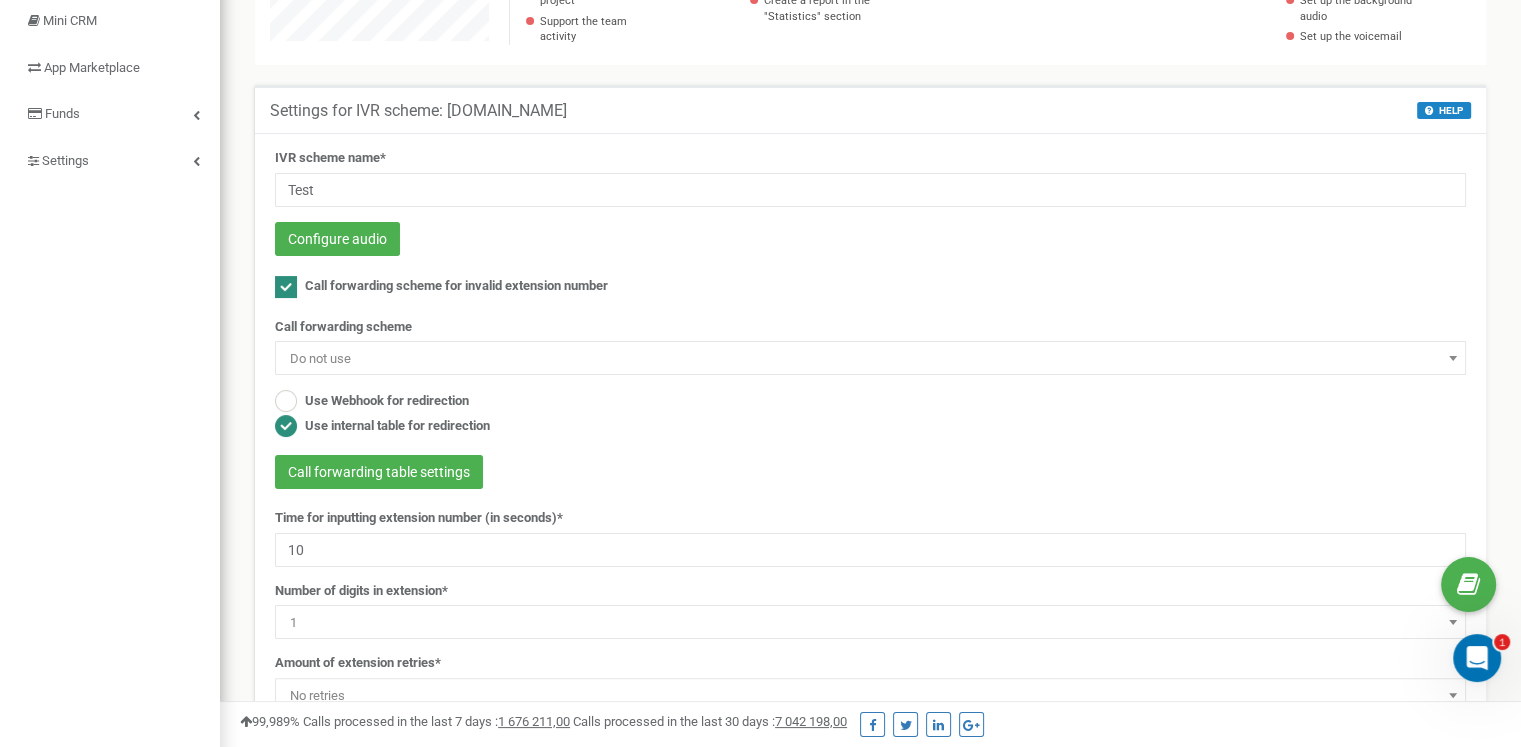 scroll, scrollTop: 316, scrollLeft: 0, axis: vertical 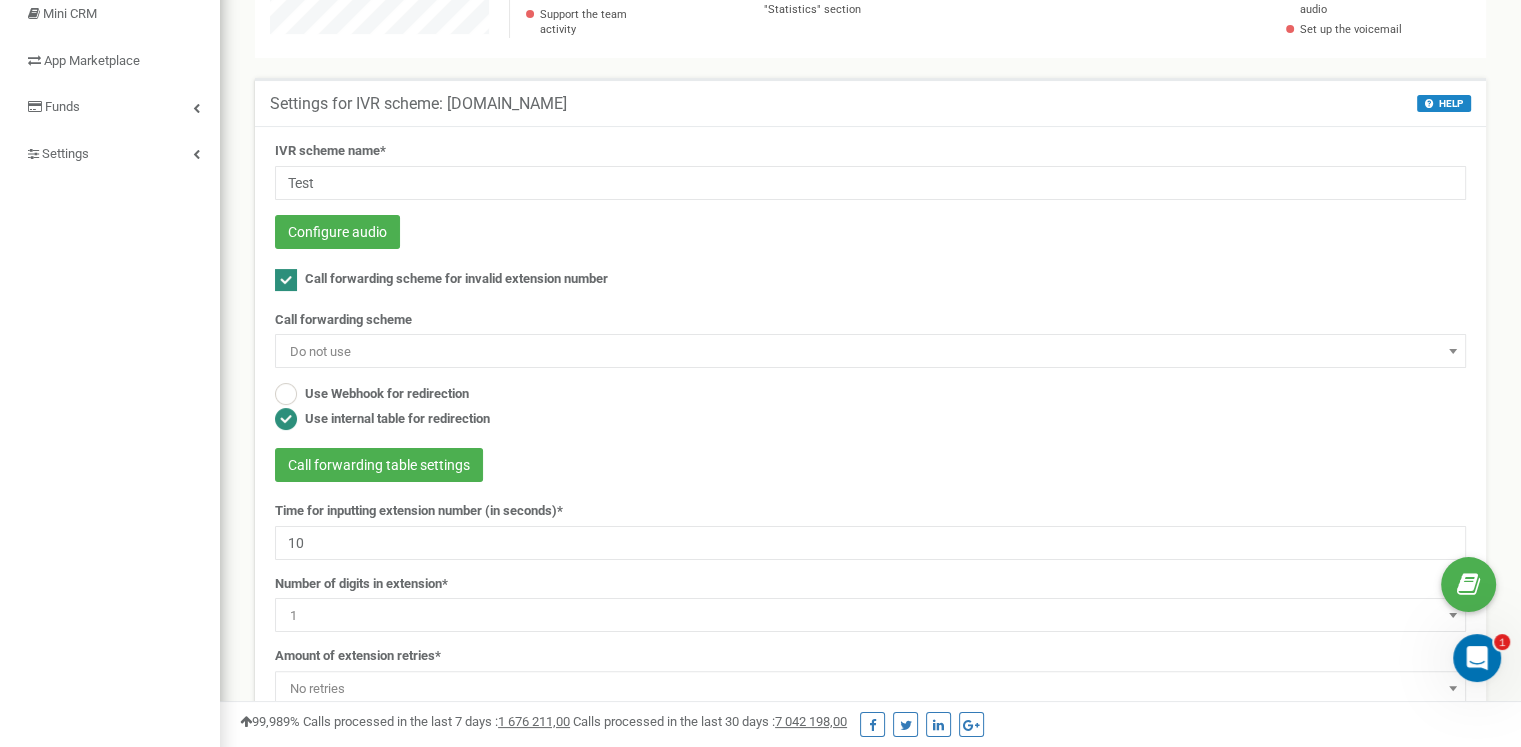 click on "Call forwarding scheme for invalid extension number" at bounding box center [456, 278] 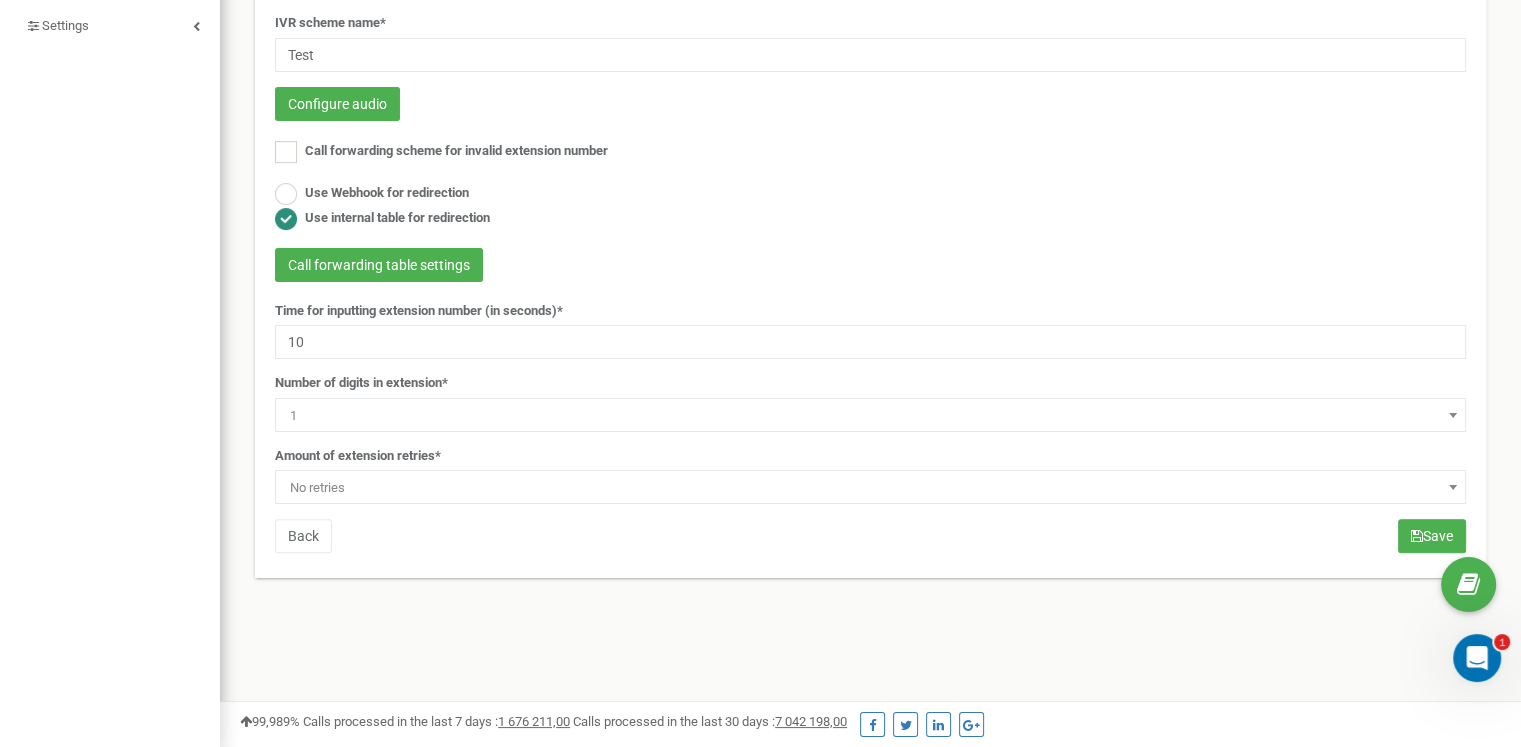 scroll, scrollTop: 452, scrollLeft: 0, axis: vertical 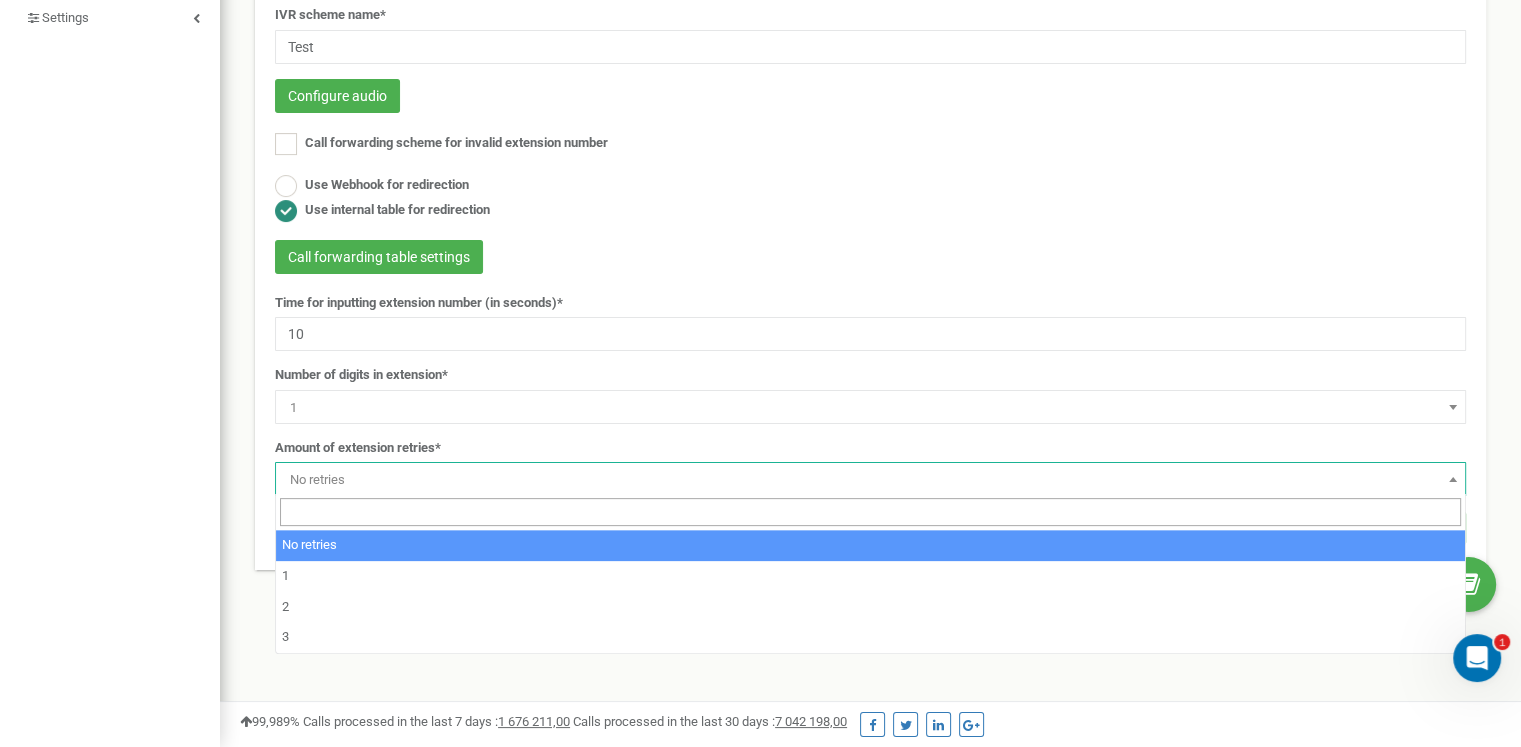 click on "No retries" at bounding box center (870, 480) 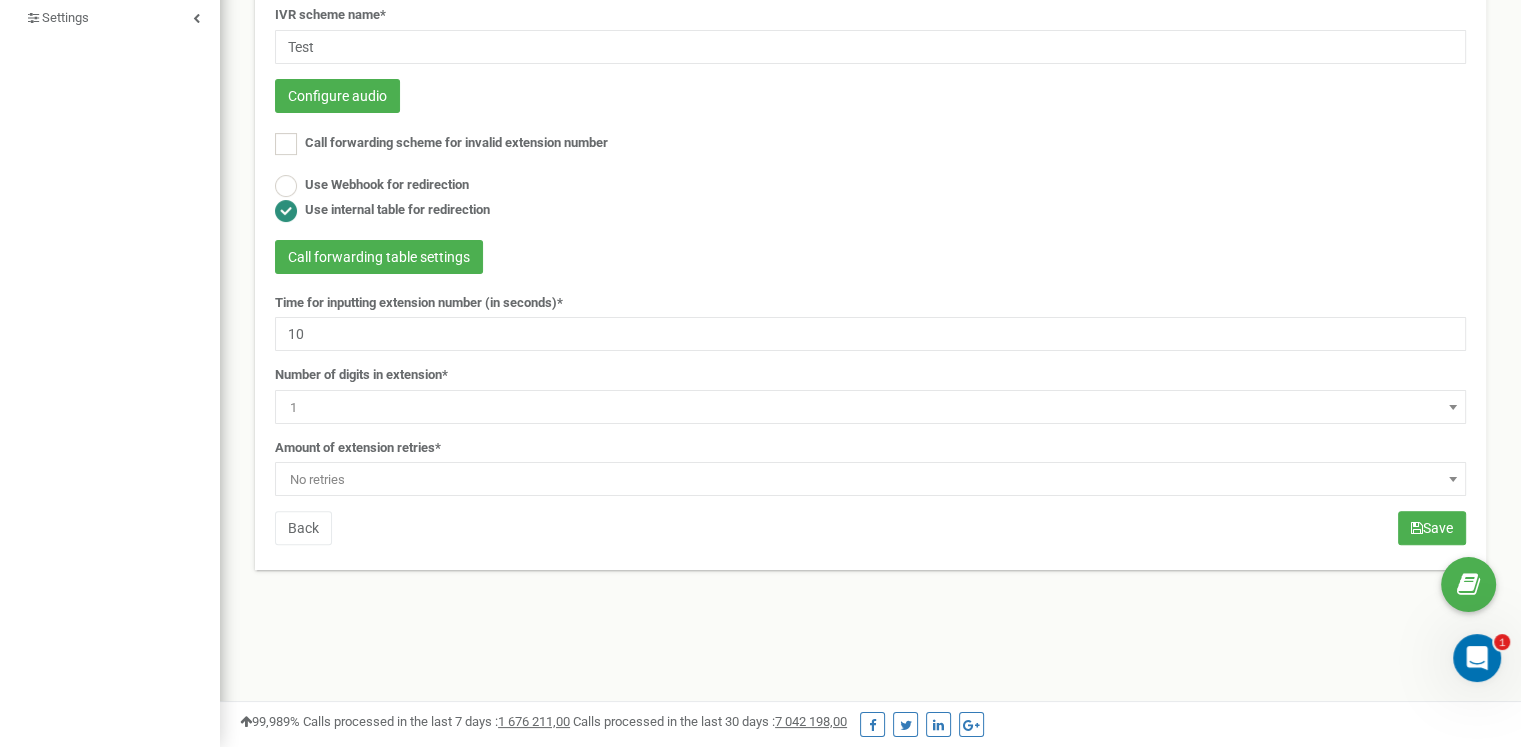 click on "Settings for IVR scheme: tzrngstNAZARII.com
HELP
HELP
IVR is a comprehensive tool that lets users input additional numbers when dialing.
IVR scheme name*
Test
Configure audio
Call forwarding scheme for invalid extension number 10 1 2 3" at bounding box center [870, 278] 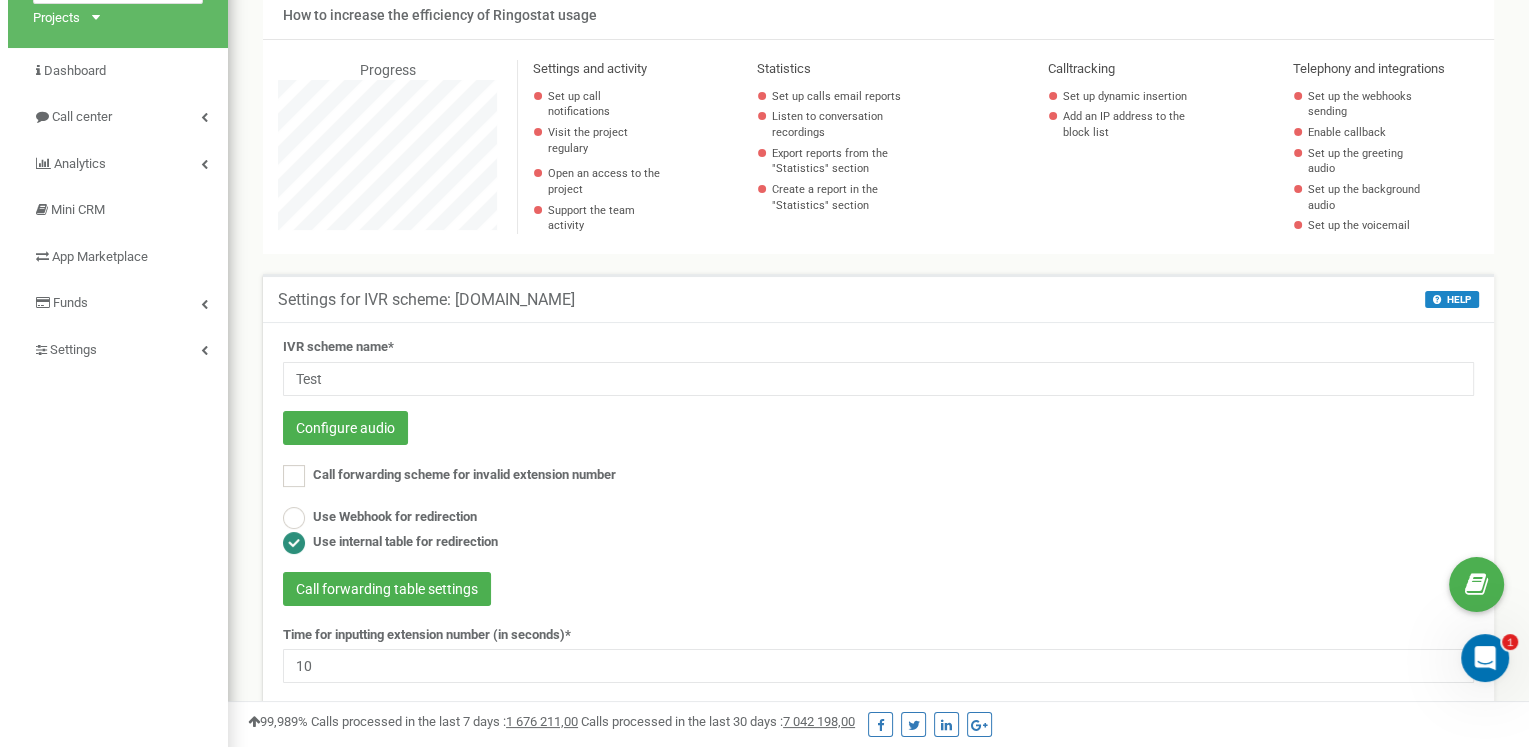 scroll, scrollTop: 0, scrollLeft: 0, axis: both 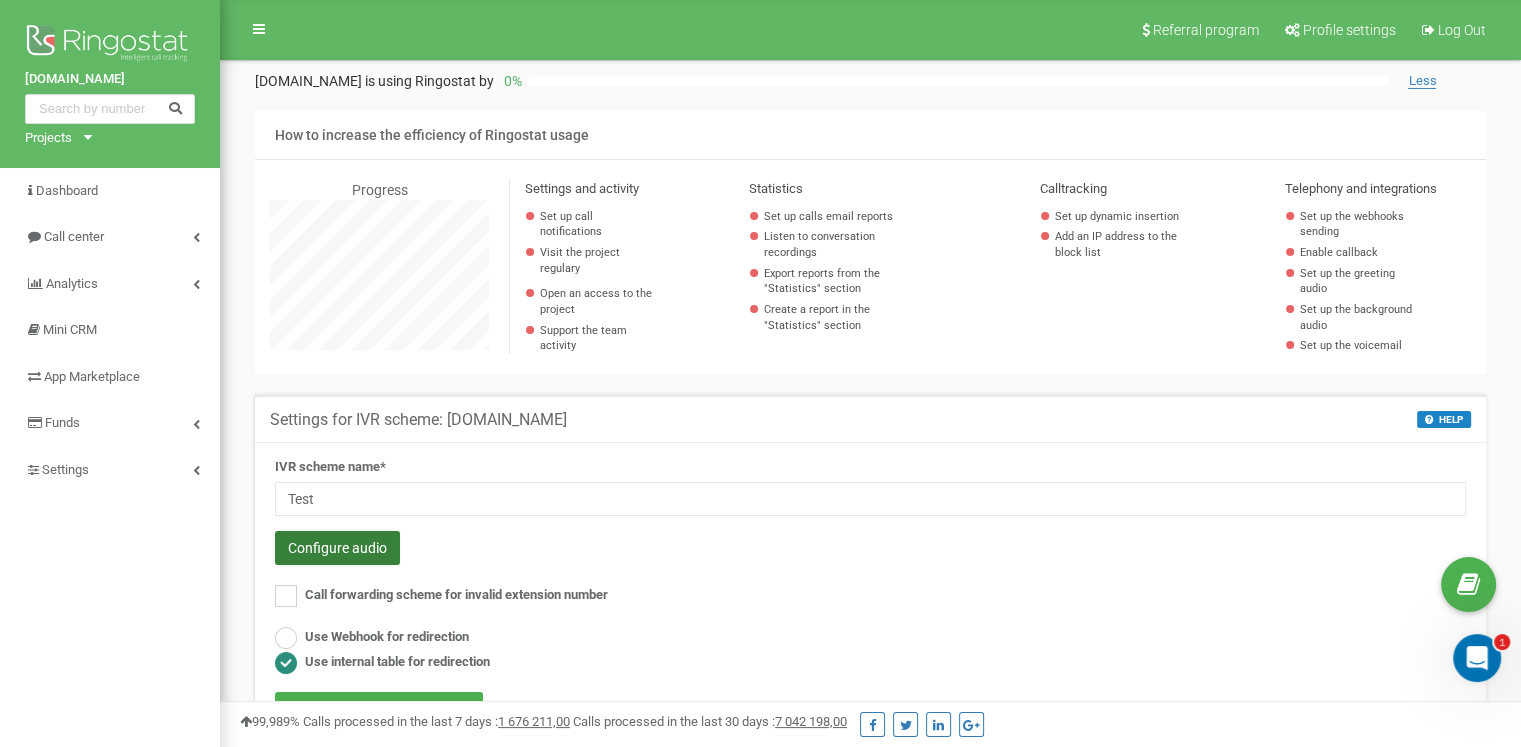 click on "Configure audio" at bounding box center [337, 548] 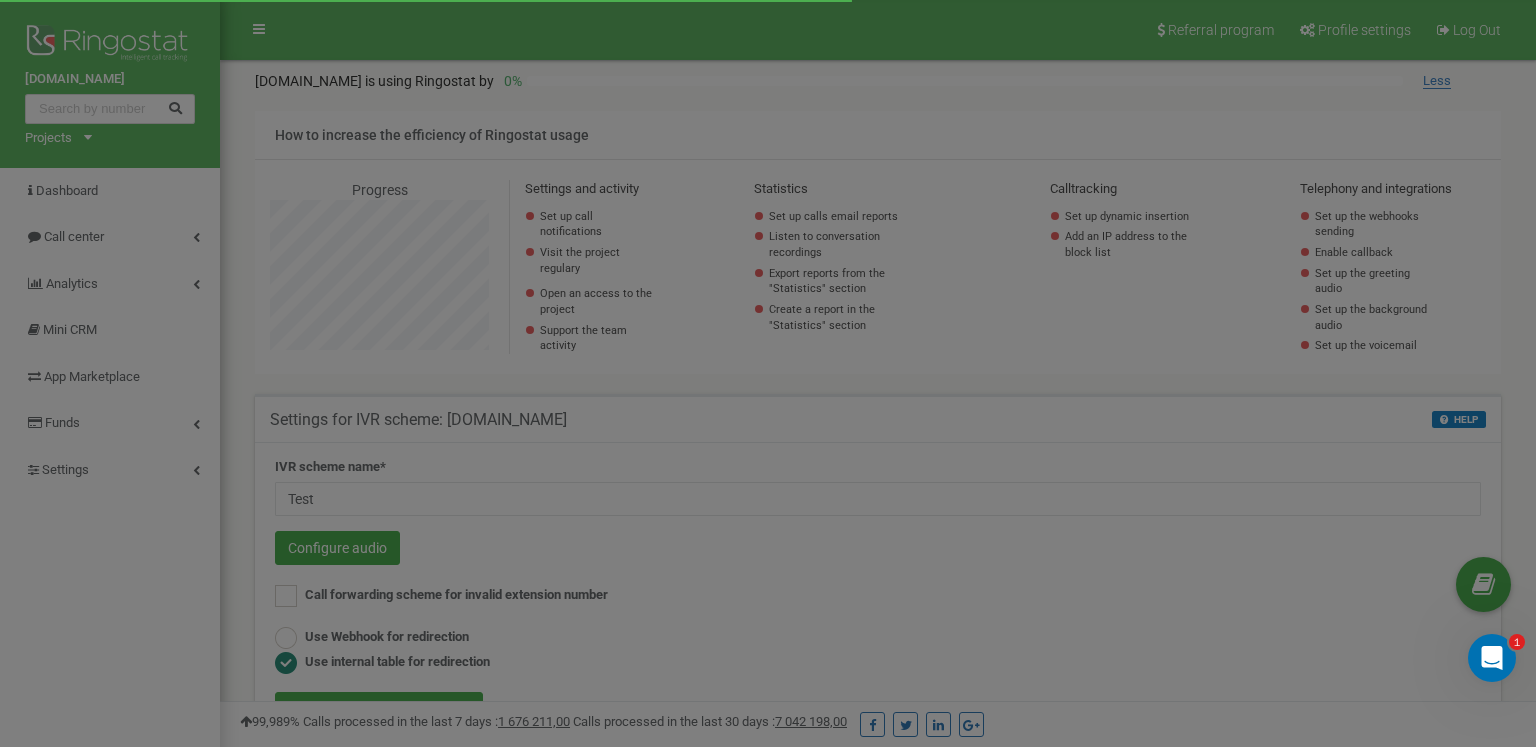 scroll, scrollTop: 998800, scrollLeft: 998684, axis: both 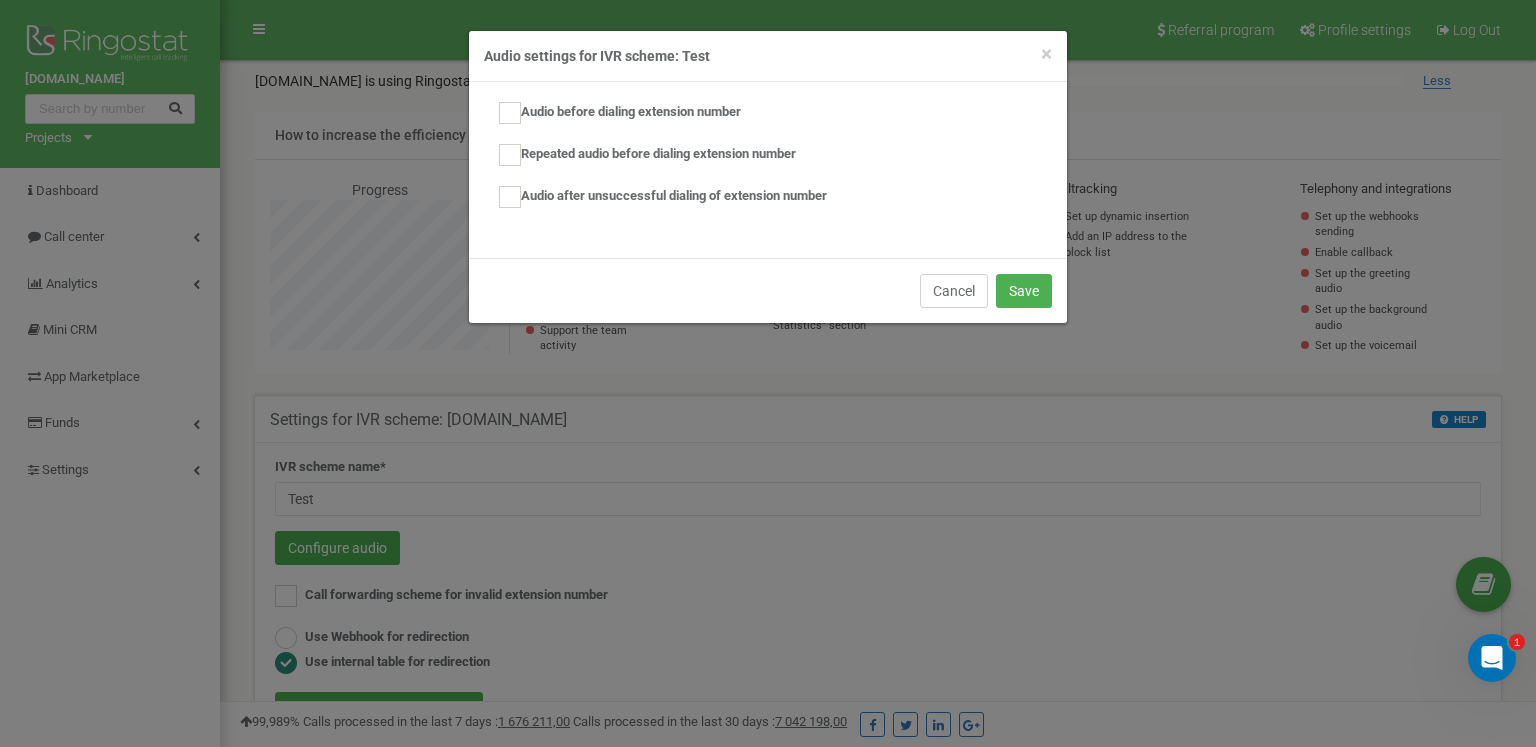 click on "Cancel" at bounding box center [954, 291] 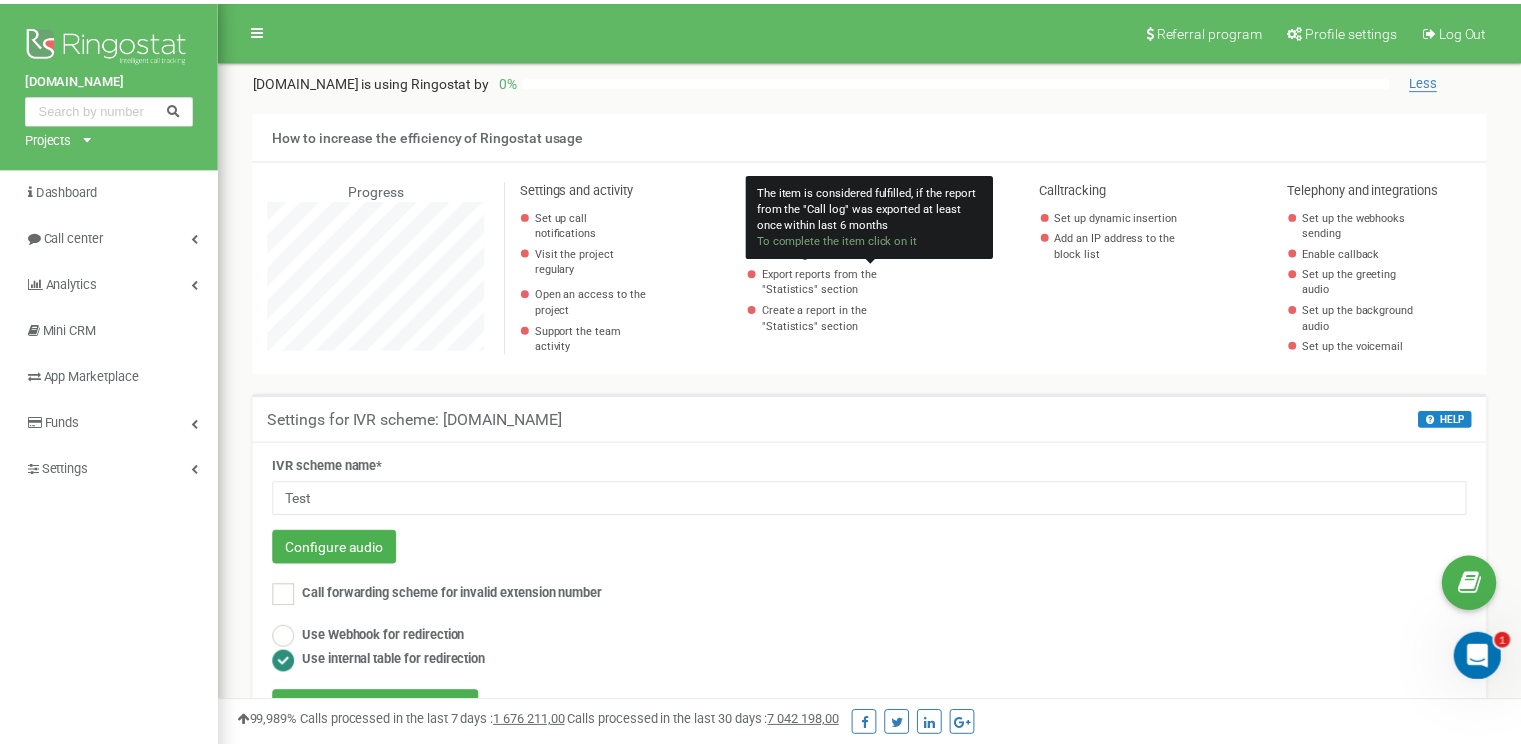 scroll, scrollTop: 1200, scrollLeft: 1300, axis: both 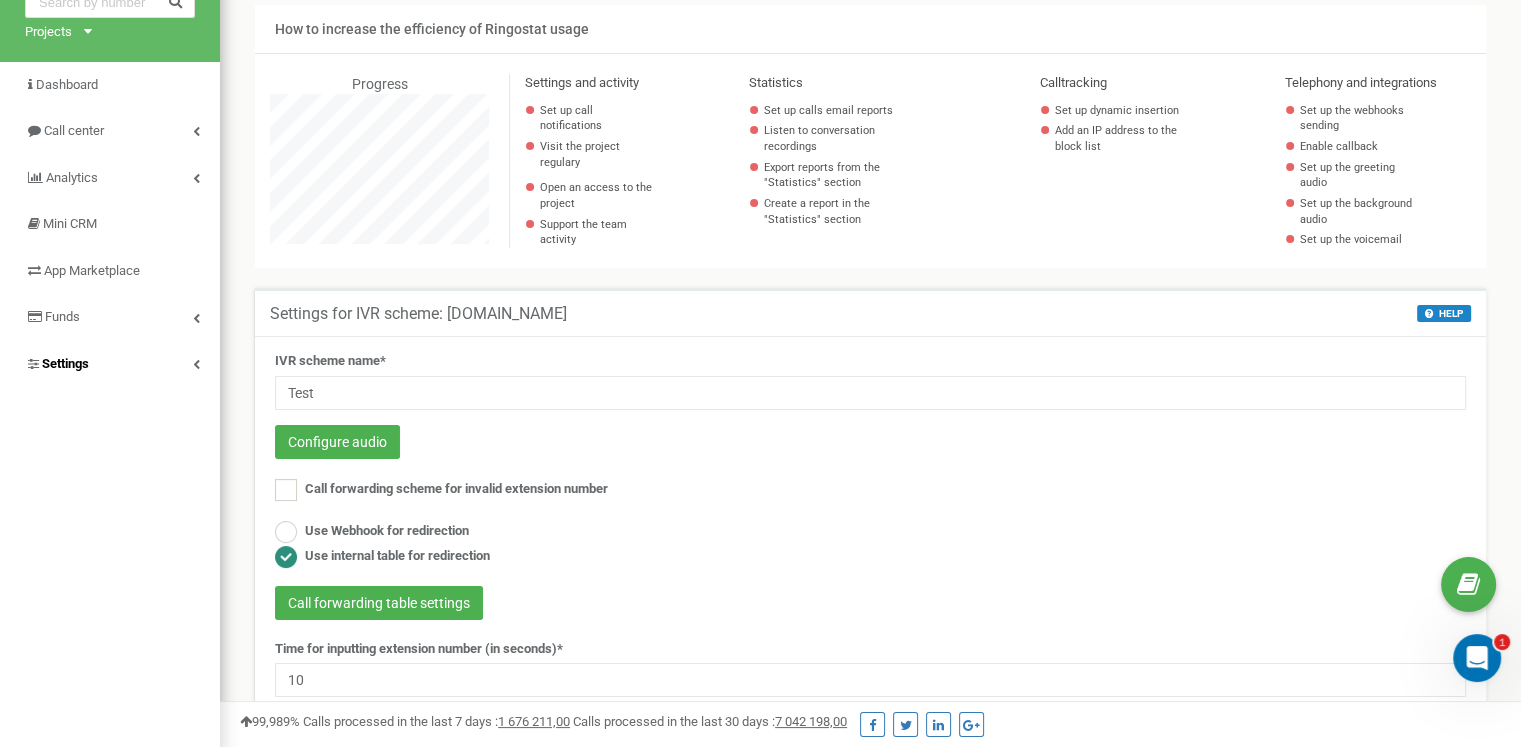 drag, startPoint x: 140, startPoint y: 389, endPoint x: 121, endPoint y: 378, distance: 21.954498 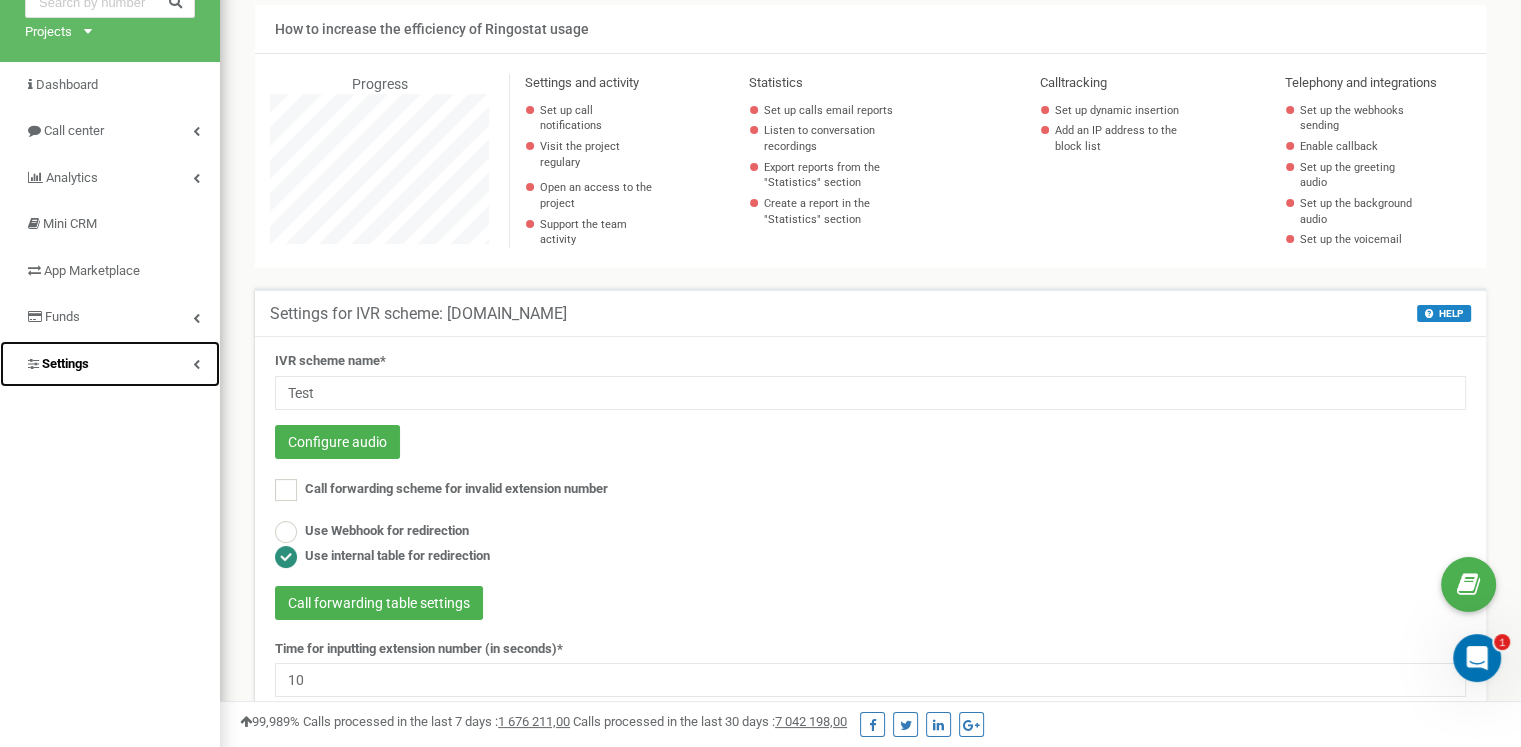 click on "Settings" at bounding box center (110, 364) 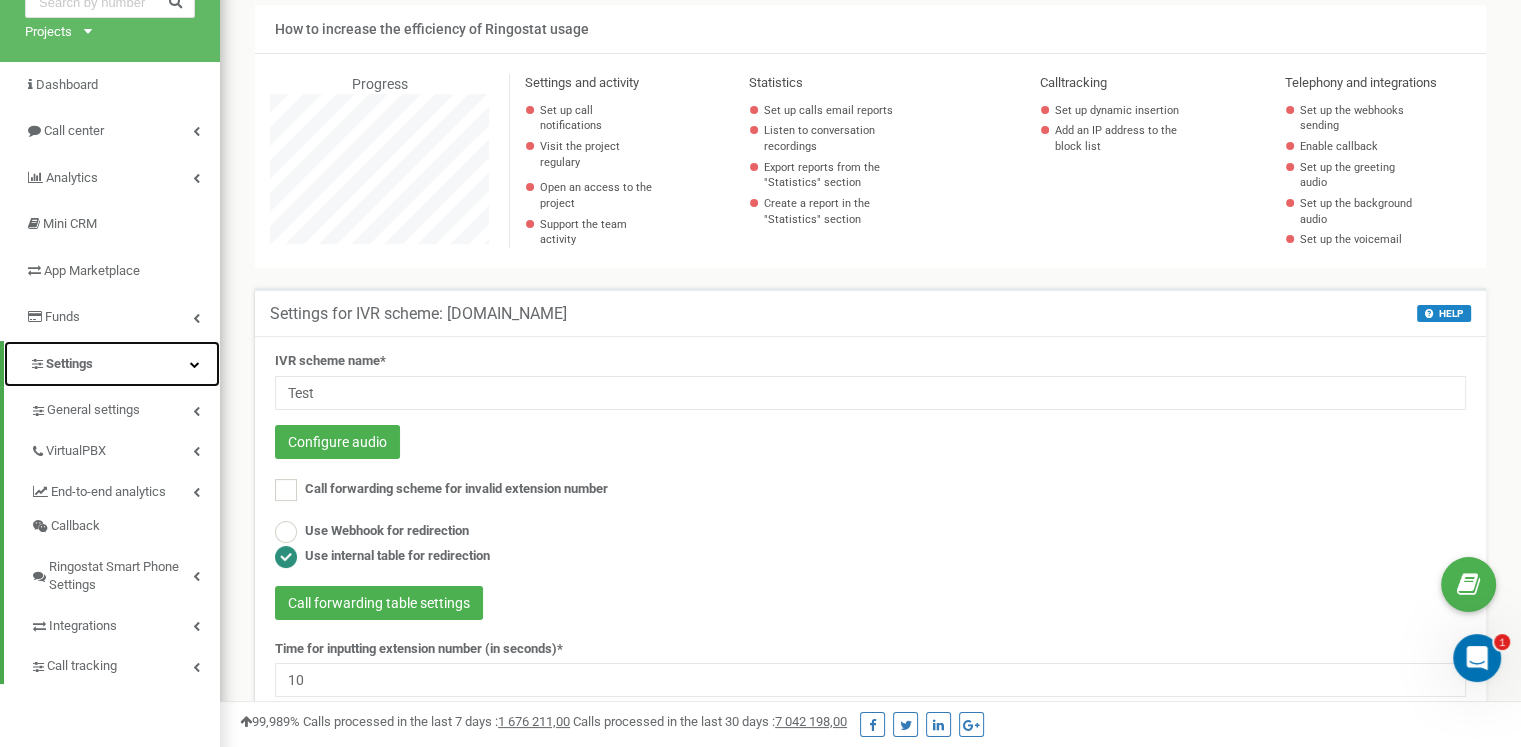 click on "Settings" at bounding box center [112, 364] 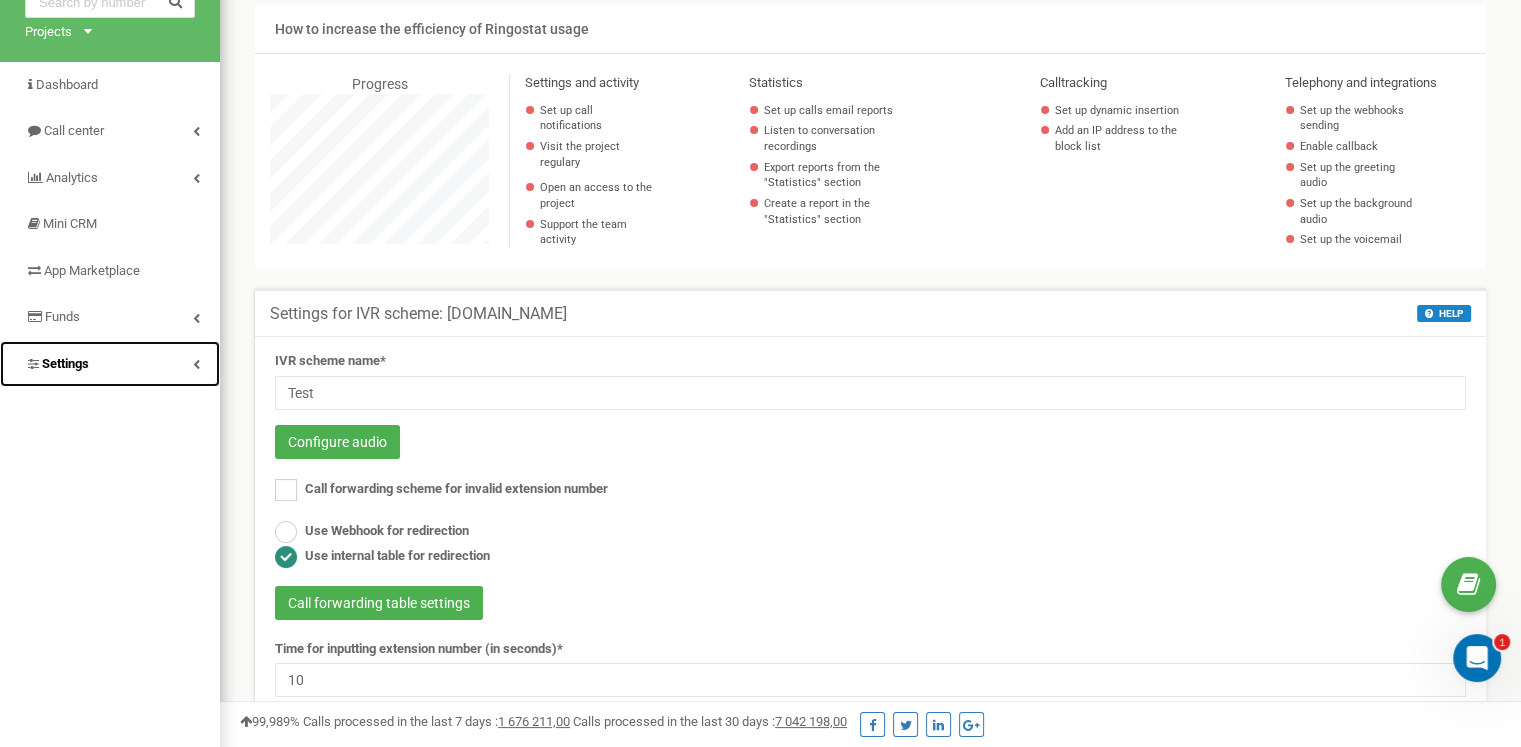 click on "Settings" at bounding box center [110, 364] 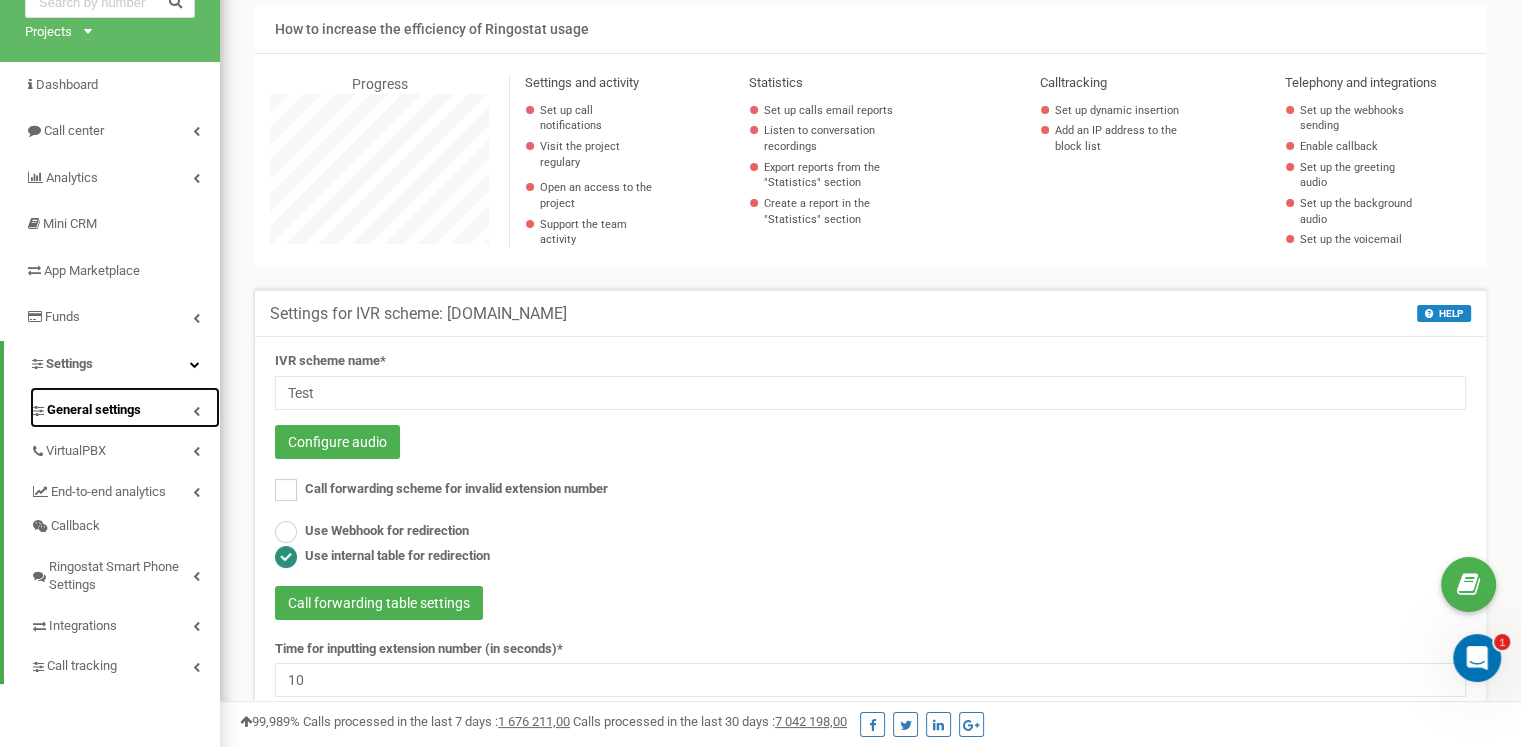 click on "General settings" at bounding box center (94, 410) 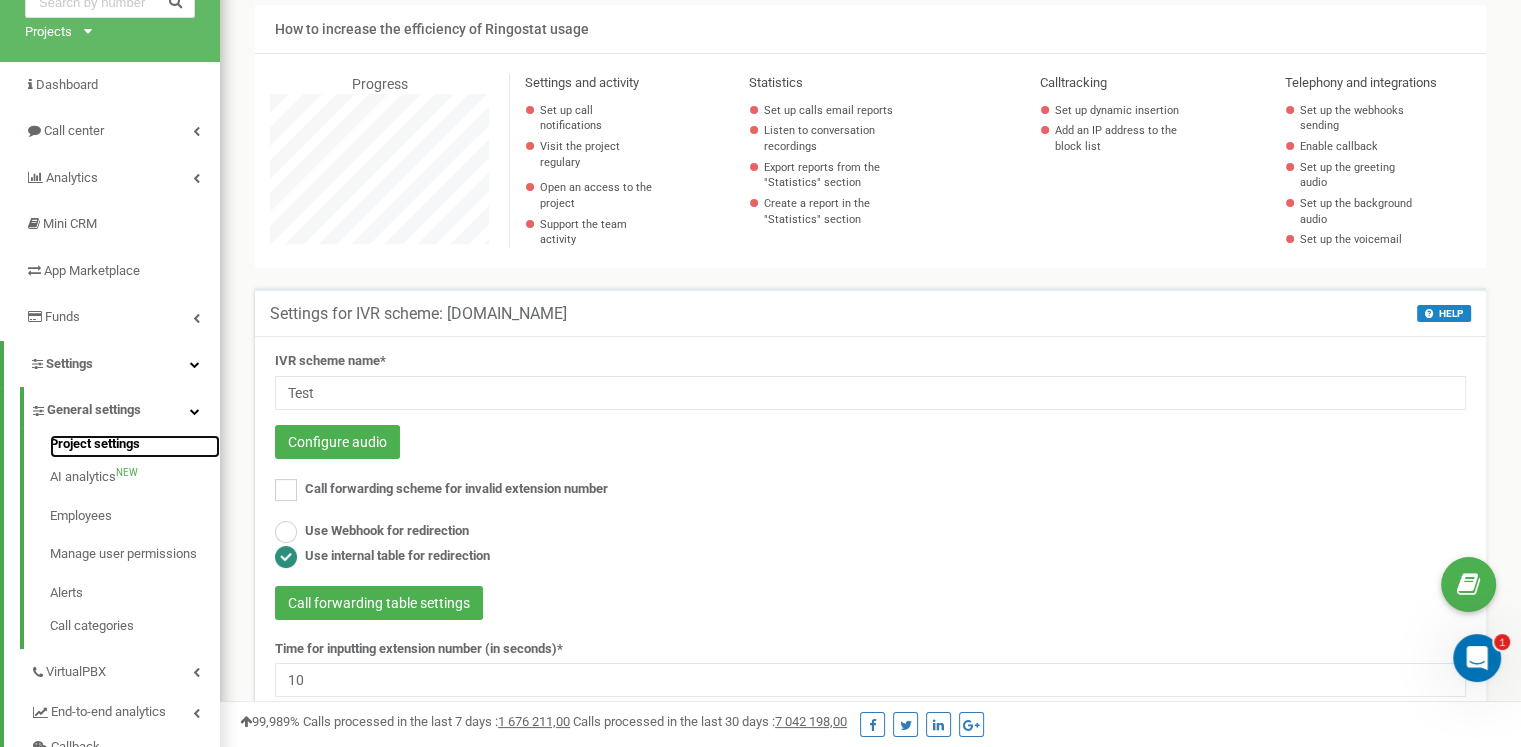 click on "Project settings" at bounding box center [135, 447] 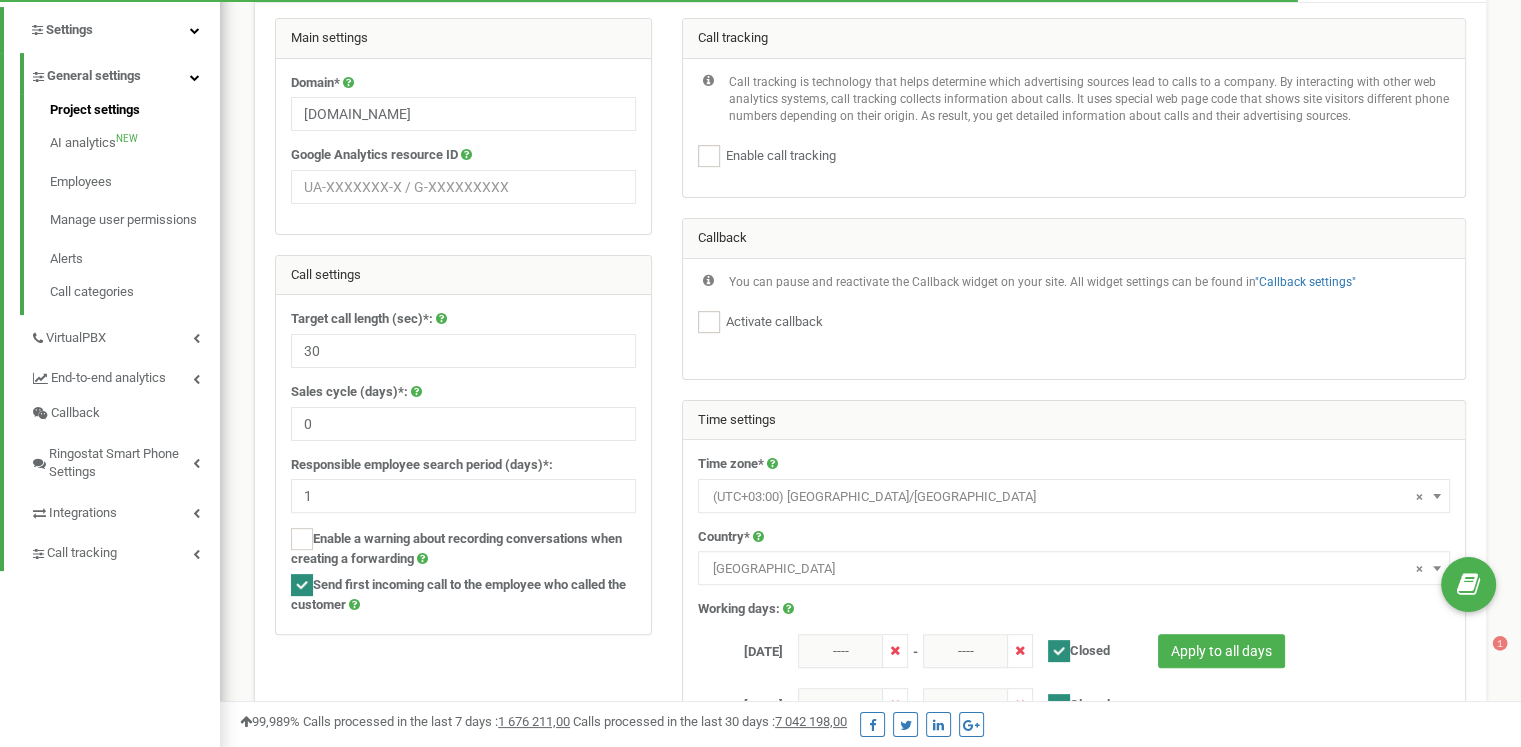 scroll, scrollTop: 823, scrollLeft: 0, axis: vertical 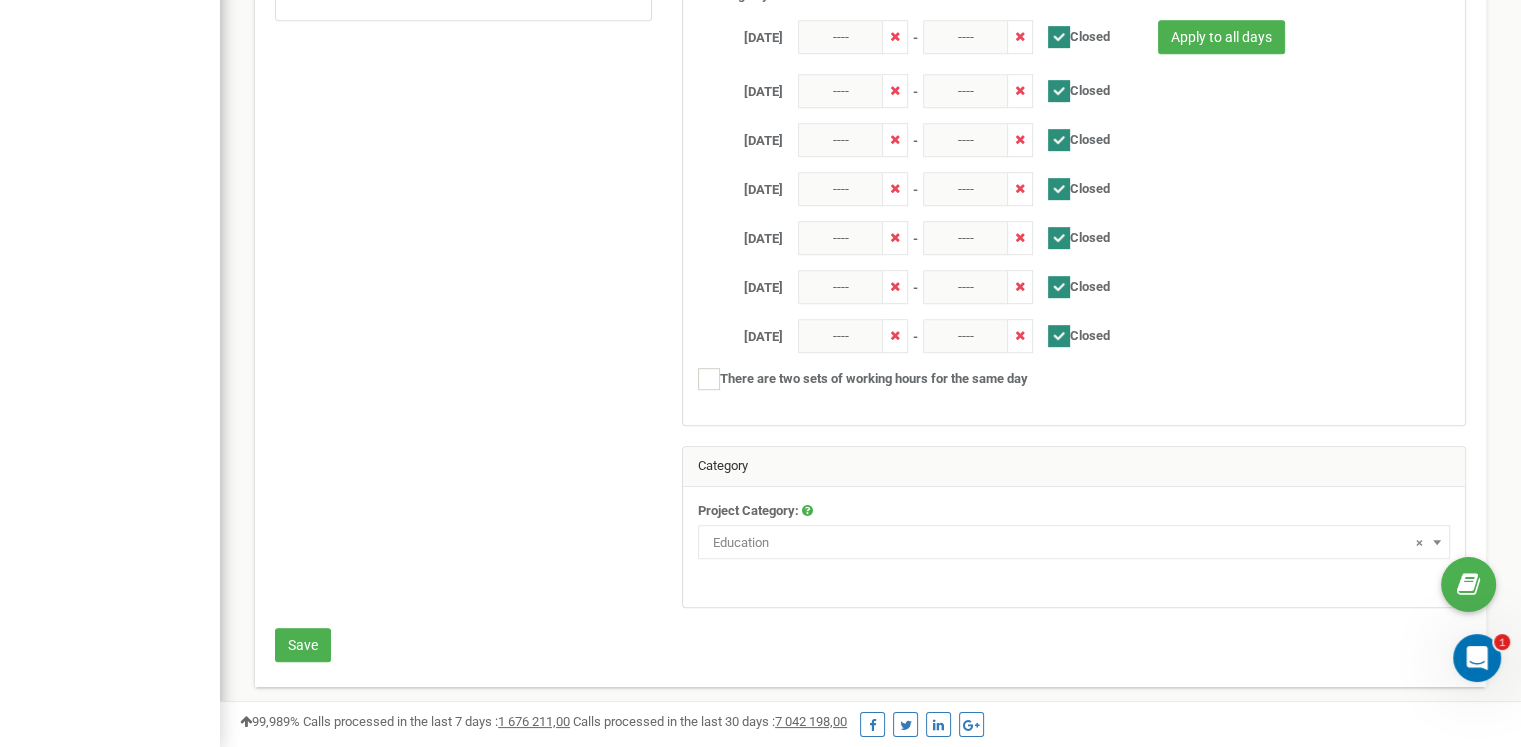 click on "× Education" at bounding box center [1074, 543] 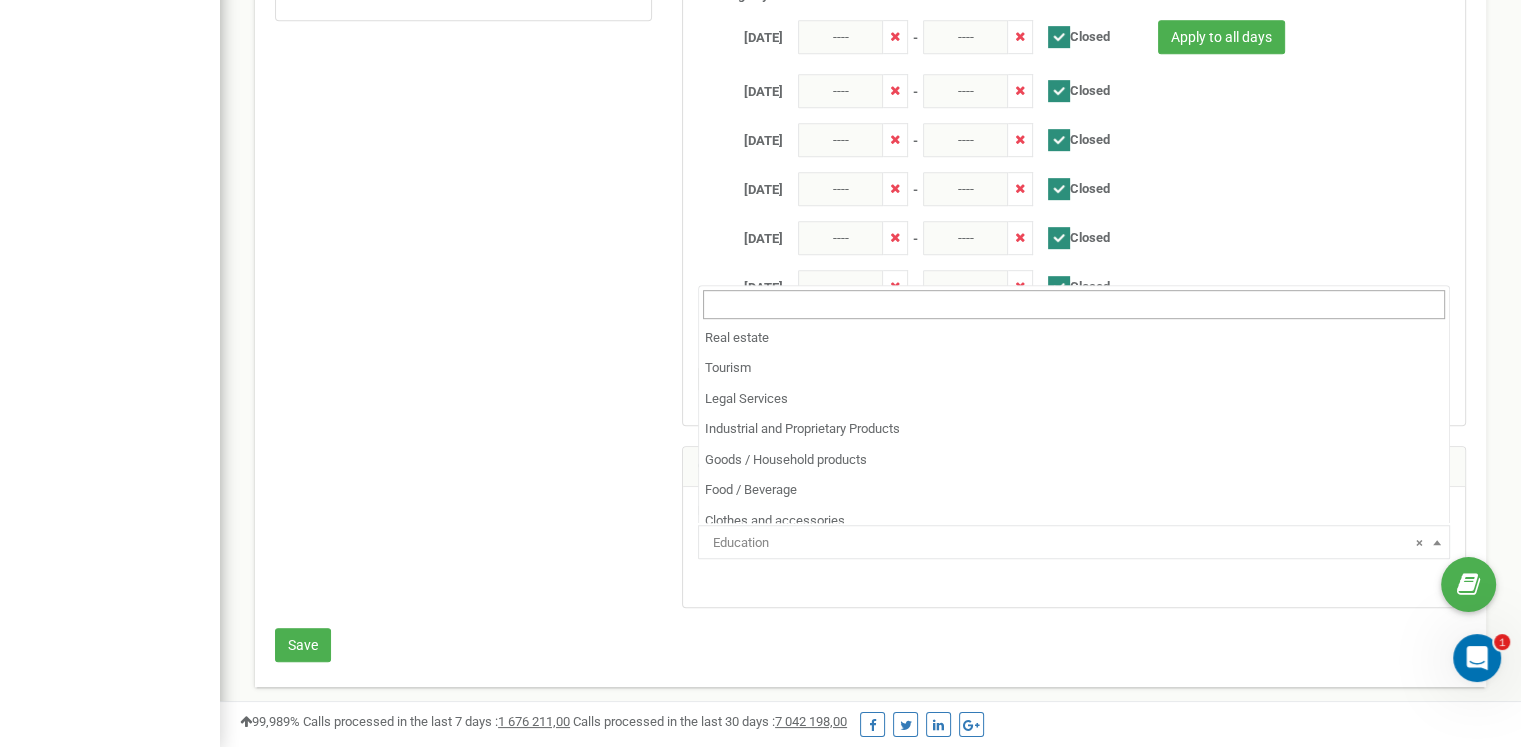 click on "× Education" at bounding box center (1074, 543) 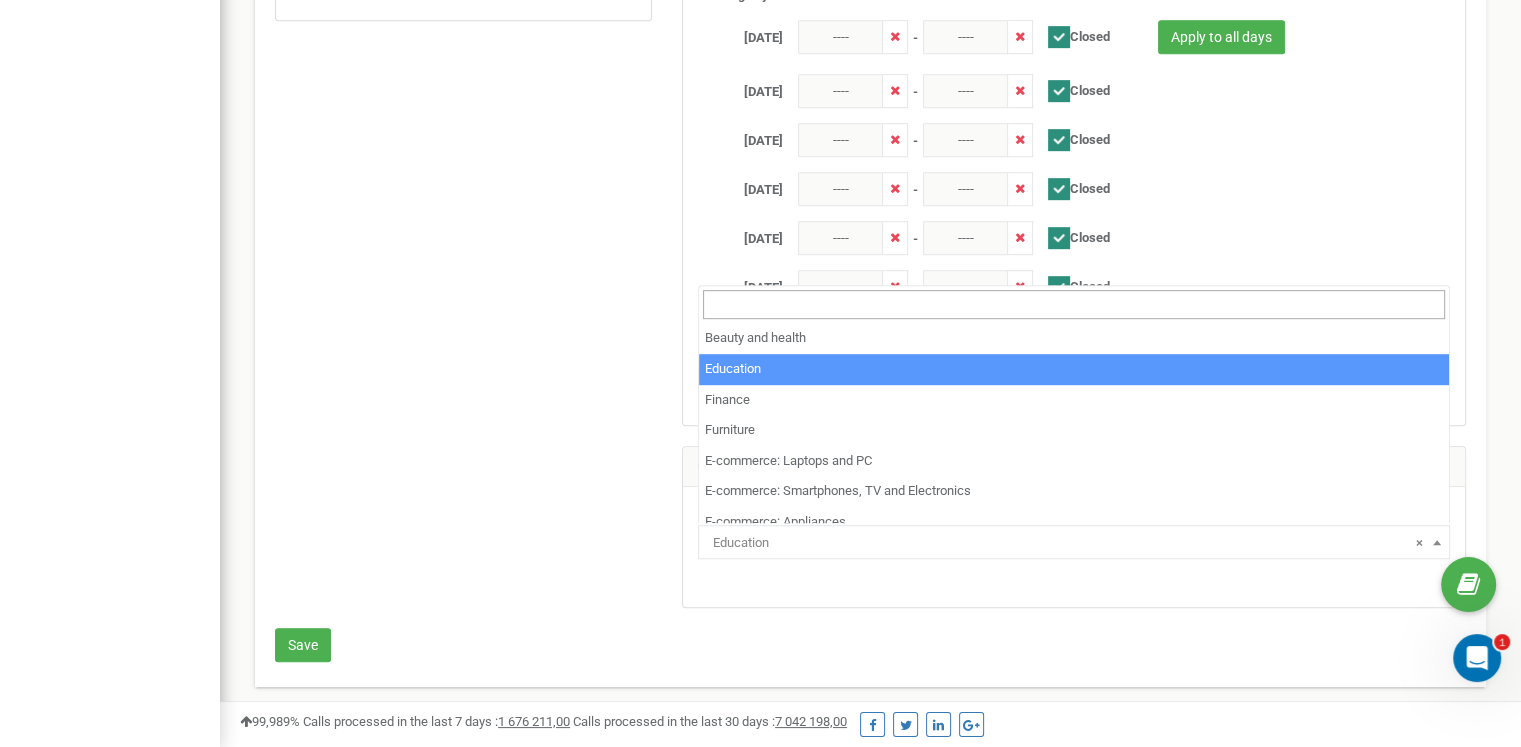 click on "× Education" at bounding box center (1074, 543) 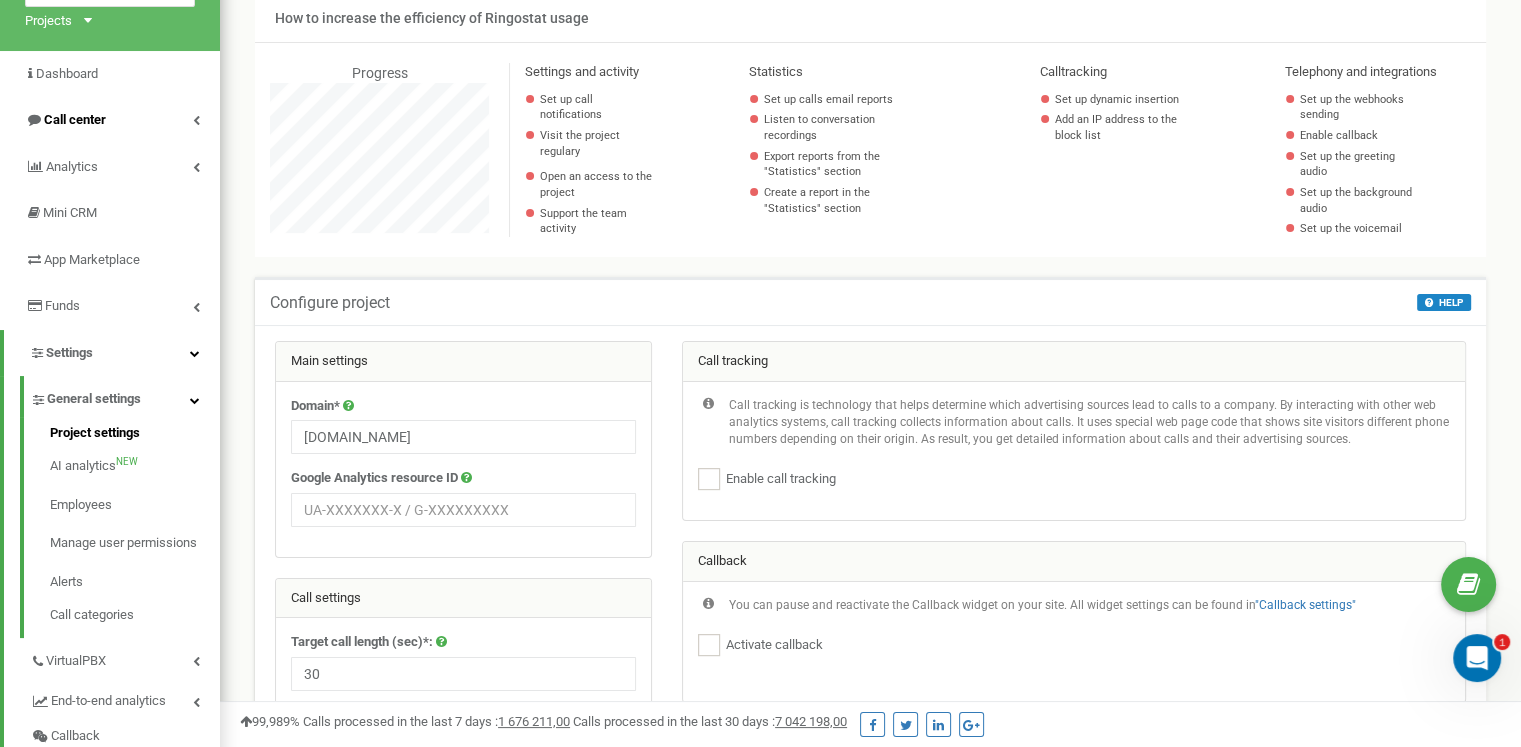 scroll, scrollTop: 176, scrollLeft: 0, axis: vertical 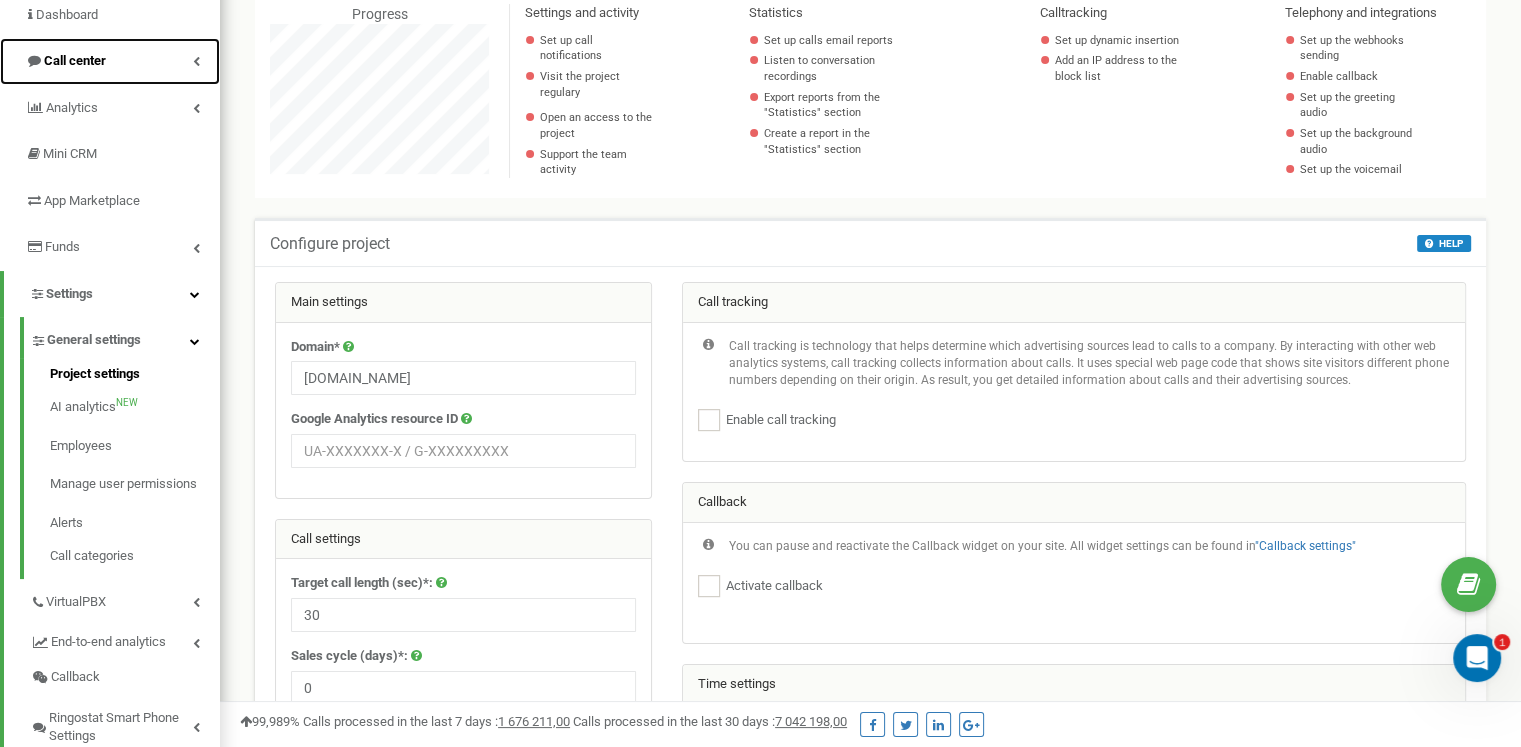 click at bounding box center [196, 61] 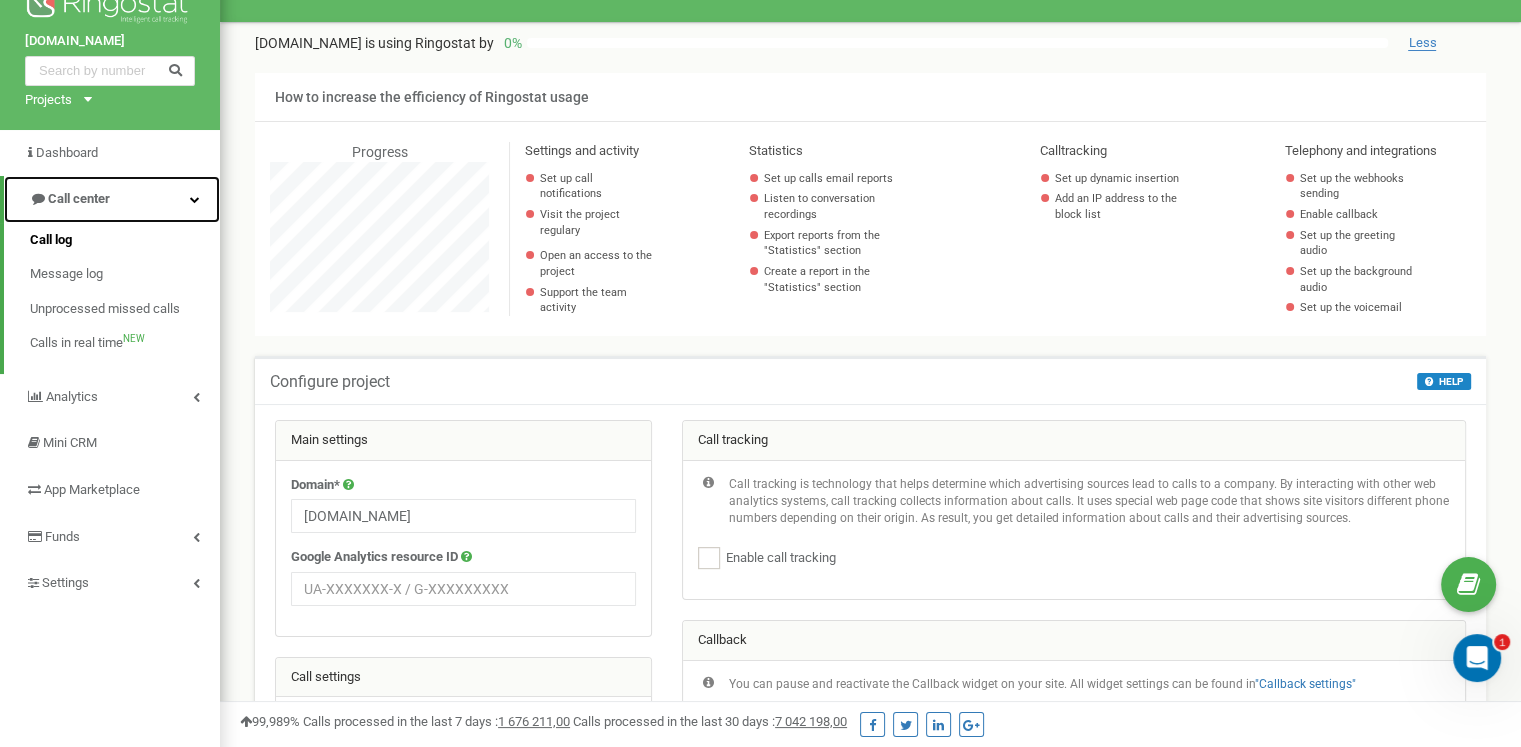 scroll, scrollTop: 36, scrollLeft: 0, axis: vertical 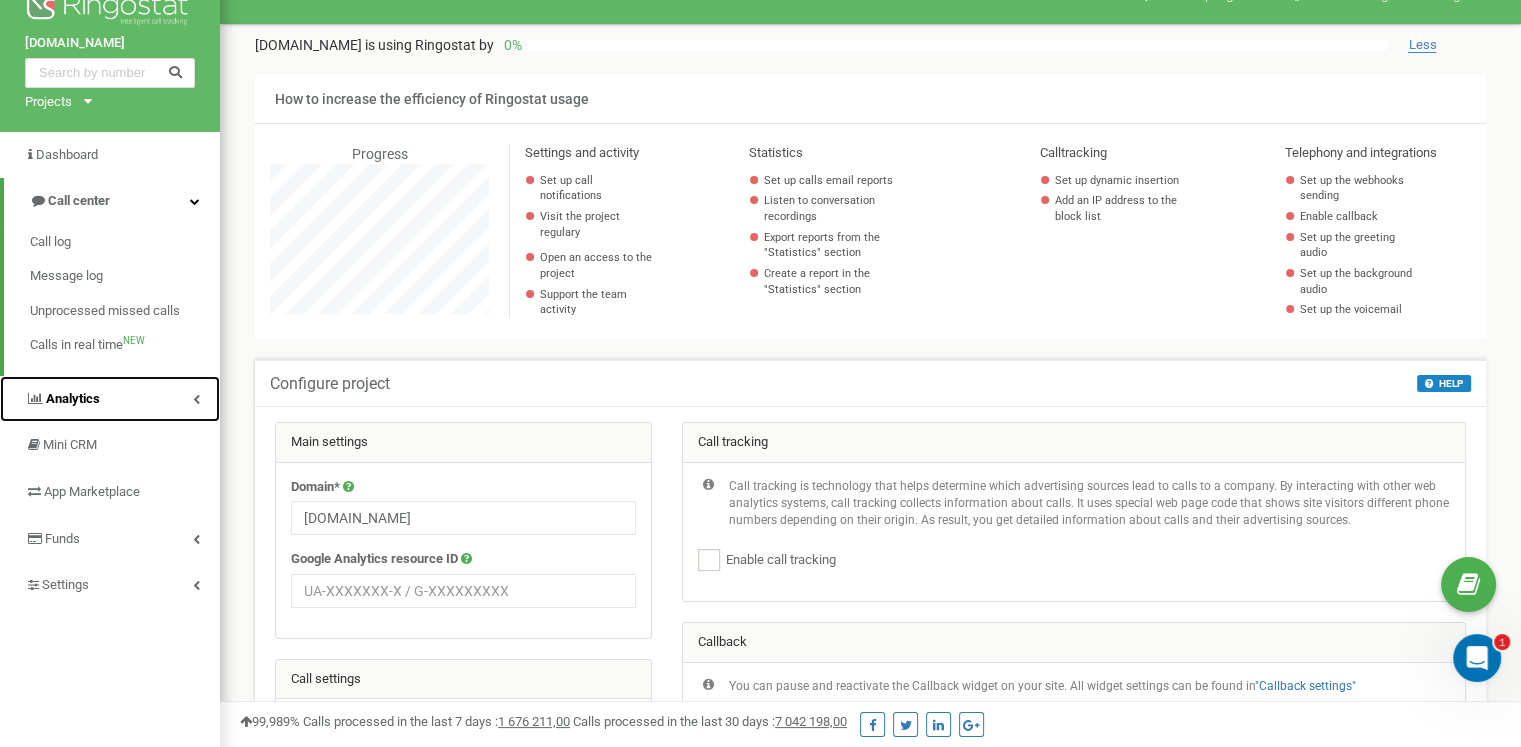 click on "Analytics" at bounding box center (110, 399) 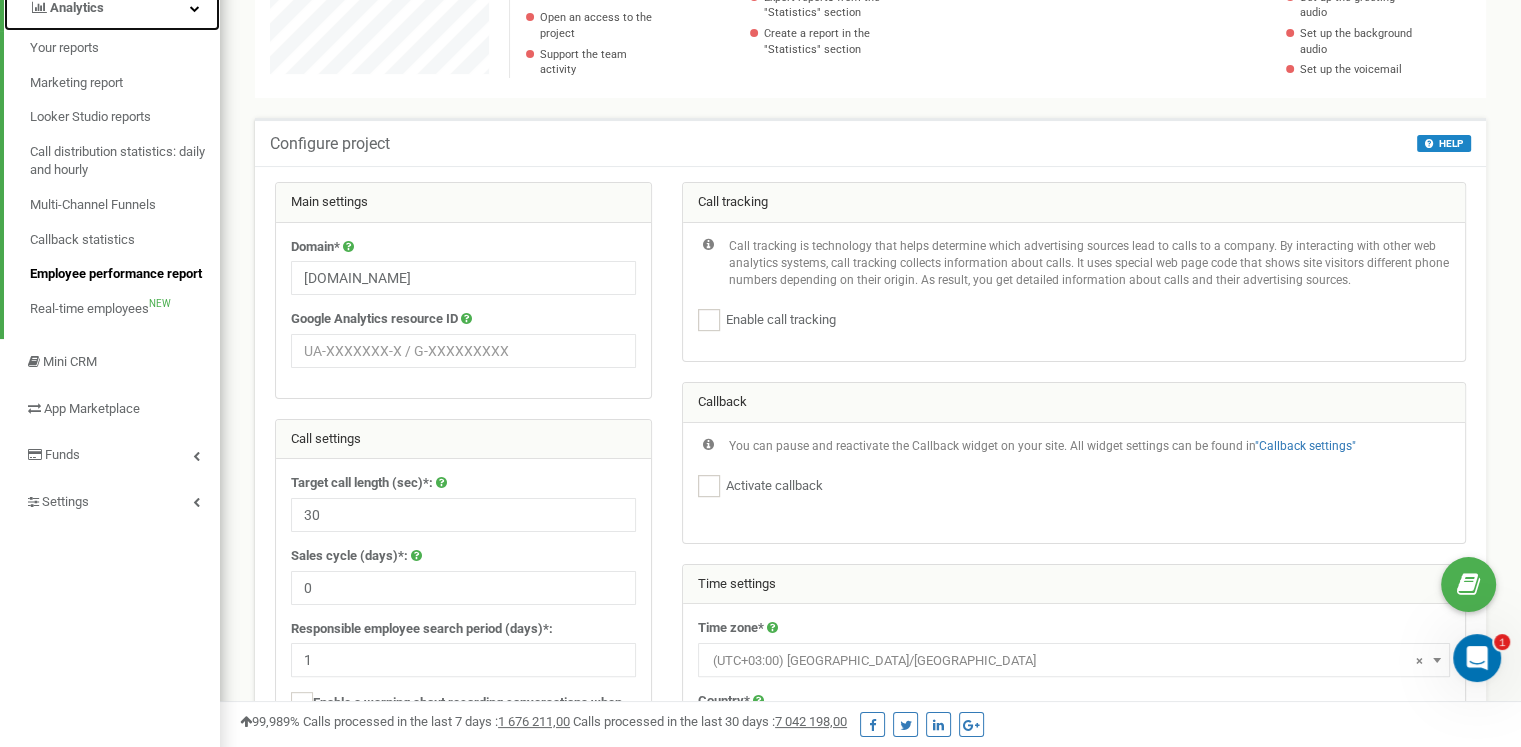 scroll, scrollTop: 305, scrollLeft: 0, axis: vertical 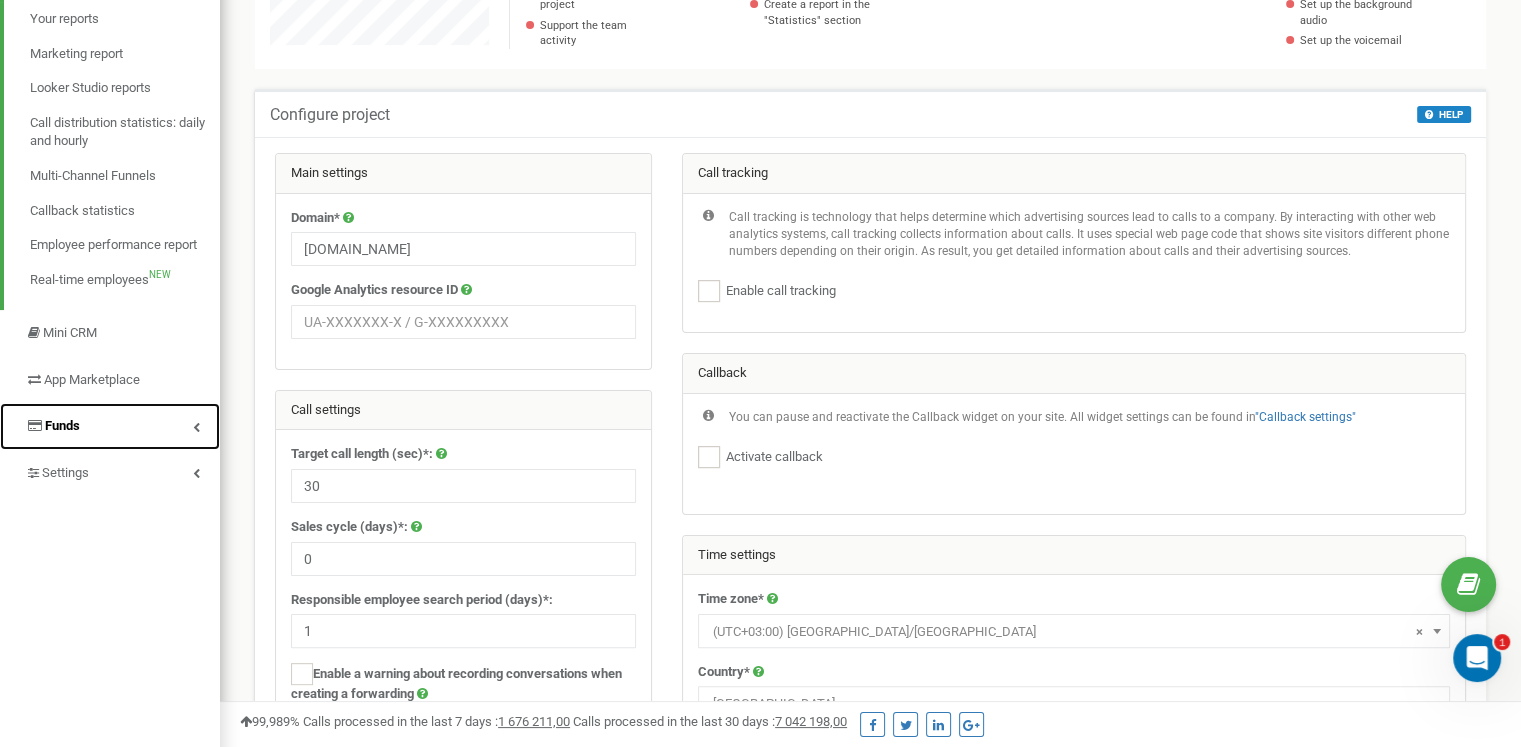 click on "Funds" at bounding box center [110, 426] 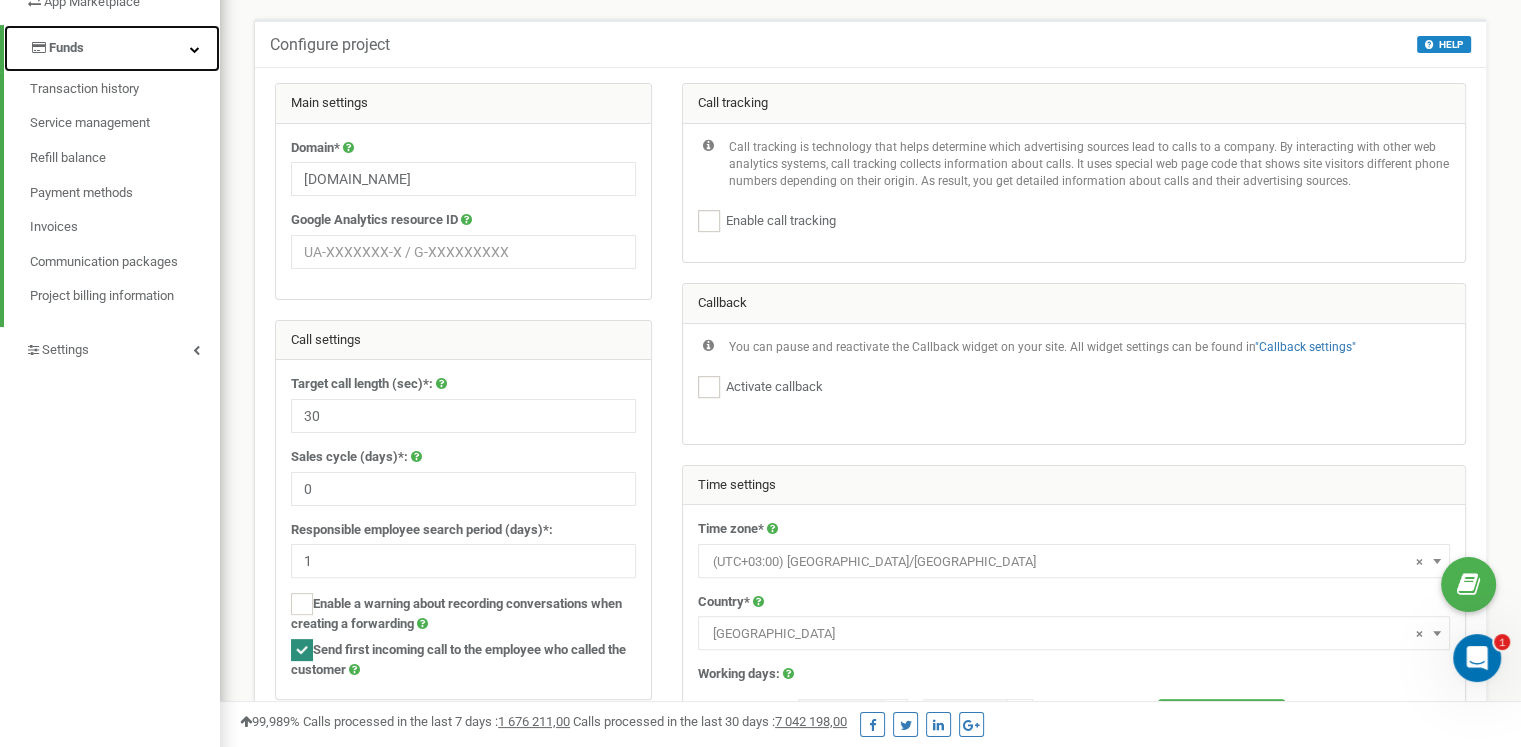 scroll, scrollTop: 382, scrollLeft: 0, axis: vertical 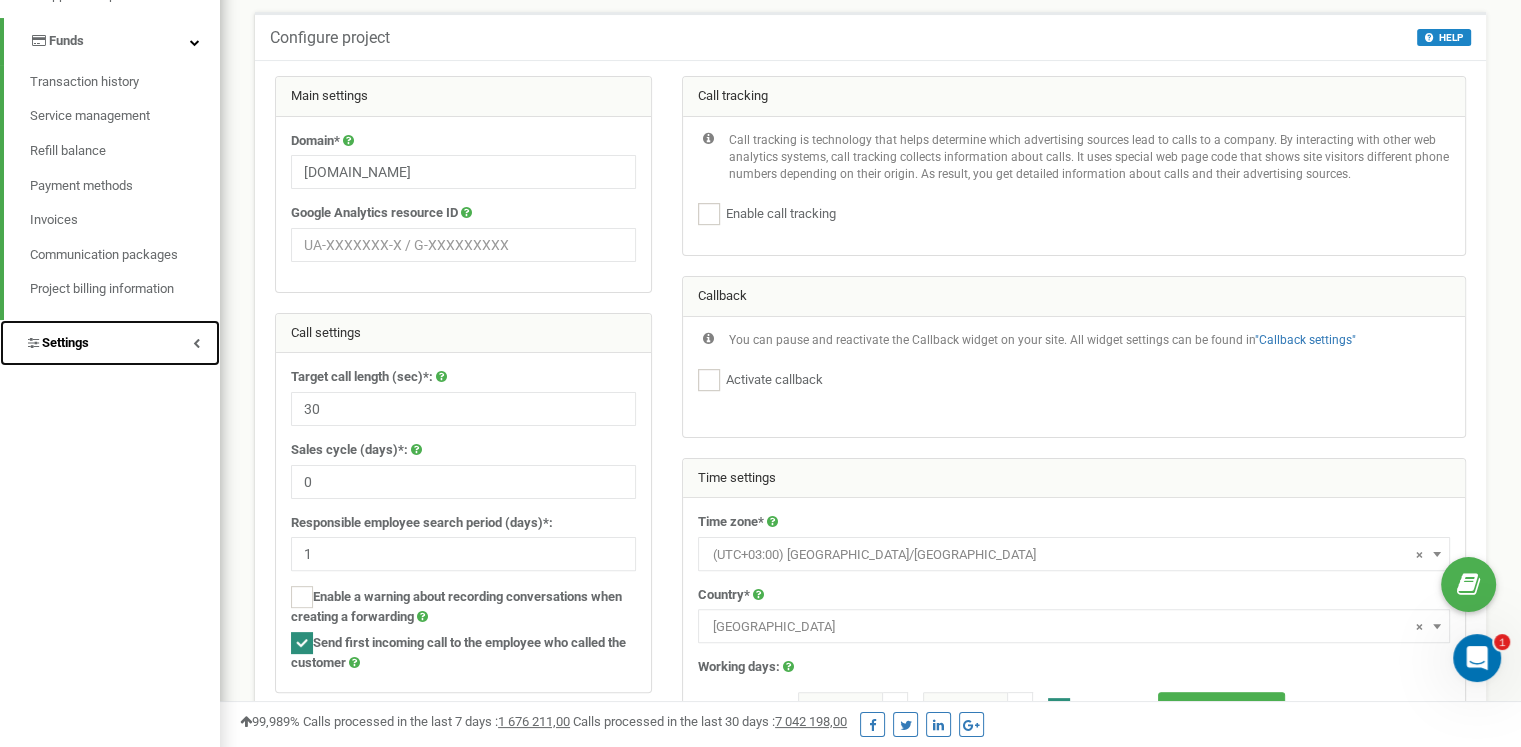 click on "Settings" at bounding box center (110, 343) 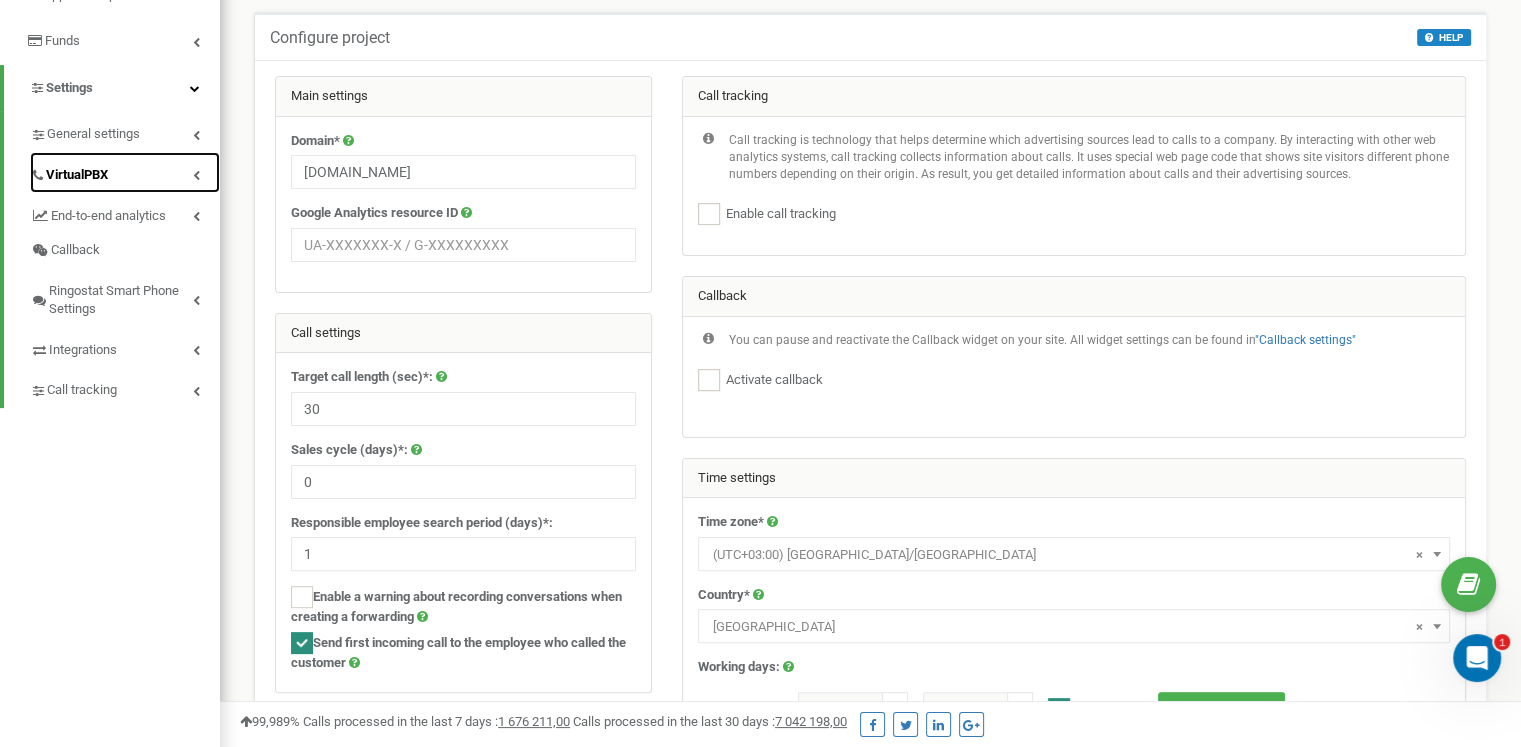 click on "VirtualPBX" at bounding box center [125, 172] 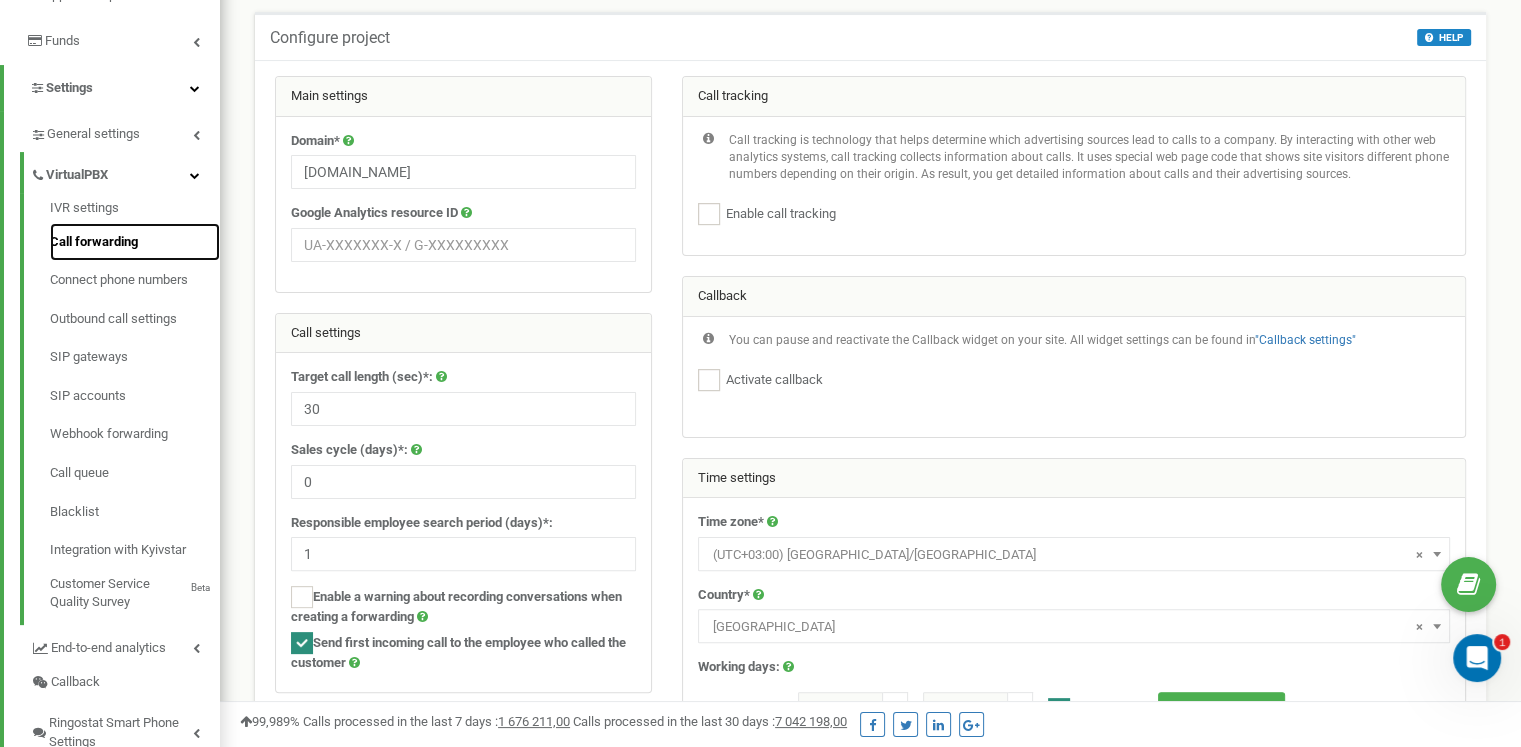 click on "Call forwarding" at bounding box center (135, 242) 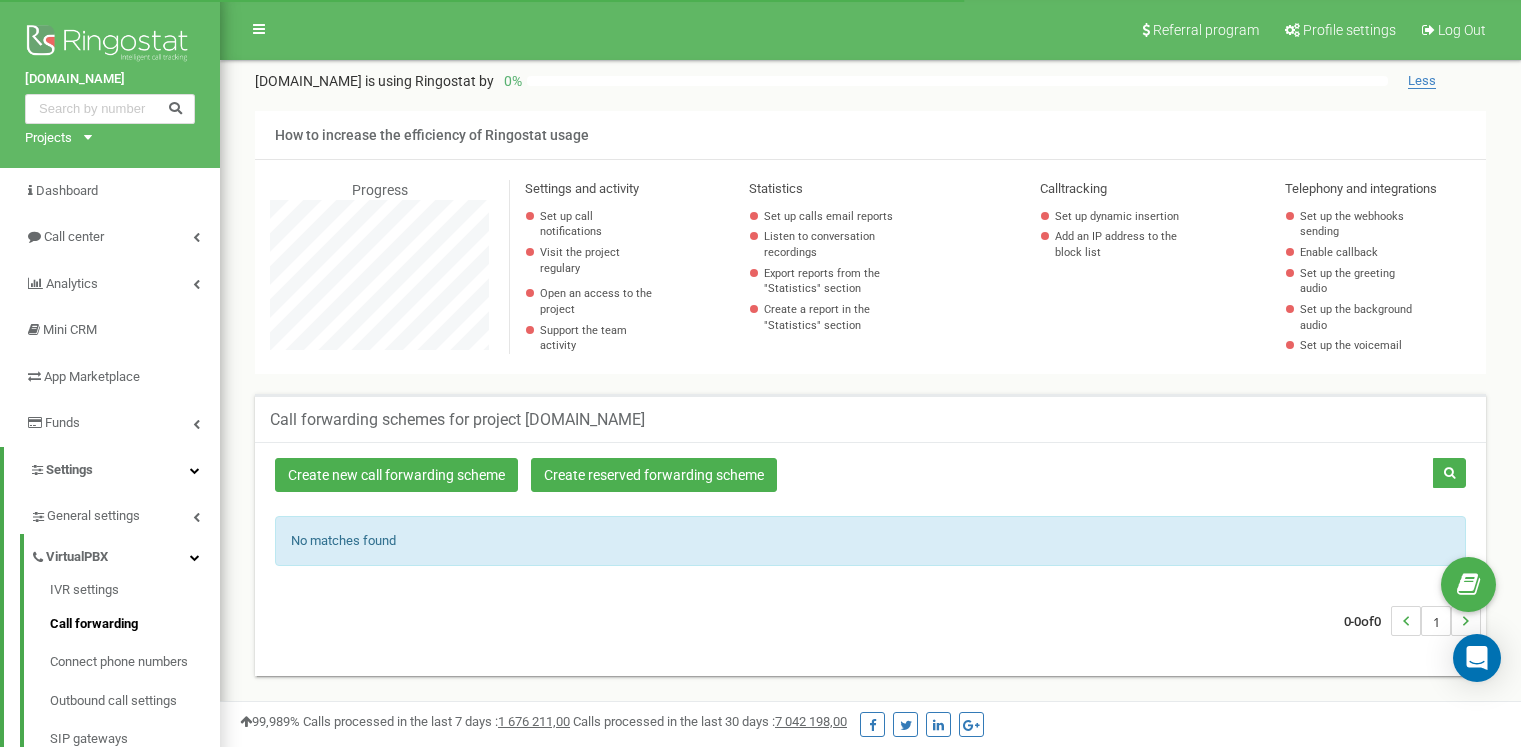 scroll, scrollTop: 276, scrollLeft: 0, axis: vertical 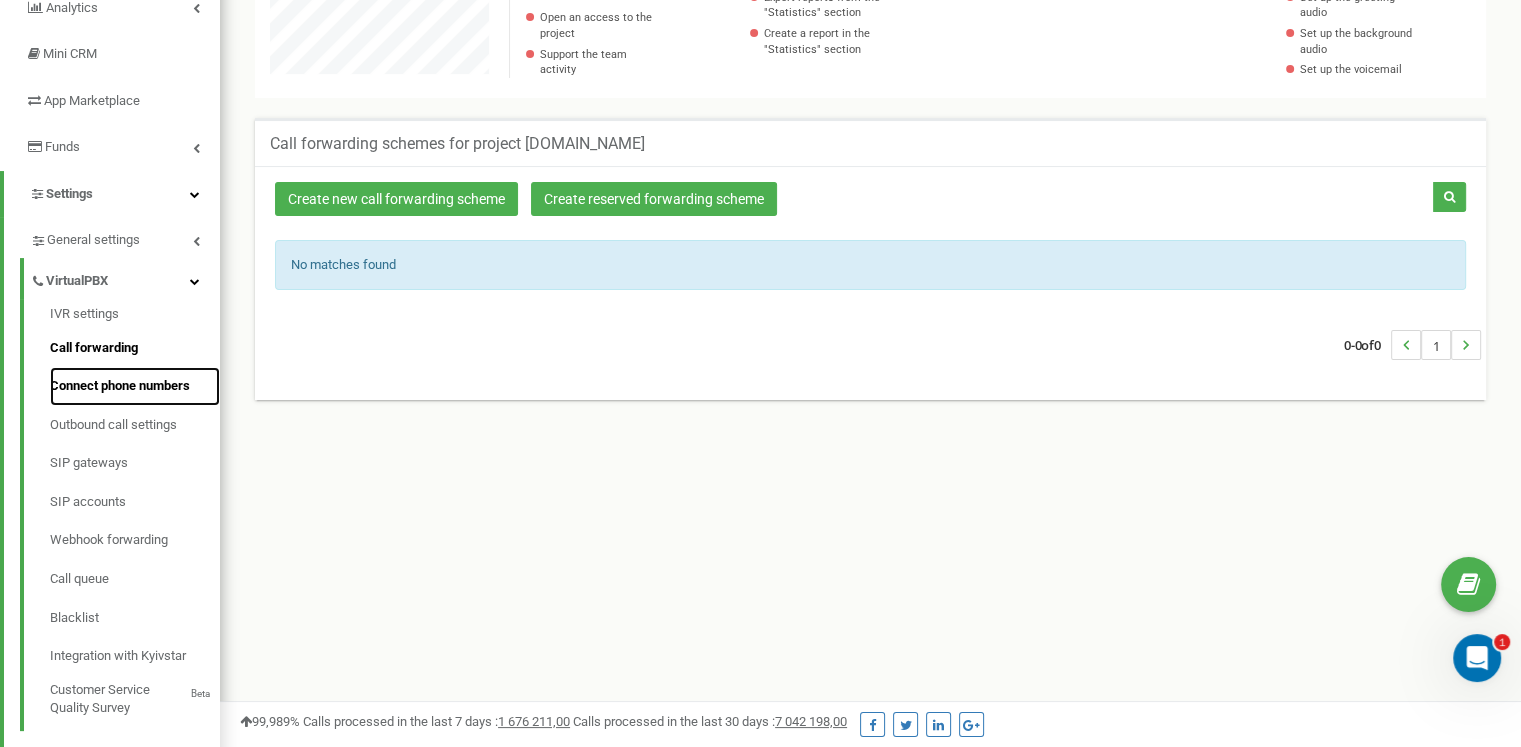 click on "Connect phone numbers" at bounding box center [135, 386] 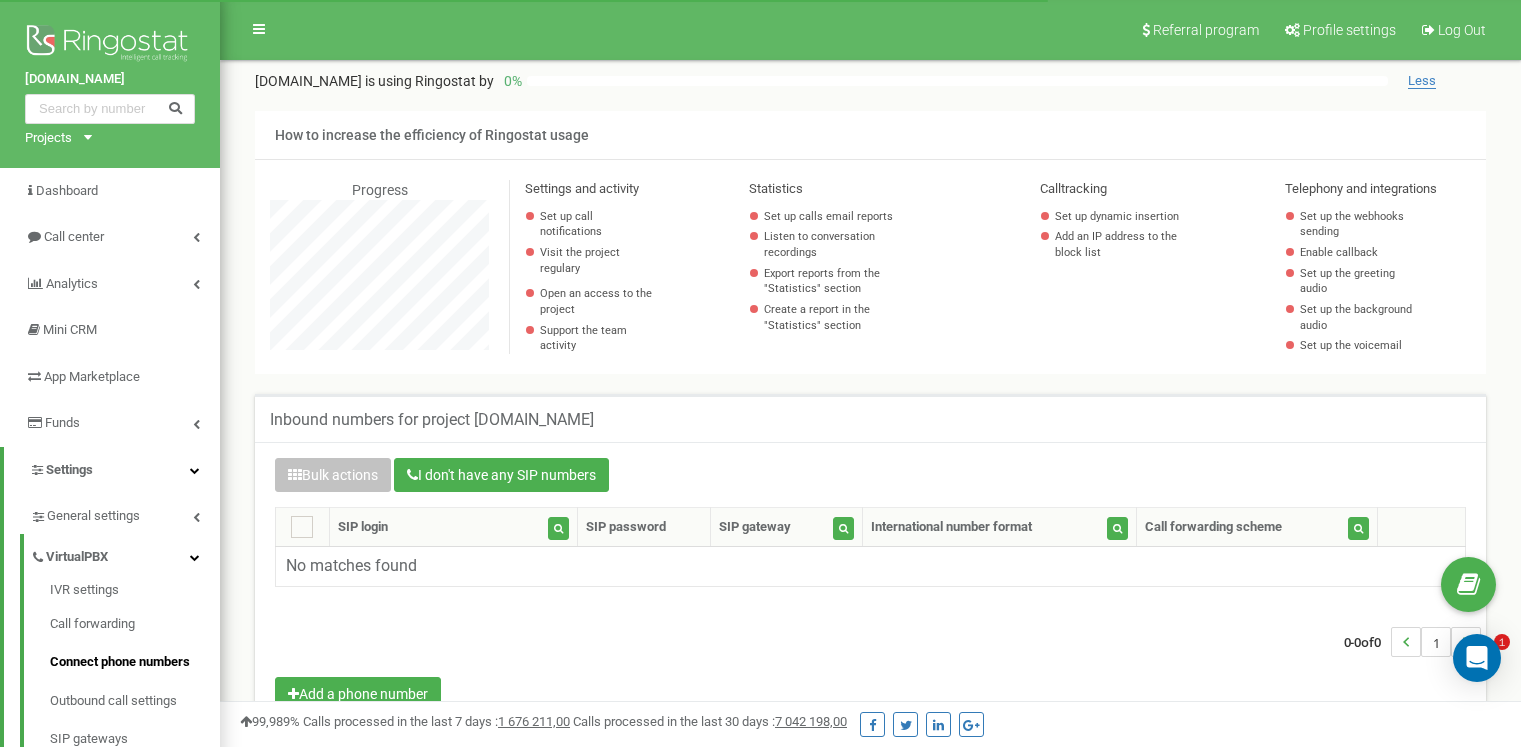 scroll, scrollTop: 133, scrollLeft: 0, axis: vertical 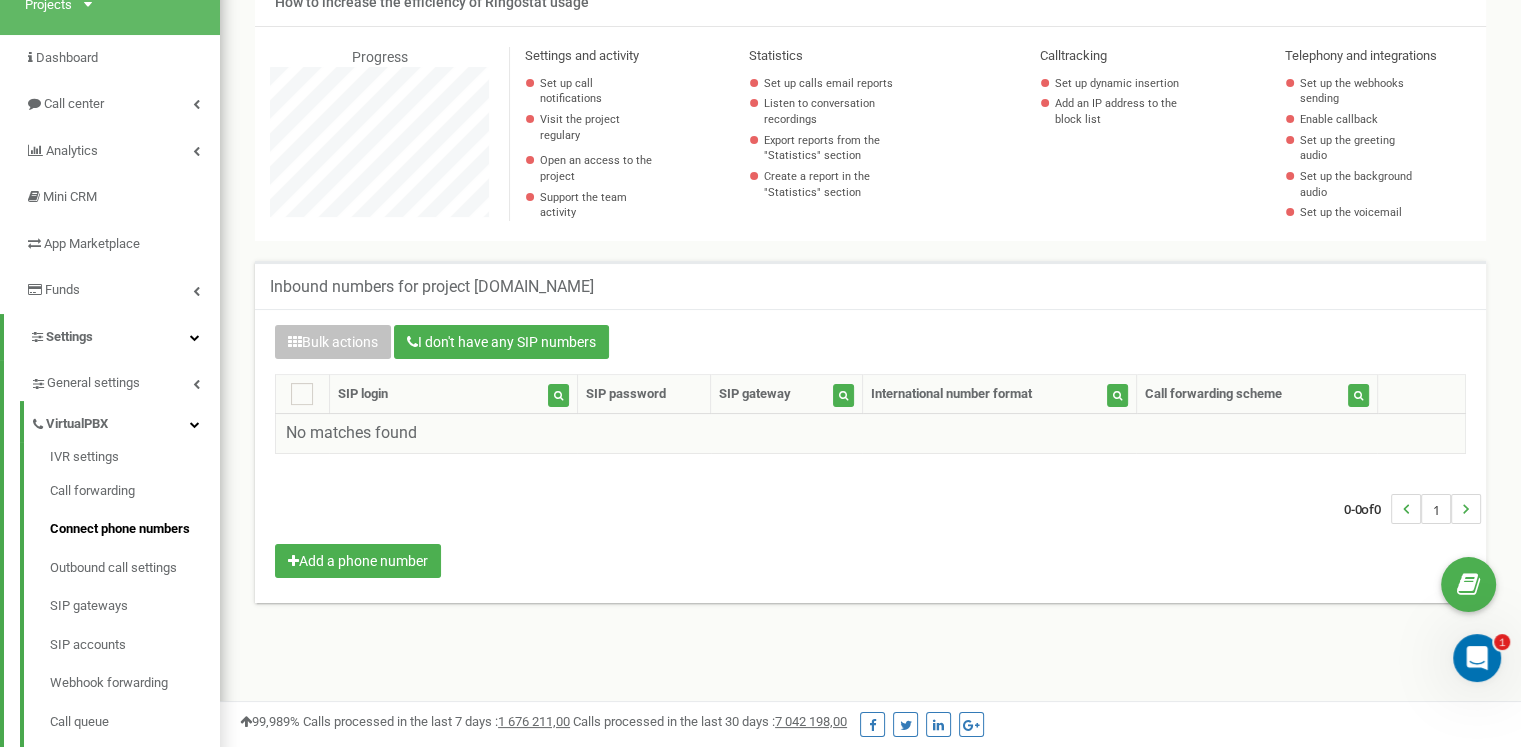 click on "No matches found" at bounding box center (871, 434) 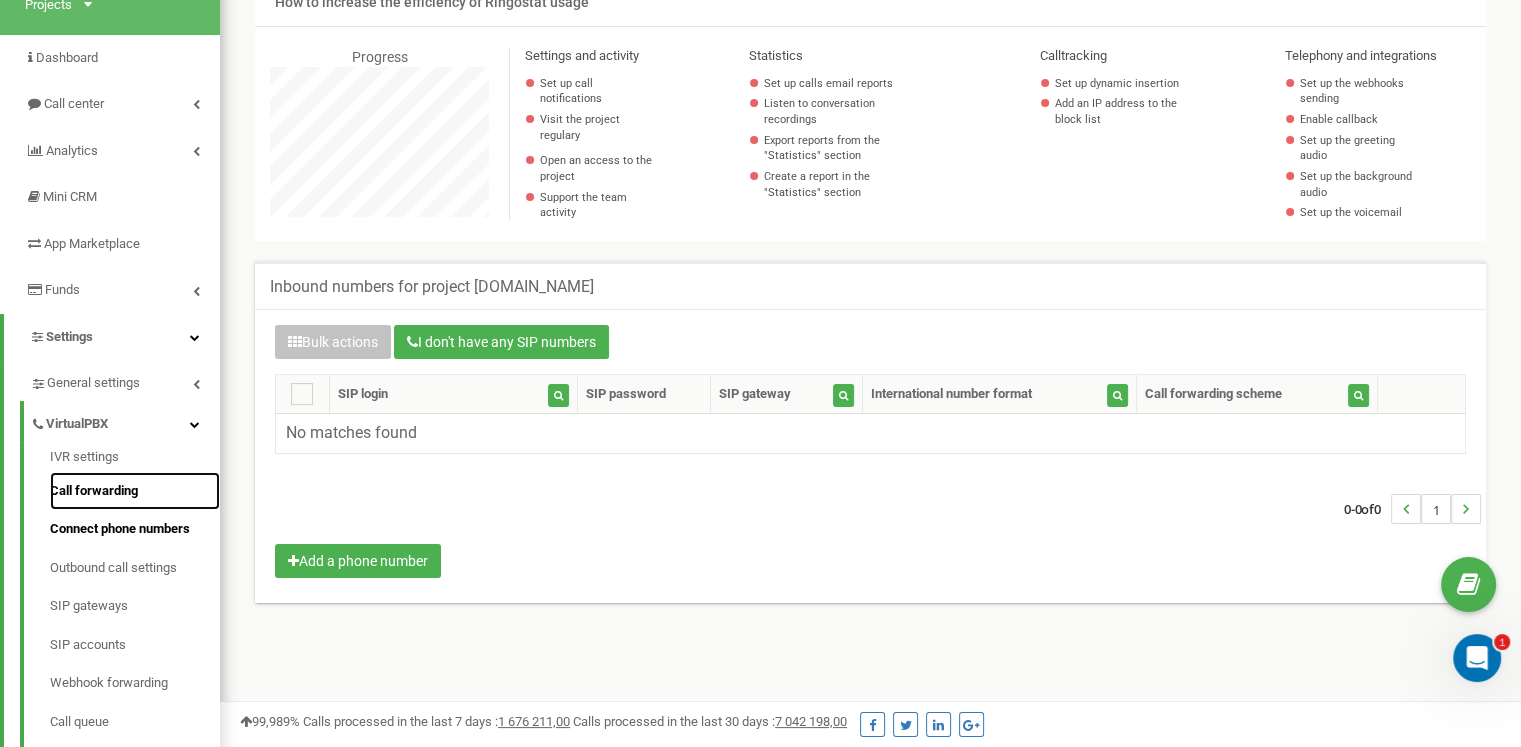click on "Call forwarding" at bounding box center [135, 491] 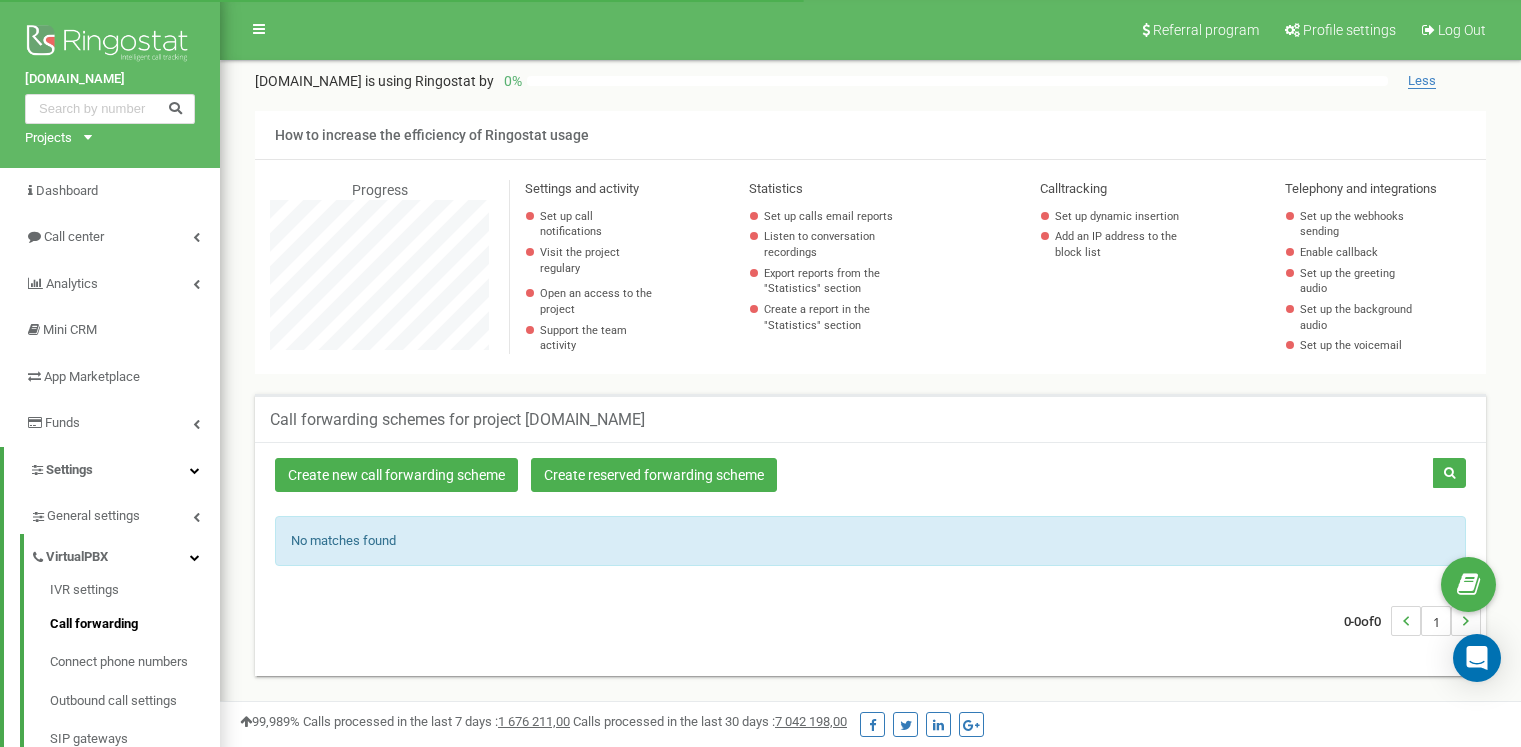 scroll, scrollTop: 0, scrollLeft: 0, axis: both 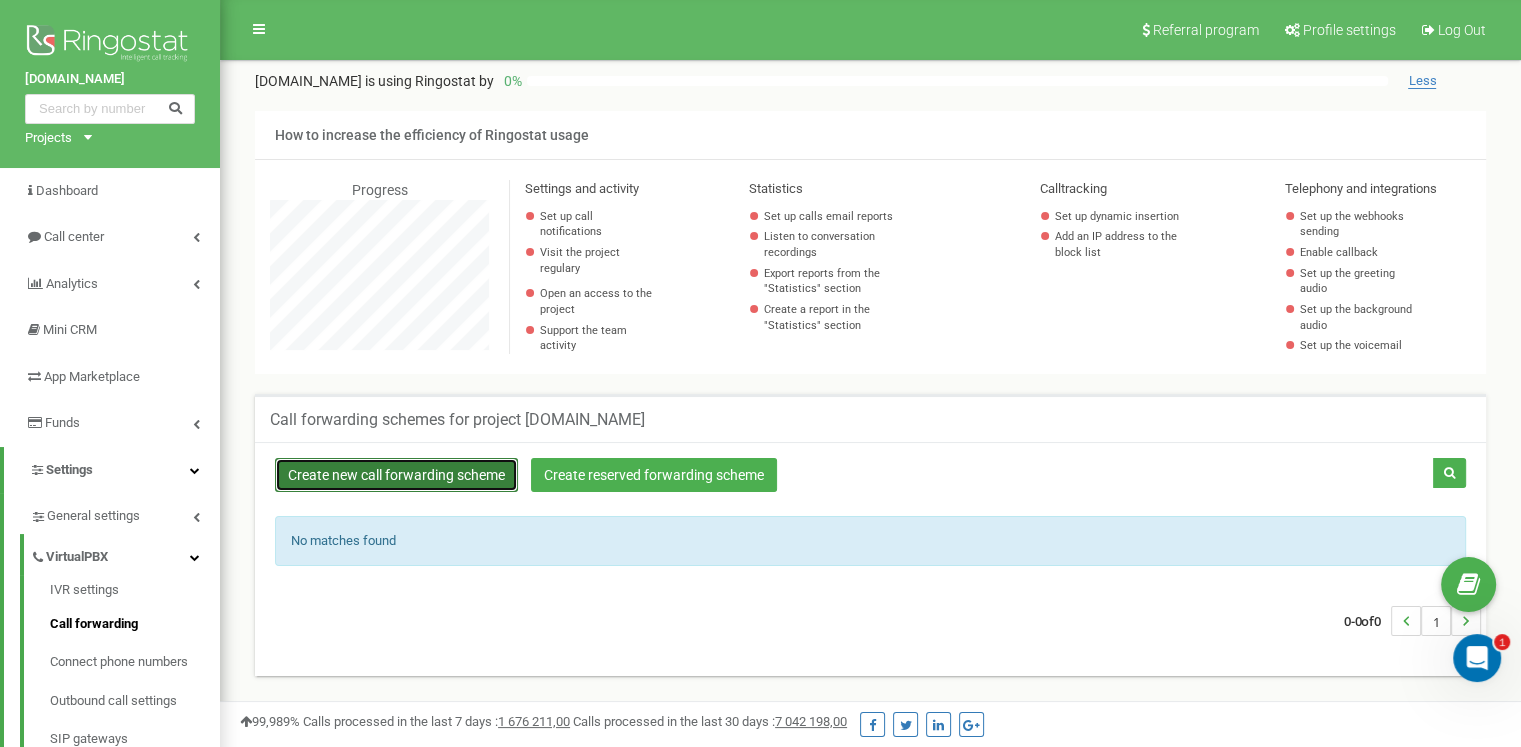 click on "Create new call forwarding scheme" at bounding box center (396, 475) 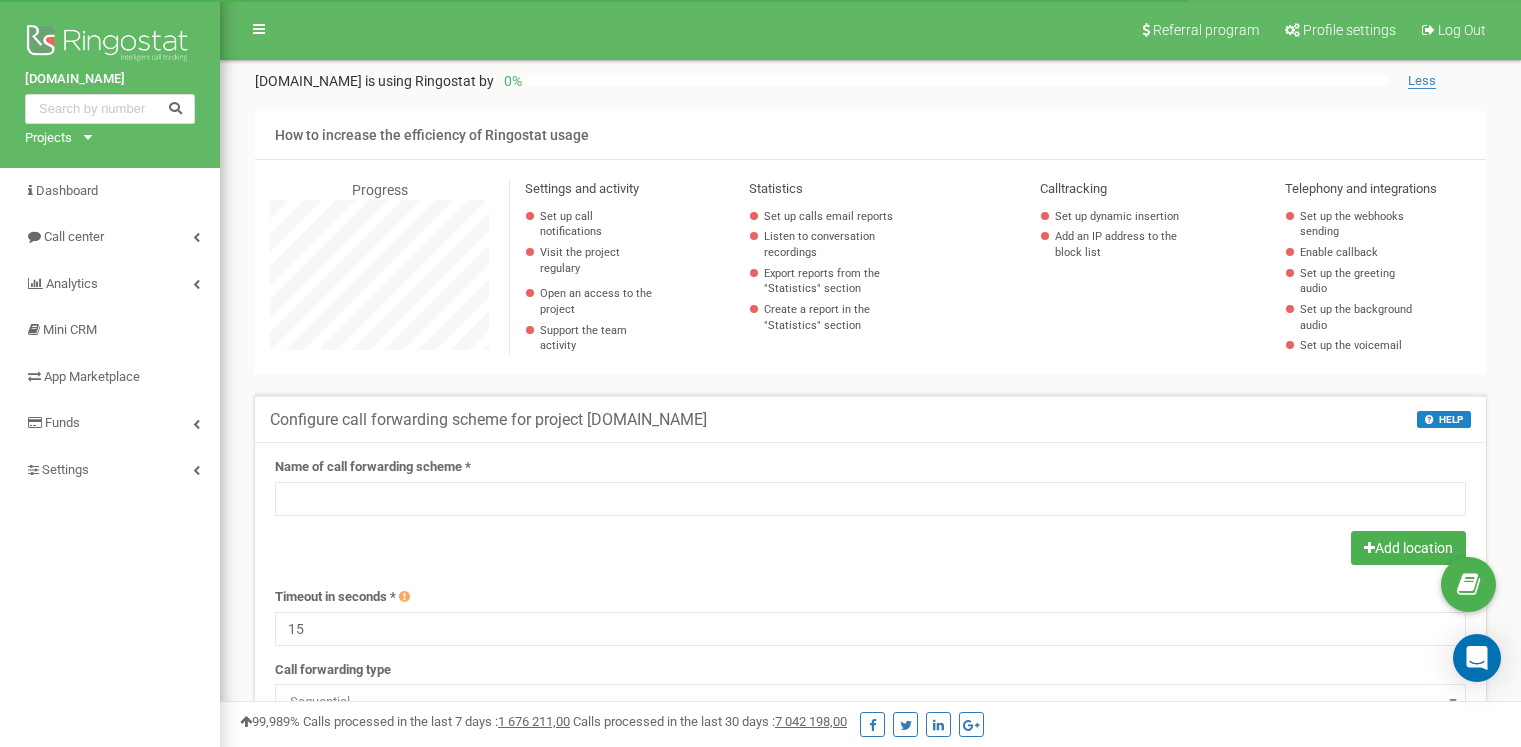scroll, scrollTop: 300, scrollLeft: 0, axis: vertical 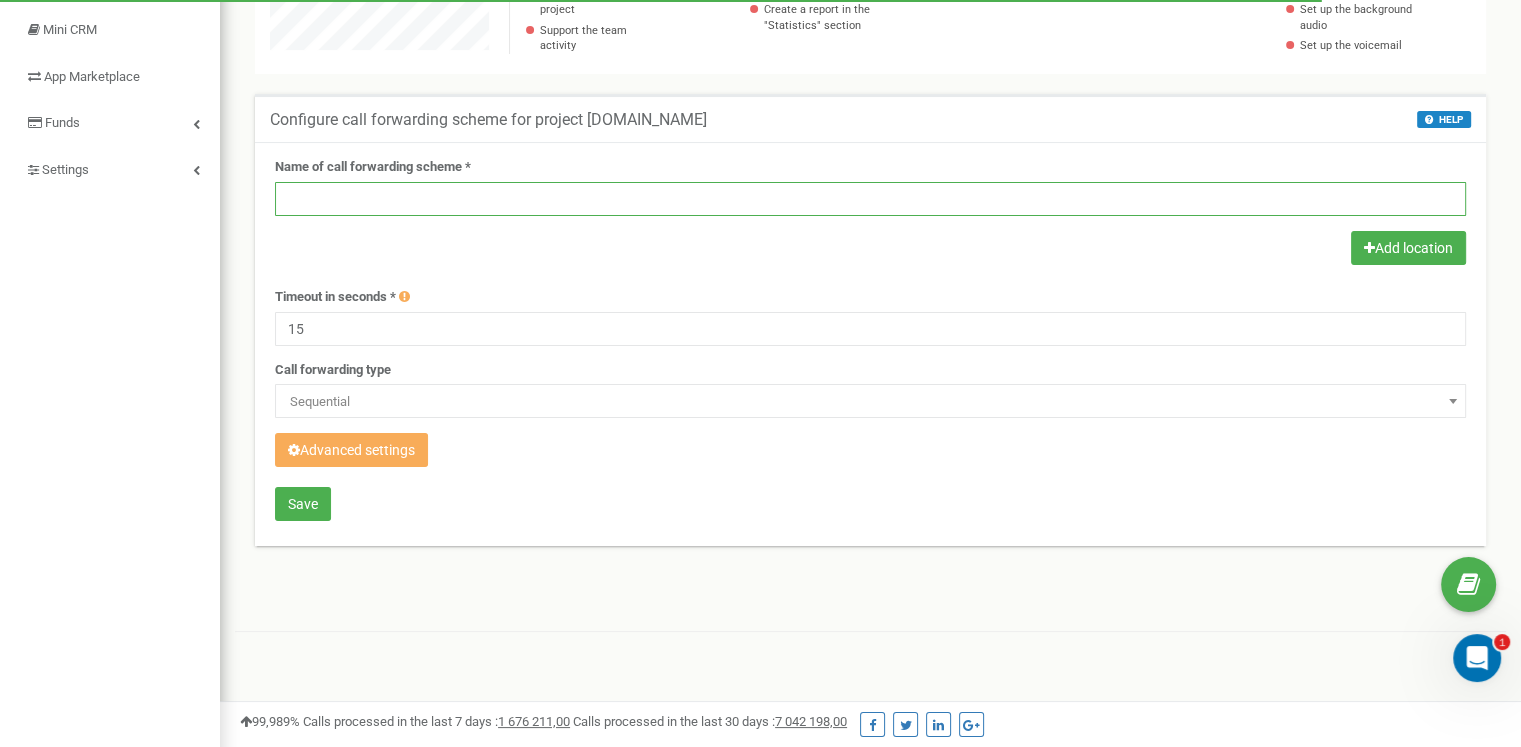 click at bounding box center (870, 199) 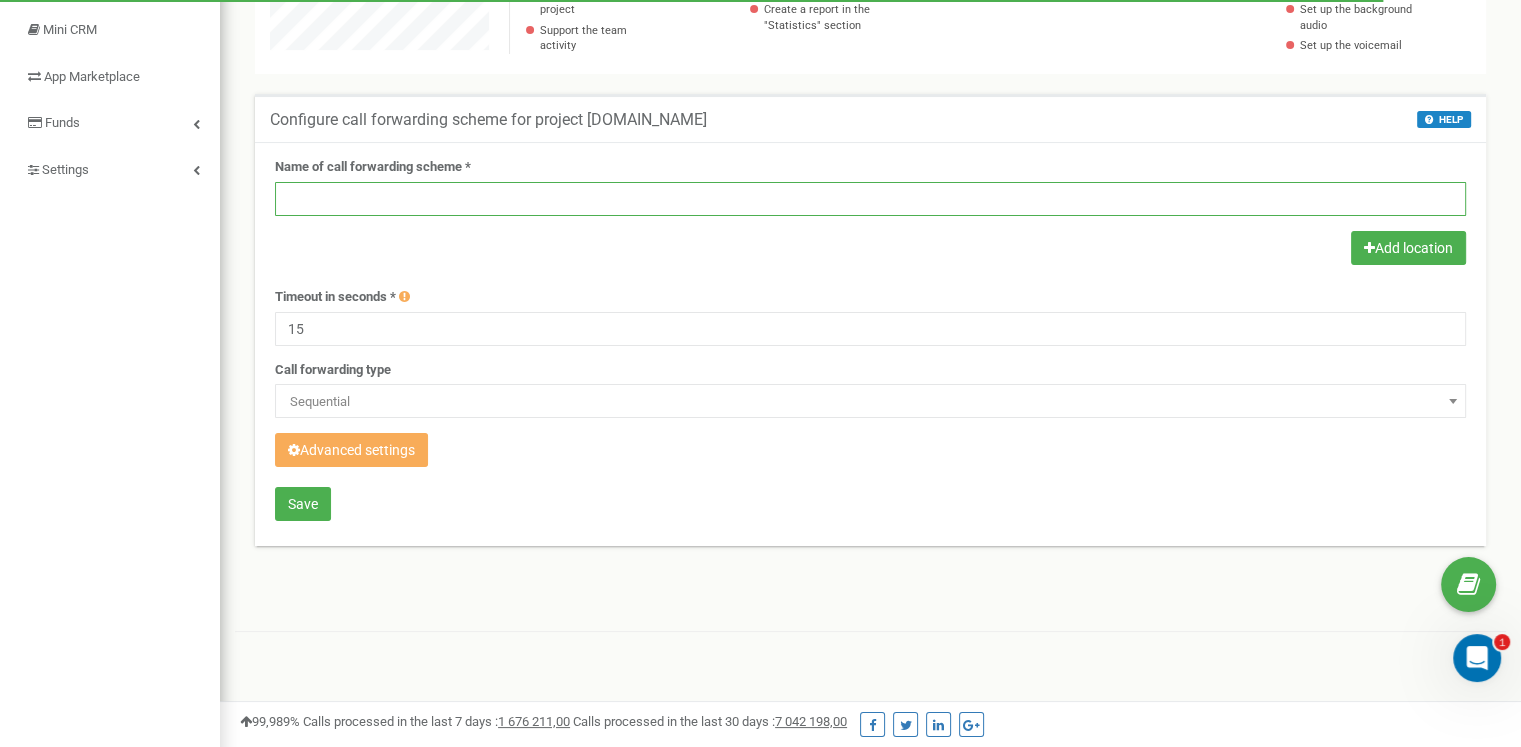 click at bounding box center [870, 199] 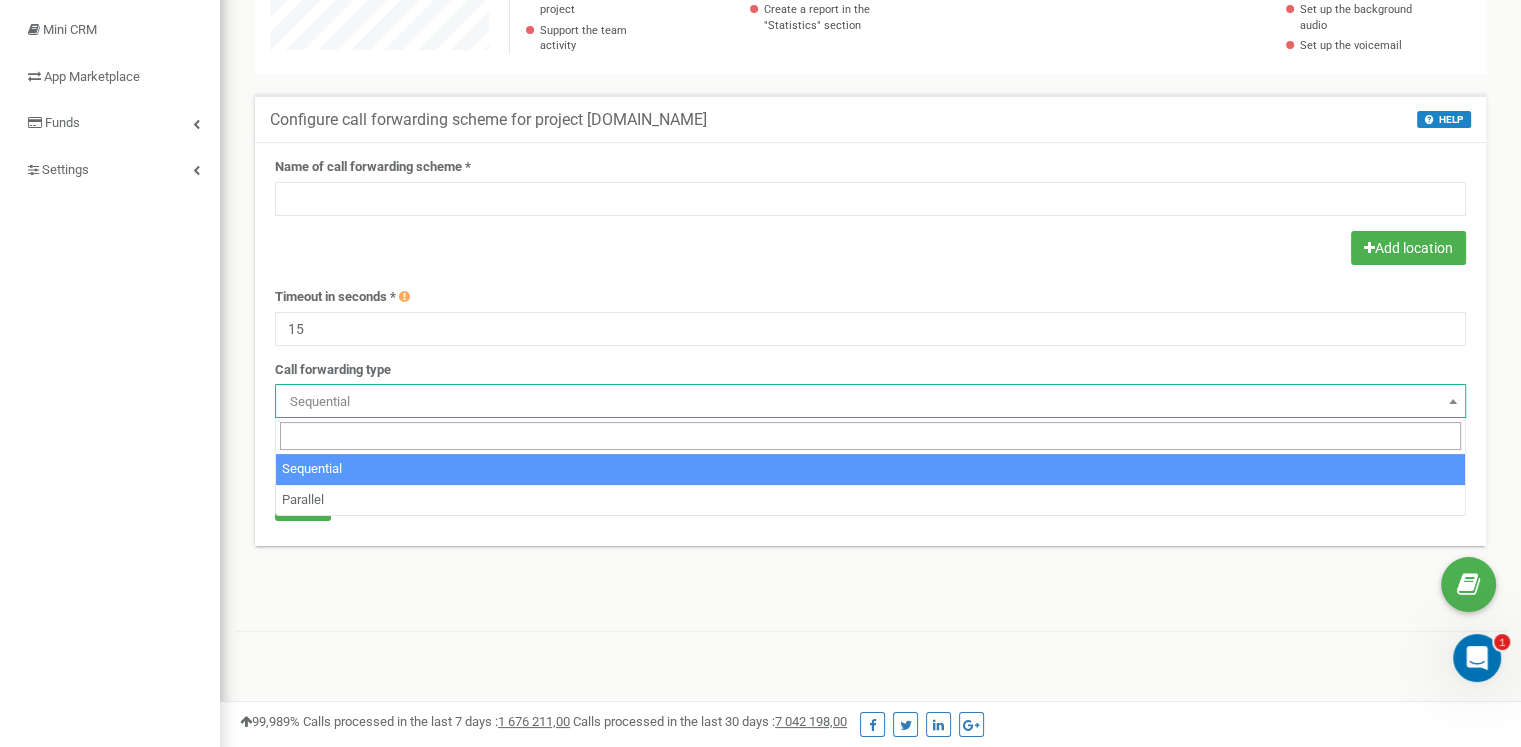 click on "Sequential" at bounding box center [870, 402] 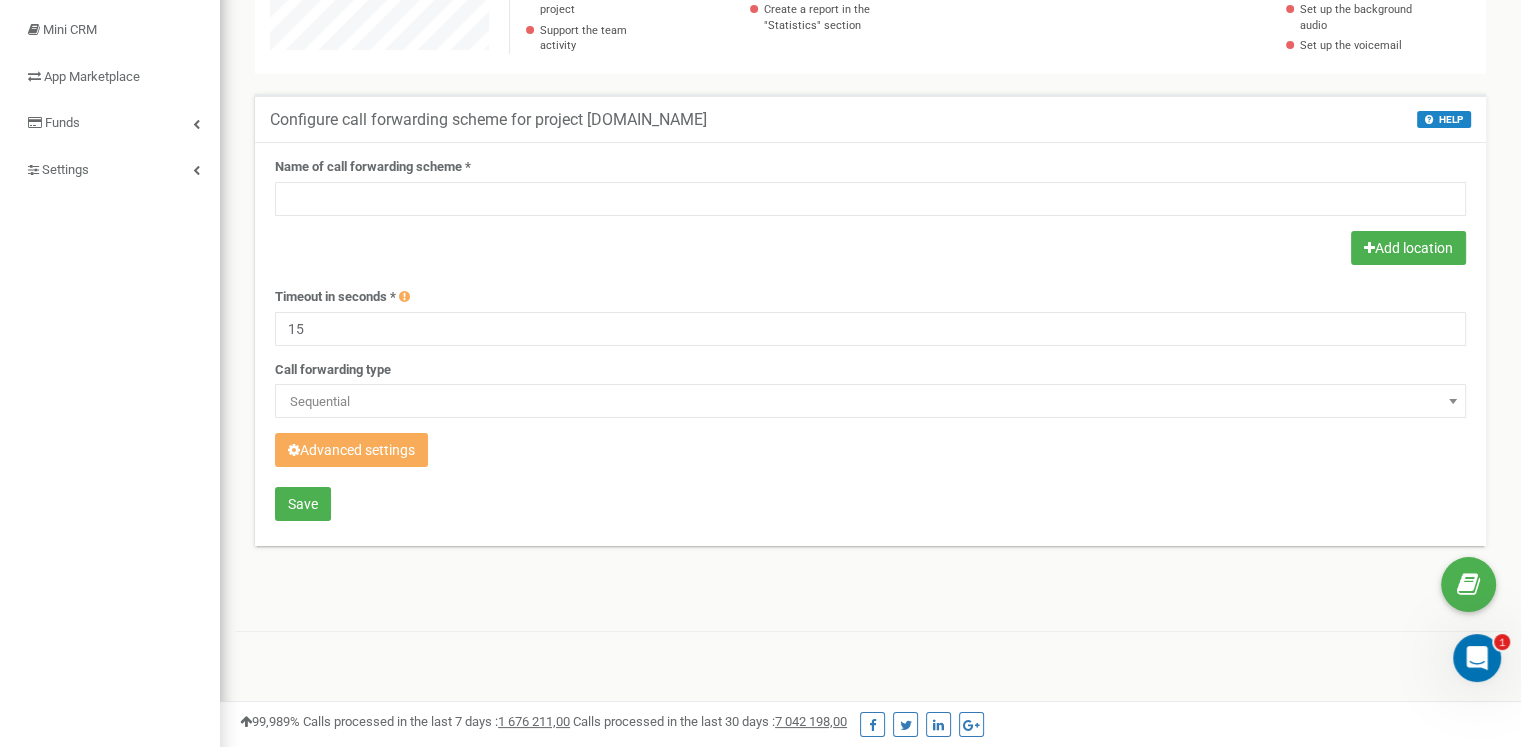click on "Sequential" at bounding box center [870, 402] 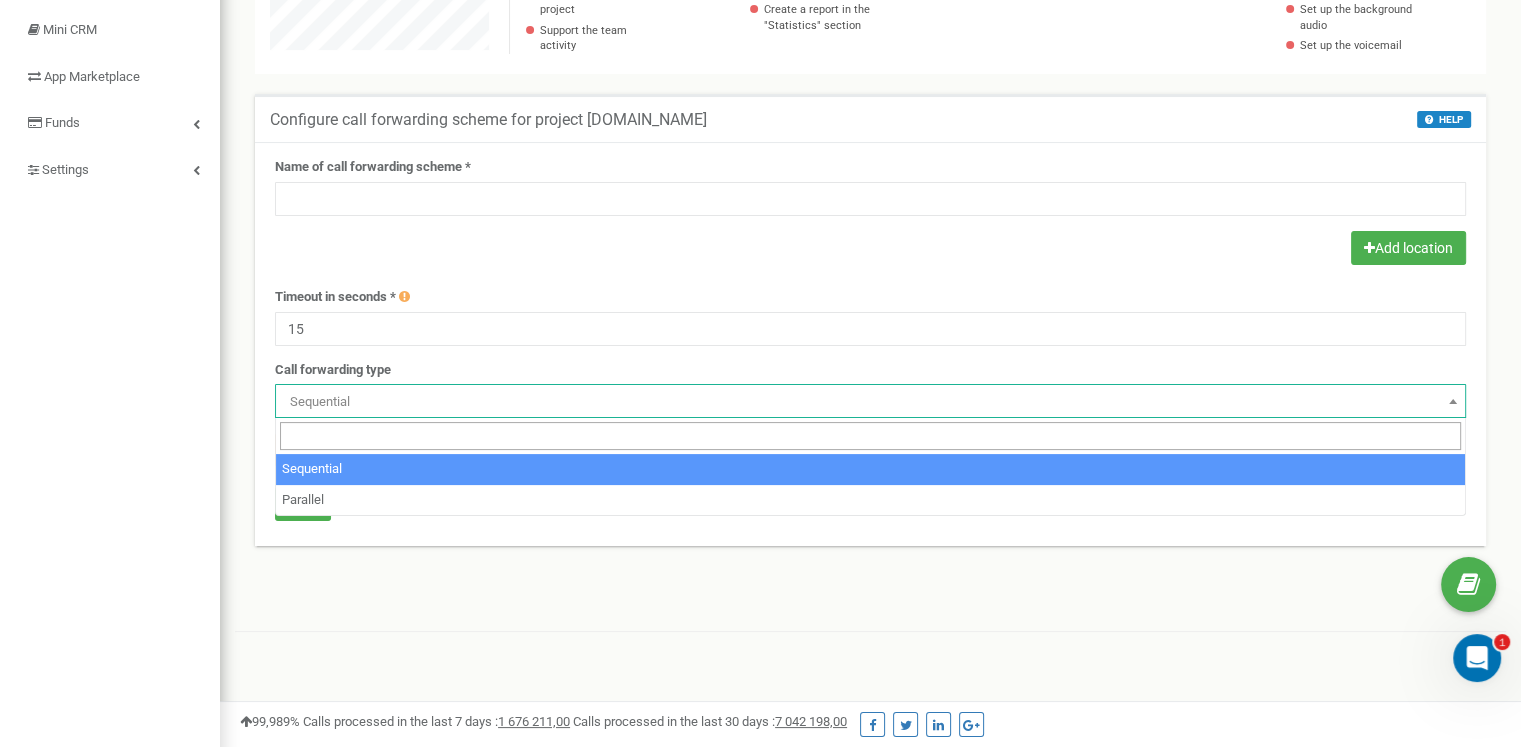 click on "Sequential" at bounding box center [870, 402] 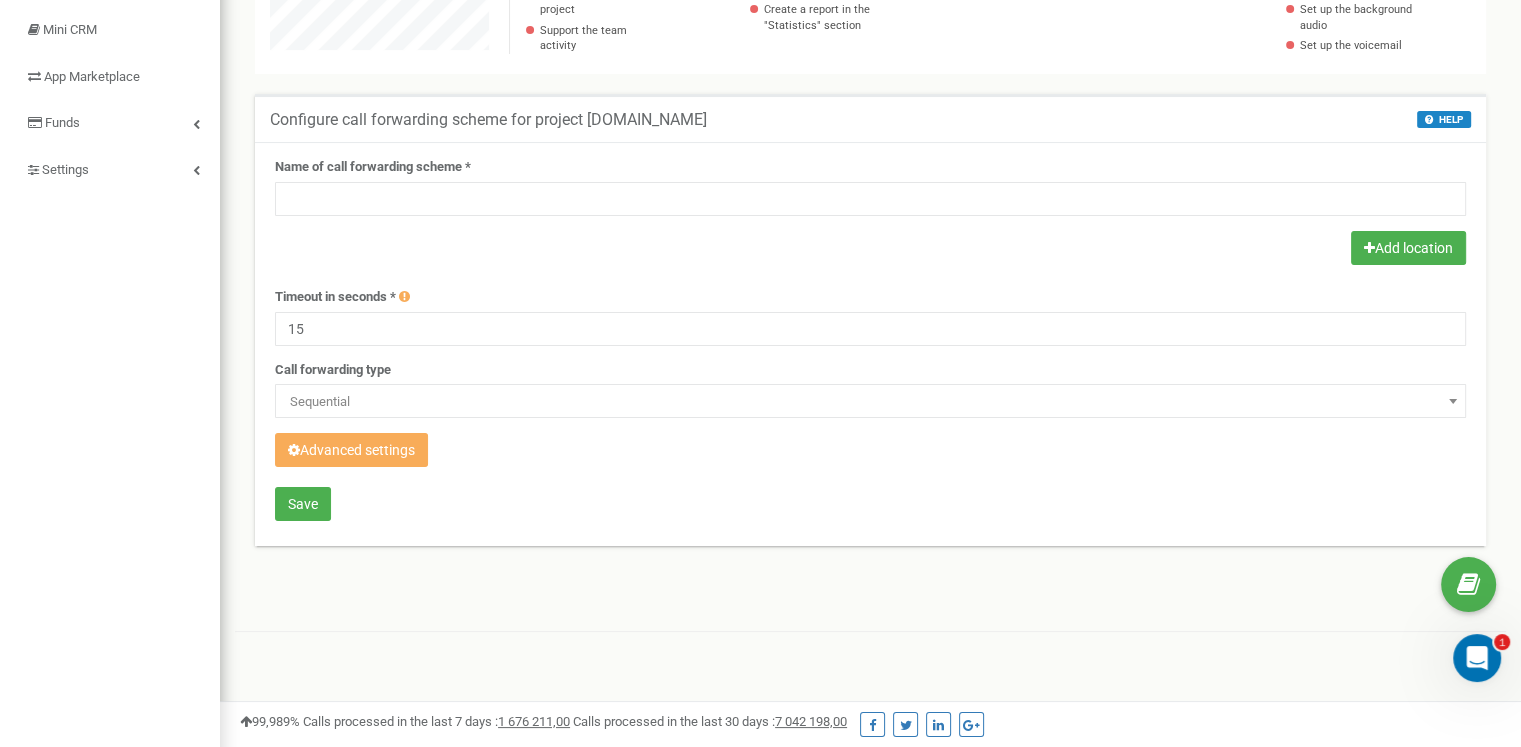 click on "Sequential" at bounding box center [870, 402] 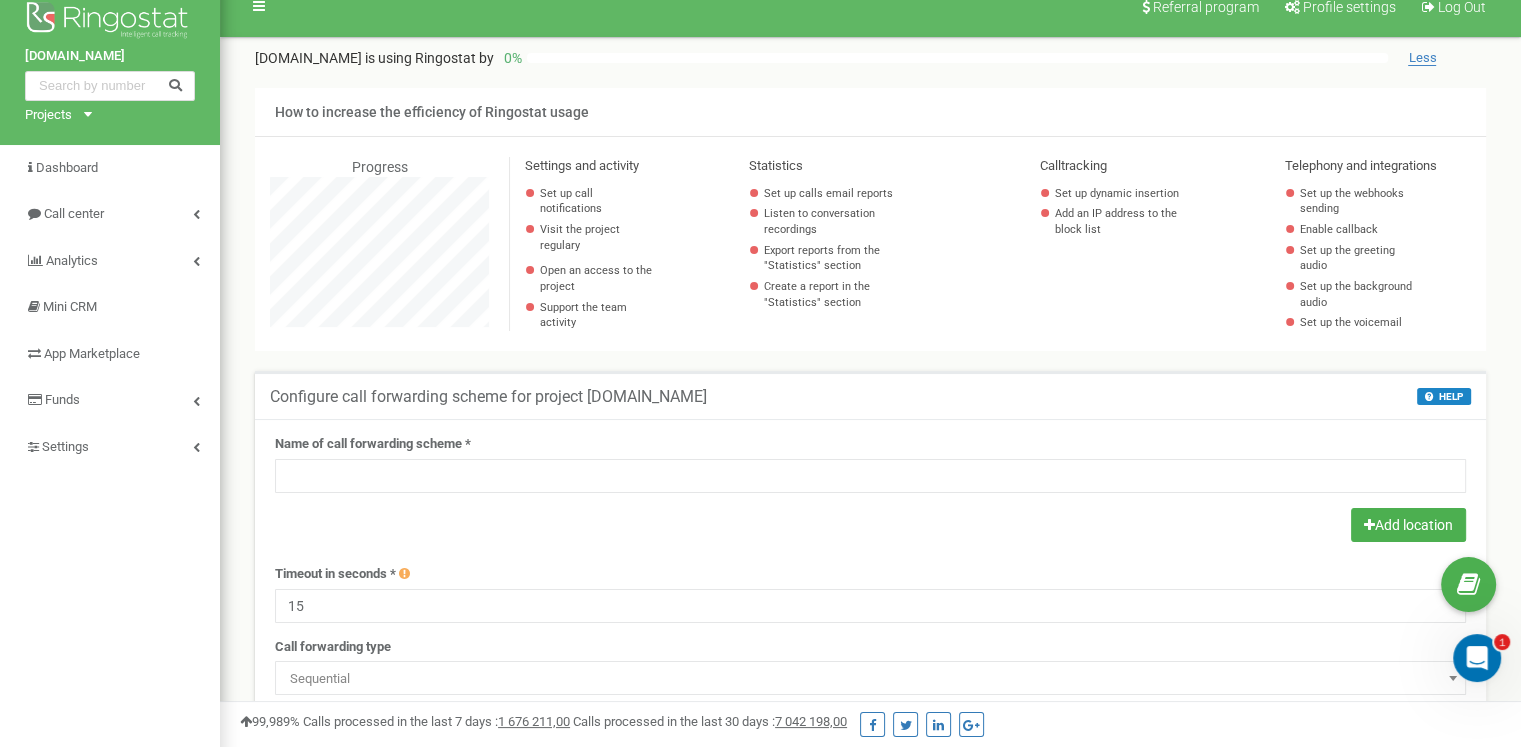 scroll, scrollTop: 0, scrollLeft: 0, axis: both 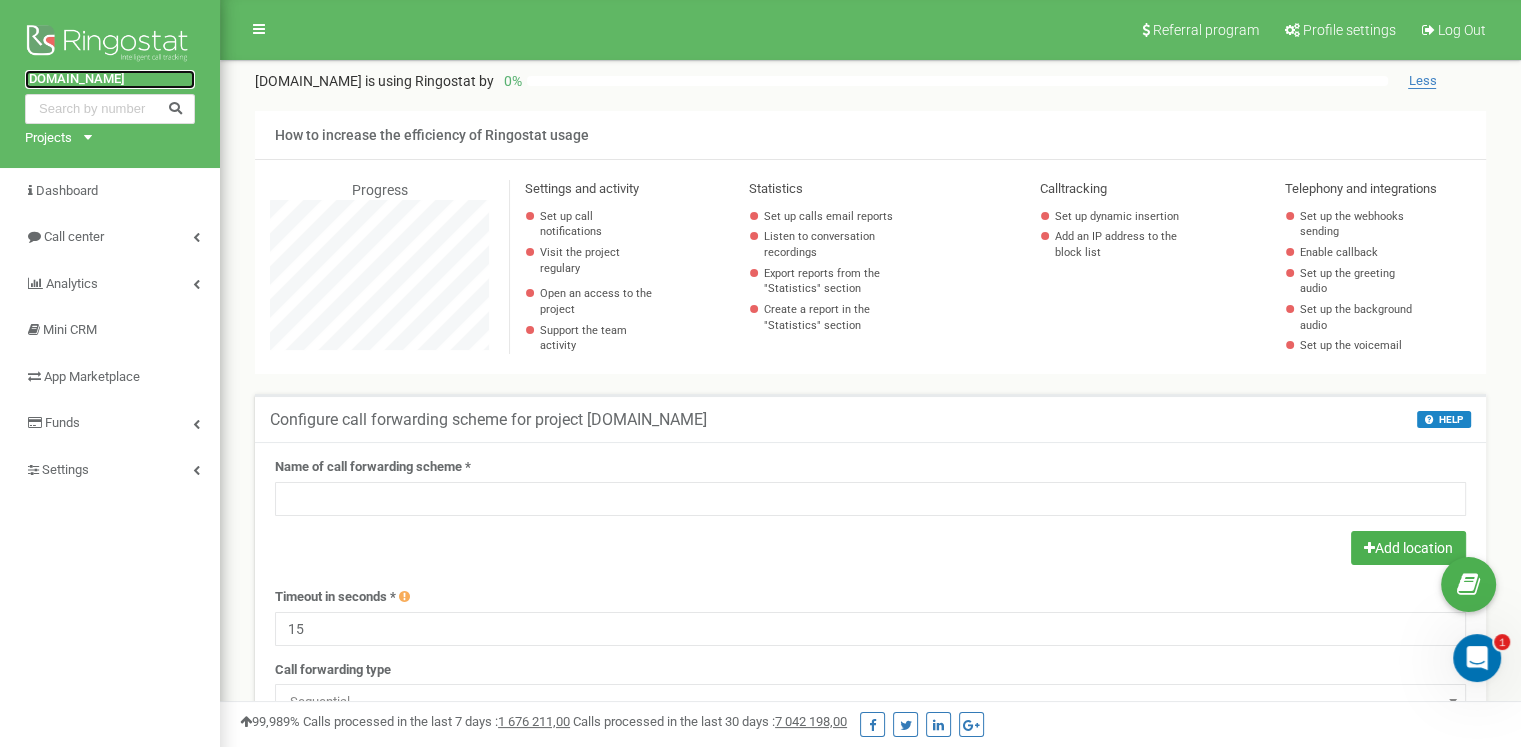 click on "[DOMAIN_NAME]" at bounding box center [110, 79] 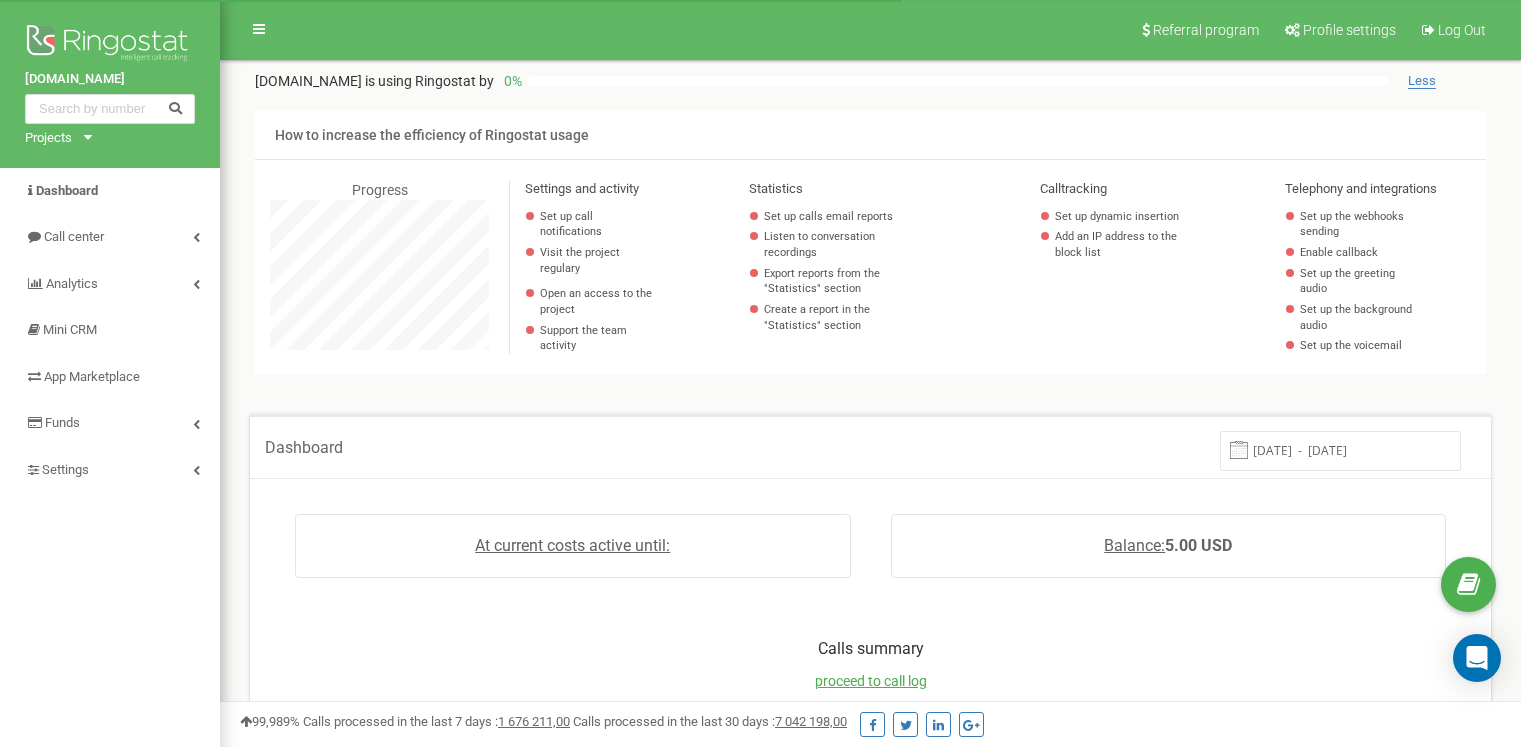 scroll, scrollTop: 489, scrollLeft: 0, axis: vertical 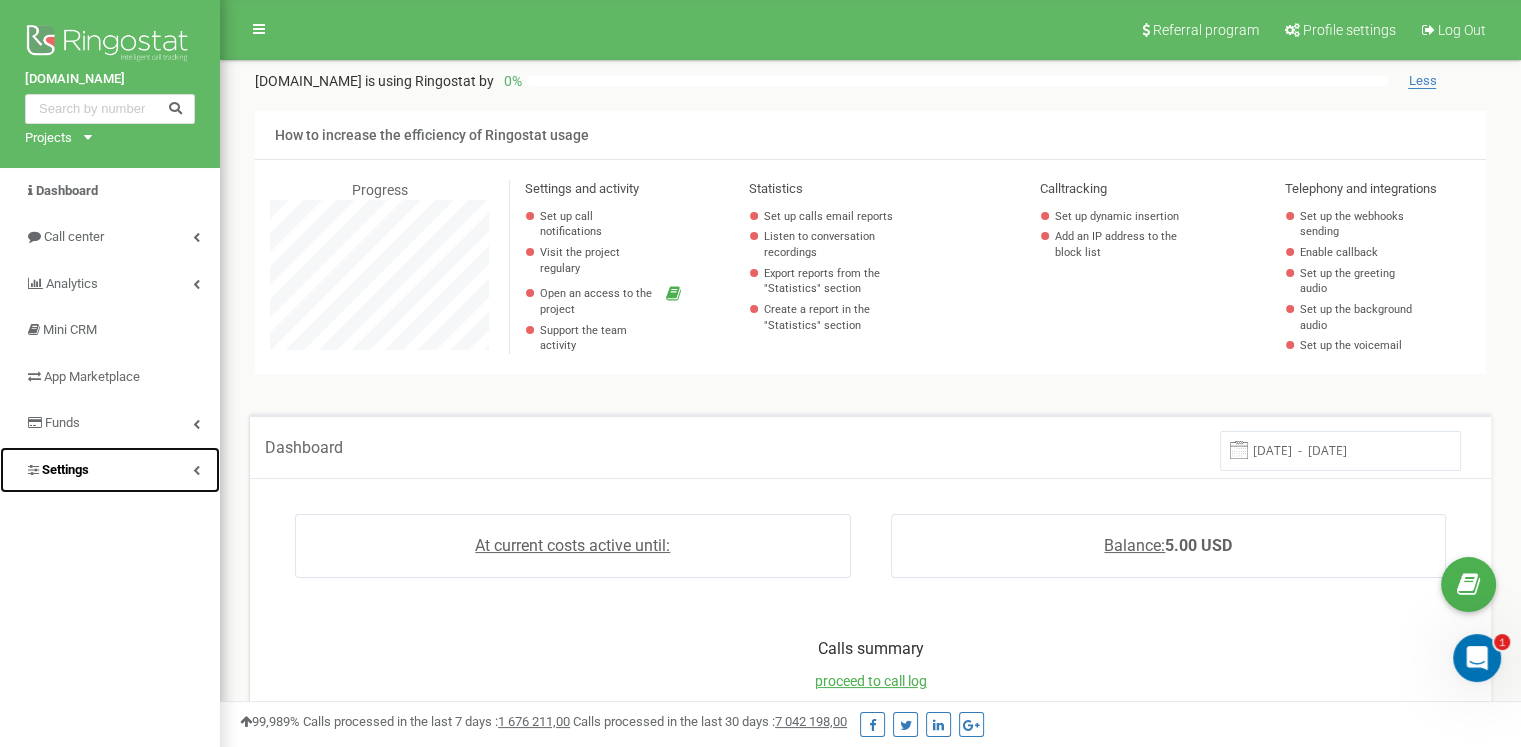 click on "Settings" at bounding box center (57, 470) 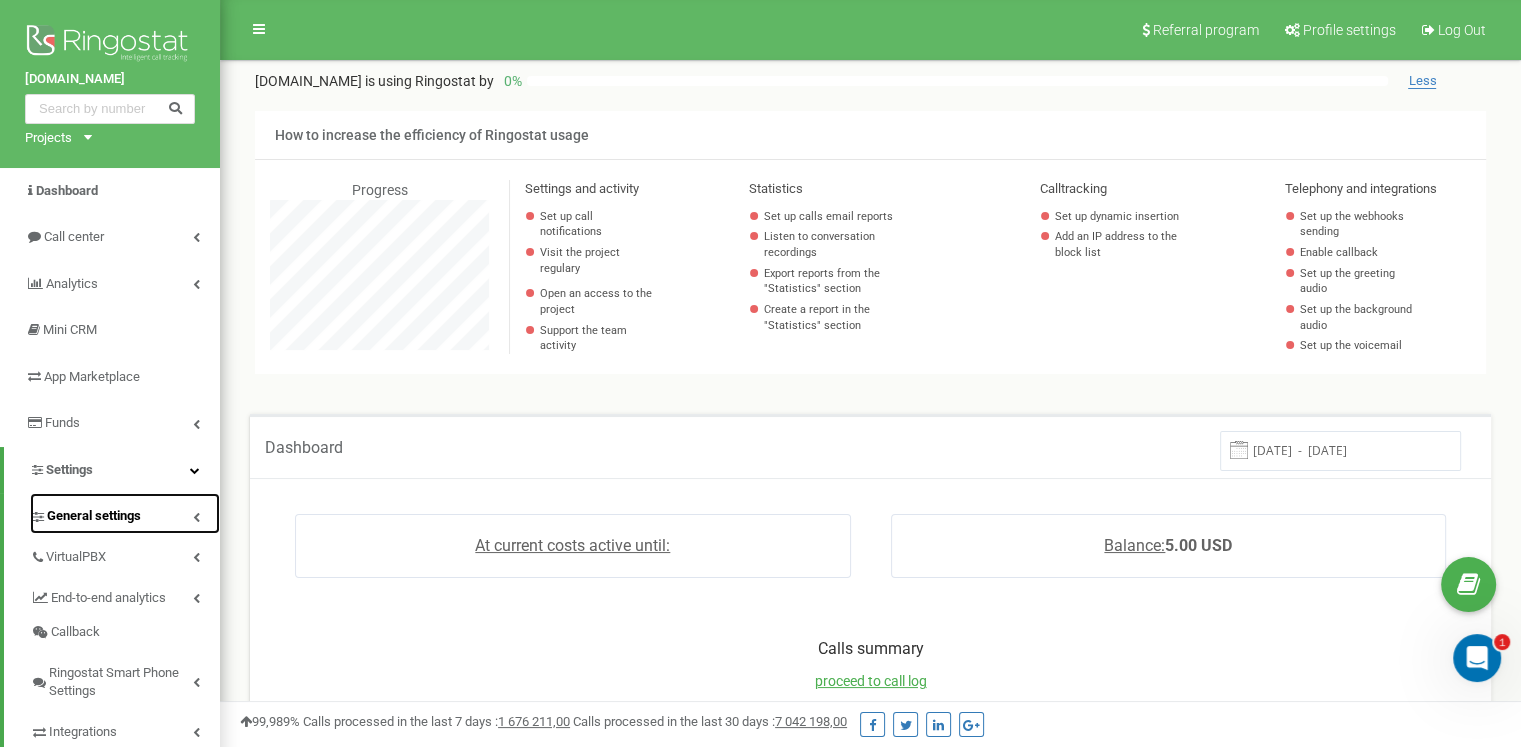 click on "General settings" at bounding box center [94, 516] 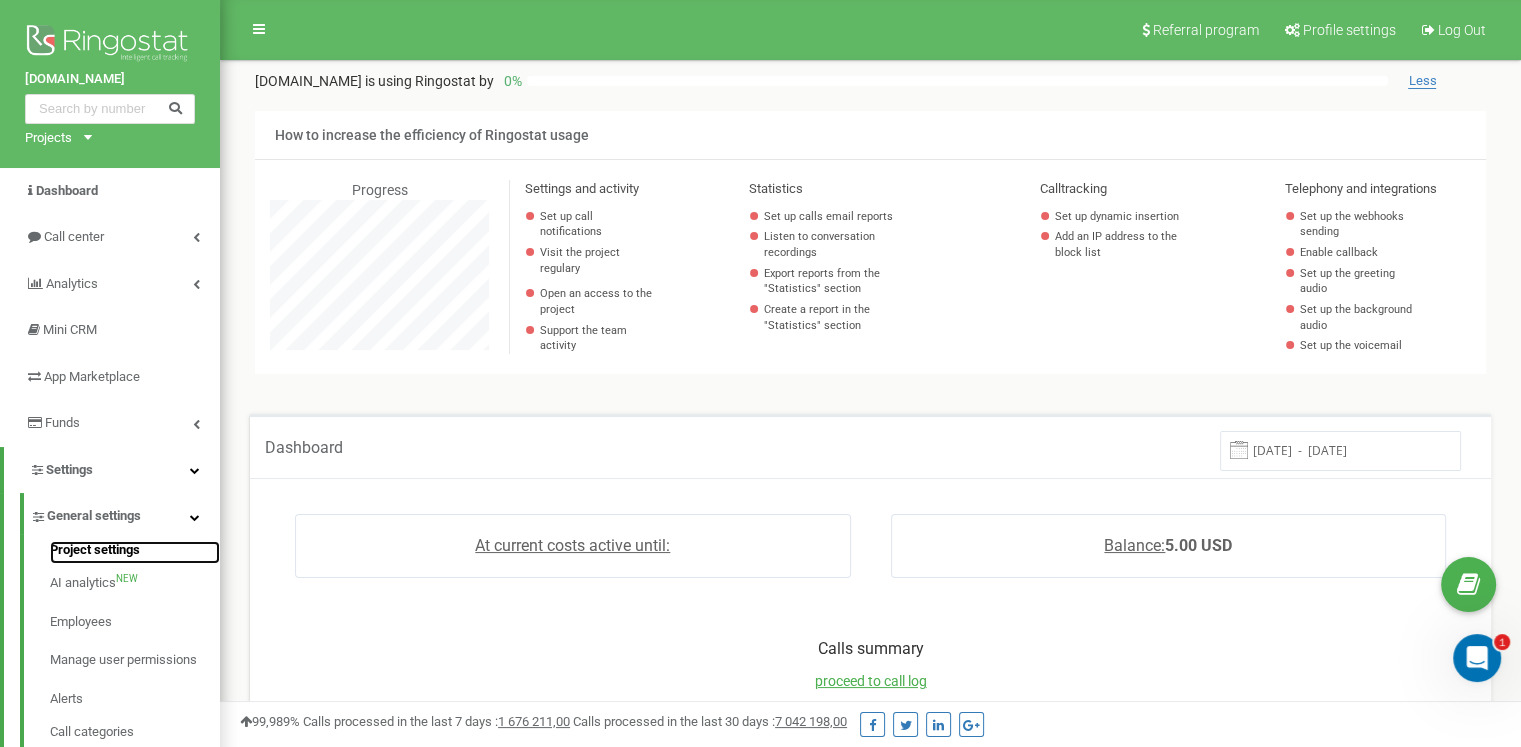 click on "Project settings" at bounding box center (135, 553) 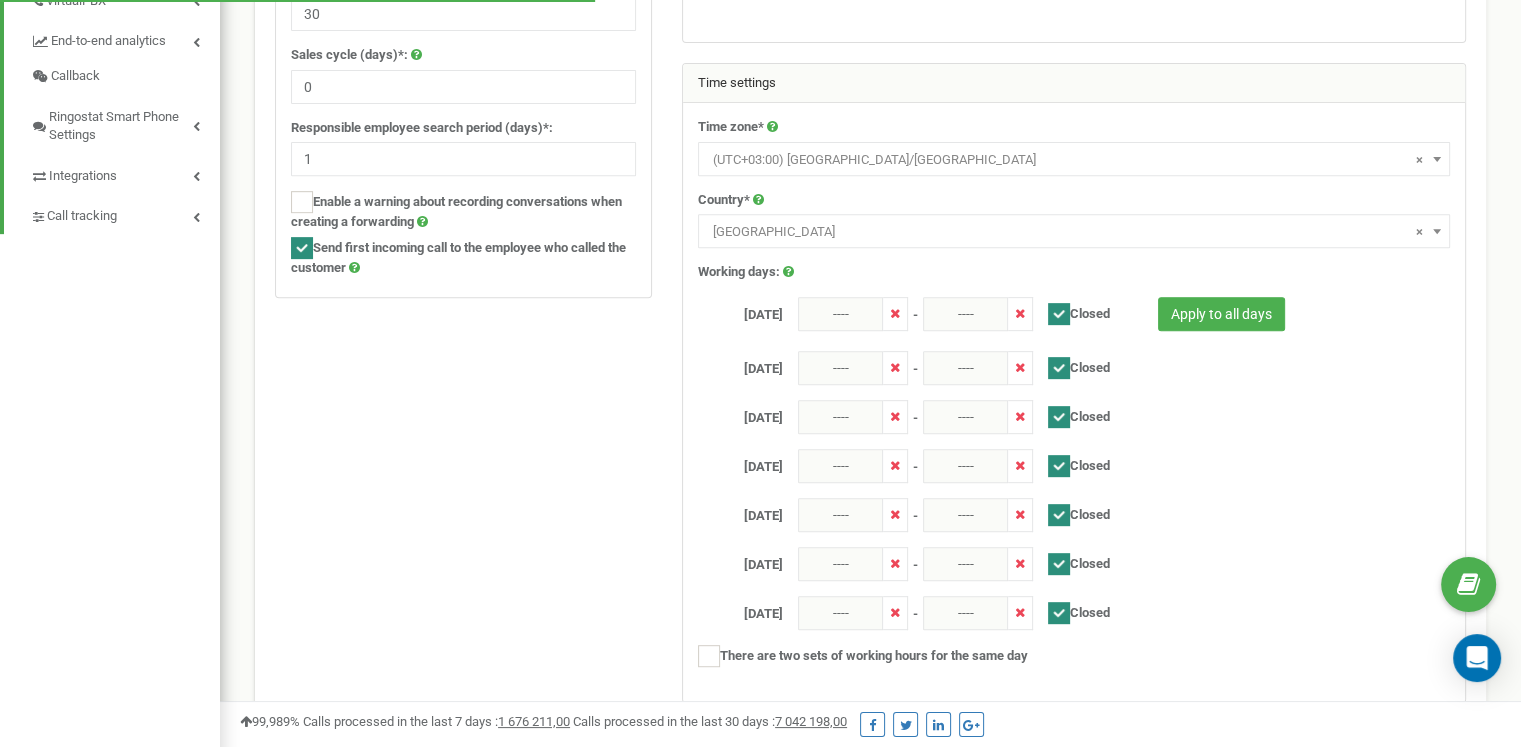 scroll, scrollTop: 832, scrollLeft: 0, axis: vertical 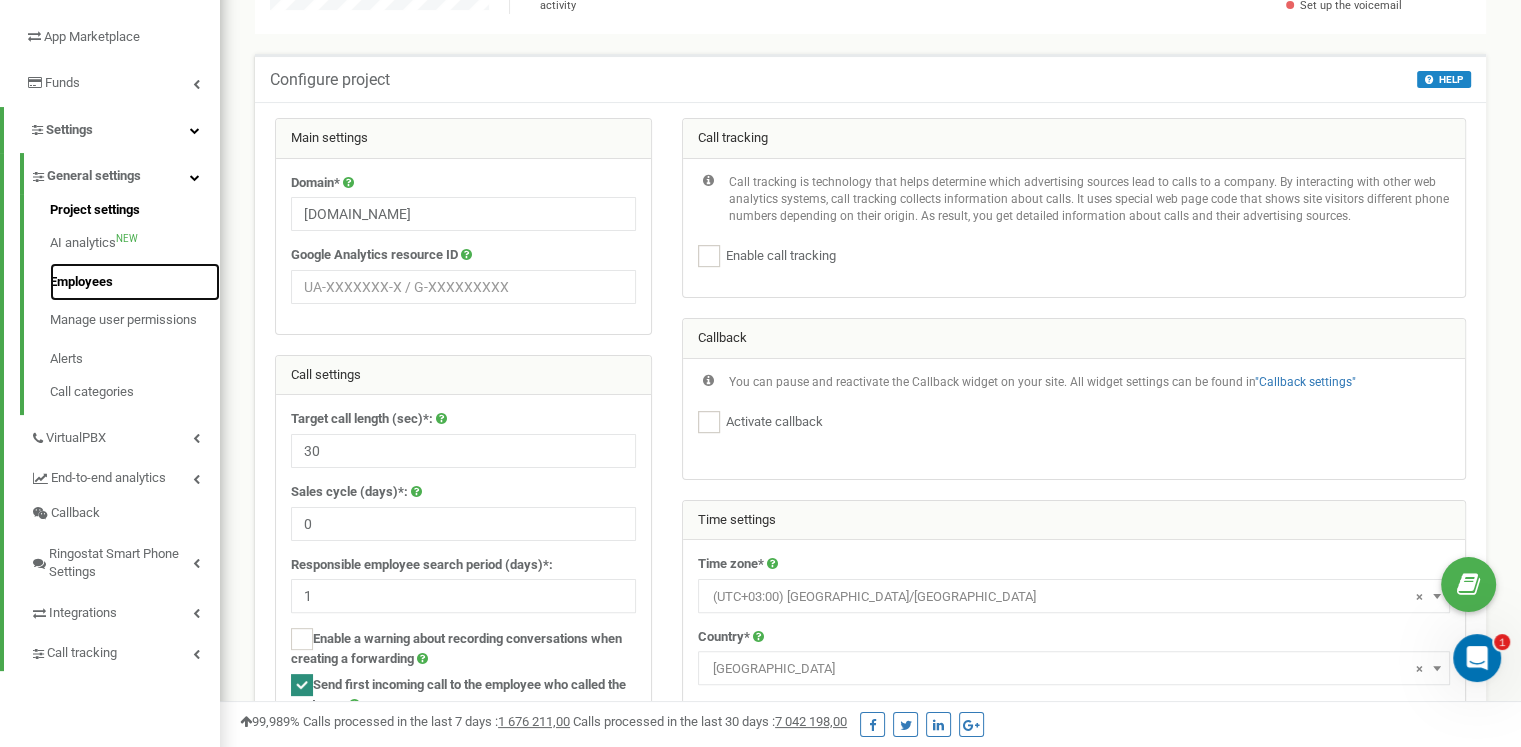 click on "Employees" at bounding box center (135, 282) 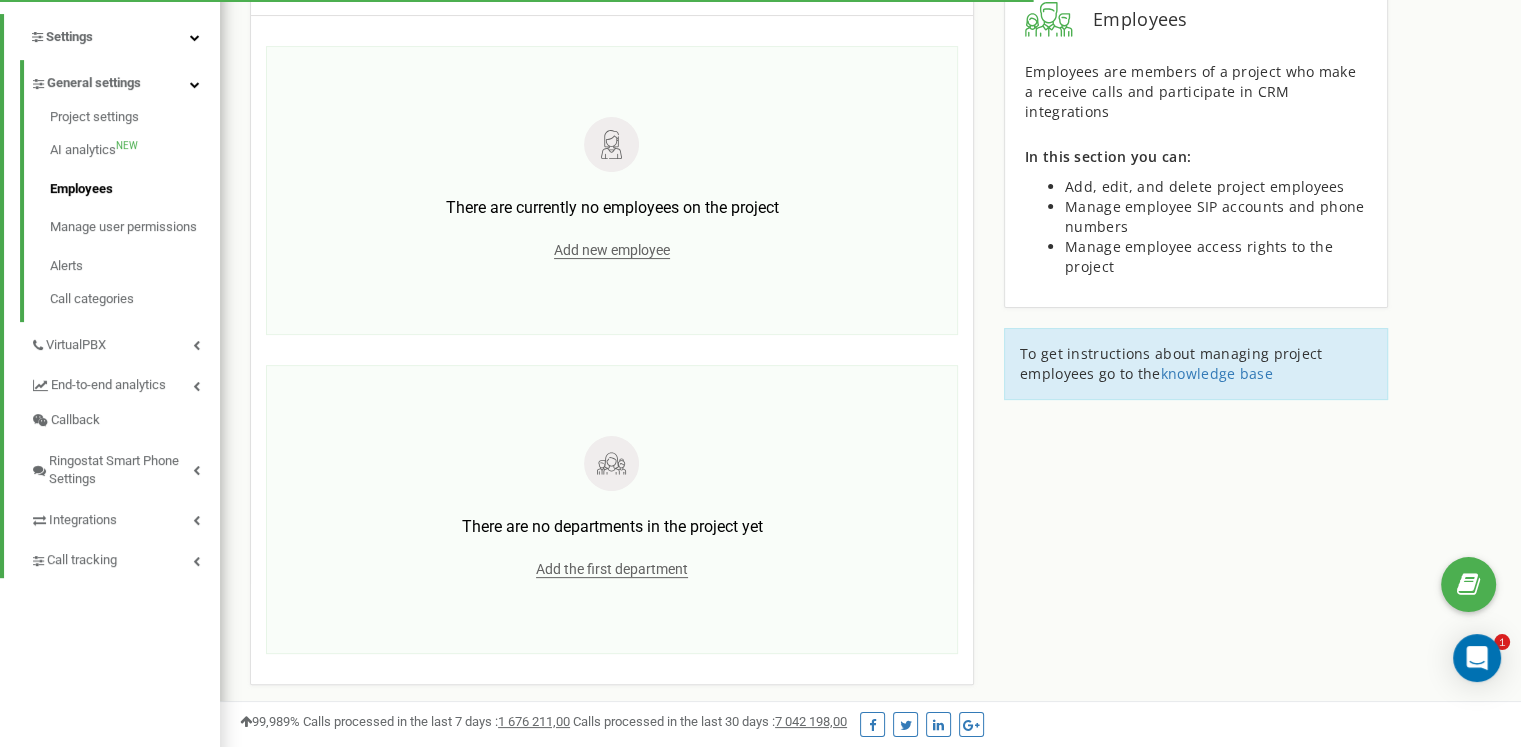 scroll, scrollTop: 244, scrollLeft: 0, axis: vertical 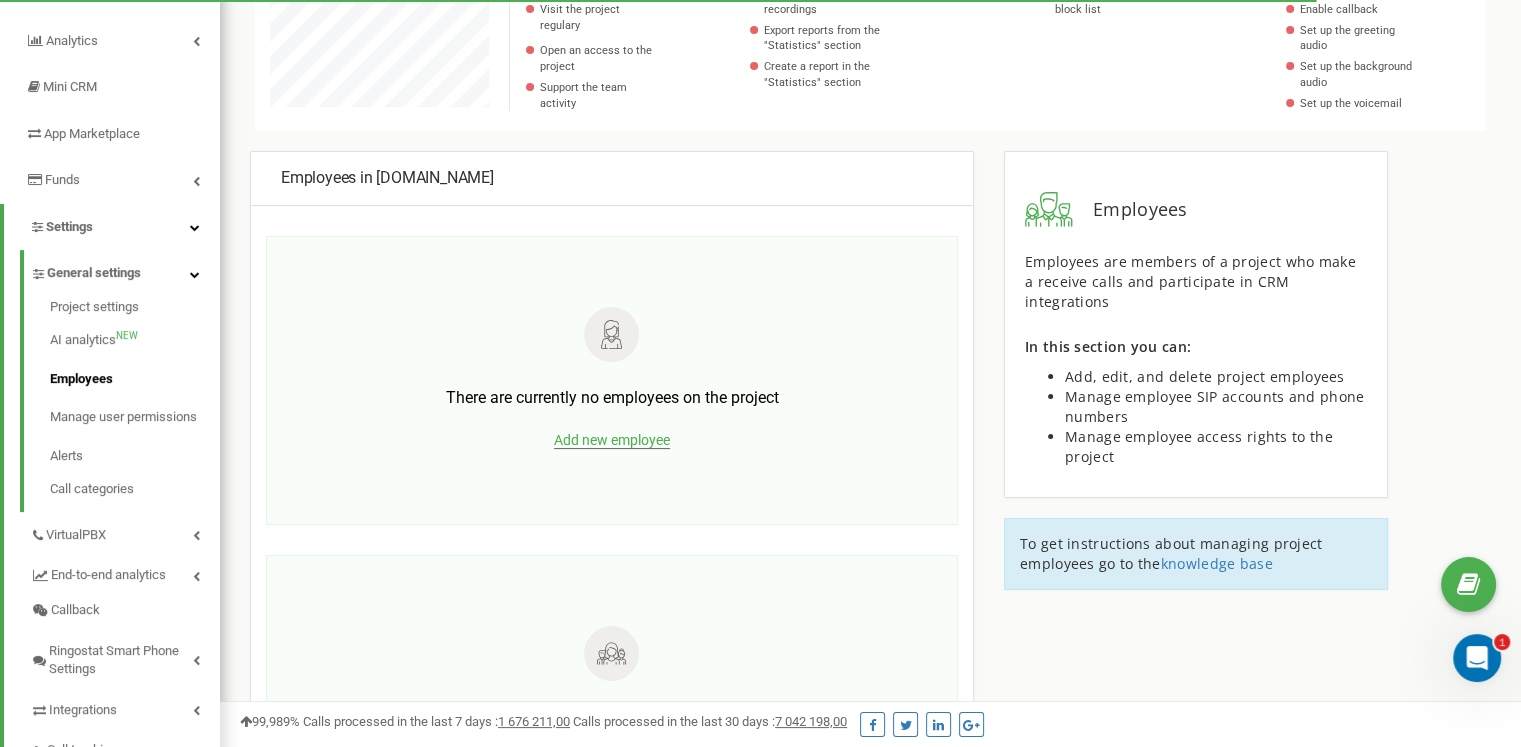 click on "Add new employee" at bounding box center (612, 440) 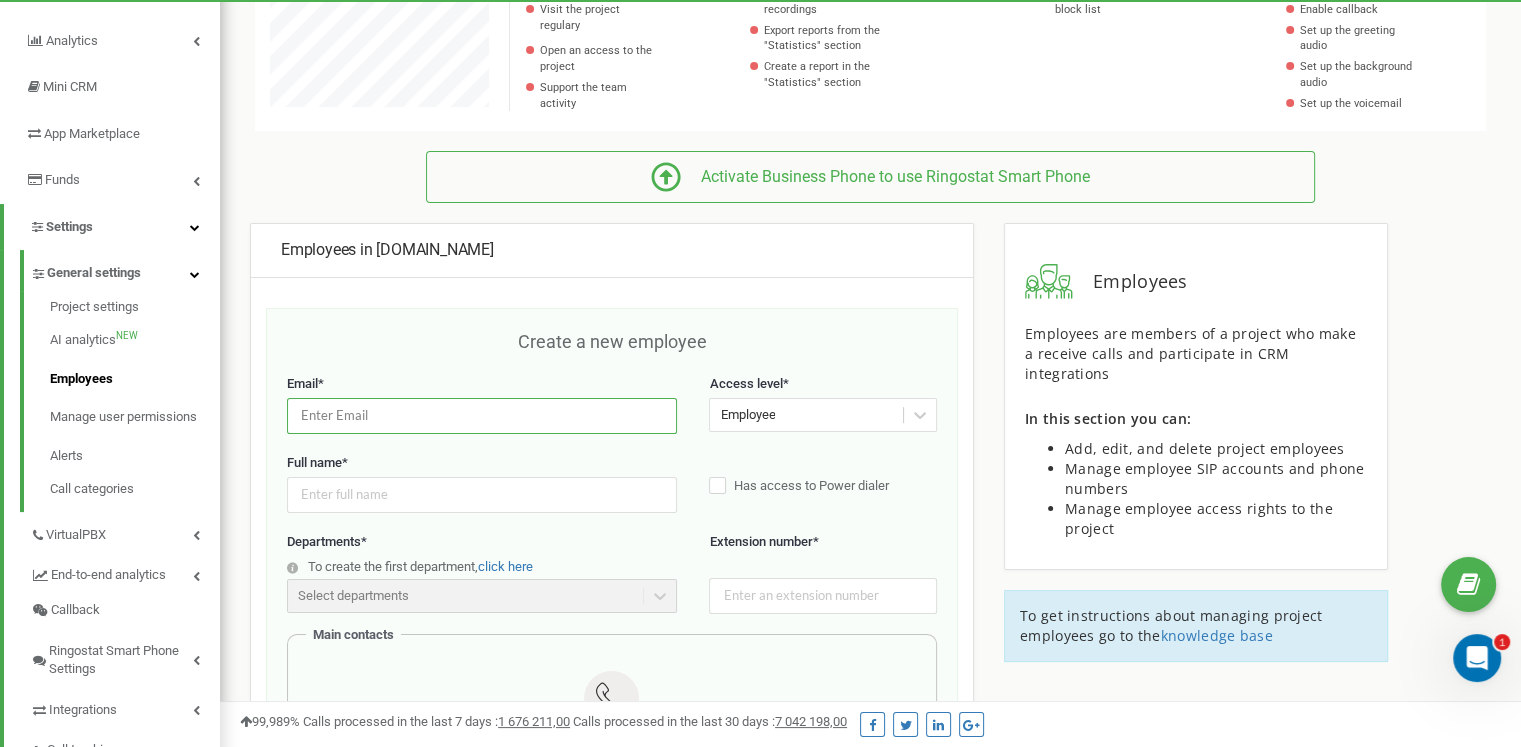 click at bounding box center [482, 415] 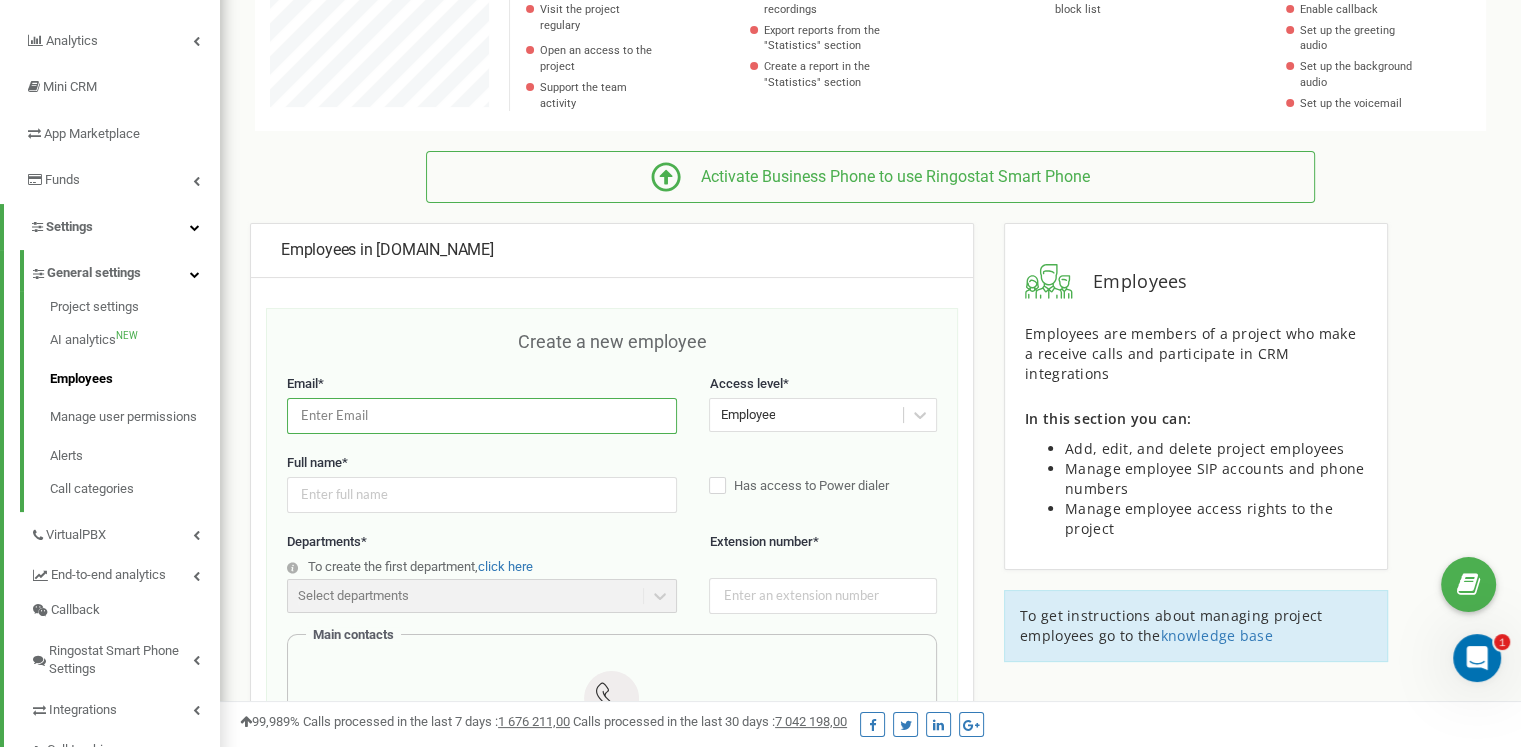 paste on "support@ringostat.com" 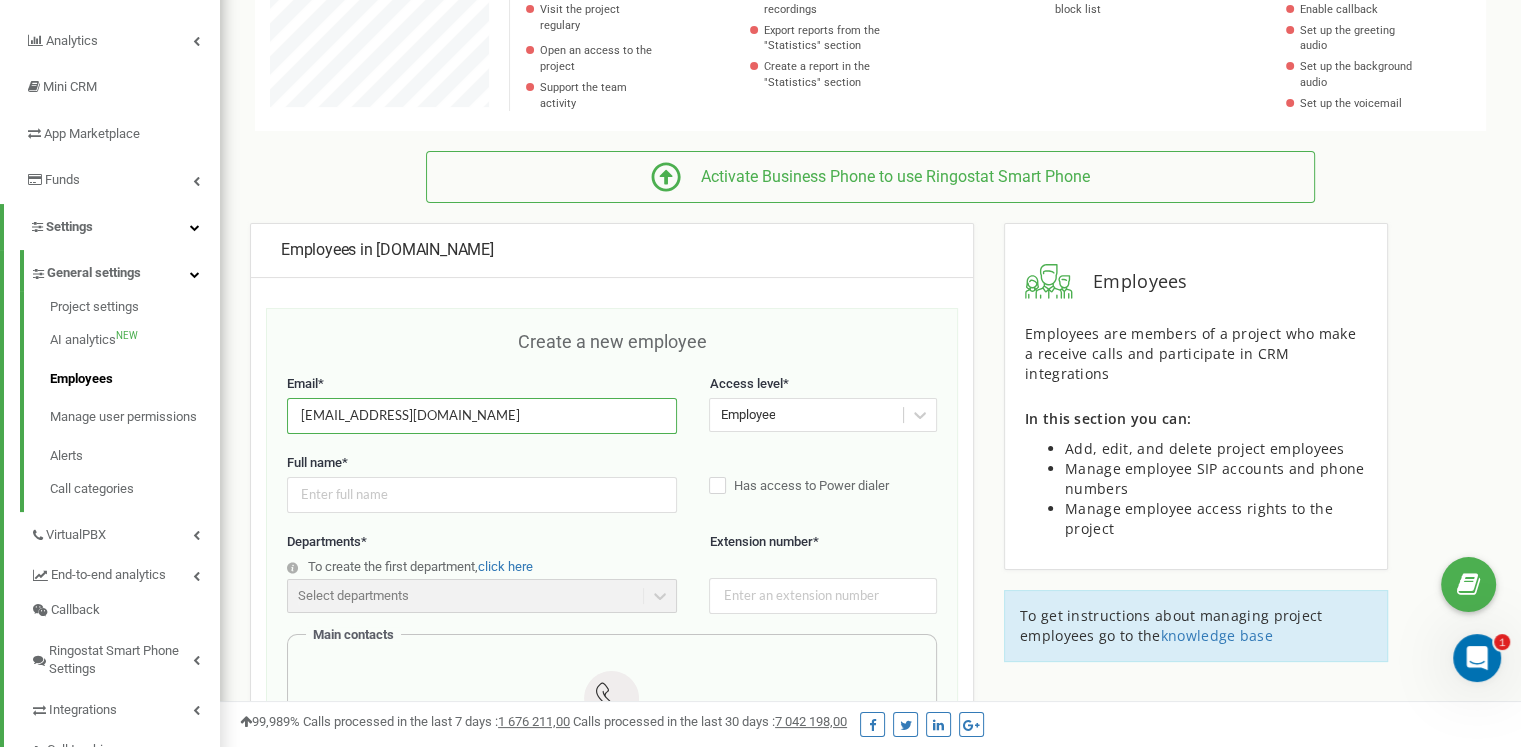 type on "support@ringostat.com" 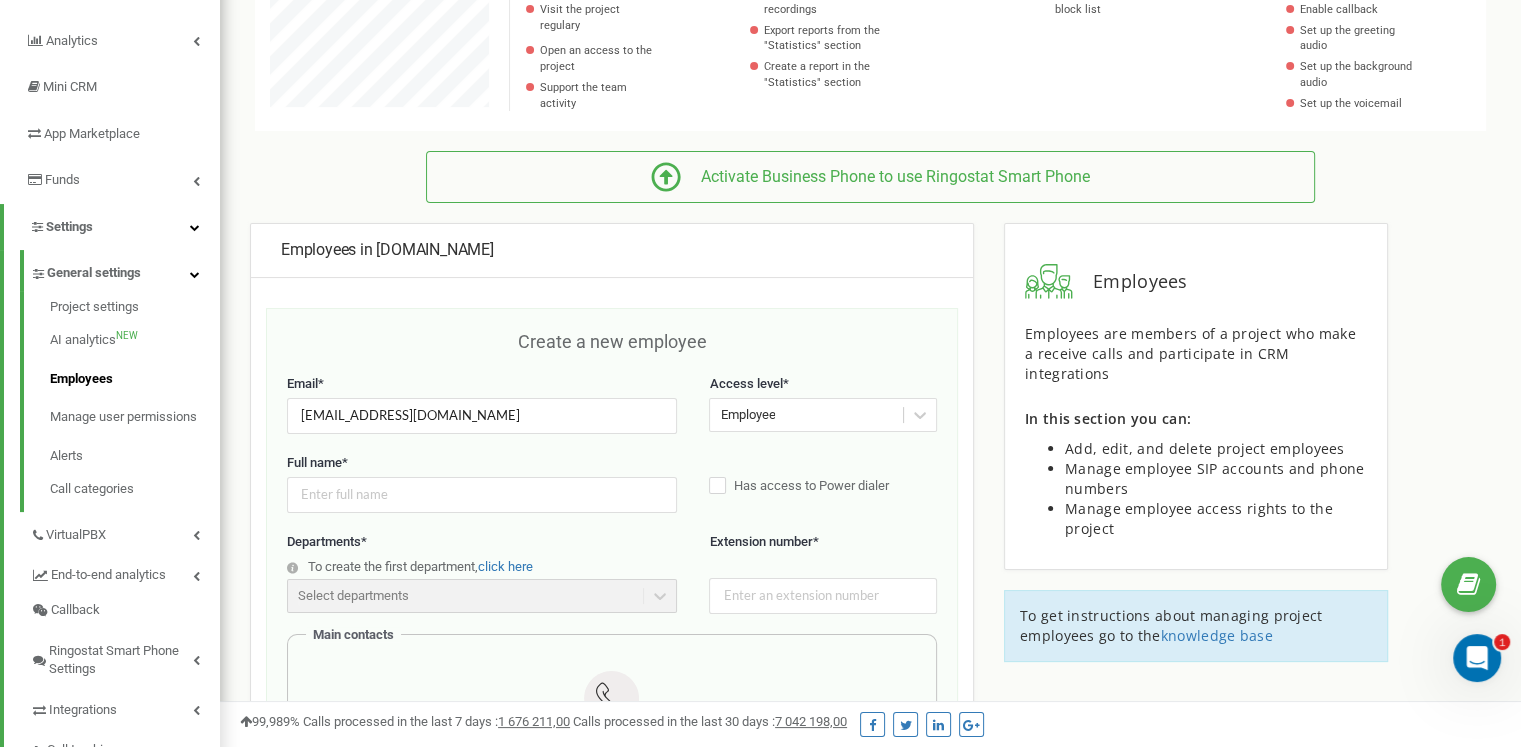 click on "Employee" at bounding box center (747, 415) 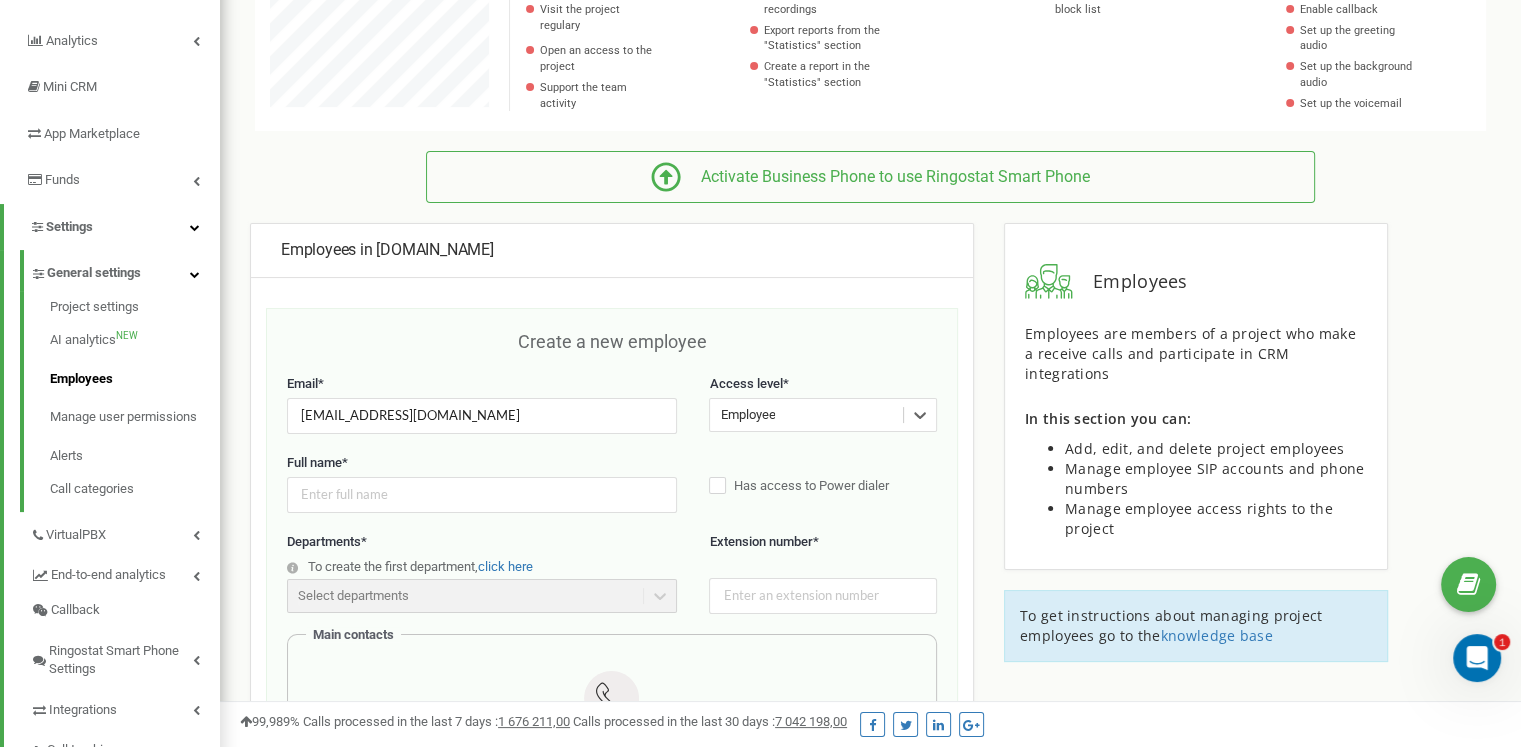 click on "Employee" at bounding box center (747, 415) 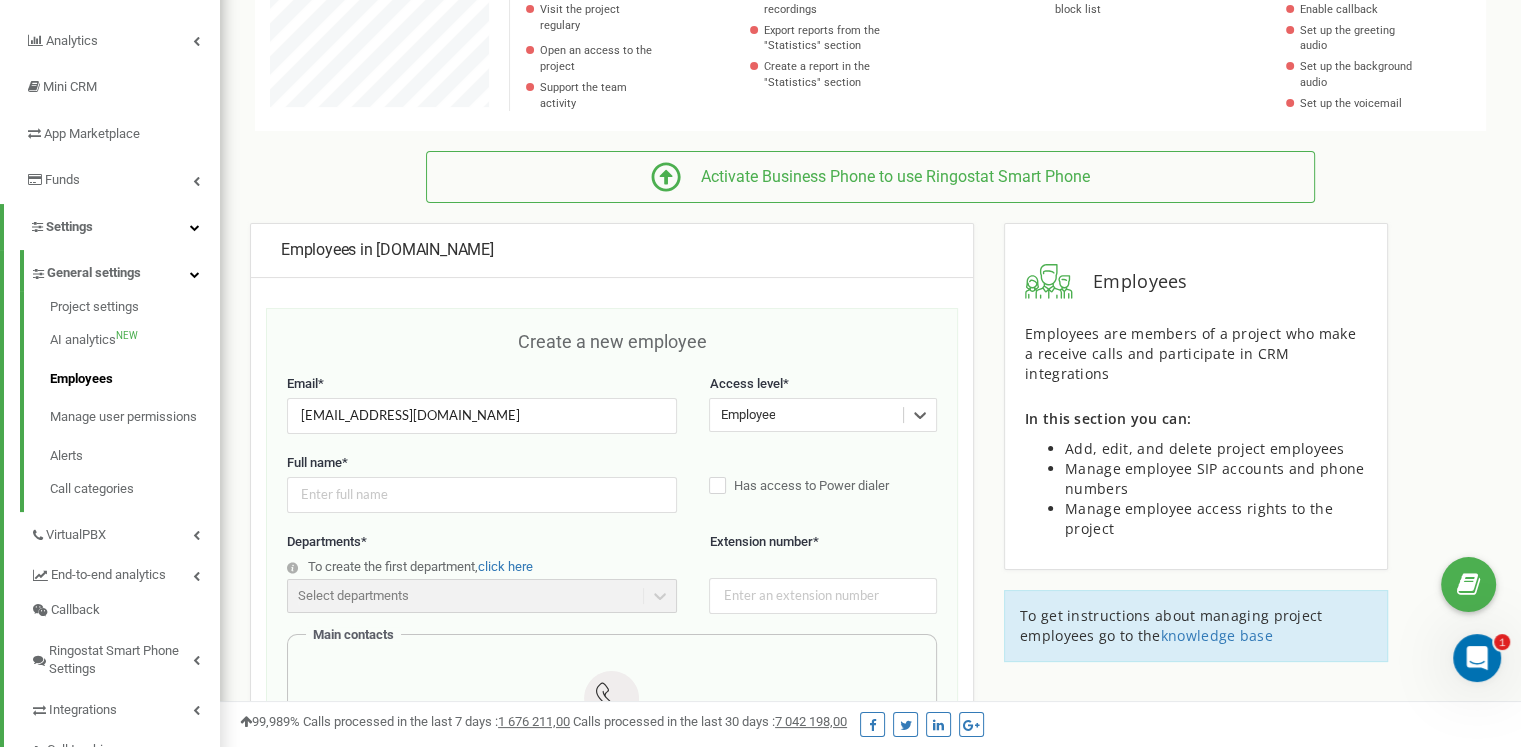 click on "Email * support@ringostat.com Access level *       0 results available. Select is focused ,type to refine list, press Down to open the menu,  Employee" at bounding box center (612, 414) 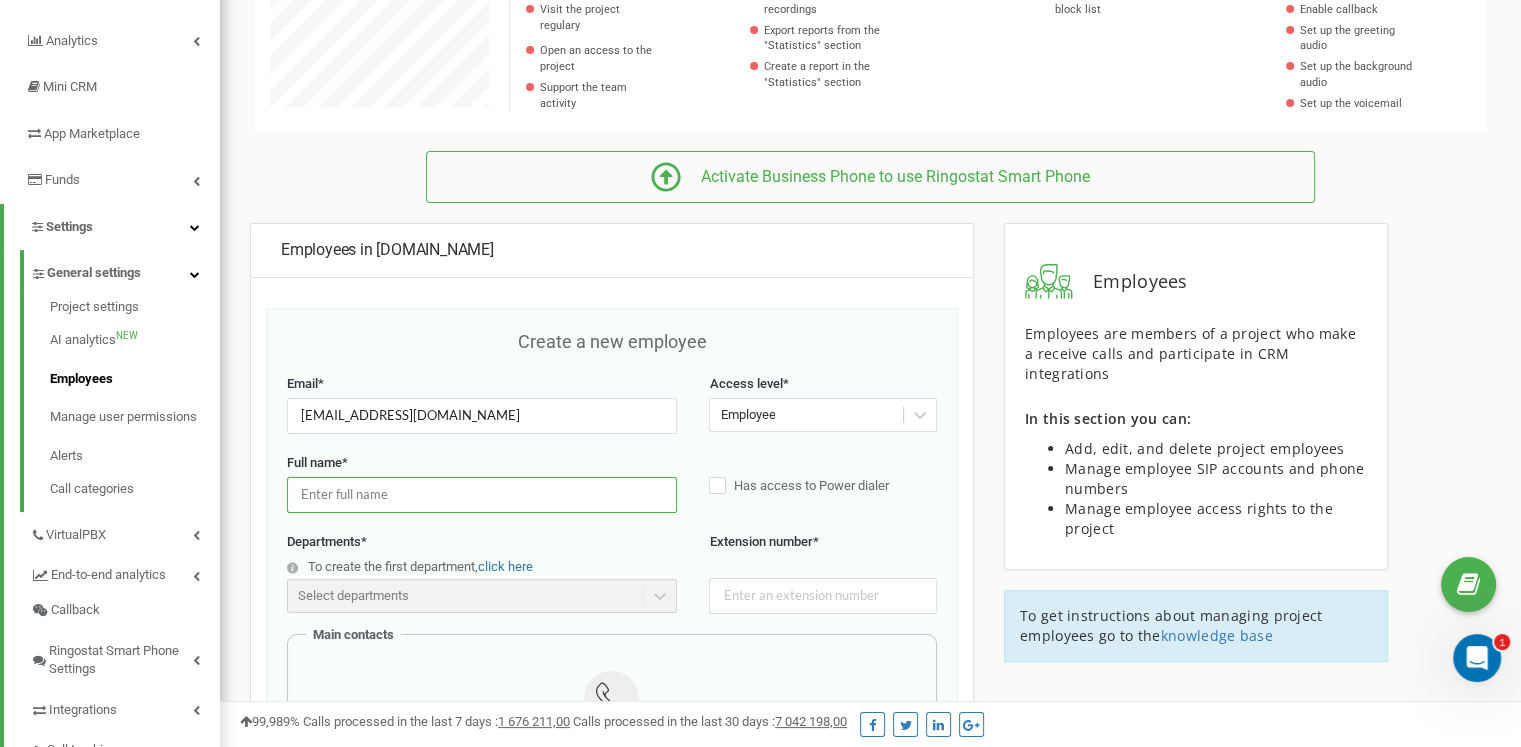 click at bounding box center [482, 494] 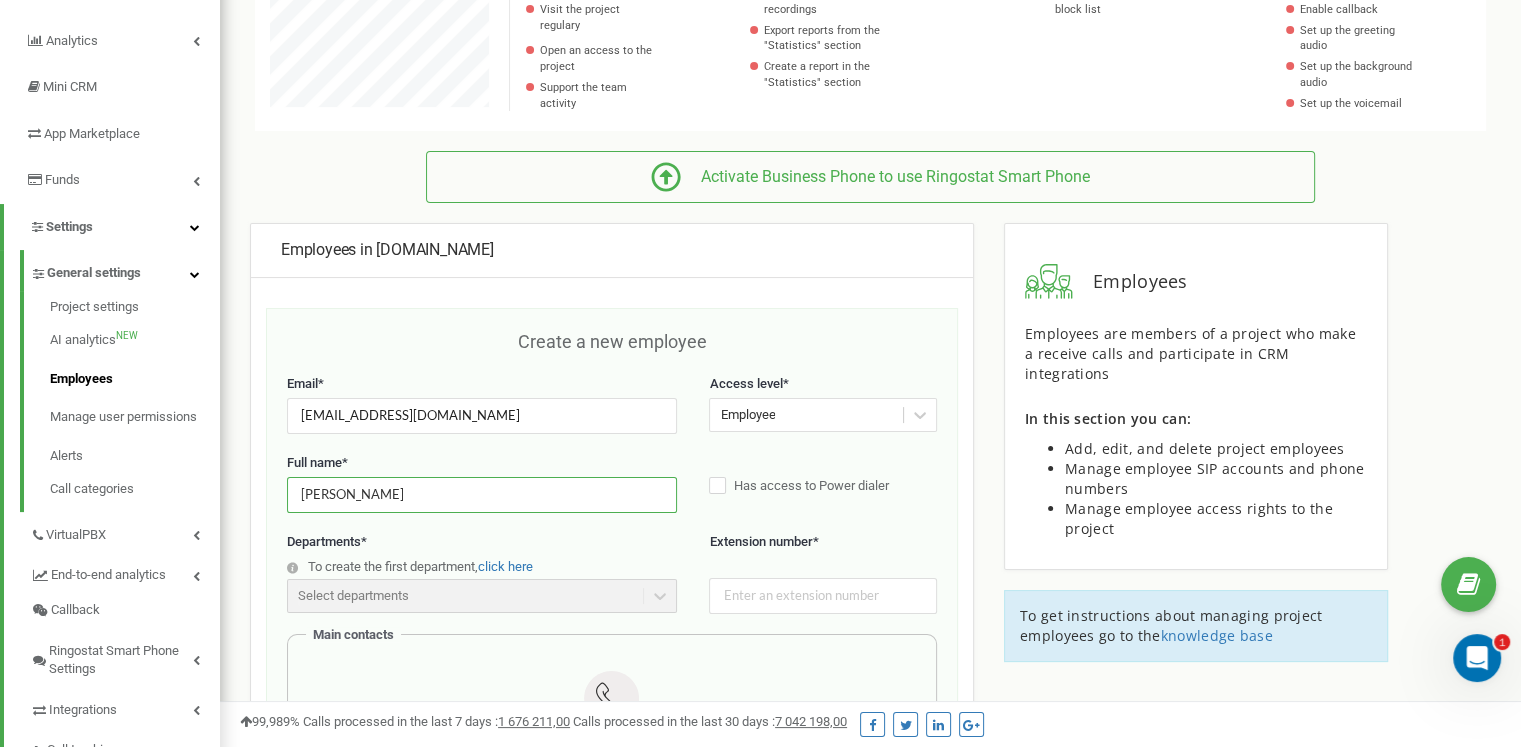 type on "Іванов Іван" 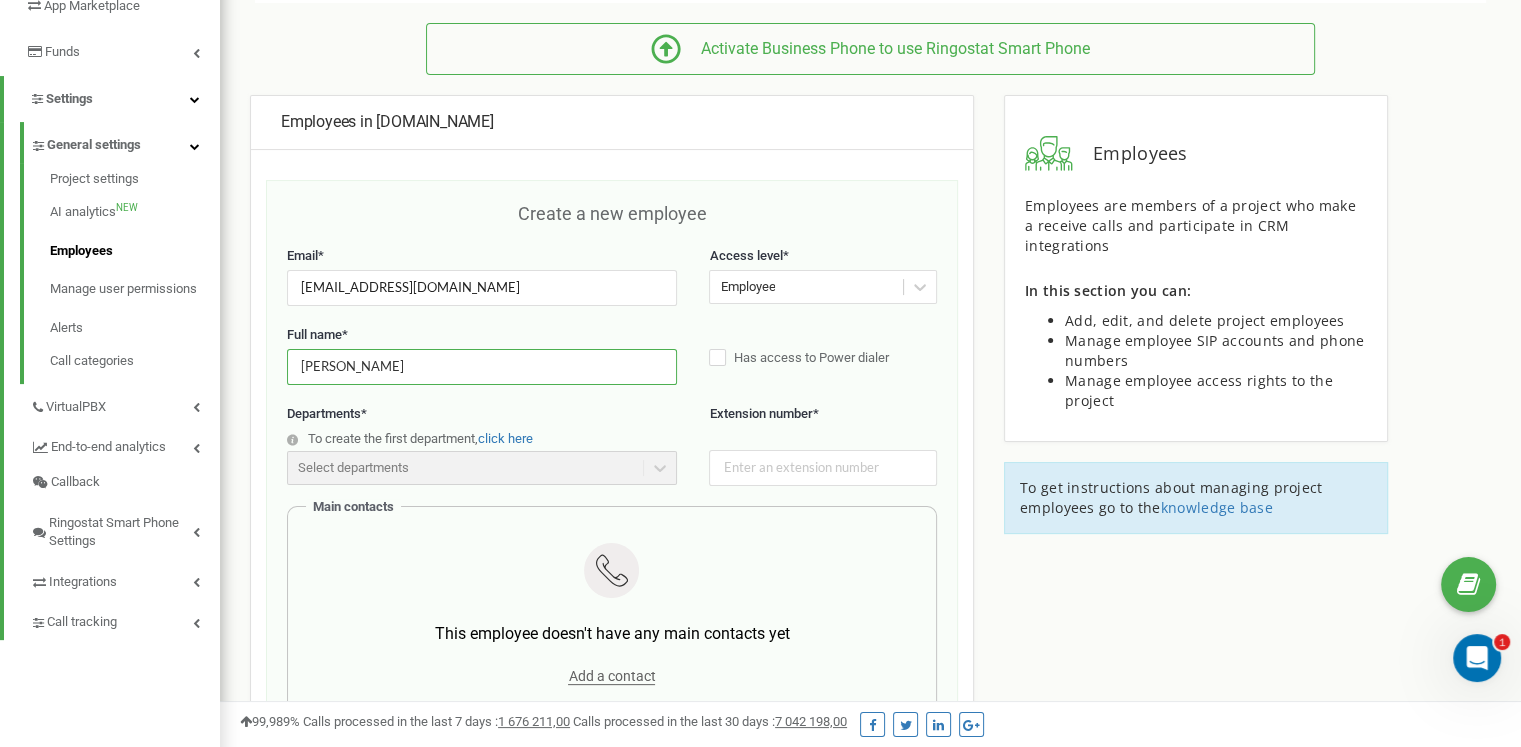 scroll, scrollTop: 389, scrollLeft: 0, axis: vertical 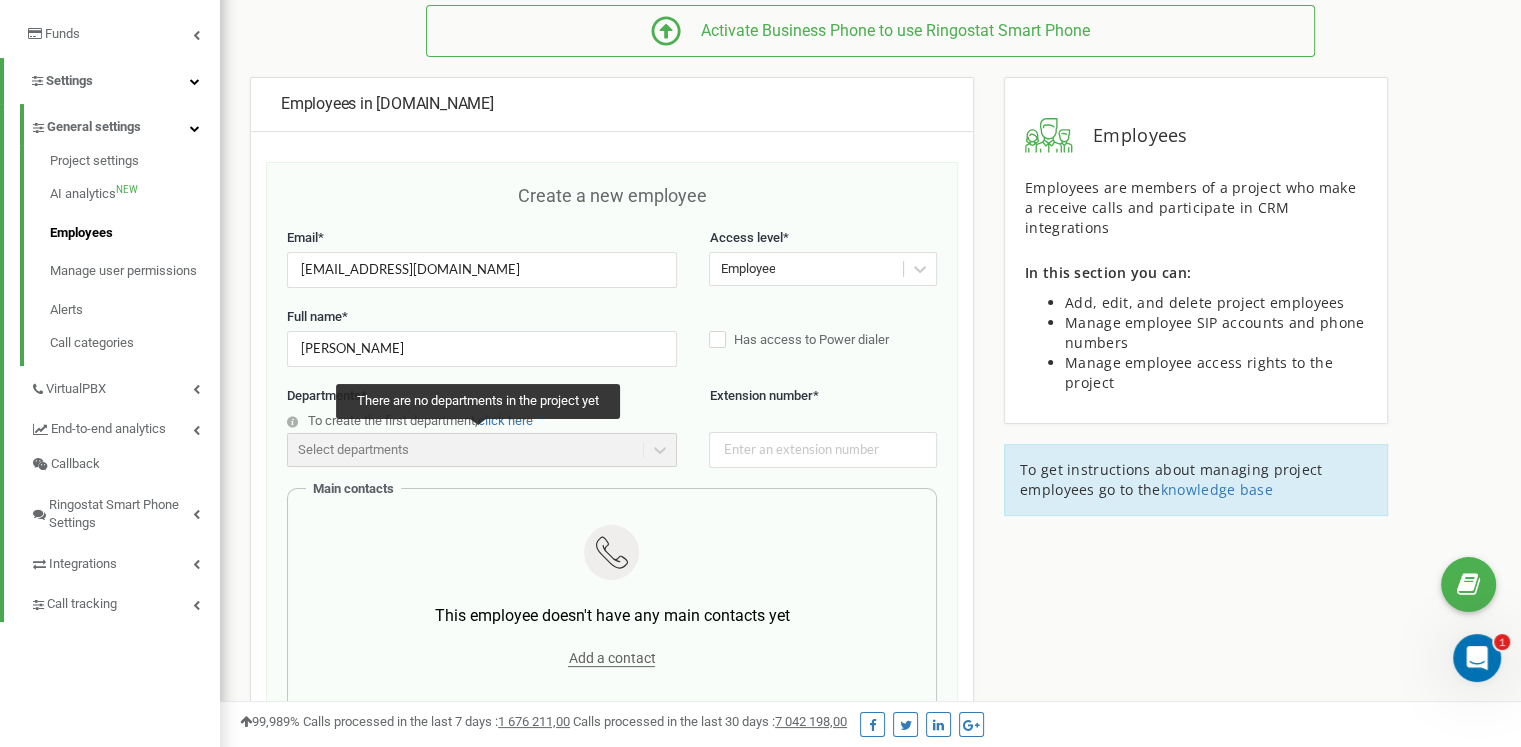 click on "Select departments" at bounding box center (482, 450) 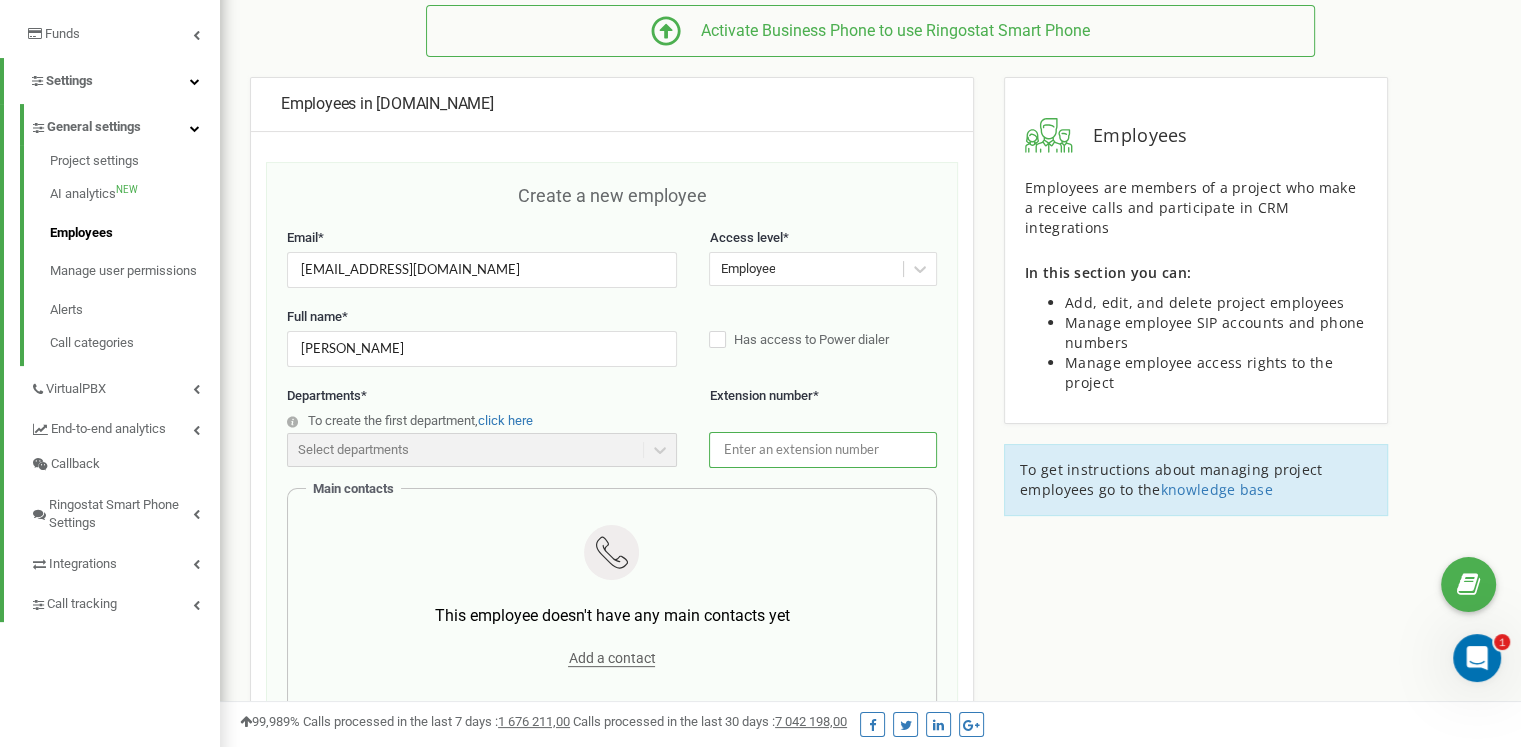 click at bounding box center (822, 449) 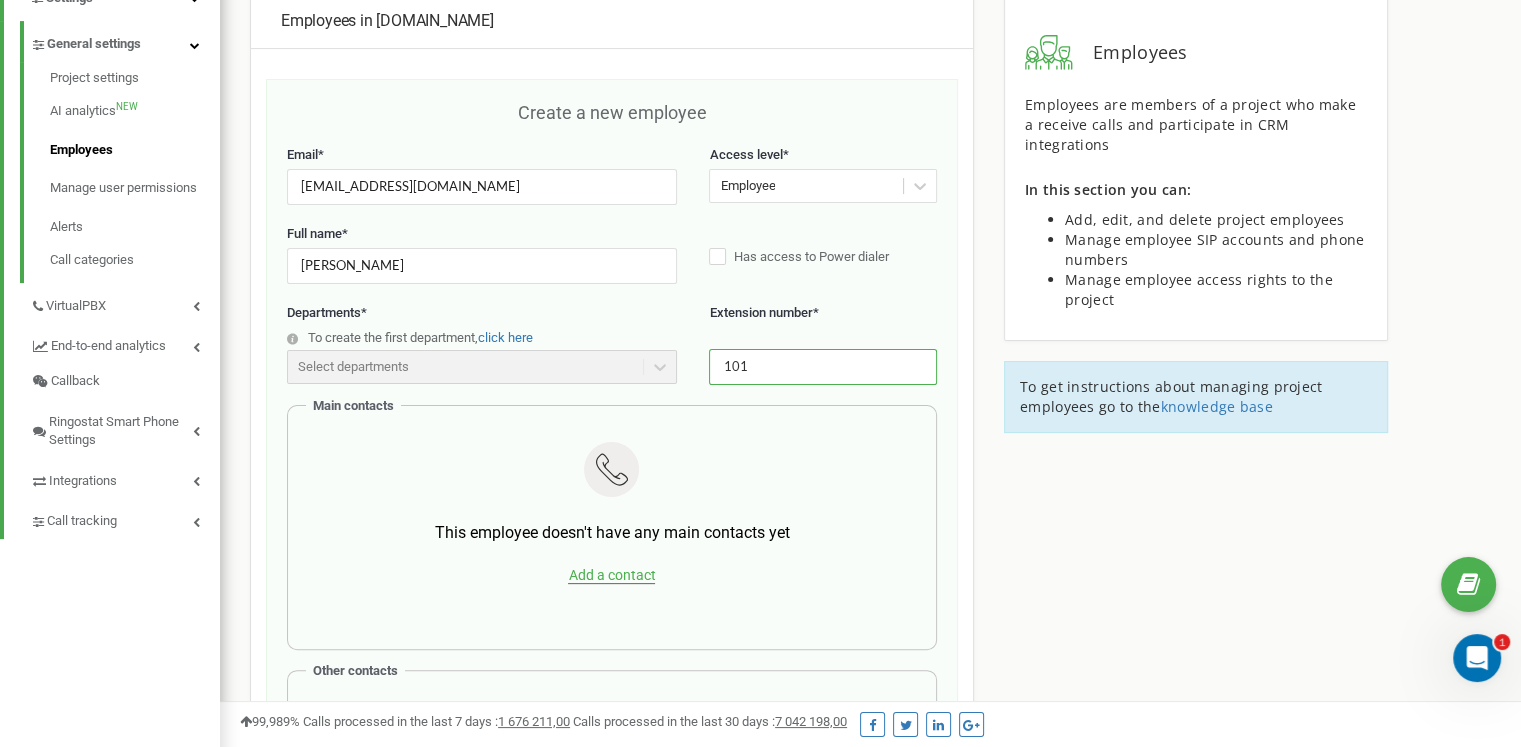 scroll, scrollTop: 440, scrollLeft: 0, axis: vertical 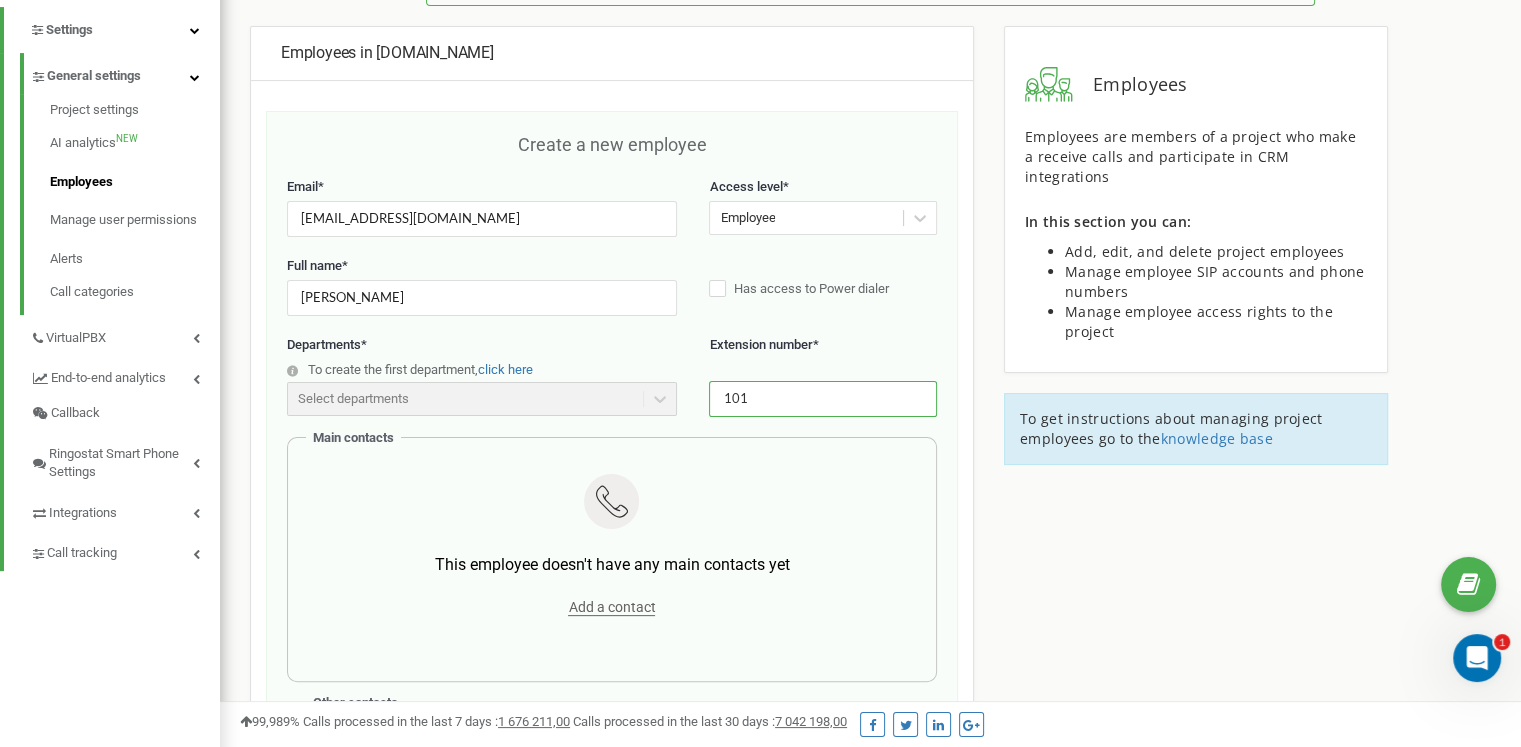 type on "101" 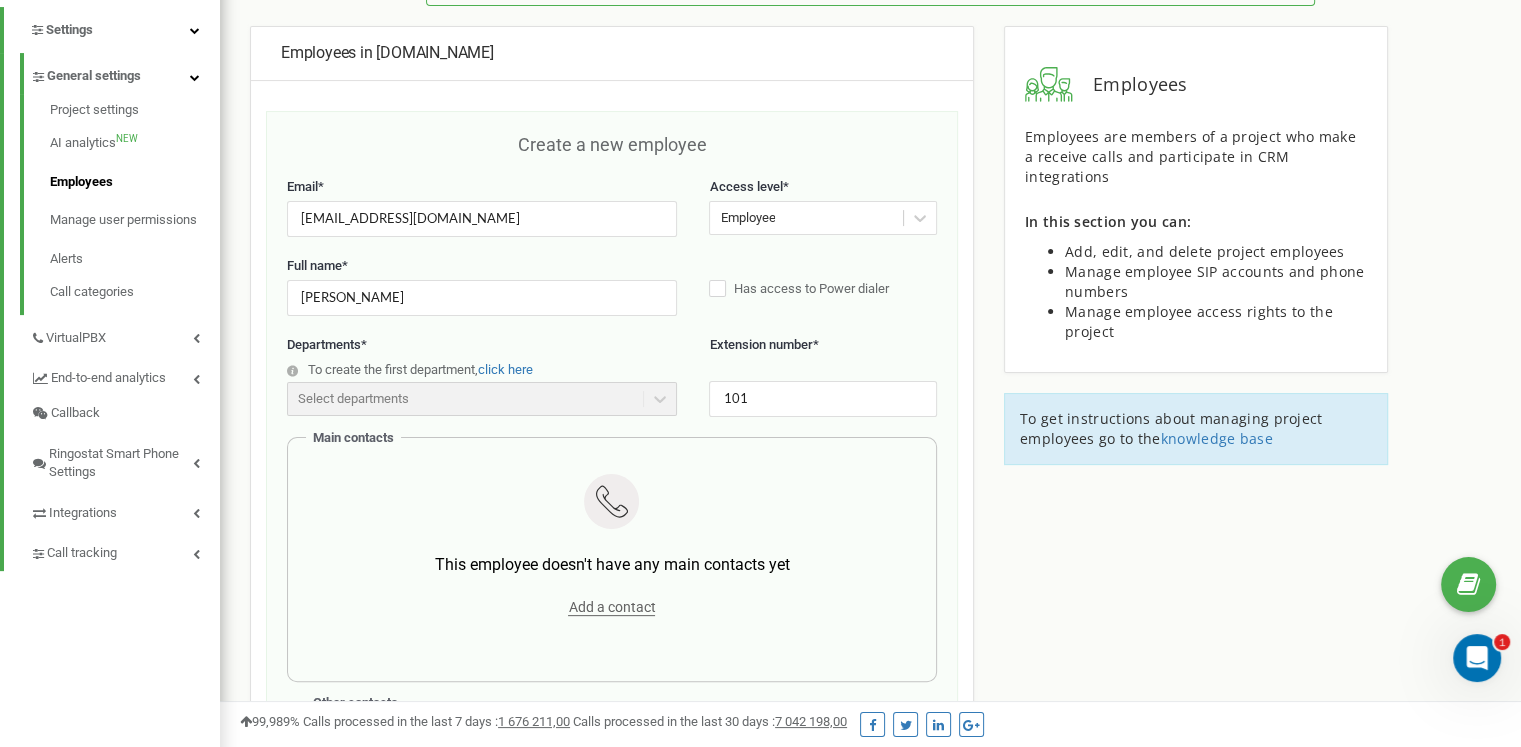 click on "Extension number" at bounding box center [760, 344] 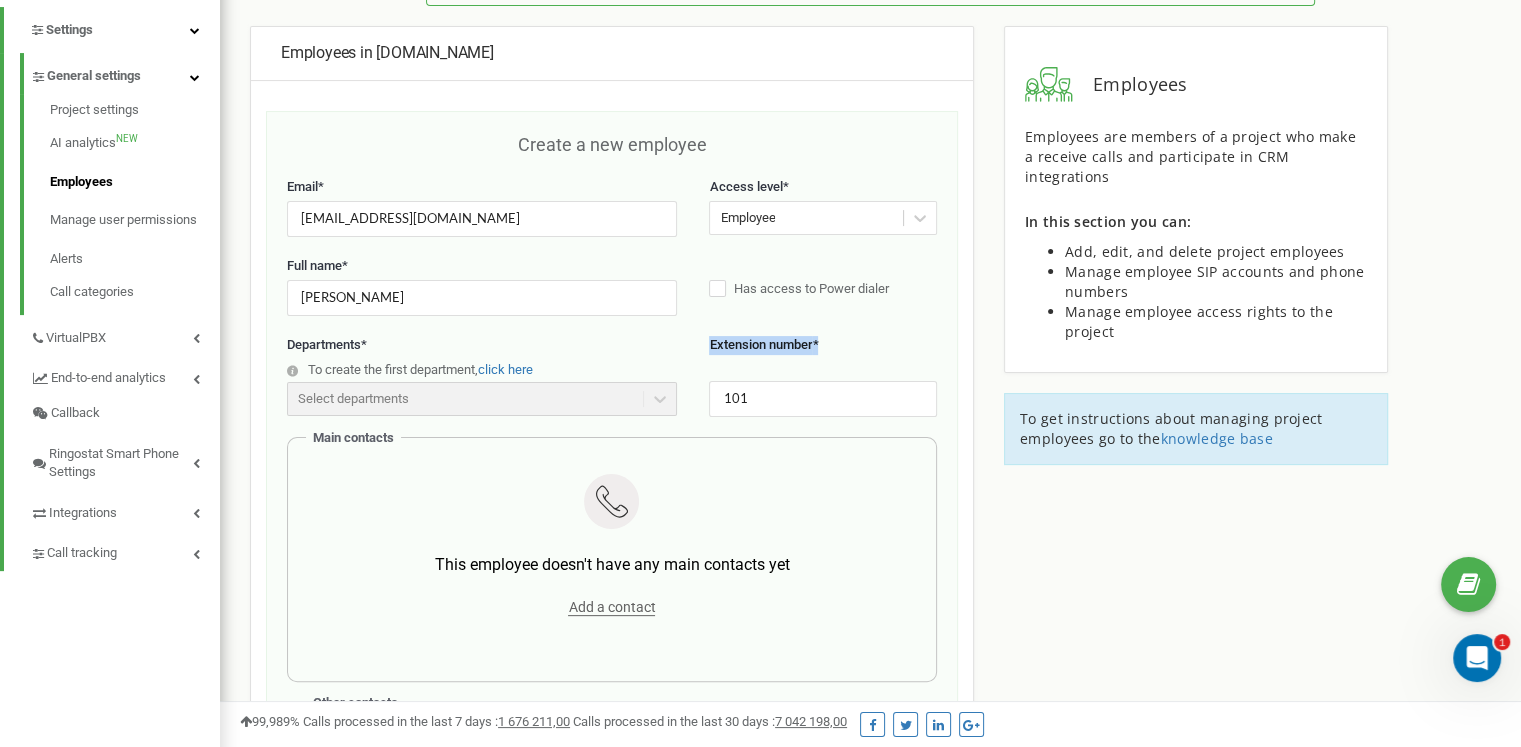 click on "Extension number" at bounding box center [760, 344] 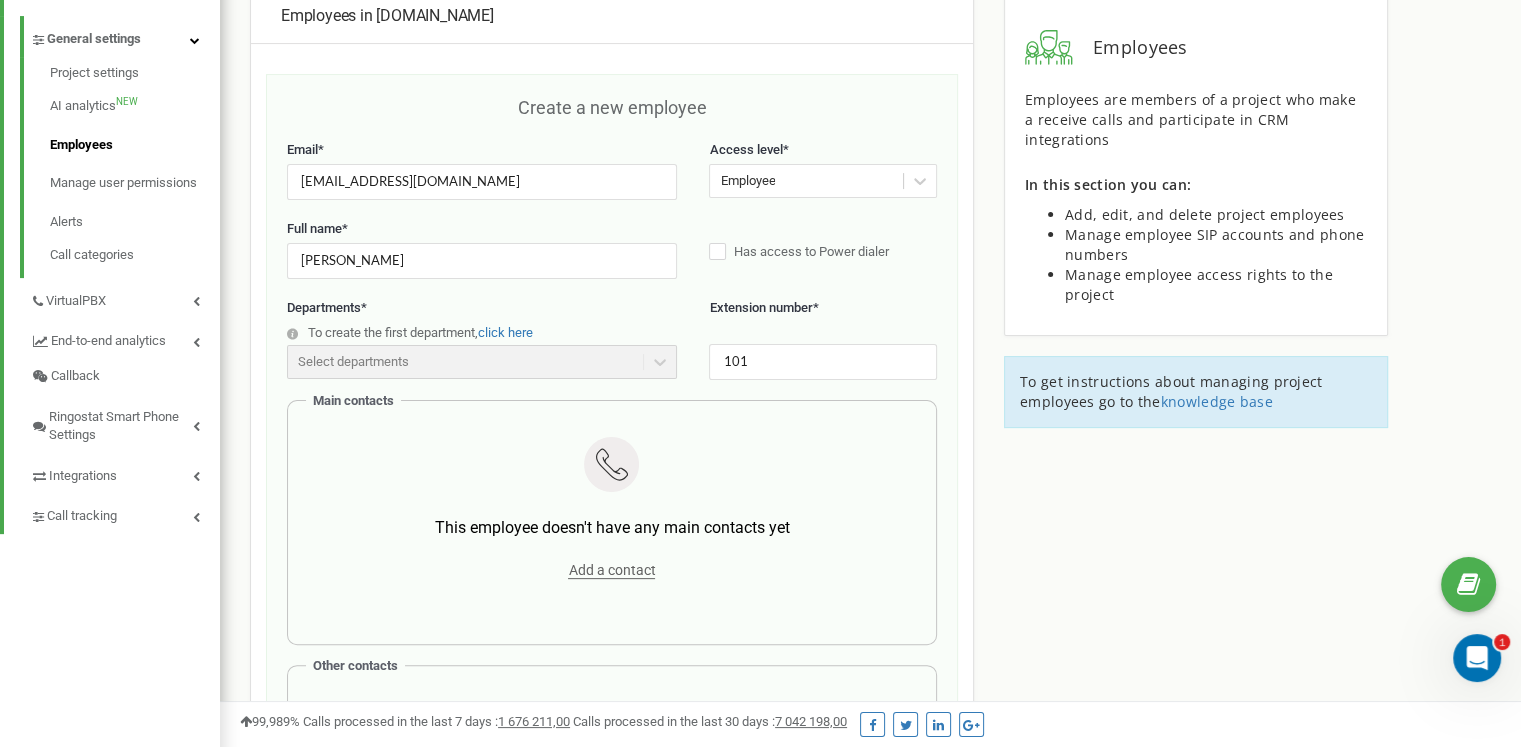 scroll, scrollTop: 520, scrollLeft: 0, axis: vertical 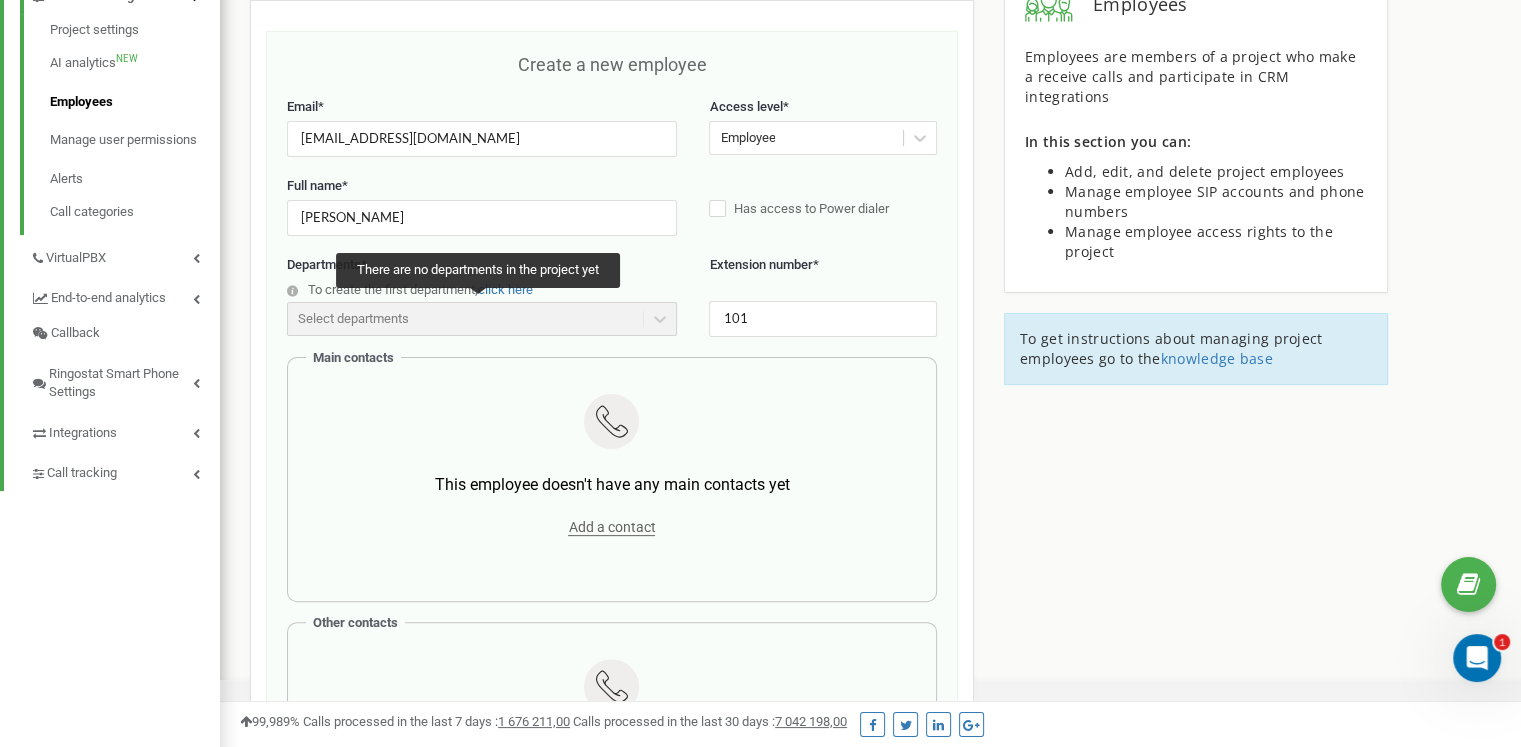 click on "Select departments" at bounding box center [482, 319] 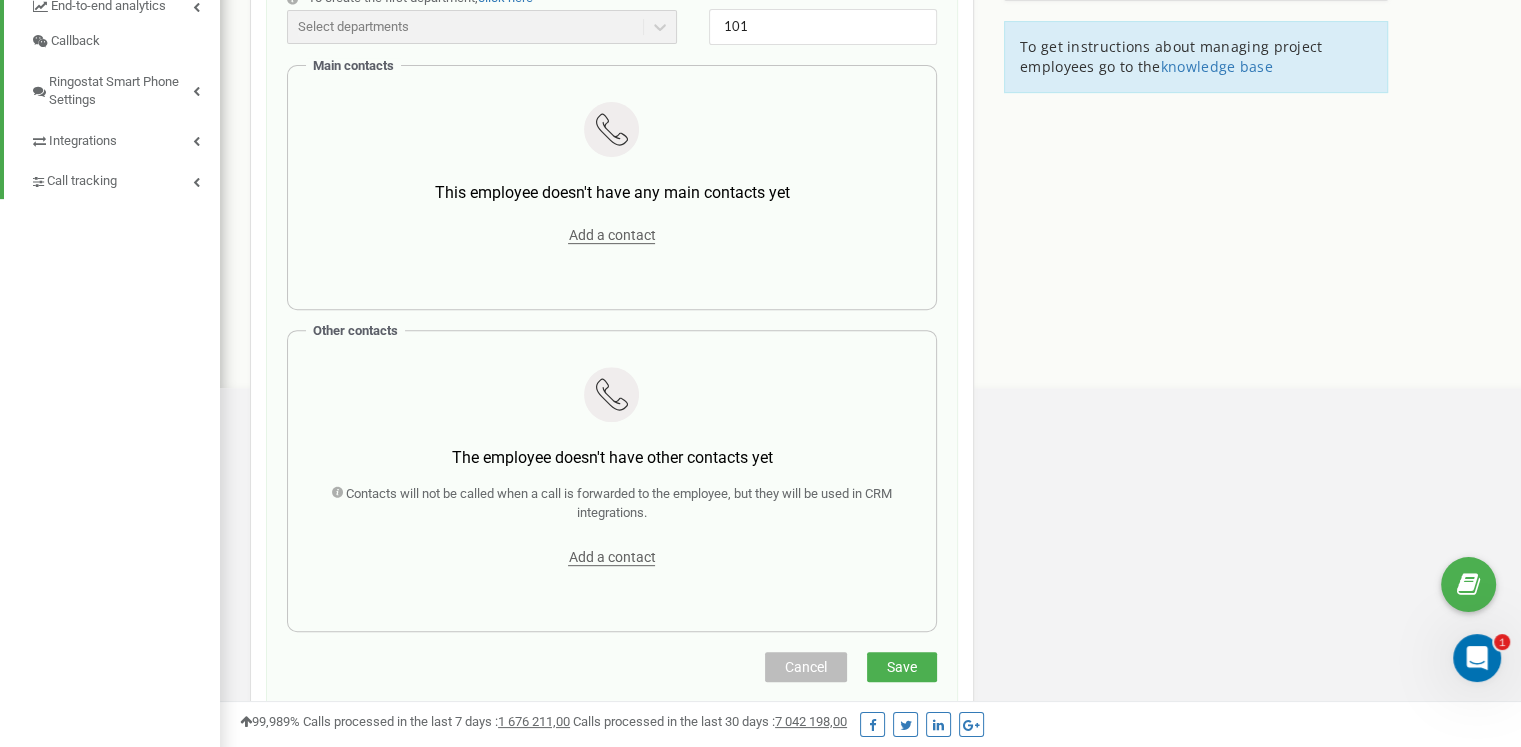 scroll, scrollTop: 813, scrollLeft: 0, axis: vertical 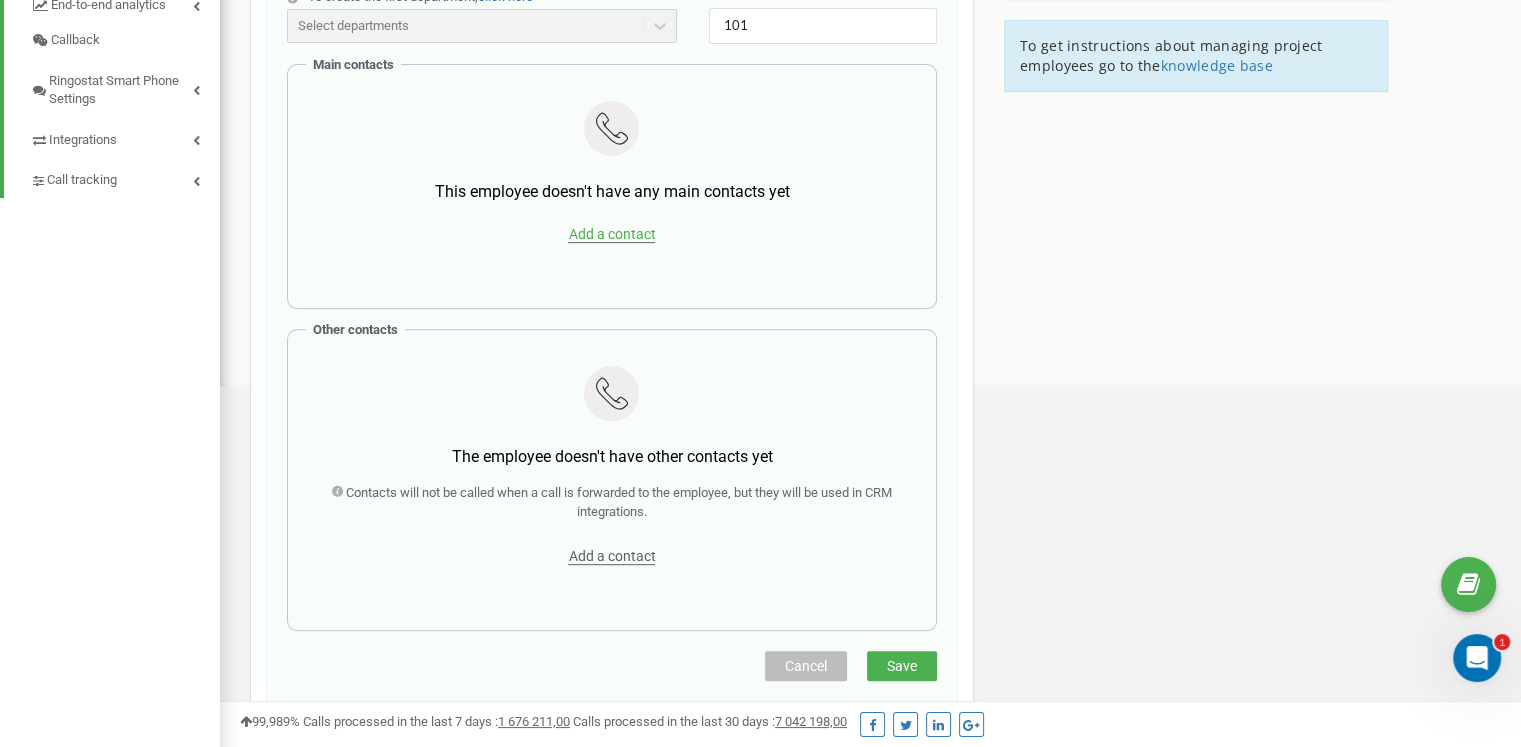 click on "Add a contact" at bounding box center [611, 234] 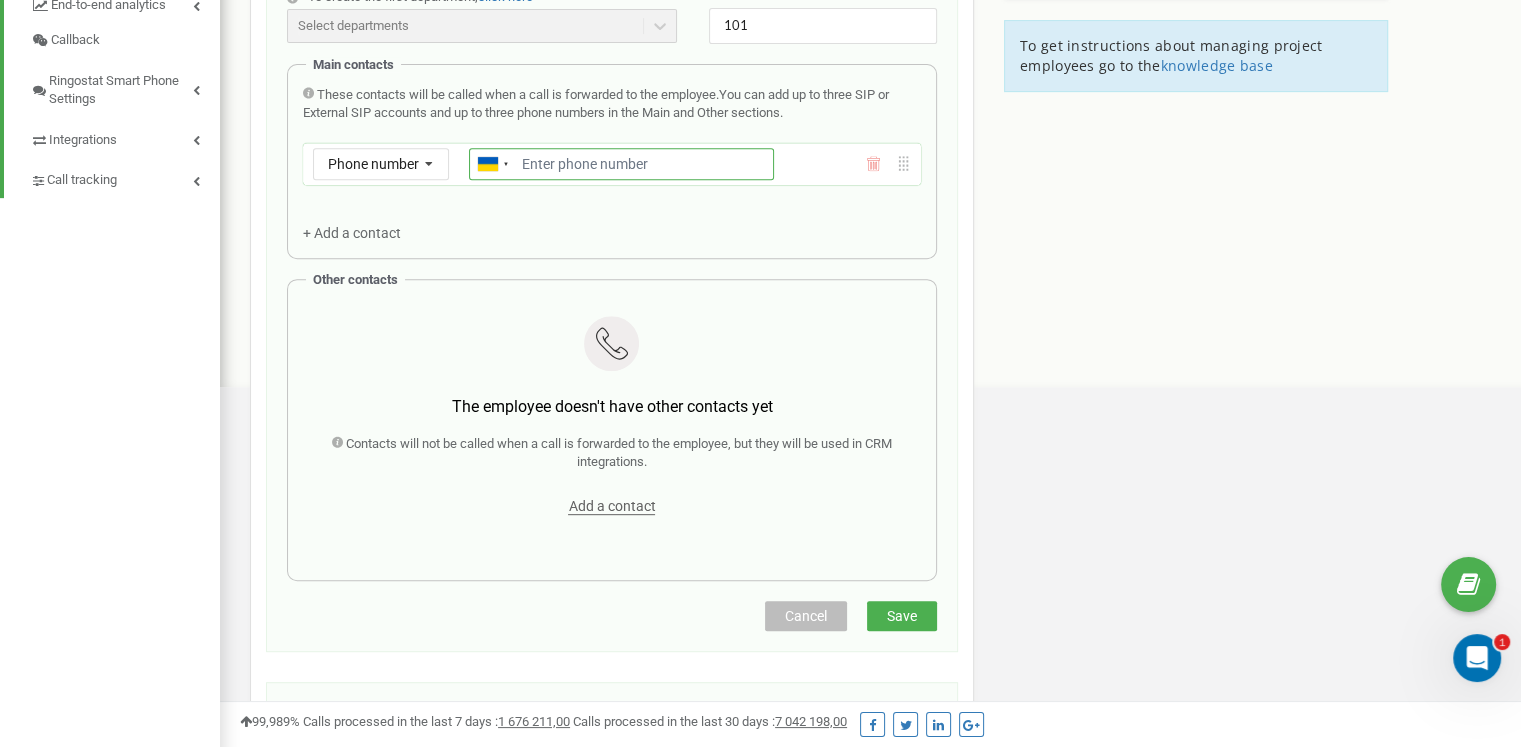 paste on "380931112314" 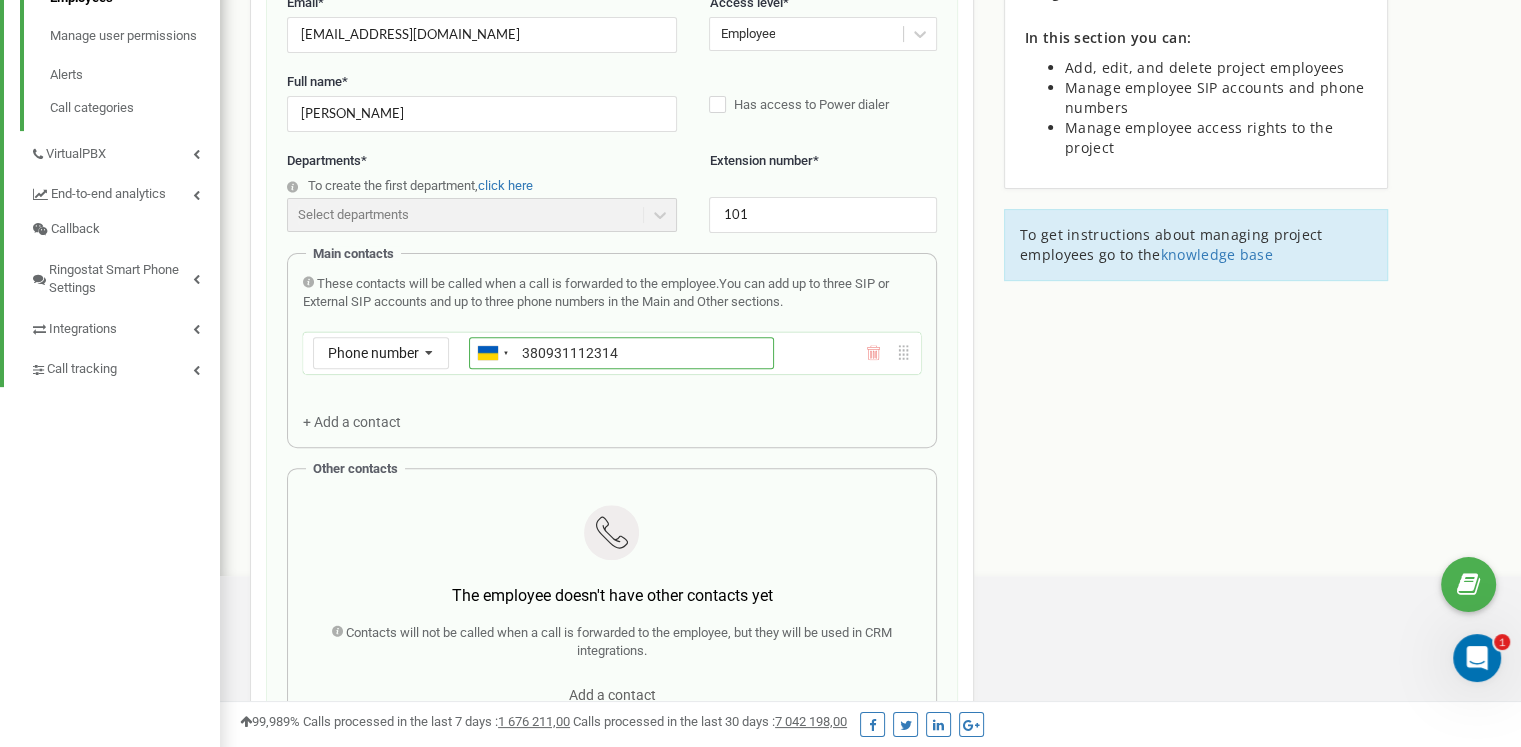 scroll, scrollTop: 623, scrollLeft: 0, axis: vertical 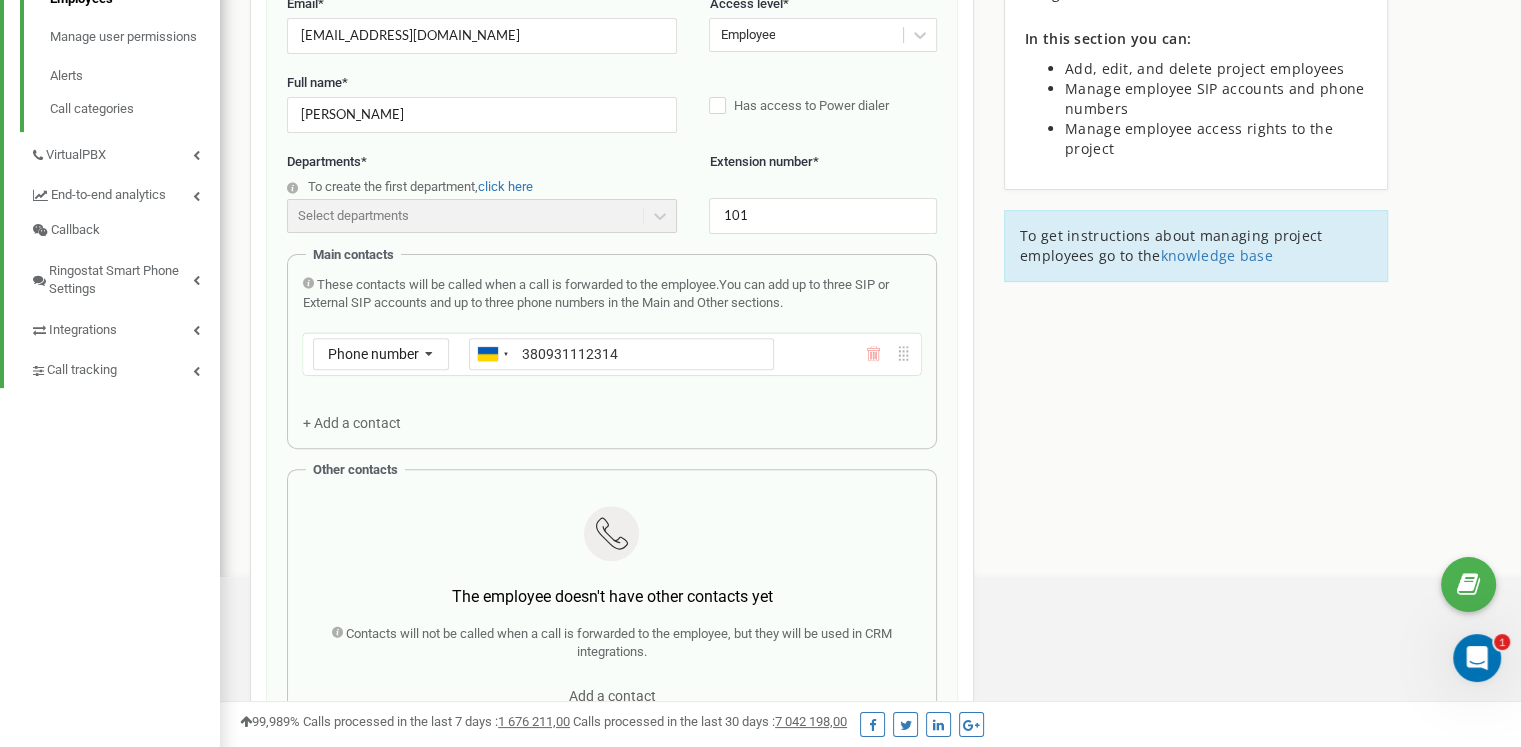 click on "These contacts will be called when a call is forwarded to the employee.   You can add up to three SIP or External SIP accounts and up to three phone numbers in the Main and Other sections. Phone number Phone number SIP External SIP Ukraine (Україна) + 380 Afghanistan (‫افغانستان‬‎) + 93 Albania (Shqipëri) + 355 Algeria (‫الجزائر‬‎) + 213 American Samoa + 1684 Andorra + 376 Angola + 244 Anguilla + 1264 Antigua and Barbuda + 1268 Argentina + 54 Armenia (Հայաստան) + 374 Aruba + 297 Australia + 61 Austria (Österreich) + 43 Azerbaijan (Azərbaycan) + 994 Bahamas + 1242 Bahrain (‫البحرين‬‎) + 973 Bangladesh (বাংলাদেশ) + 880 Barbados + 1246 Belarus (Беларусь) + 375 Belgium (België) + 32 Belize + 501 Benin (Bénin) + 229 Bermuda + 1441 Bhutan (འབྲུག) + 975 Bolivia + 591 Bosnia and Herzegovina (Босна и Херцеговина) + 387 Botswana + 267 Brazil (Brasil) + 55 British Indian Ocean Territory + 246 + 1284 Brunei + 1" at bounding box center [612, 354] 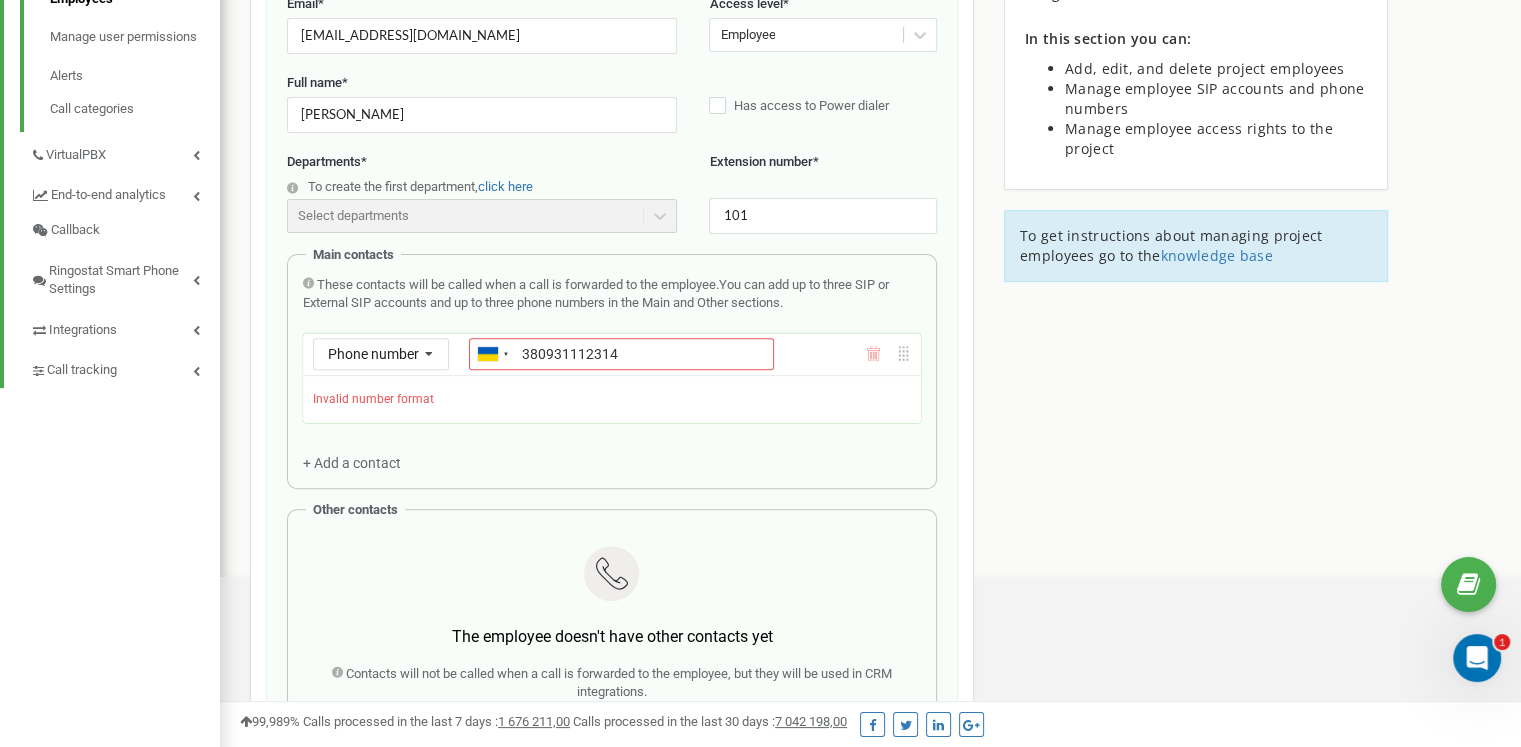 click on "Invalid number format" at bounding box center [612, 399] 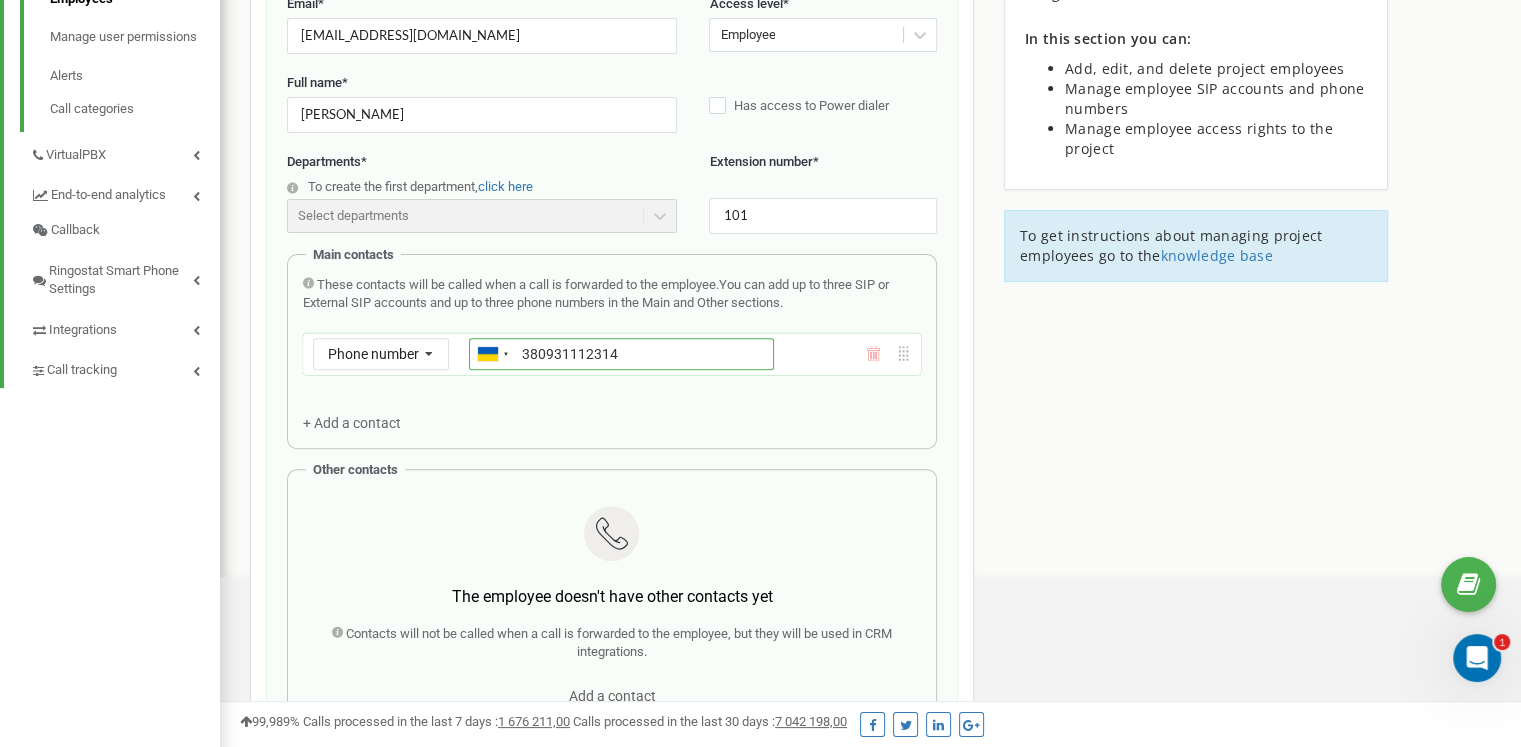 click on "380931112314" at bounding box center (621, 354) 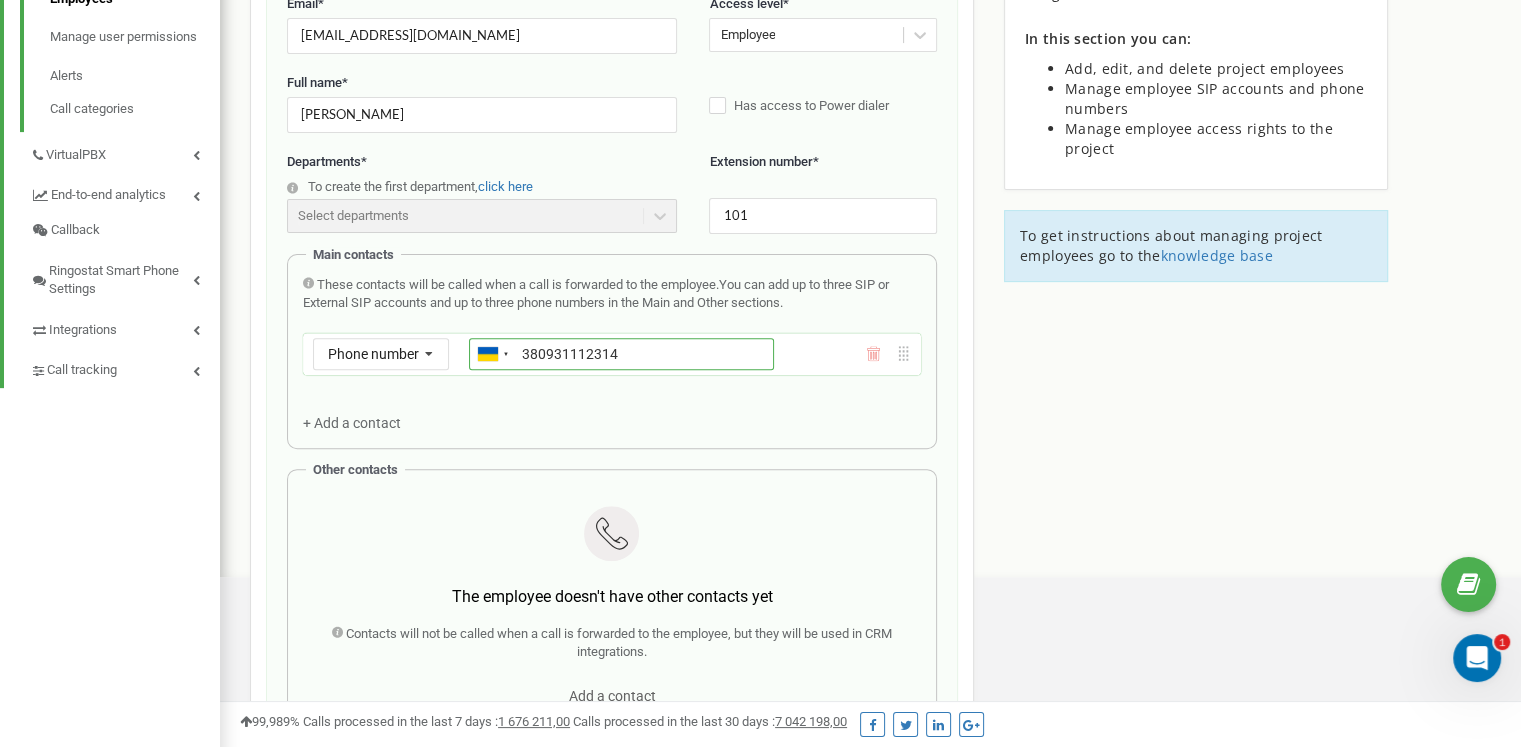 type on "+380931112314" 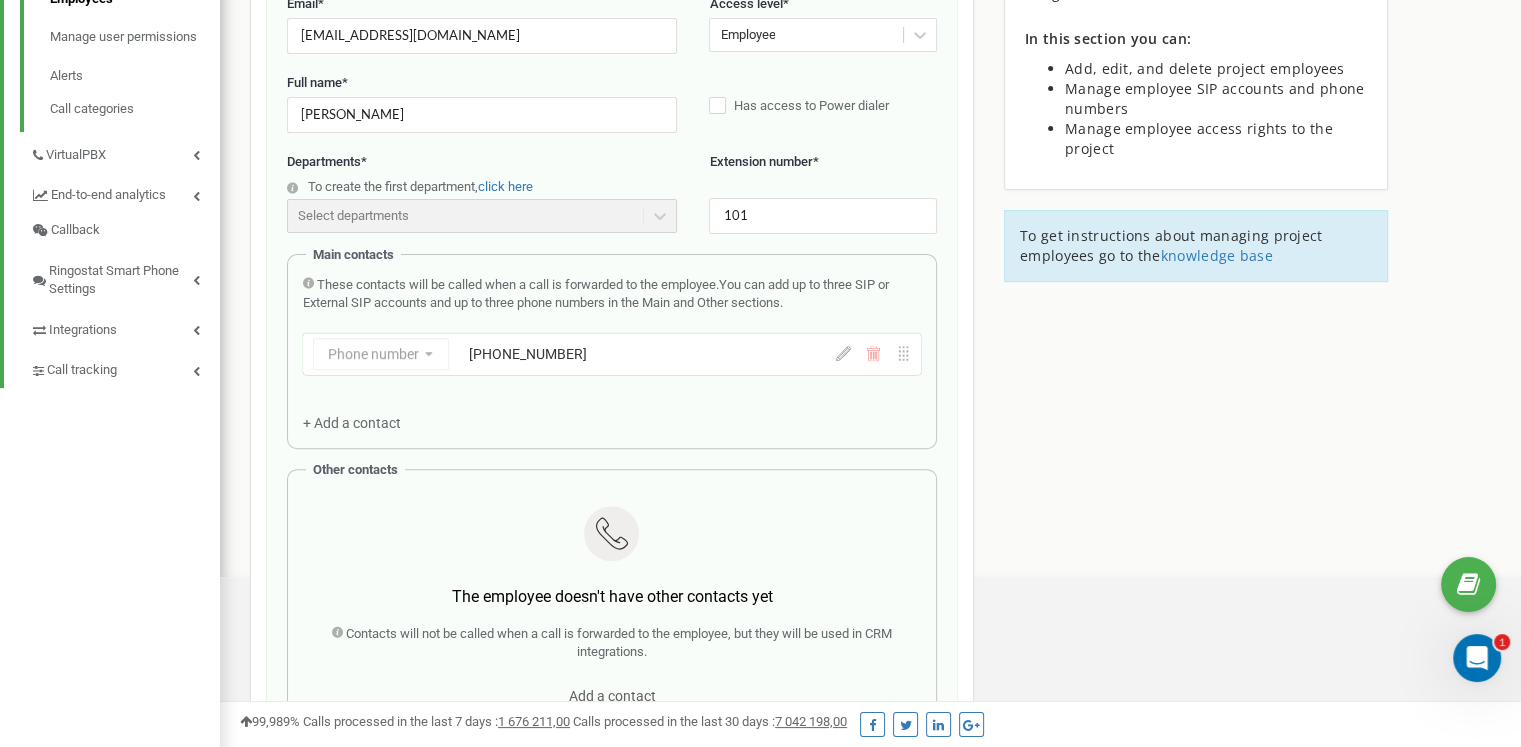 click on "These contacts will be called when a call is forwarded to the employee.   You can add up to three SIP or External SIP accounts and up to three phone numbers in the Main and Other sections. Phone number Phone number SIP External SIP +380931112314           + Add a contact" at bounding box center [612, 354] 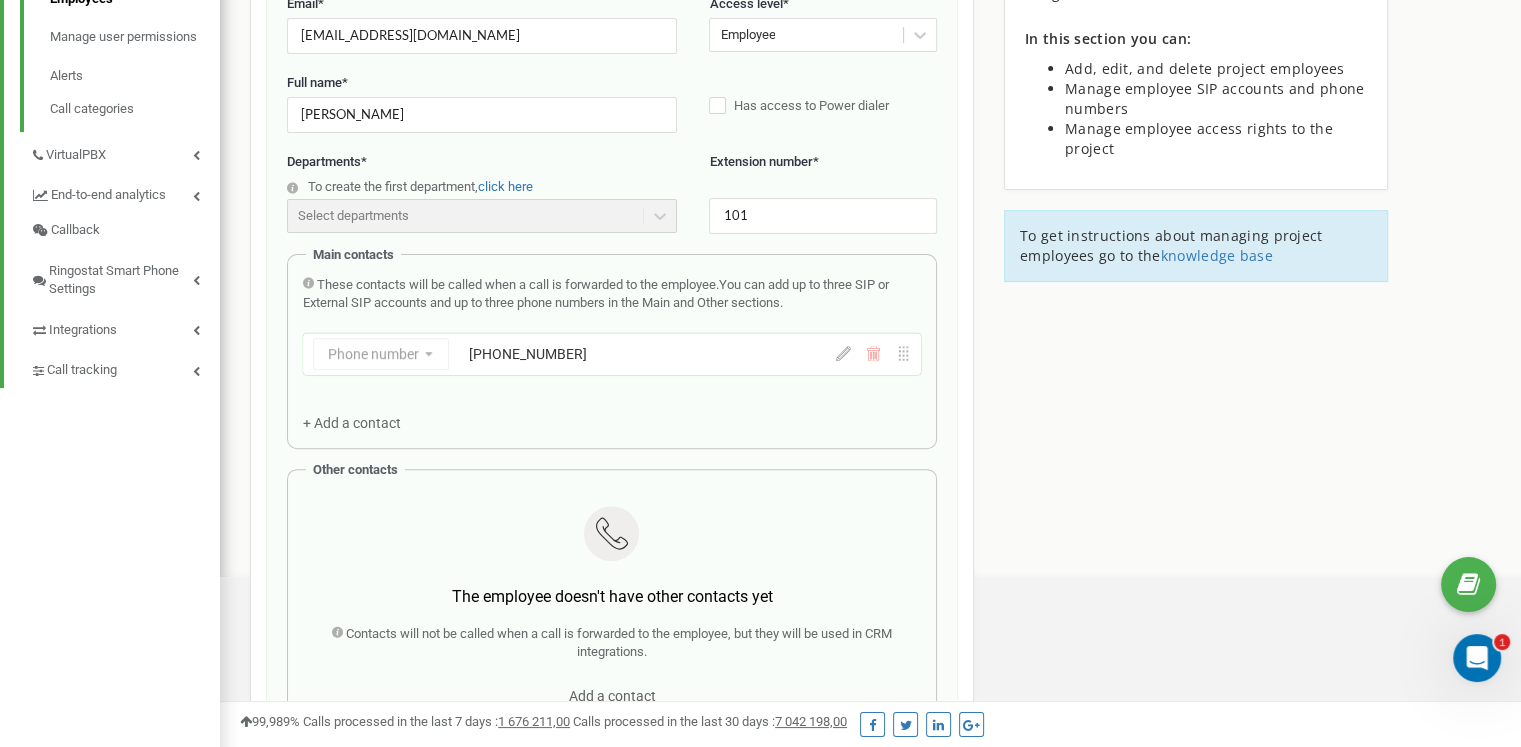 click on "These contacts will be called when a call is forwarded to the employee.   You can add up to three SIP or External SIP accounts and up to three phone numbers in the Main and Other sections. Phone number Phone number SIP External SIP +380931112314           + Add a contact" at bounding box center (612, 354) 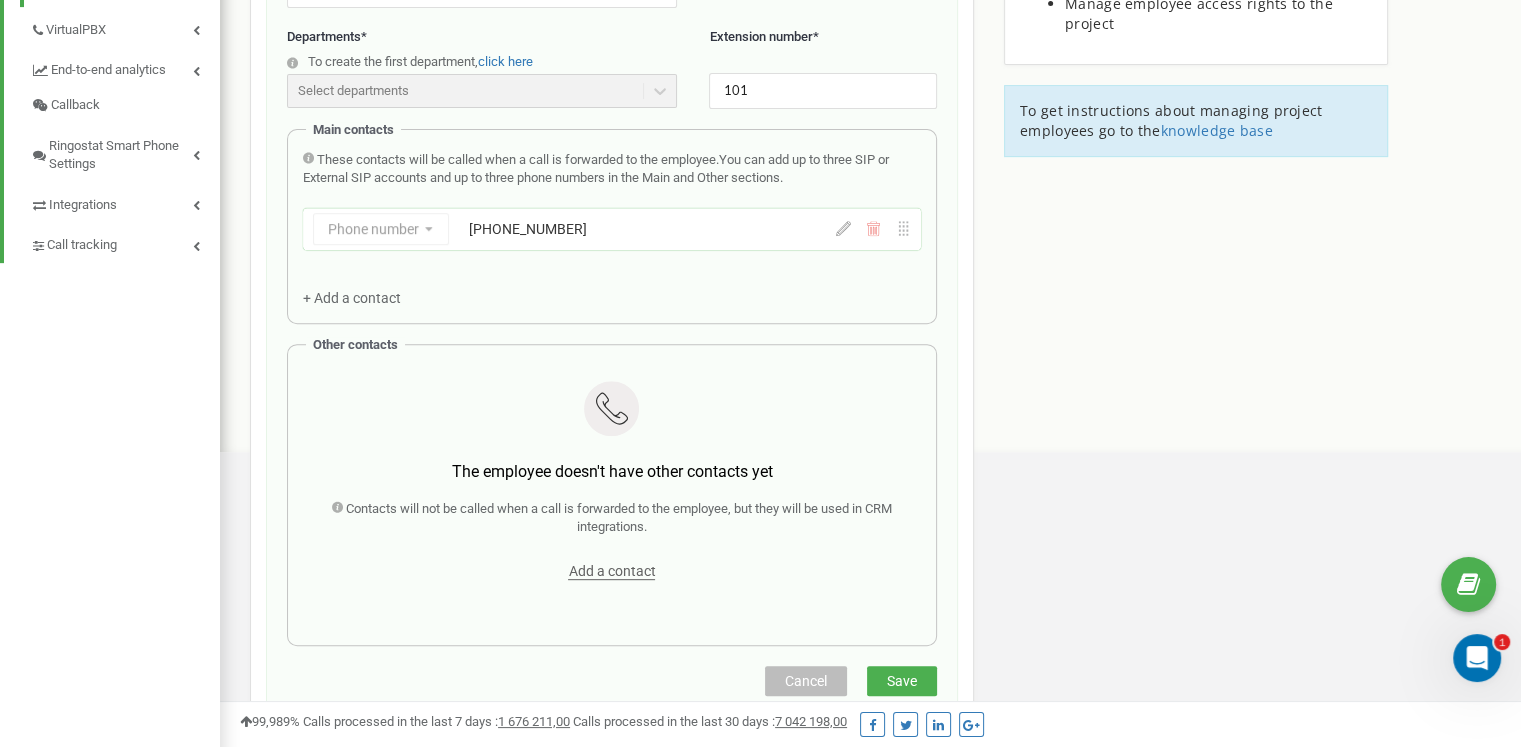 scroll, scrollTop: 830, scrollLeft: 0, axis: vertical 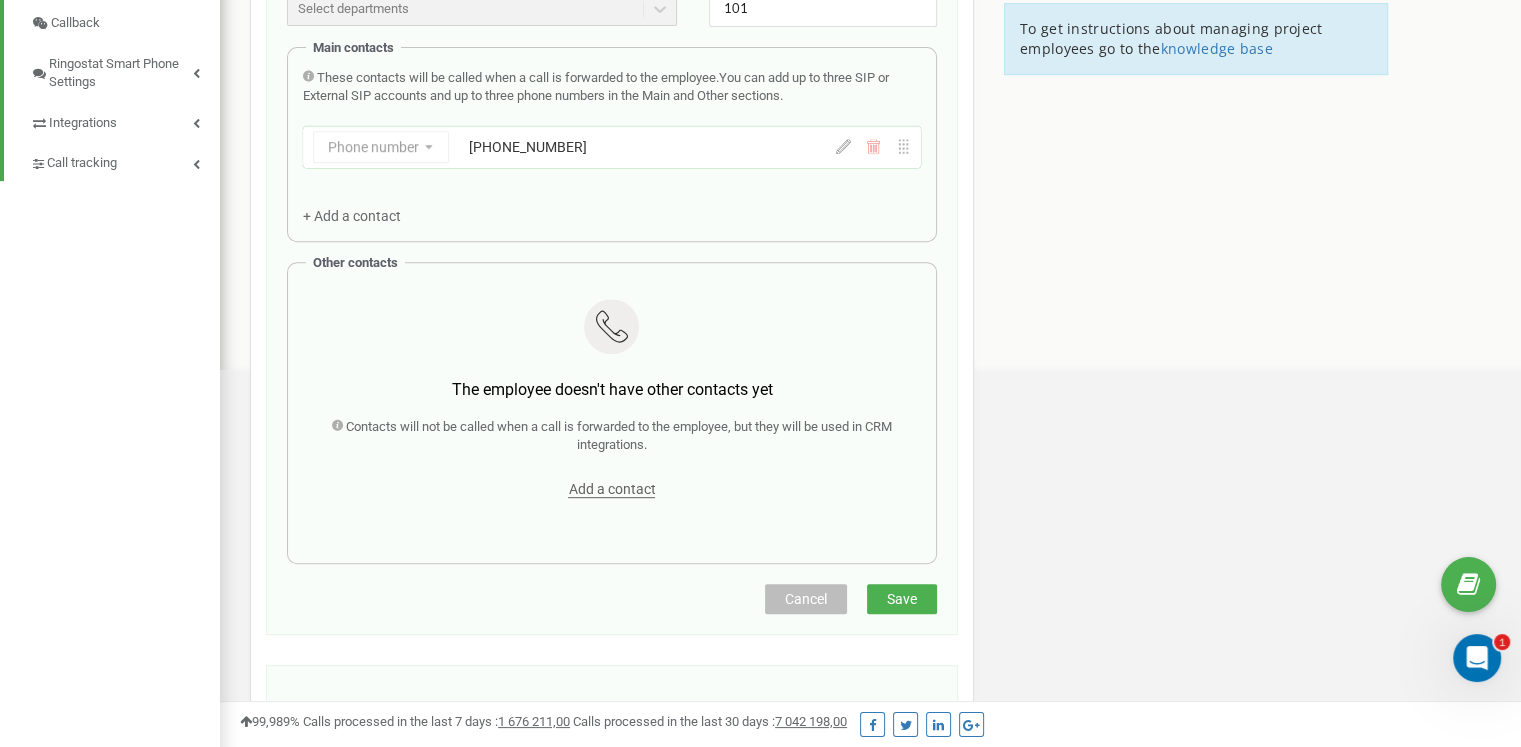 click on "Add a contact" at bounding box center (612, 489) 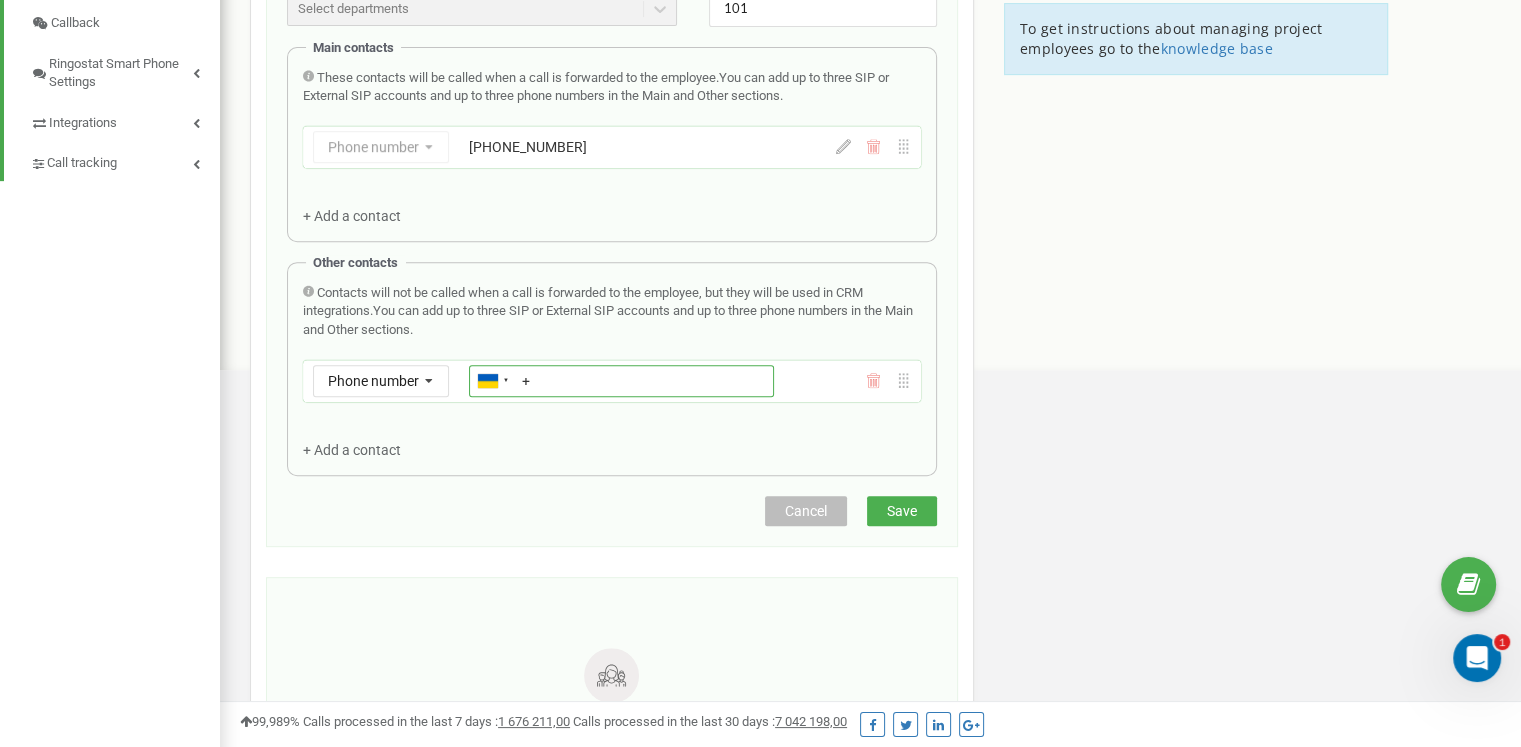 paste on "380441112314" 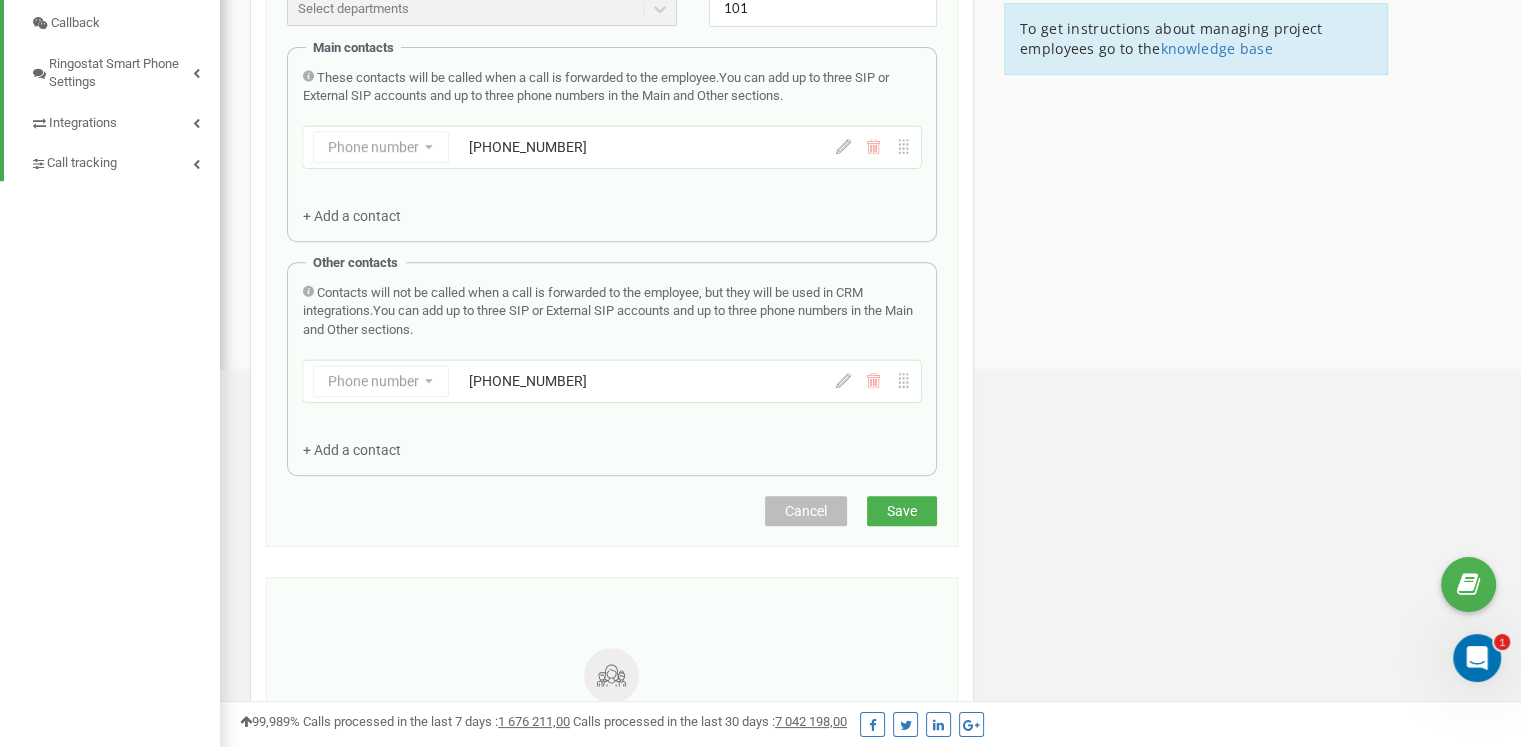 click on "Contacts will not be called when a call is forwarded to the employee, but they will be used in CRM integrations.   You can add up to three SIP or External SIP accounts and up to three phone numbers in the Main and Other sections. Phone number Phone number SIP External SIP +380441112314           + Add a contact" at bounding box center [612, 372] 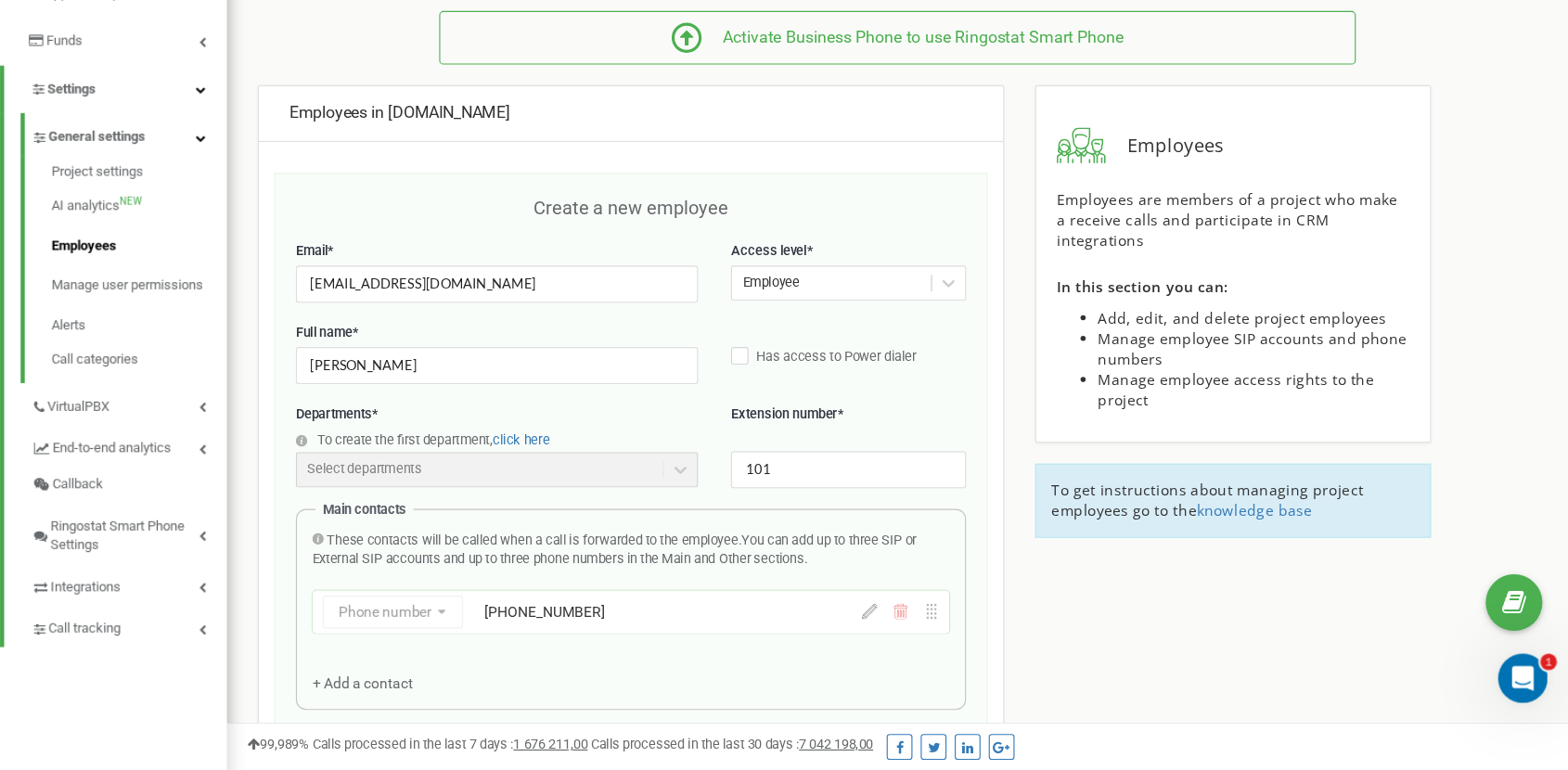 scroll, scrollTop: 355, scrollLeft: 0, axis: vertical 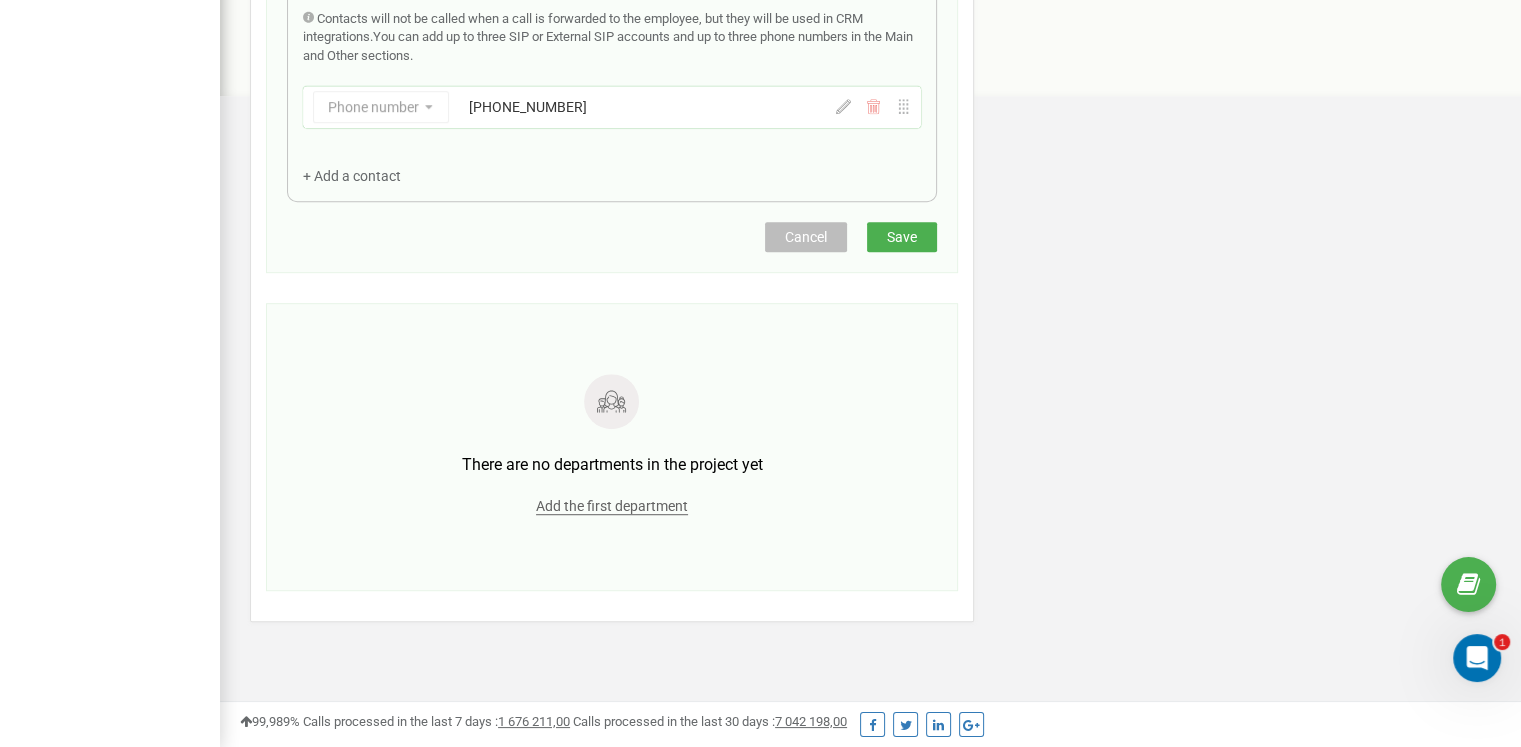 click on "Save" at bounding box center (902, 237) 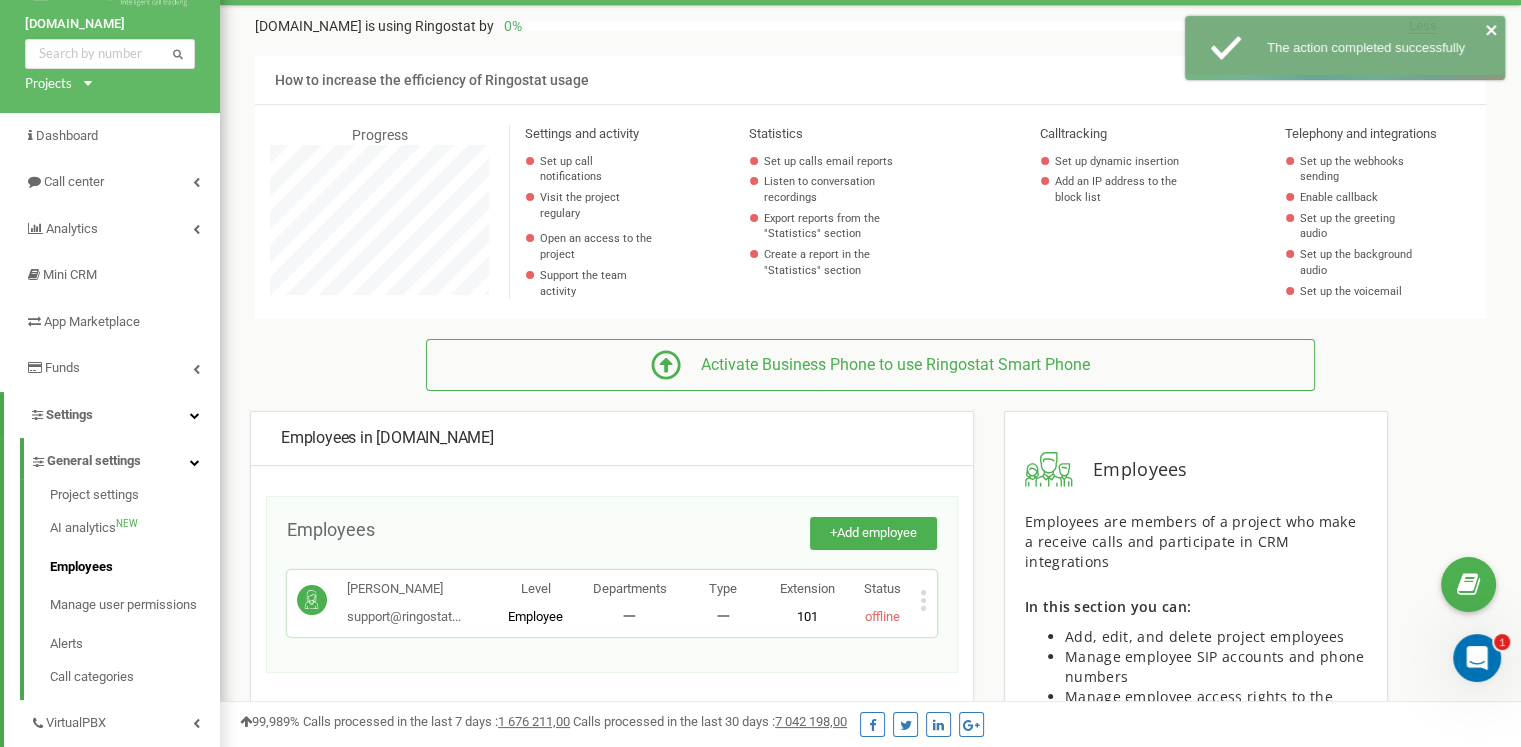 scroll, scrollTop: 0, scrollLeft: 0, axis: both 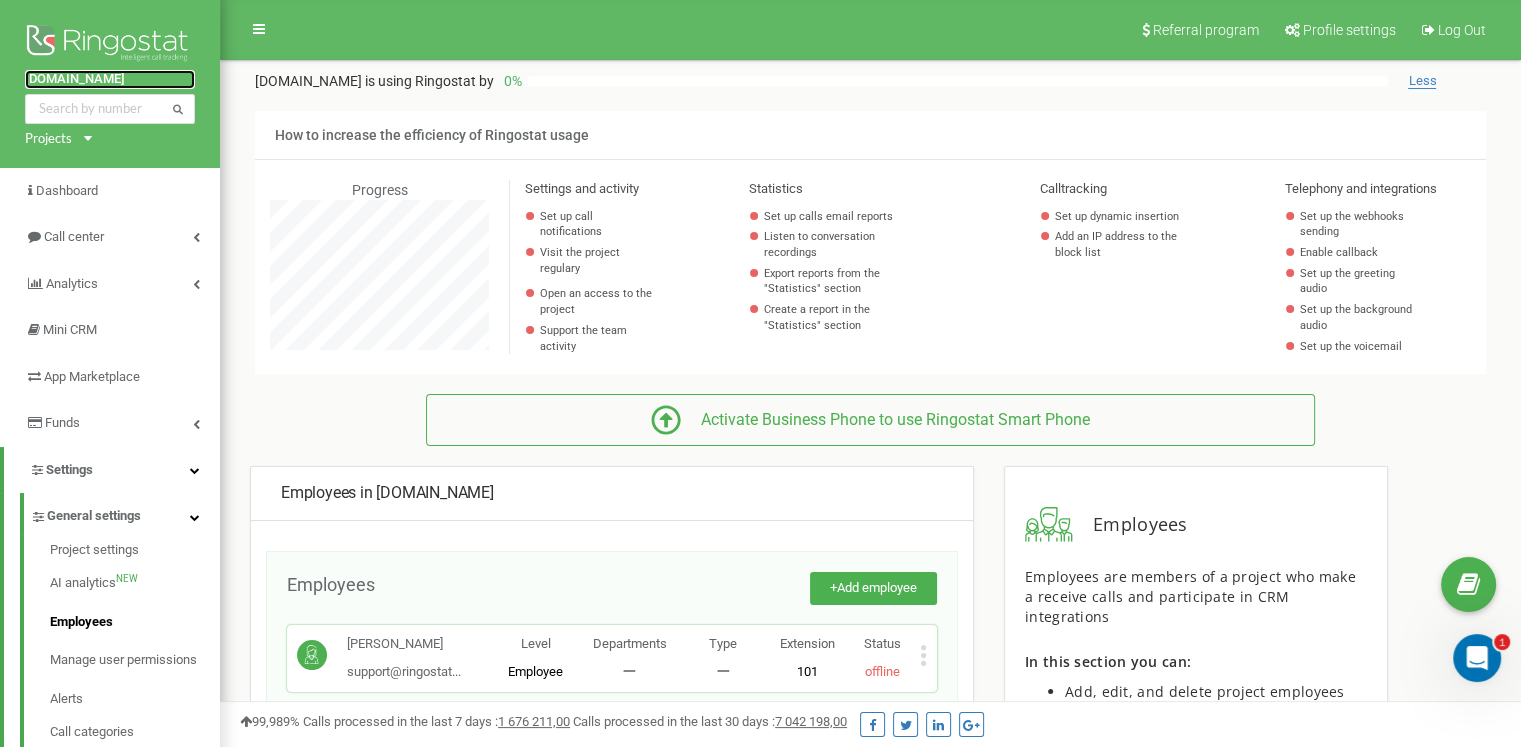 click on "[DOMAIN_NAME]" at bounding box center [110, 79] 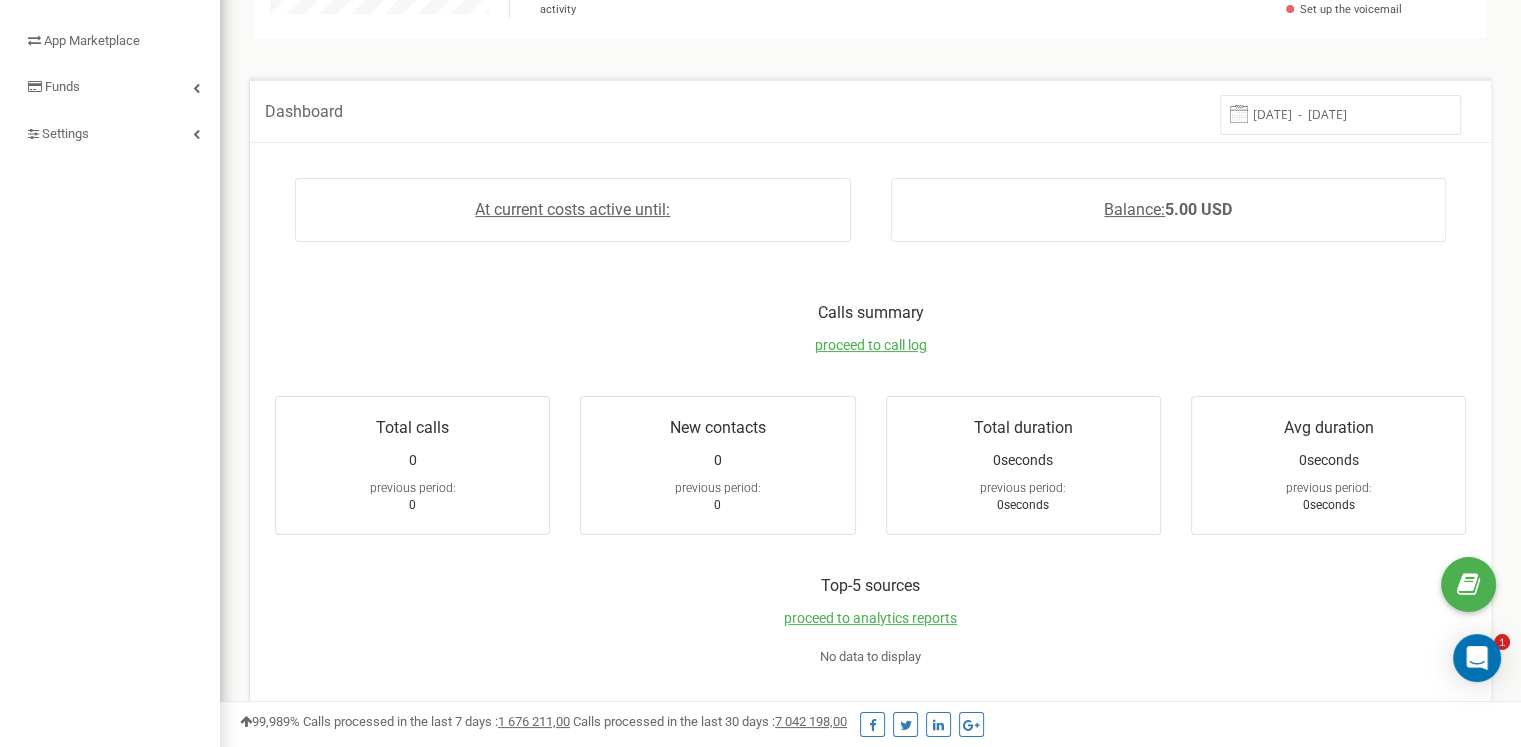 scroll, scrollTop: 412, scrollLeft: 0, axis: vertical 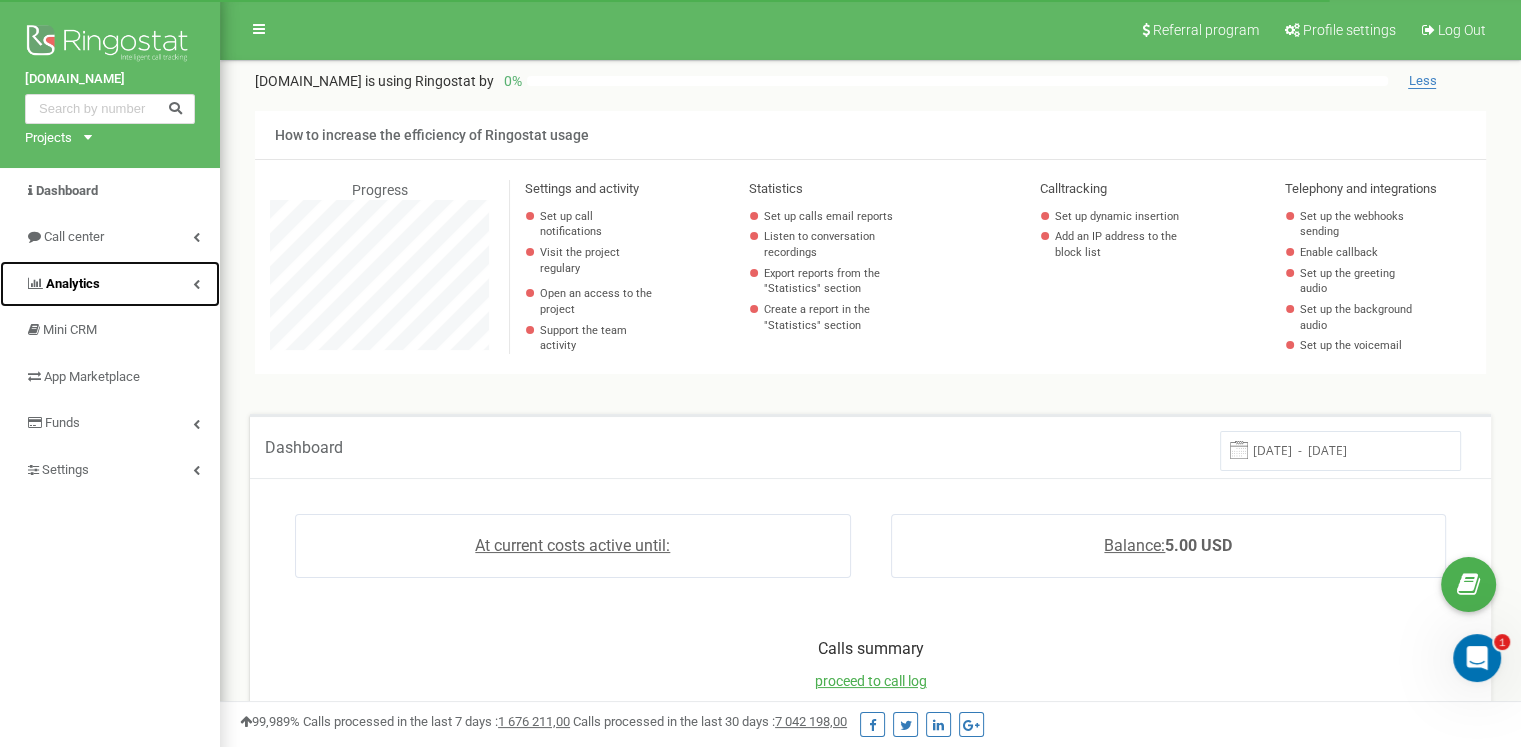click on "Analytics" at bounding box center [110, 284] 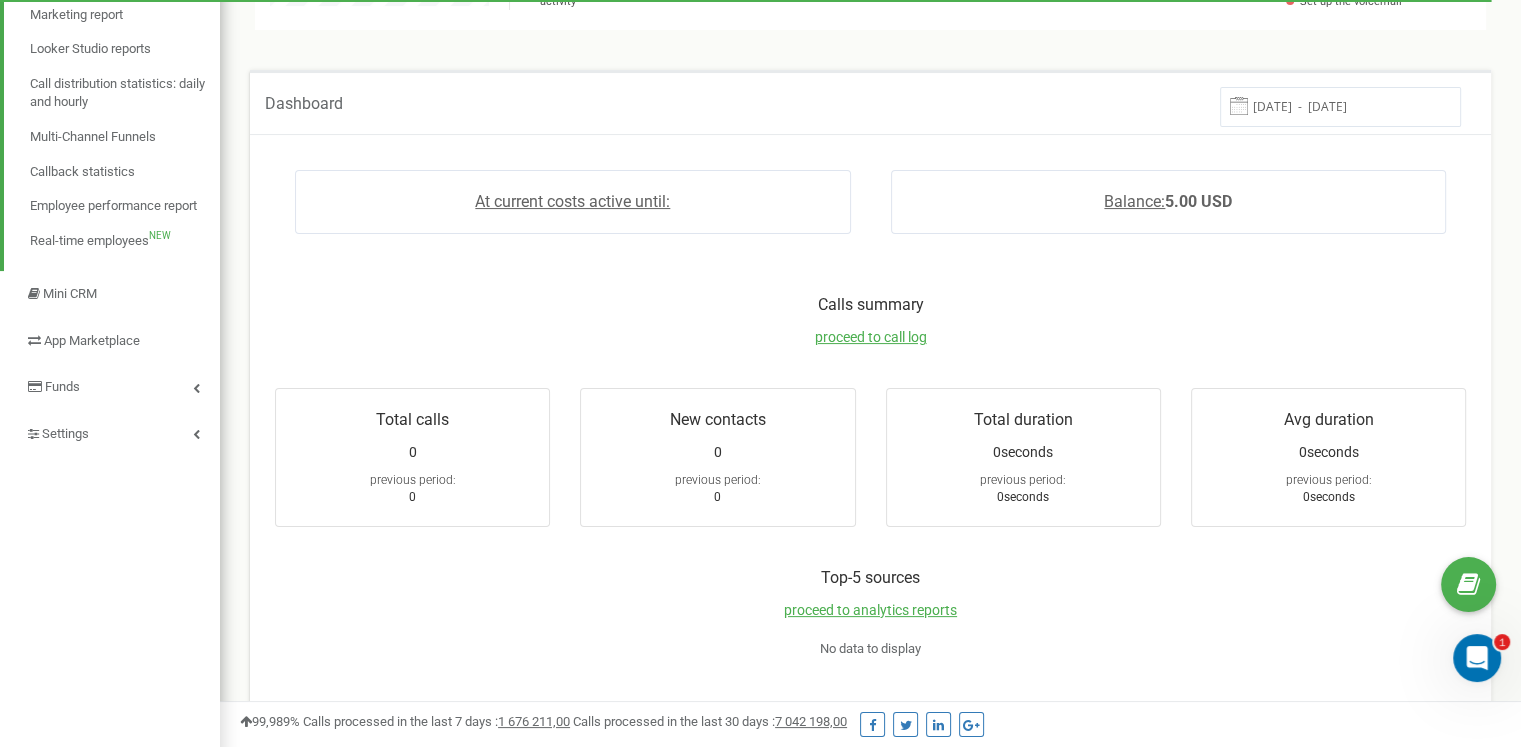 scroll, scrollTop: 346, scrollLeft: 0, axis: vertical 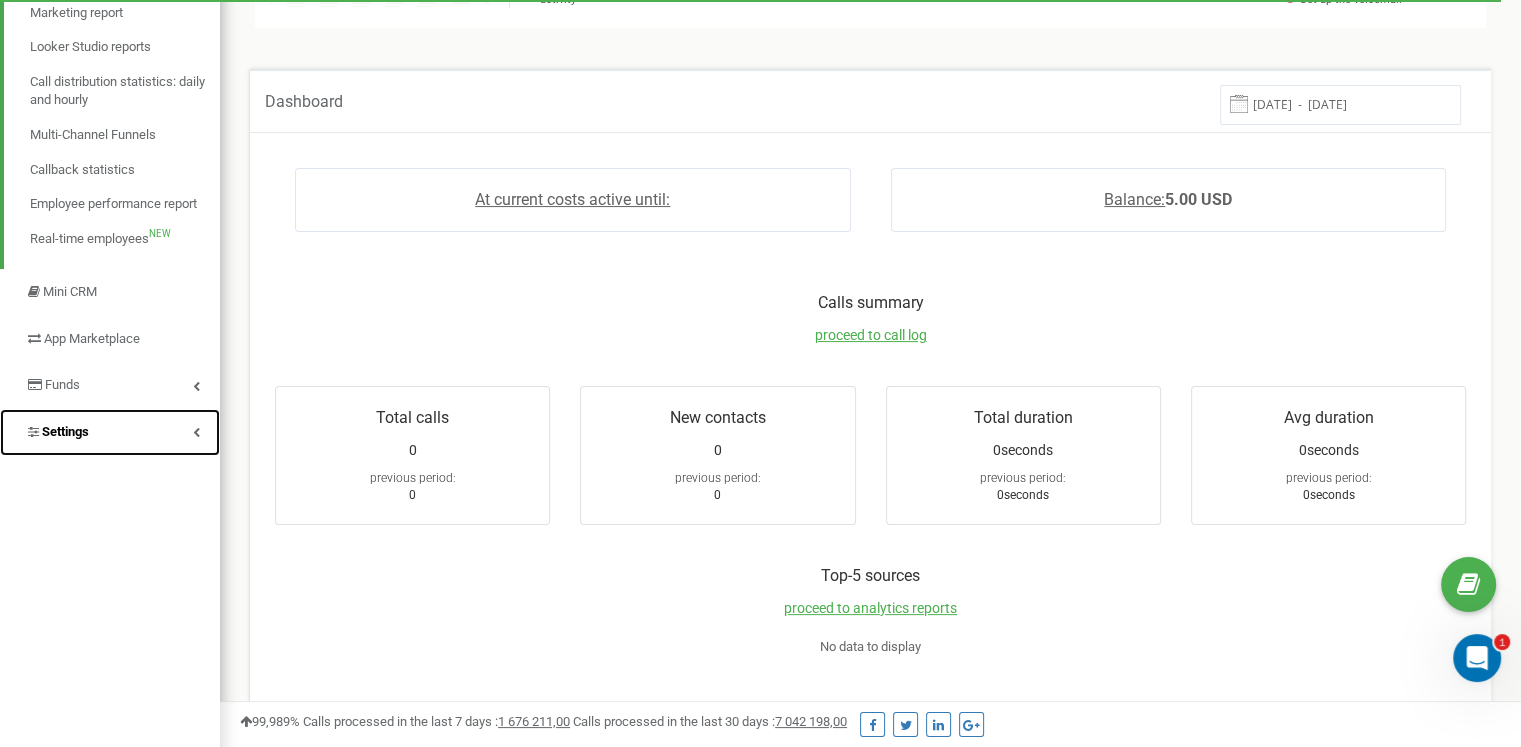 click on "Settings" at bounding box center [110, 432] 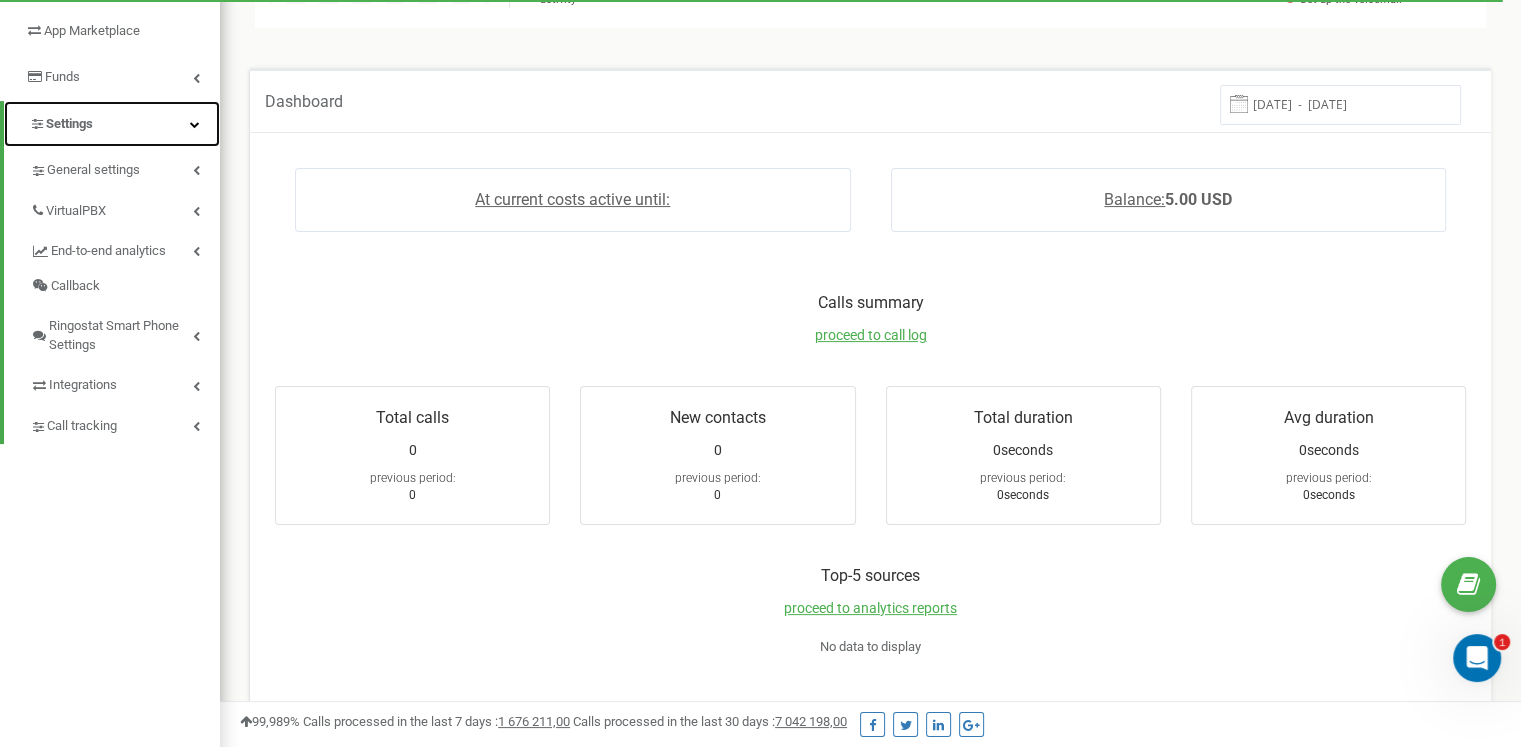 scroll, scrollTop: 38, scrollLeft: 0, axis: vertical 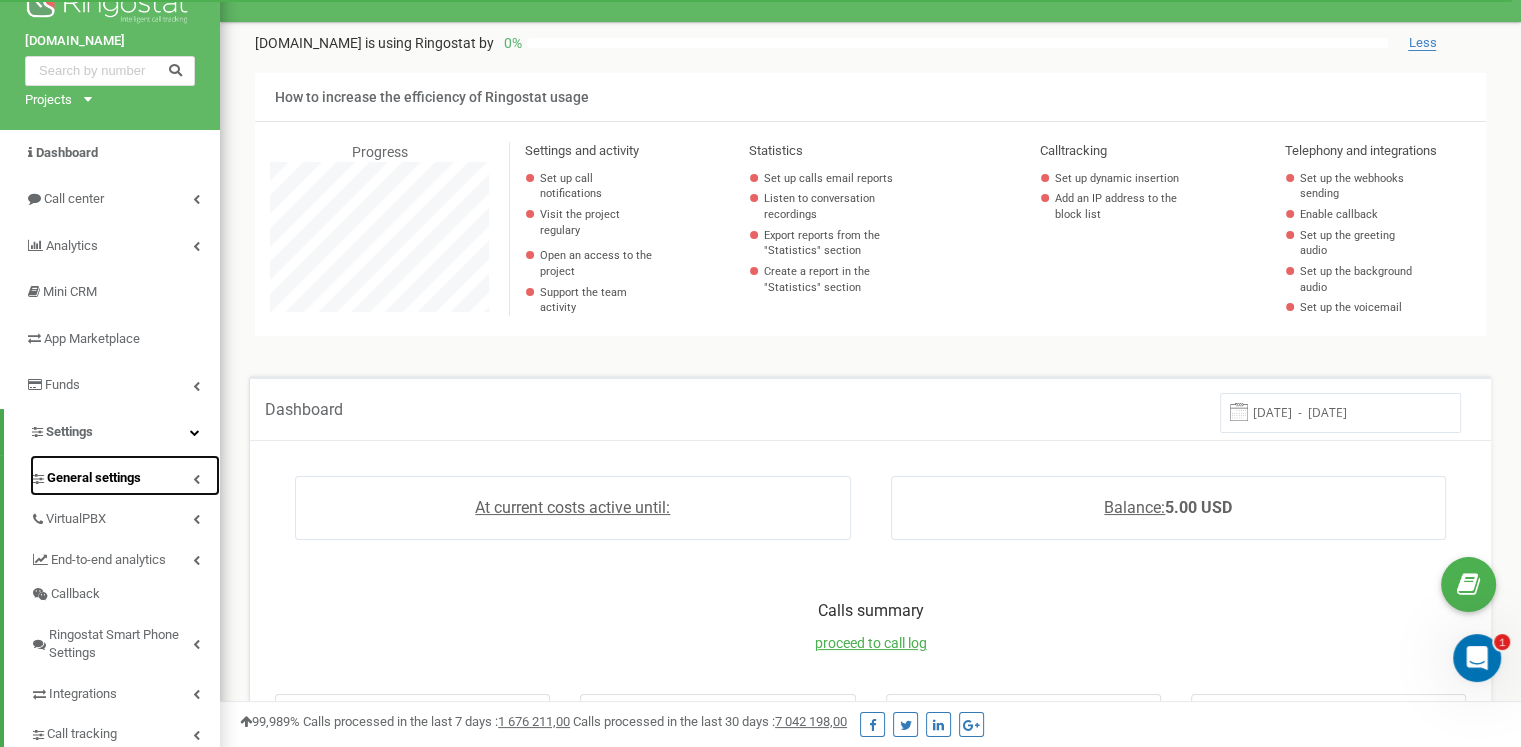 click on "General settings" at bounding box center [125, 475] 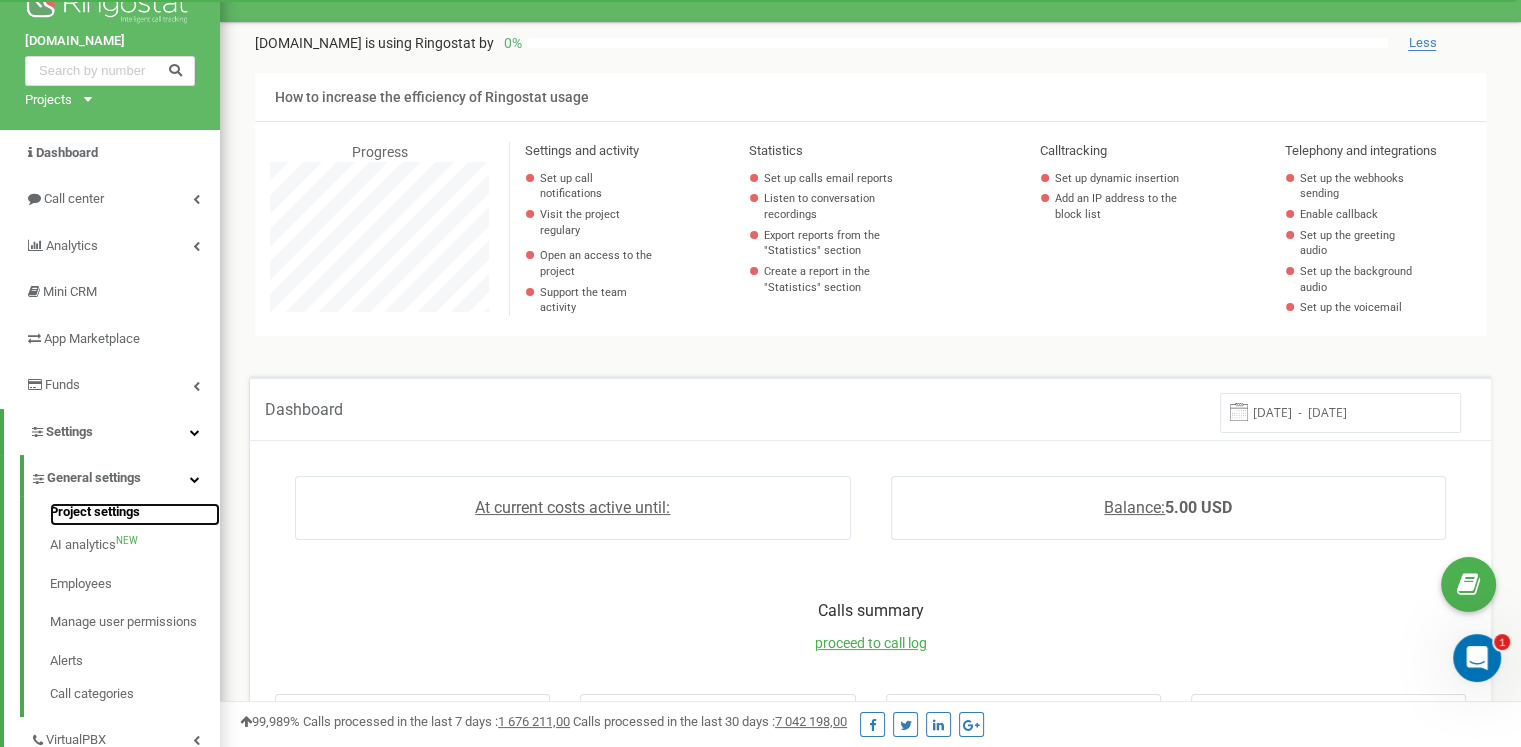 click on "Project settings" at bounding box center (135, 515) 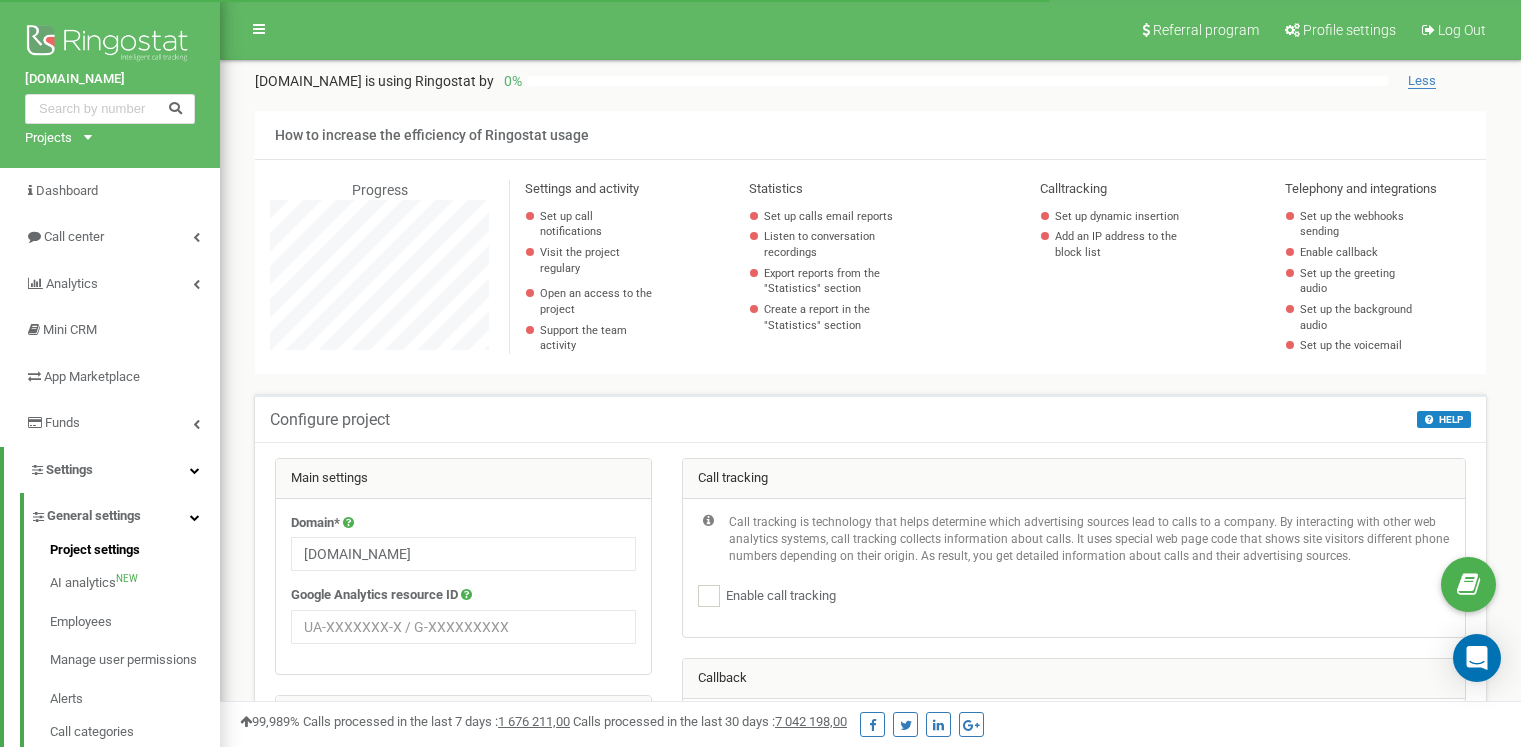 scroll, scrollTop: 346, scrollLeft: 0, axis: vertical 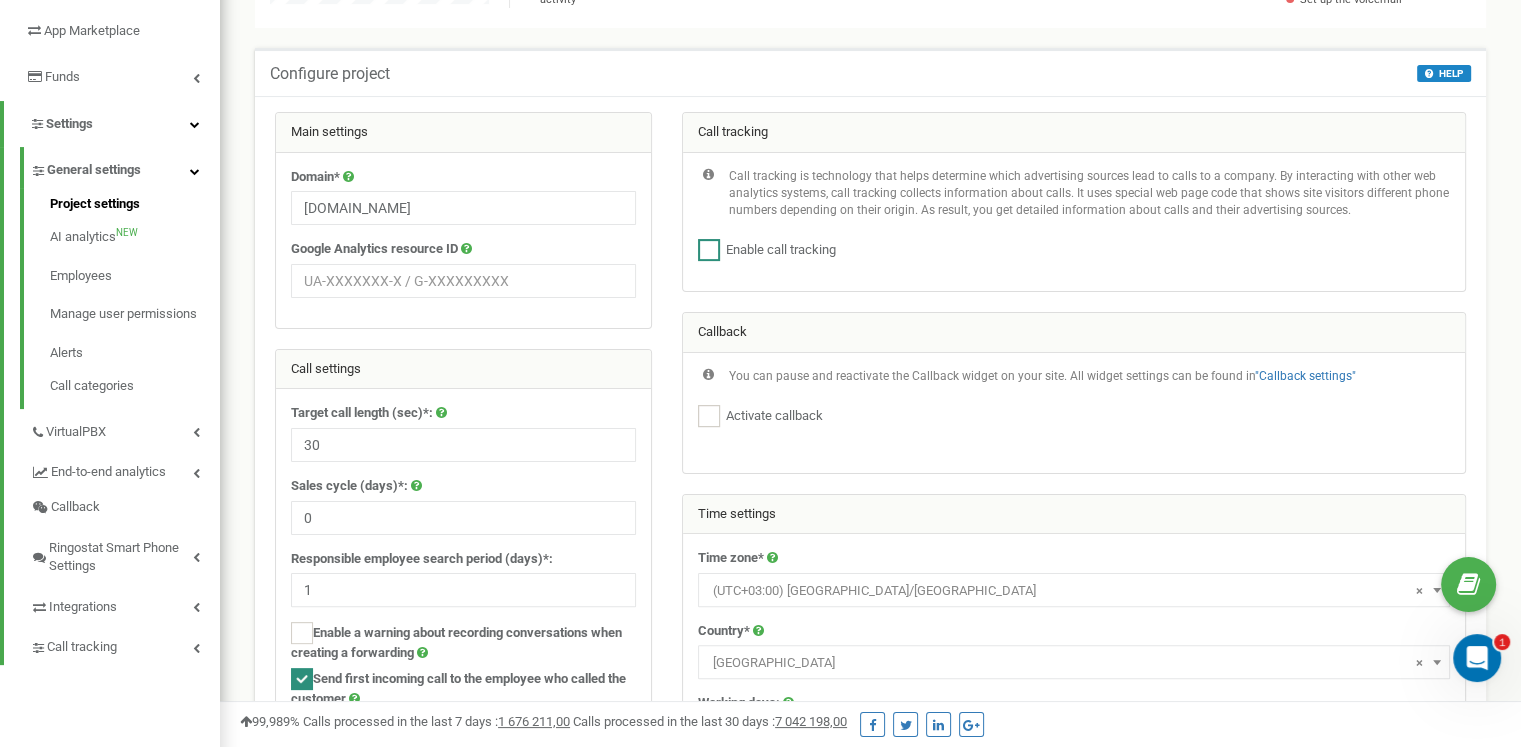 click at bounding box center [709, 250] 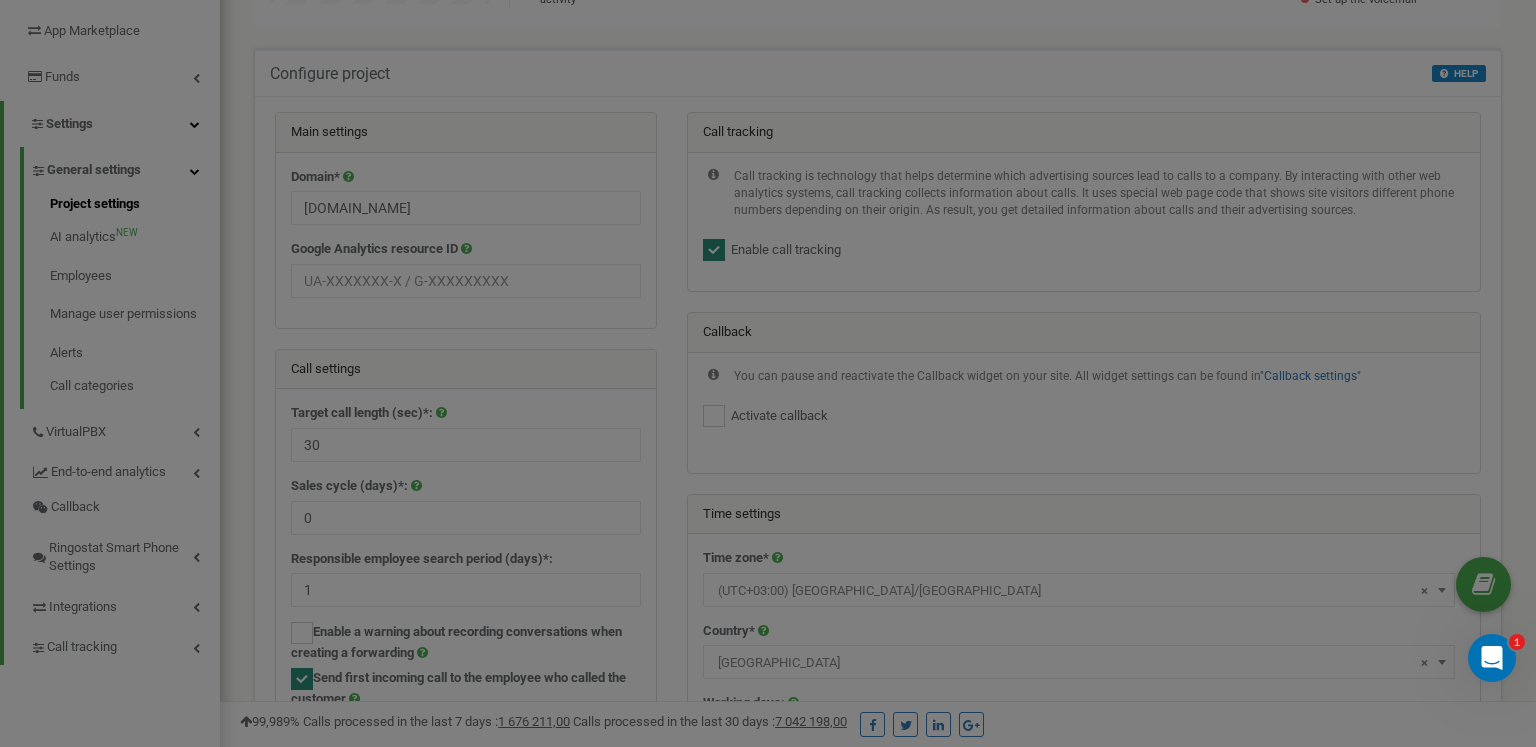 scroll, scrollTop: 998198, scrollLeft: 998684, axis: both 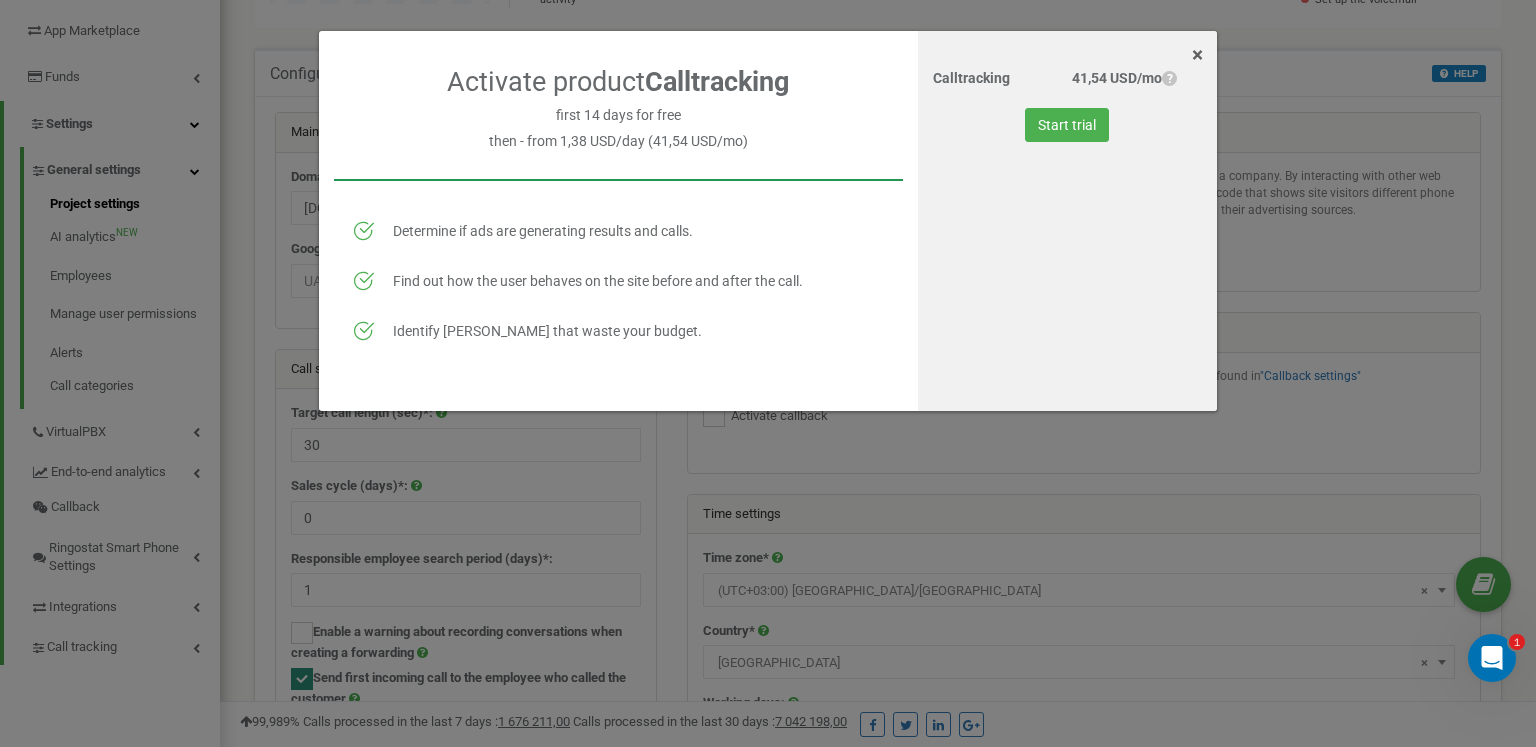 click on "×" at bounding box center (1197, 55) 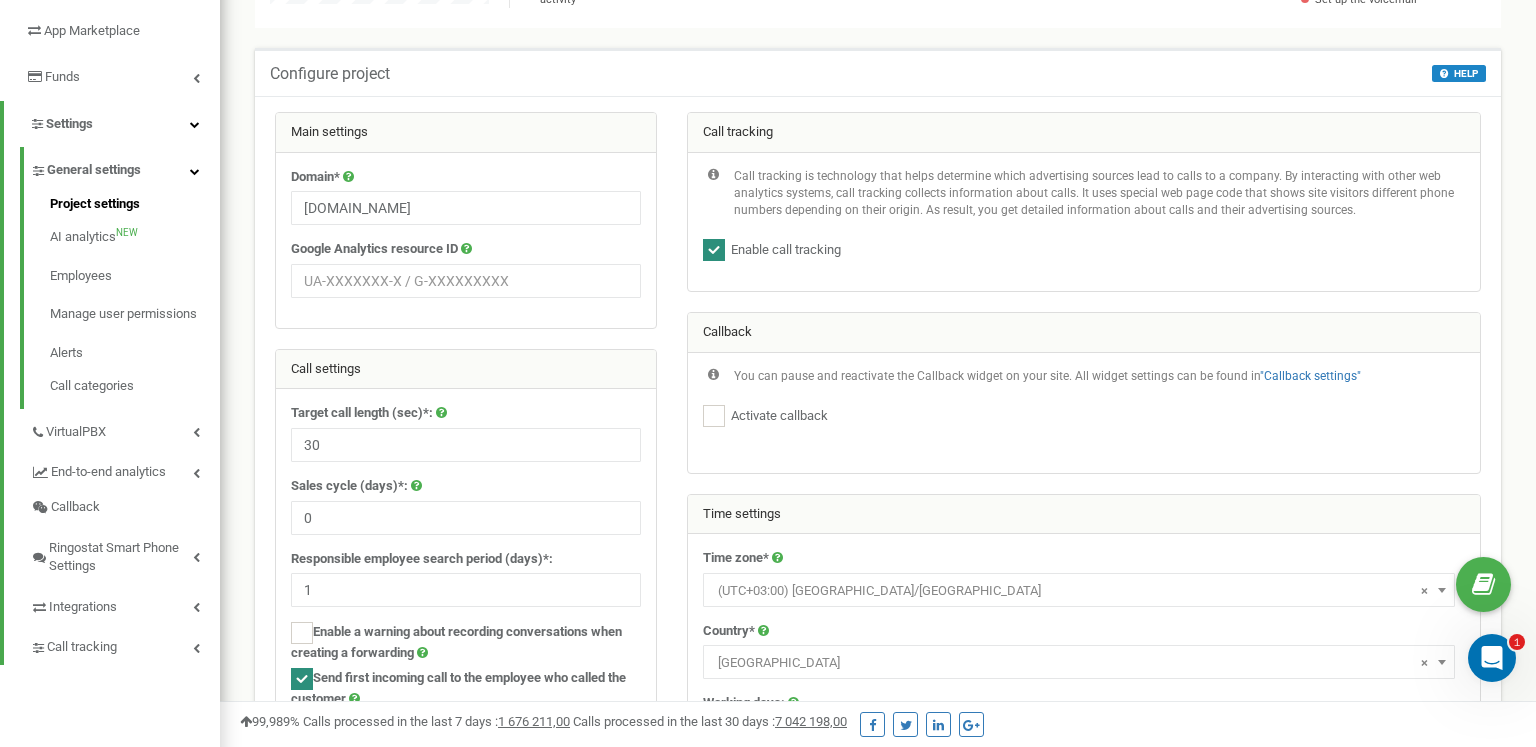 checkbox on "false" 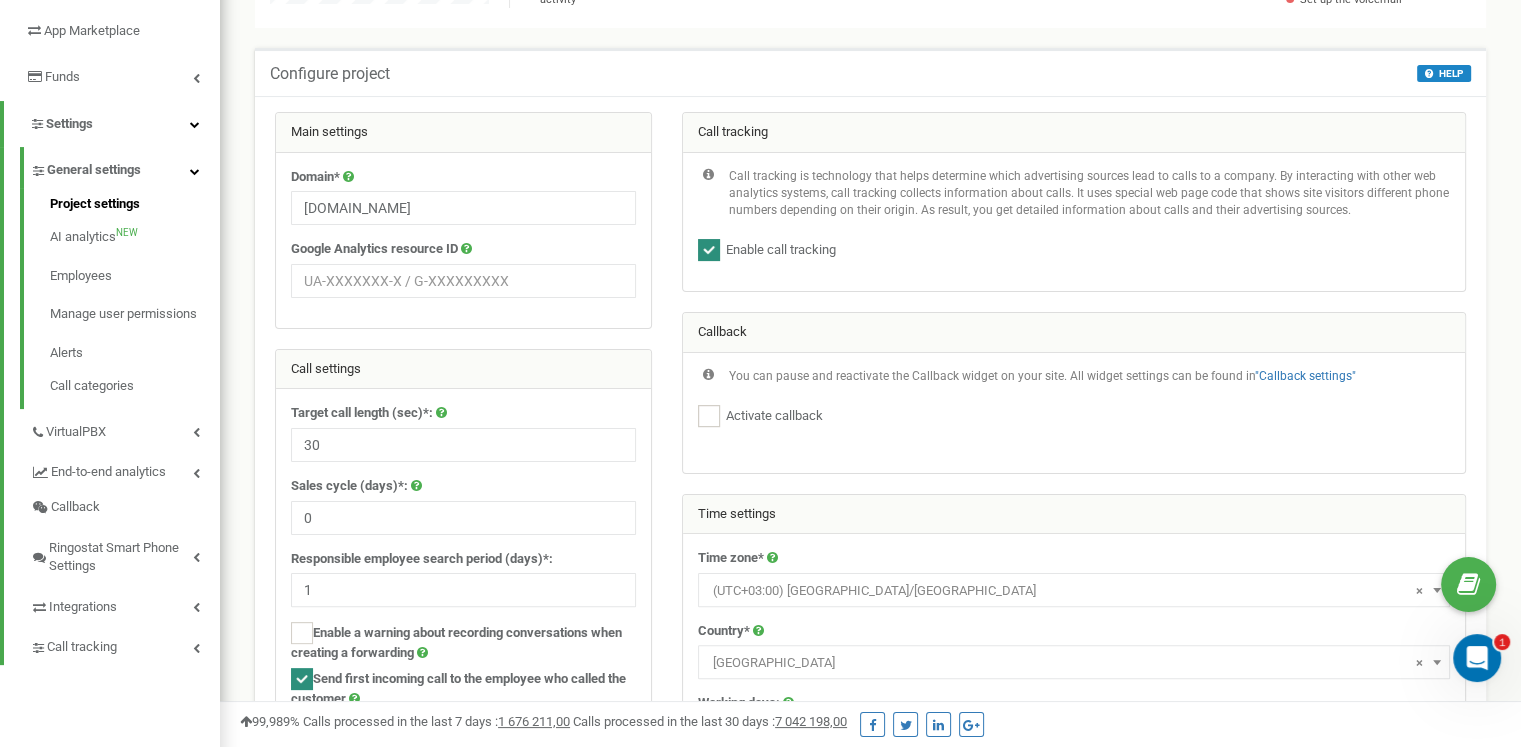 scroll, scrollTop: 1802, scrollLeft: 1300, axis: both 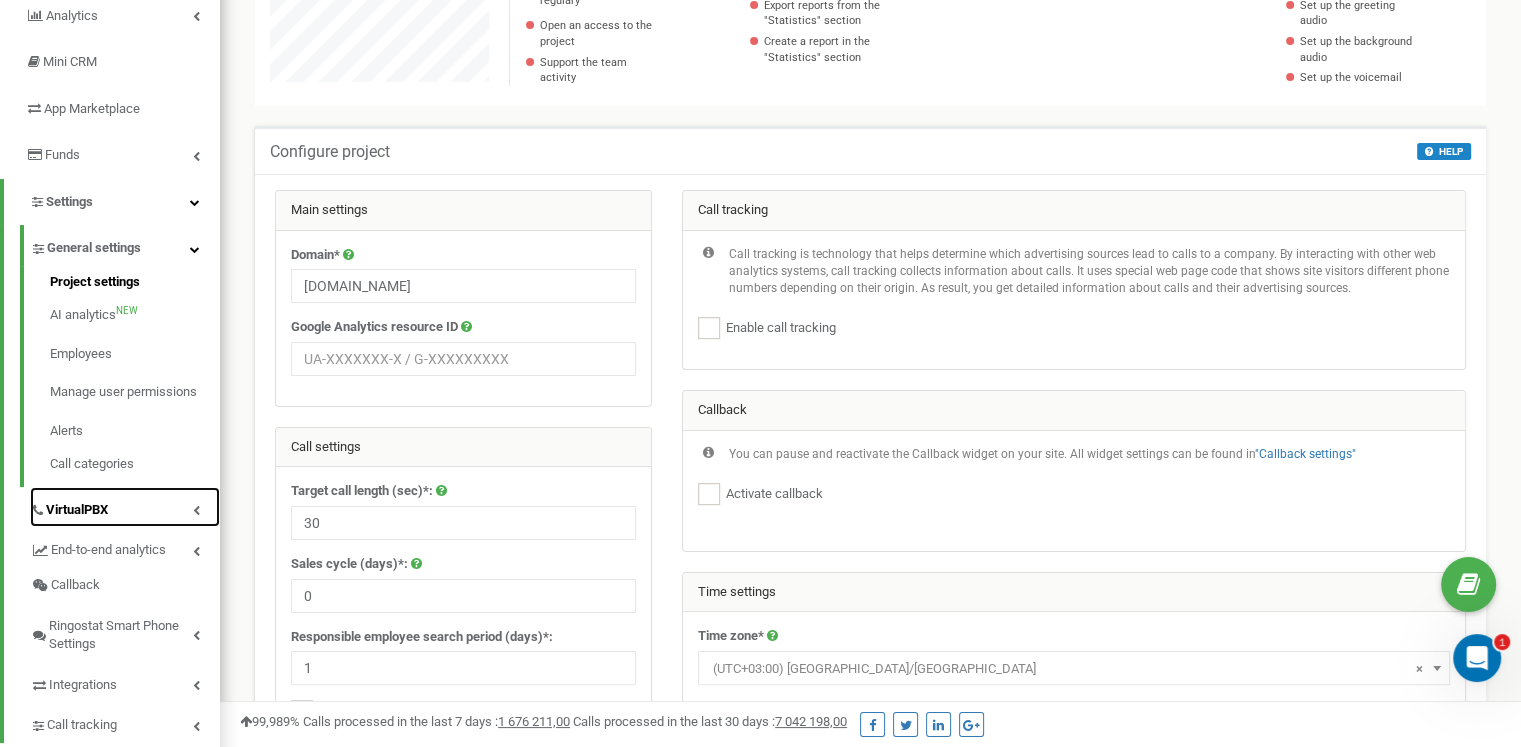 click on "VirtualPBX" at bounding box center (77, 510) 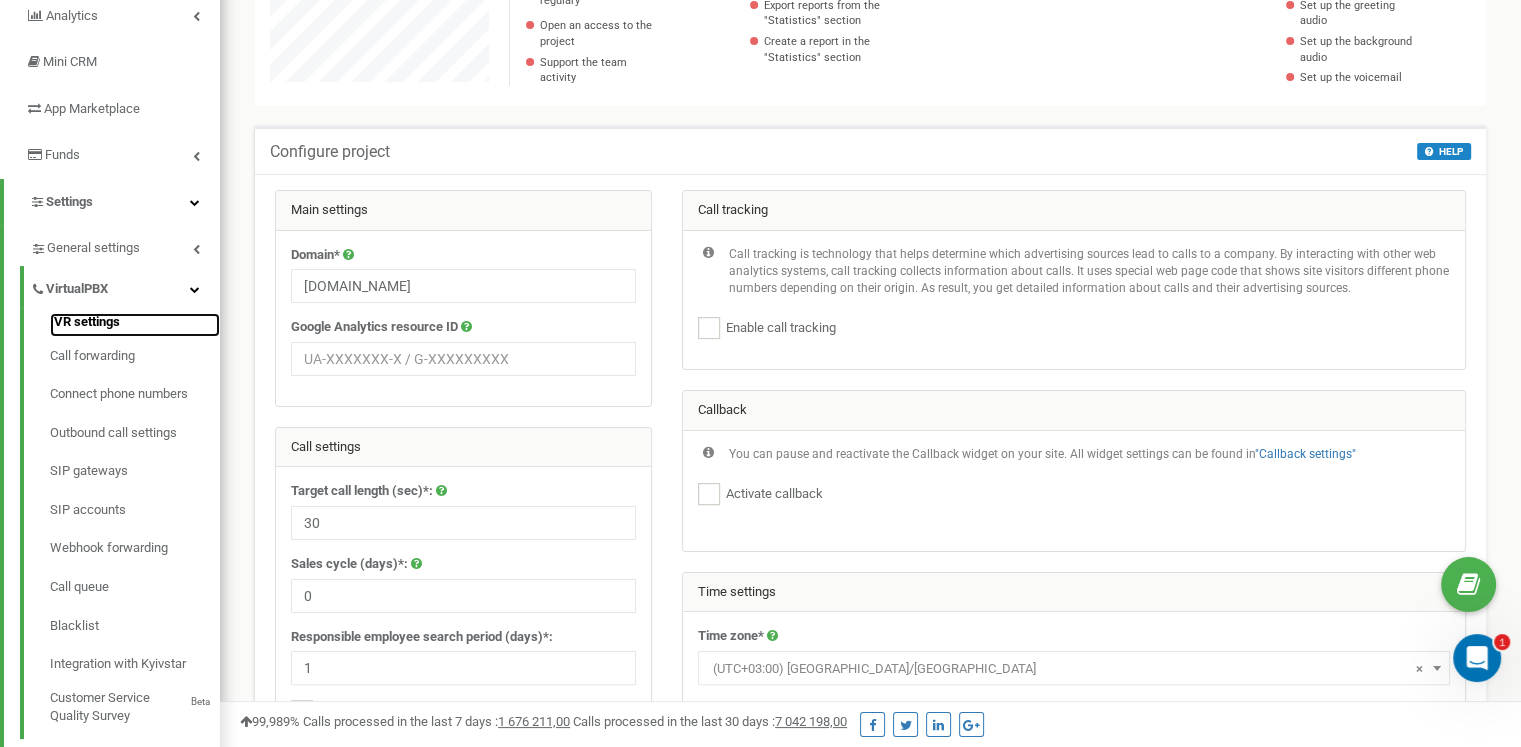 click on "IVR settings" at bounding box center (135, 325) 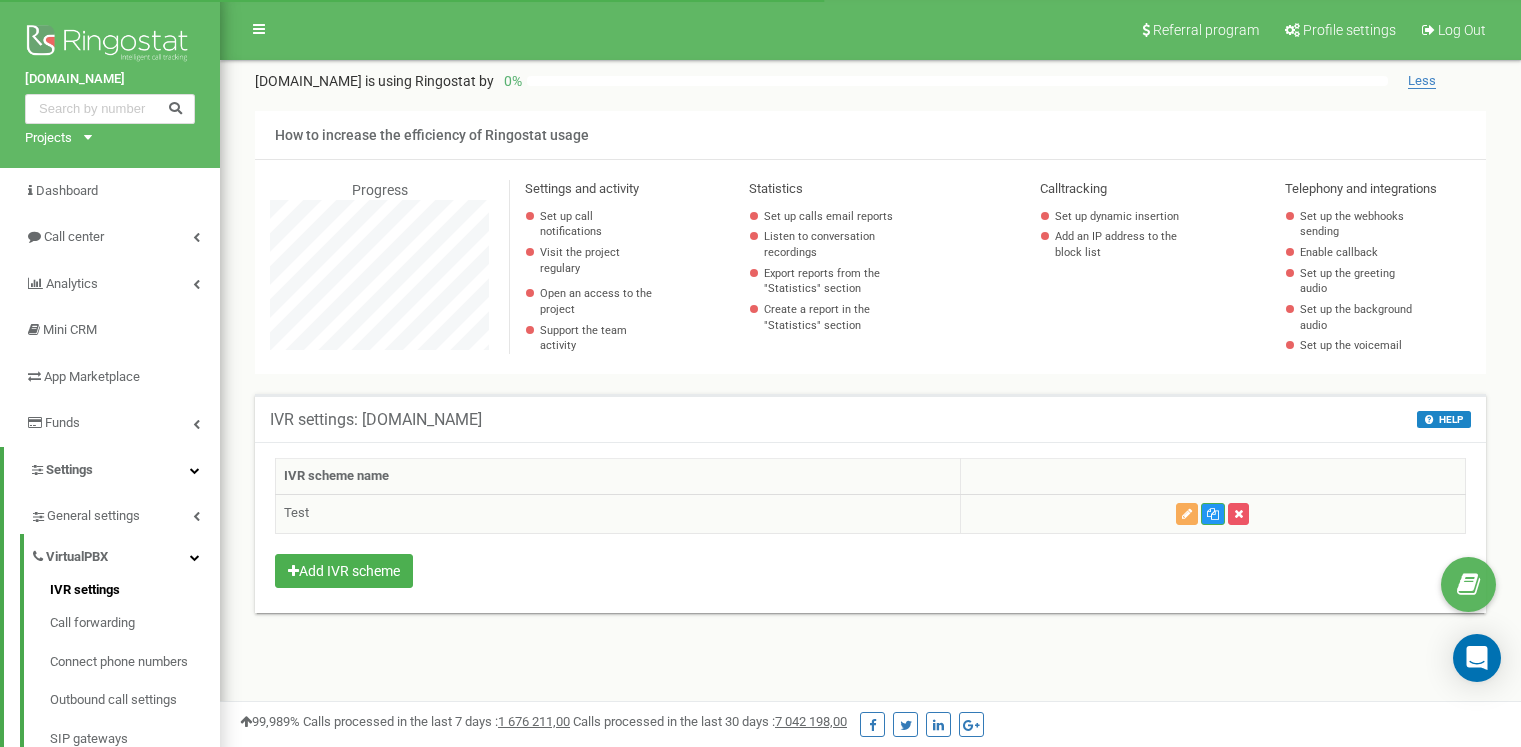 scroll, scrollTop: 0, scrollLeft: 0, axis: both 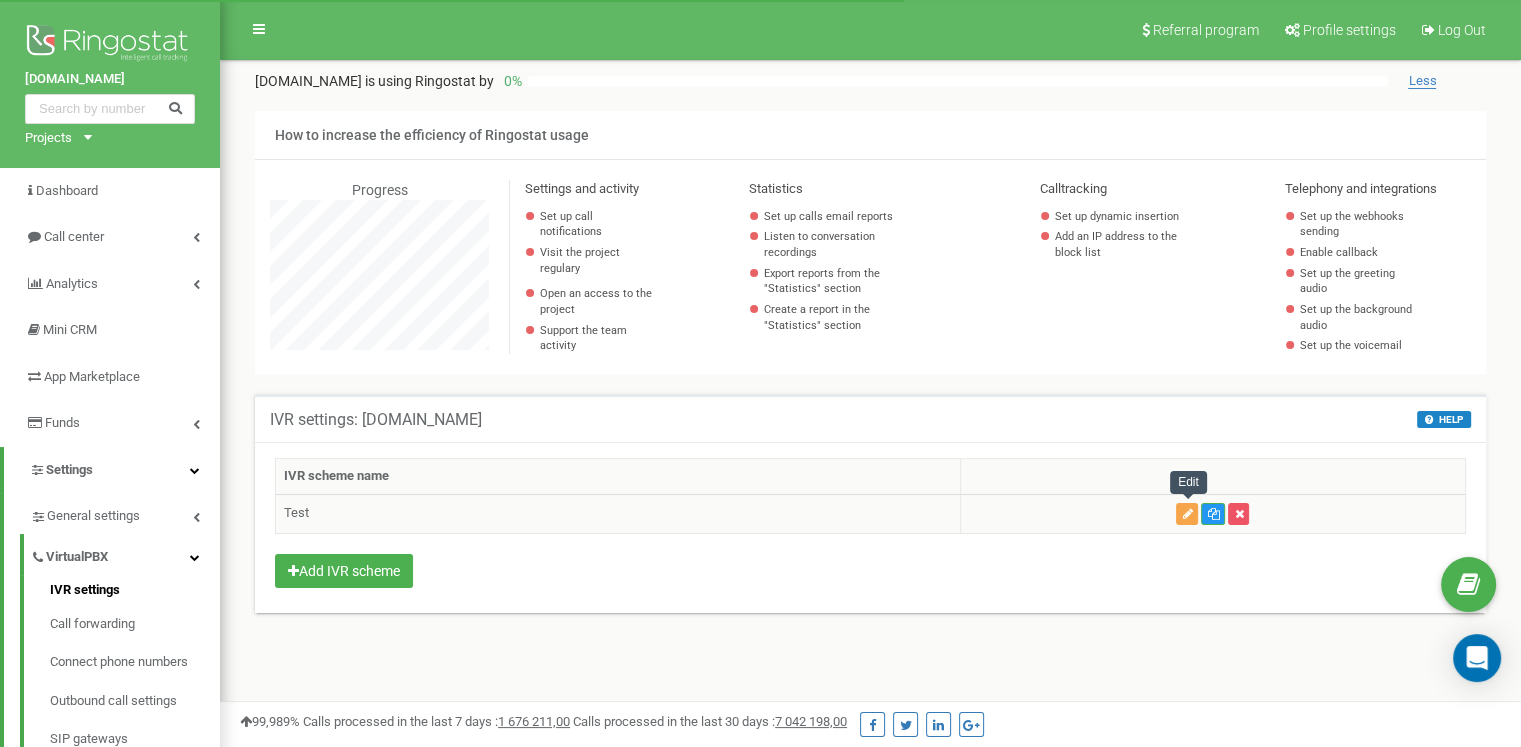 click at bounding box center (1187, 514) 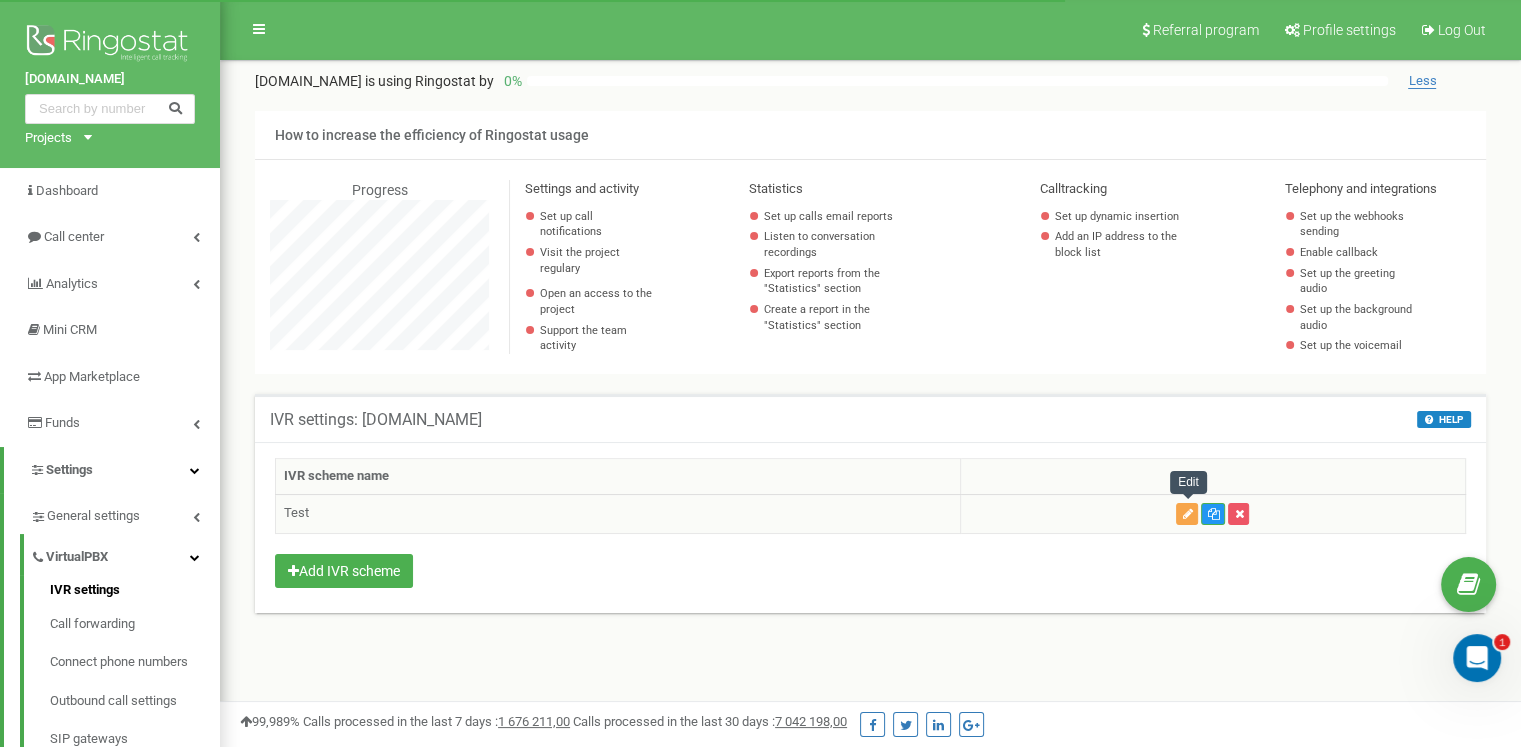 scroll, scrollTop: 0, scrollLeft: 0, axis: both 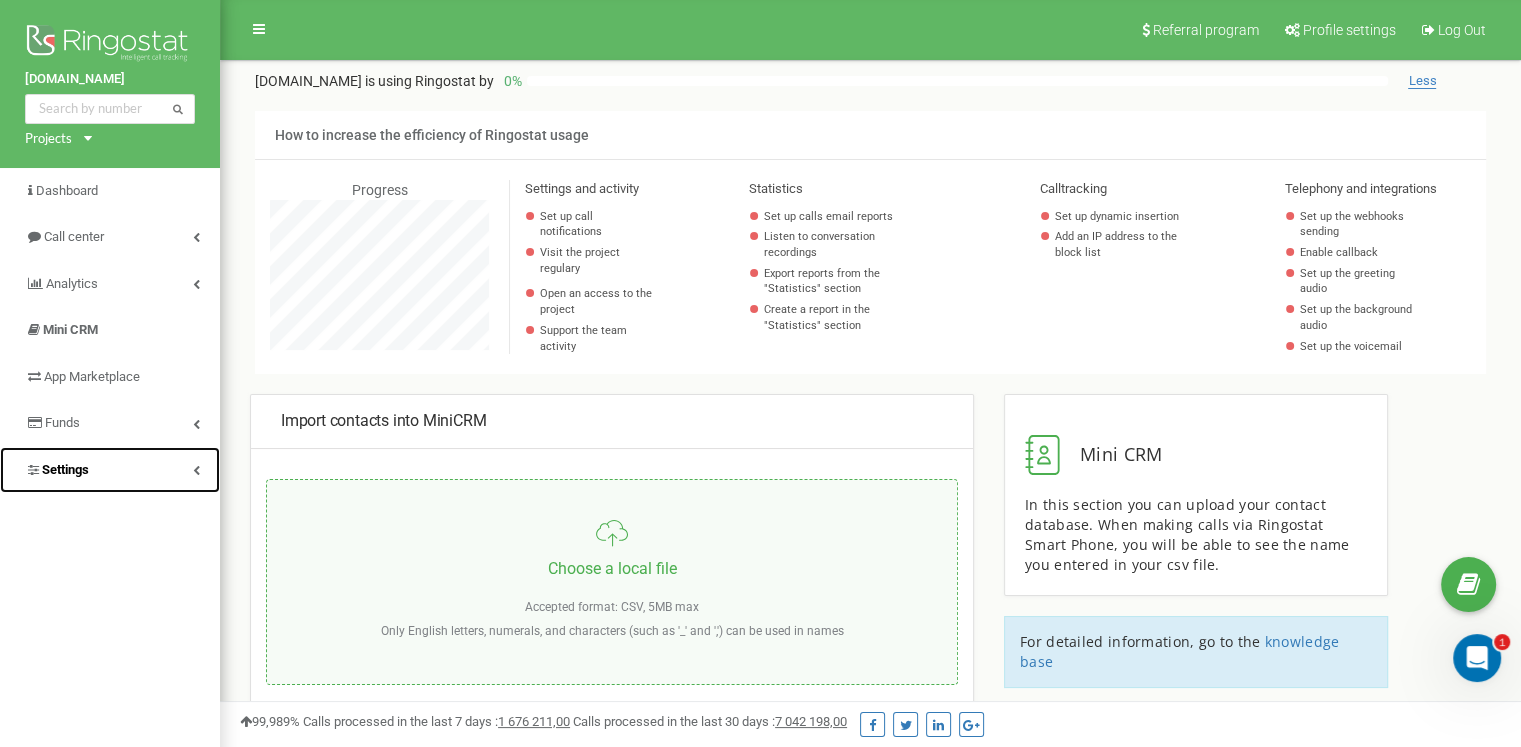 click on "Settings" at bounding box center [110, 470] 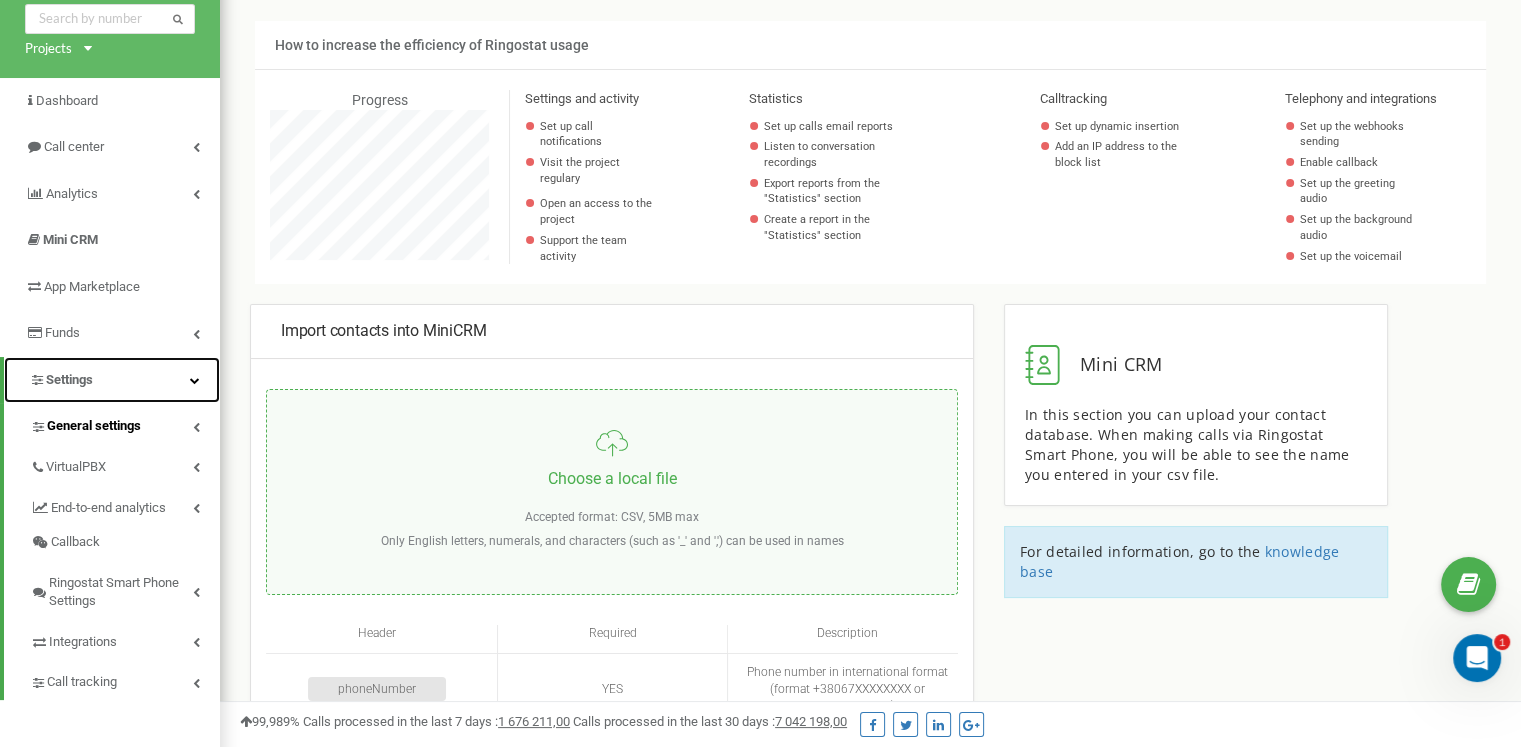 scroll, scrollTop: 133, scrollLeft: 0, axis: vertical 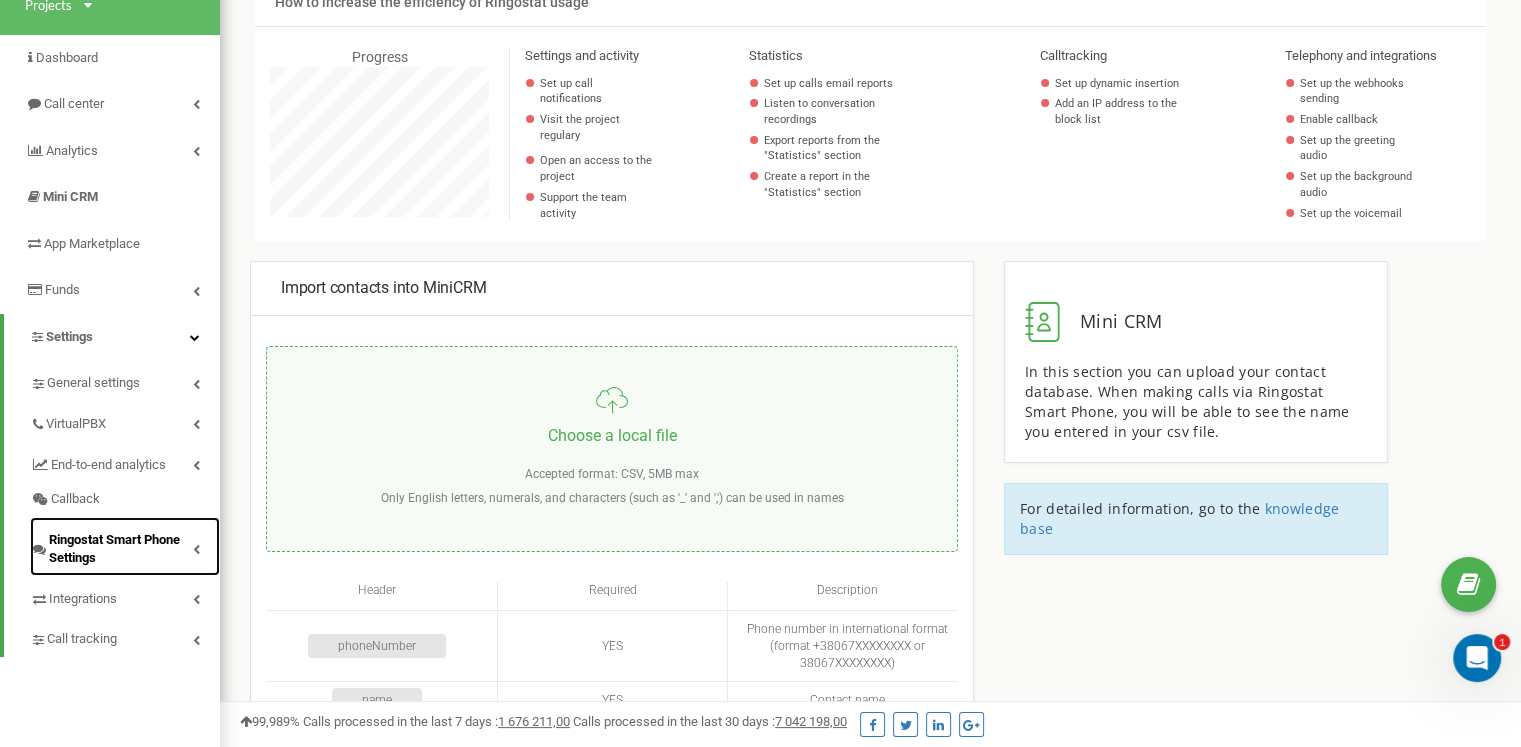click at bounding box center [196, 549] 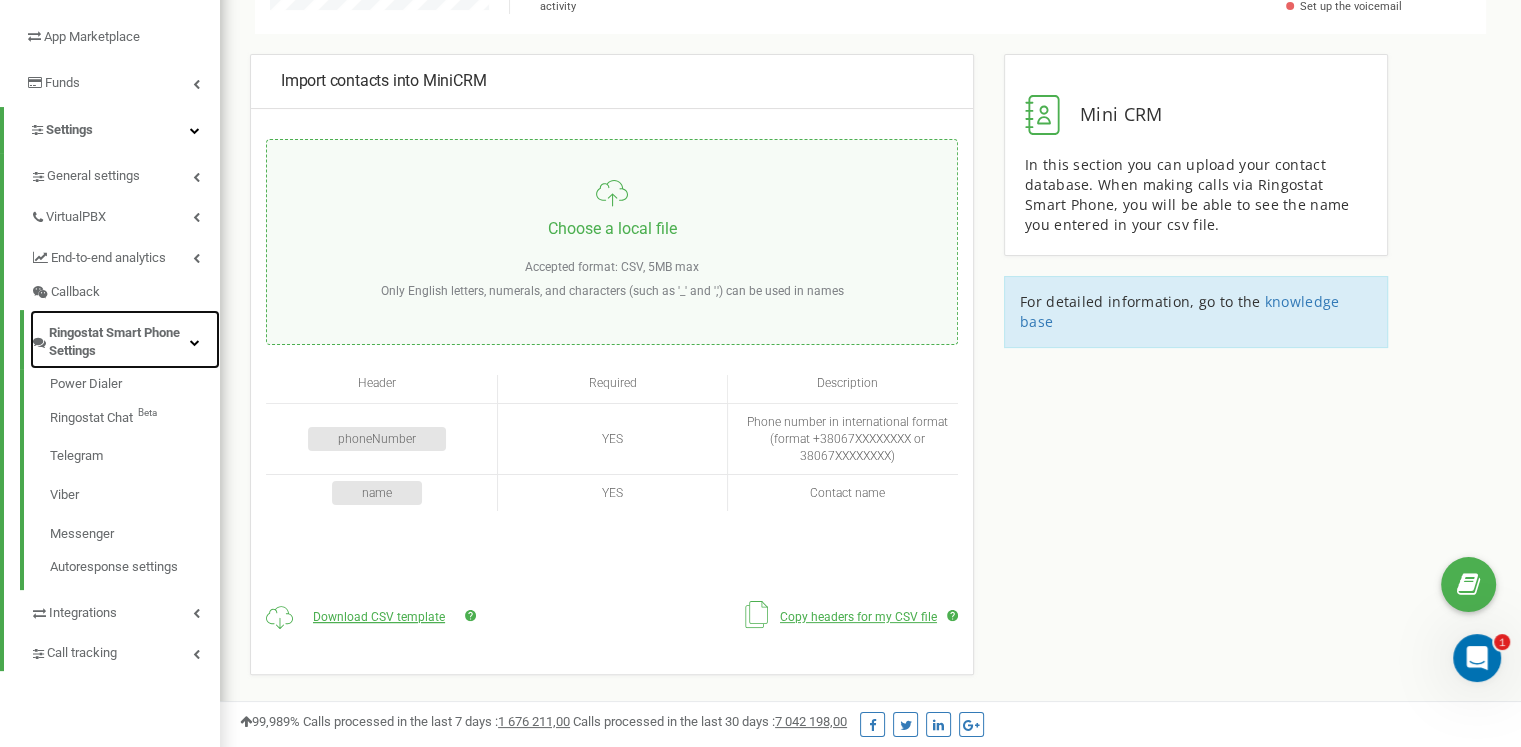 scroll, scrollTop: 346, scrollLeft: 0, axis: vertical 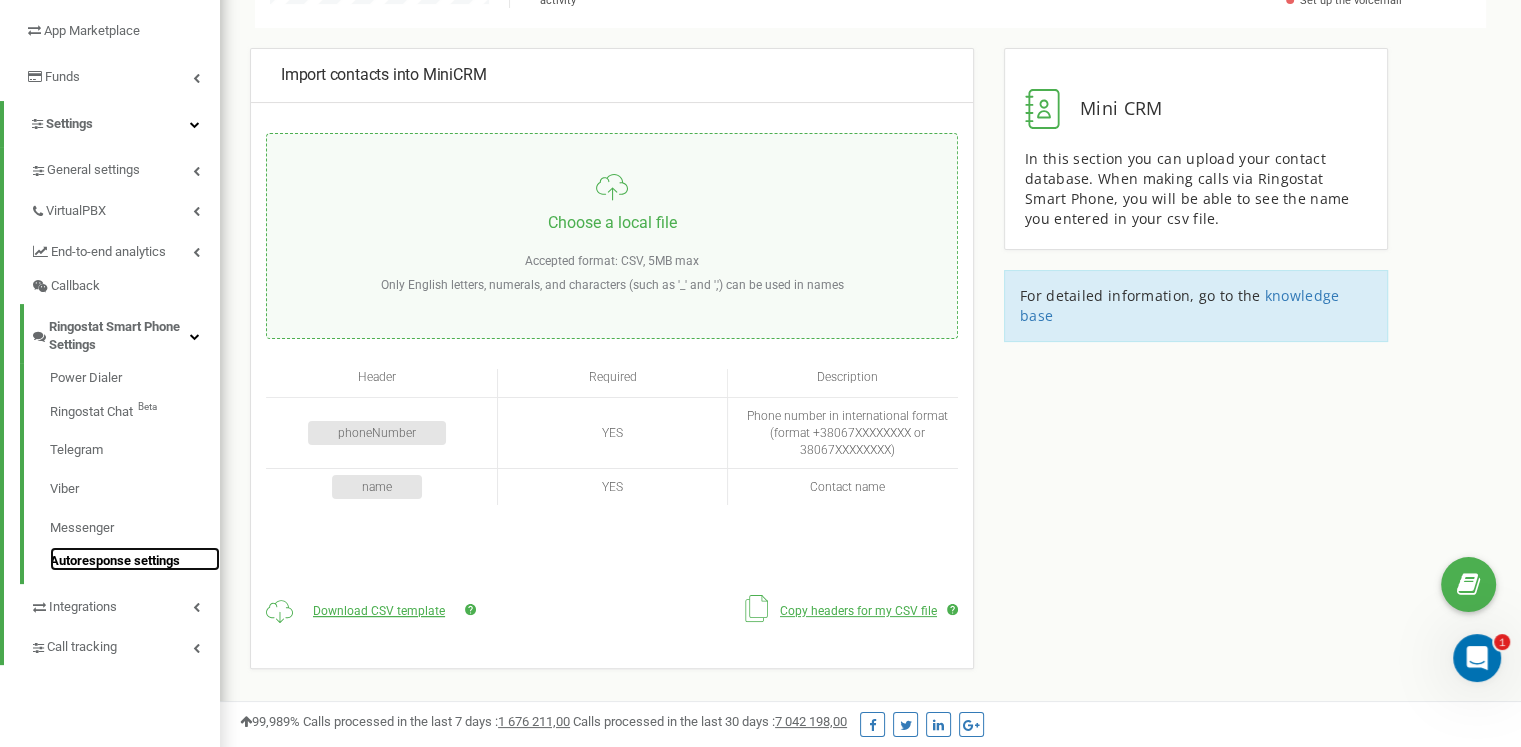 click on "Autoresponse settings" at bounding box center [135, 559] 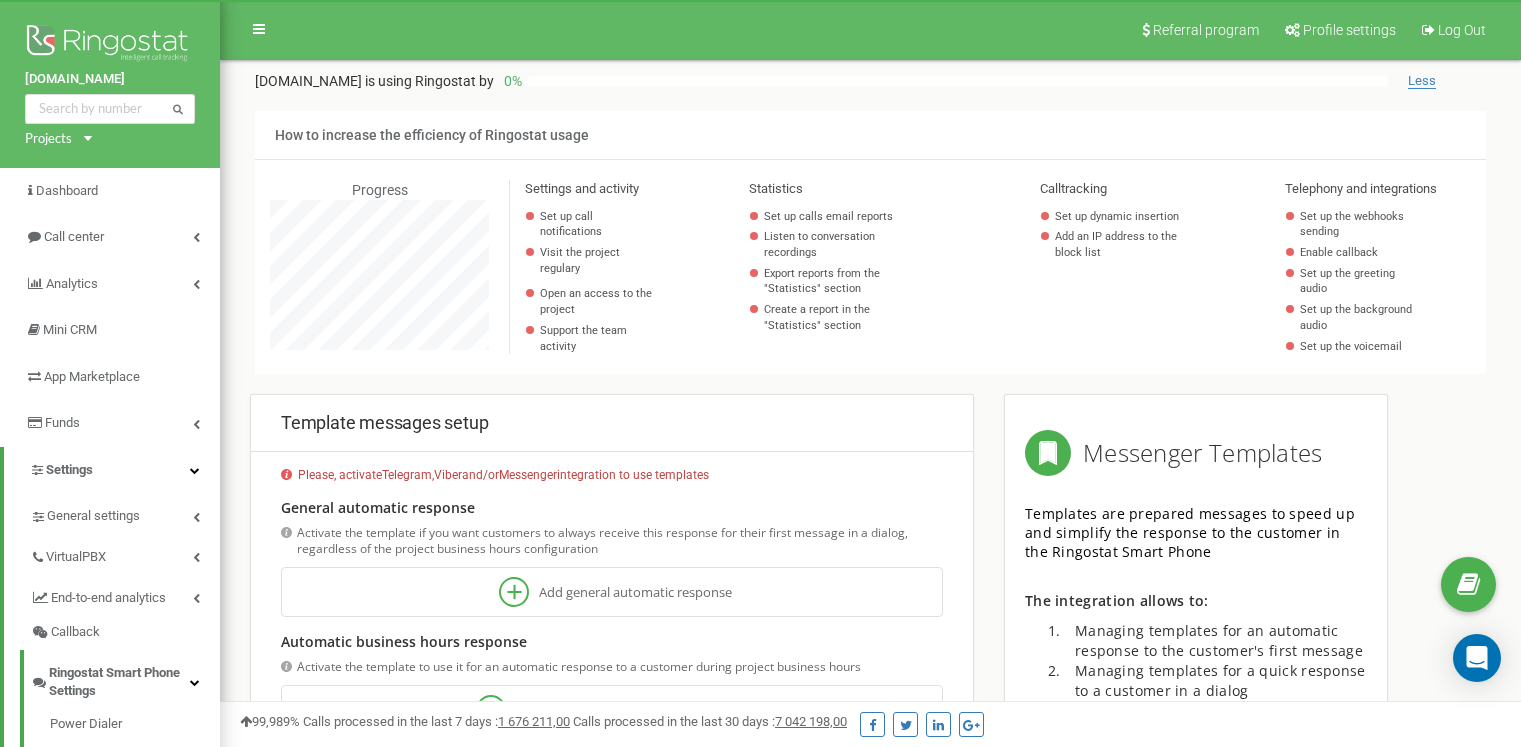 scroll, scrollTop: 280, scrollLeft: 0, axis: vertical 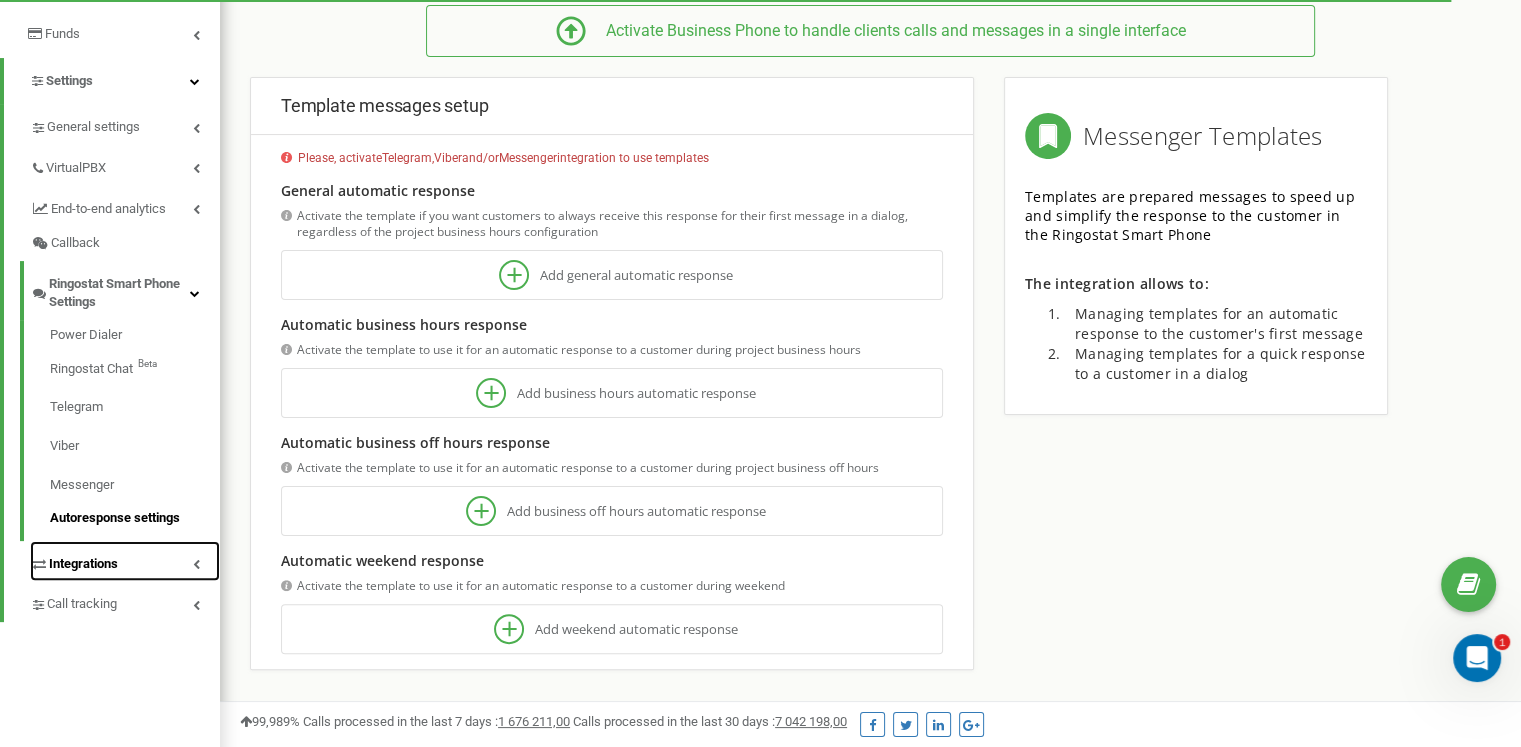 click on "Integrations" at bounding box center (125, 561) 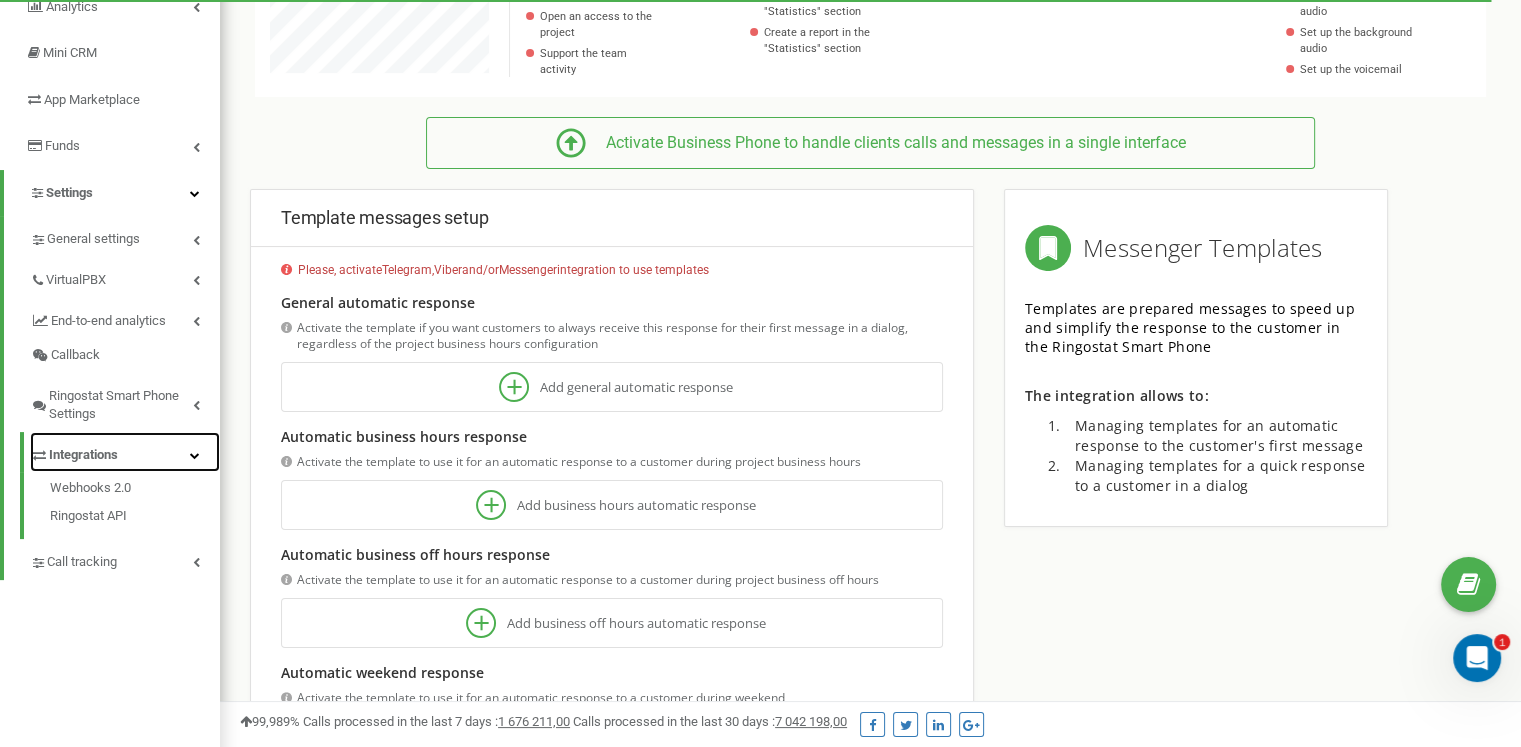 scroll, scrollTop: 240, scrollLeft: 0, axis: vertical 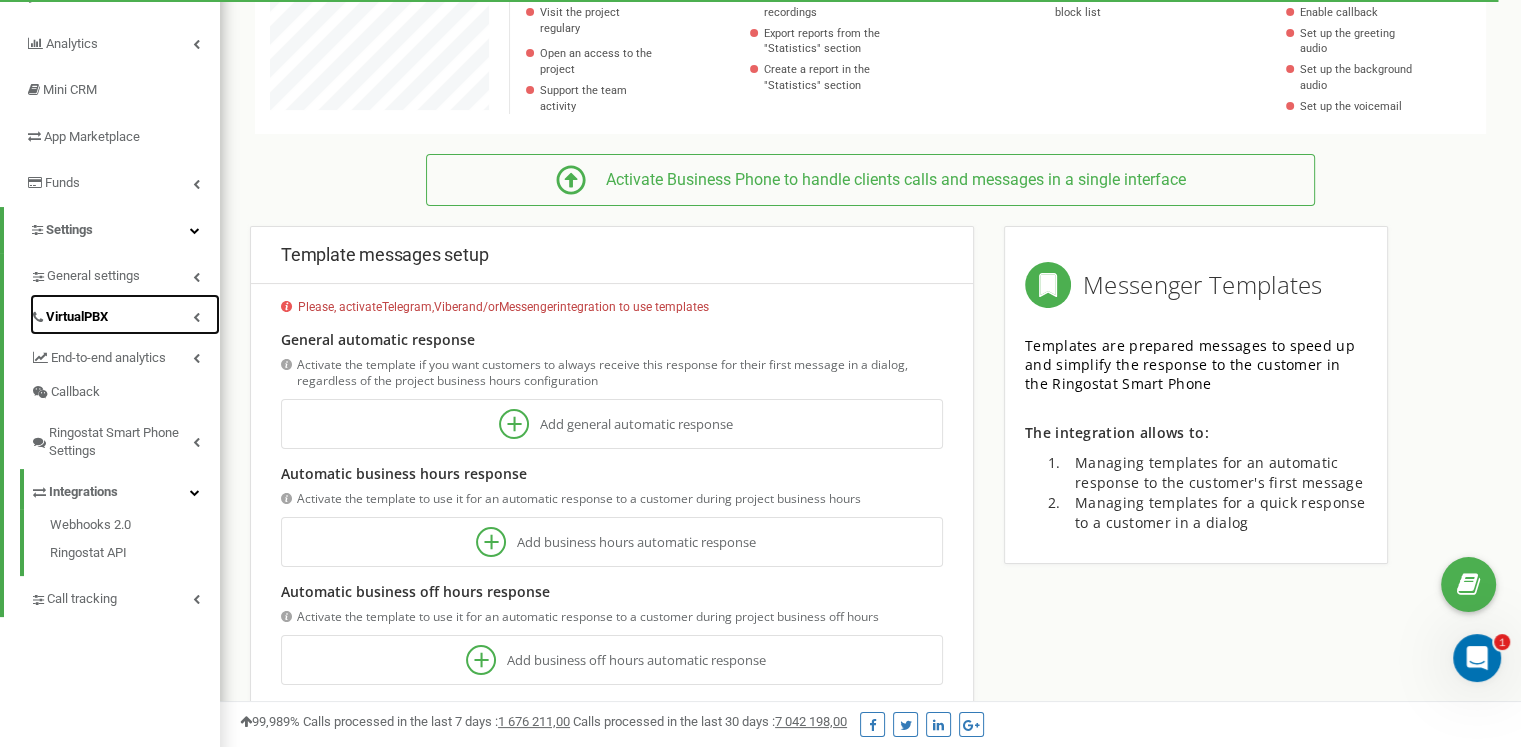 click on "VirtualPBX" at bounding box center (125, 314) 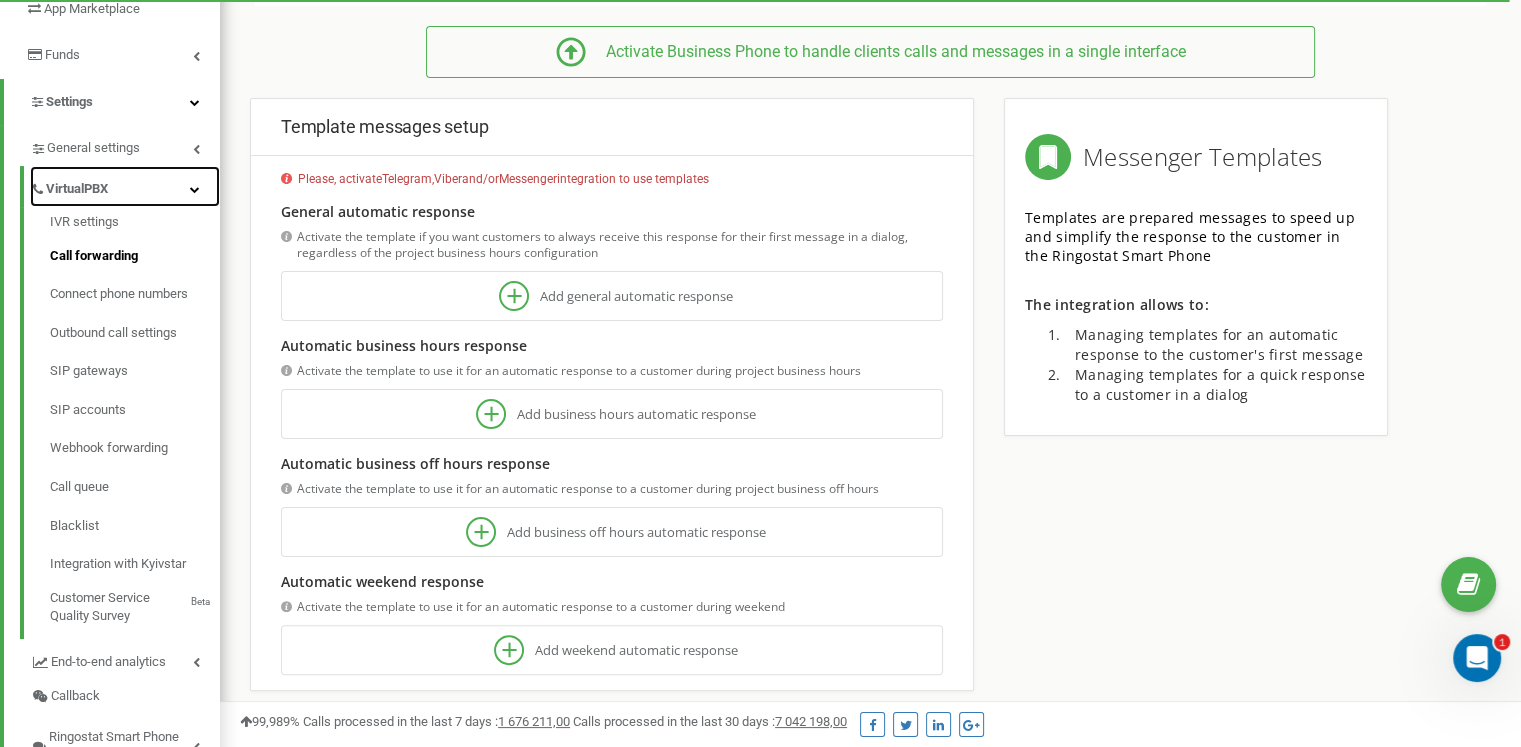 scroll, scrollTop: 384, scrollLeft: 0, axis: vertical 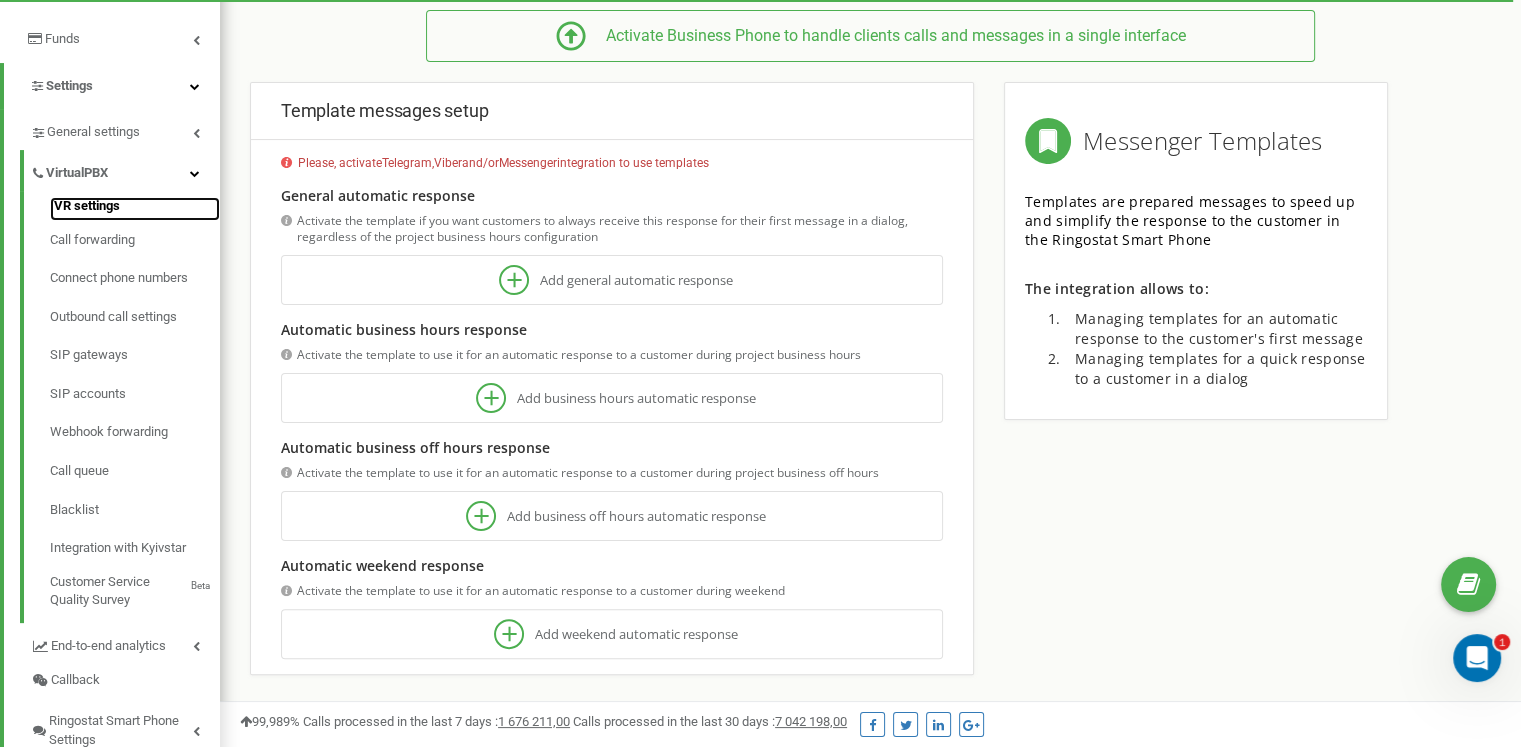 click on "IVR settings" at bounding box center [135, 209] 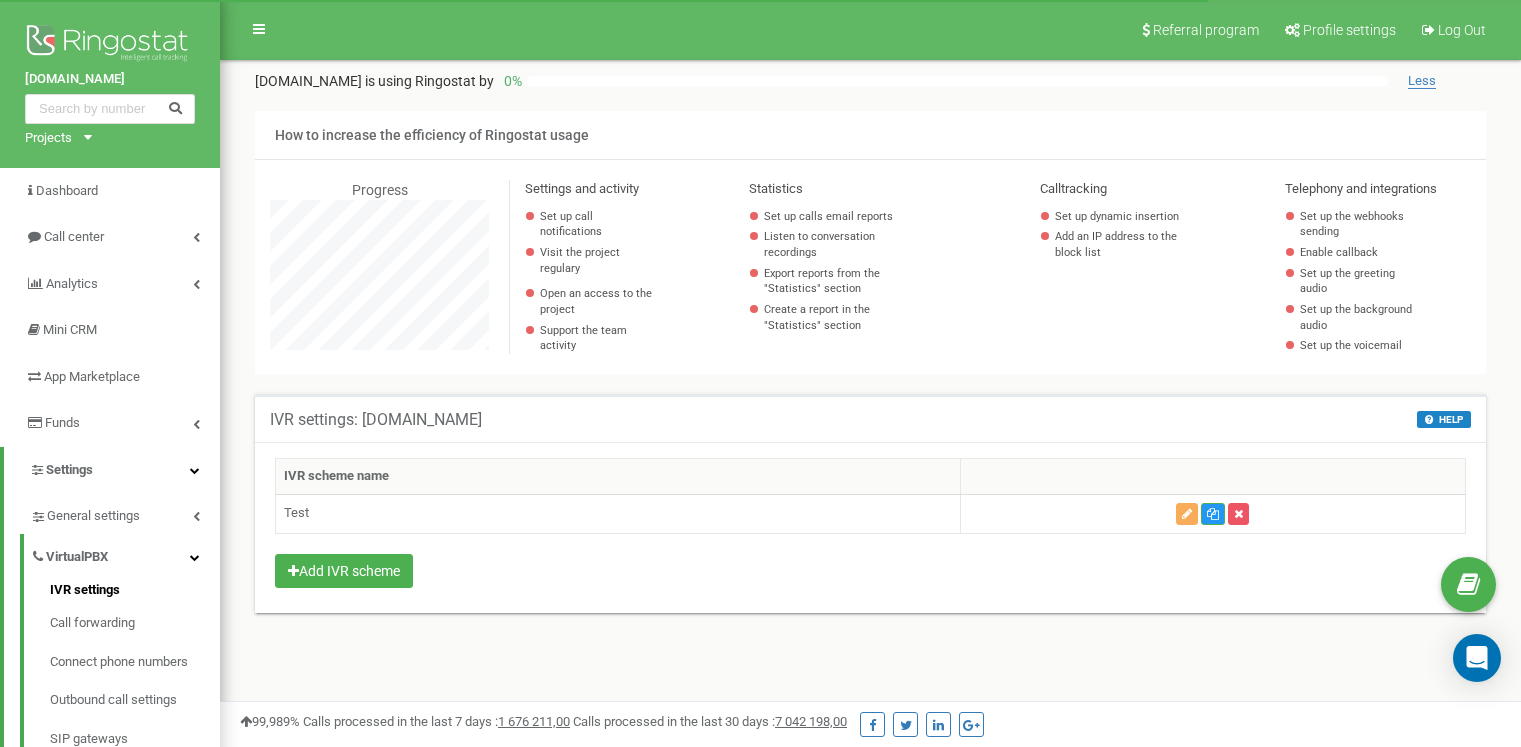 scroll, scrollTop: 0, scrollLeft: 0, axis: both 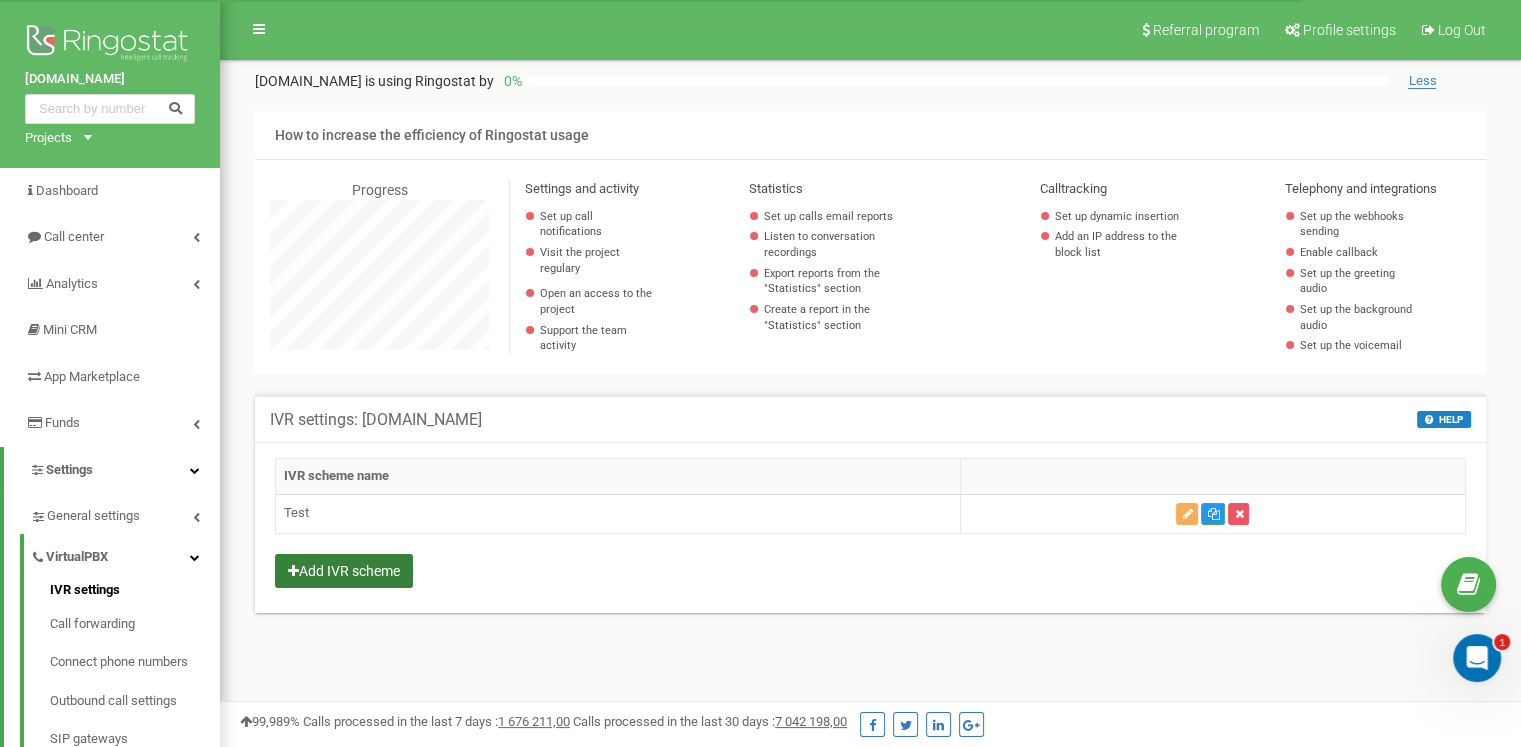 click on "Add IVR scheme" at bounding box center (344, 571) 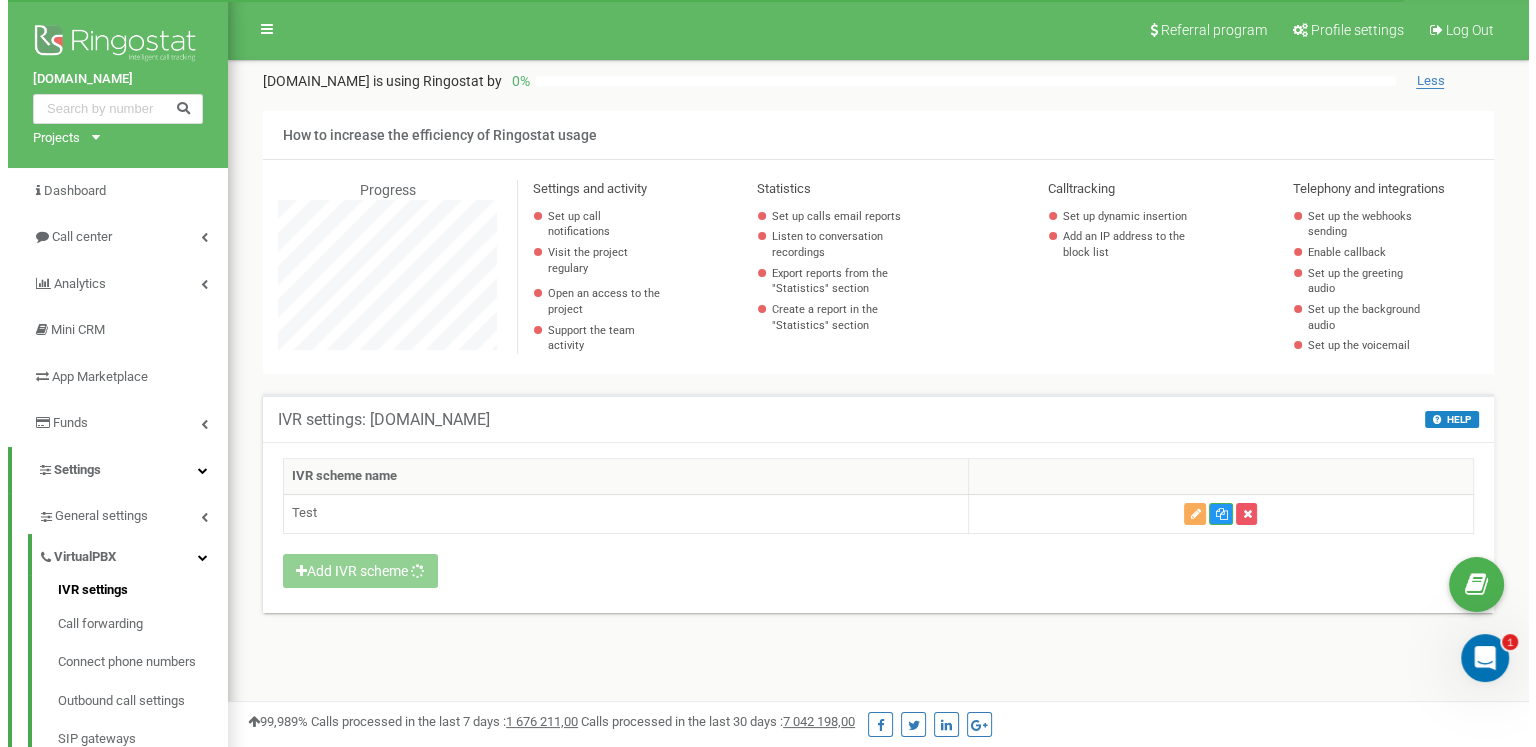 scroll, scrollTop: 998800, scrollLeft: 998684, axis: both 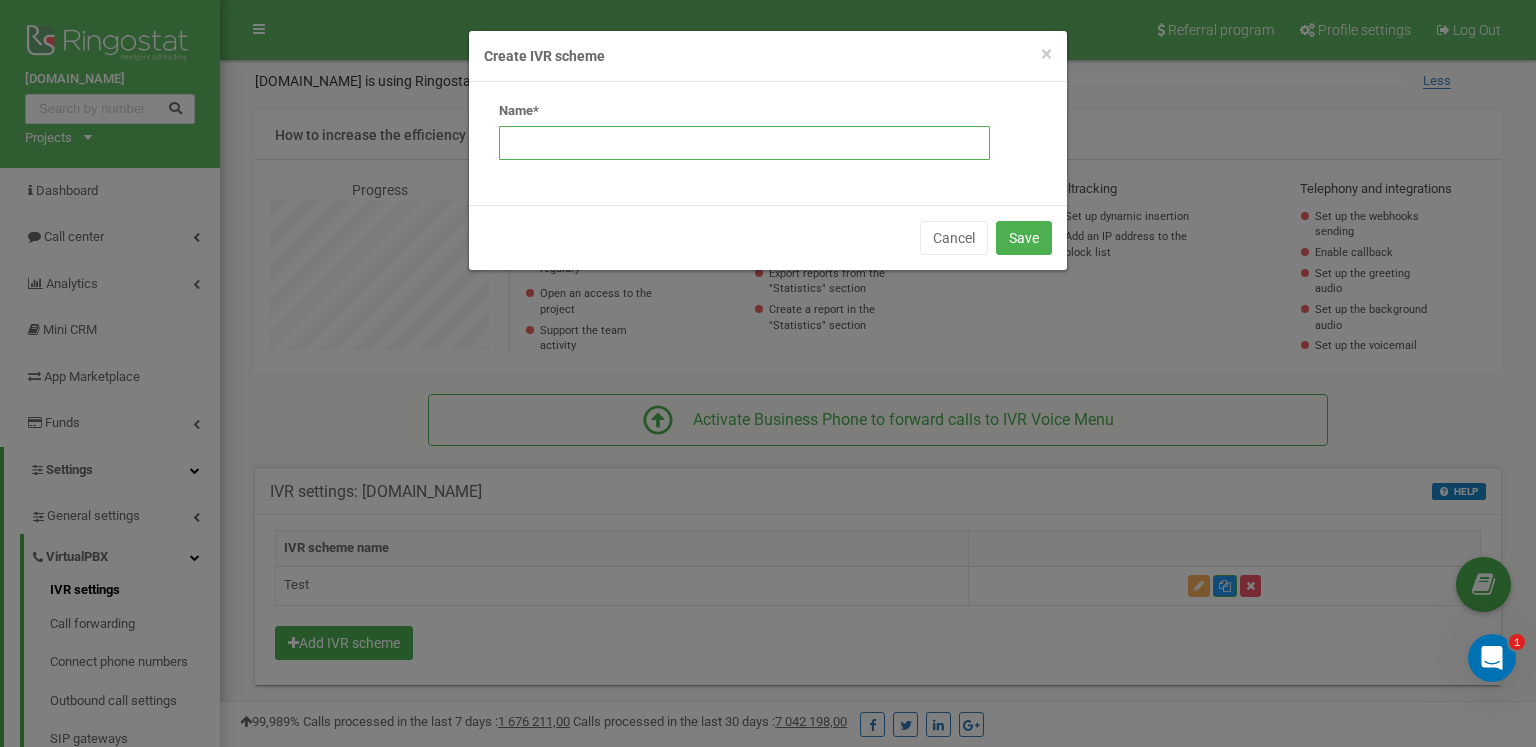 click at bounding box center [744, 143] 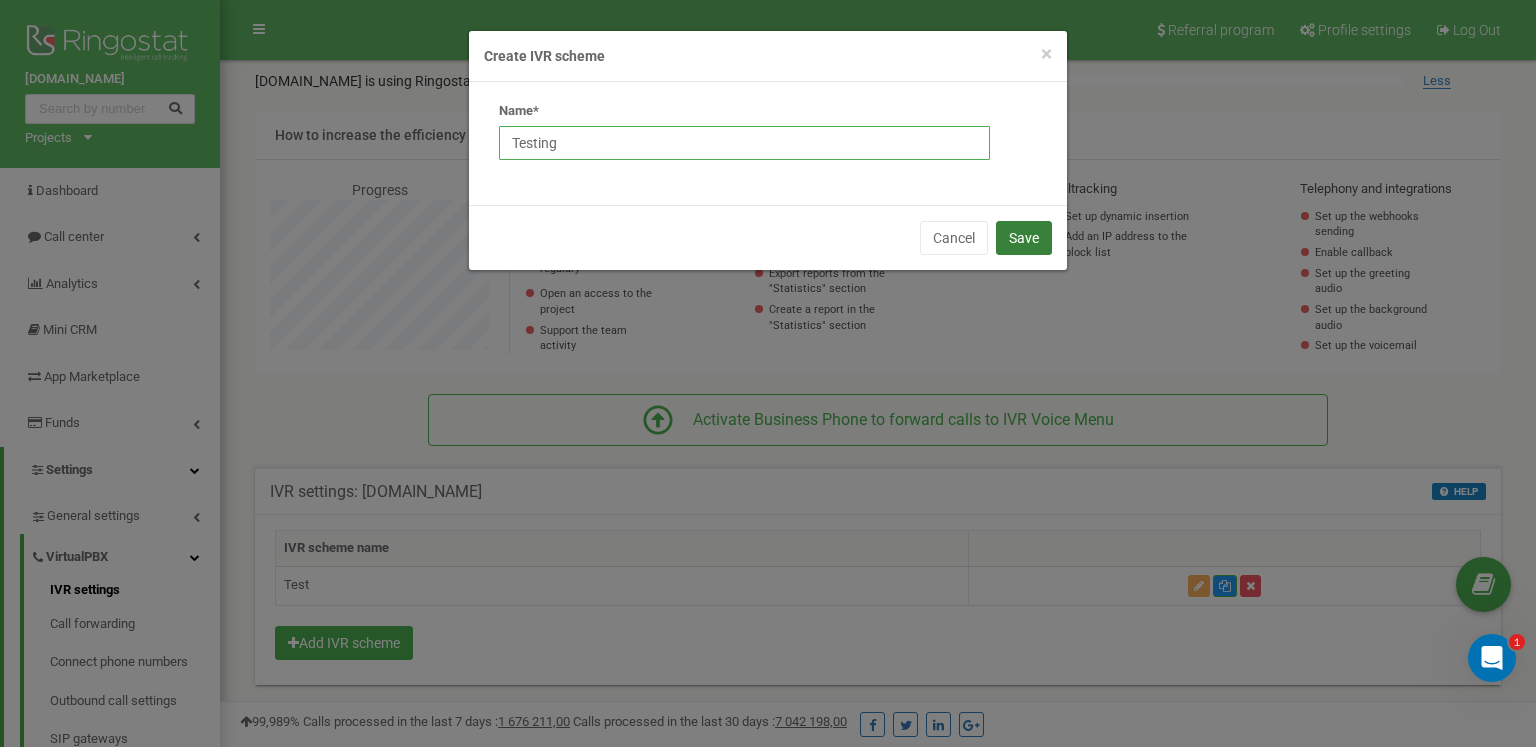 type on "Testing" 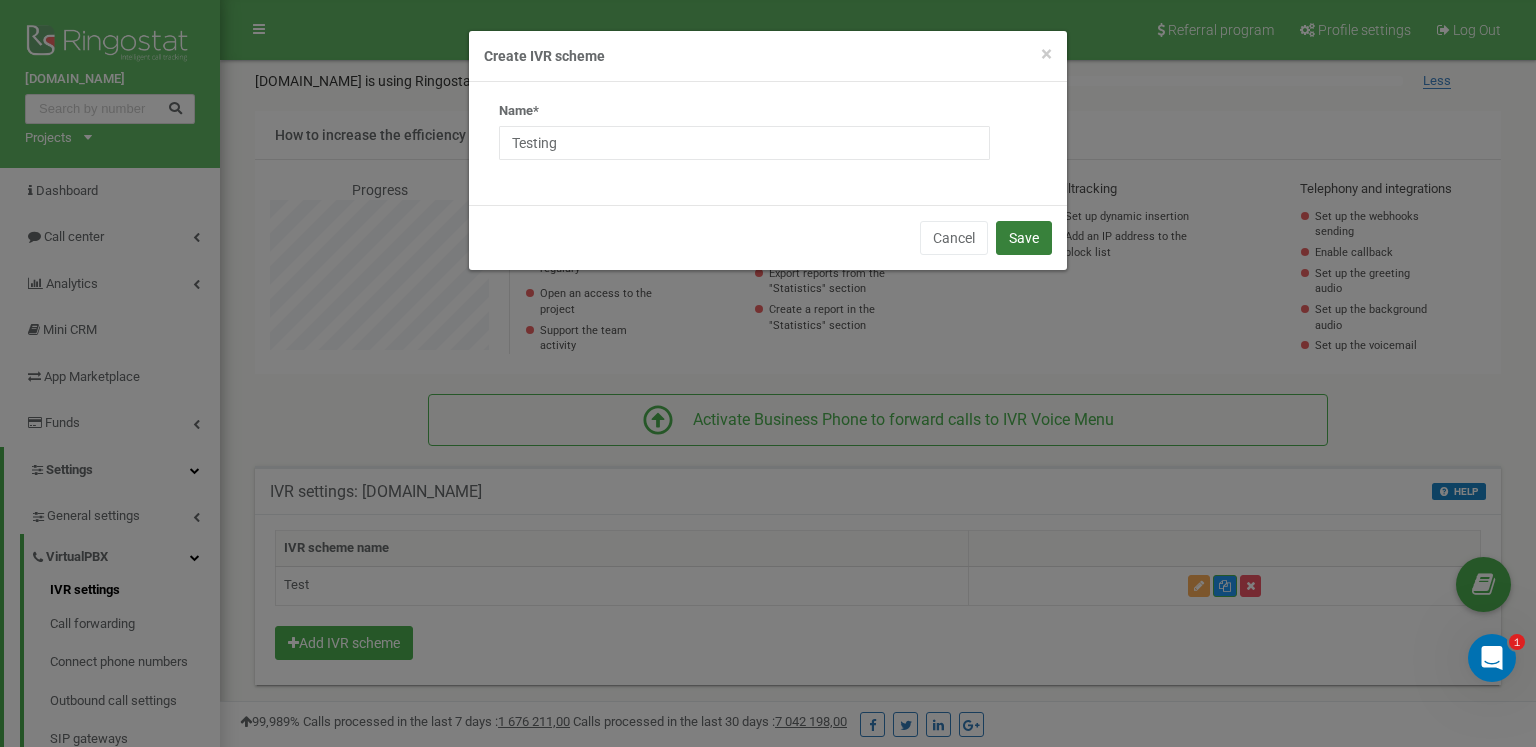 click on "Save" at bounding box center [1024, 238] 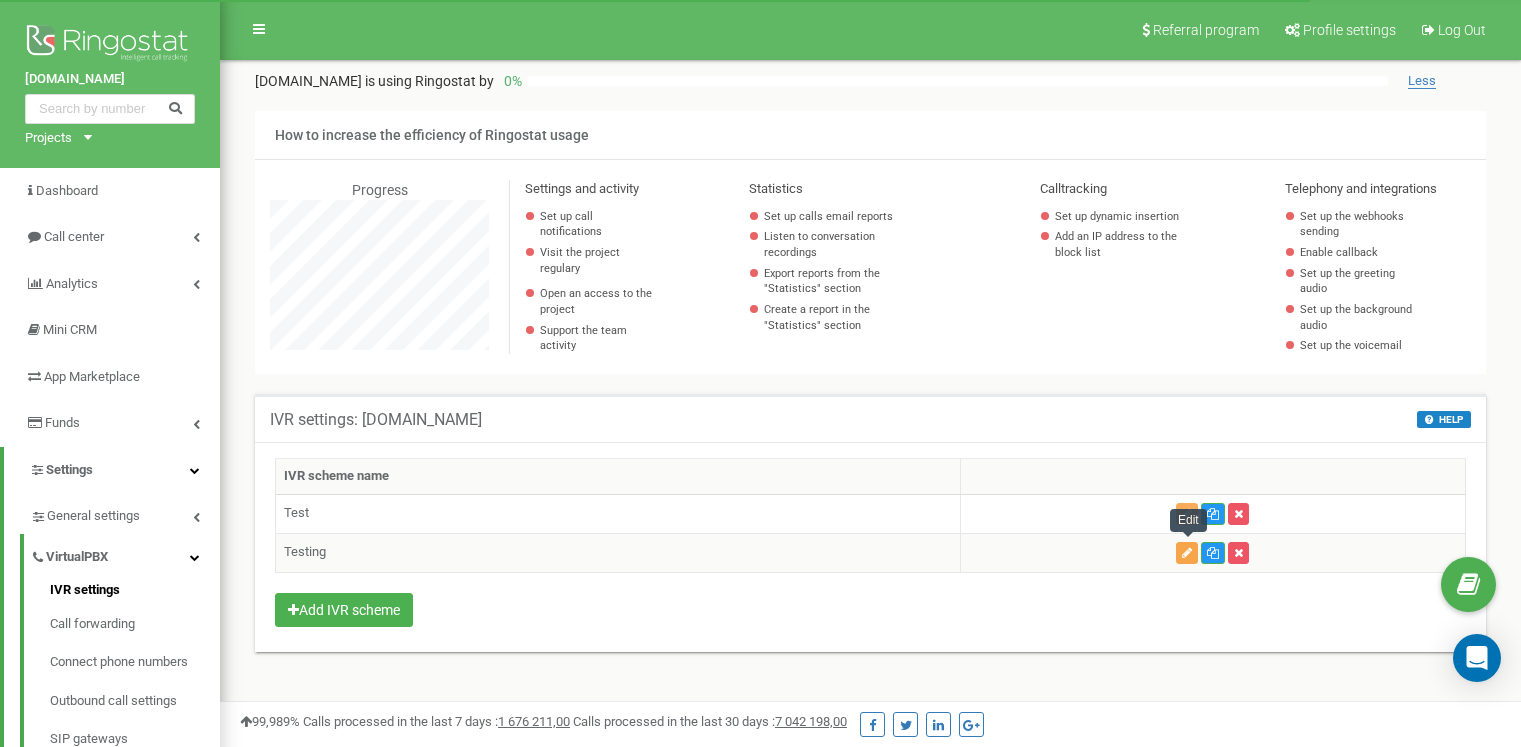 scroll, scrollTop: 0, scrollLeft: 0, axis: both 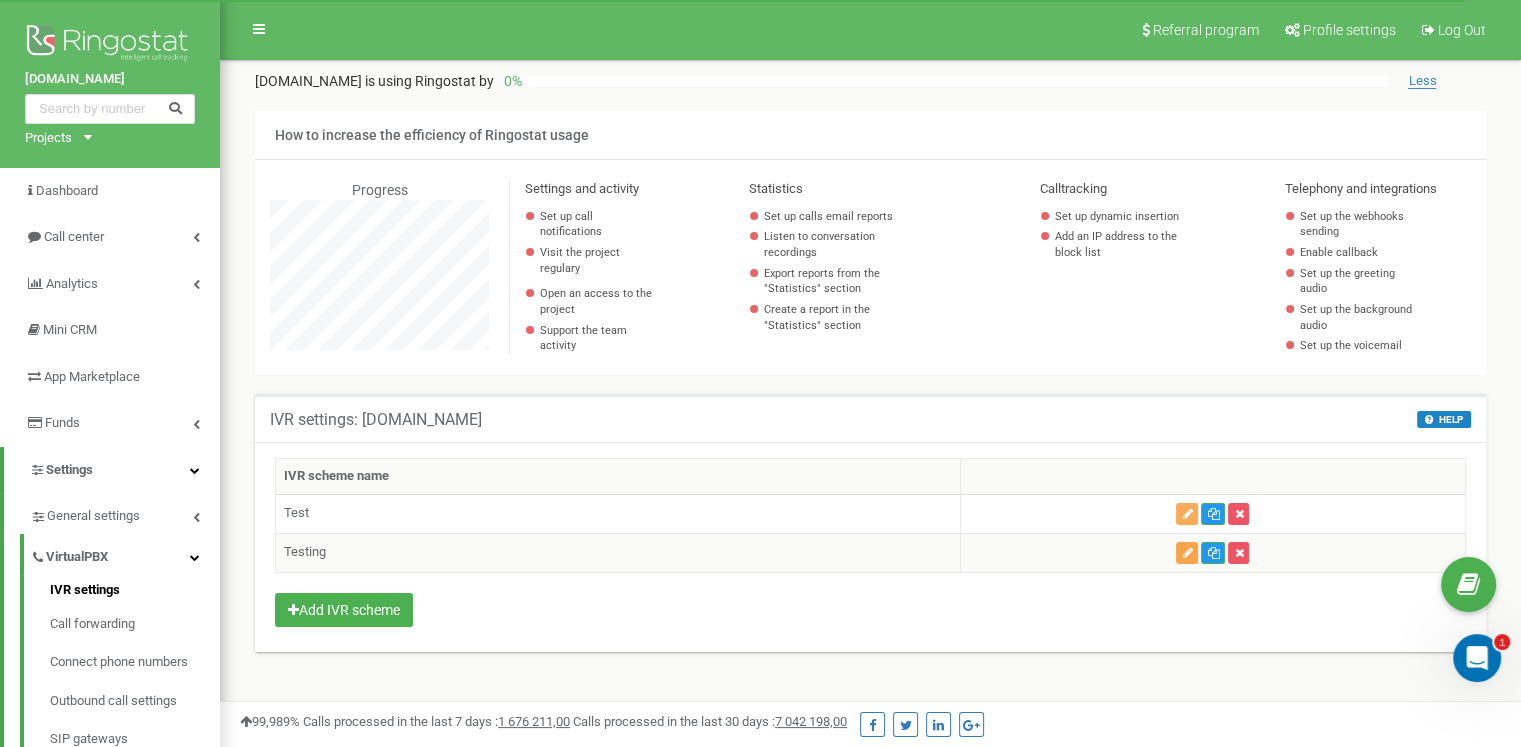 click at bounding box center [1187, 553] 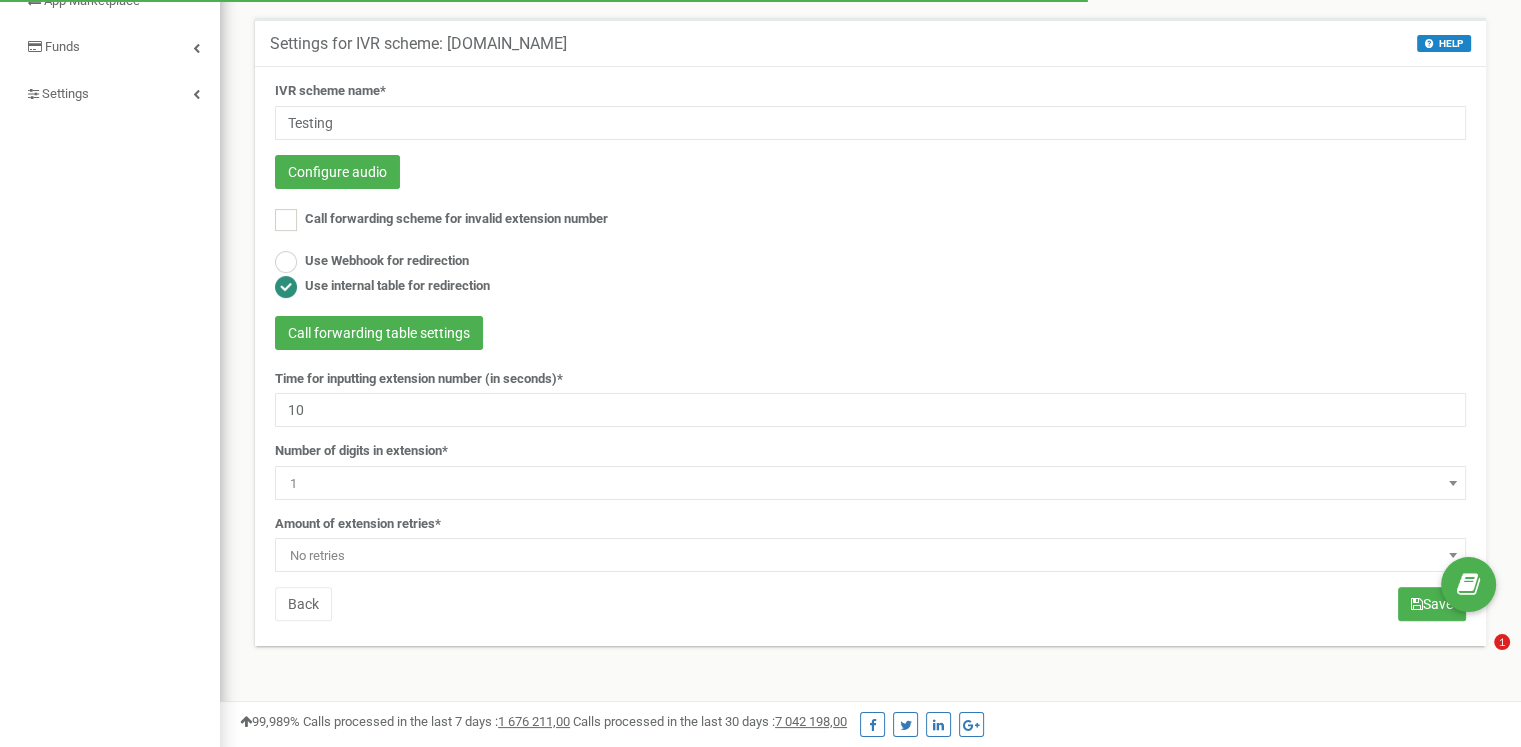 scroll, scrollTop: 376, scrollLeft: 0, axis: vertical 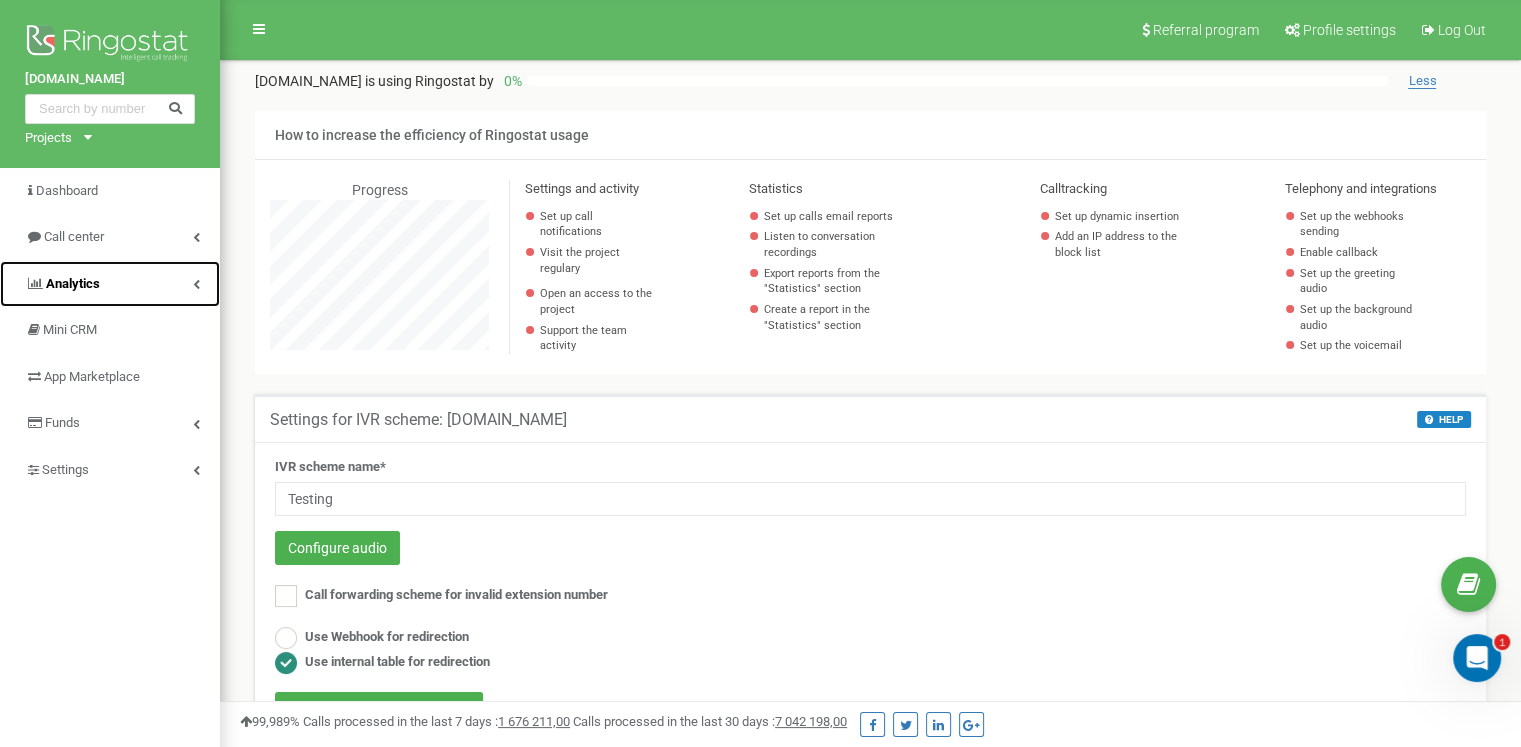 click on "Analytics" at bounding box center [110, 284] 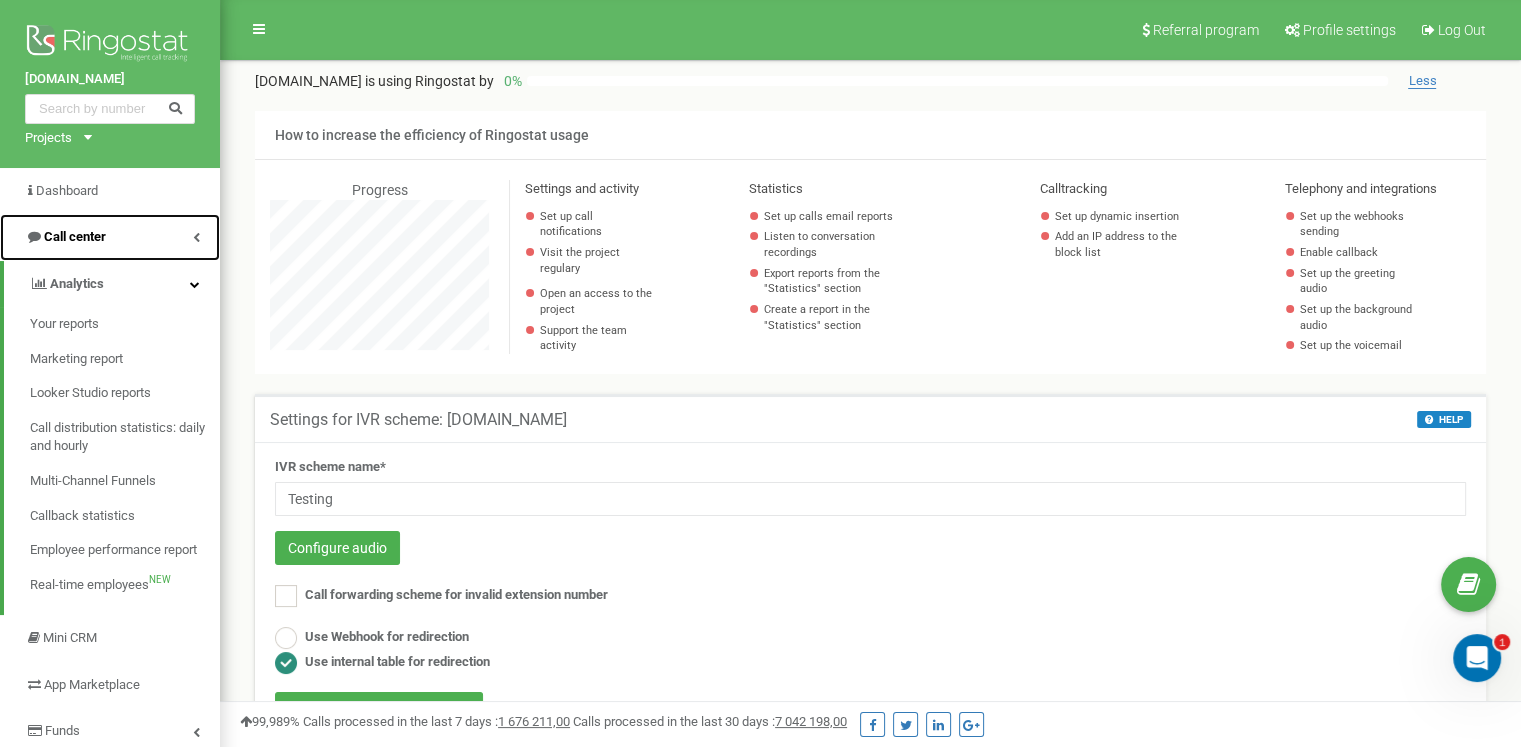 click on "Call center" at bounding box center (110, 237) 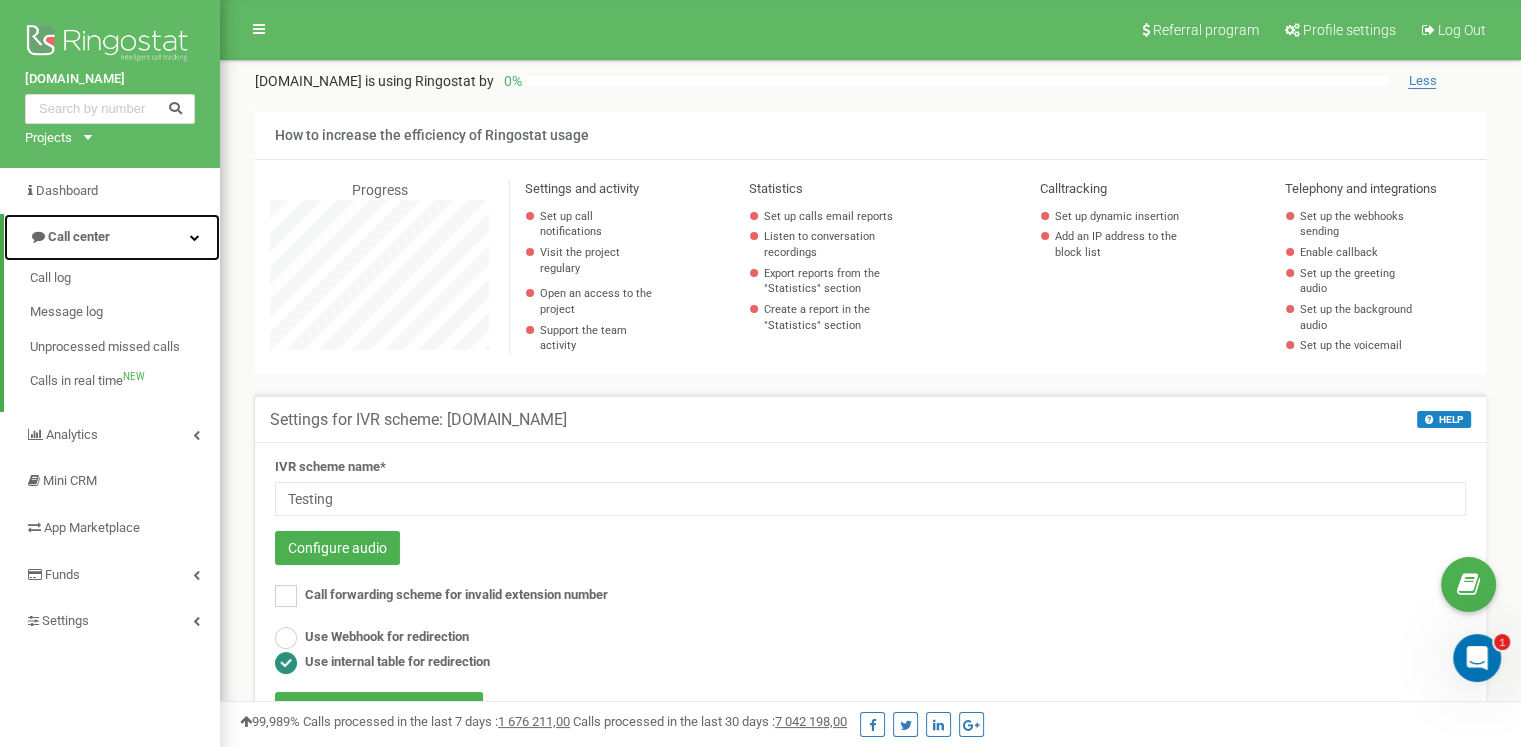 click on "Call center" at bounding box center [112, 237] 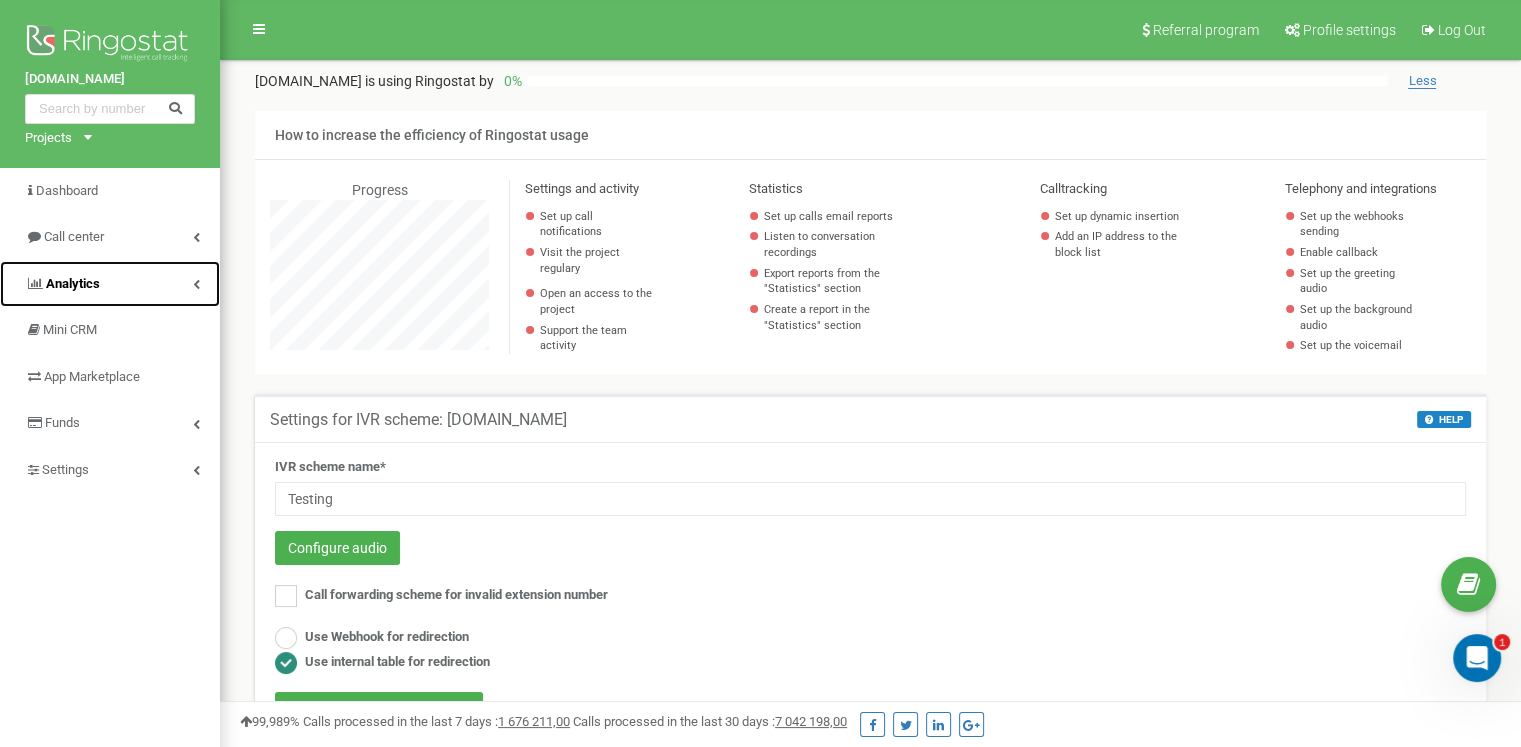click on "Analytics" at bounding box center [110, 284] 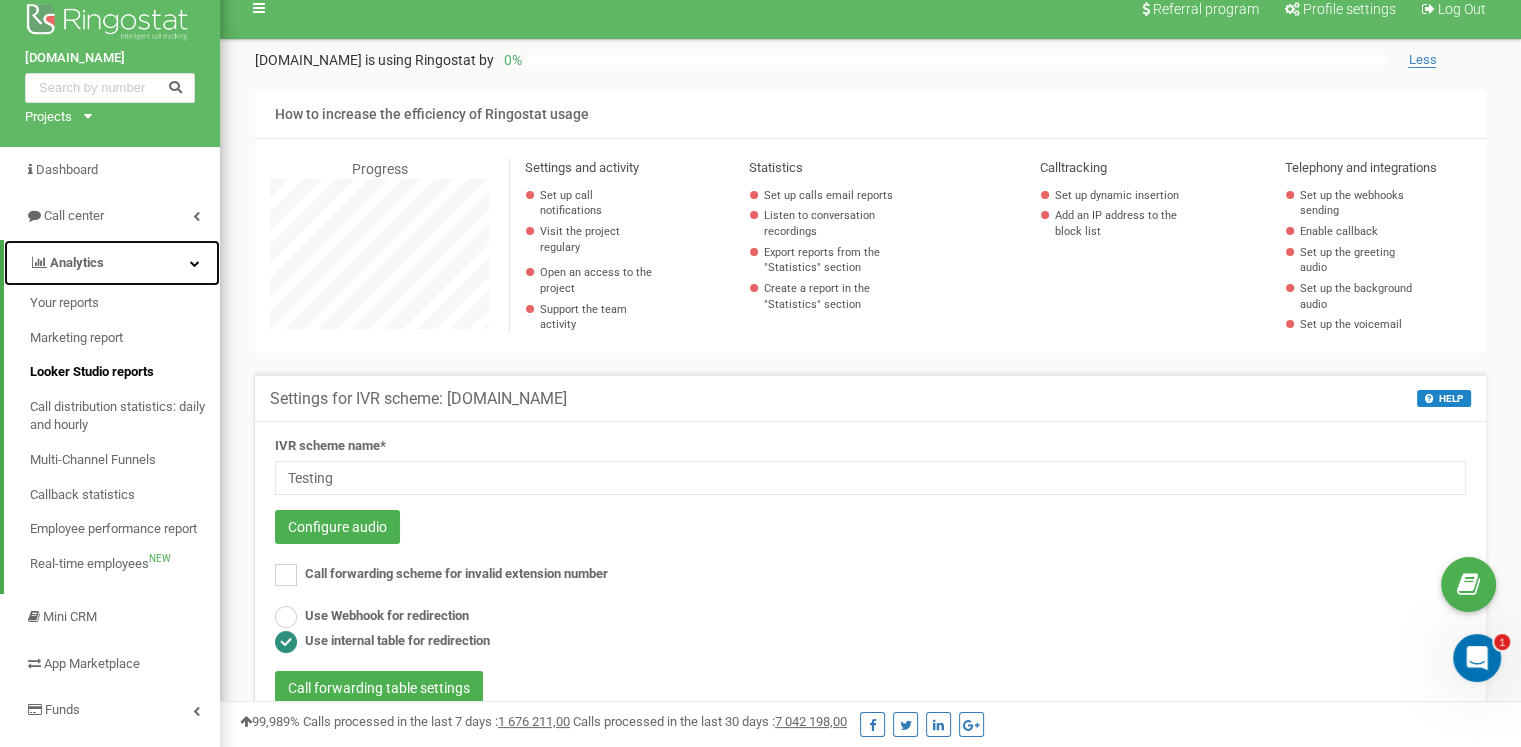 scroll, scrollTop: 20, scrollLeft: 0, axis: vertical 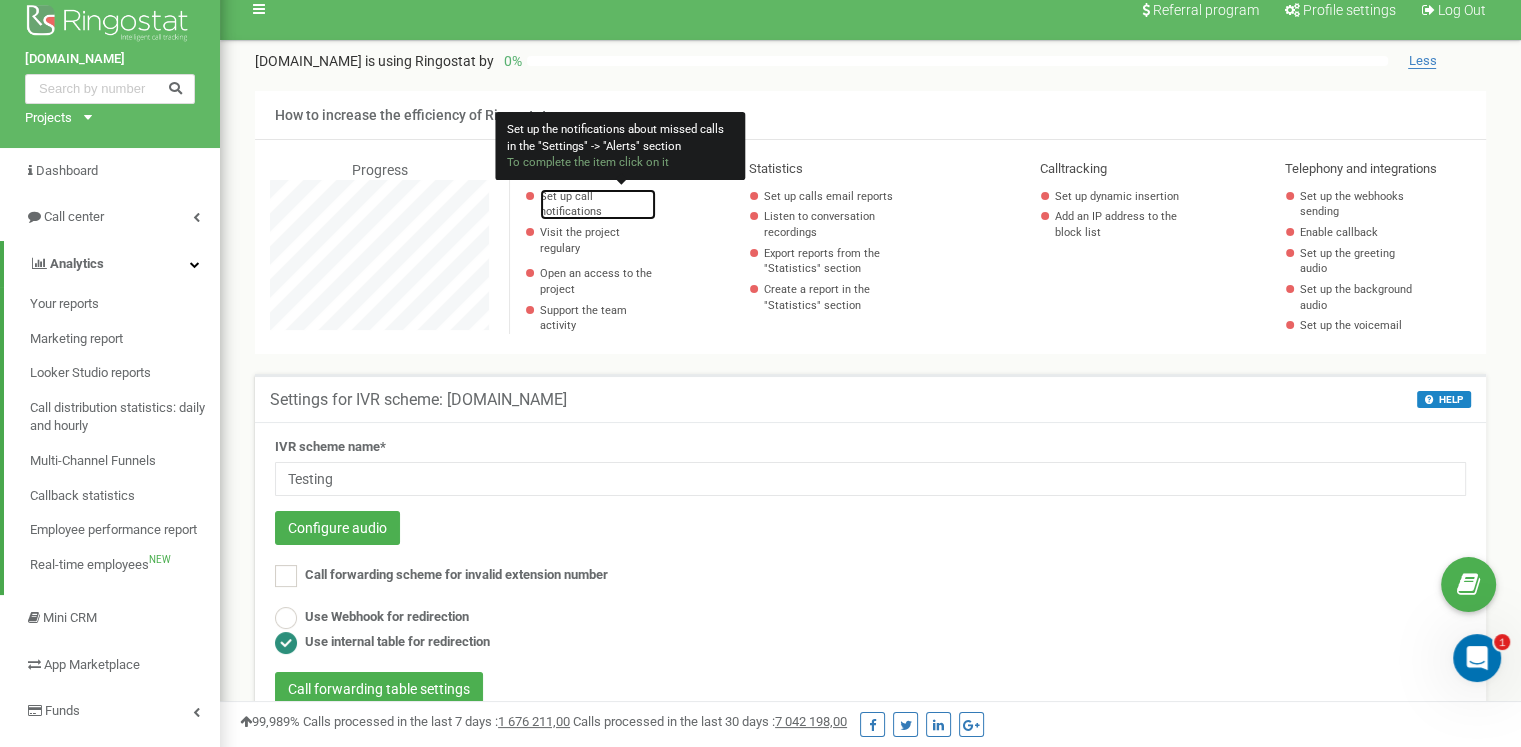 click on "Set up call notifications" at bounding box center (598, 204) 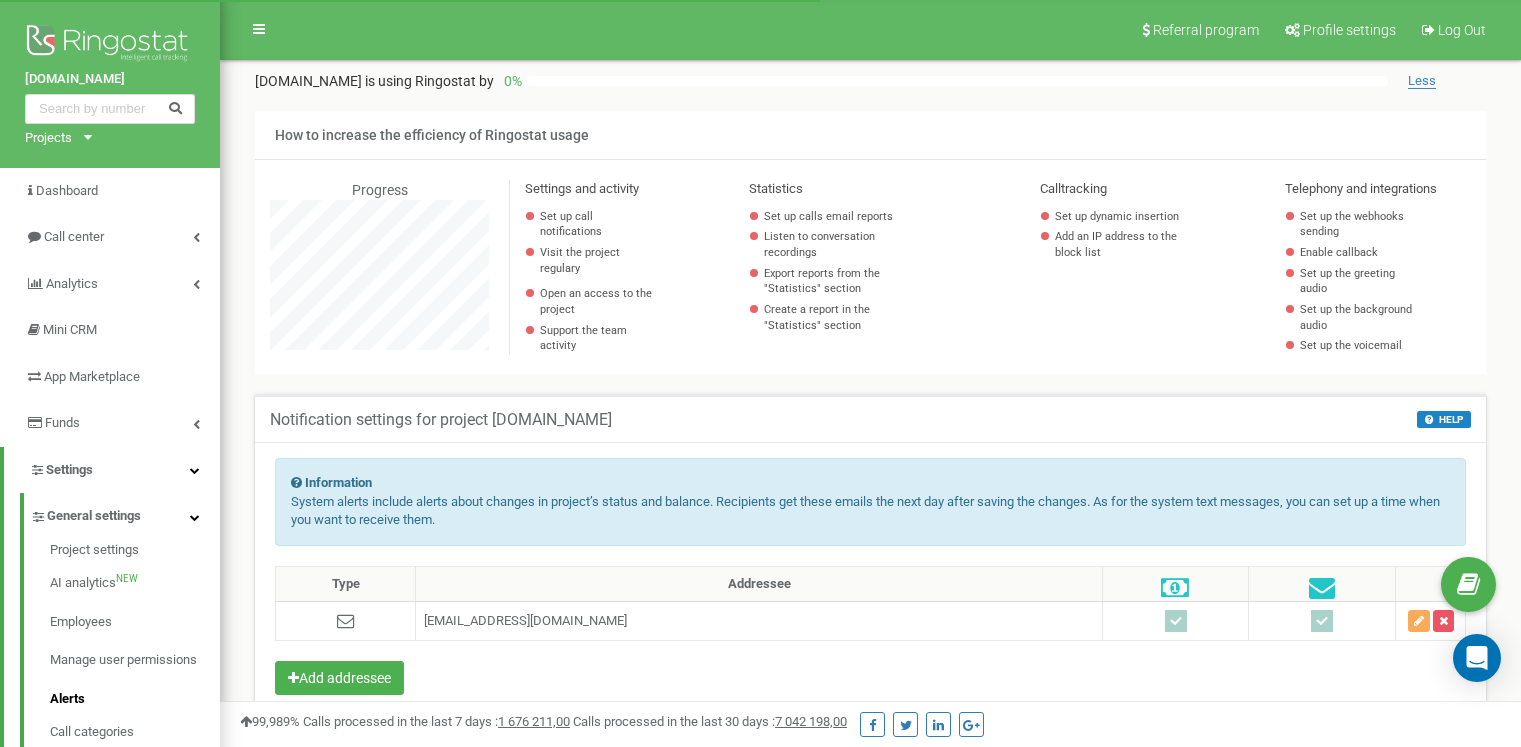 scroll, scrollTop: 396, scrollLeft: 0, axis: vertical 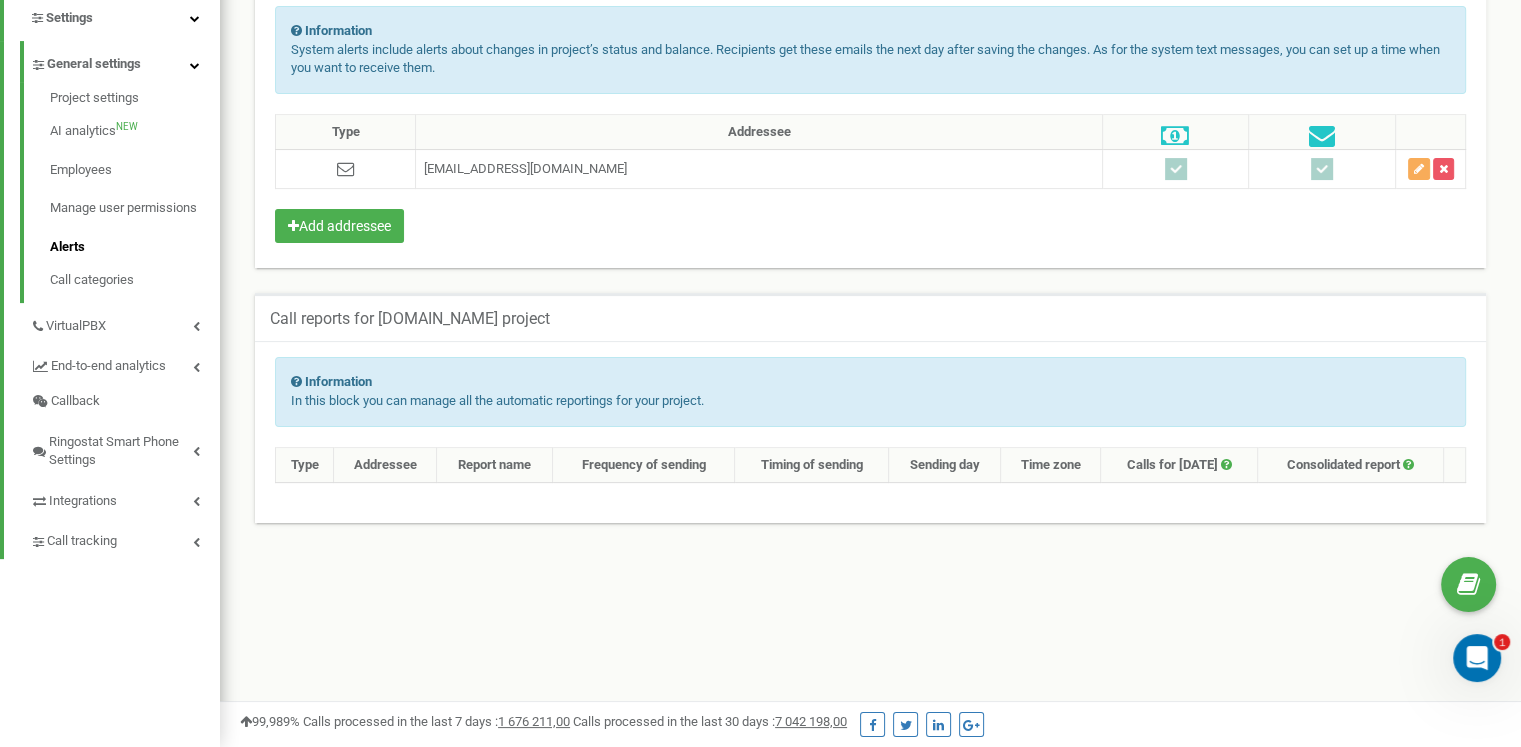 click on "Addressee" at bounding box center (385, 465) 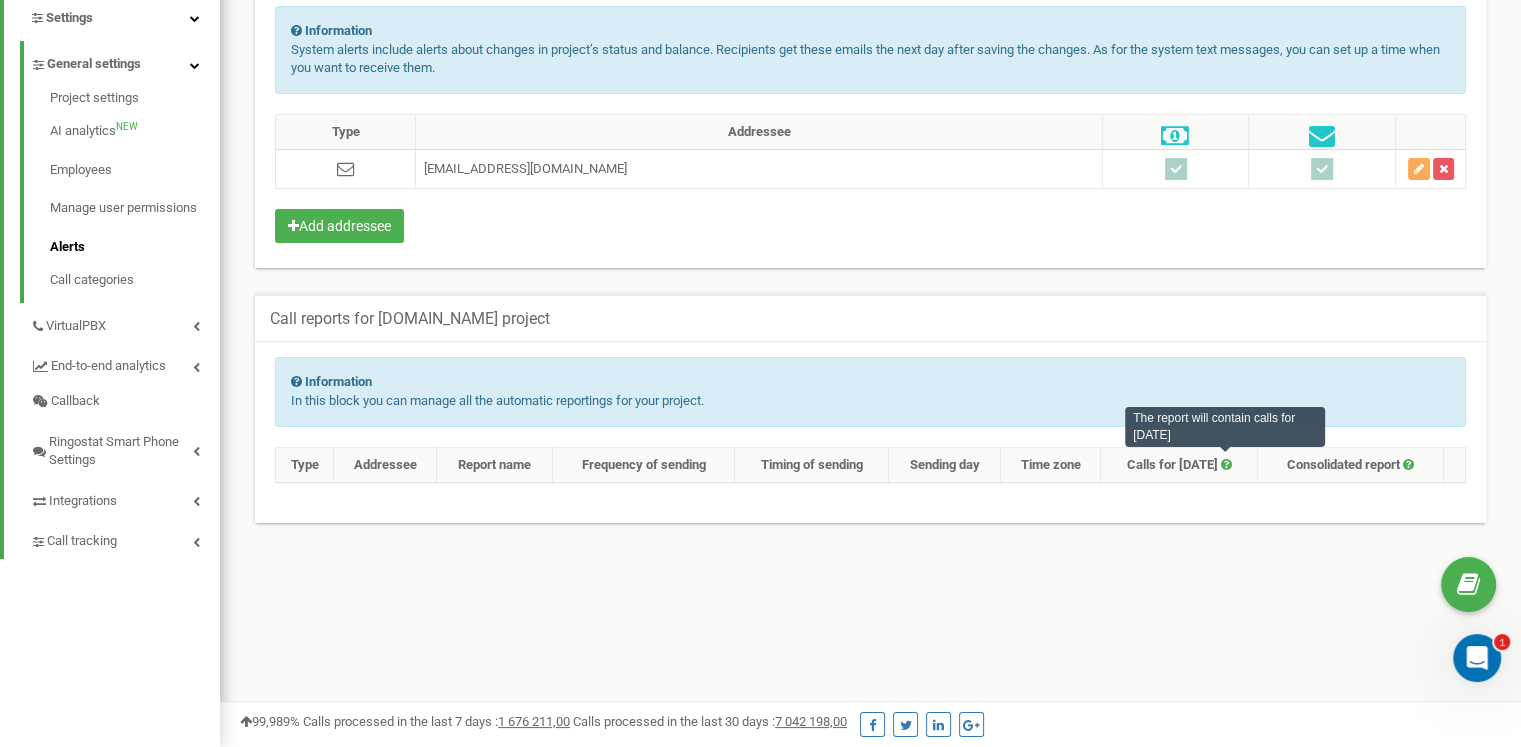 scroll, scrollTop: 0, scrollLeft: 0, axis: both 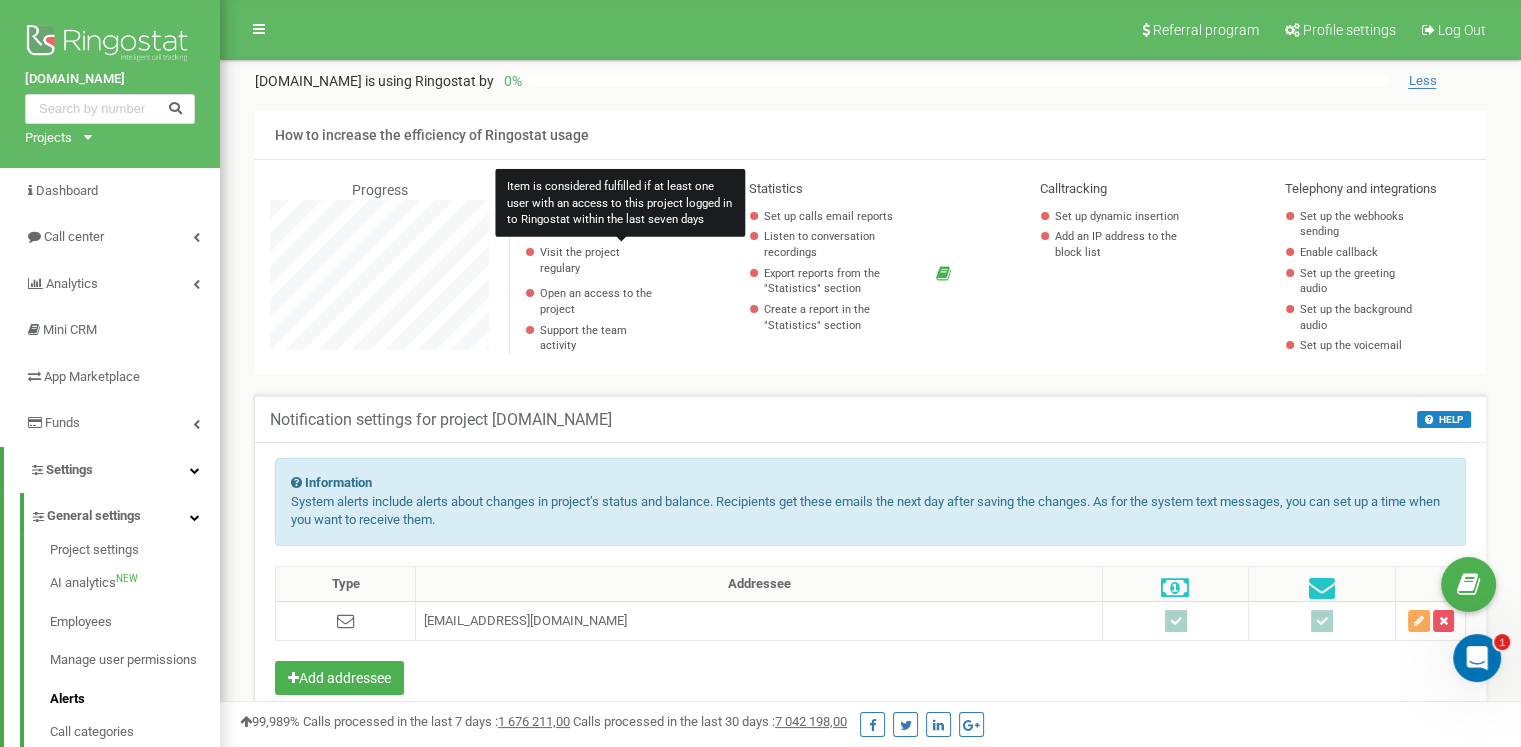 click on "Visit the project regulary" at bounding box center (598, 260) 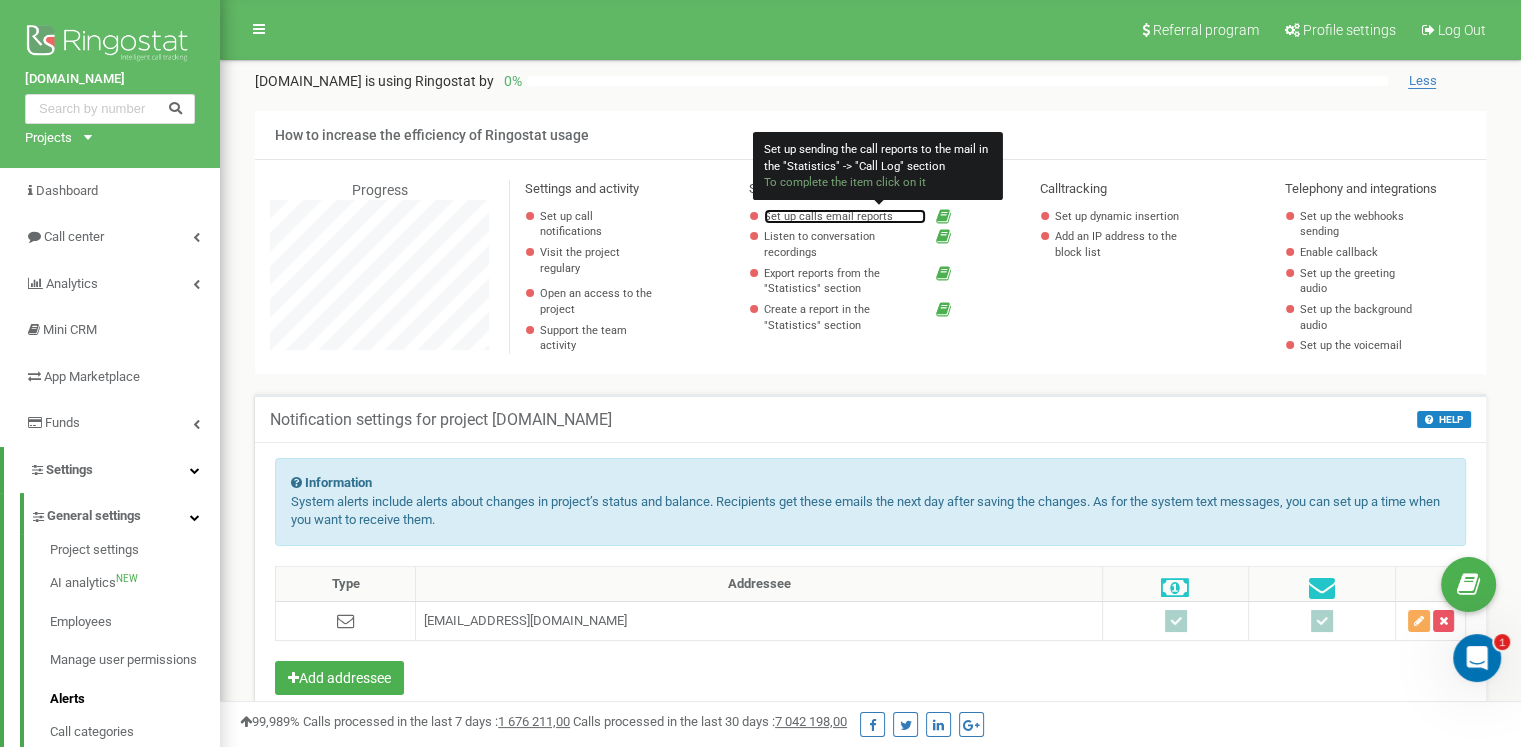 click on "Set up calls email reports" at bounding box center [845, 217] 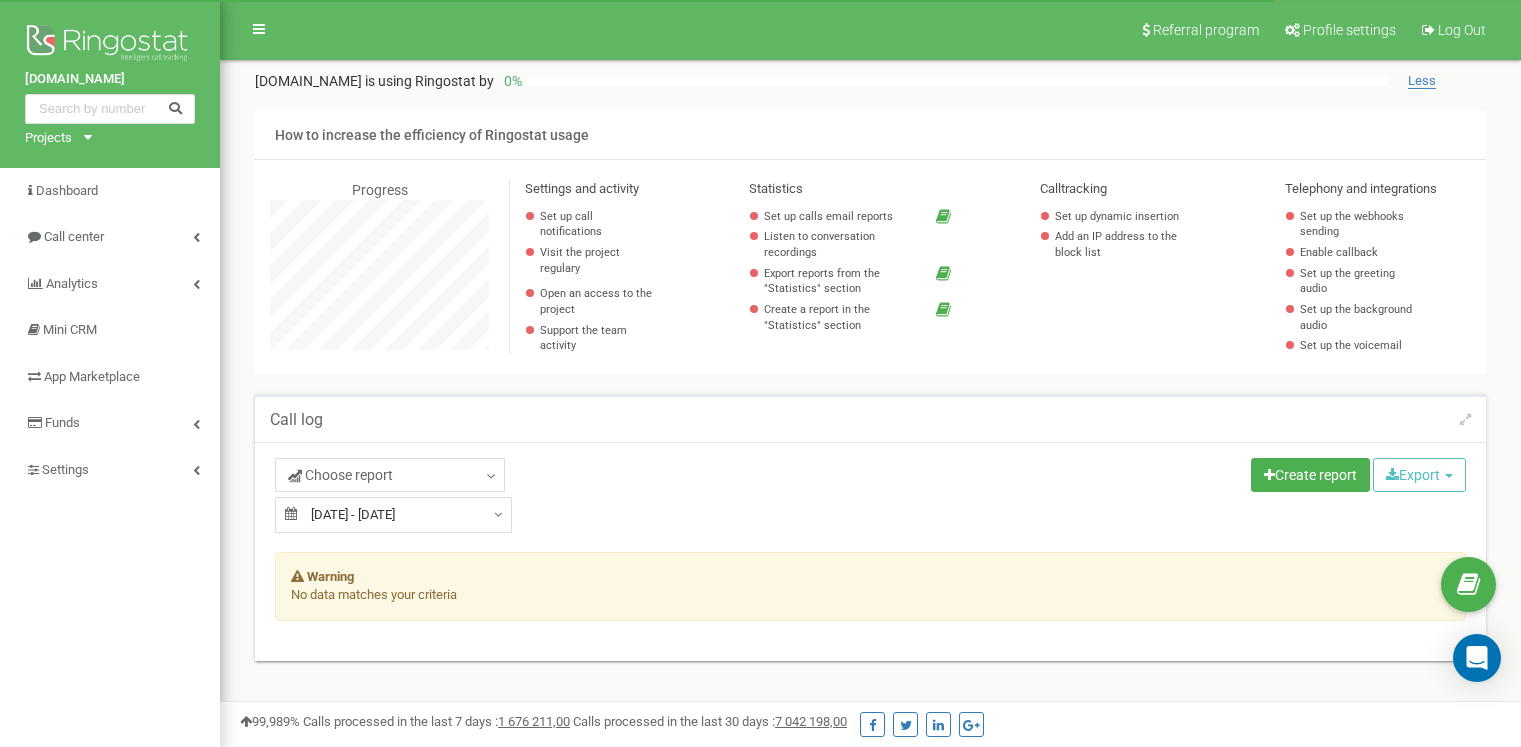 scroll, scrollTop: 452, scrollLeft: 0, axis: vertical 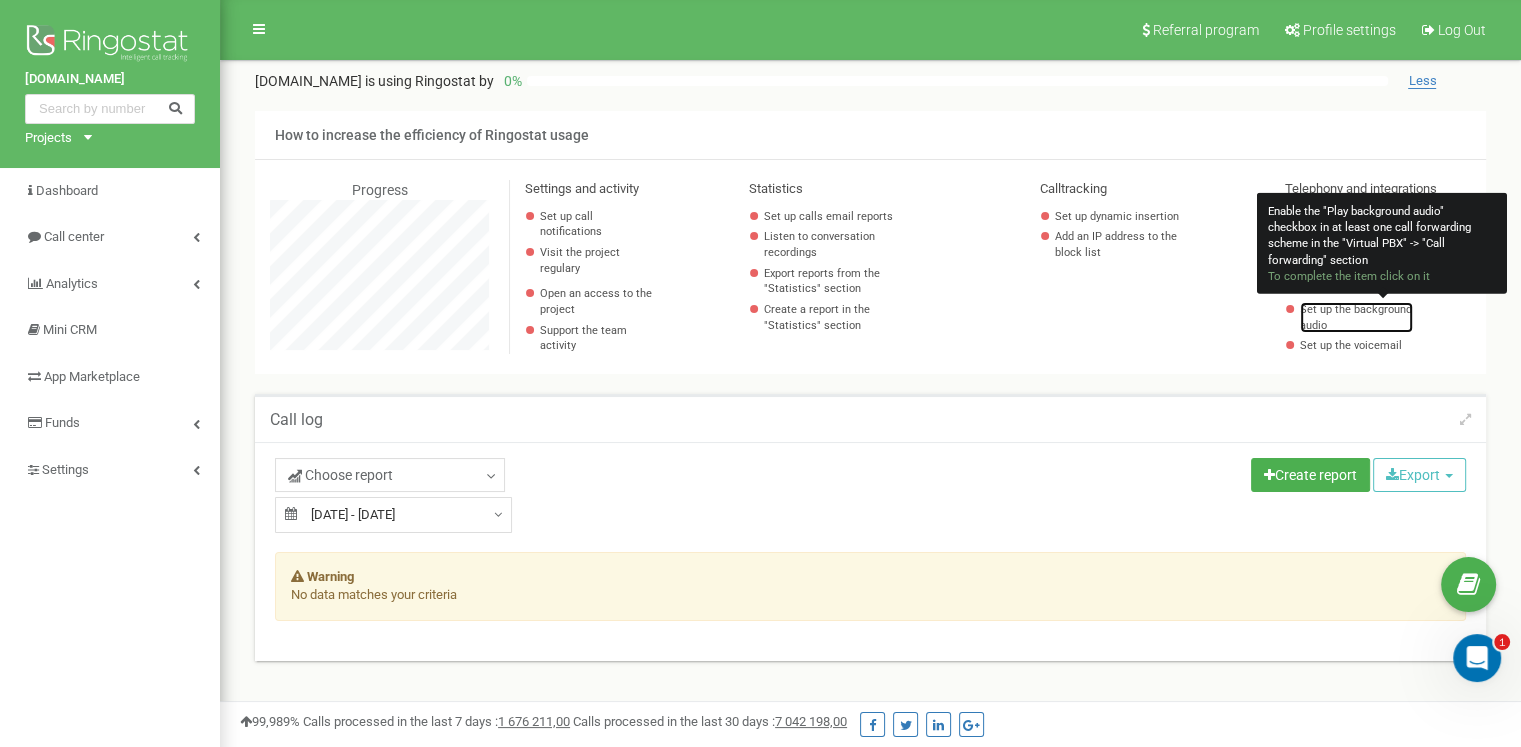 click on "Set up the background audio" at bounding box center (1356, 317) 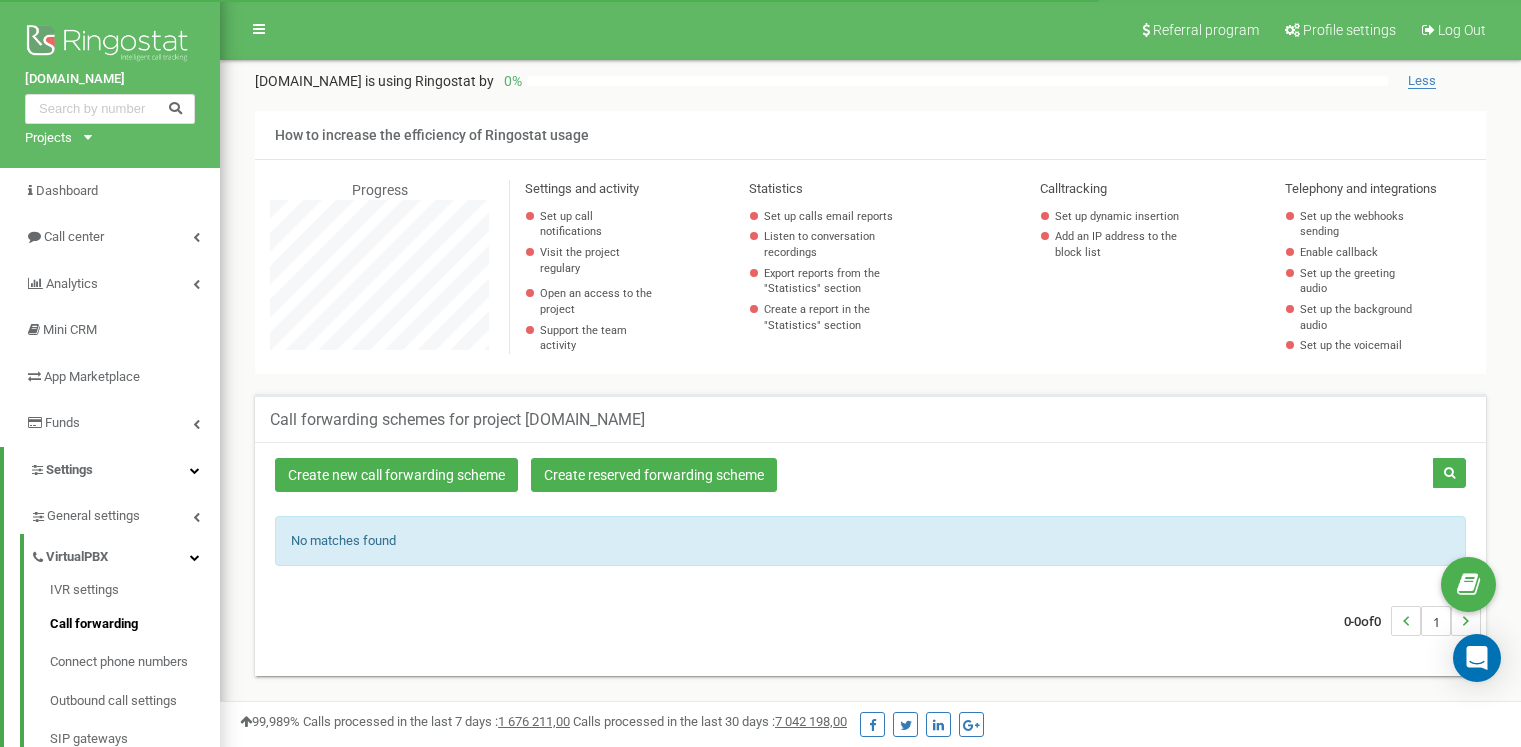 scroll, scrollTop: 110, scrollLeft: 0, axis: vertical 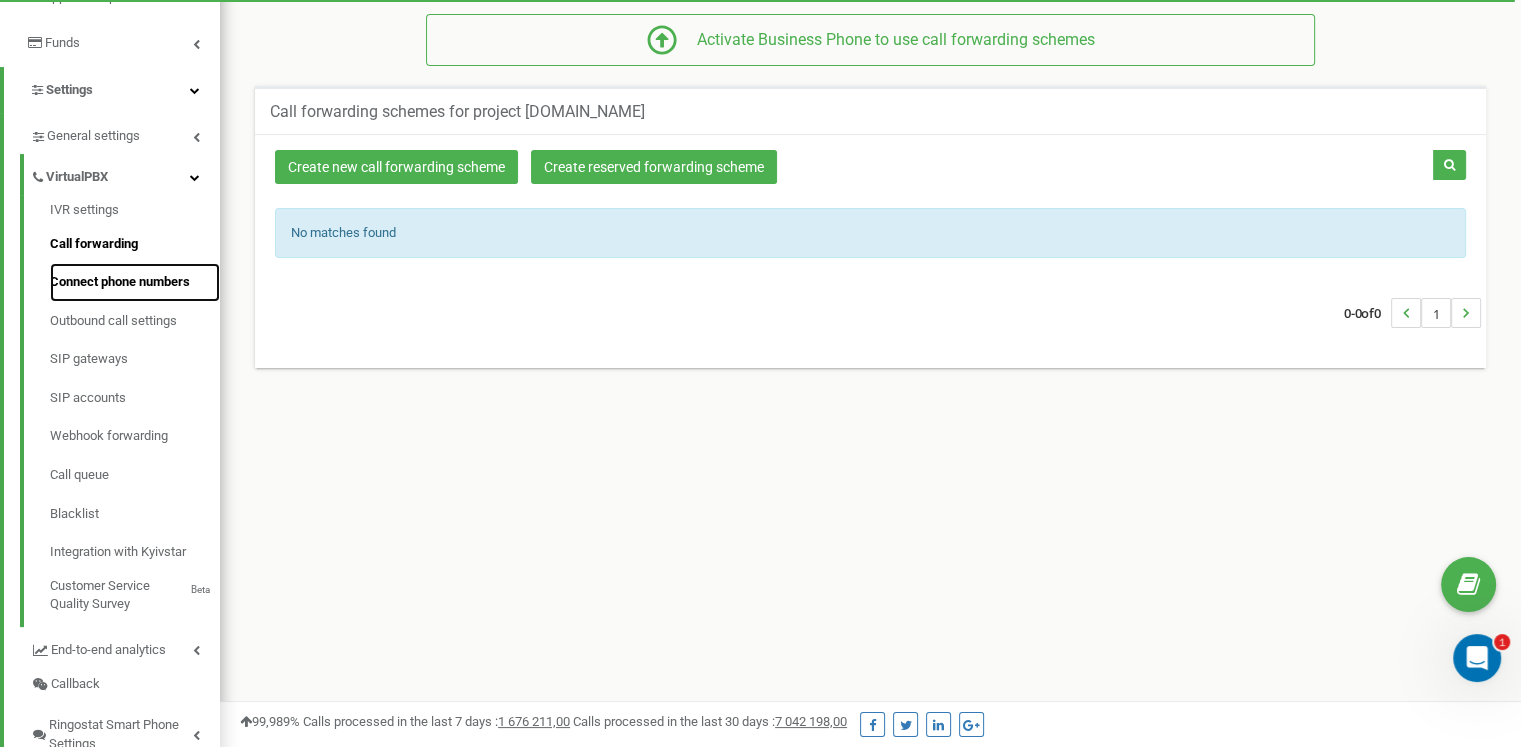 click on "Connect phone numbers" at bounding box center (135, 282) 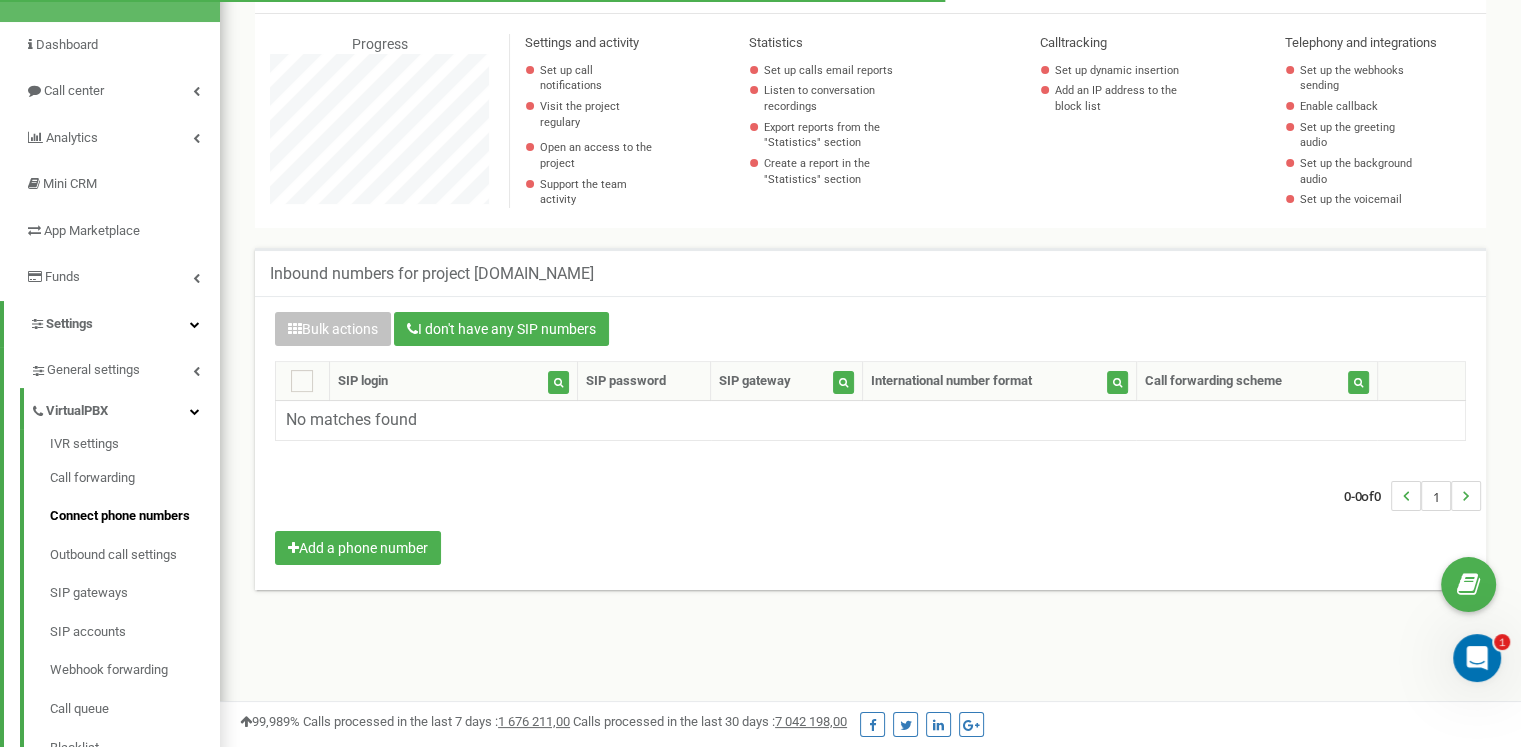 scroll, scrollTop: 146, scrollLeft: 0, axis: vertical 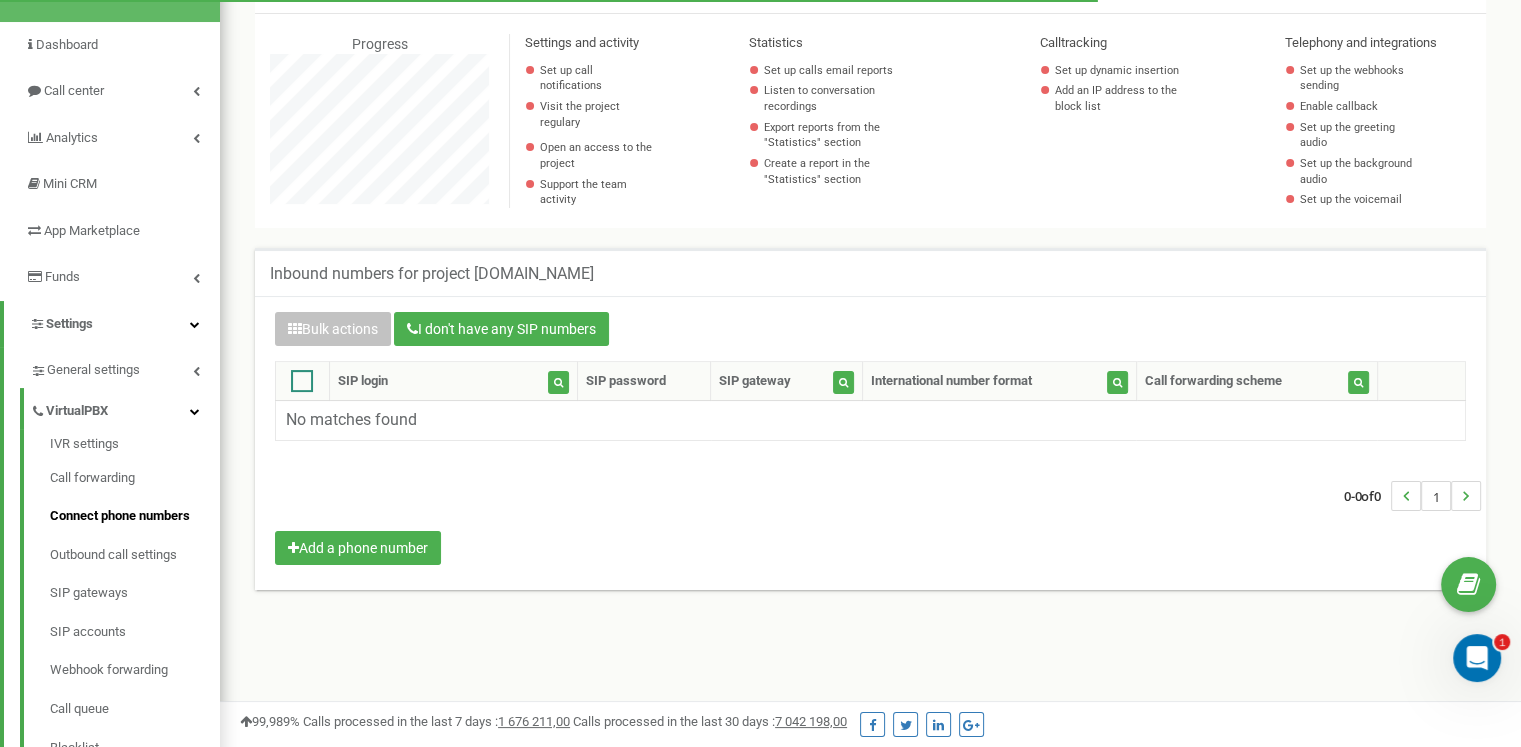 click at bounding box center (302, 381) 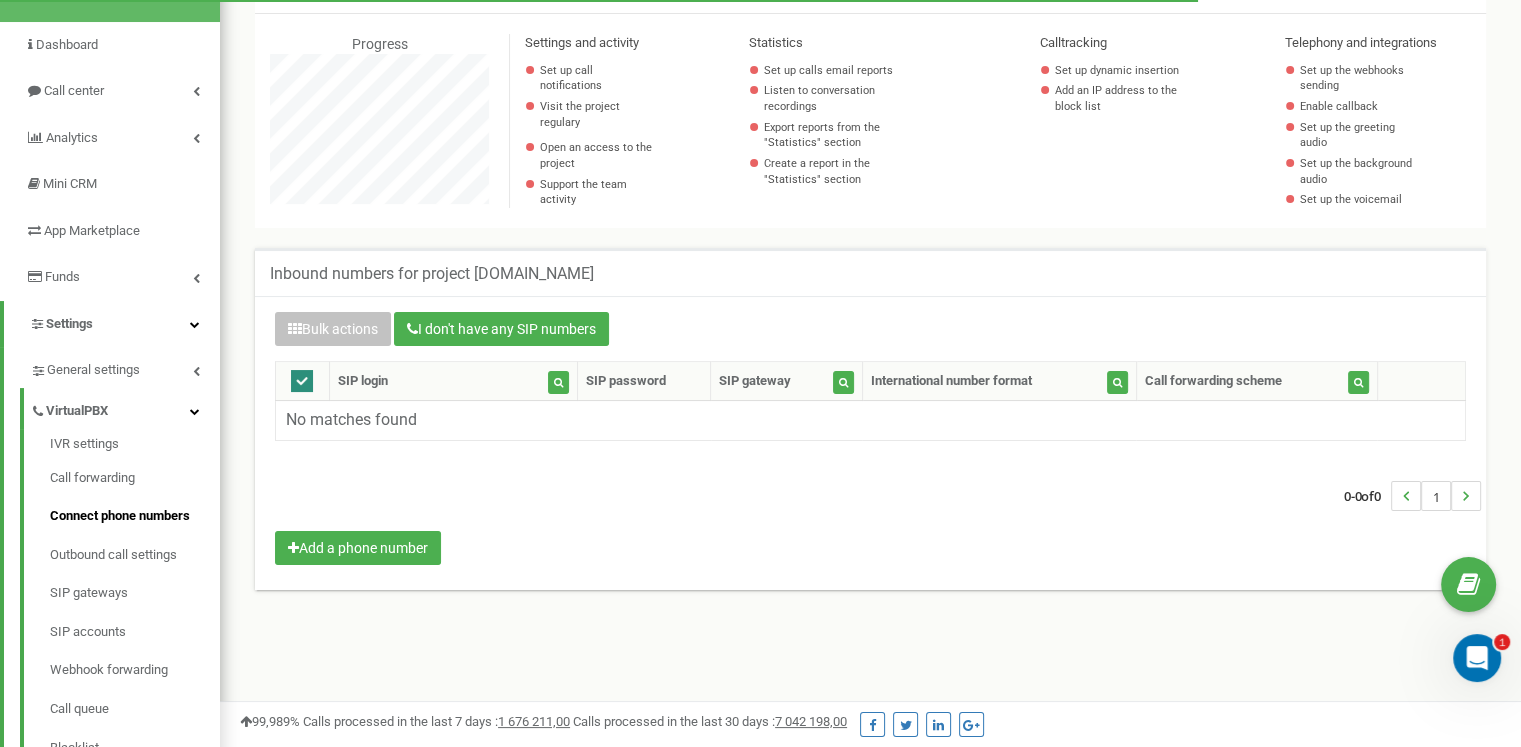 click at bounding box center (302, 381) 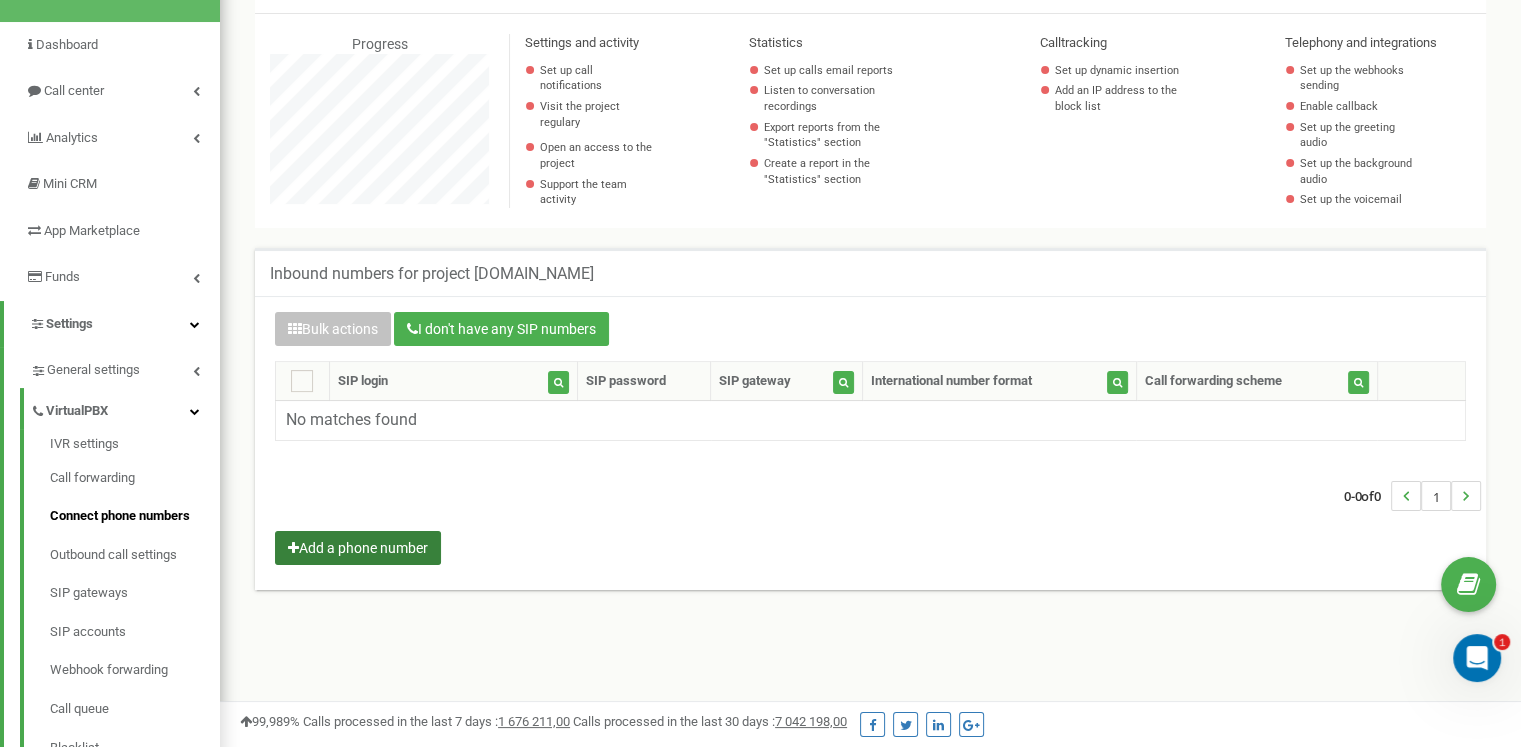 click on "Add a phone number" at bounding box center [358, 548] 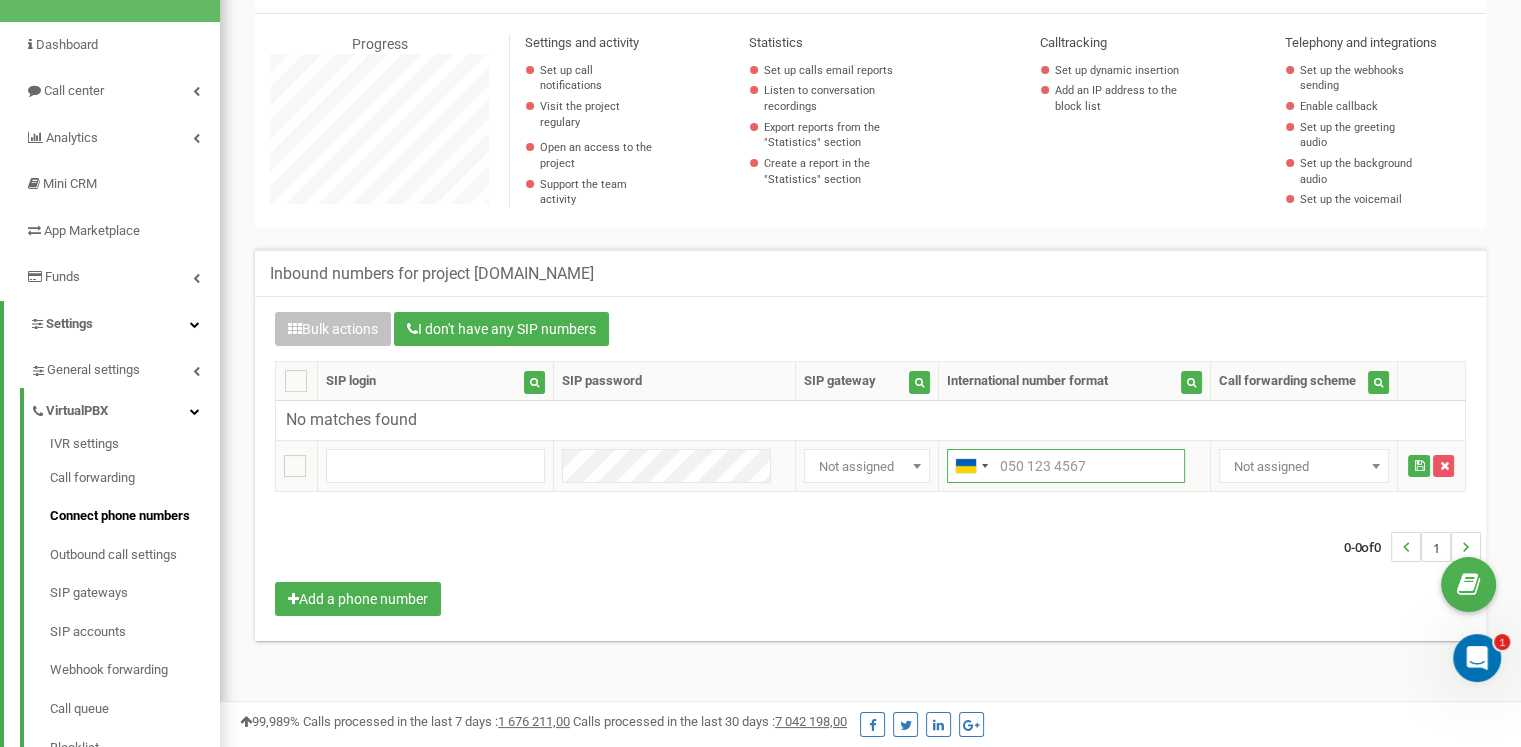 click at bounding box center (1066, 466) 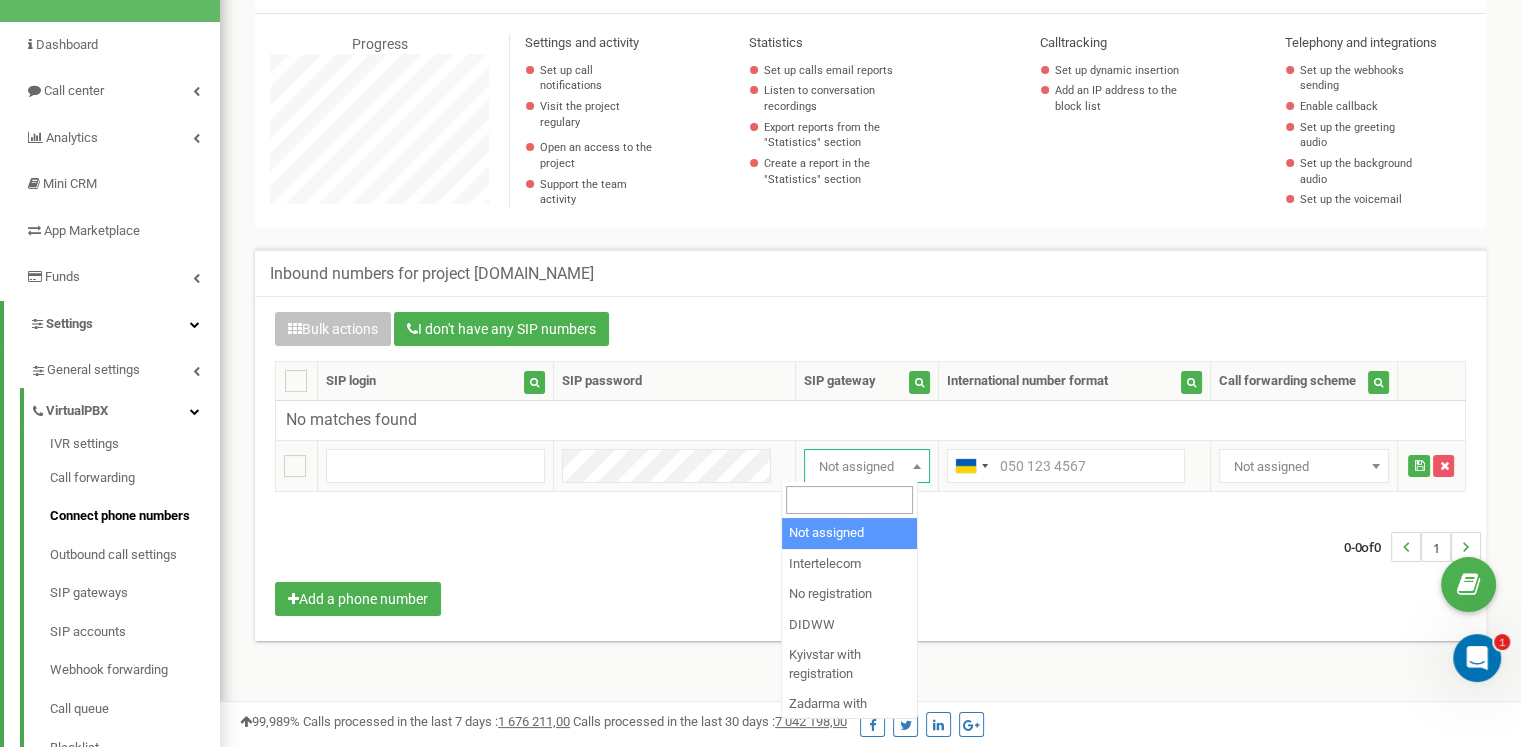 click on "Not assigned" at bounding box center [867, 467] 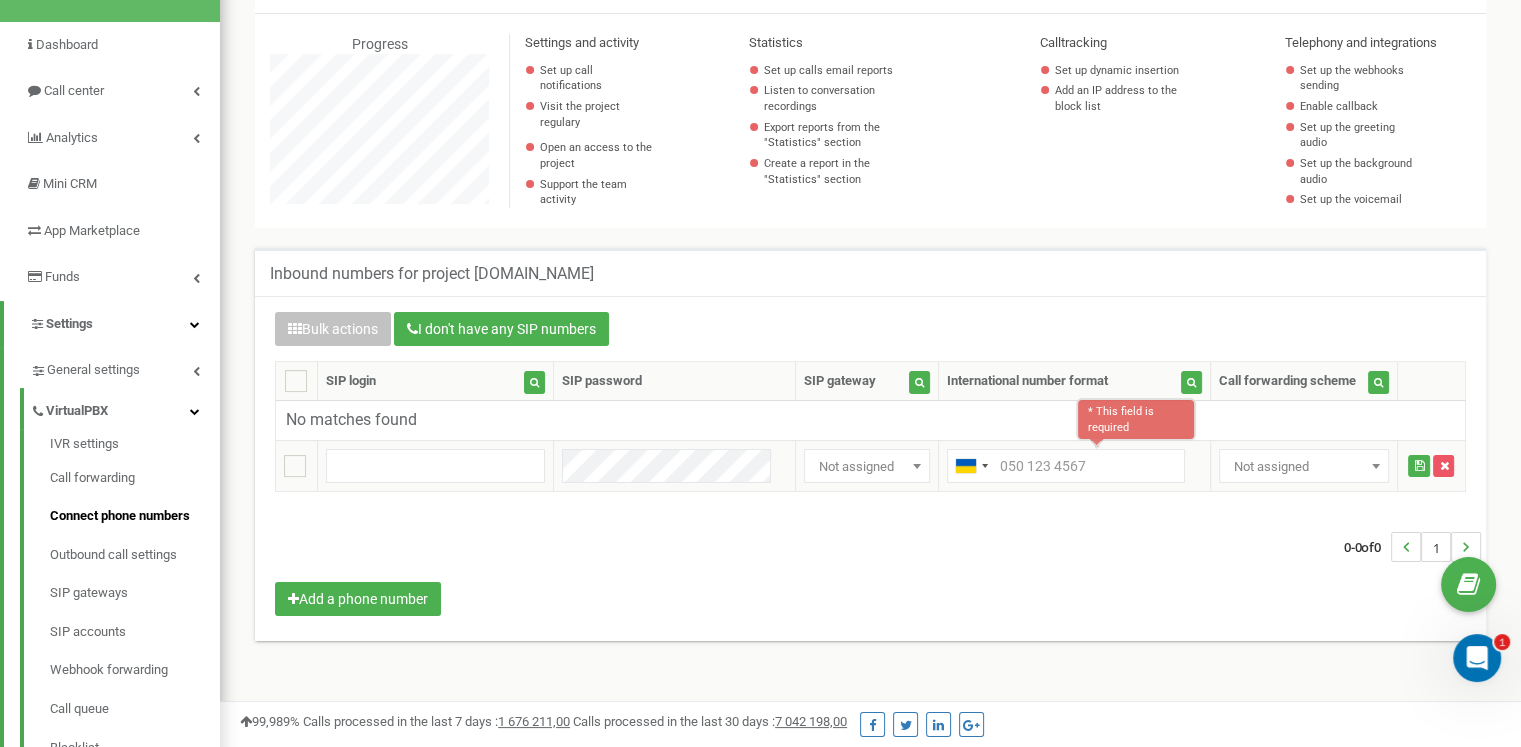 click on "Not assigned" at bounding box center [867, 467] 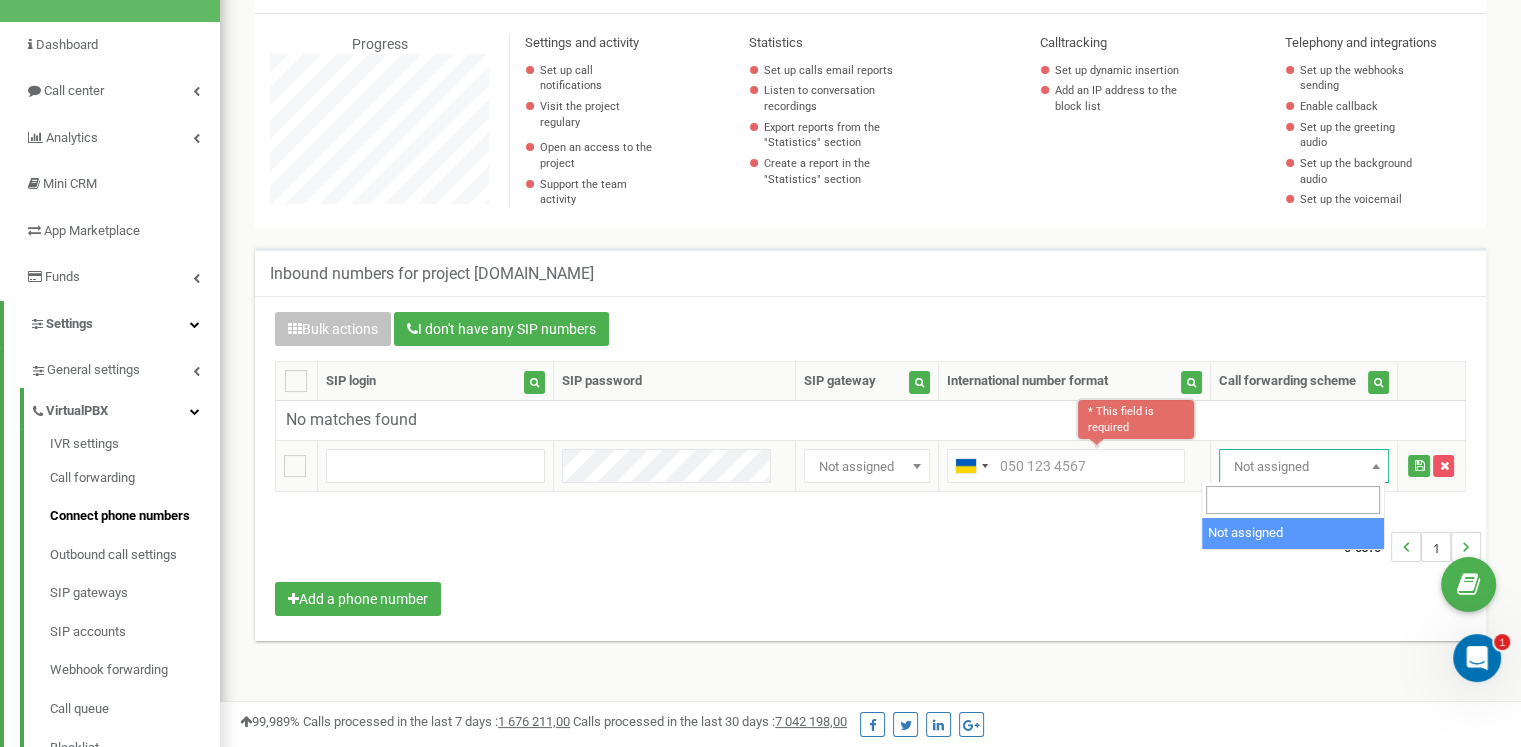 click on "Not assigned" at bounding box center [1304, 467] 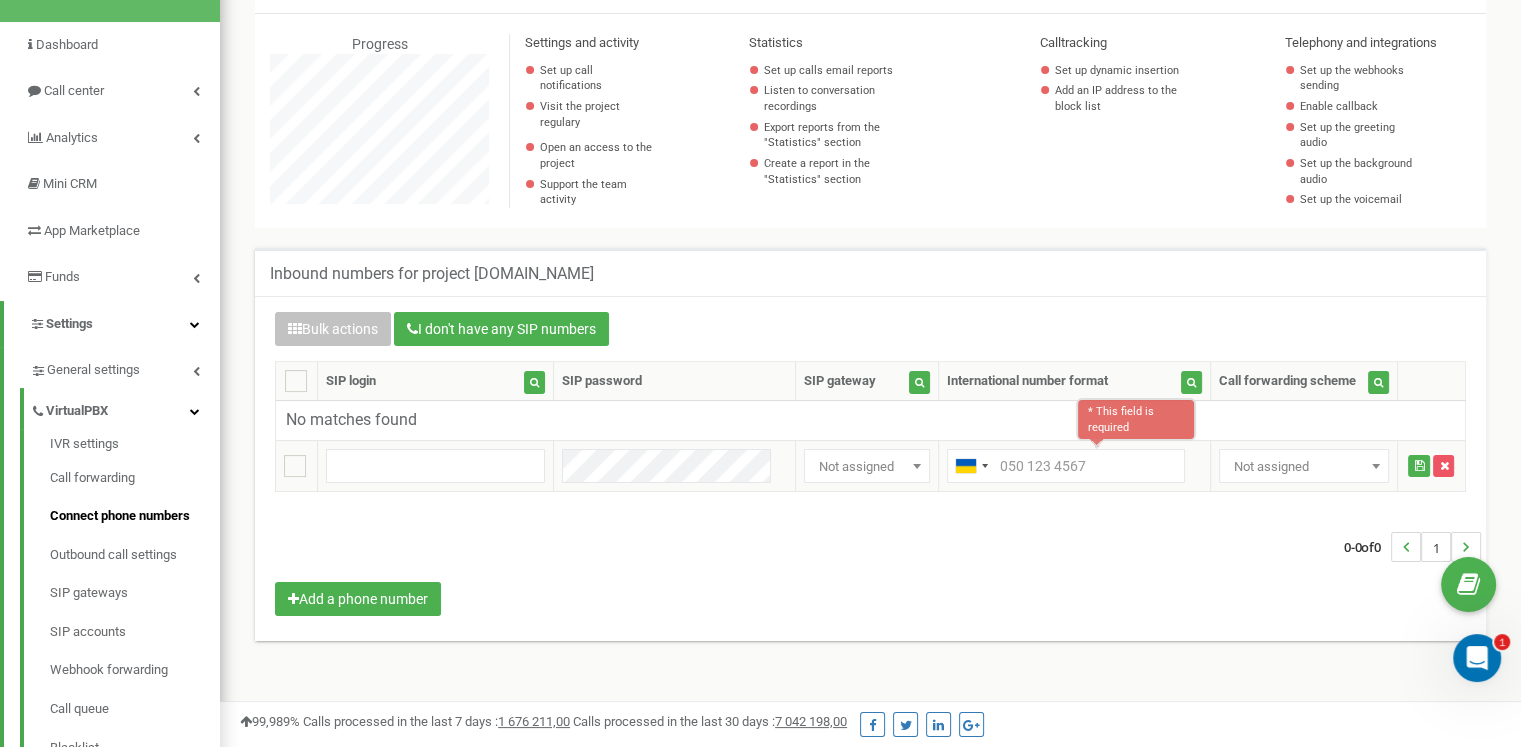 click on "Not assigned" at bounding box center [1304, 467] 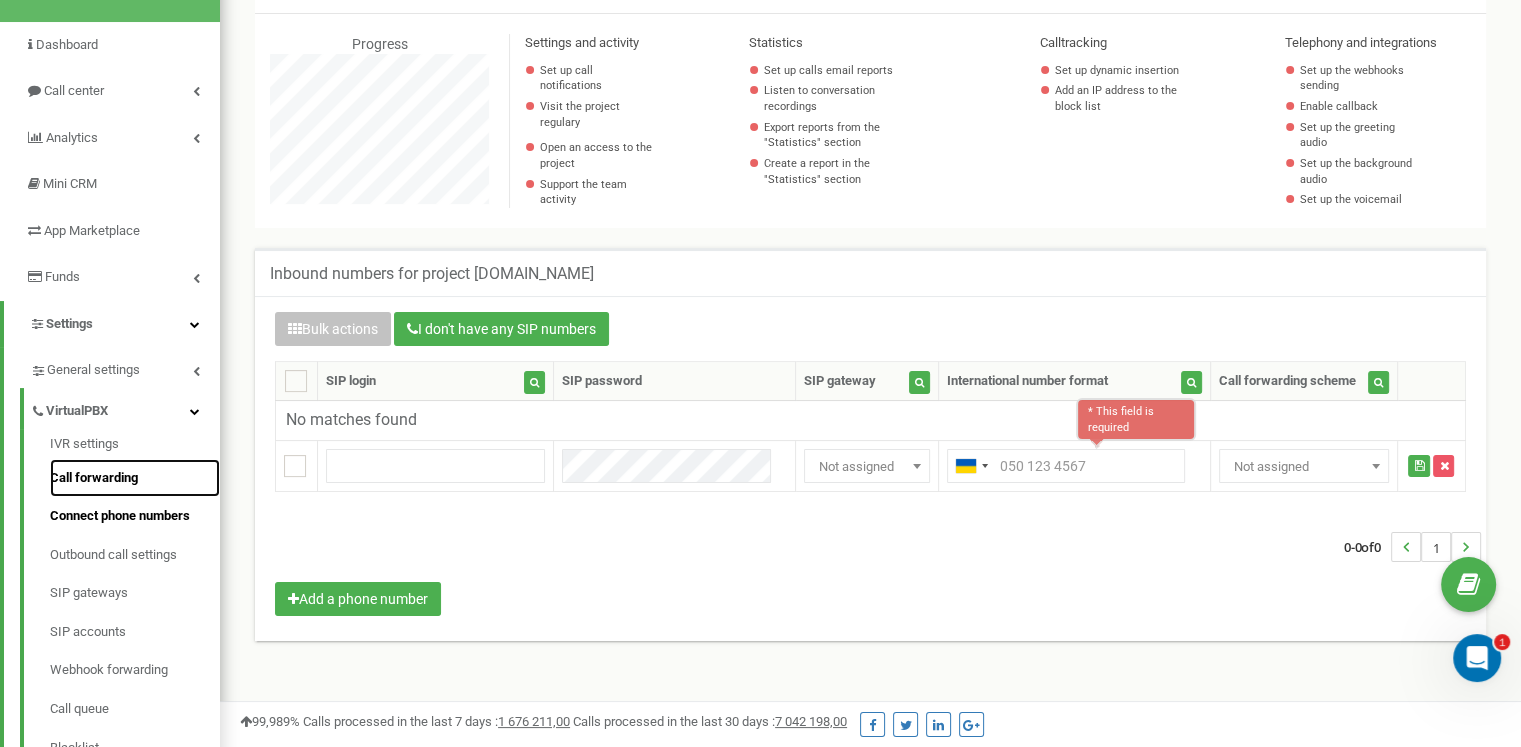 click on "Call forwarding" at bounding box center [135, 478] 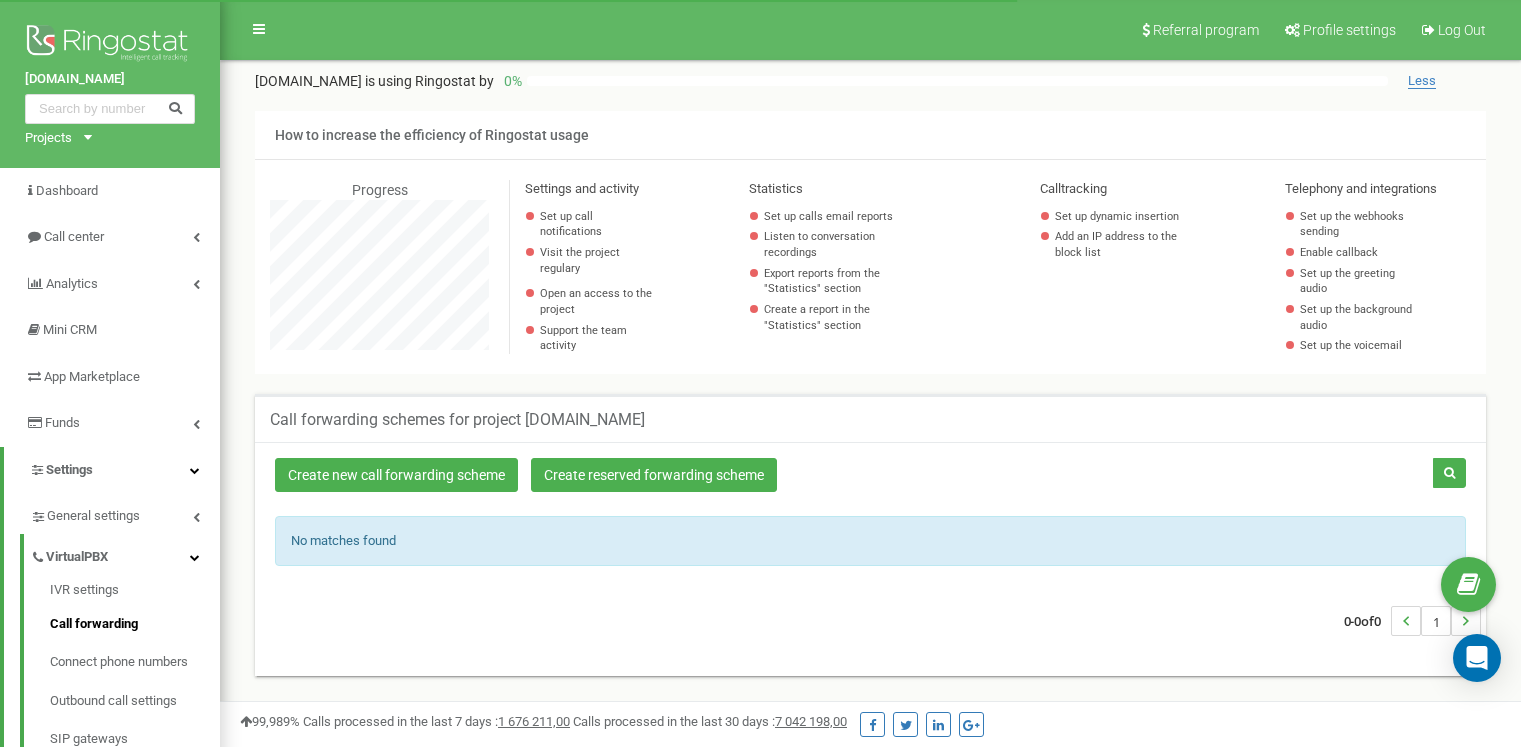 scroll, scrollTop: 0, scrollLeft: 0, axis: both 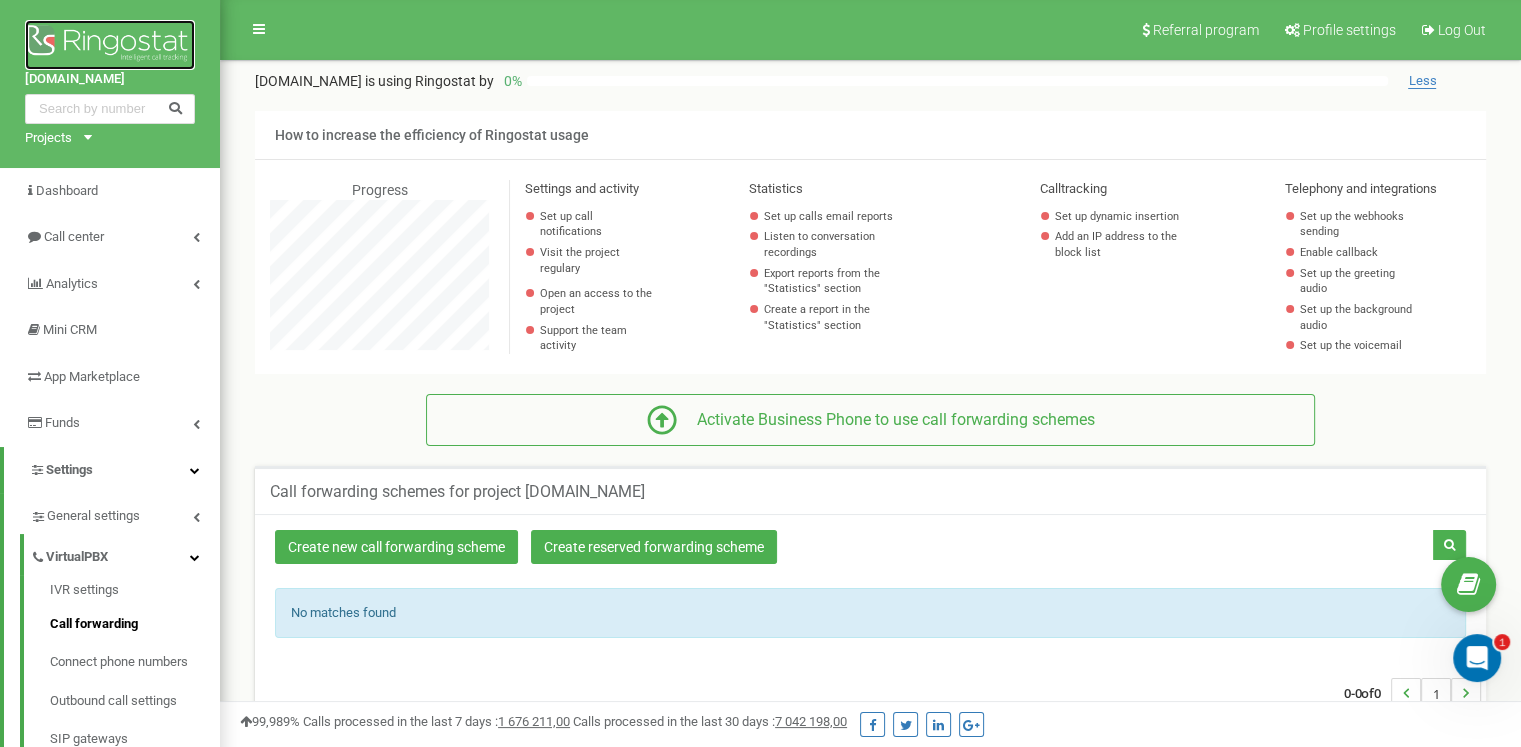 click at bounding box center (110, 45) 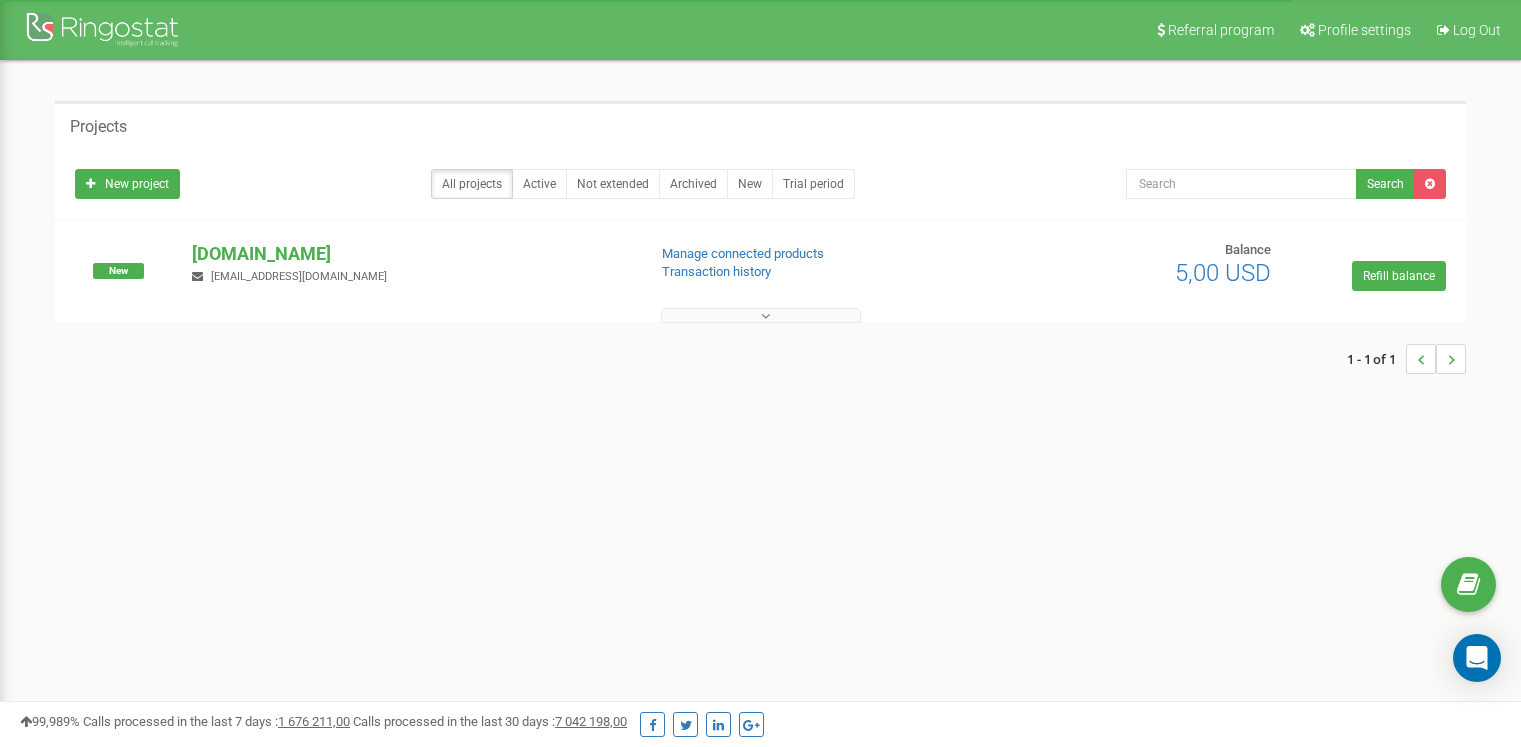 scroll, scrollTop: 0, scrollLeft: 0, axis: both 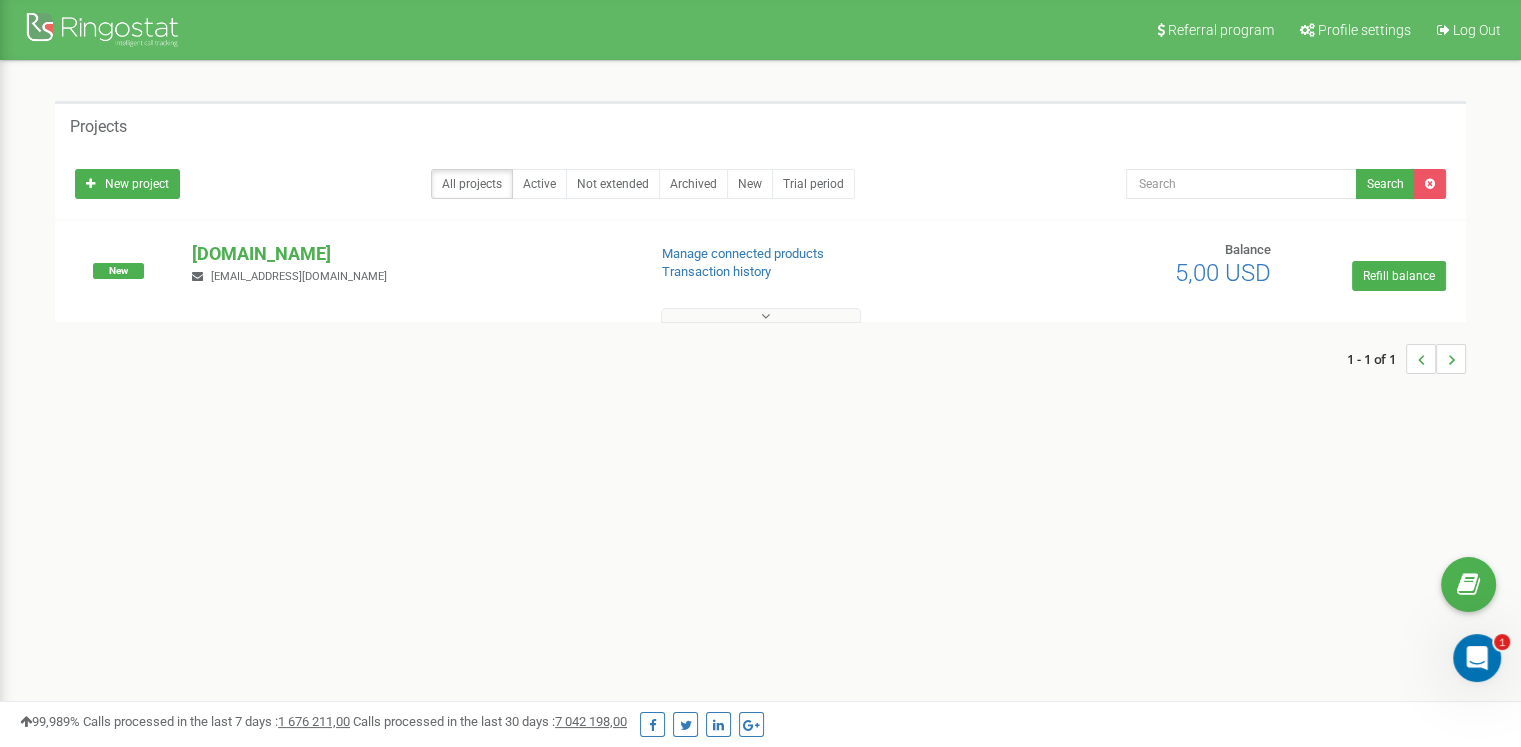 click at bounding box center [761, 315] 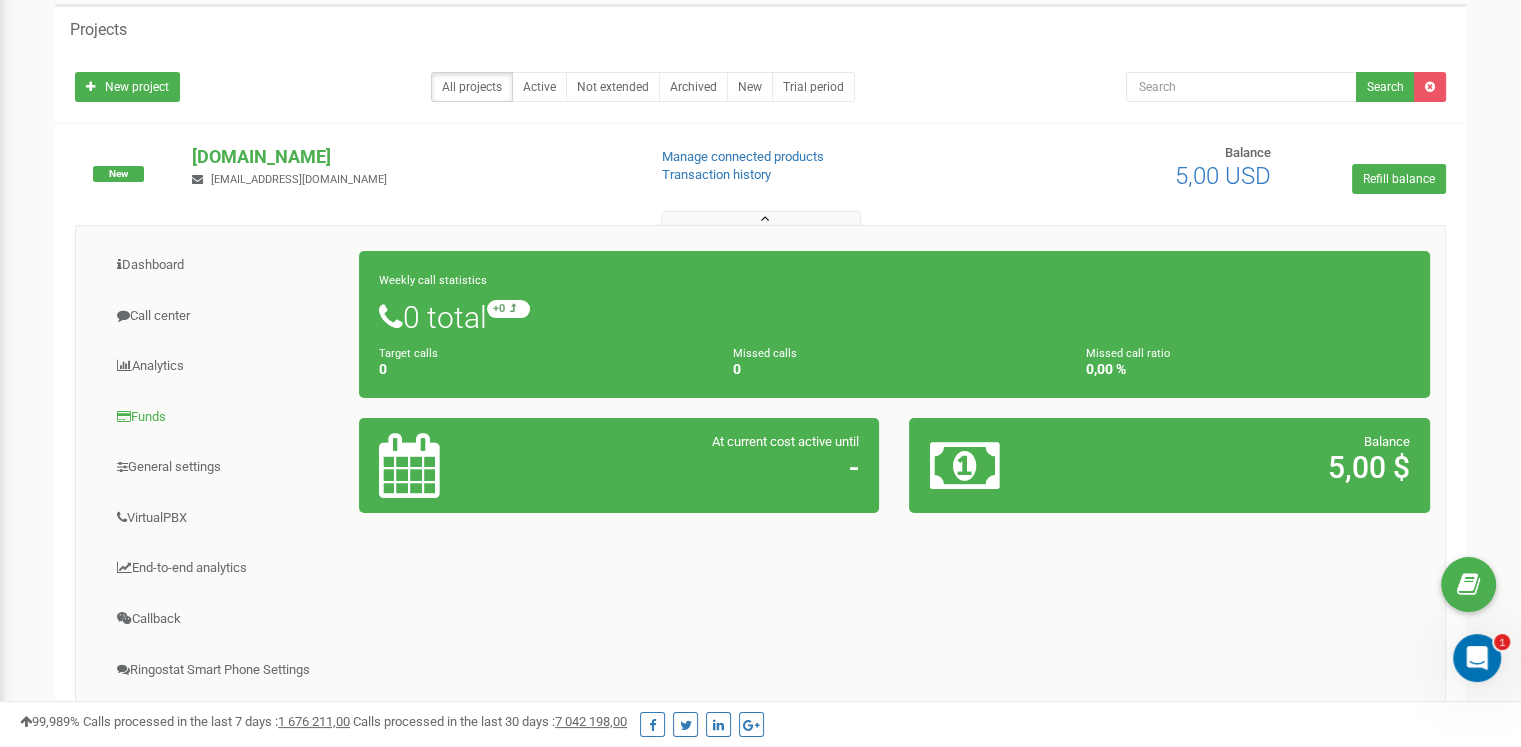 scroll, scrollTop: 96, scrollLeft: 0, axis: vertical 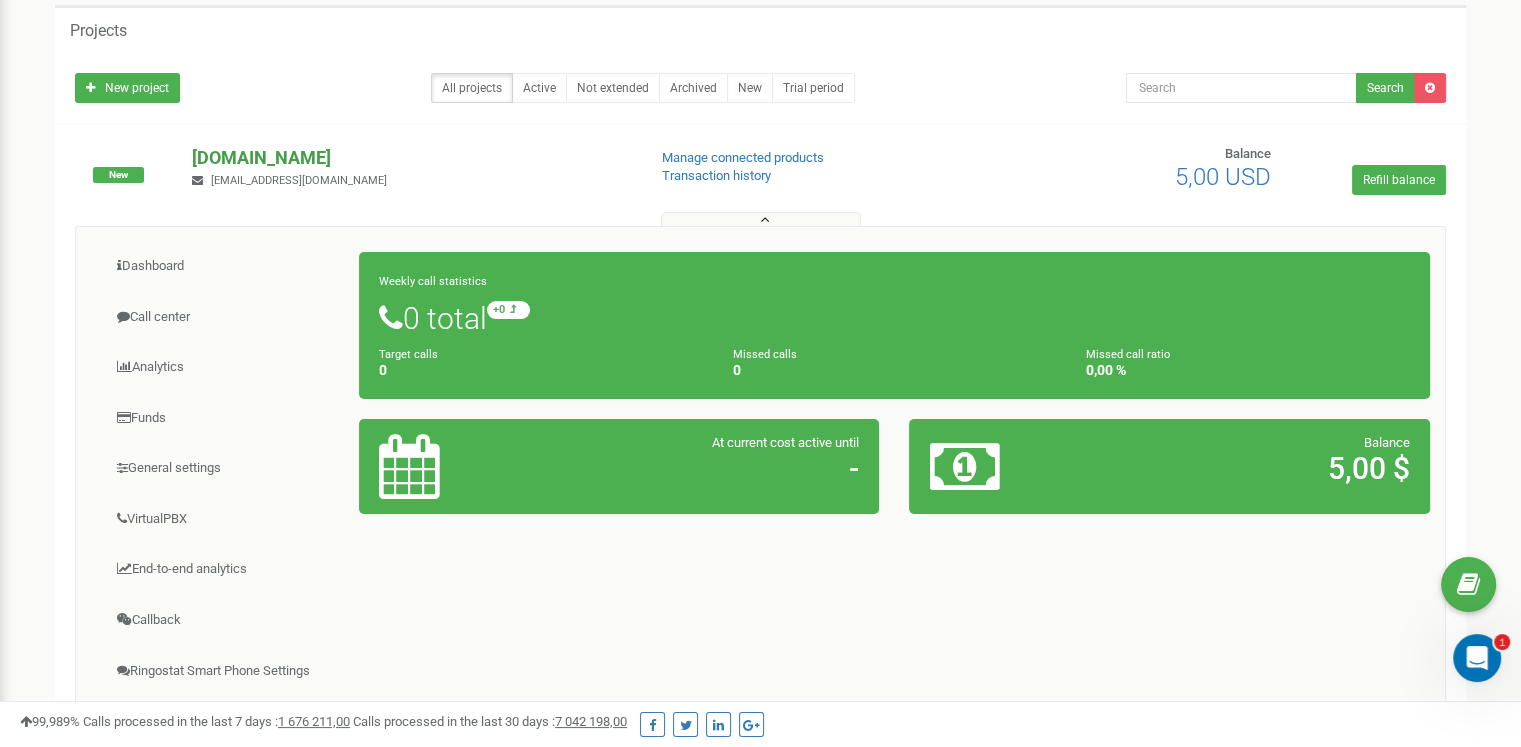 click on "[DOMAIN_NAME]" at bounding box center [410, 158] 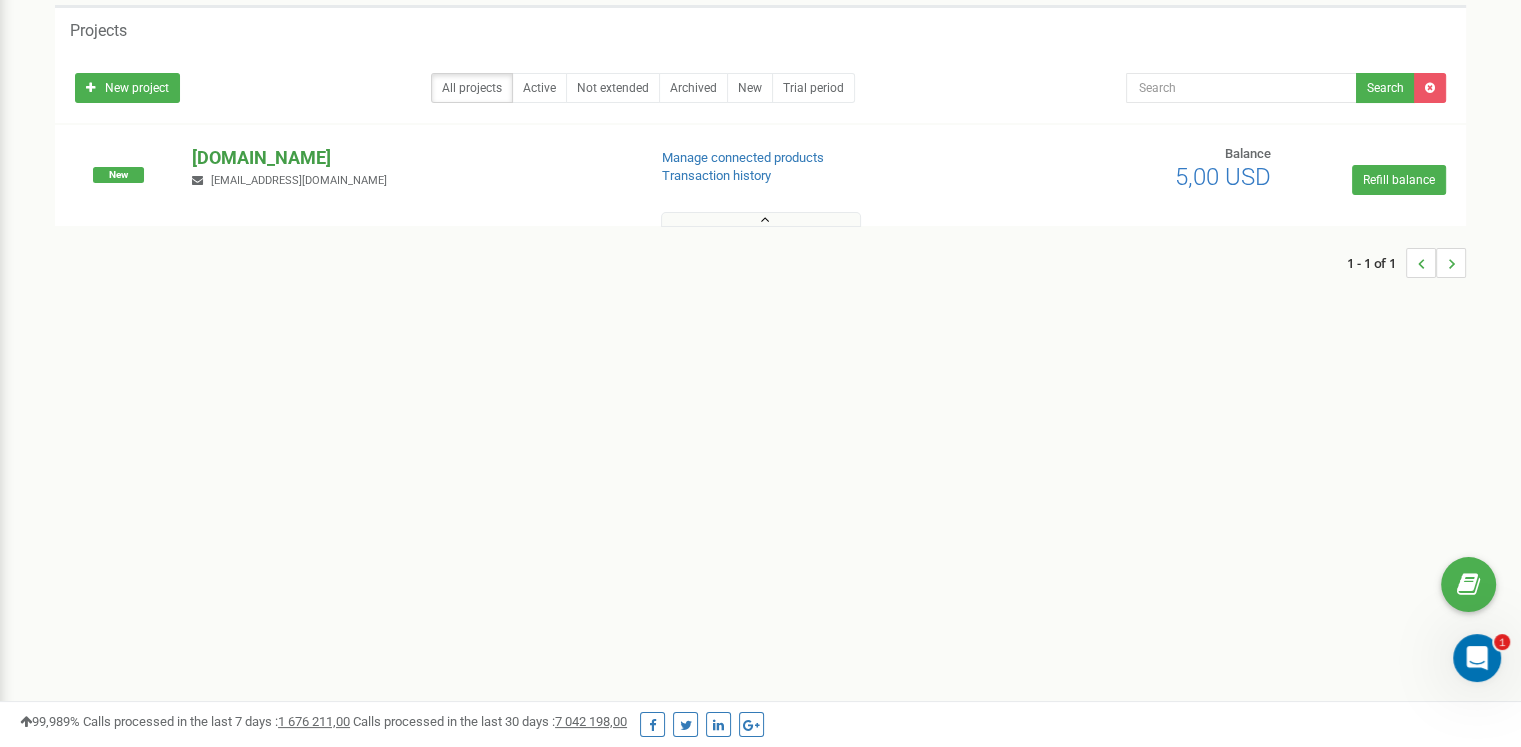 click on "[DOMAIN_NAME]" at bounding box center (410, 158) 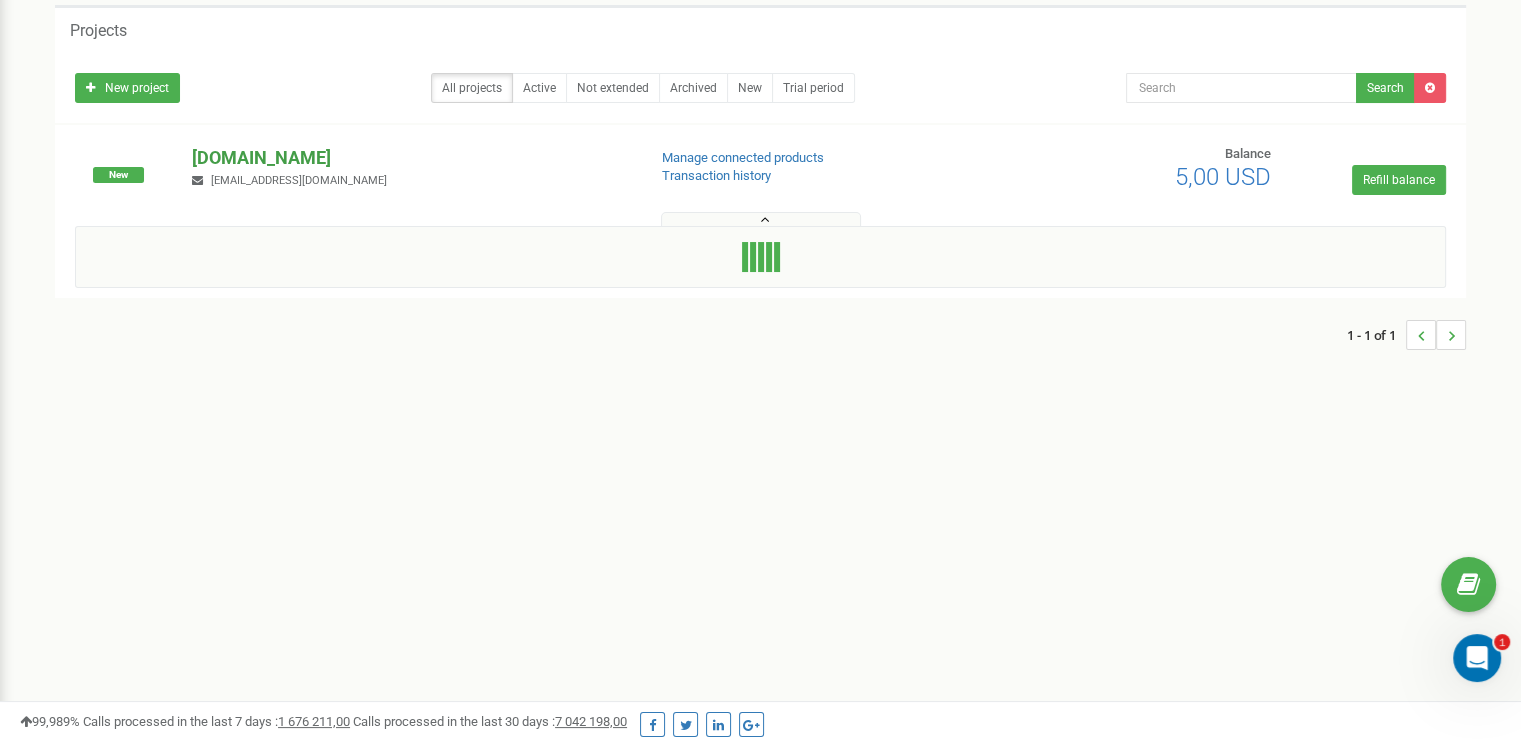 click on "[DOMAIN_NAME]" at bounding box center [410, 158] 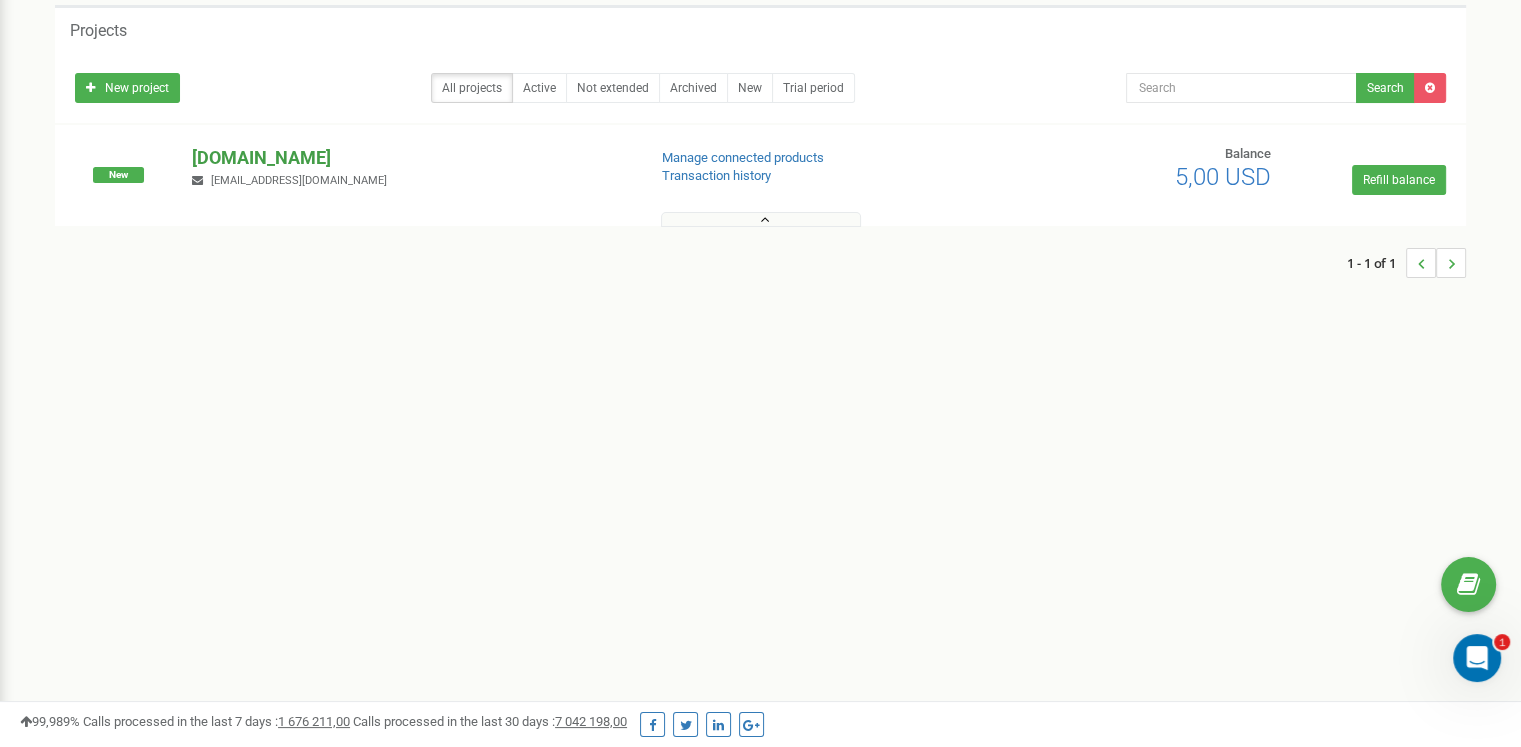 click on "[DOMAIN_NAME]" at bounding box center (410, 158) 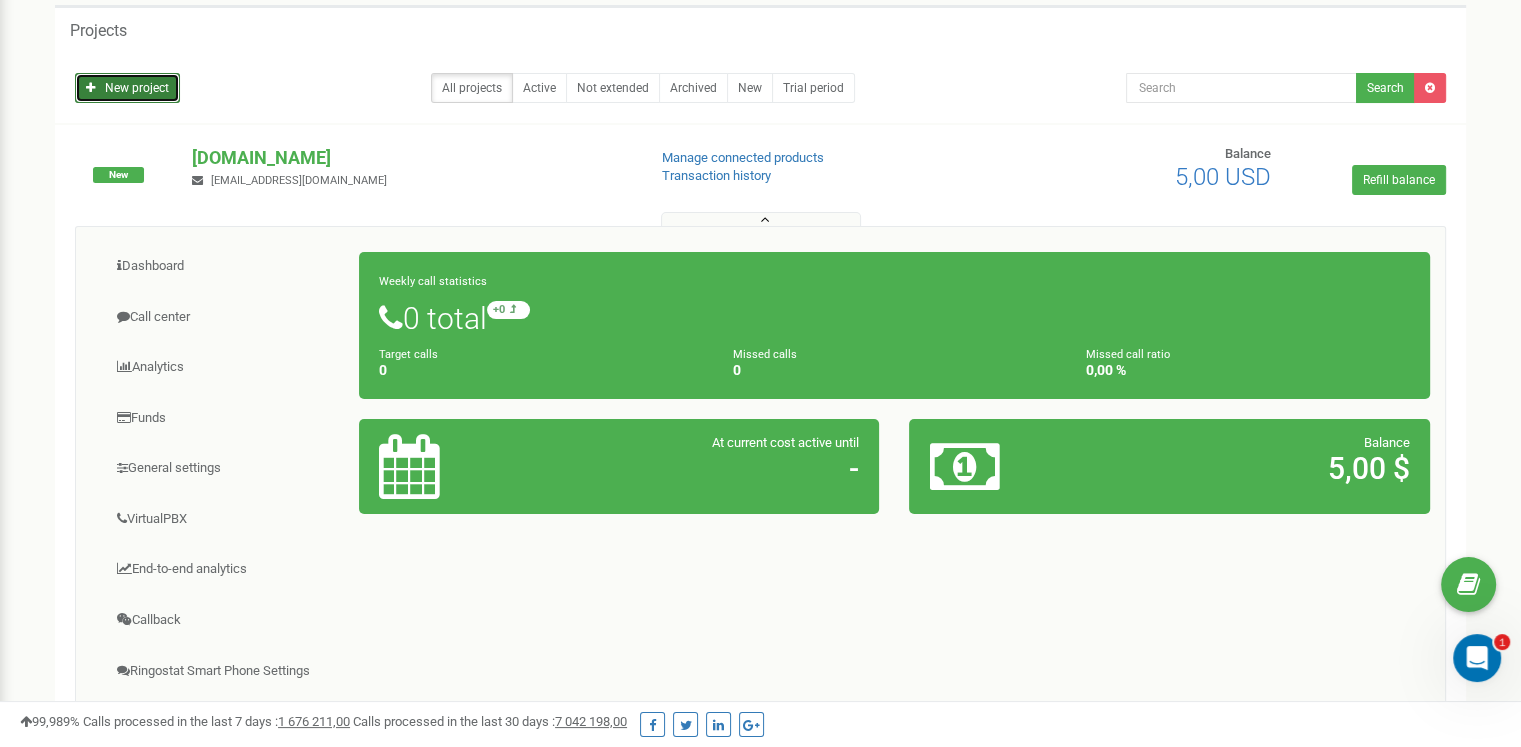 click on "New project" at bounding box center (127, 88) 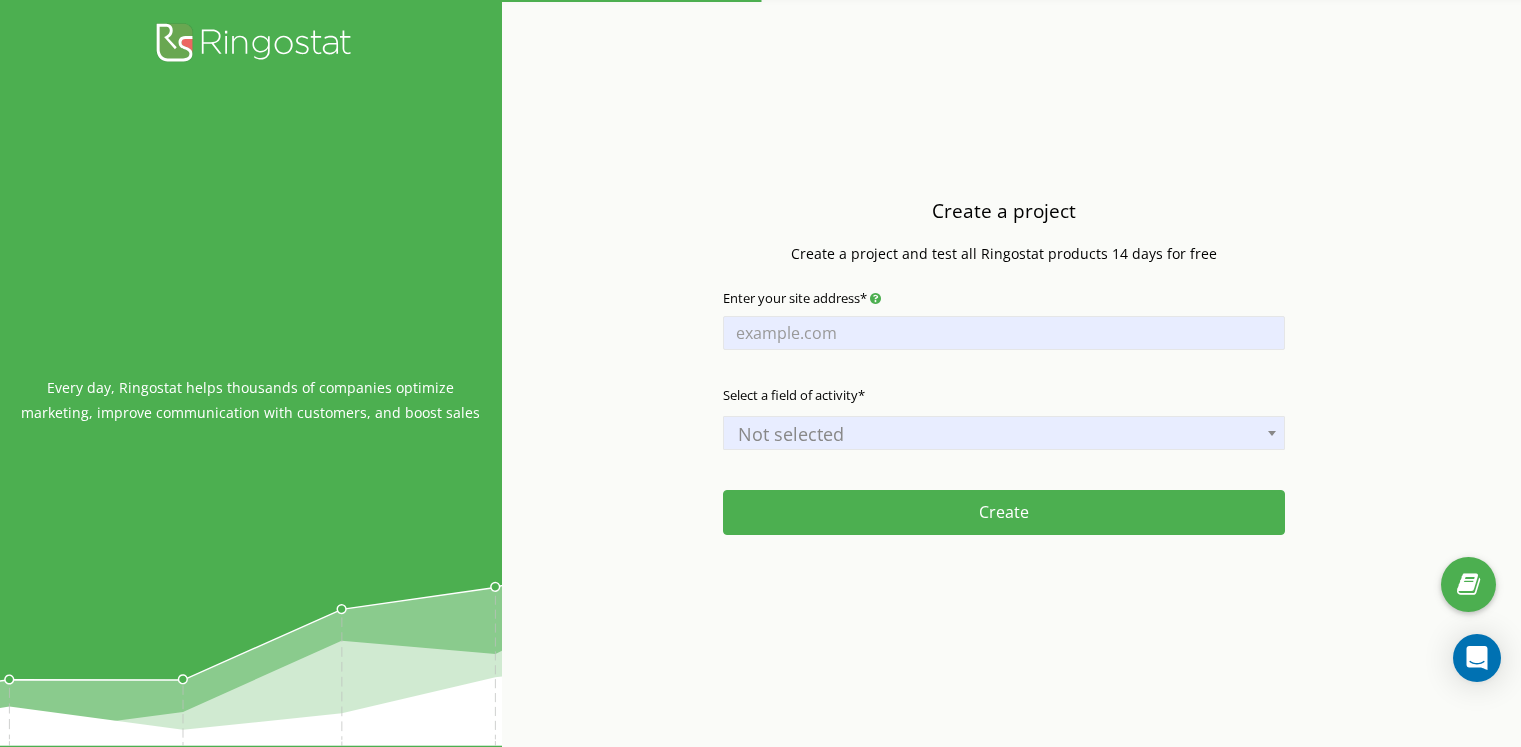 scroll, scrollTop: 0, scrollLeft: 0, axis: both 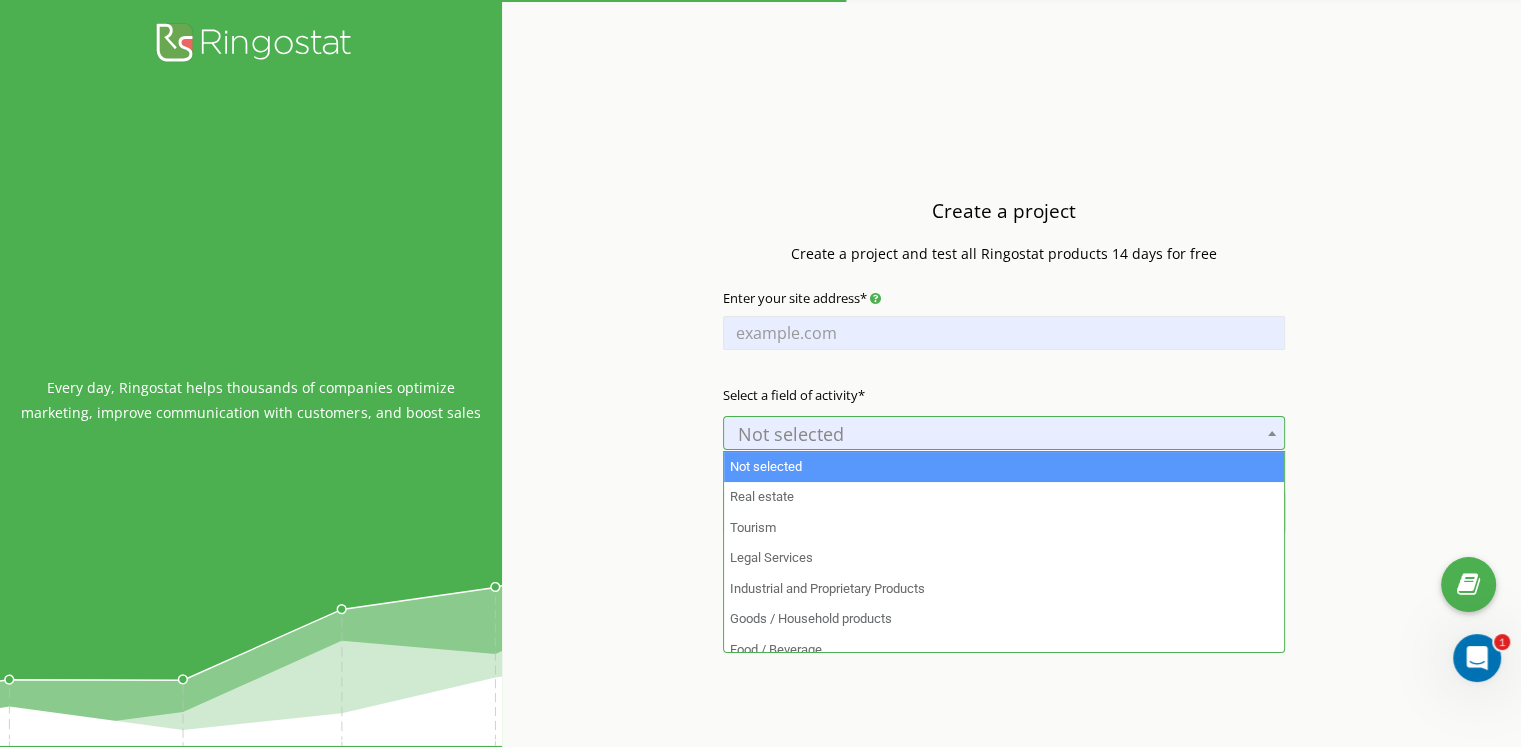 click on "Not selected" at bounding box center (1004, 434) 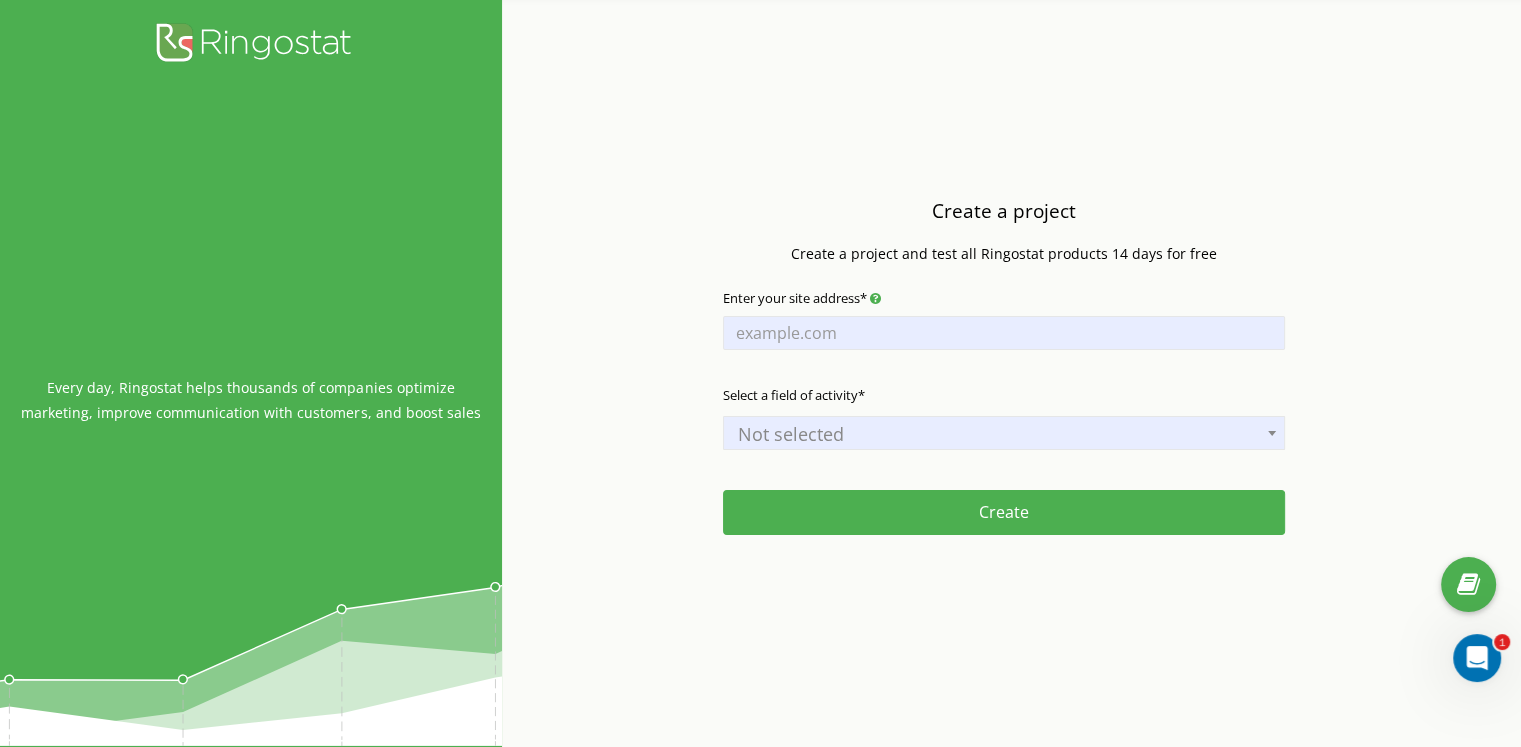 click on "Create a project
Create a project and test all Ringostat products 14 days for free
Enter your site address*
Select a field of activity*
Not selected
Real estate
Tourism
Legal Services
Industrial and Proprietary Products
Goods / Household products
Food / Beverage
Clothes and accessories Leisure and recreation Sport Medicine" at bounding box center [1004, 373] 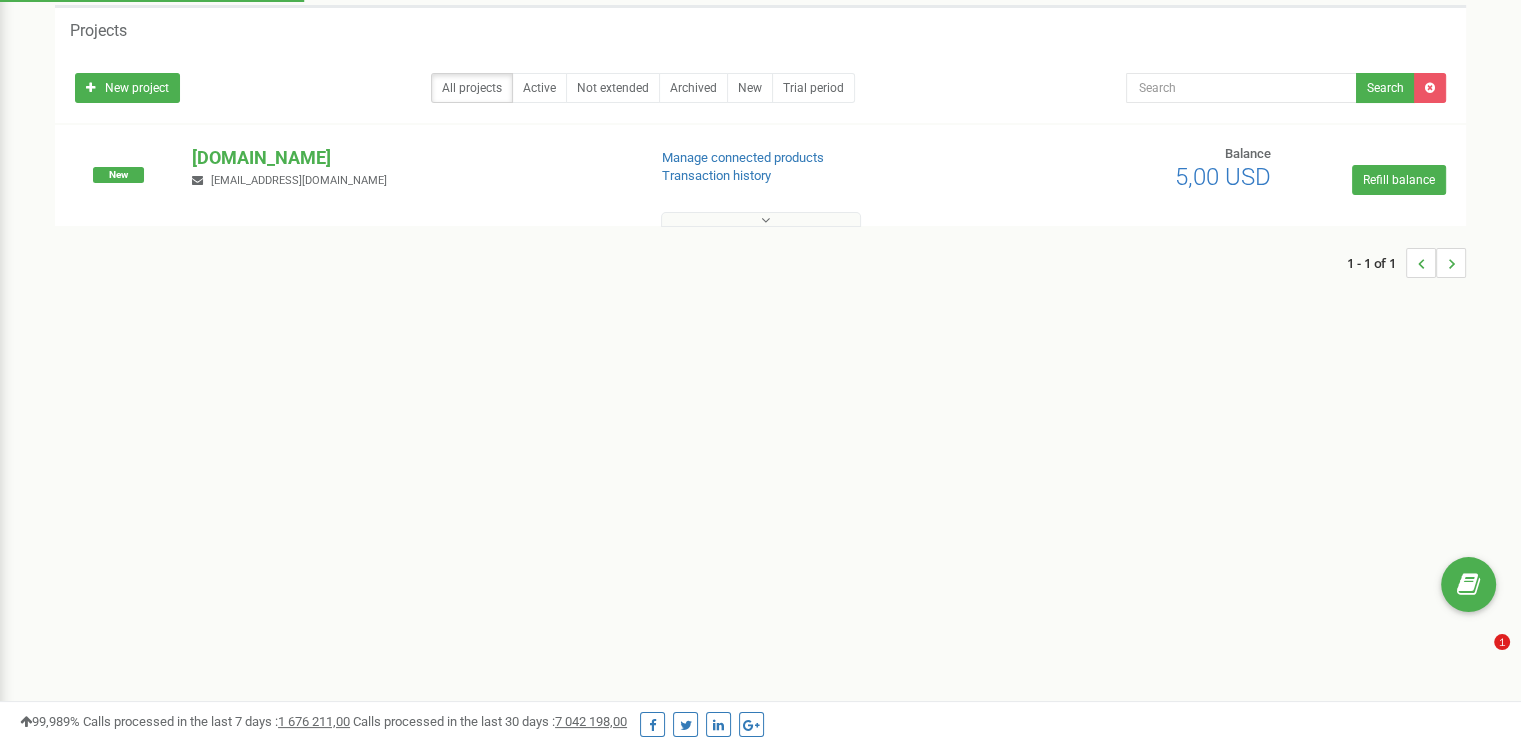 scroll, scrollTop: 96, scrollLeft: 0, axis: vertical 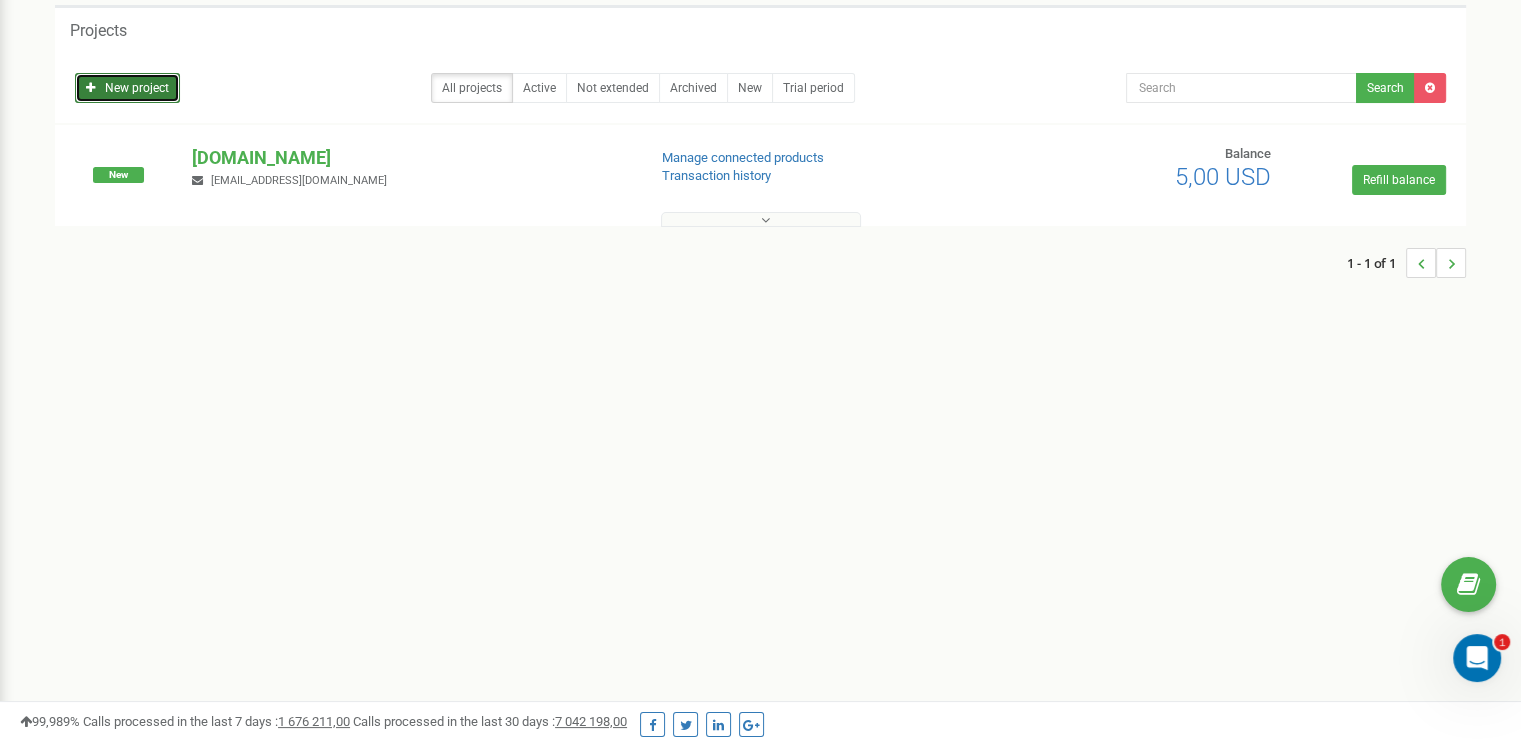 click on "New project" at bounding box center (127, 88) 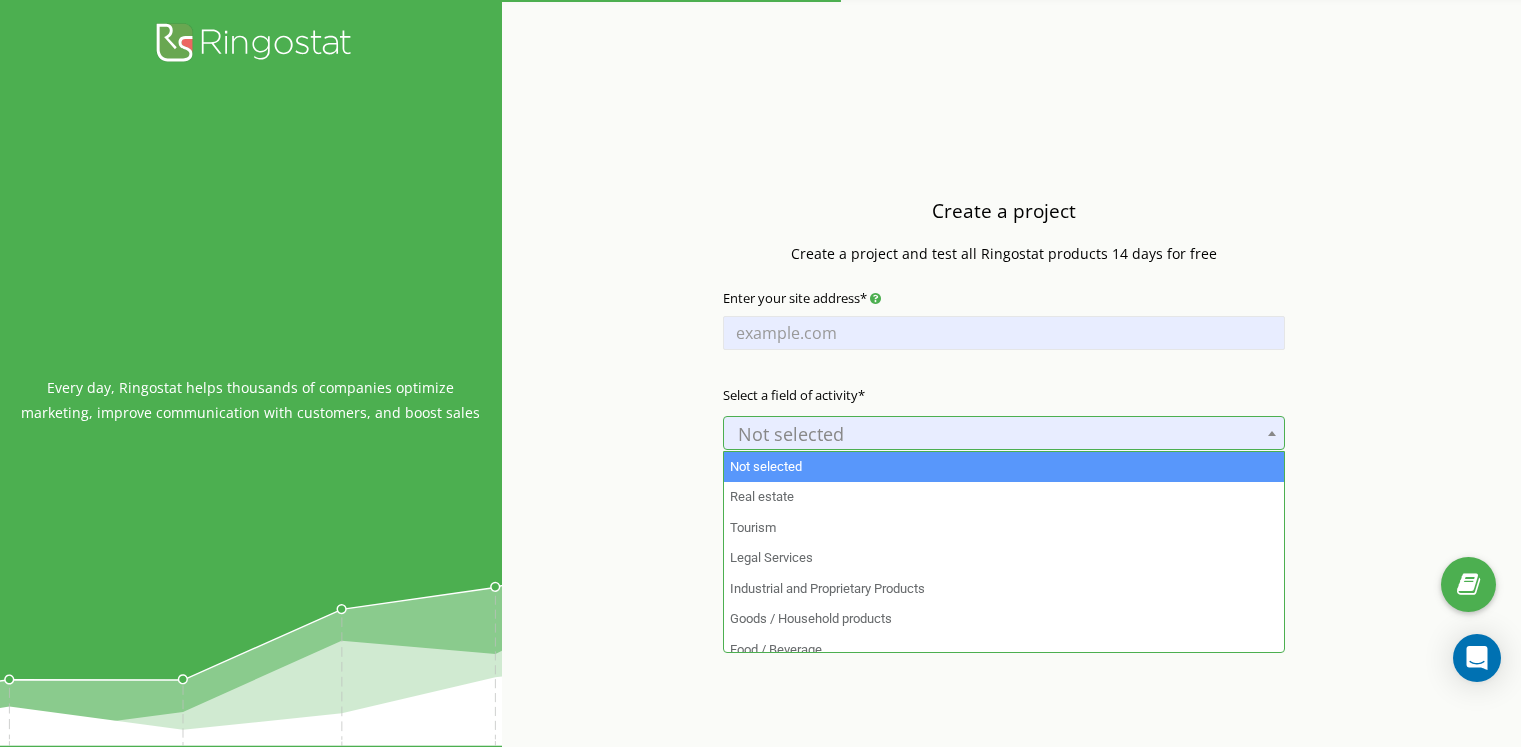 scroll, scrollTop: 0, scrollLeft: 0, axis: both 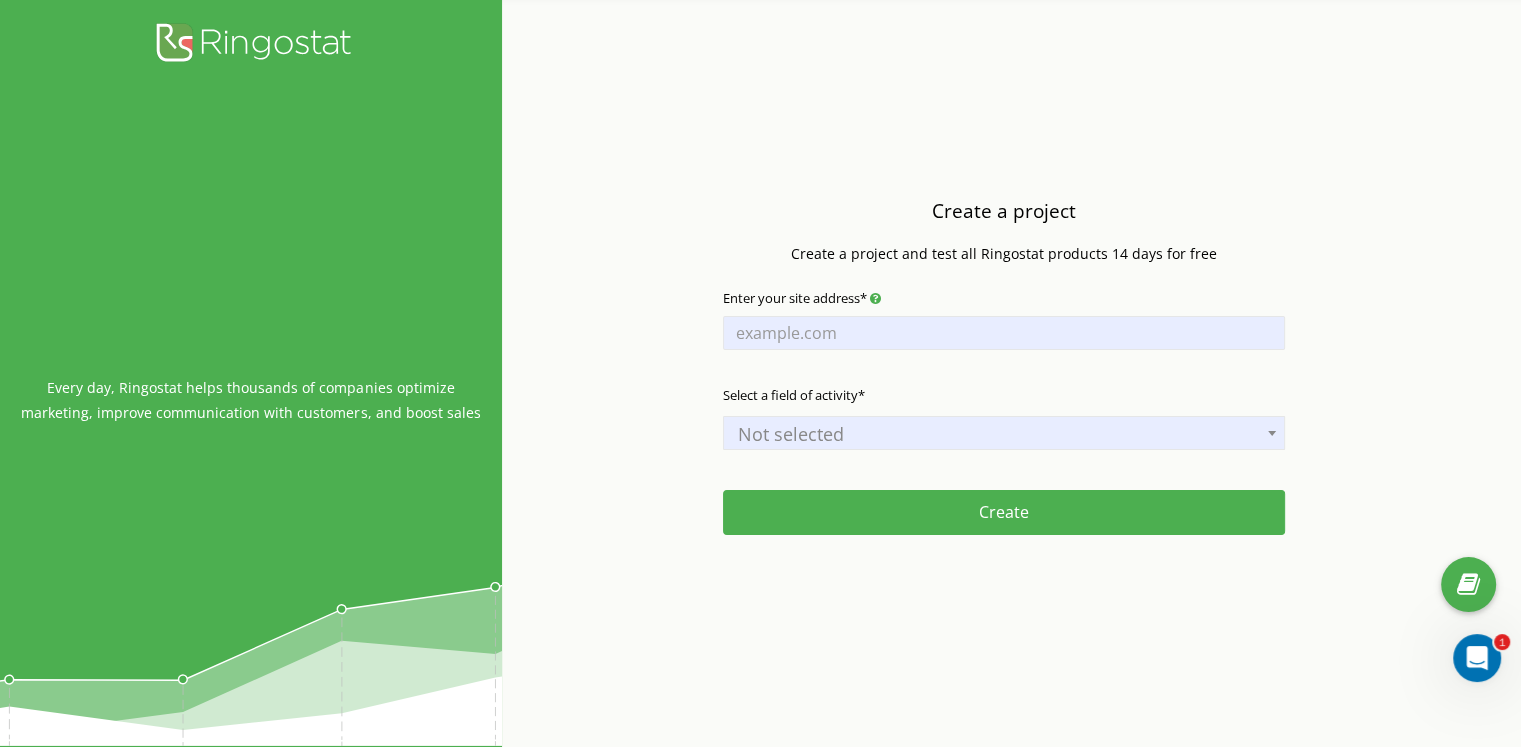 click on "Every day, Ringostat helps thousands of companies optimize marketing, improve communication with customers, and boost sales" at bounding box center (251, 373) 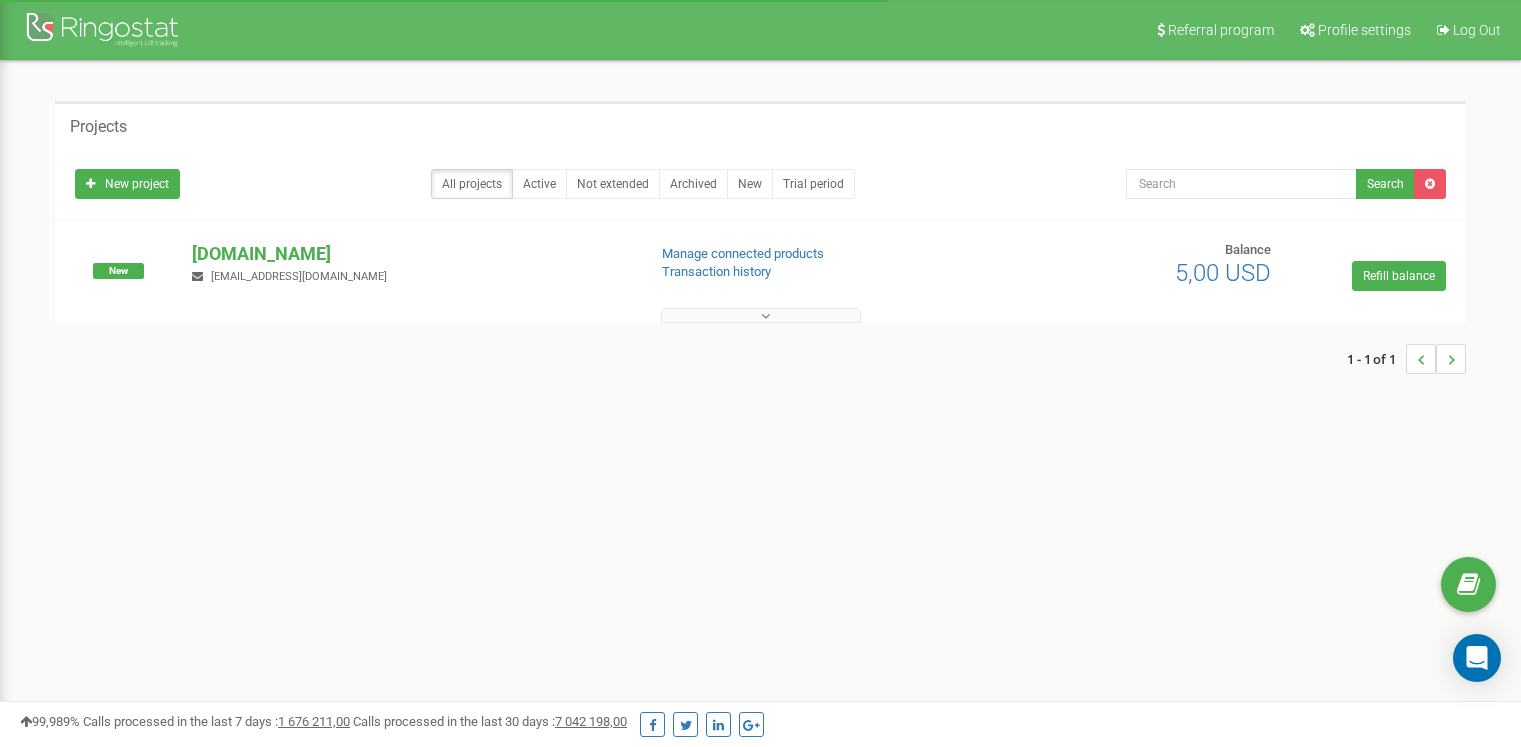 click on "[DOMAIN_NAME]" at bounding box center [410, 254] 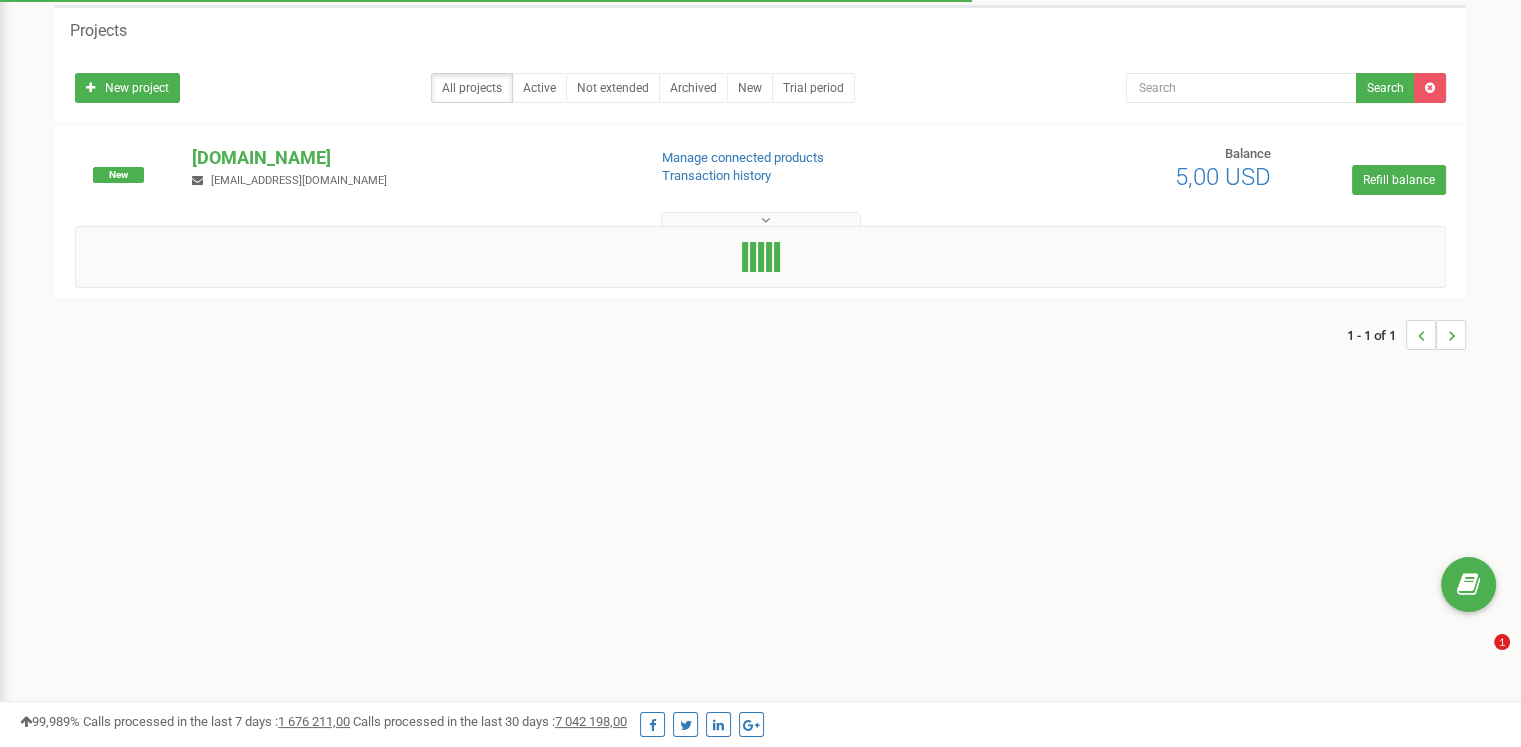 scroll, scrollTop: 96, scrollLeft: 0, axis: vertical 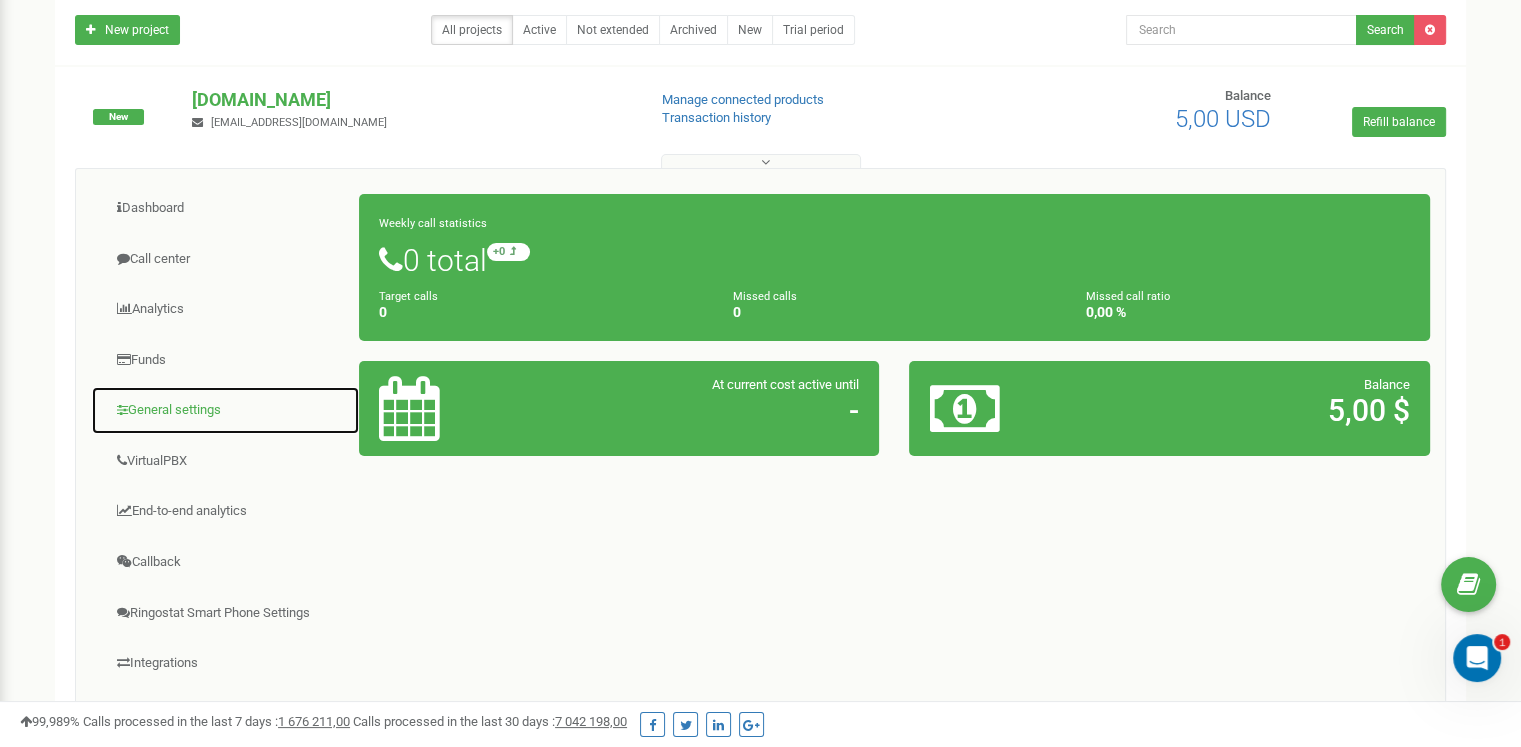 click on "General settings" at bounding box center [225, 410] 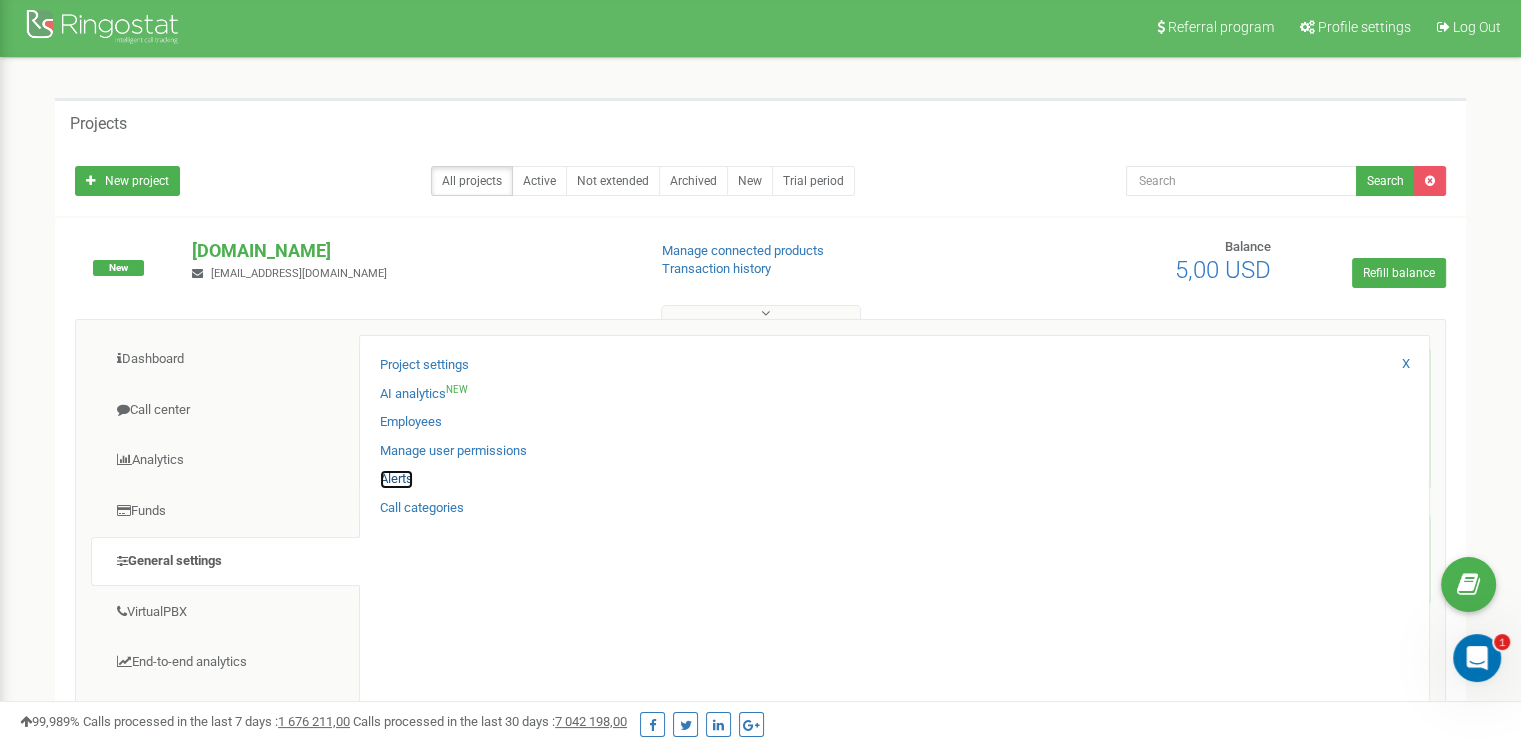 scroll, scrollTop: 0, scrollLeft: 0, axis: both 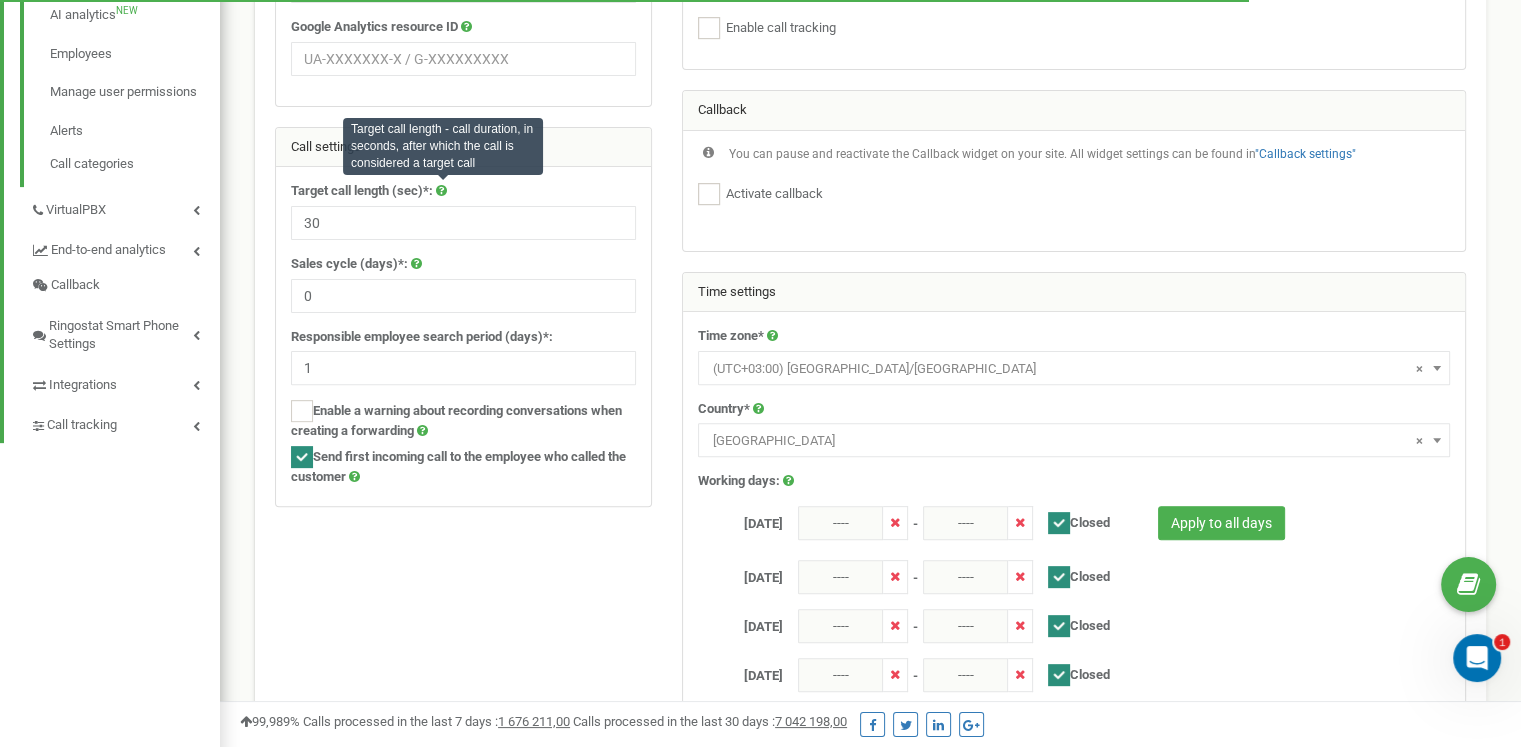 click on "Target call length - call duration, in seconds, after which the call is considered a target call" at bounding box center (443, 146) 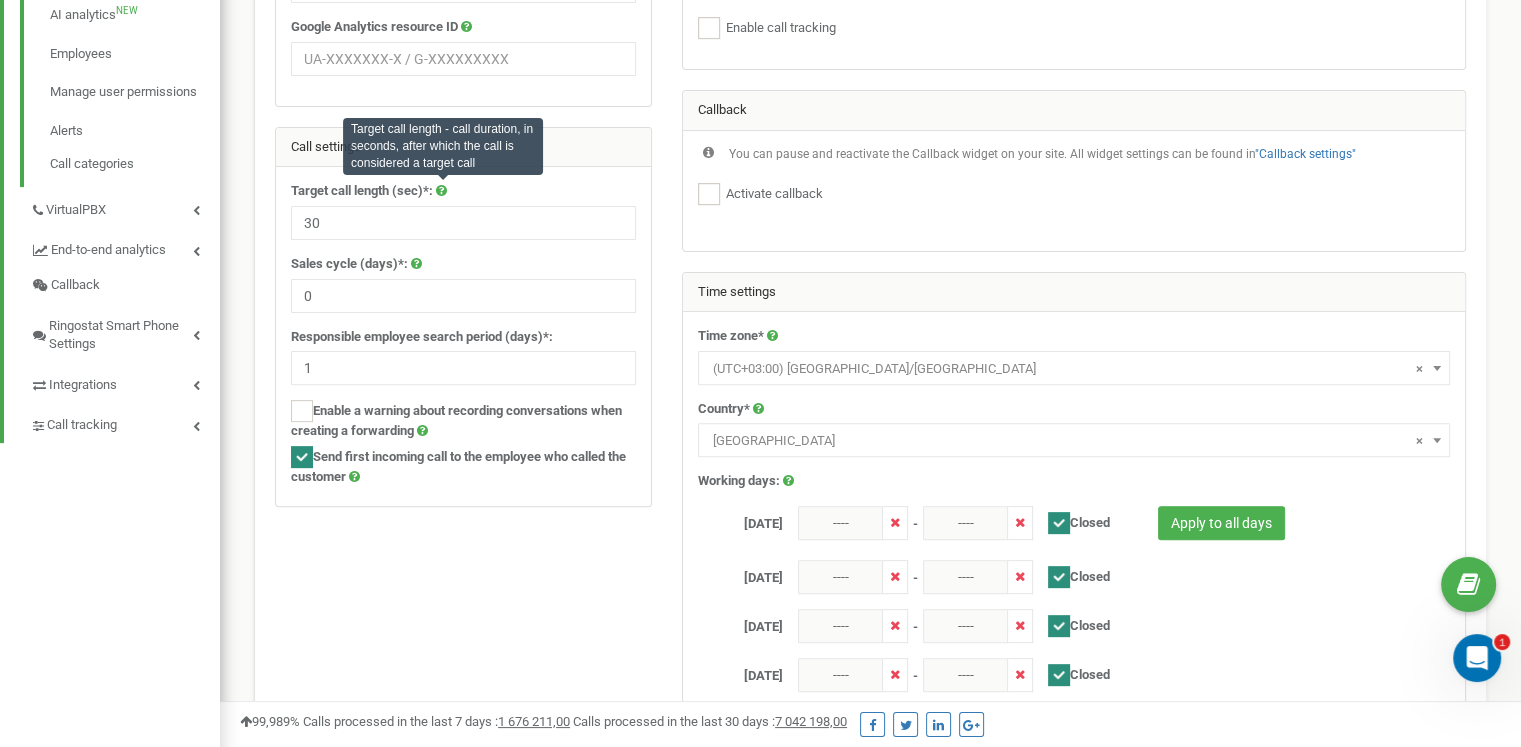 click on "Target call length - call duration, in seconds, after which the call is considered a target call" at bounding box center [443, 146] 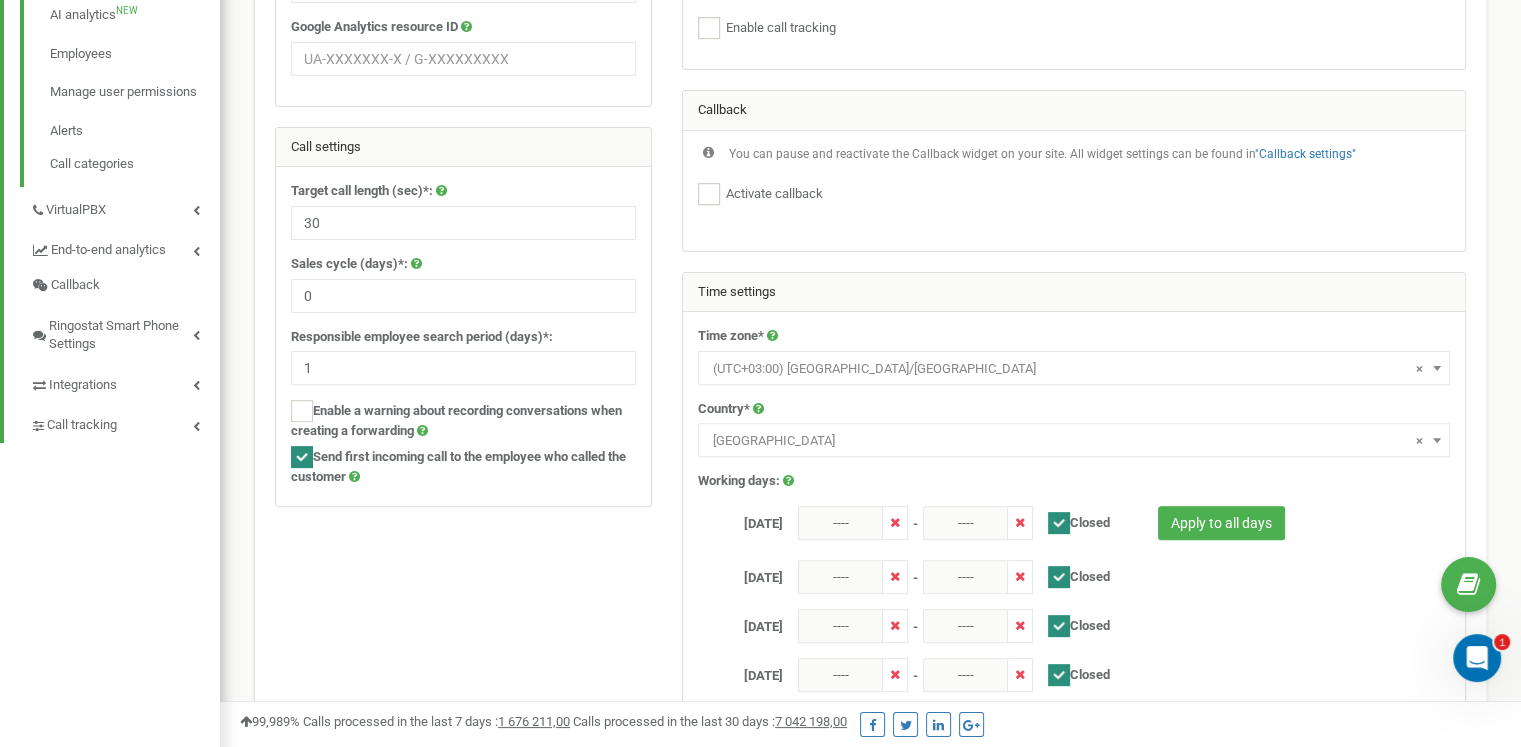 click on "Call settings" at bounding box center [463, 148] 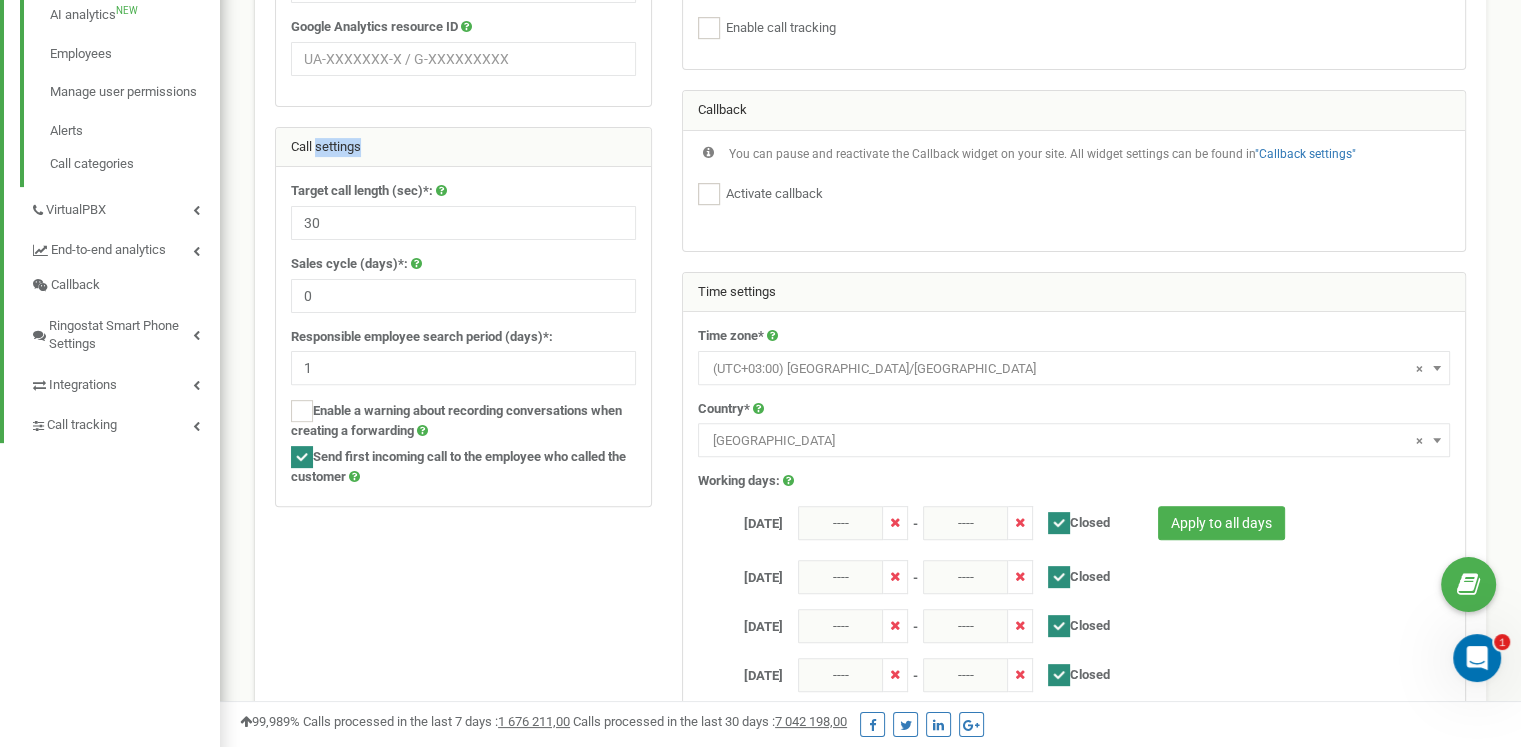 click on "Call settings" at bounding box center [463, 148] 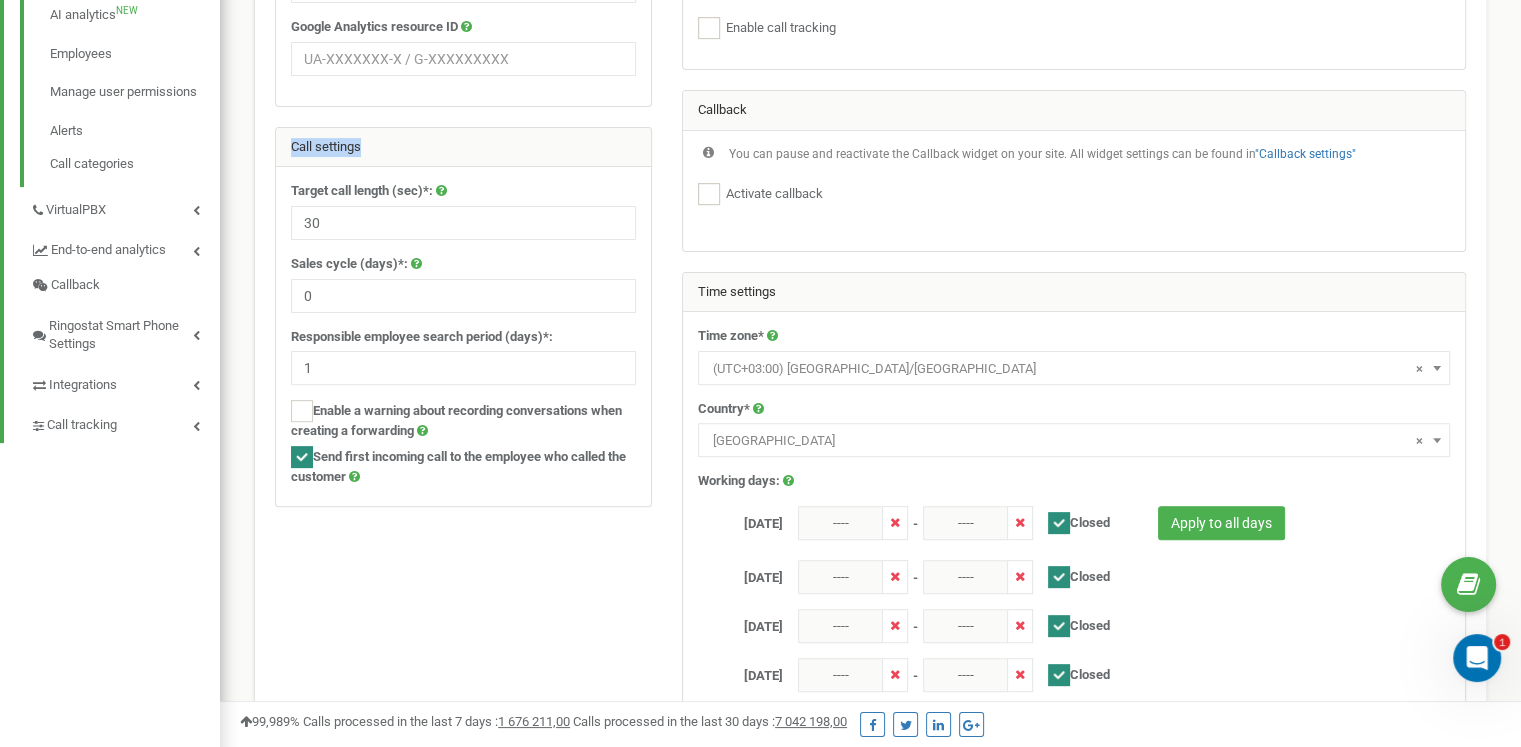 click on "Call settings" at bounding box center [463, 148] 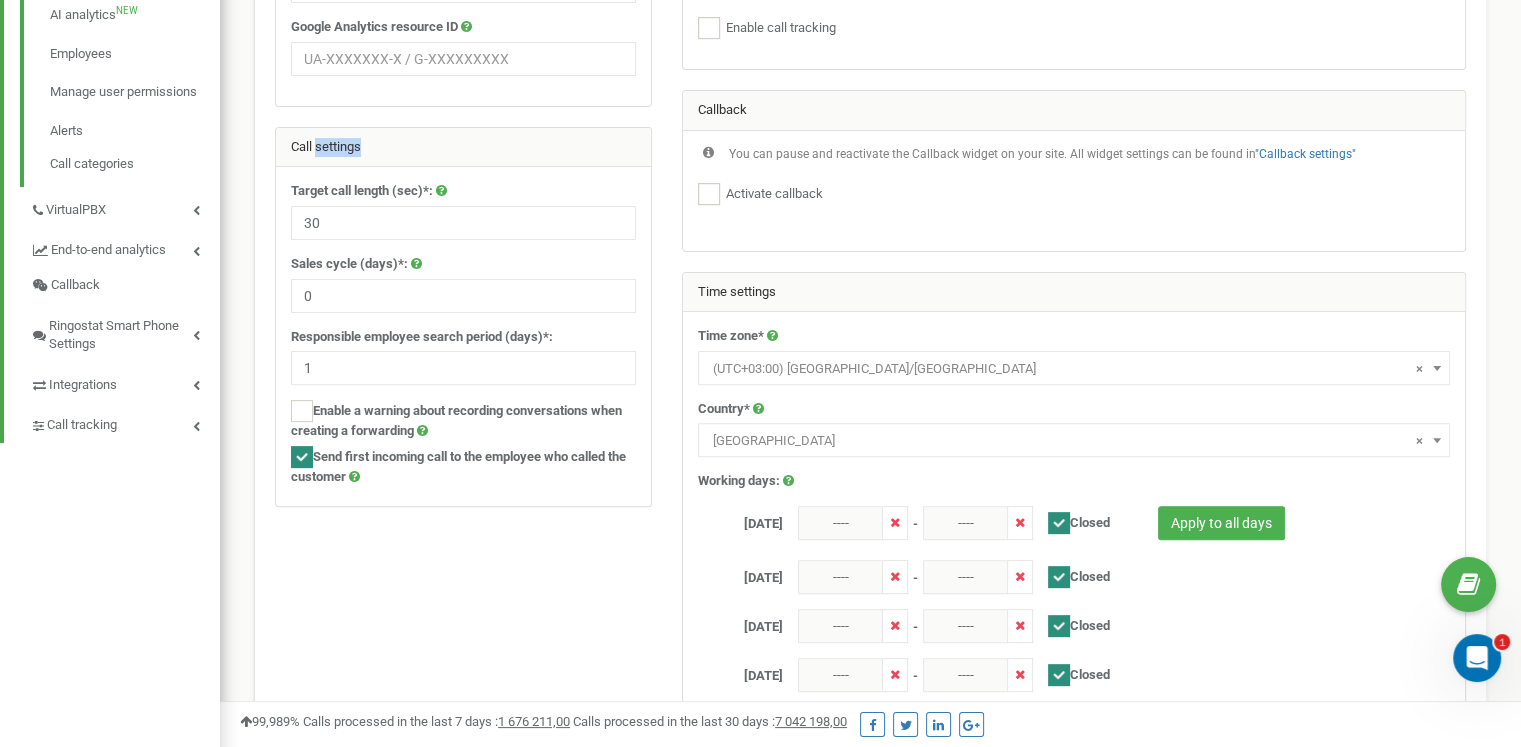 click on "Call settings" at bounding box center [463, 148] 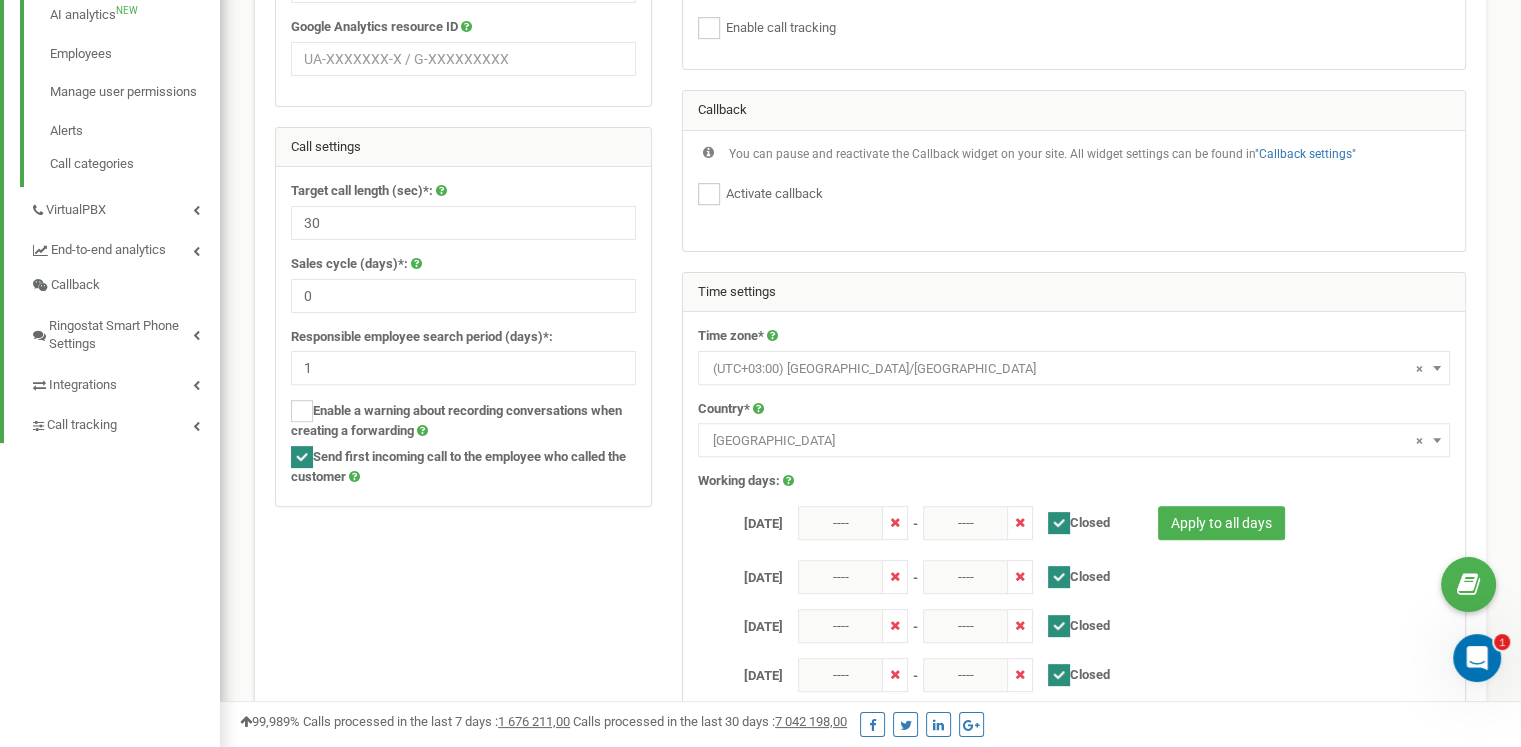 click on "You can pause and reactivate the Callback widget on your site. All widget settings can be found in     "Callback settings"" at bounding box center (1042, 164) 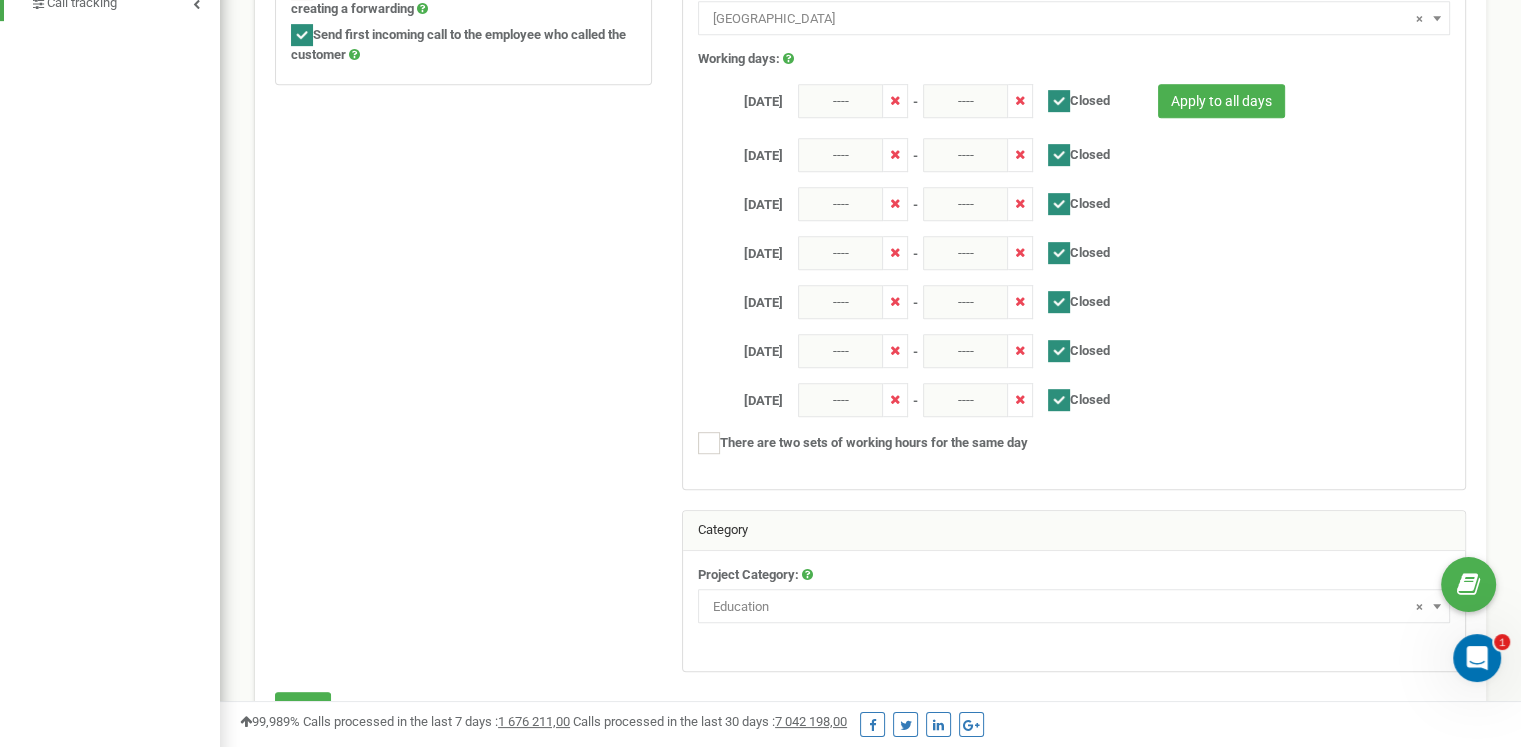 scroll, scrollTop: 1054, scrollLeft: 0, axis: vertical 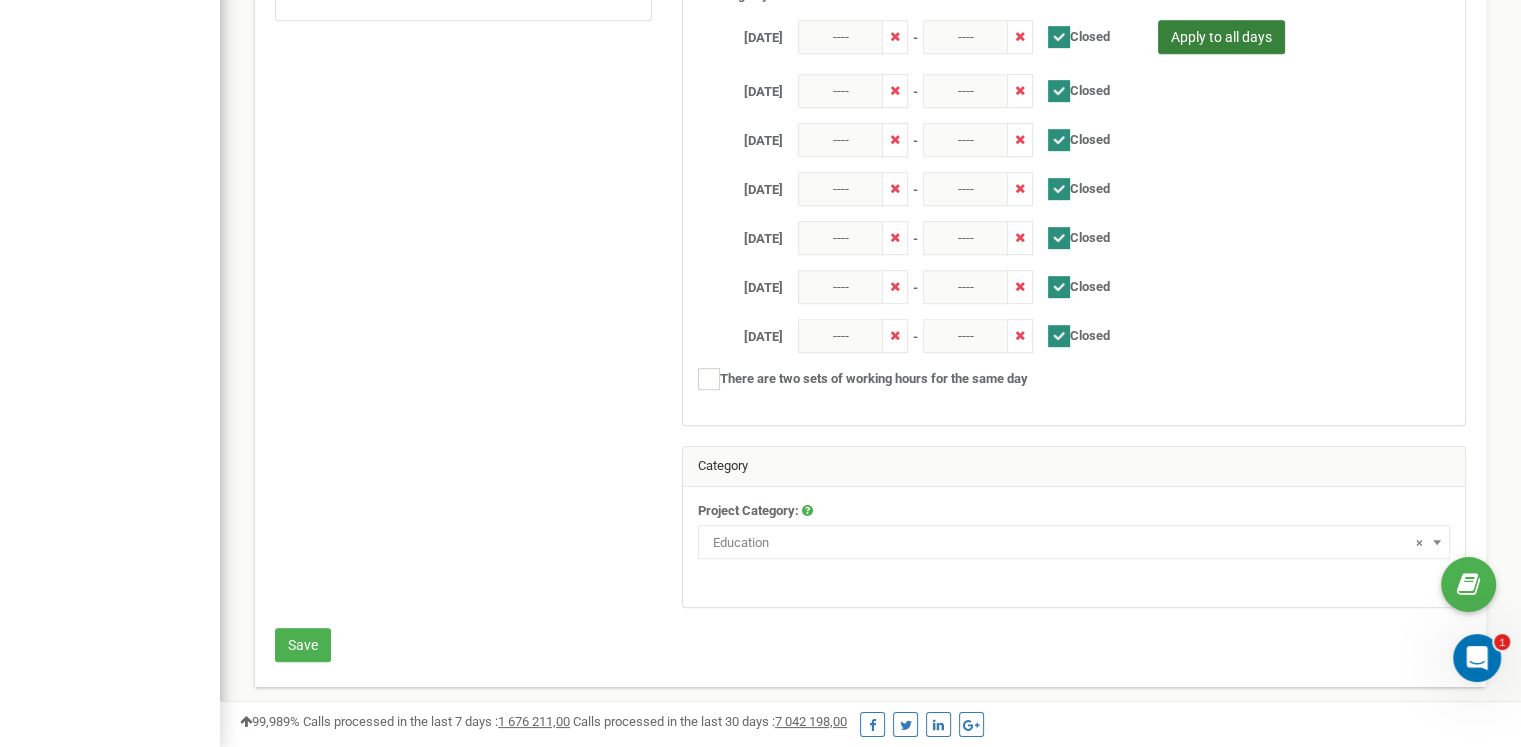 click on "Apply to all days" at bounding box center (1221, 37) 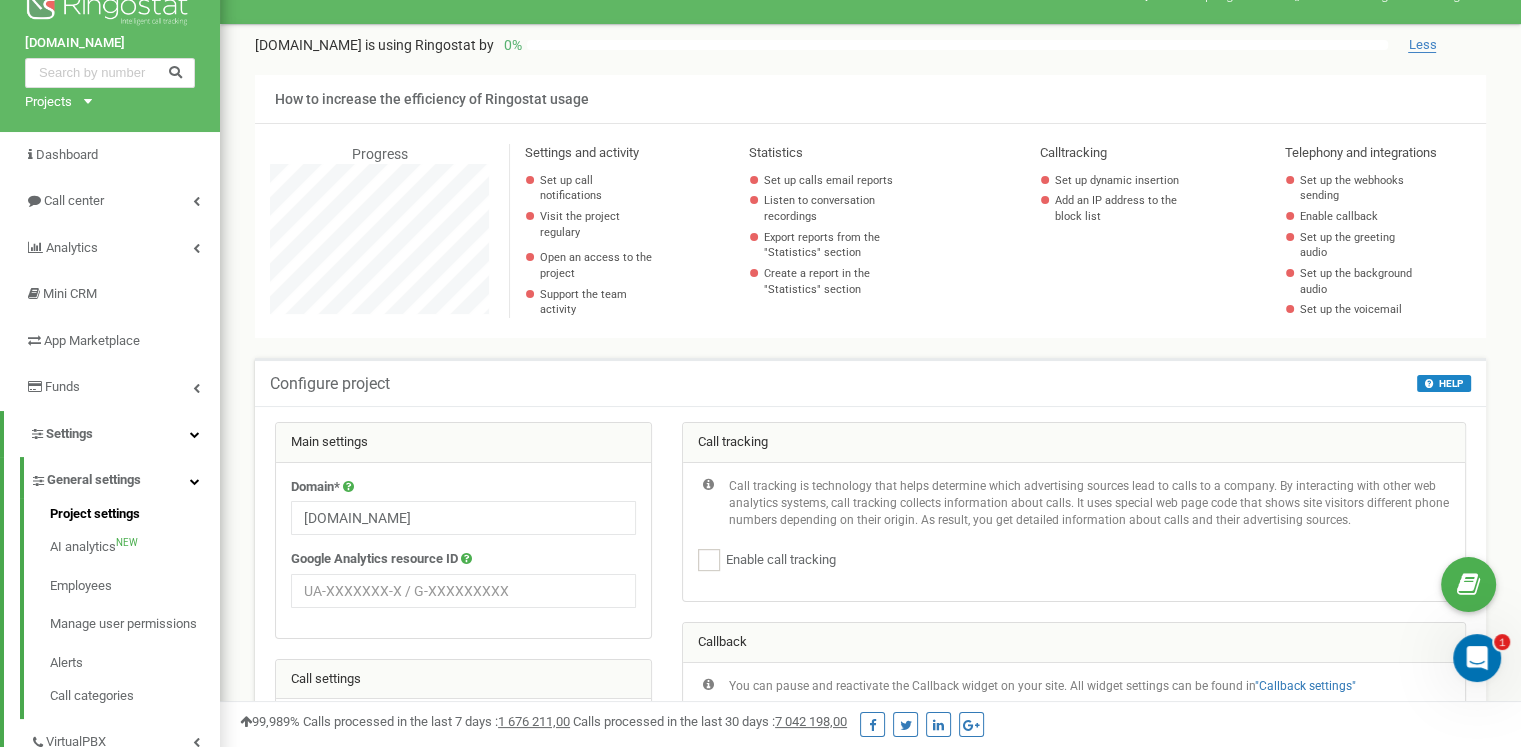 scroll, scrollTop: 16, scrollLeft: 0, axis: vertical 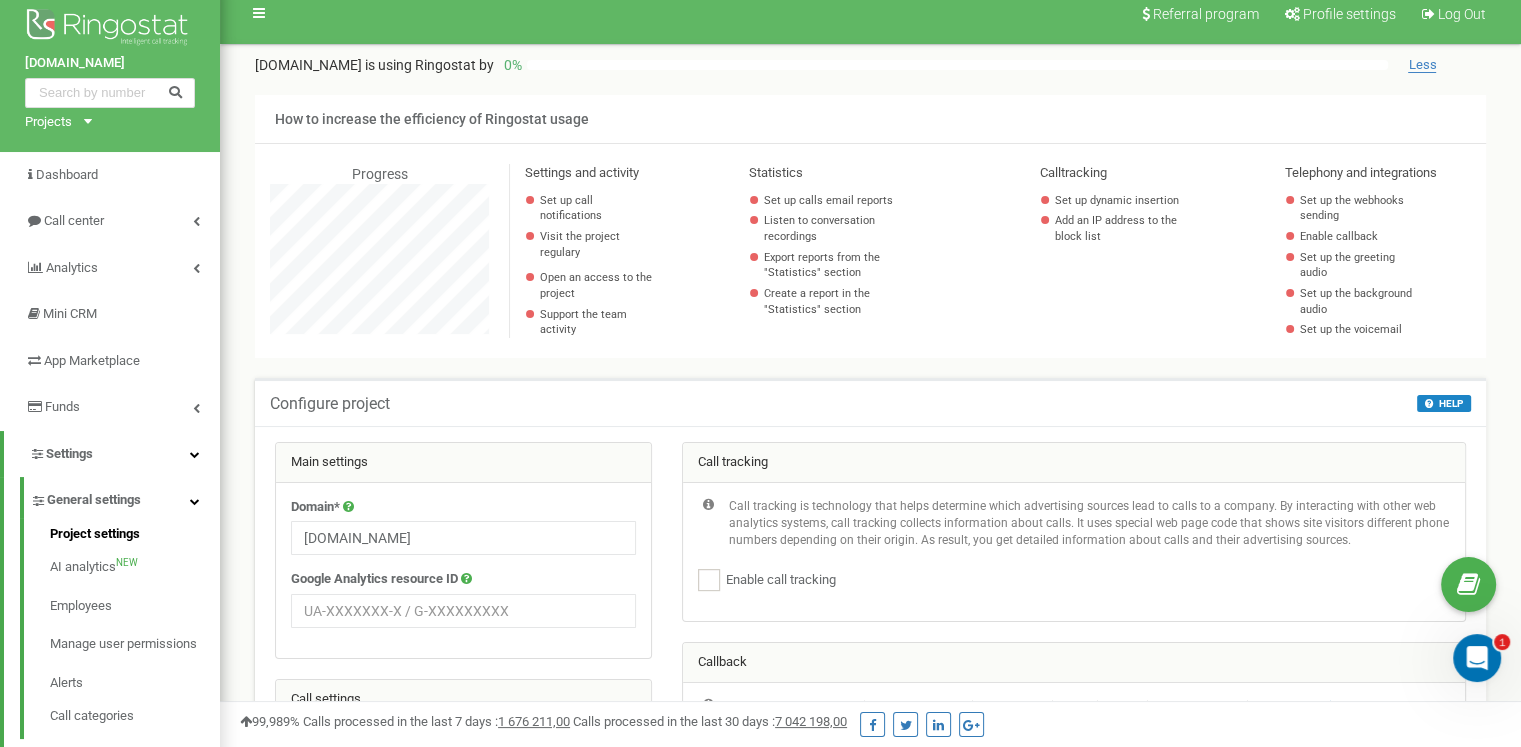 type 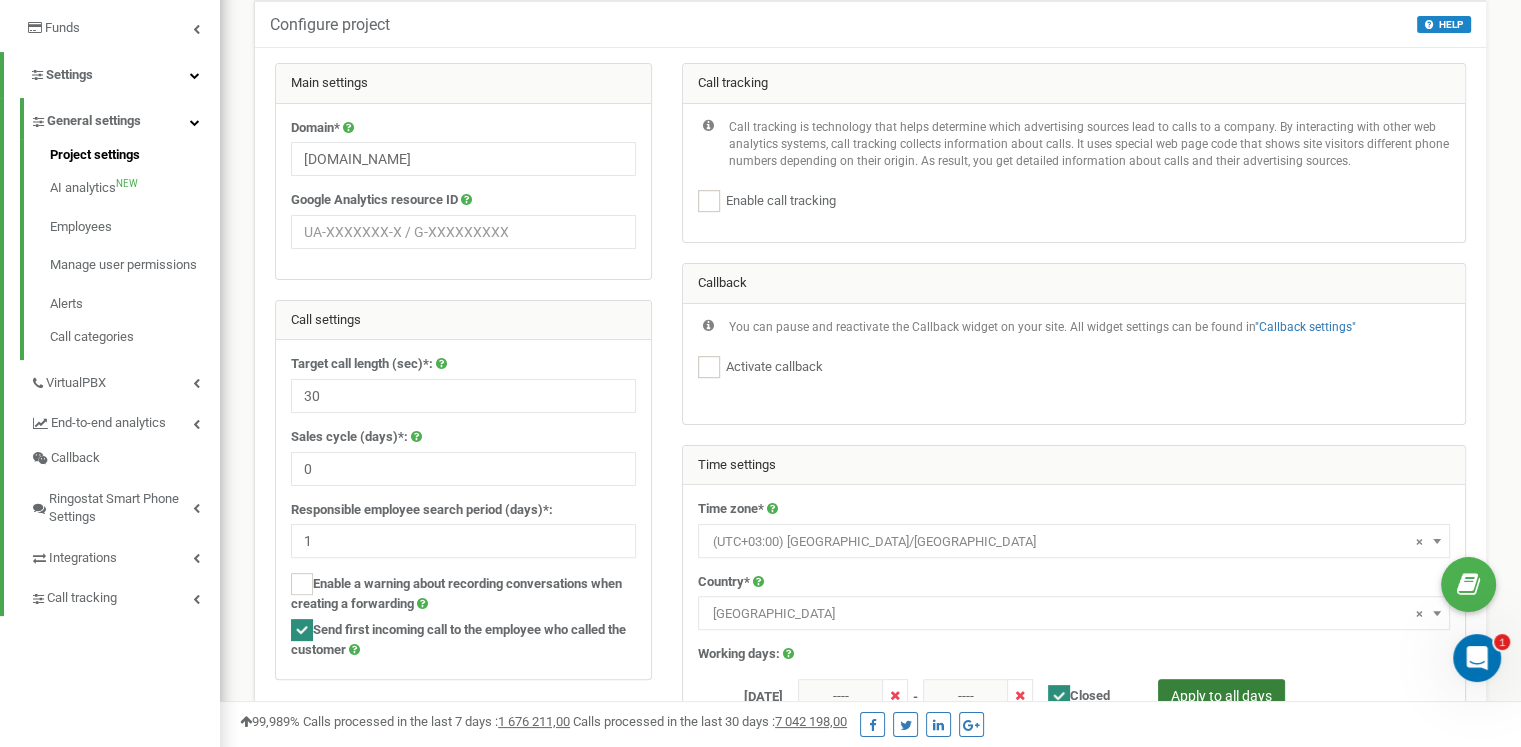 scroll, scrollTop: 420, scrollLeft: 0, axis: vertical 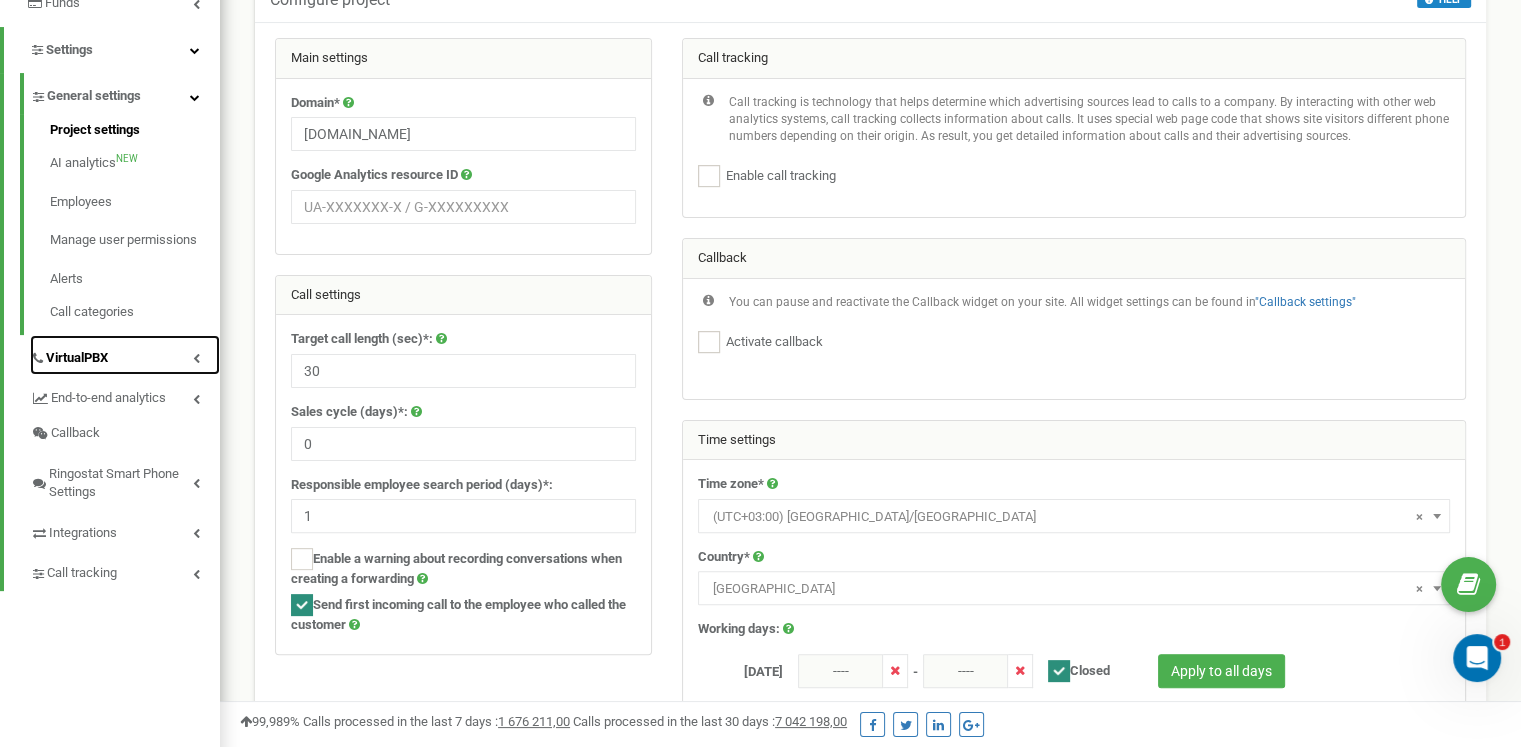 click on "VirtualPBX" at bounding box center [125, 355] 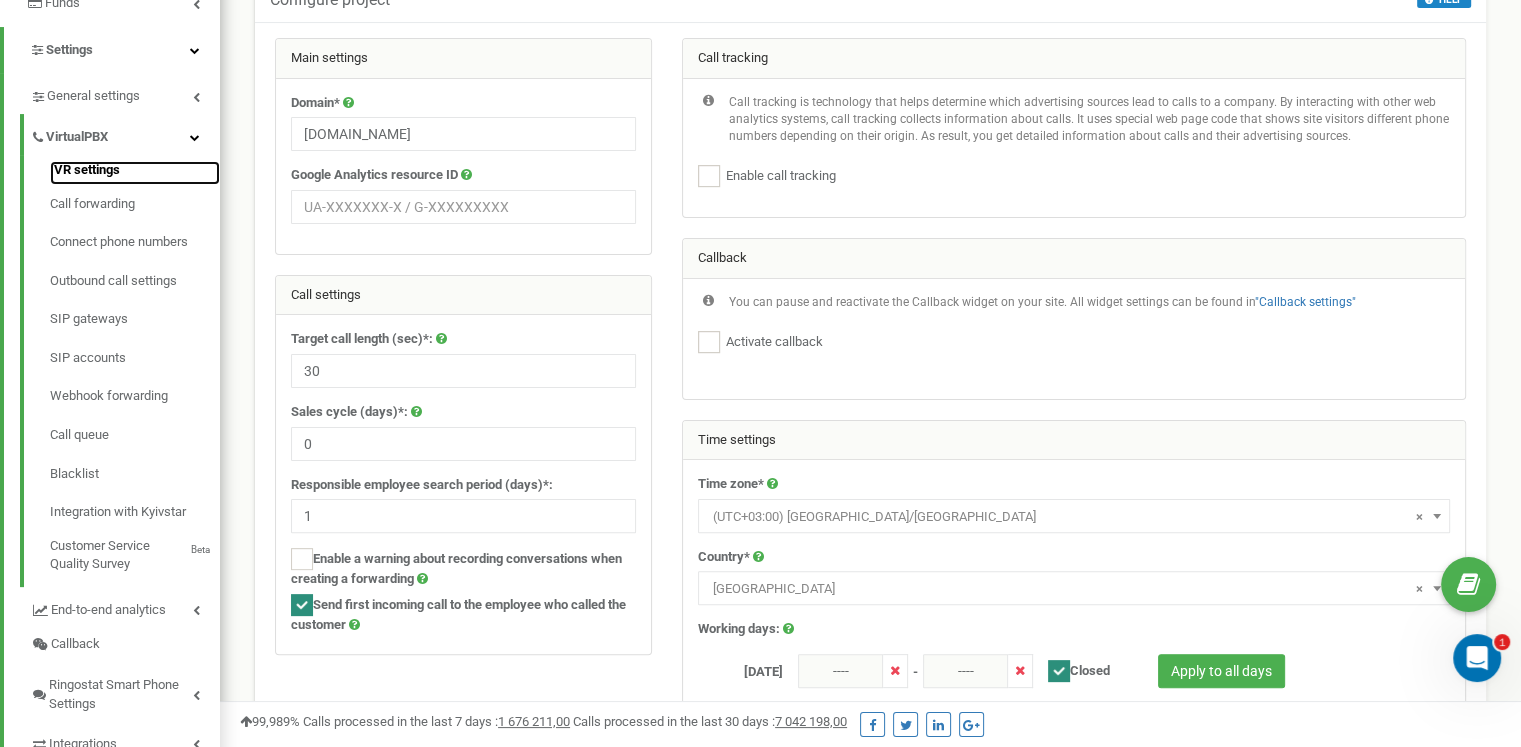 click on "IVR settings" at bounding box center (135, 173) 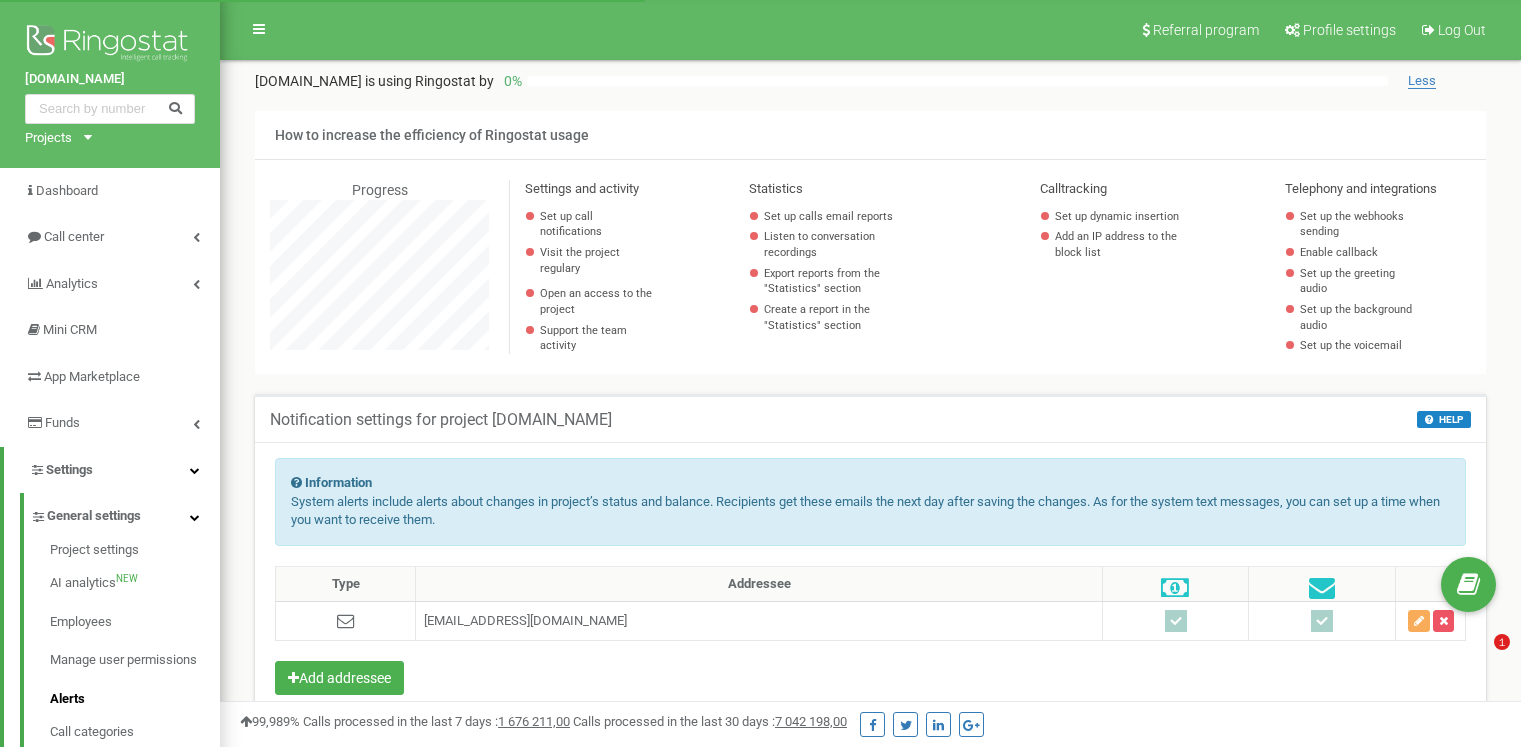 scroll, scrollTop: 0, scrollLeft: 0, axis: both 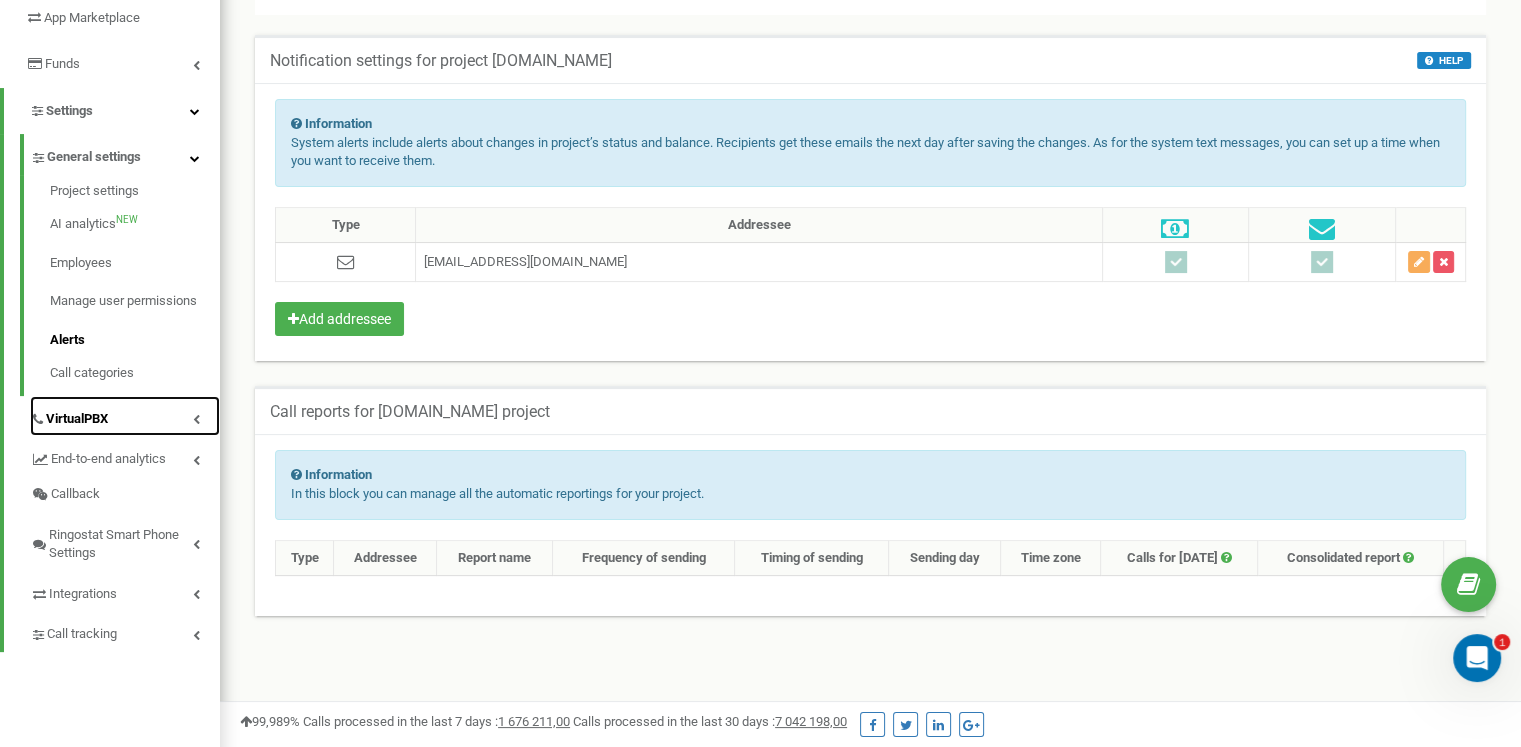click on "VirtualPBX" at bounding box center (125, 416) 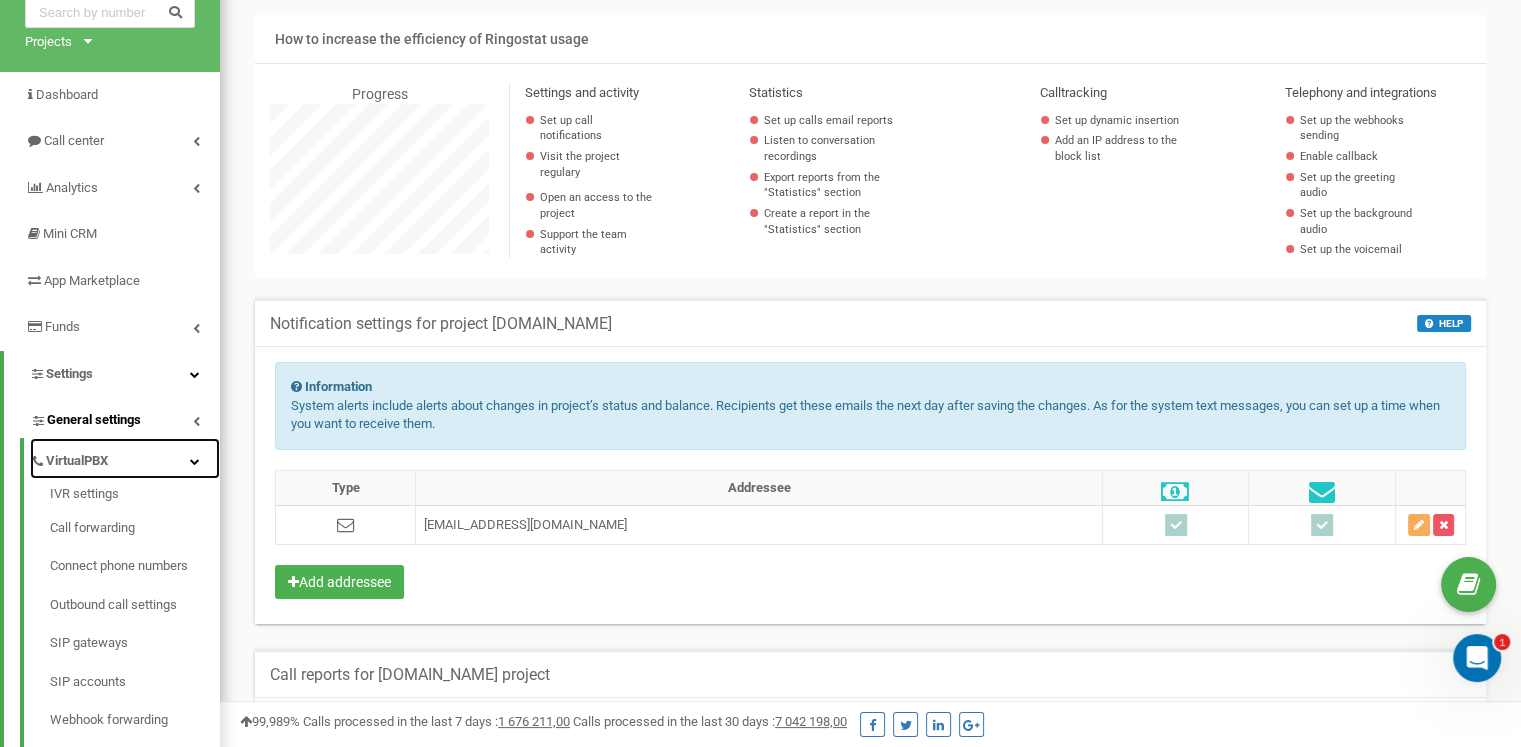 scroll, scrollTop: 105, scrollLeft: 0, axis: vertical 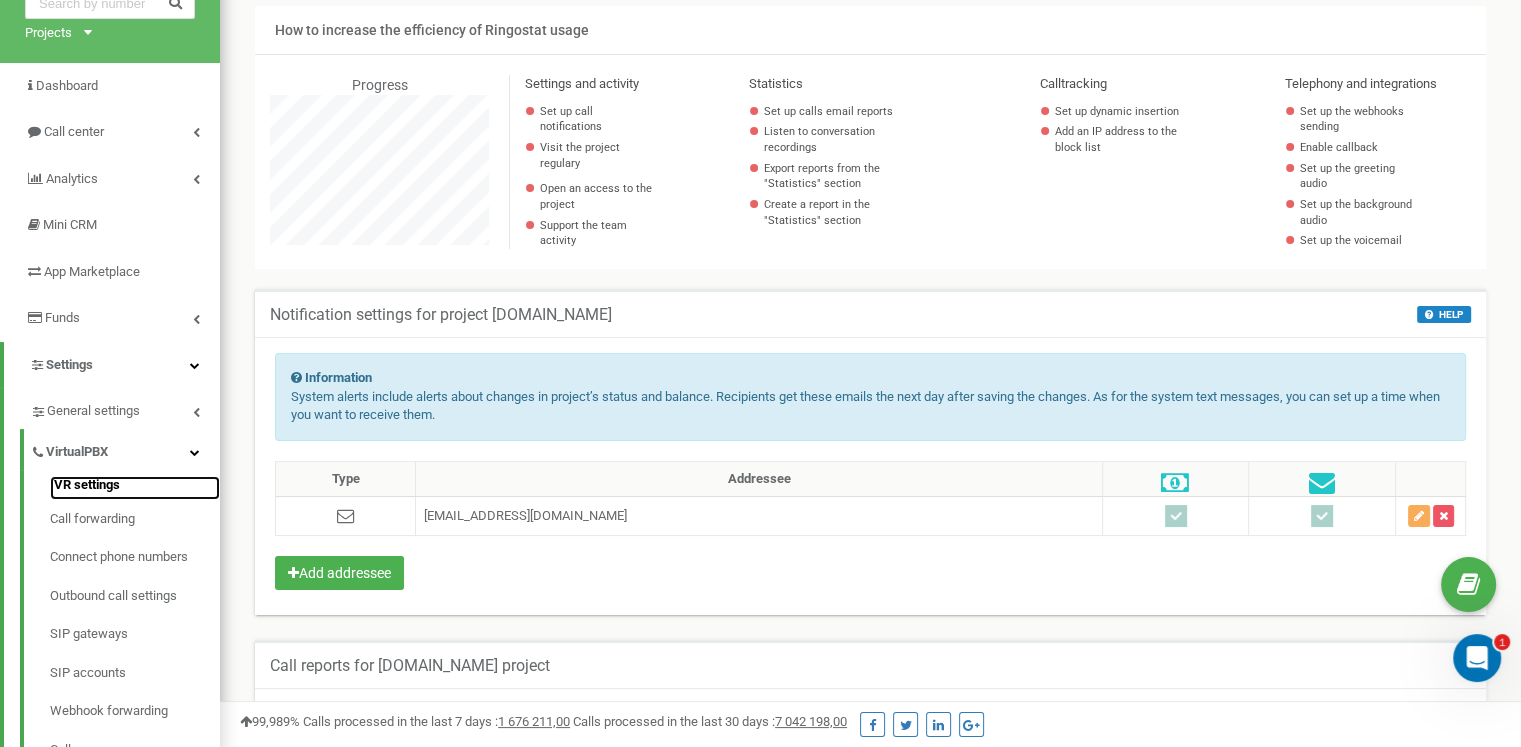 click on "IVR settings" at bounding box center [135, 488] 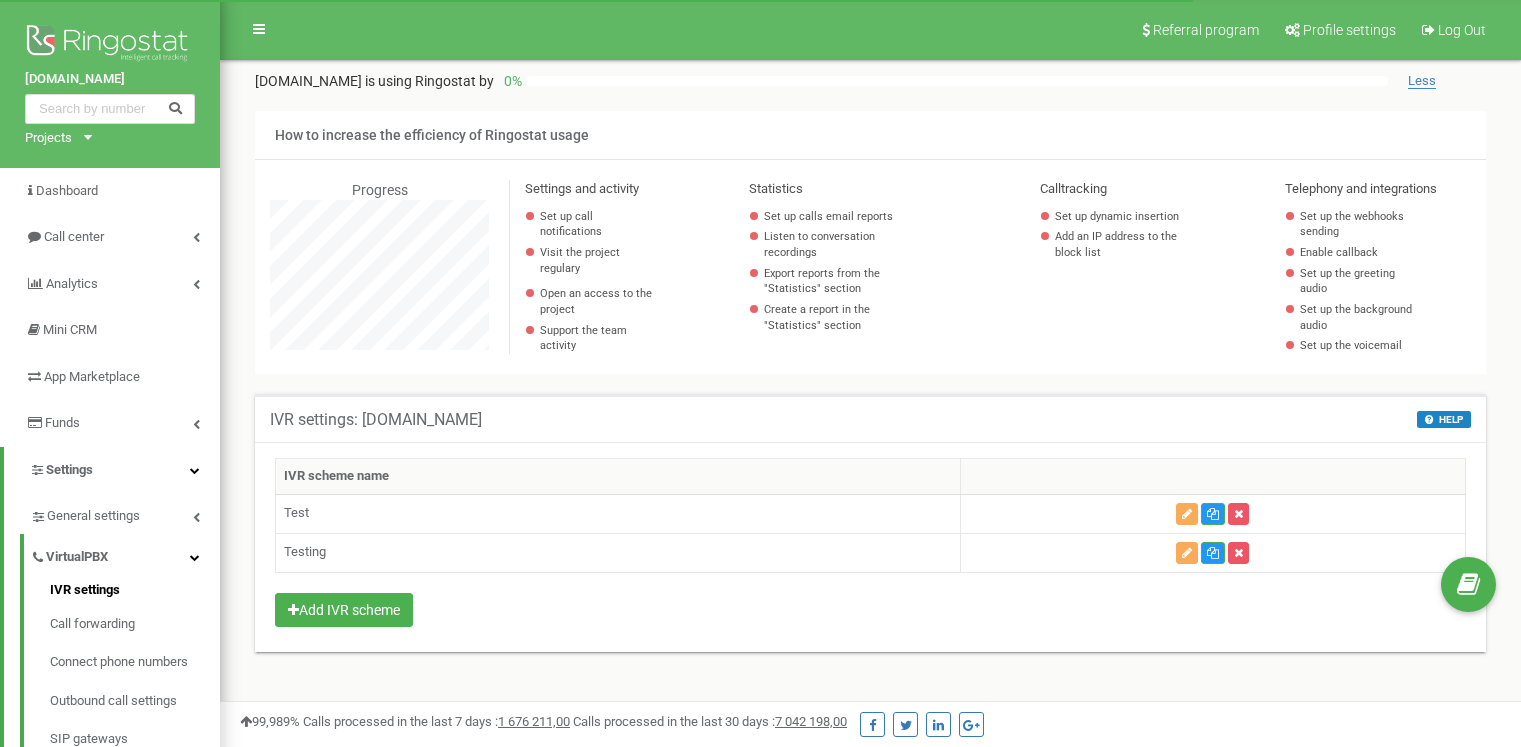 scroll, scrollTop: 0, scrollLeft: 0, axis: both 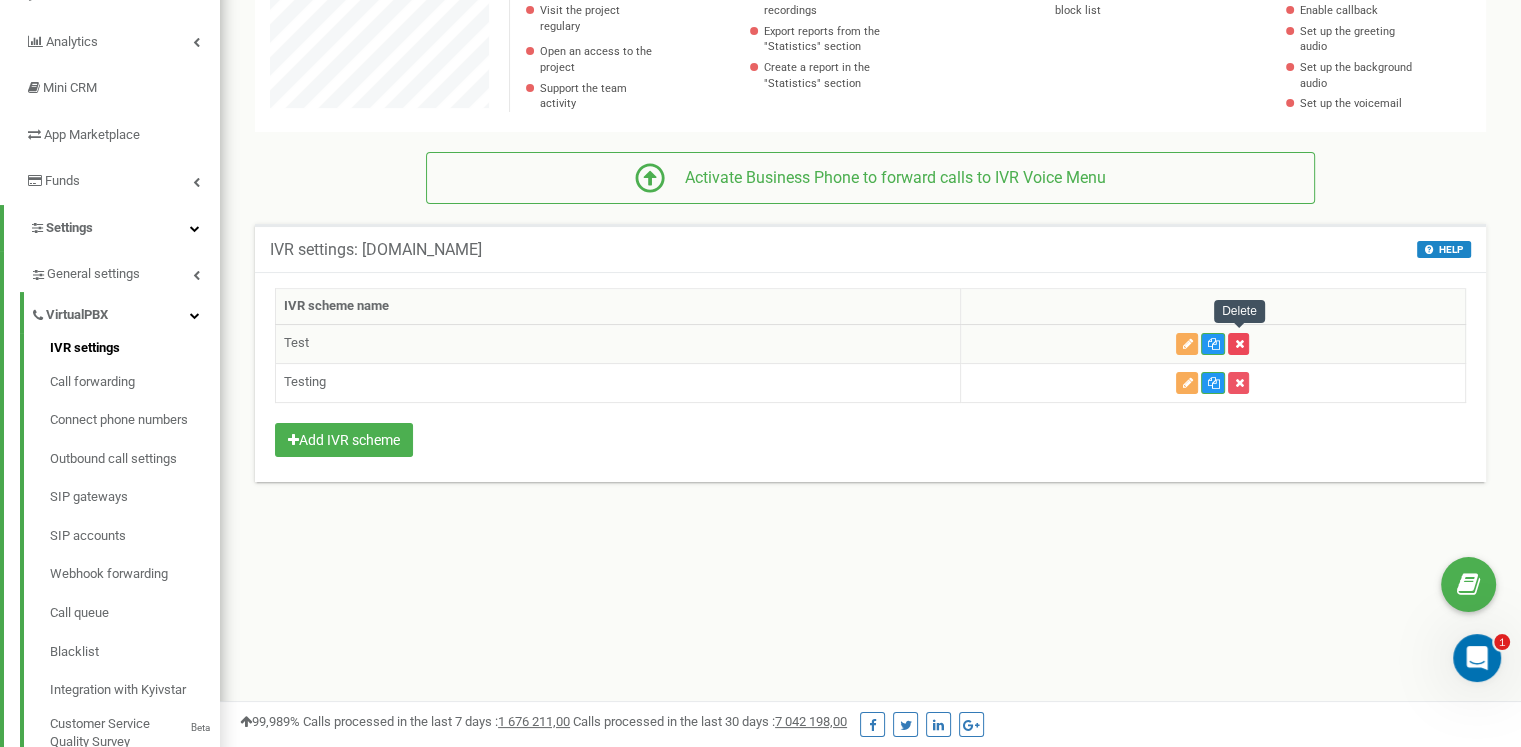 click at bounding box center [1238, 344] 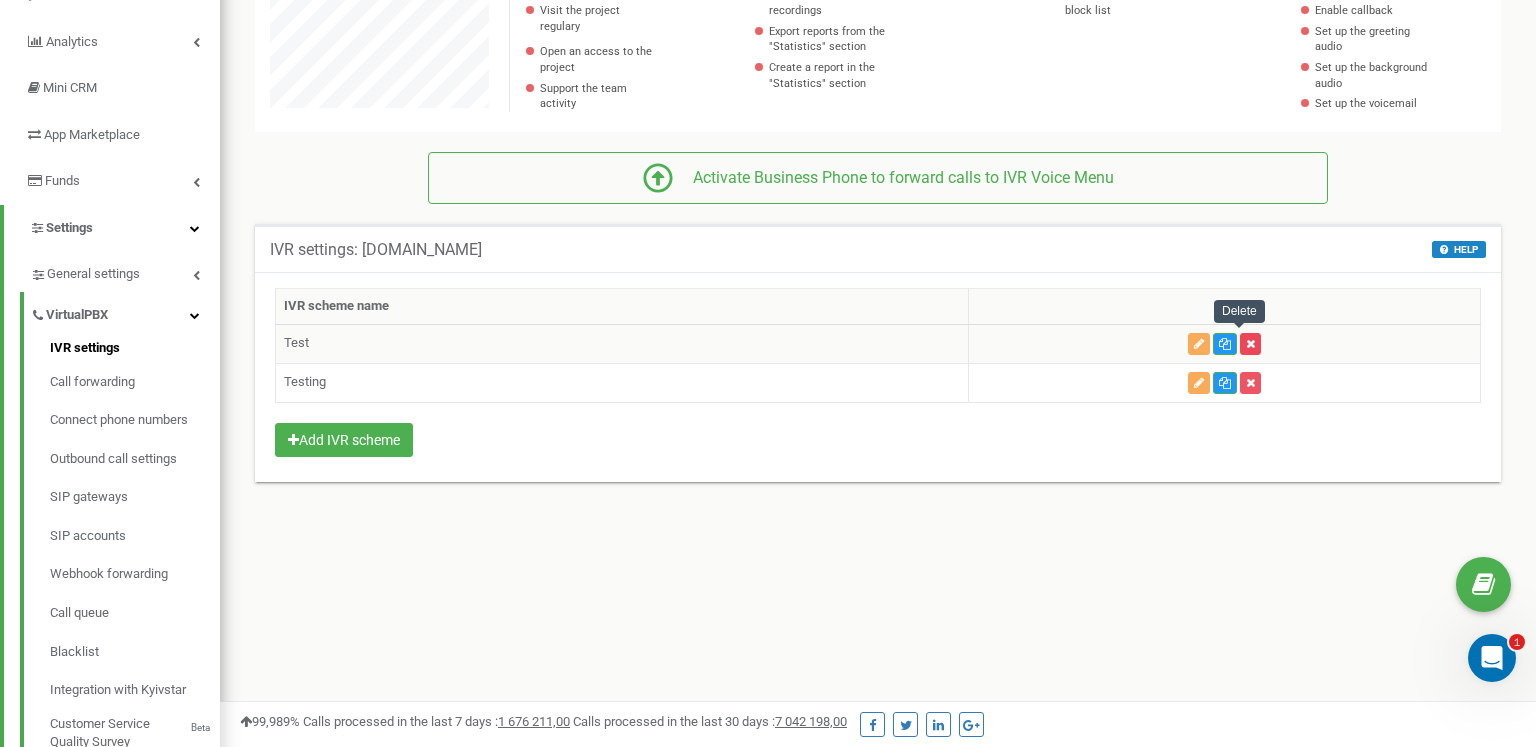scroll, scrollTop: 998800, scrollLeft: 998684, axis: both 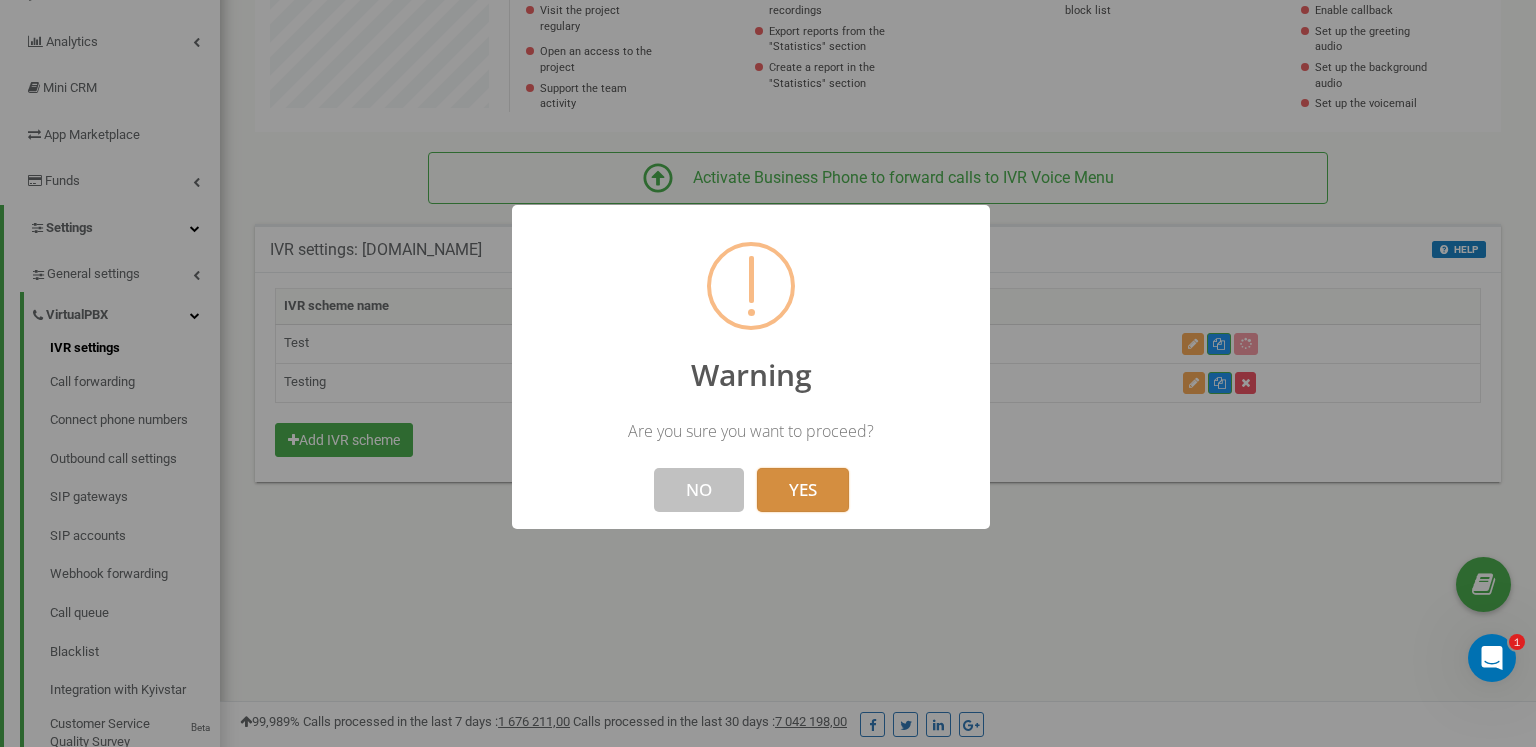 click on "YES" at bounding box center (803, 490) 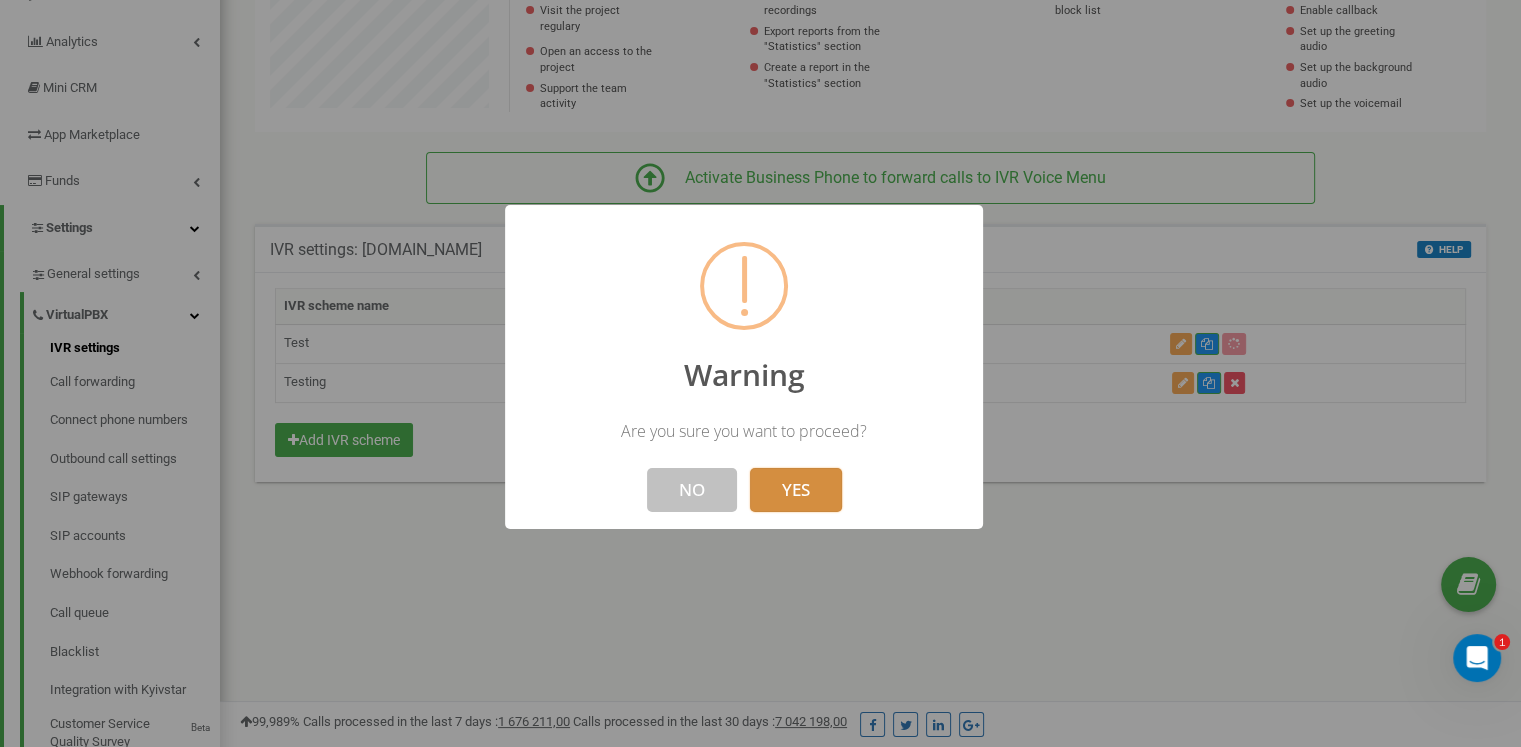 scroll, scrollTop: 1200, scrollLeft: 1300, axis: both 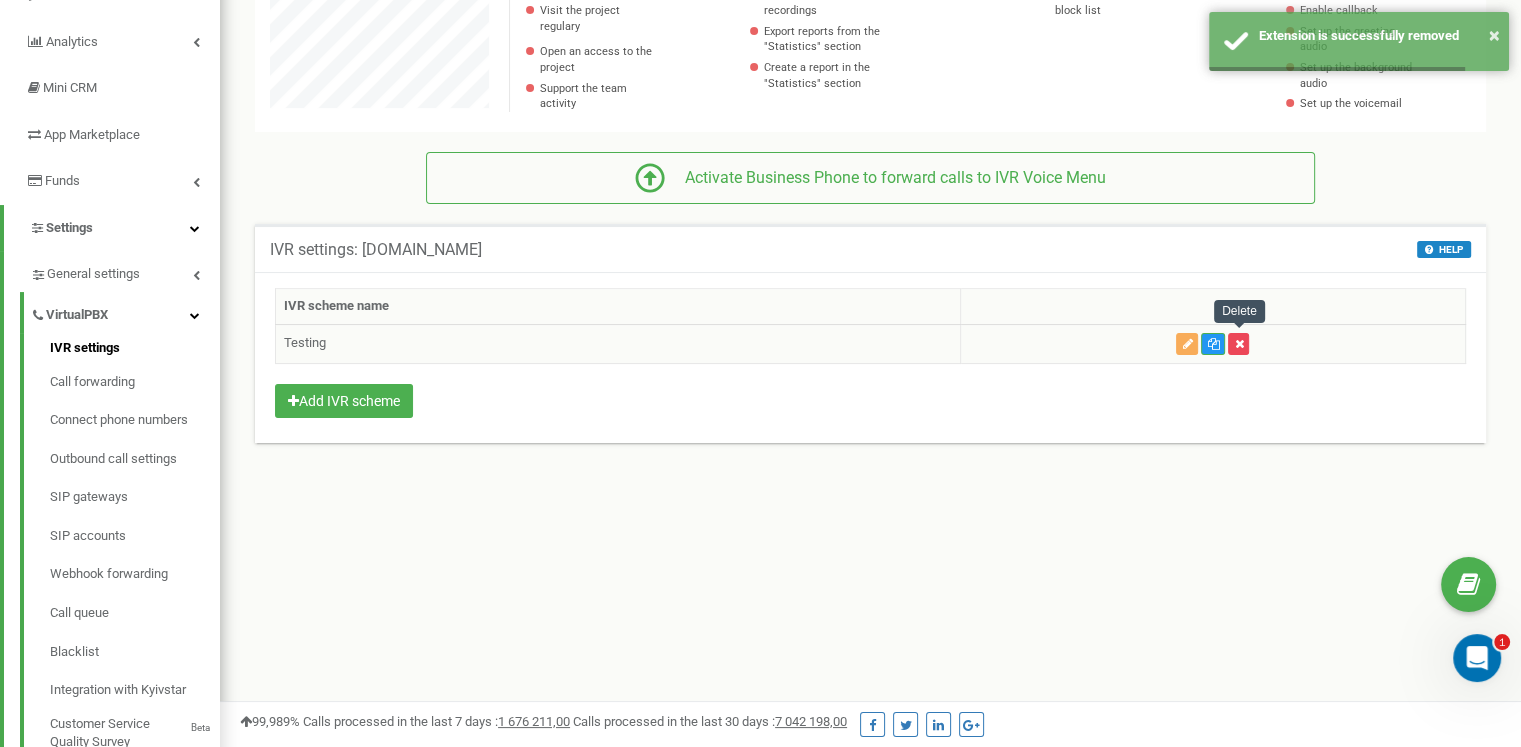 click at bounding box center [1238, 344] 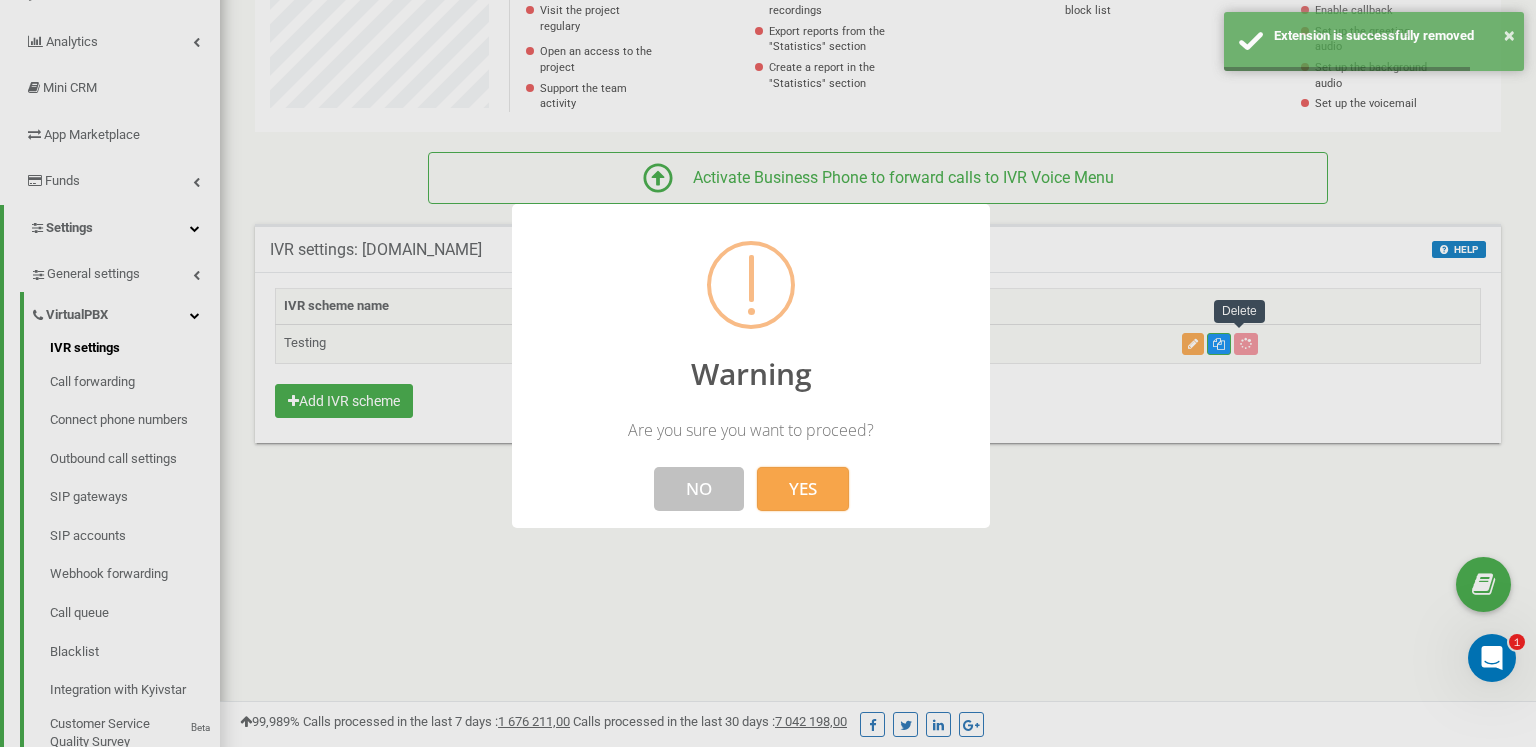 scroll, scrollTop: 998800, scrollLeft: 998684, axis: both 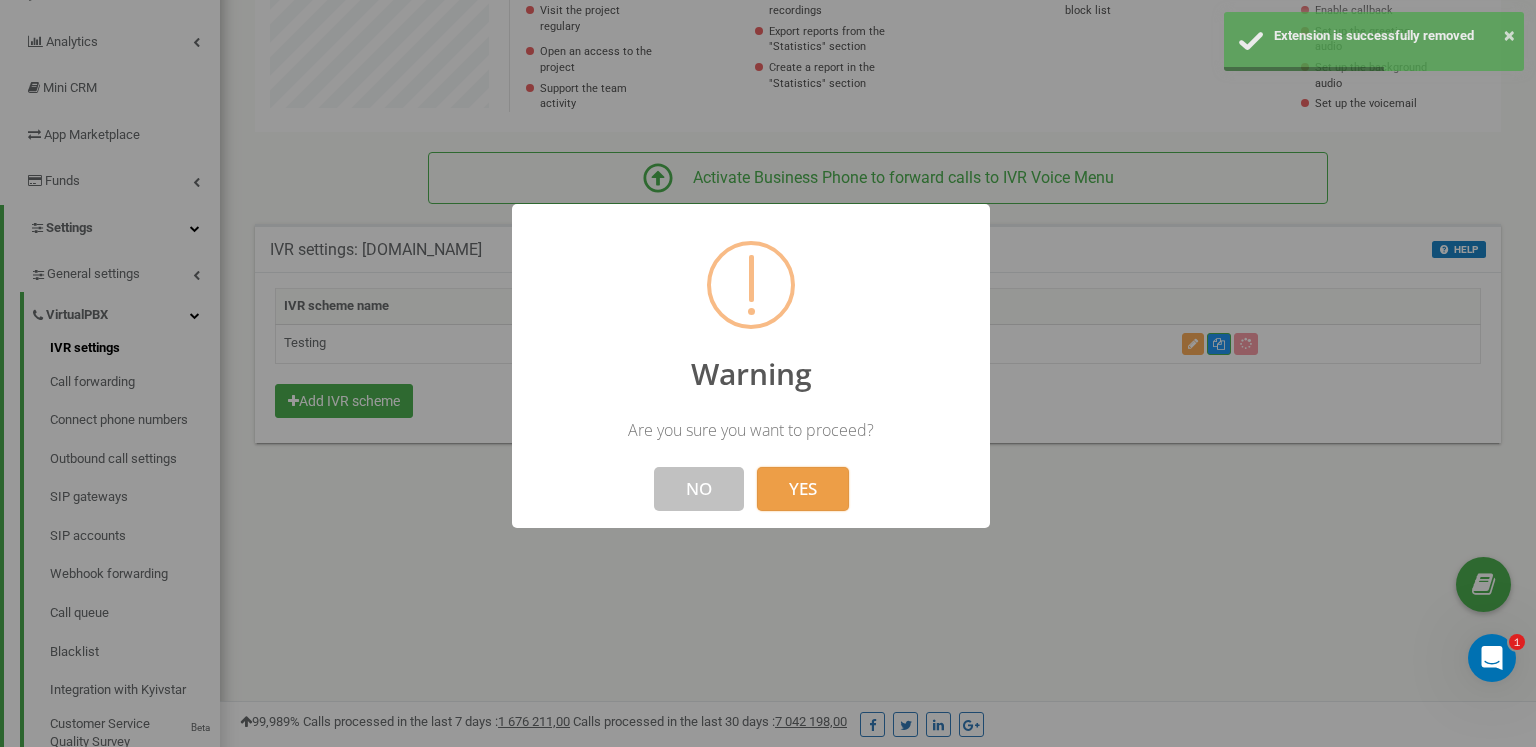 click on "YES" at bounding box center [803, 489] 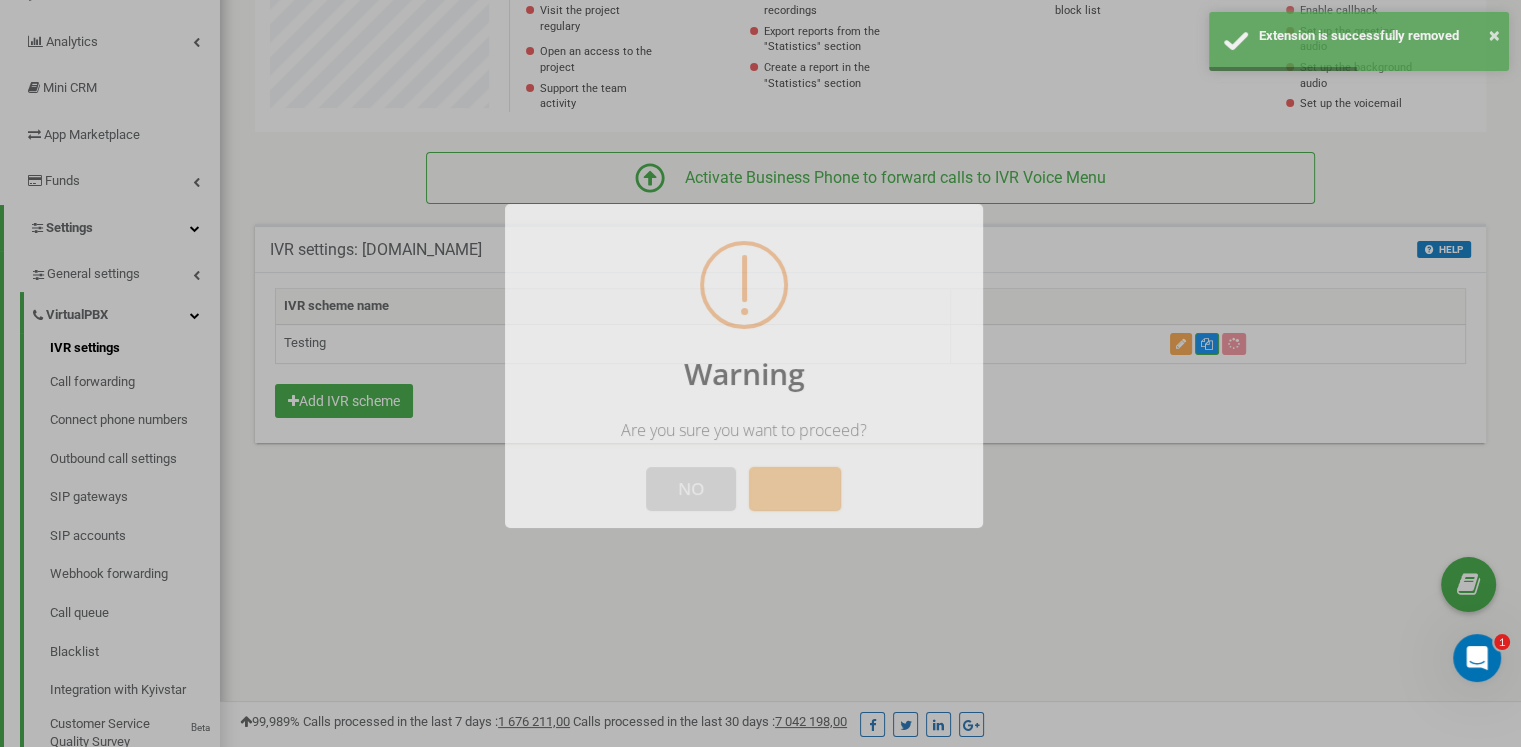scroll, scrollTop: 1200, scrollLeft: 1300, axis: both 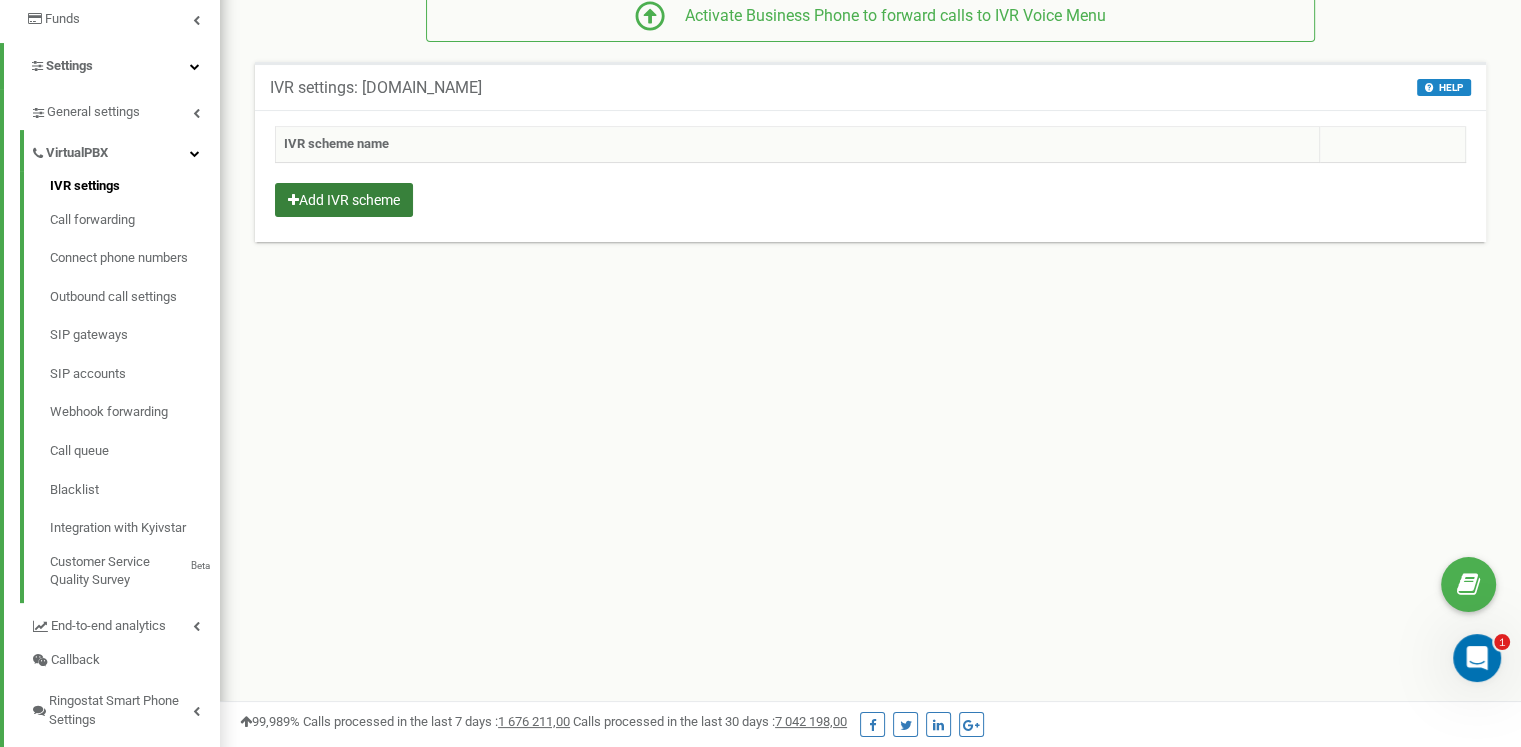 click on "Add IVR scheme" at bounding box center [344, 200] 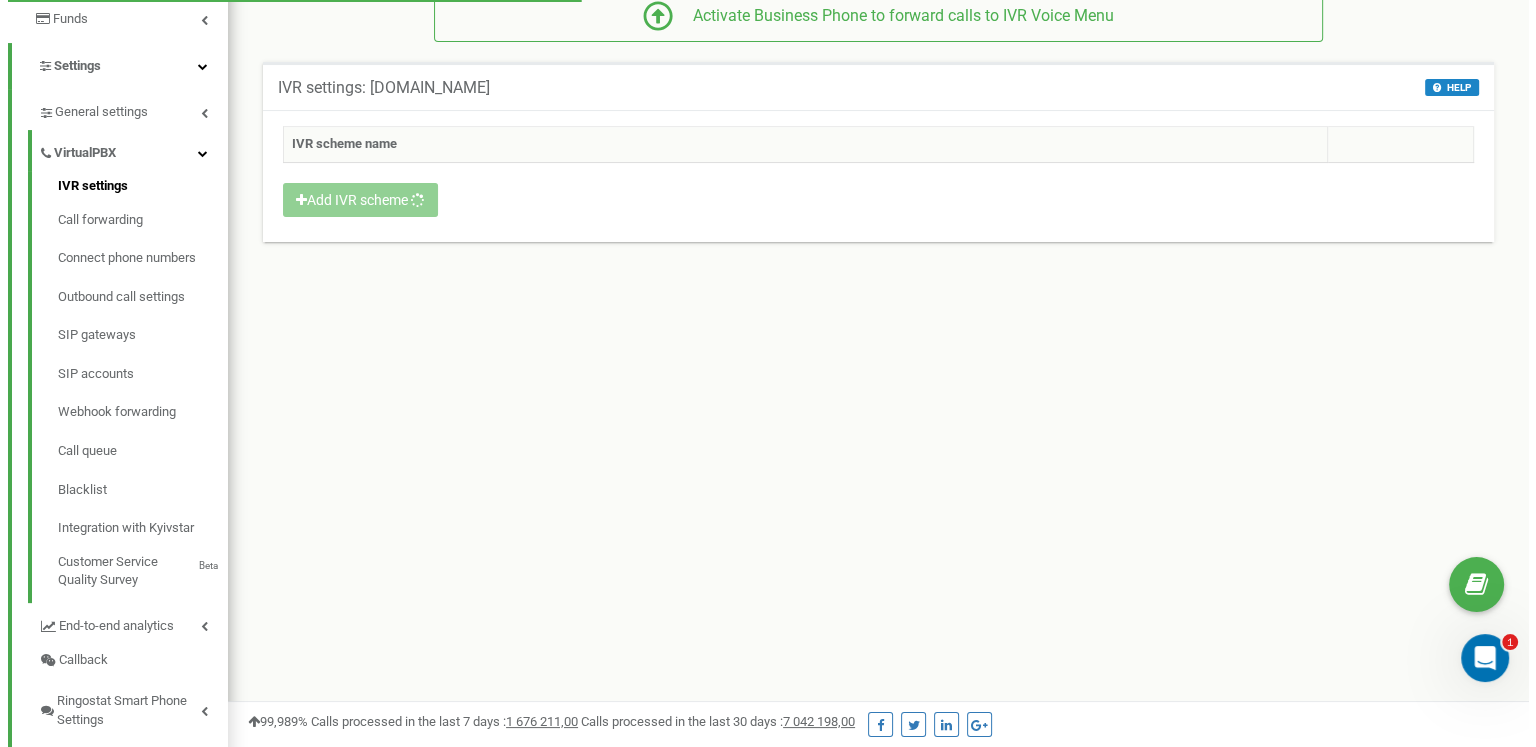 scroll, scrollTop: 998800, scrollLeft: 998684, axis: both 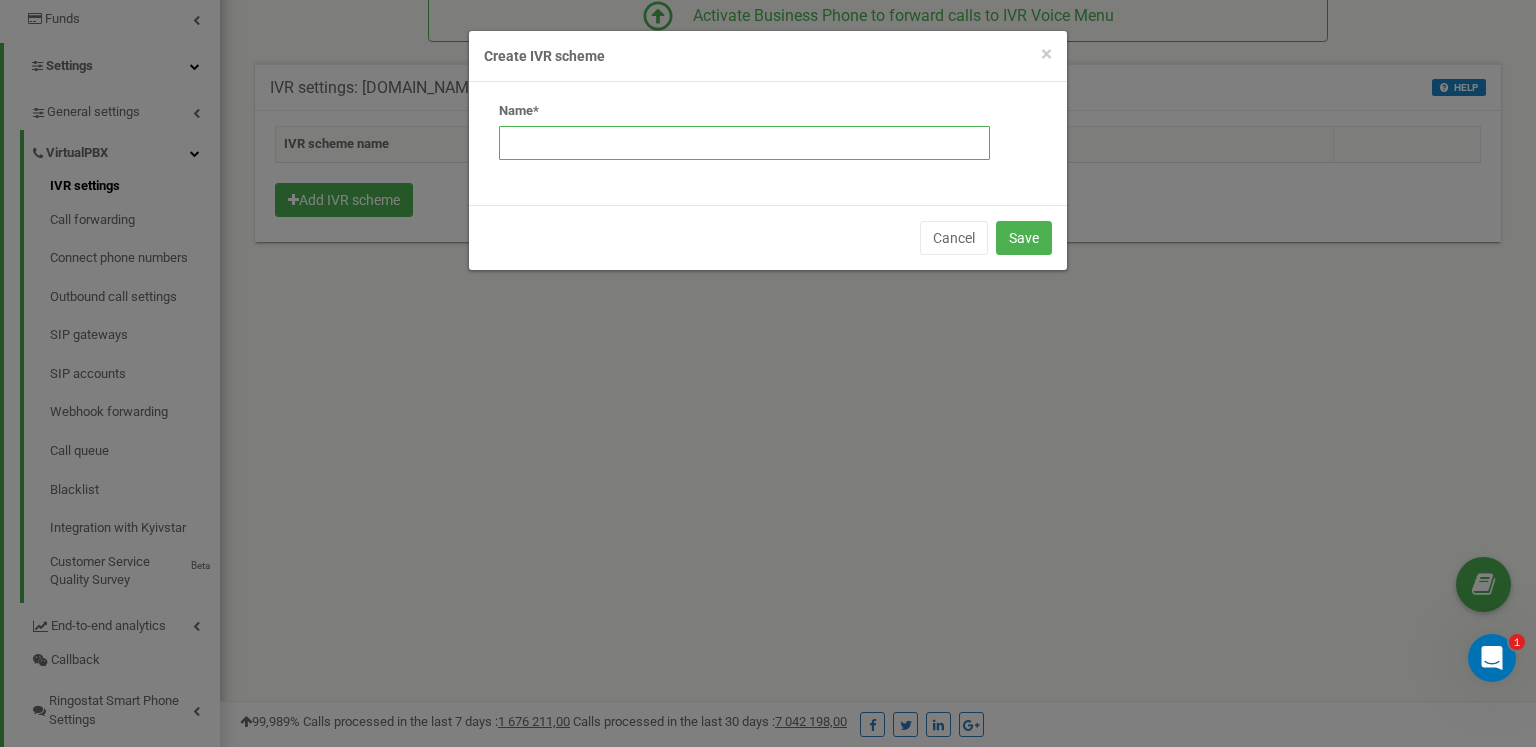 click at bounding box center (744, 143) 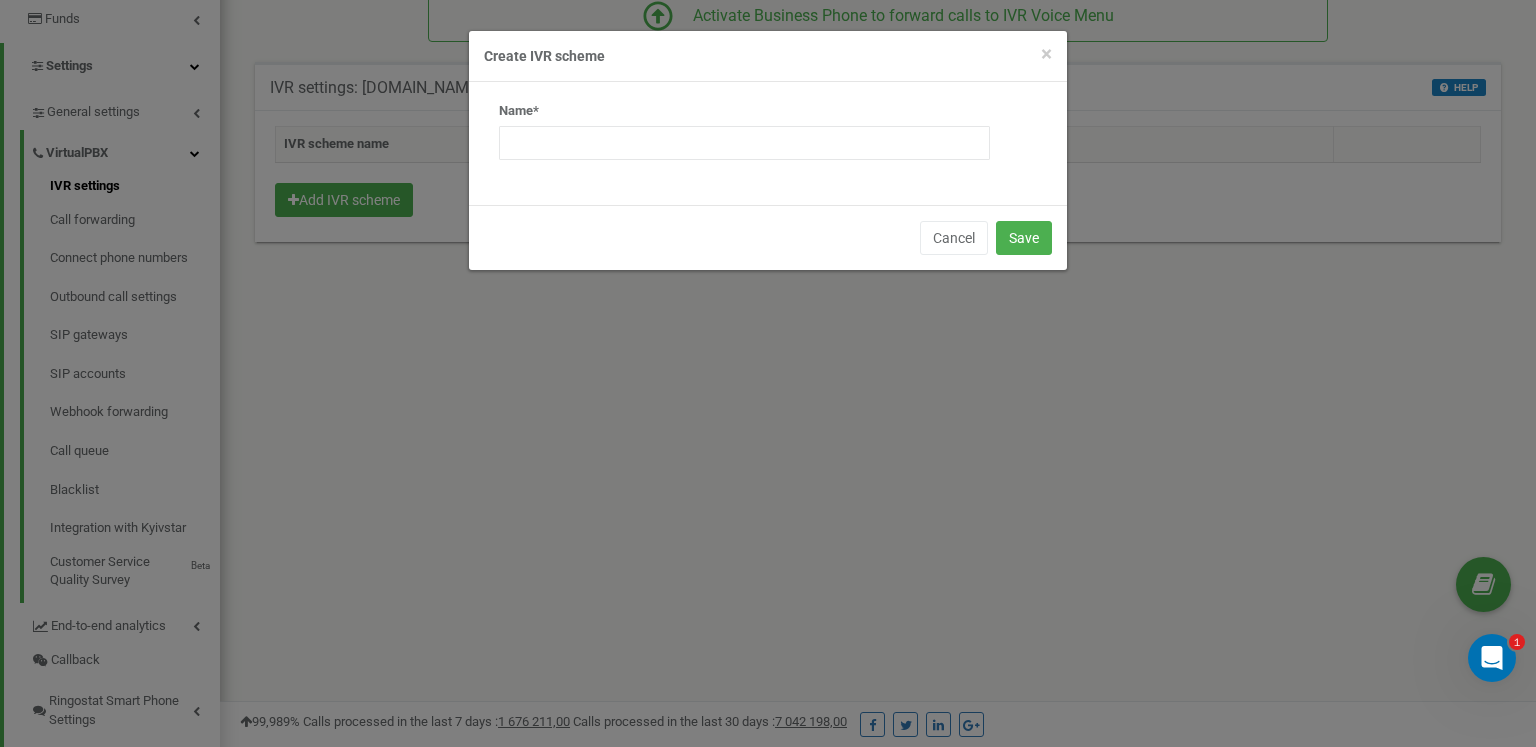 click on "× Close
Create IVR scheme
Name*
Cancel
Save" at bounding box center [768, 373] 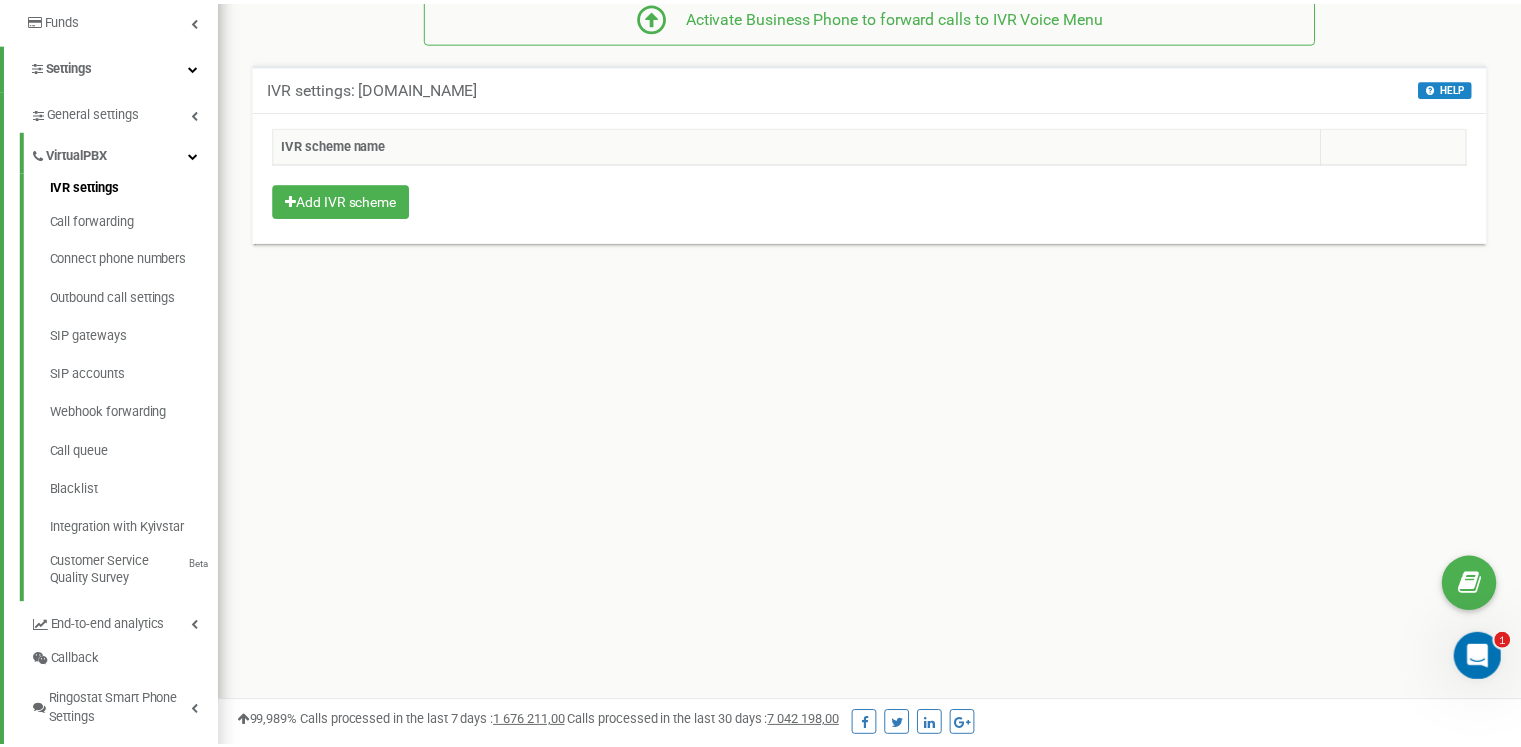 scroll, scrollTop: 1200, scrollLeft: 1300, axis: both 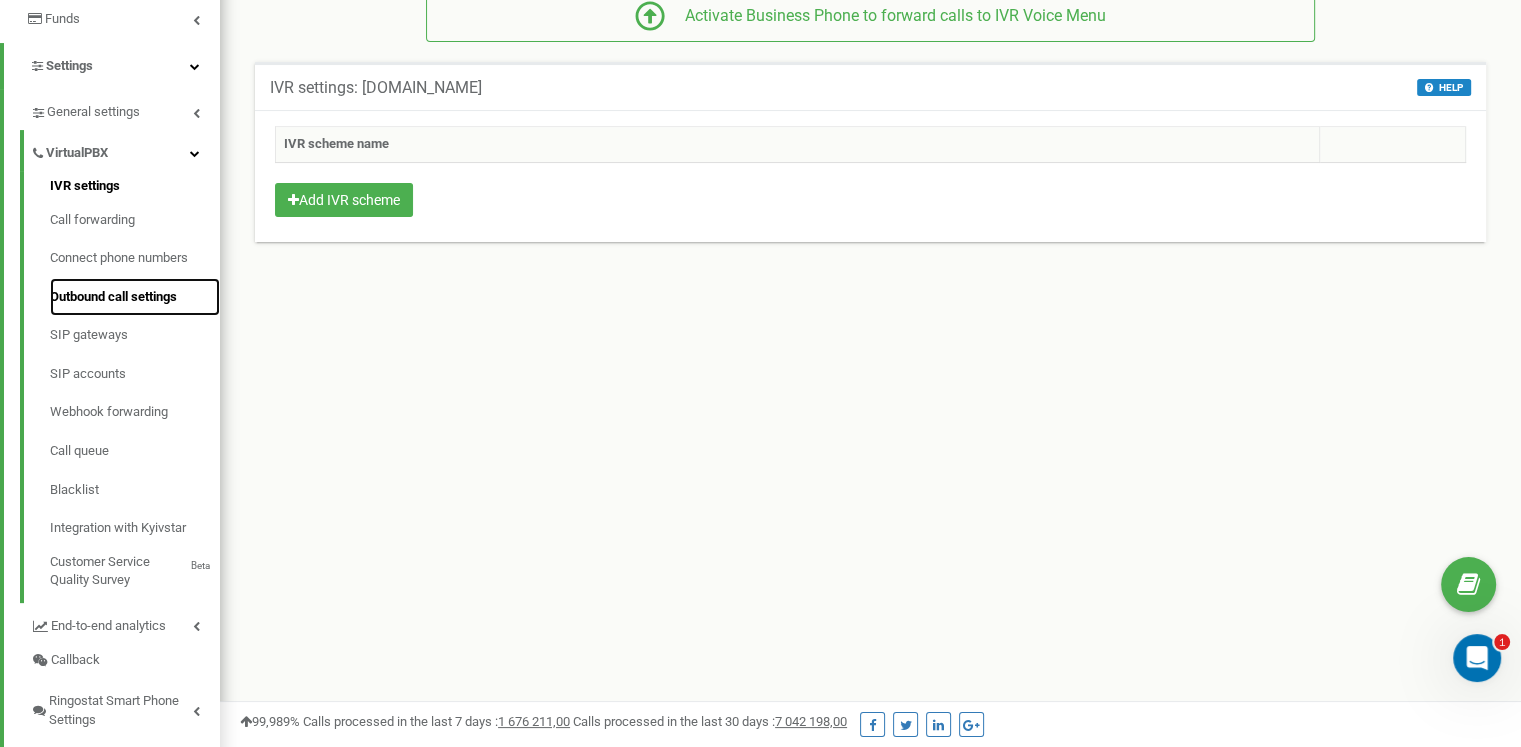 click on "Outbound call settings" at bounding box center (135, 297) 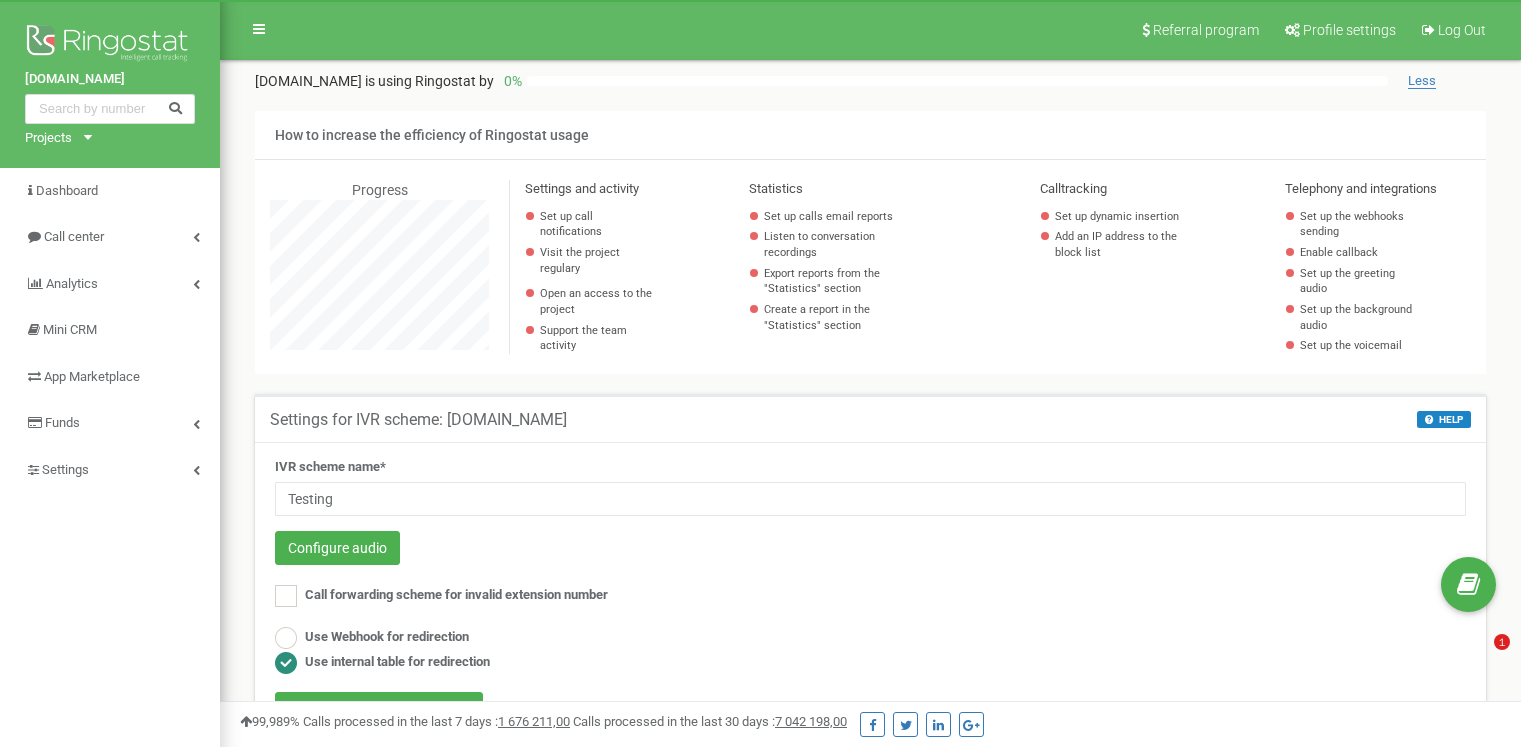 scroll, scrollTop: 20, scrollLeft: 0, axis: vertical 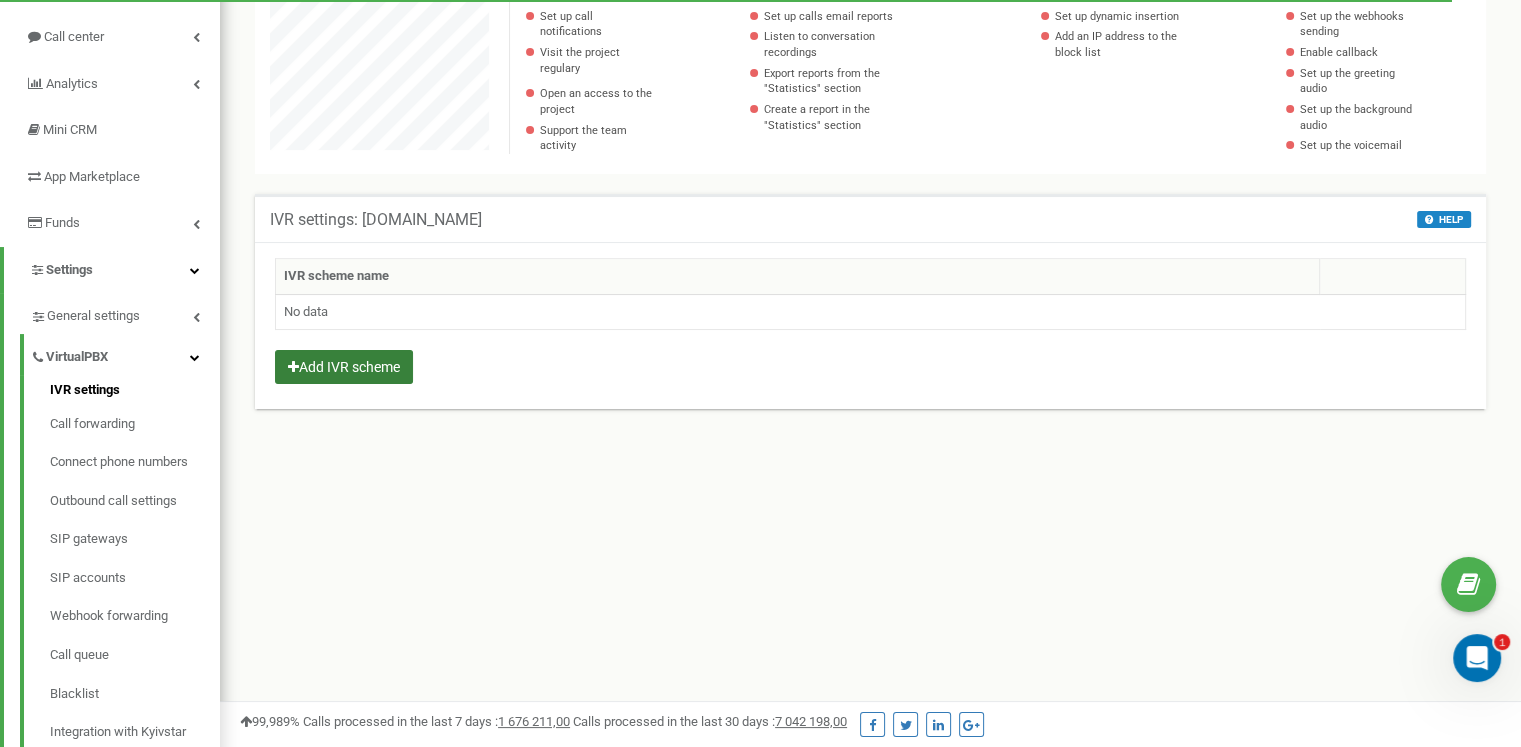 click on "IVR scheme name
No data
Add IVR scheme" at bounding box center [870, 323] 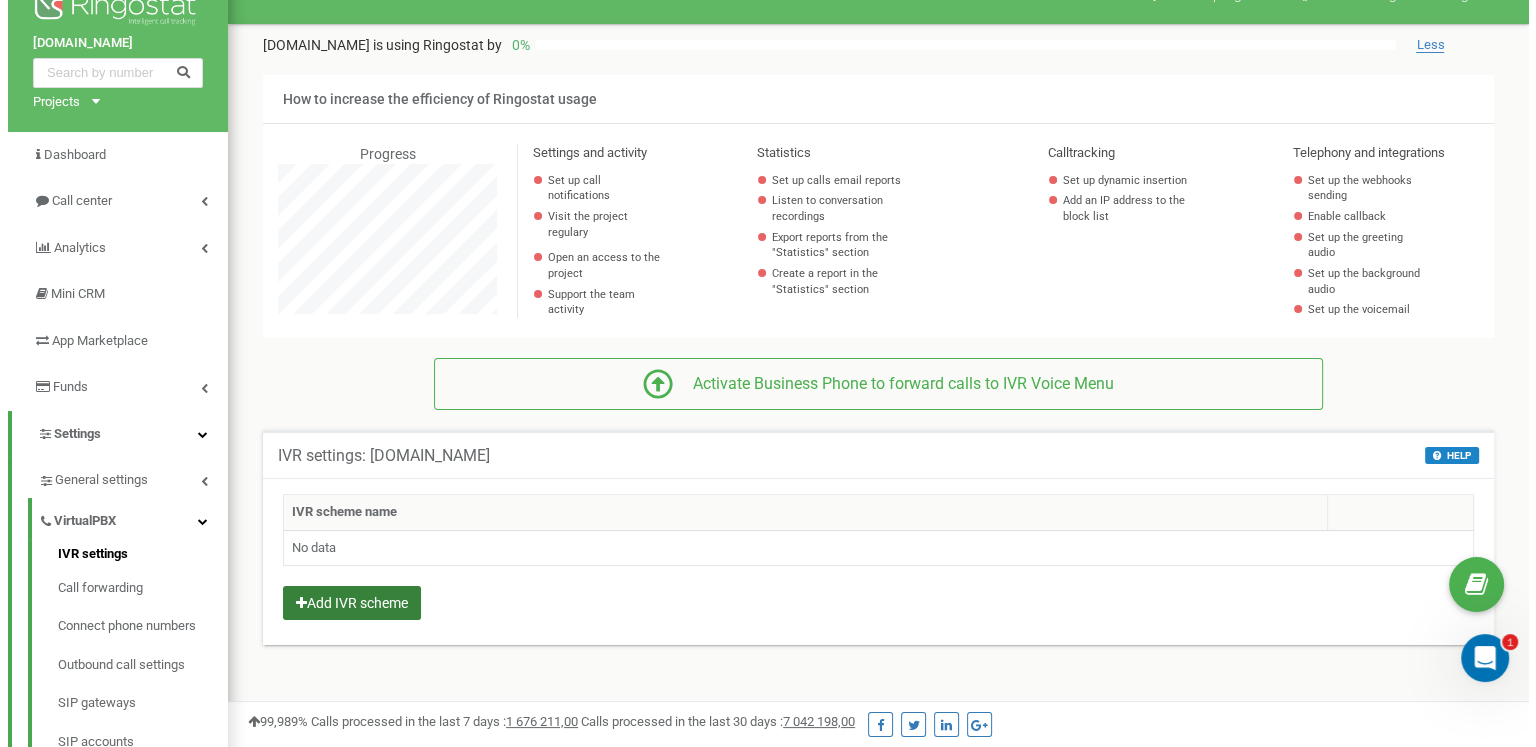 scroll, scrollTop: 0, scrollLeft: 0, axis: both 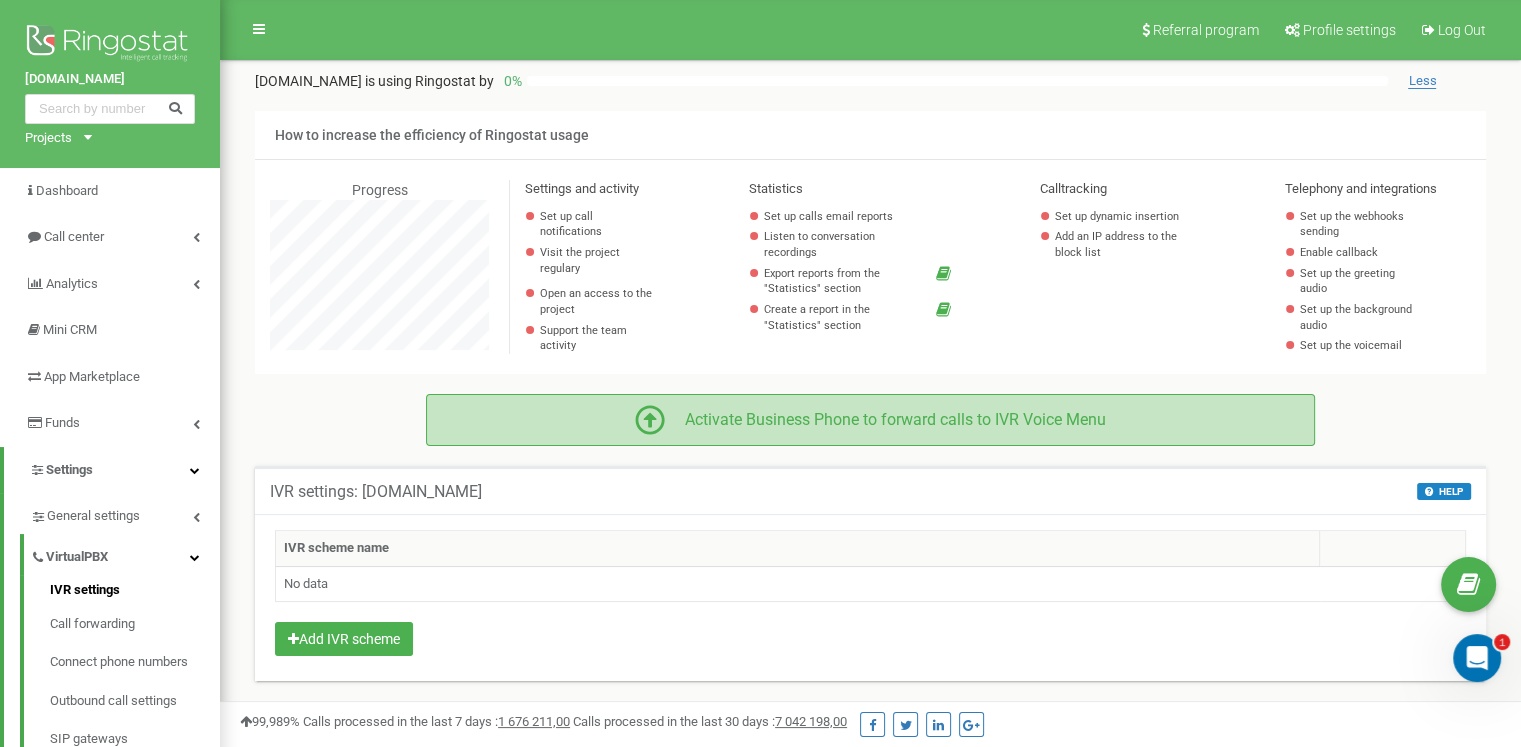 click on "Activate Business Phone to forward calls to IVR Voice Menu" at bounding box center [885, 420] 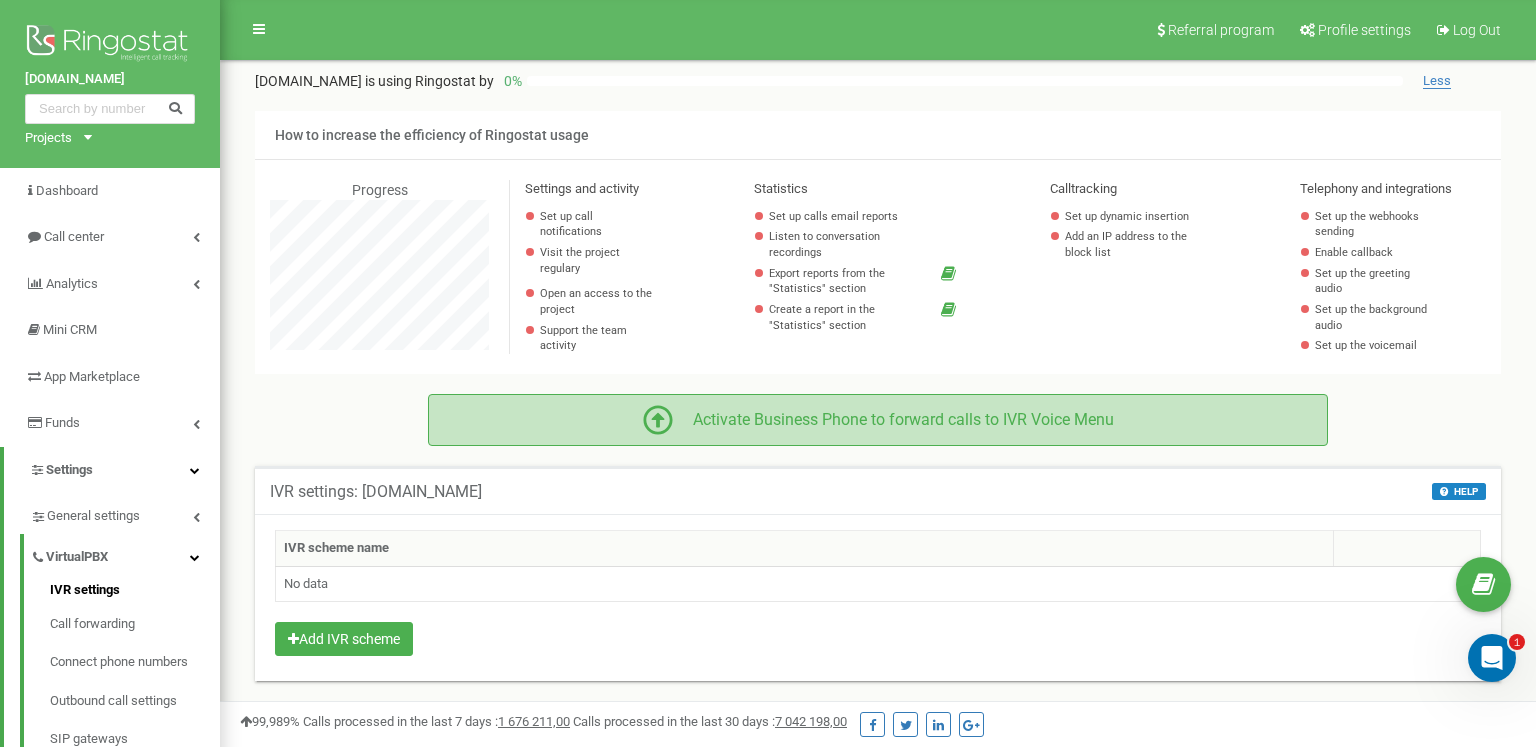 scroll, scrollTop: 998800, scrollLeft: 998684, axis: both 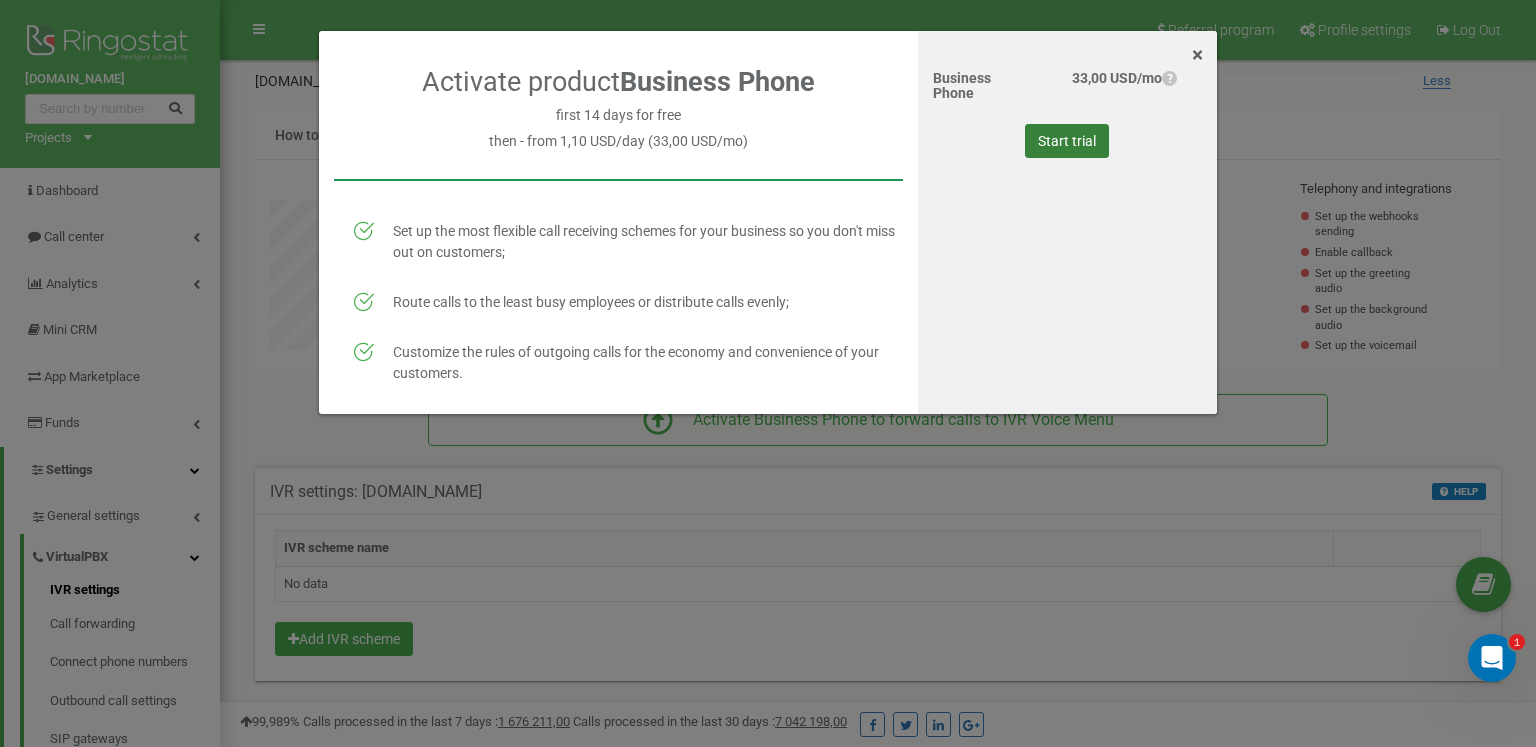 click on "Start trial" at bounding box center (1067, 141) 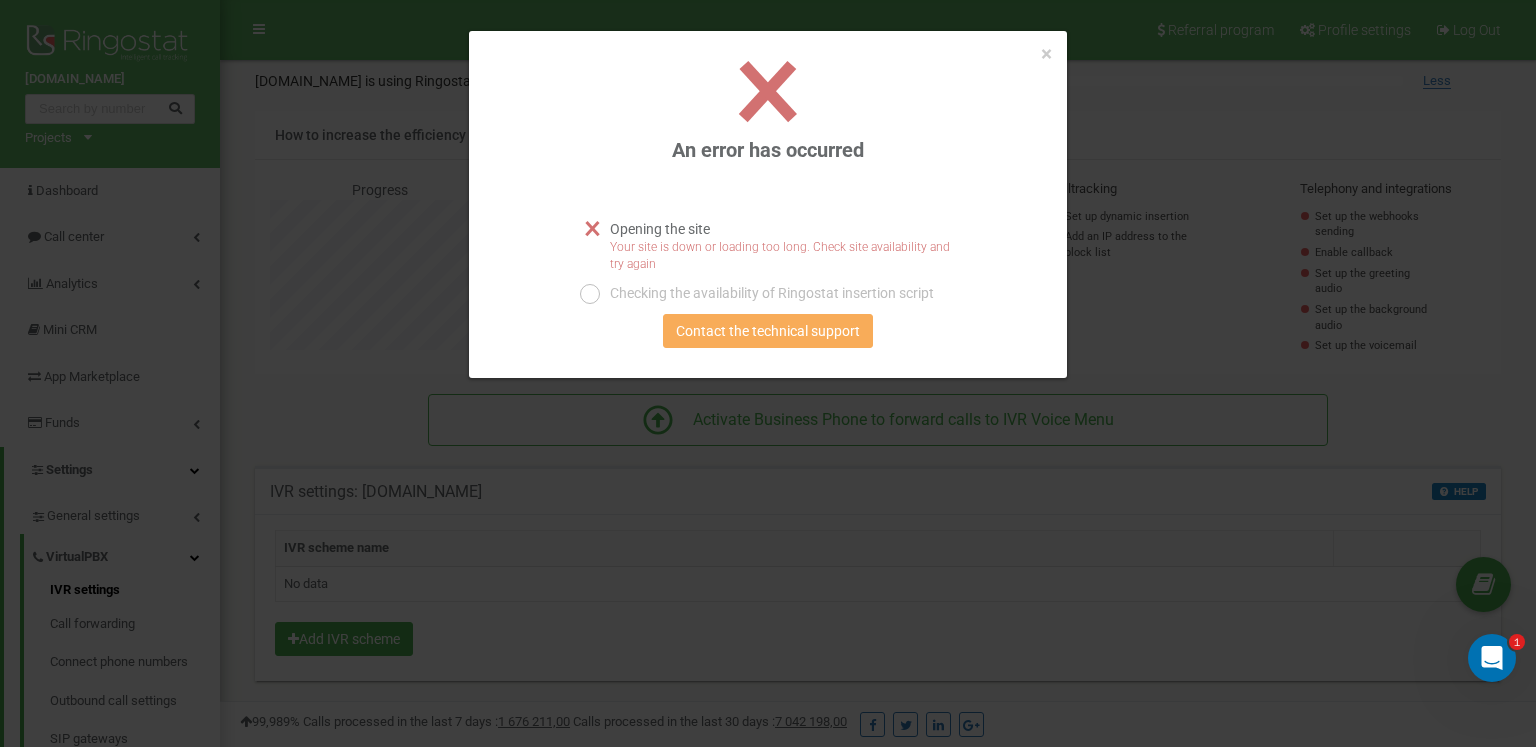 click at bounding box center (768, 219) 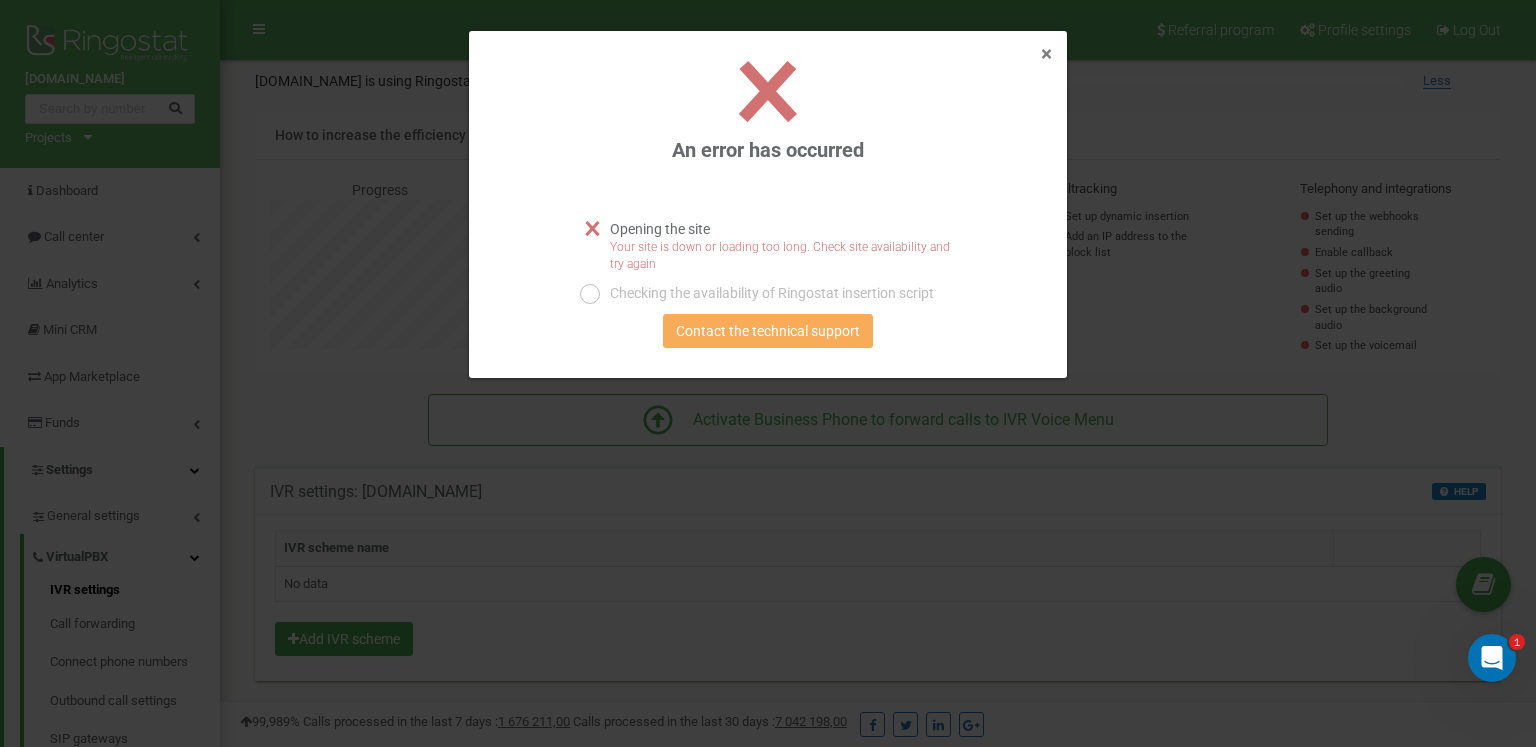 click on "×" at bounding box center [1046, 54] 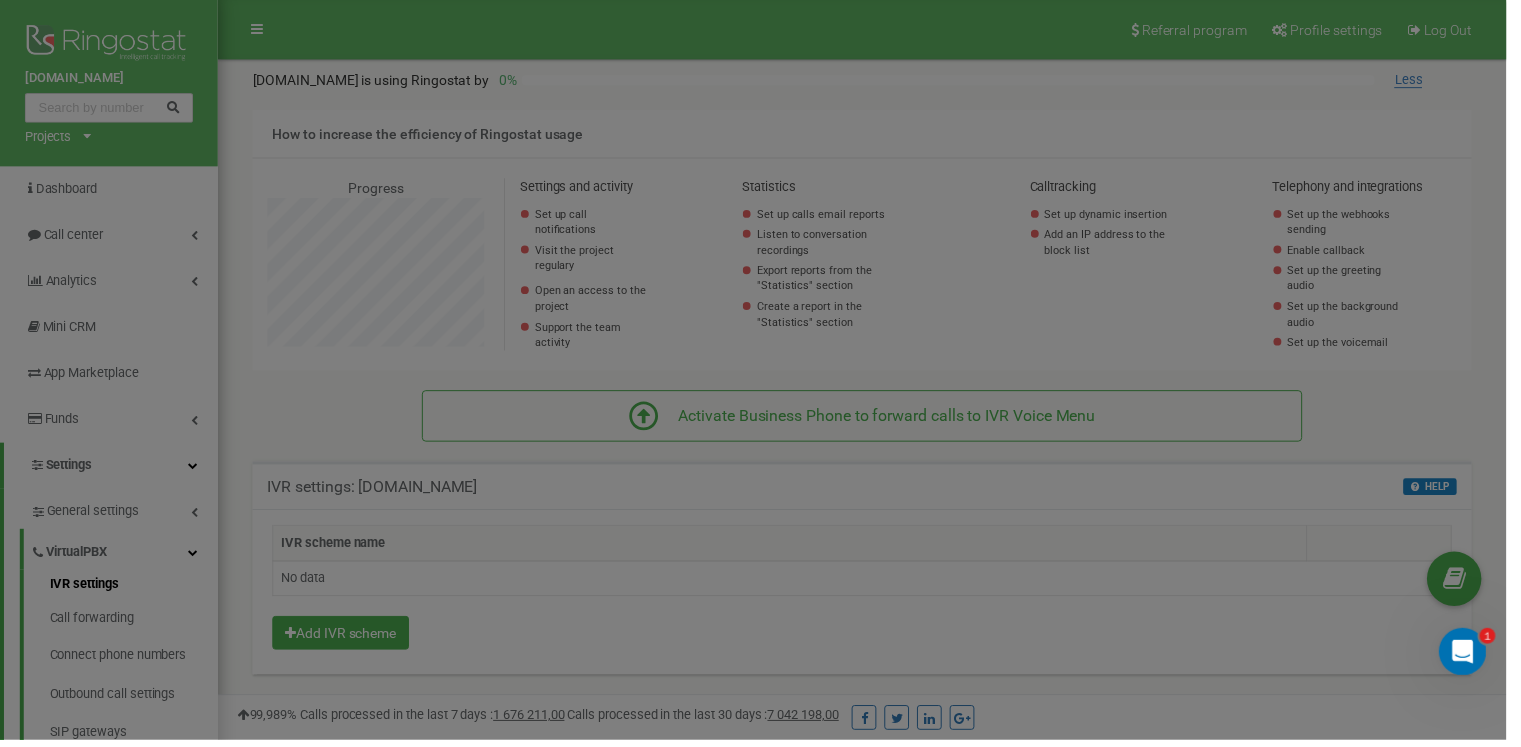 scroll, scrollTop: 1200, scrollLeft: 1300, axis: both 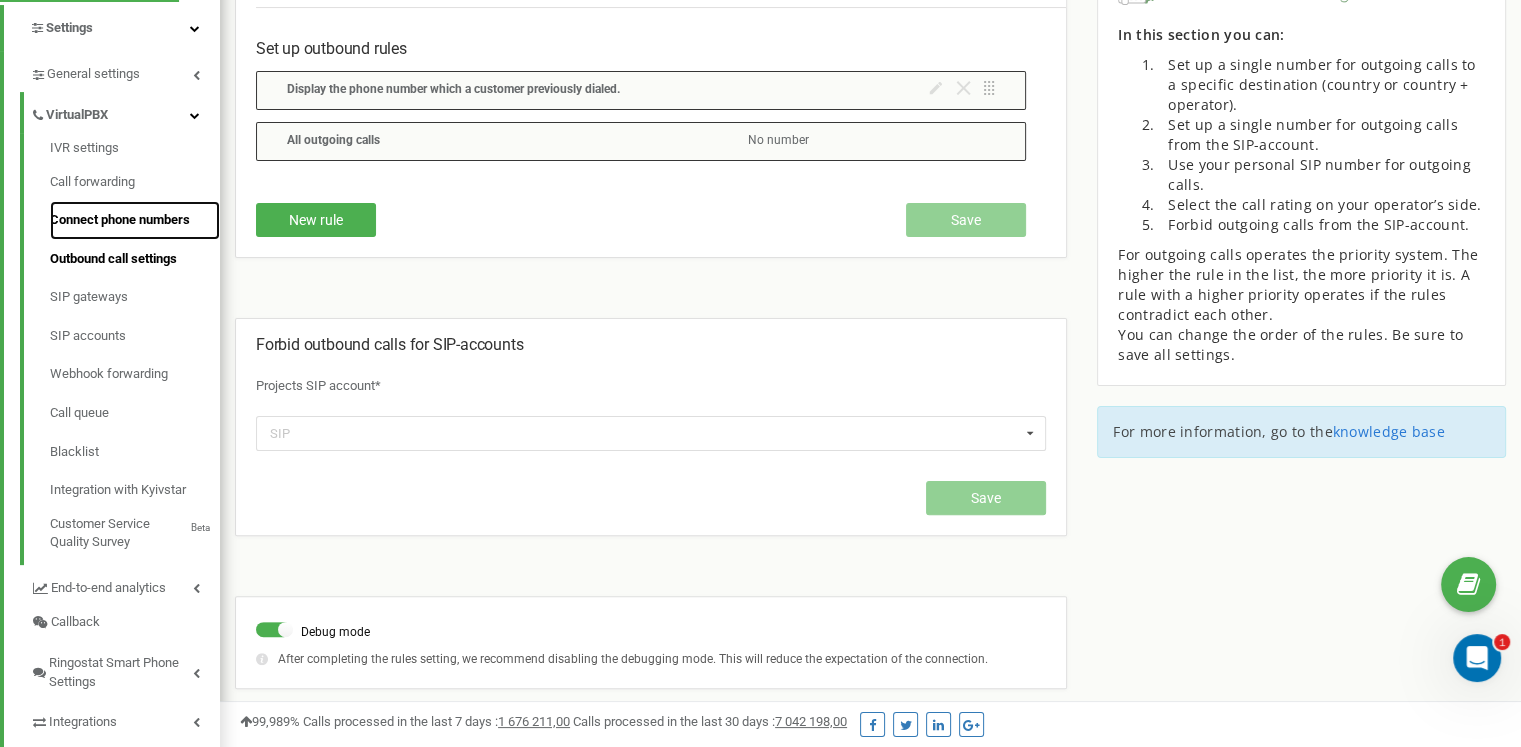 click on "Connect phone numbers" at bounding box center [135, 220] 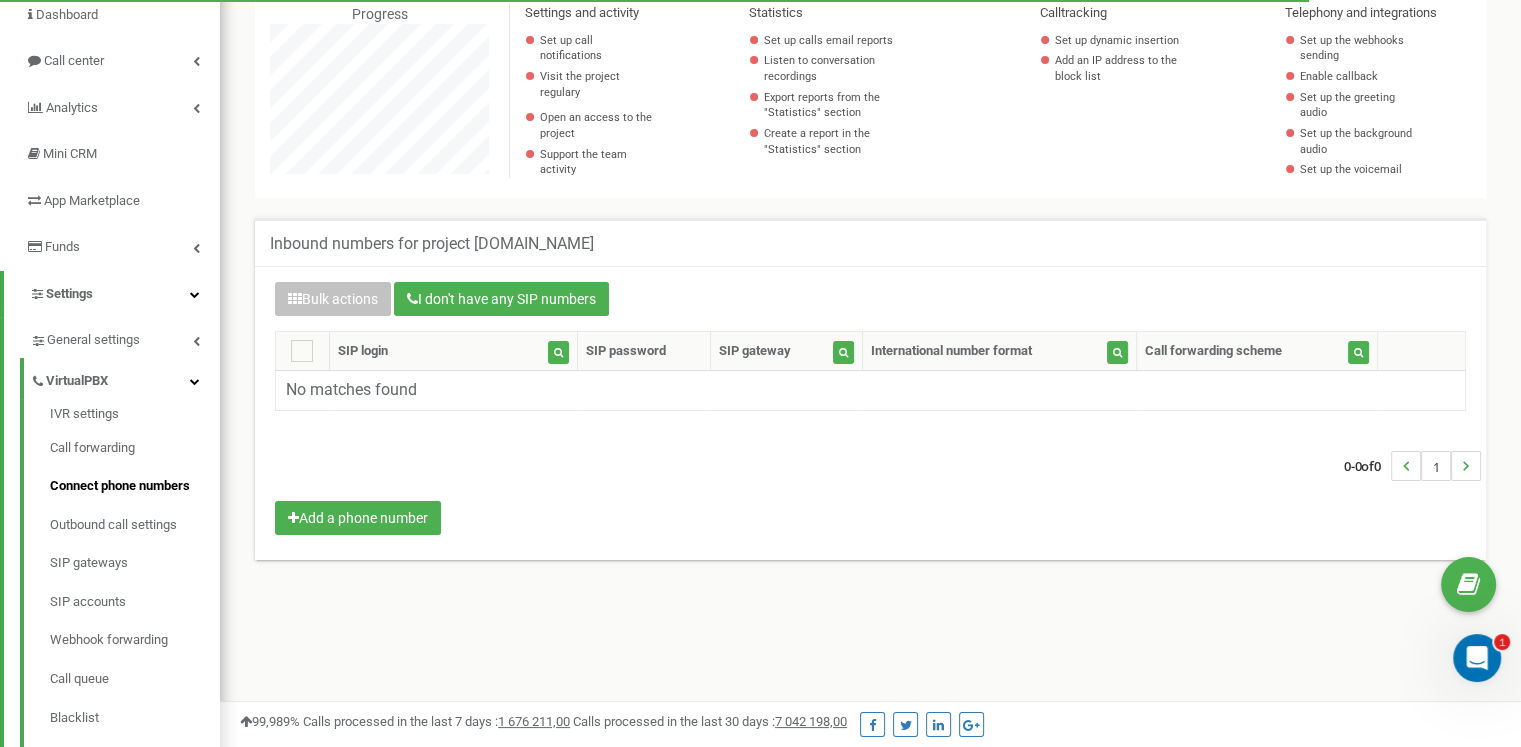 scroll, scrollTop: 176, scrollLeft: 0, axis: vertical 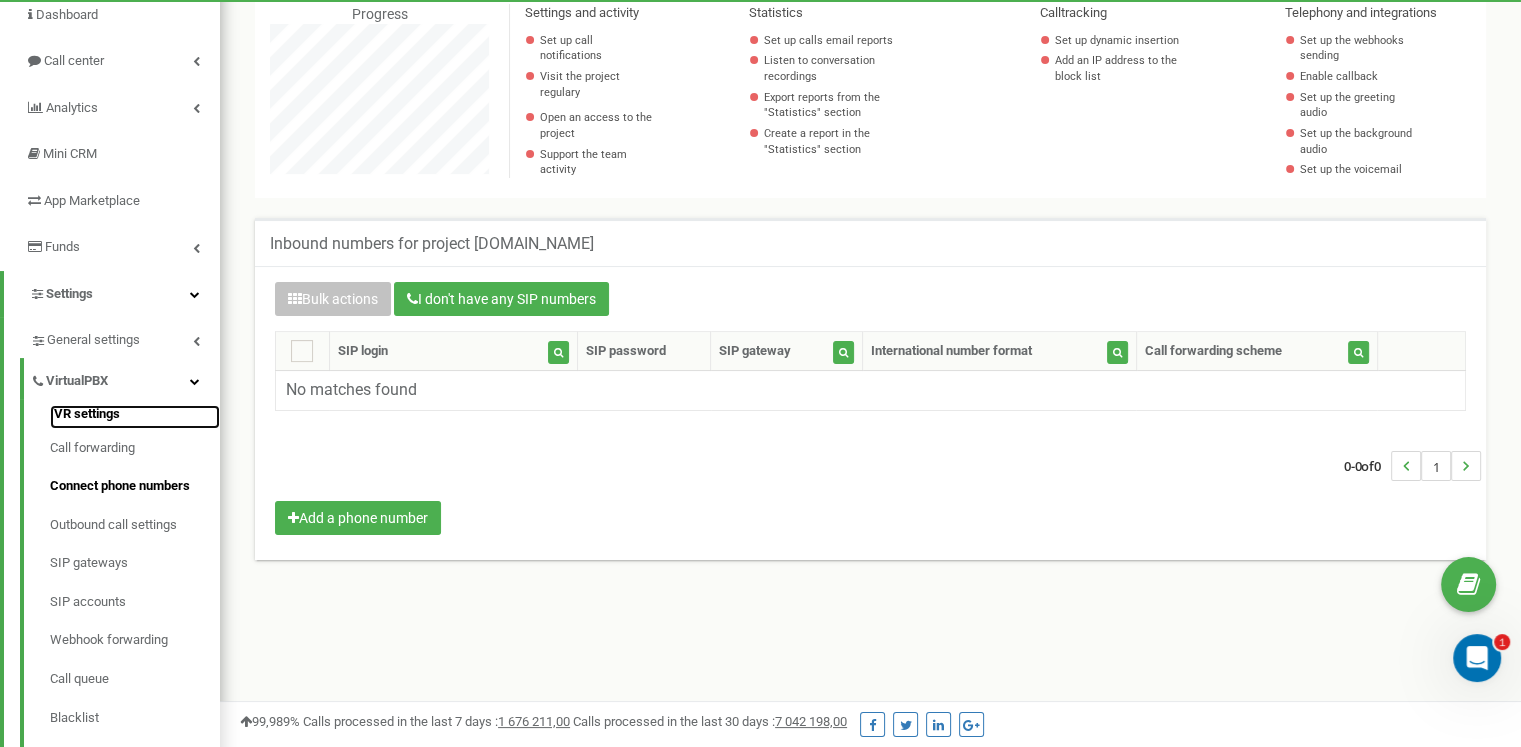 click on "IVR settings" at bounding box center [135, 417] 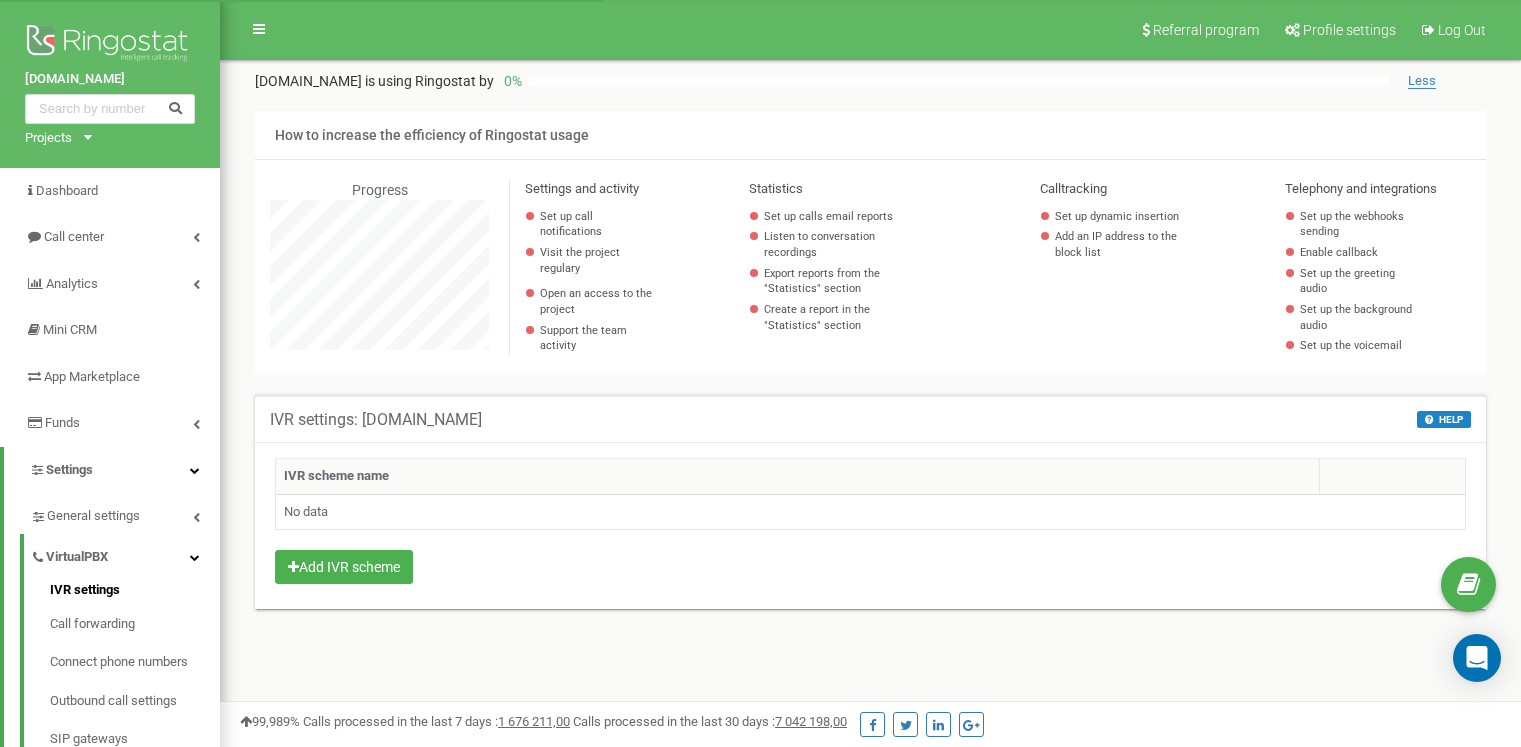 scroll, scrollTop: 0, scrollLeft: 0, axis: both 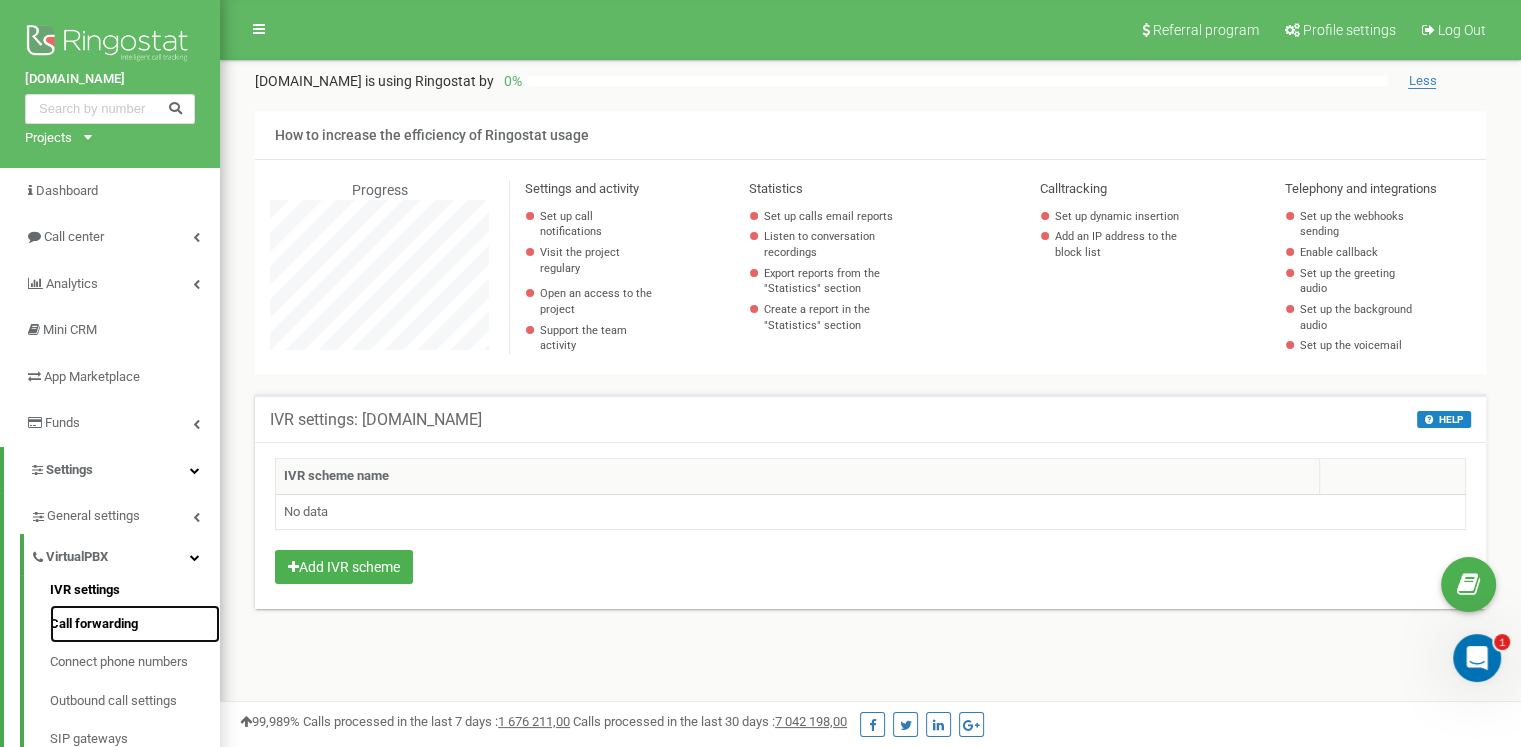 click on "Call forwarding" at bounding box center (135, 624) 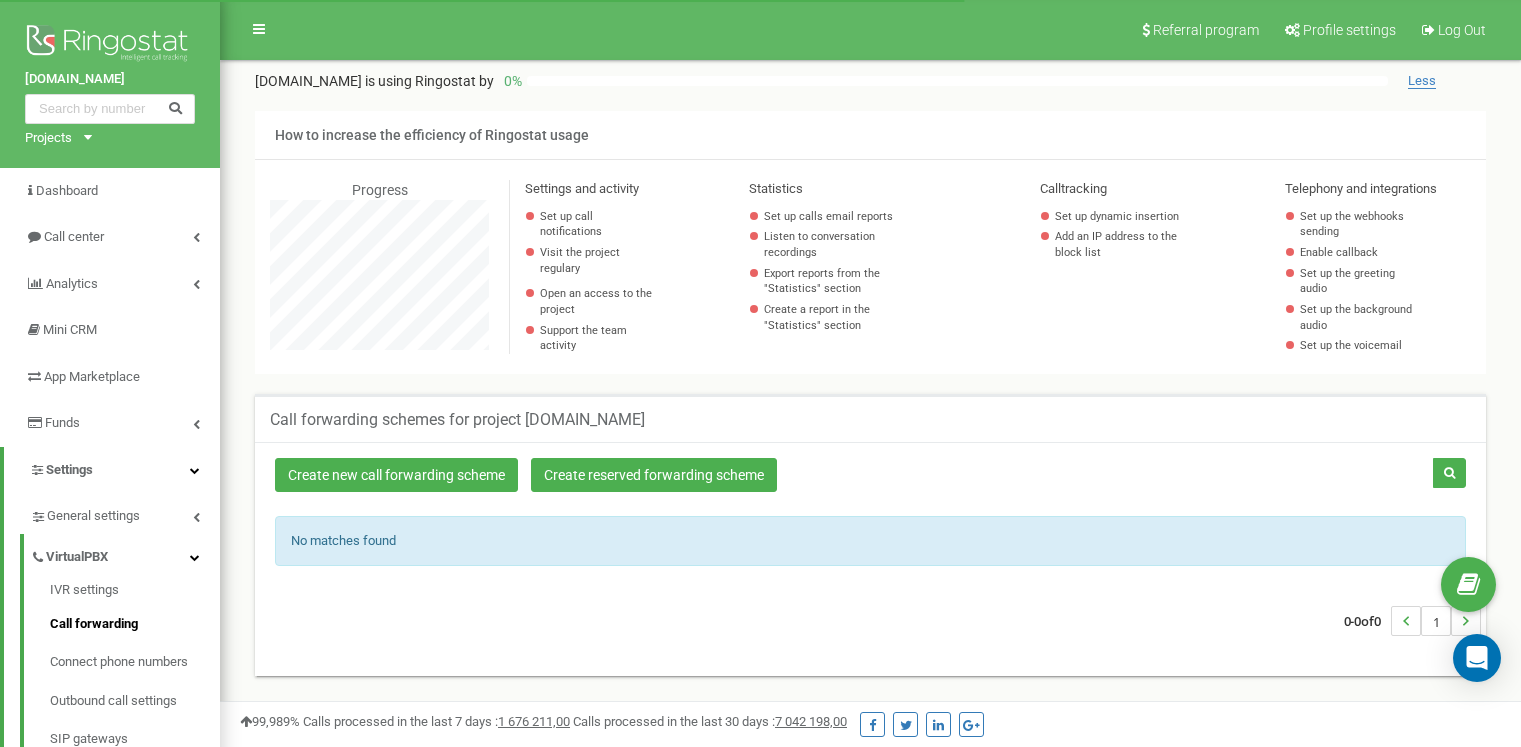 scroll, scrollTop: 0, scrollLeft: 0, axis: both 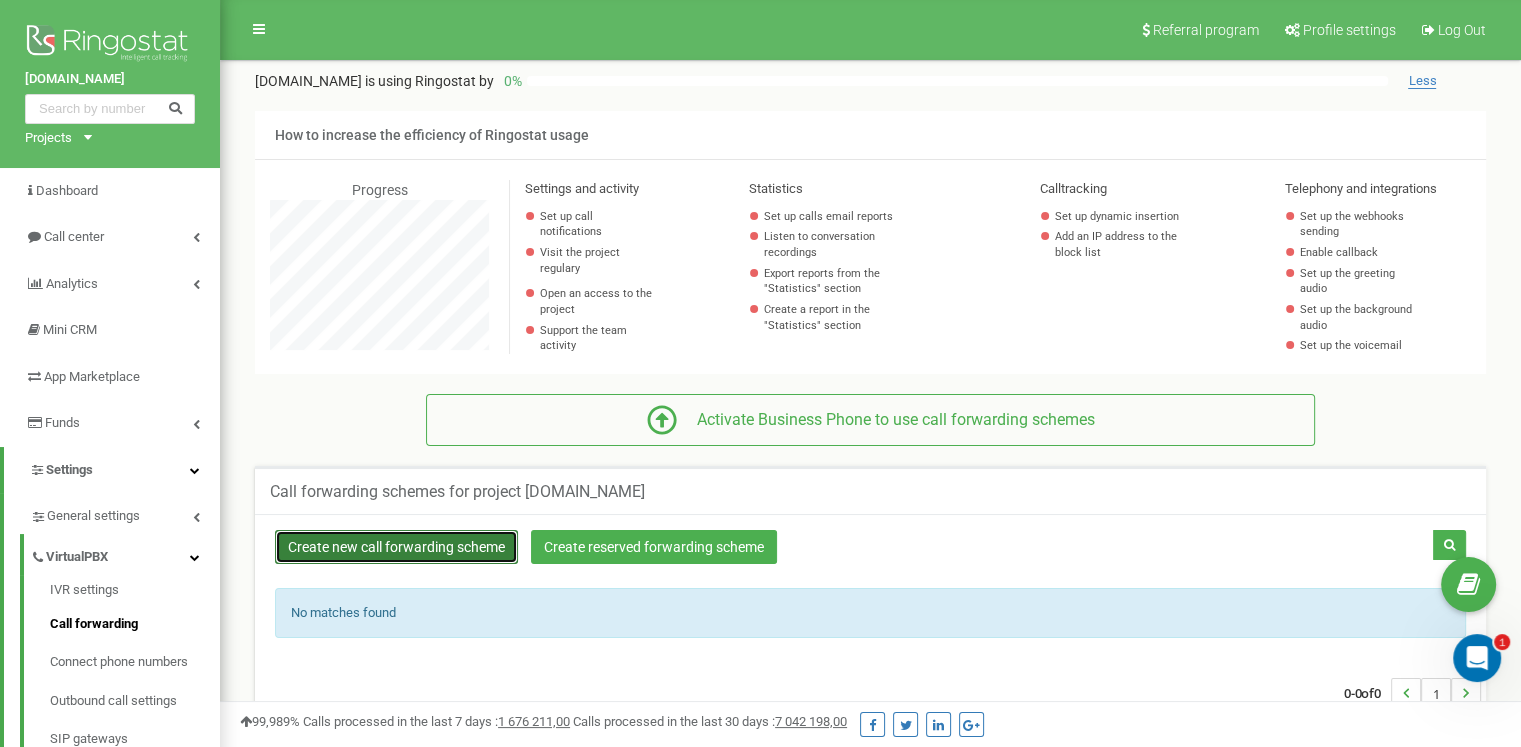 click on "Create new call forwarding scheme" at bounding box center [396, 547] 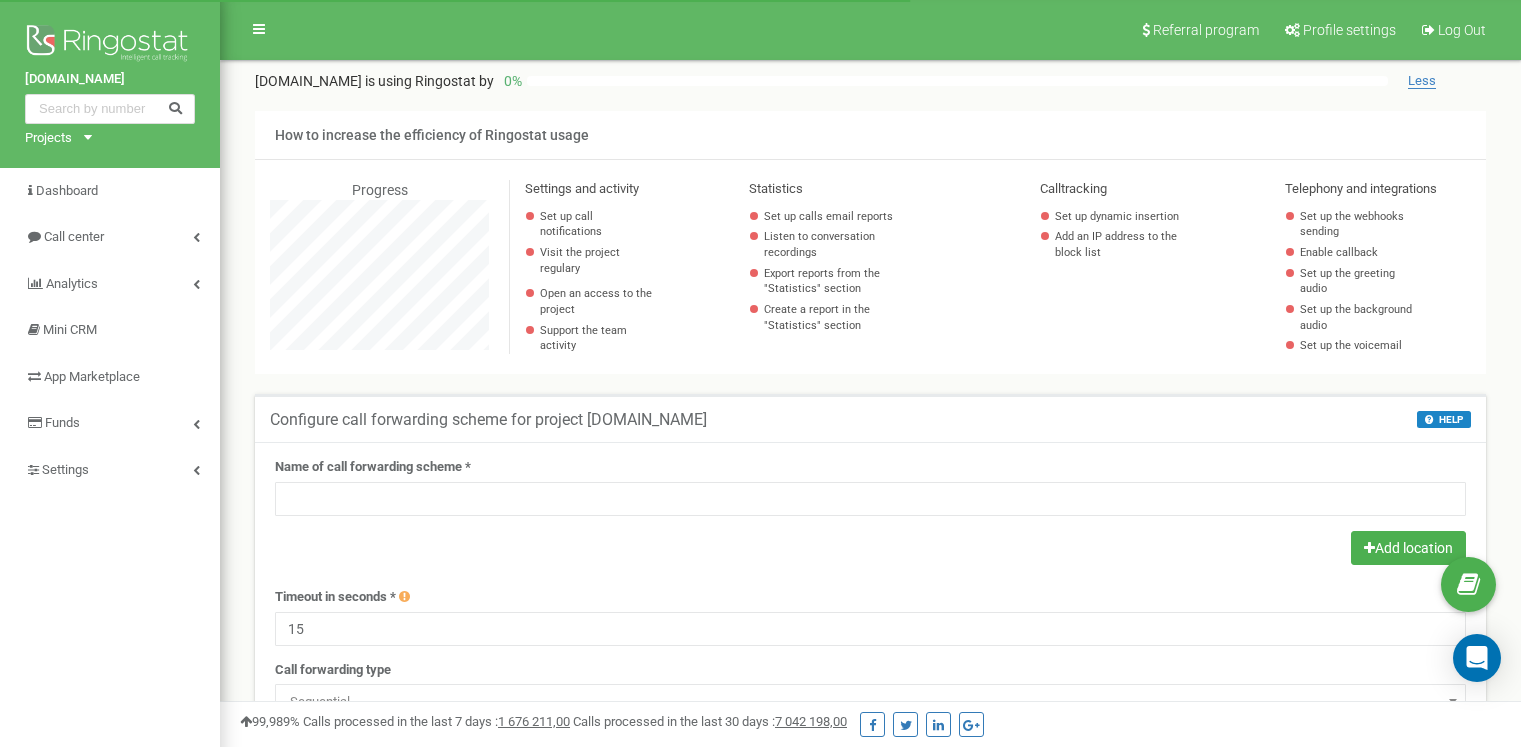 scroll, scrollTop: 0, scrollLeft: 0, axis: both 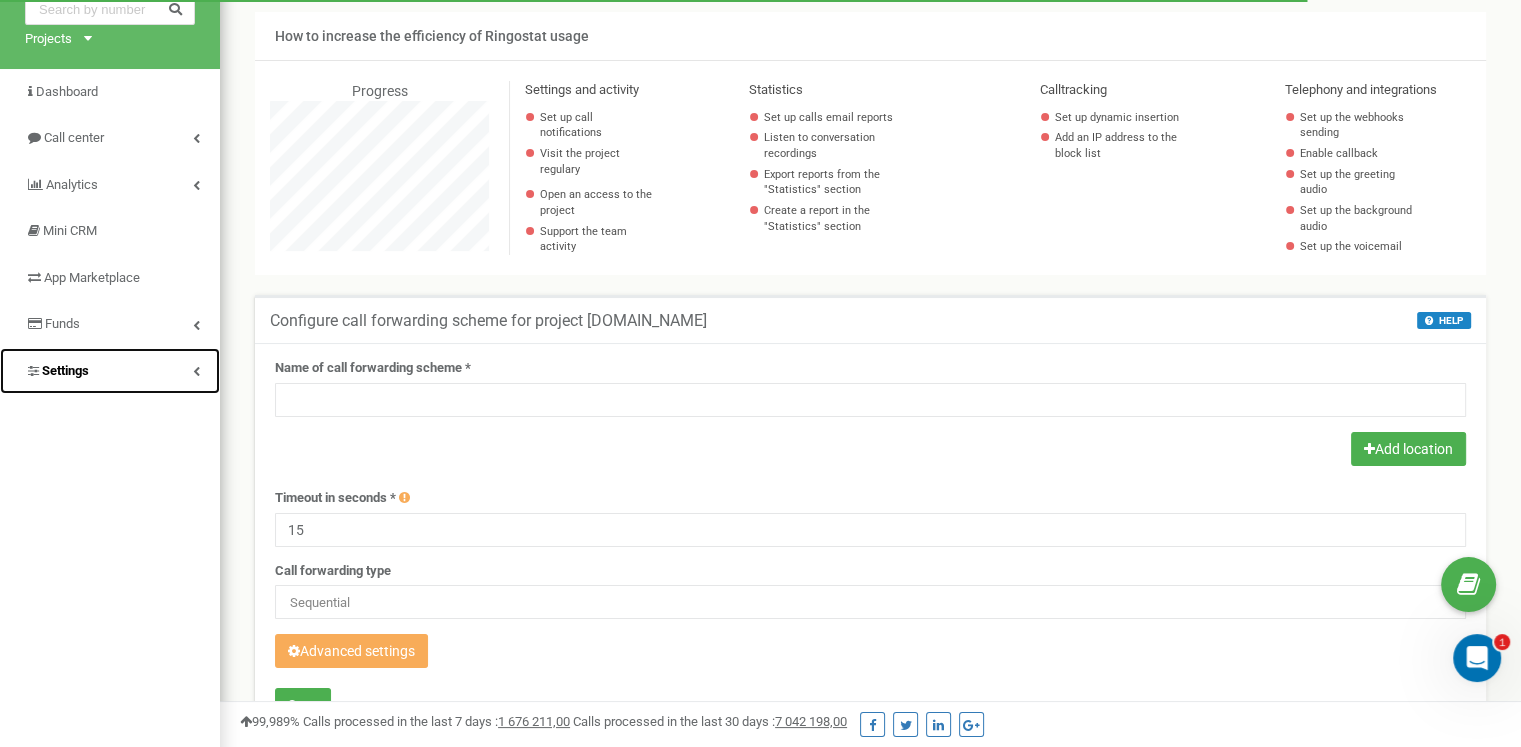 click on "Settings" at bounding box center [110, 371] 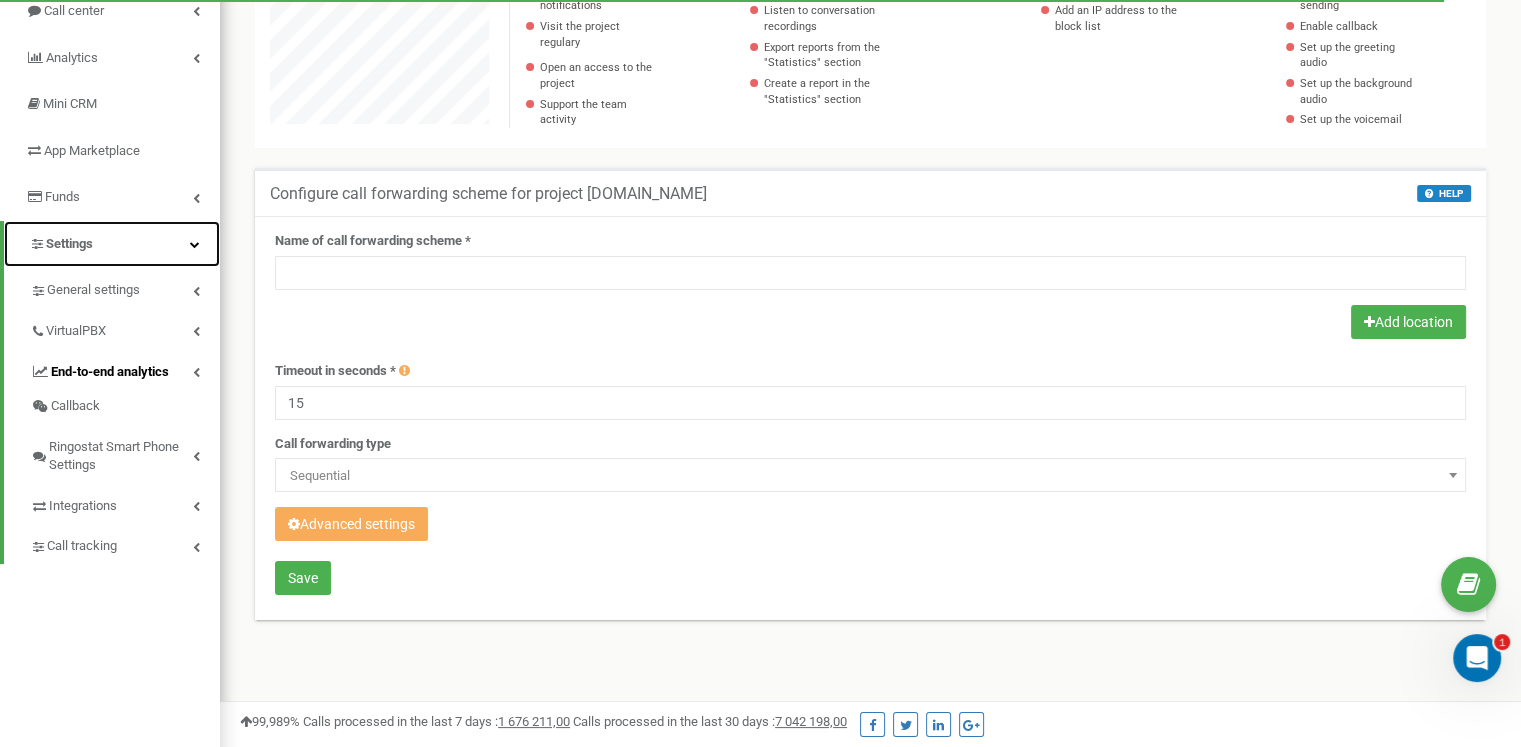 scroll, scrollTop: 169, scrollLeft: 0, axis: vertical 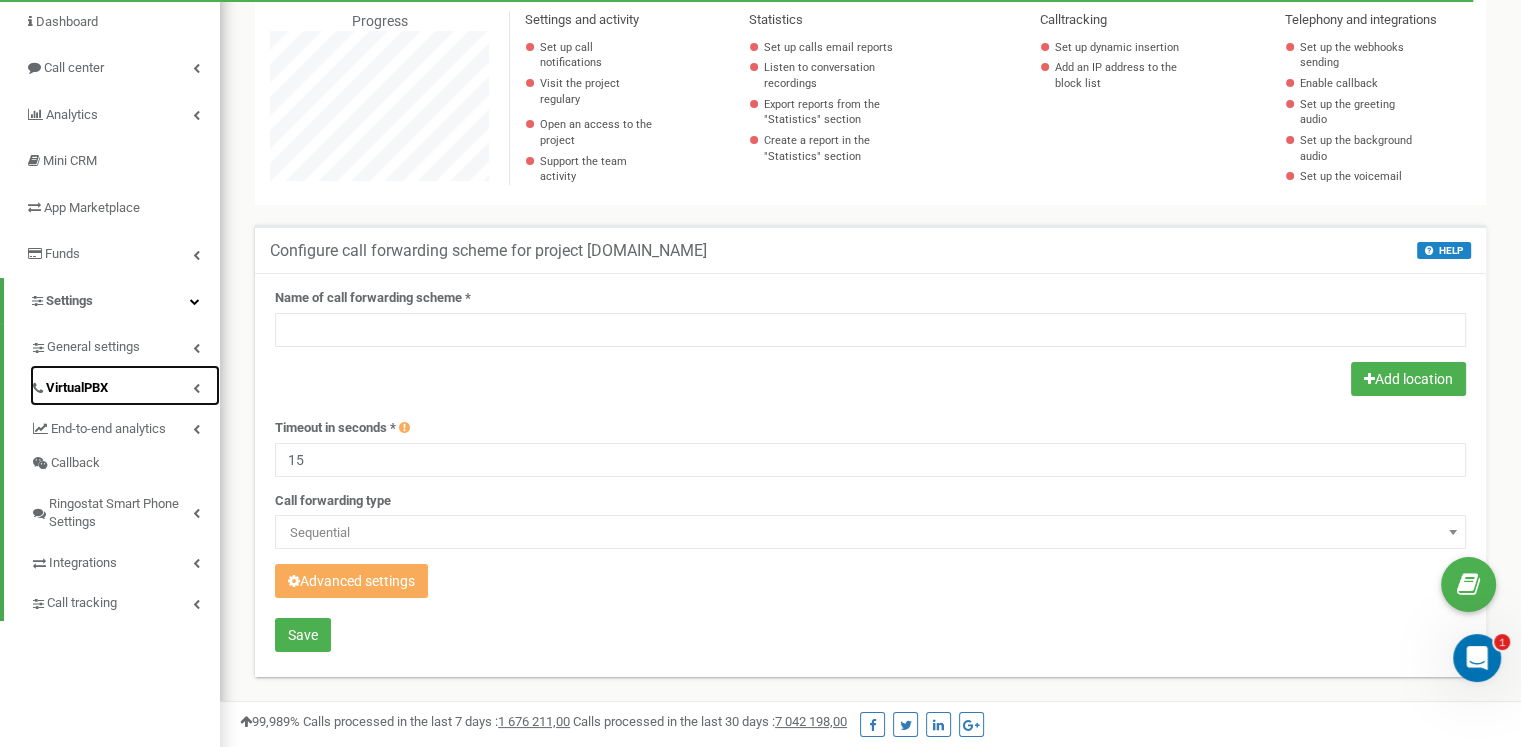 click on "VirtualPBX" at bounding box center (125, 385) 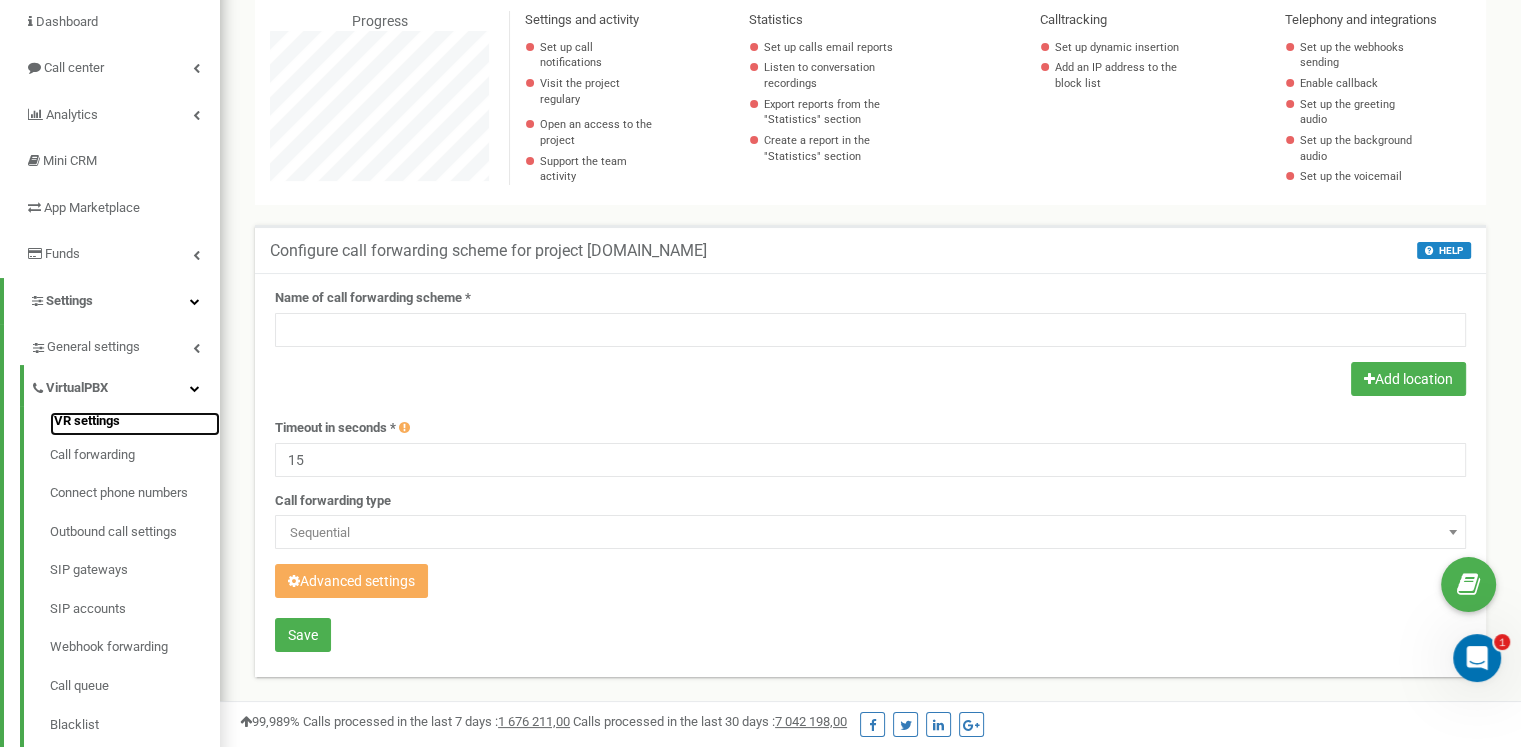 click on "IVR settings" at bounding box center [135, 424] 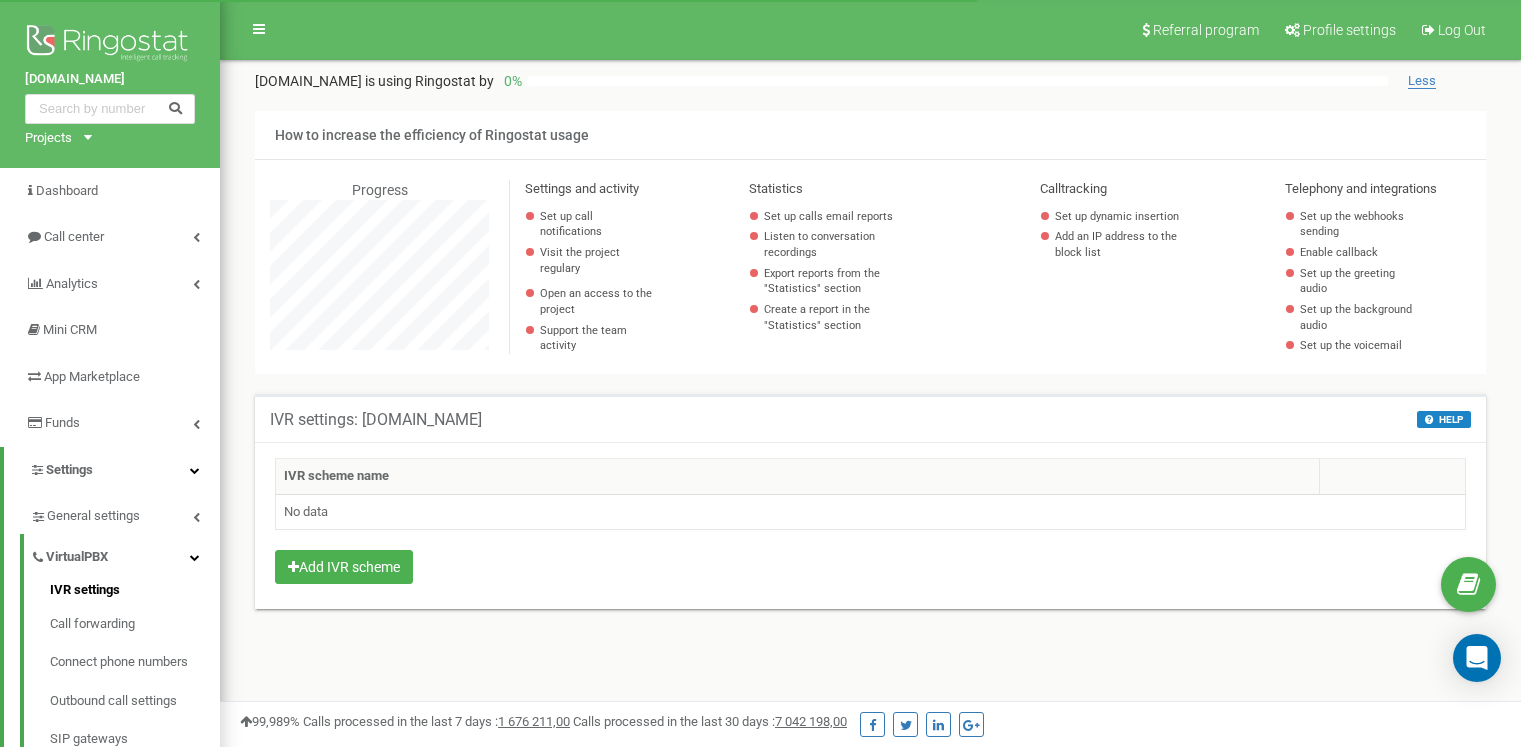 scroll, scrollTop: 0, scrollLeft: 0, axis: both 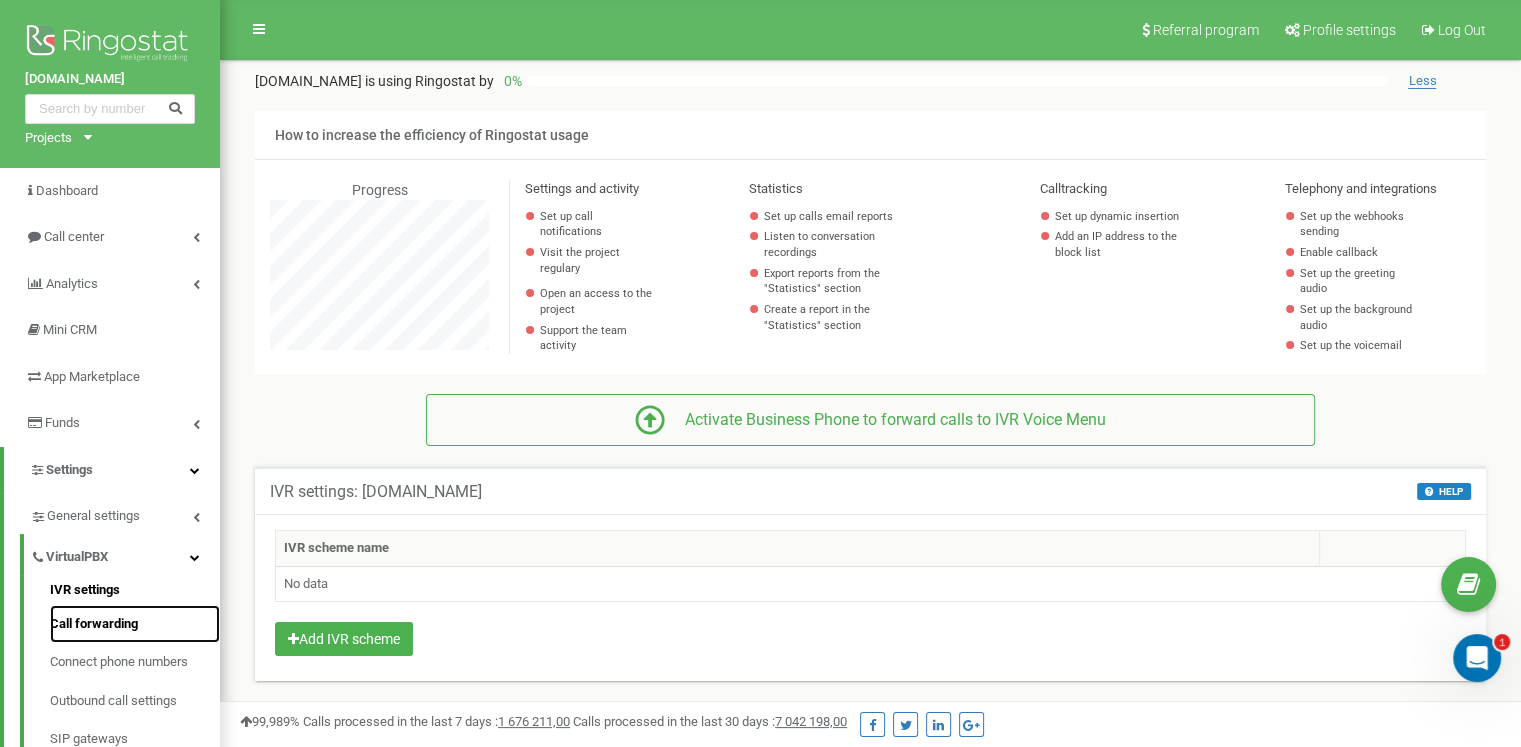 click on "Call forwarding" at bounding box center (135, 624) 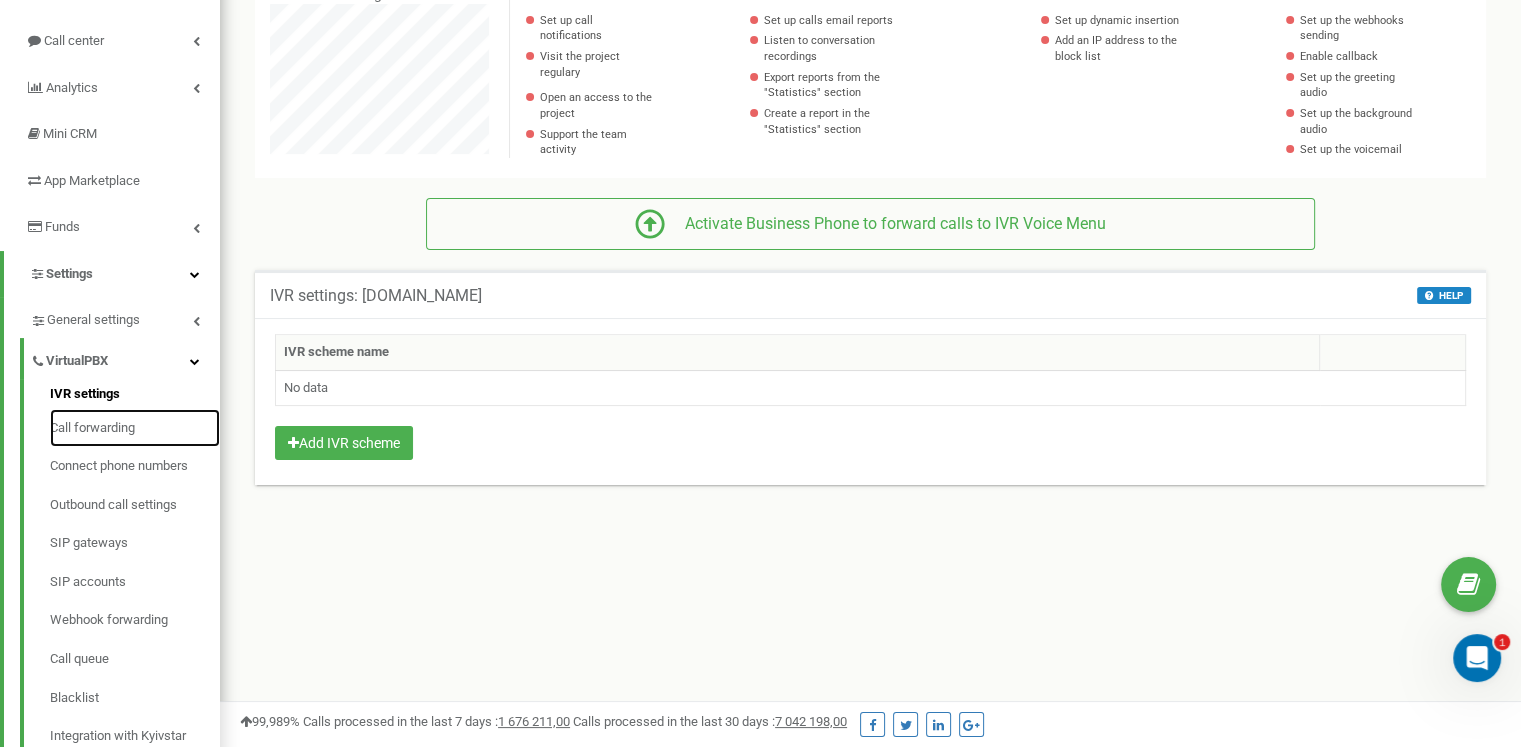 scroll, scrollTop: 196, scrollLeft: 0, axis: vertical 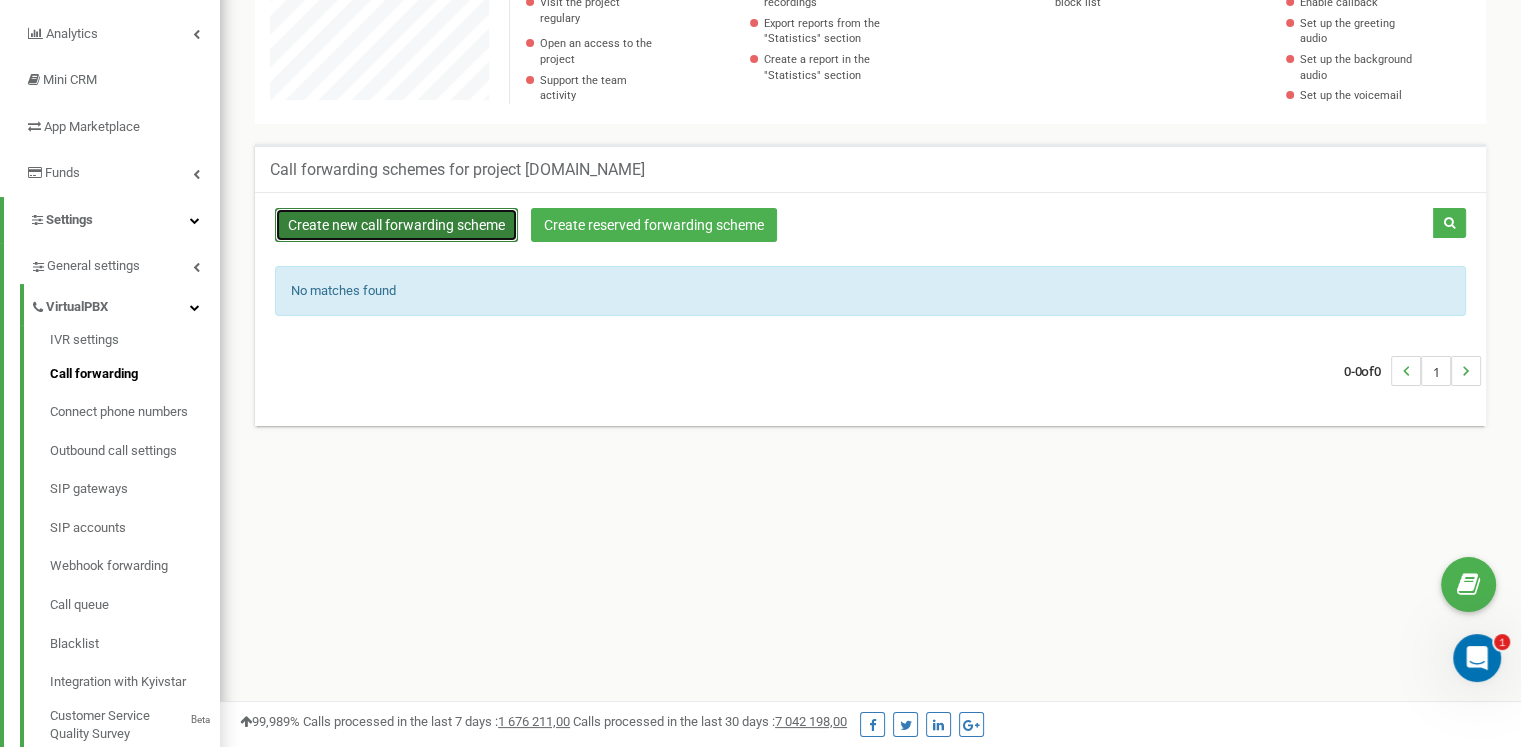 click on "Create new call forwarding scheme" at bounding box center (396, 225) 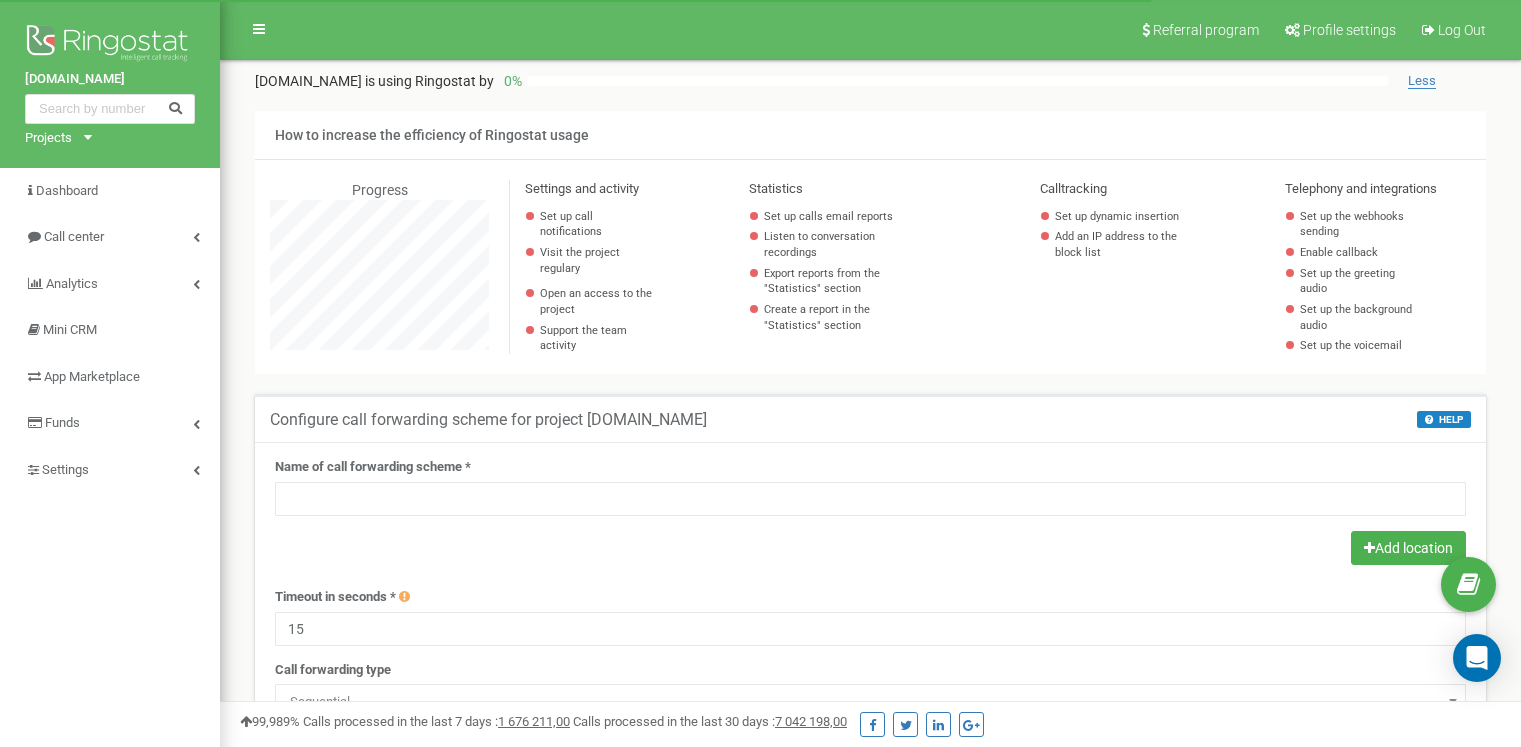scroll, scrollTop: 309, scrollLeft: 0, axis: vertical 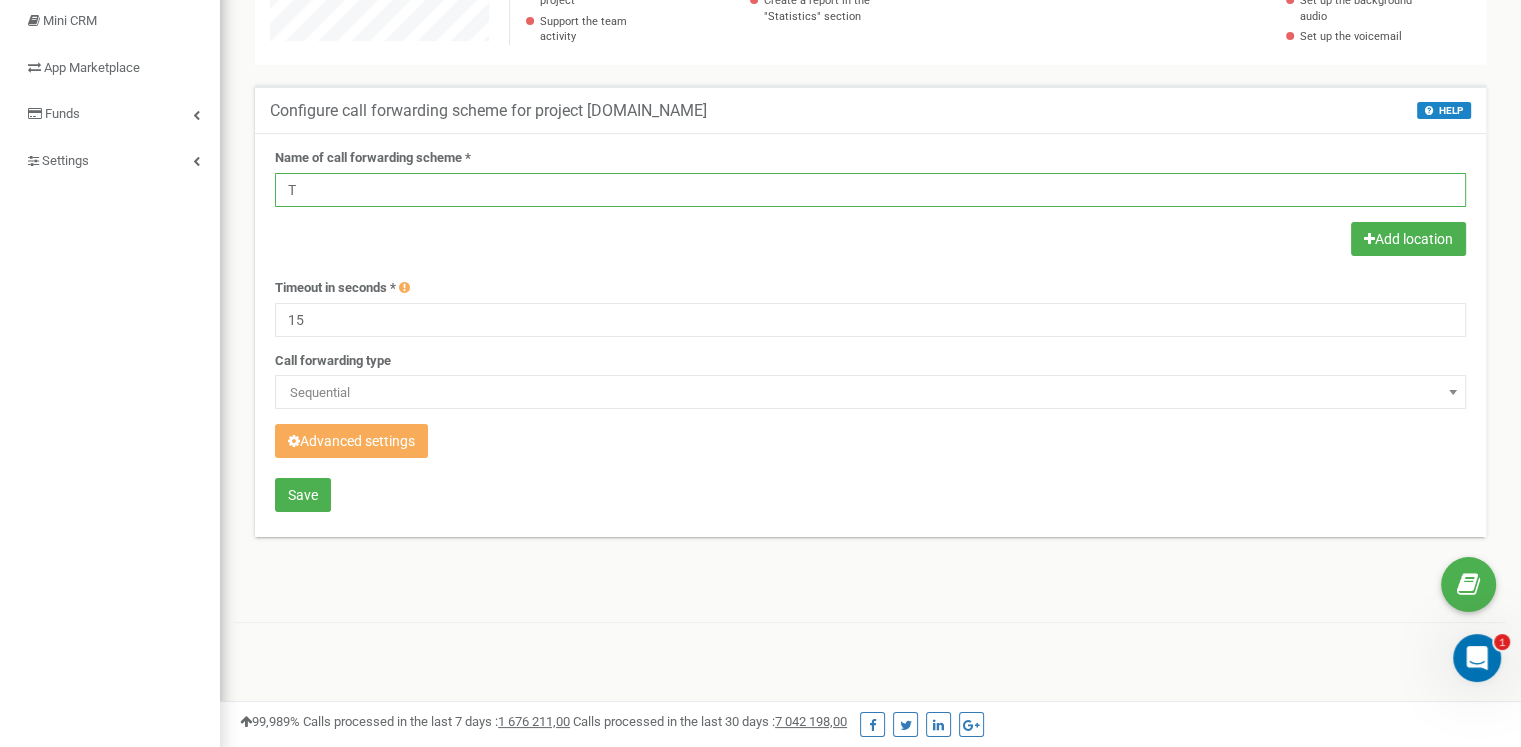 click on "T" at bounding box center (870, 190) 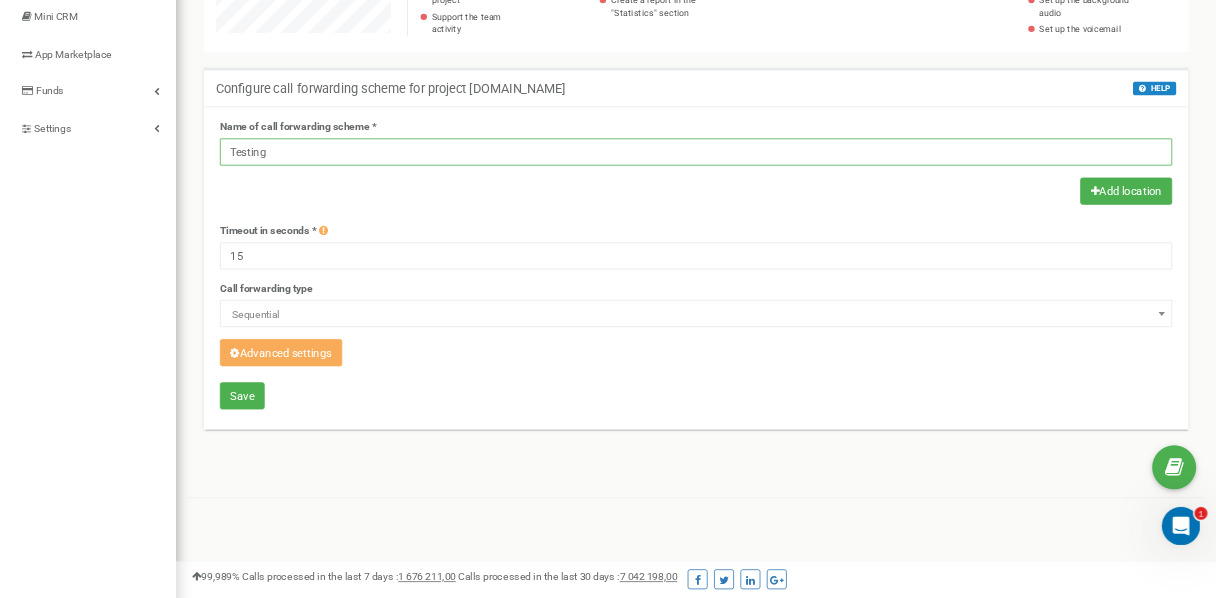 scroll, scrollTop: 309, scrollLeft: 0, axis: vertical 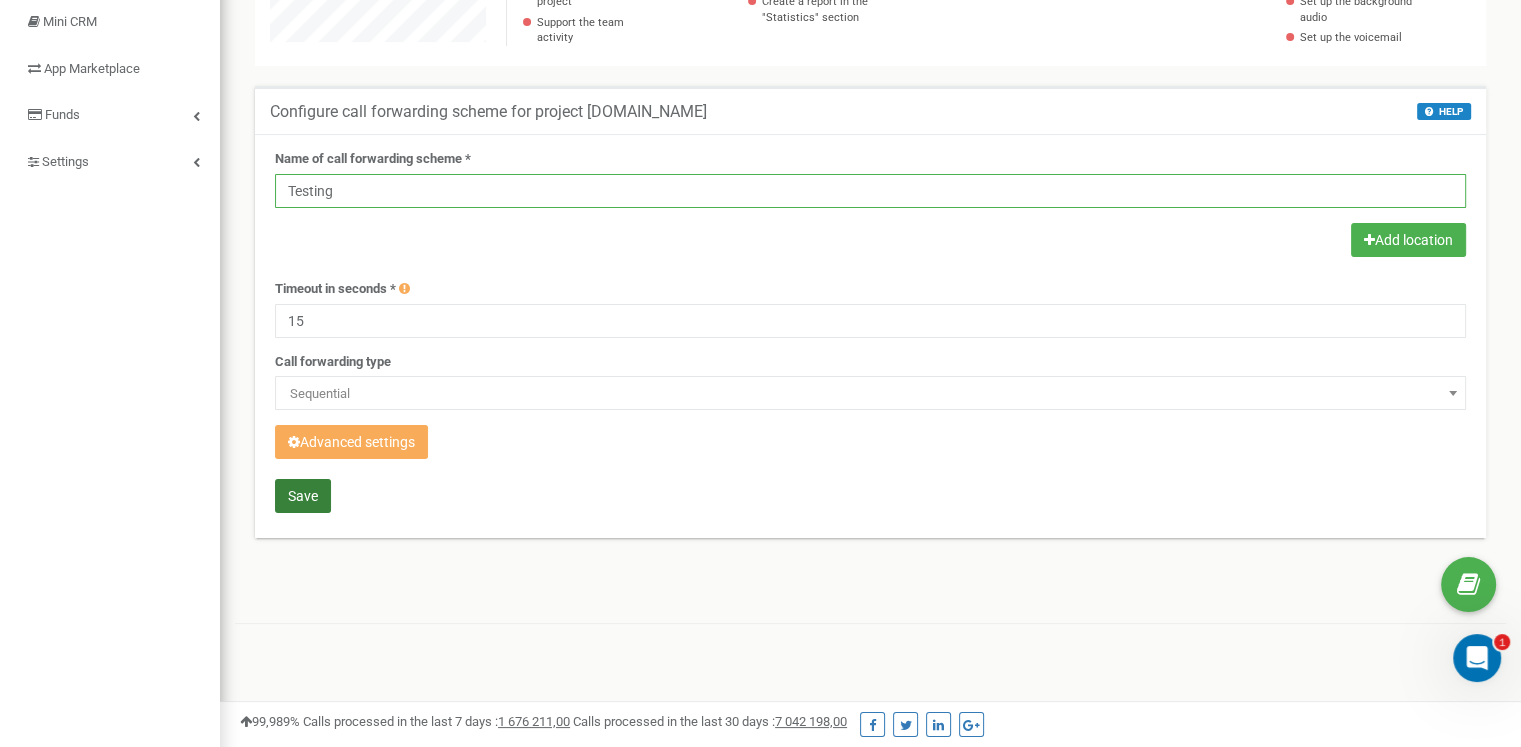 type on "Testing" 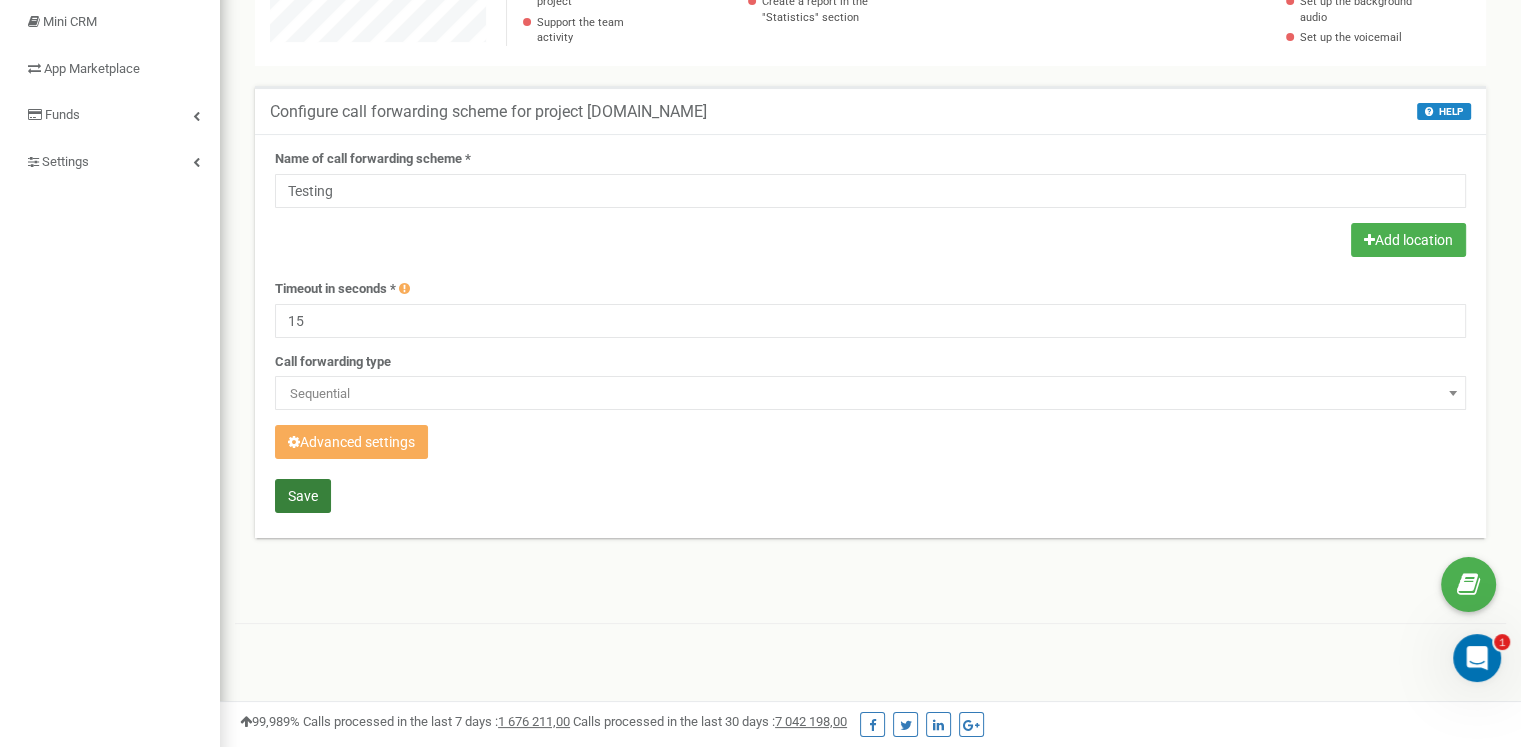 click on "Save" at bounding box center (303, 496) 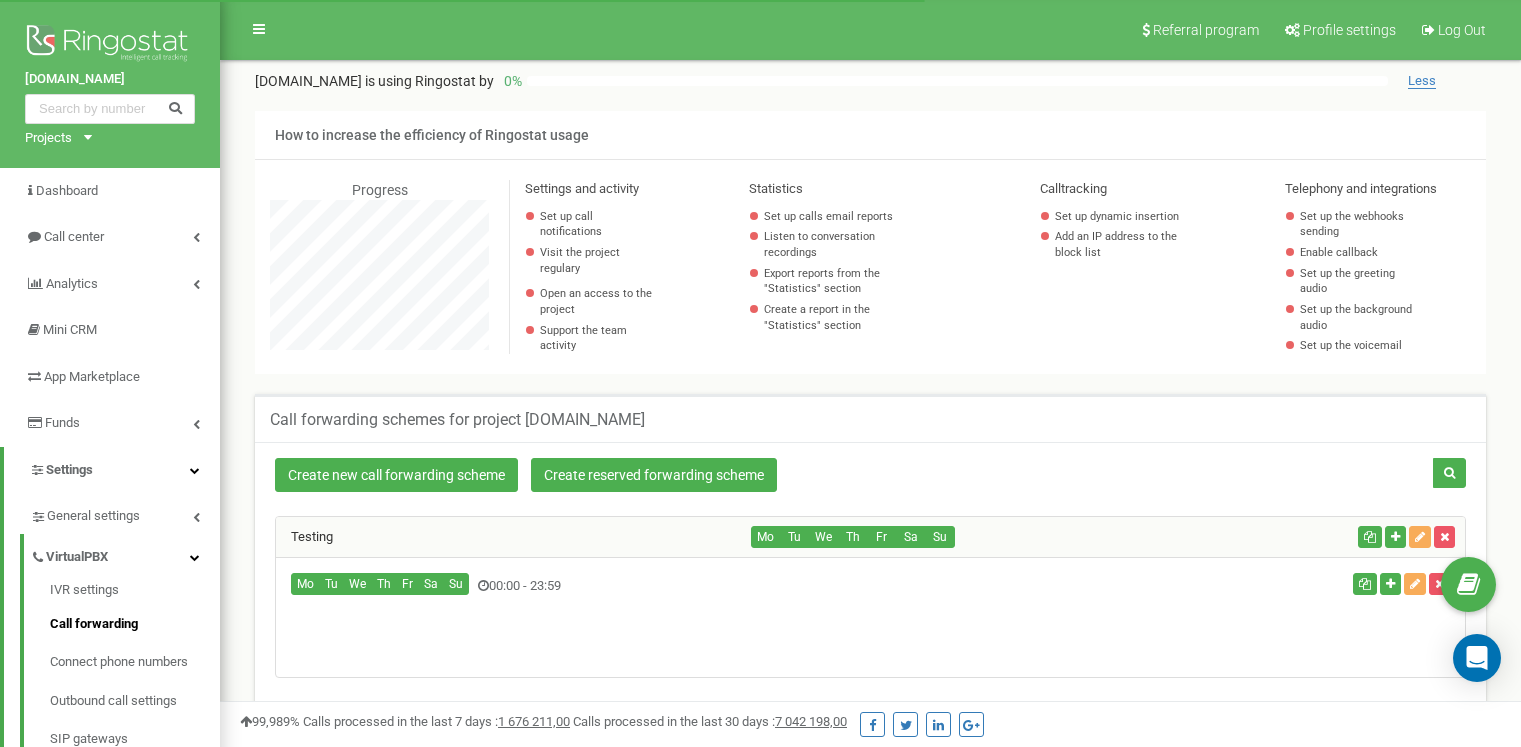 scroll, scrollTop: 321, scrollLeft: 0, axis: vertical 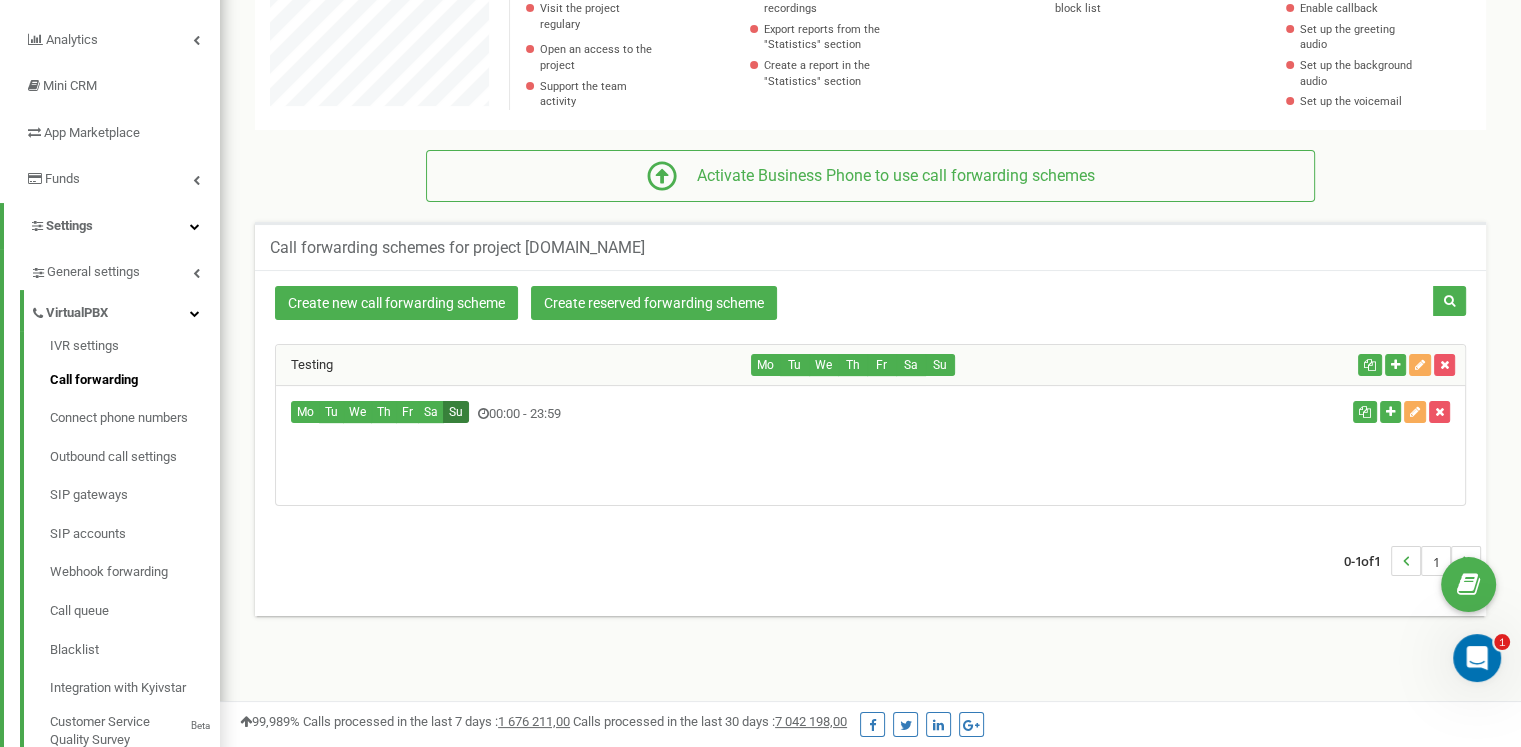 click on "Su" at bounding box center (456, 412) 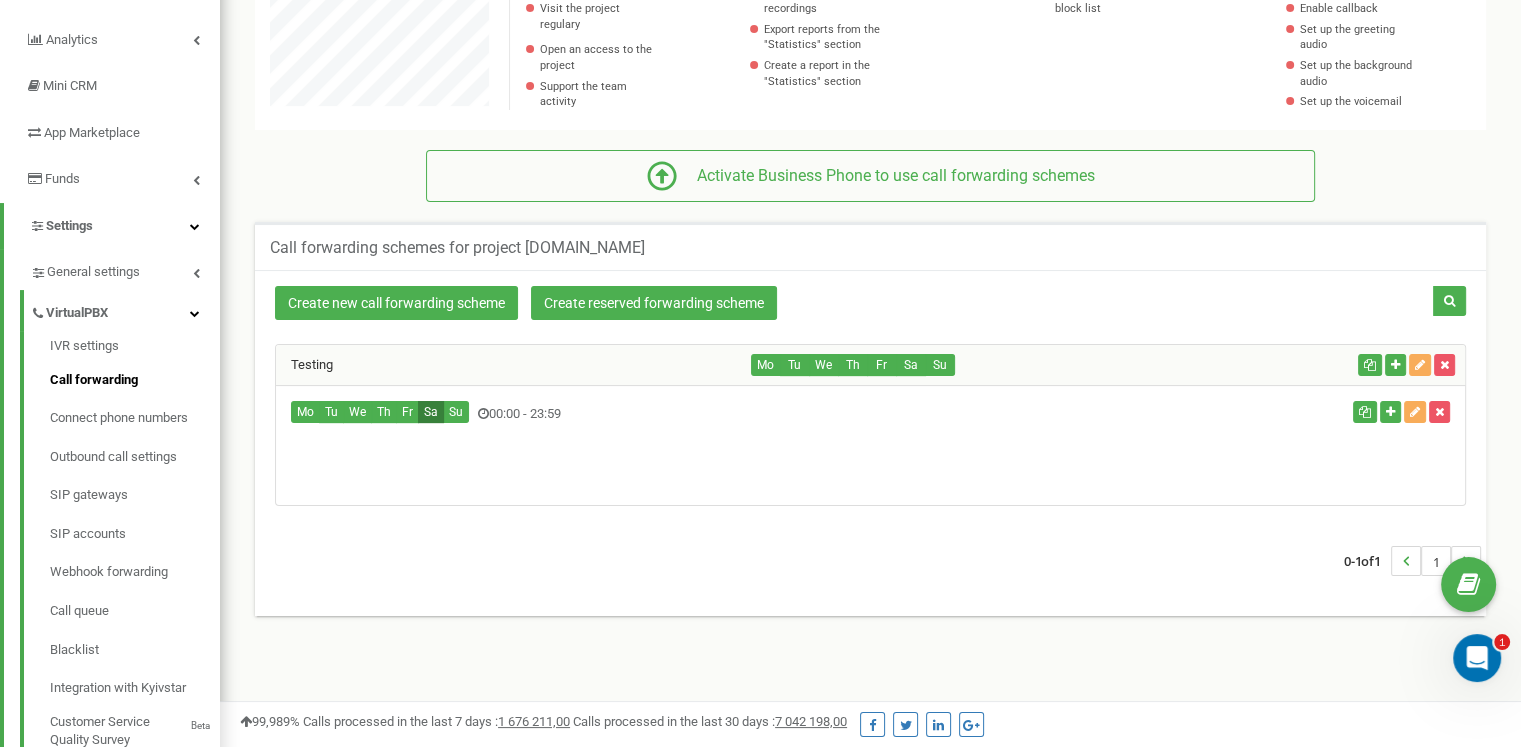click on "Sa" at bounding box center [431, 412] 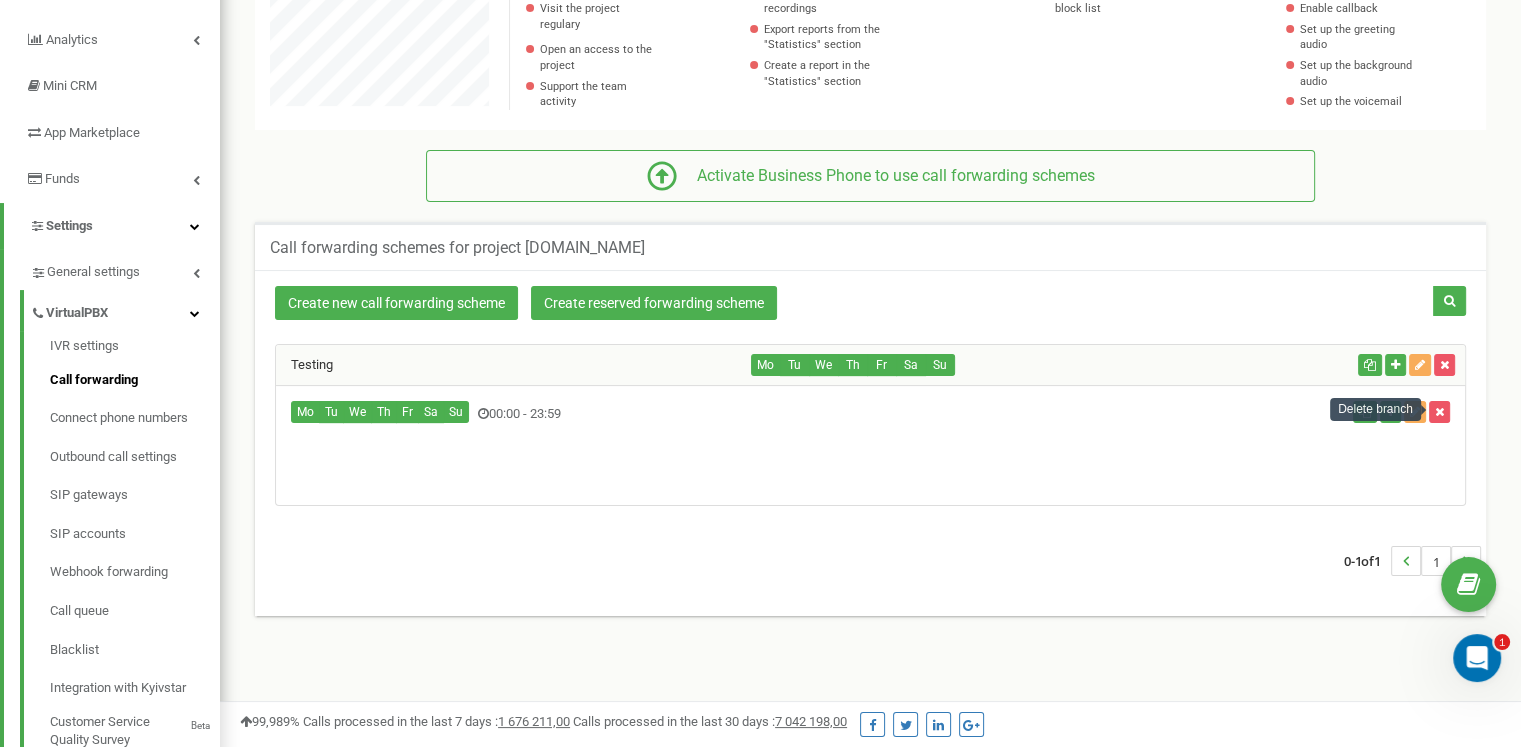 click on "Delete branch" at bounding box center [1375, 409] 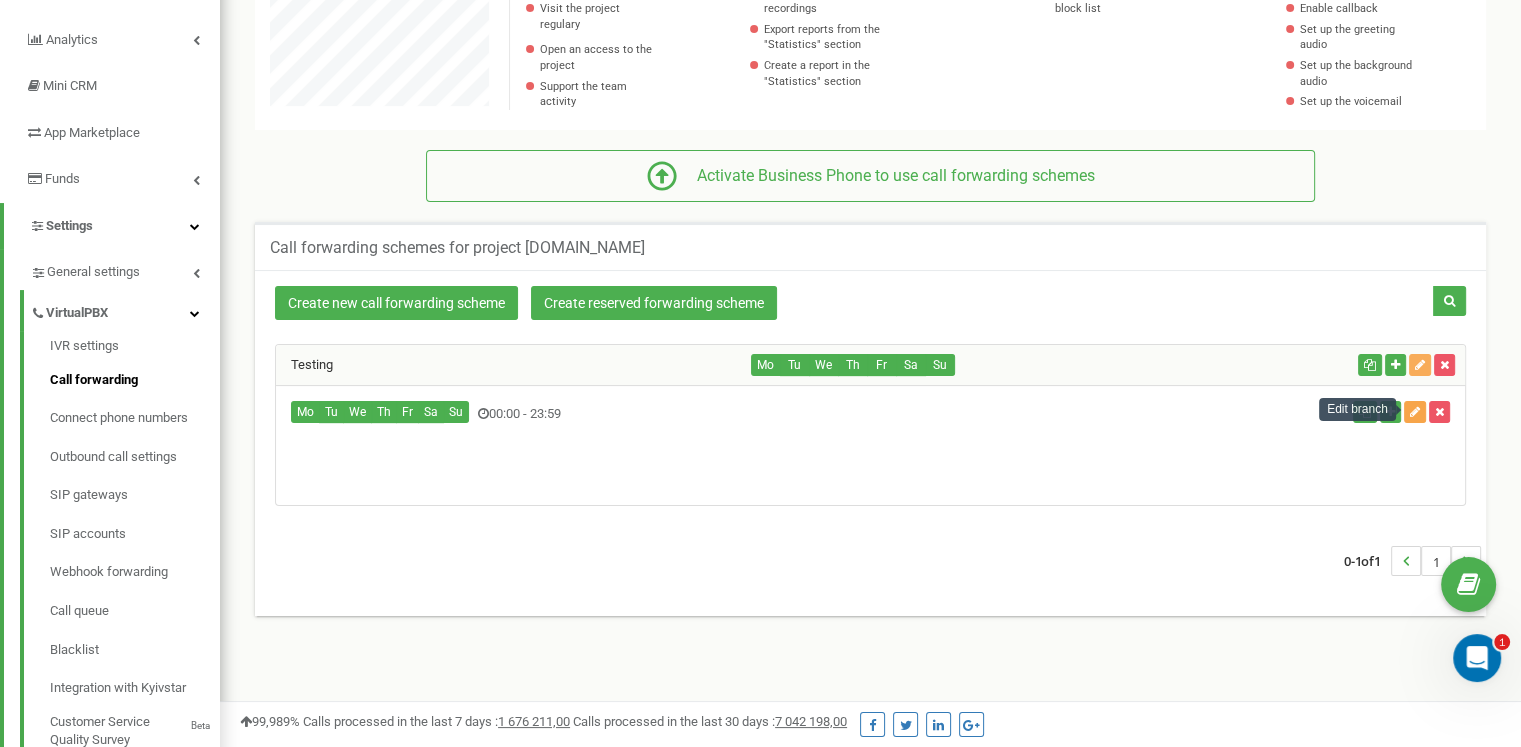 click at bounding box center (1415, 412) 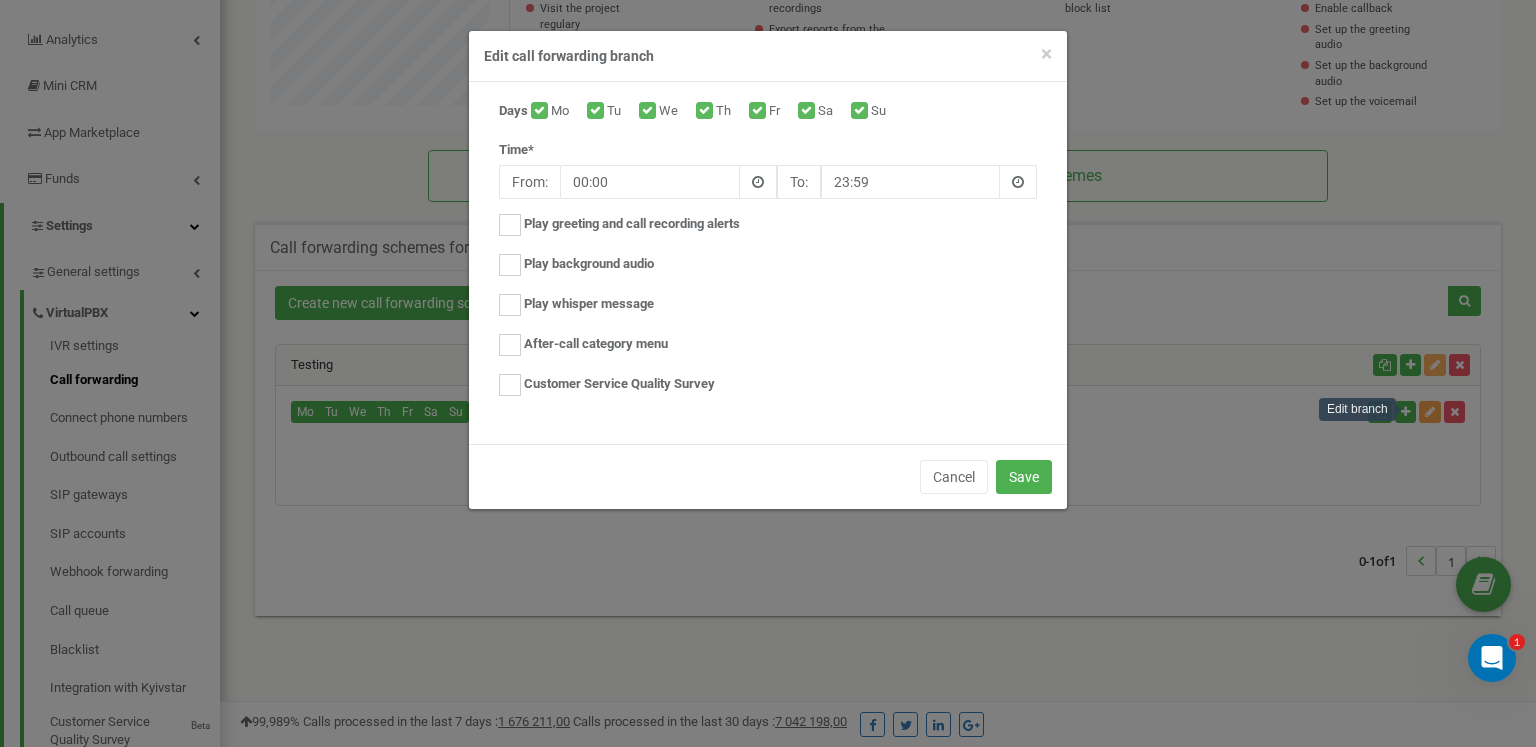 scroll, scrollTop: 998800, scrollLeft: 998684, axis: both 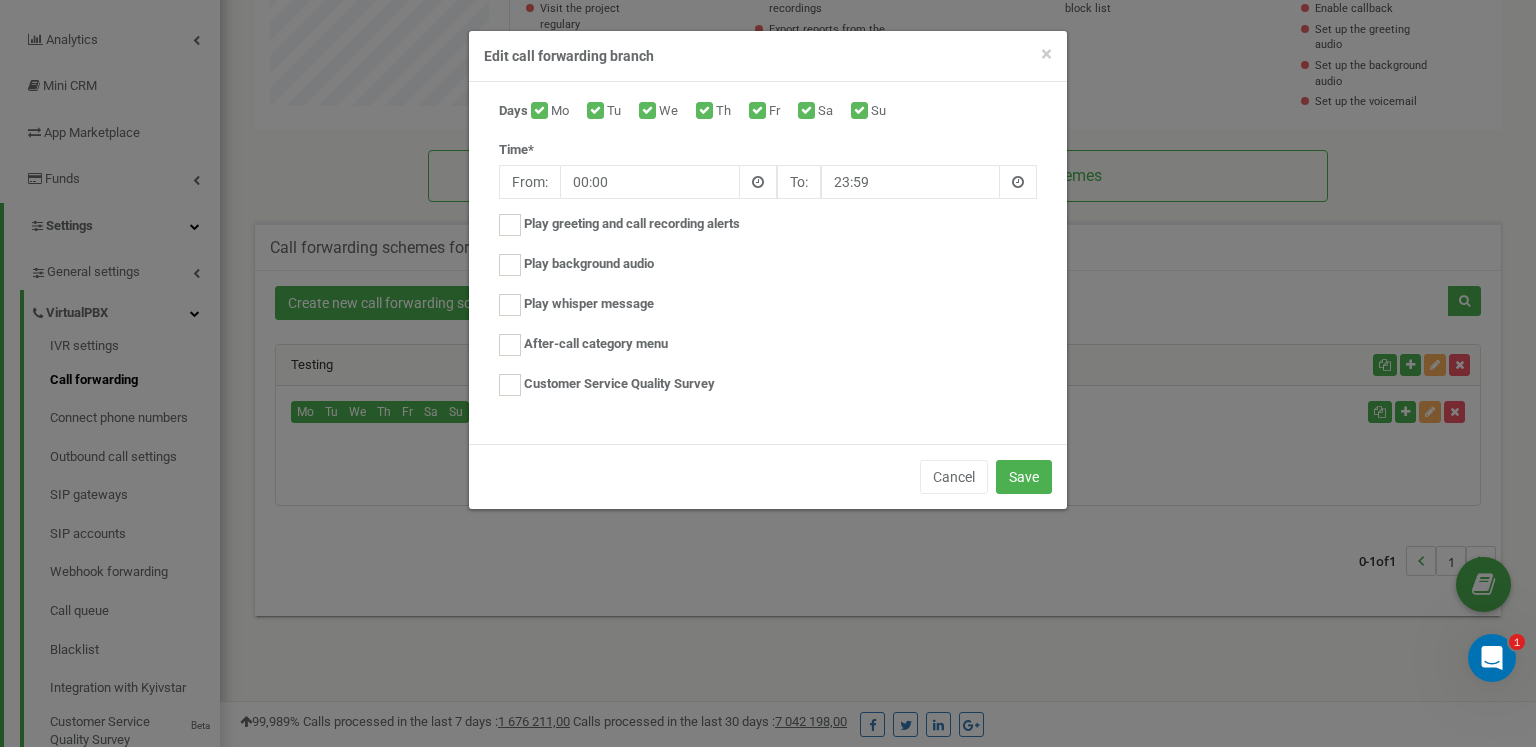 click on "Days
Mo
Tu
We
Th
Fr
Sa
Su
Time*
From:
00:00
To:
23:59" at bounding box center (768, 258) 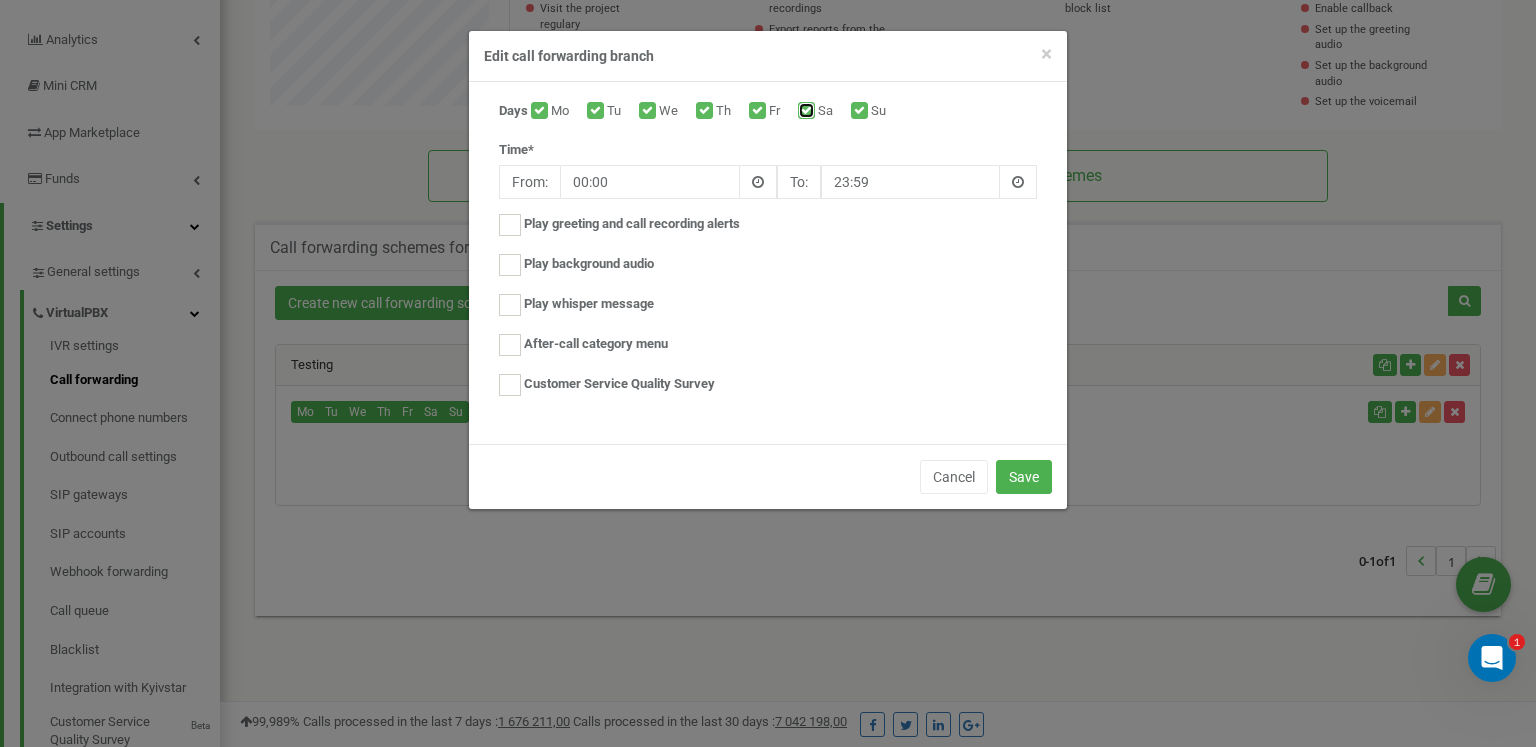 click on "Sa" at bounding box center (804, 112) 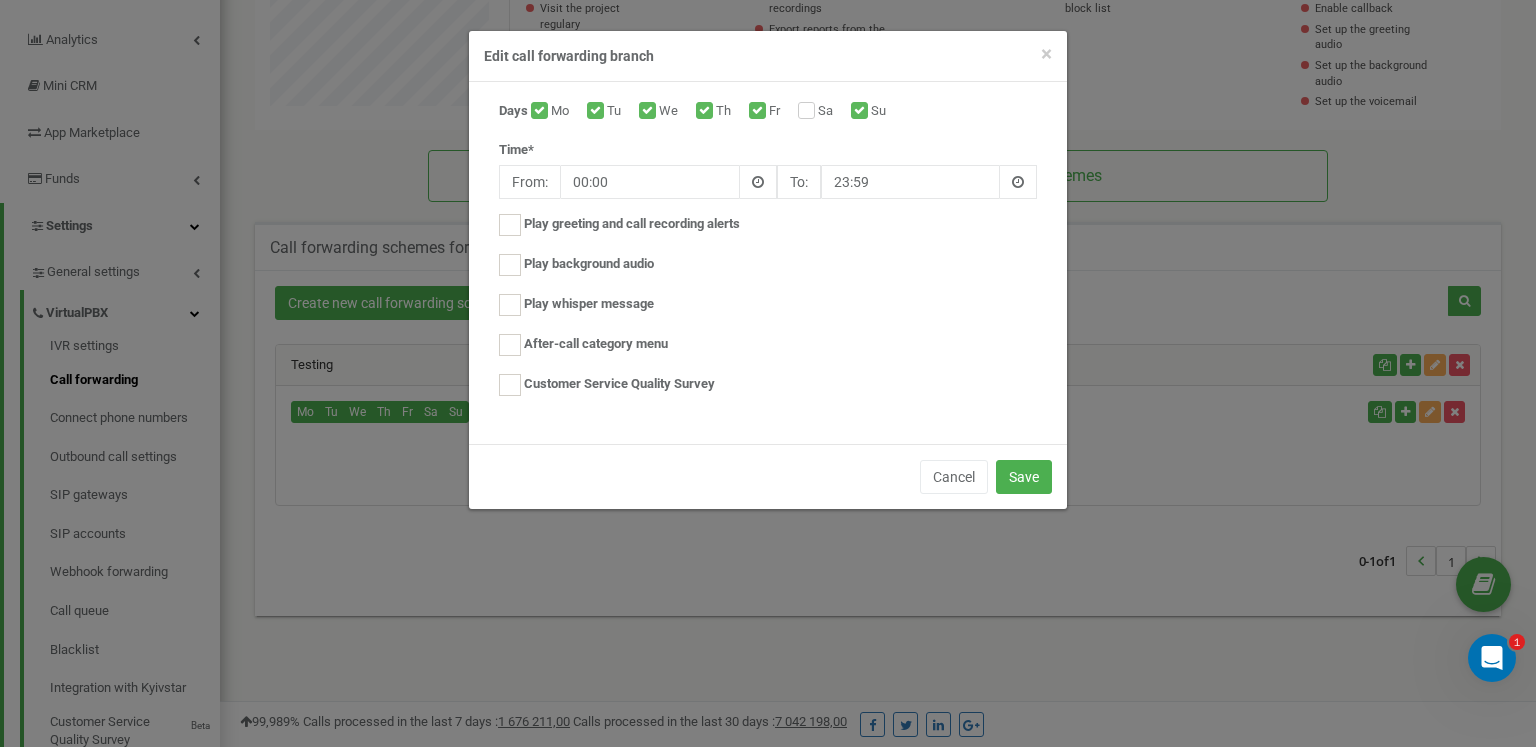 click on "Su" at bounding box center [881, 112] 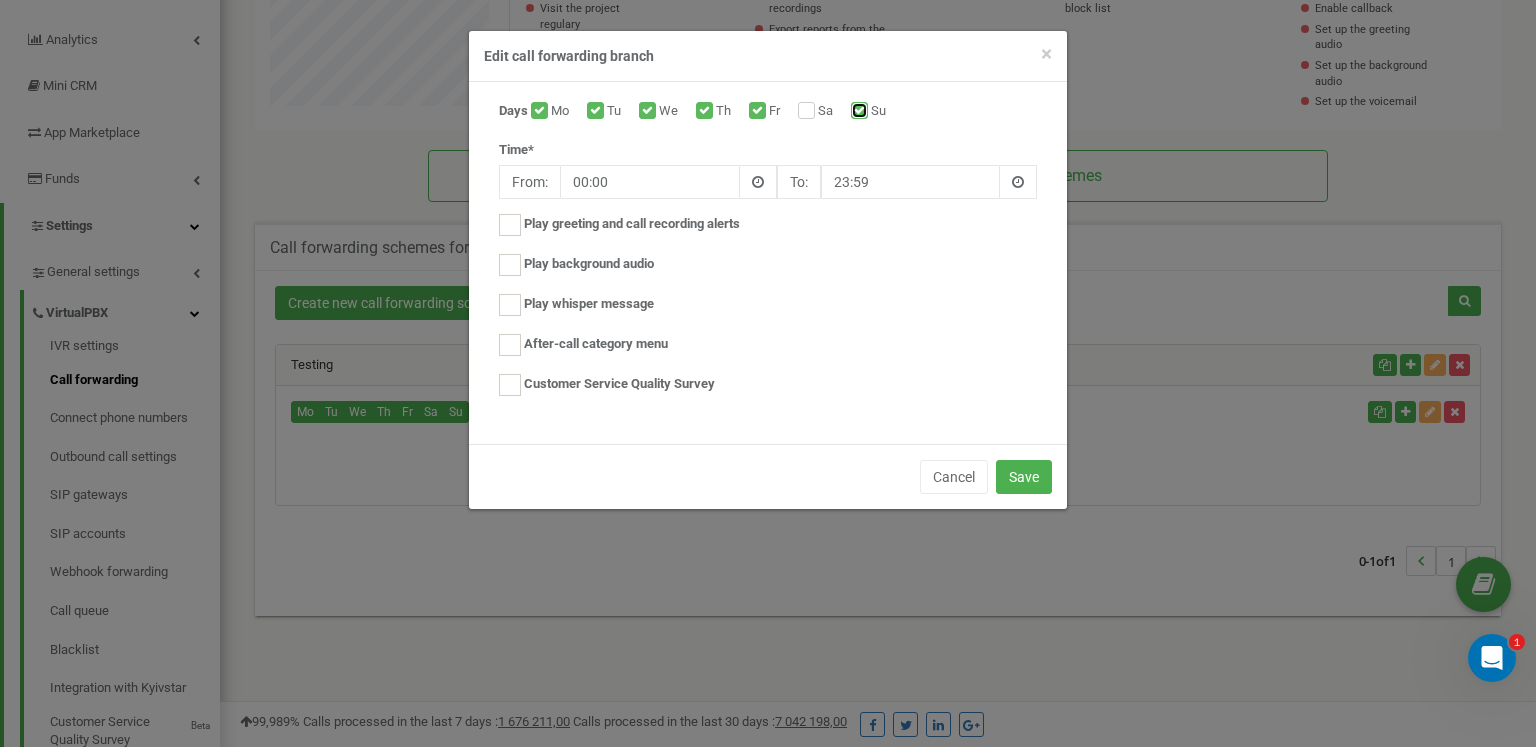 click on "Su" at bounding box center [857, 112] 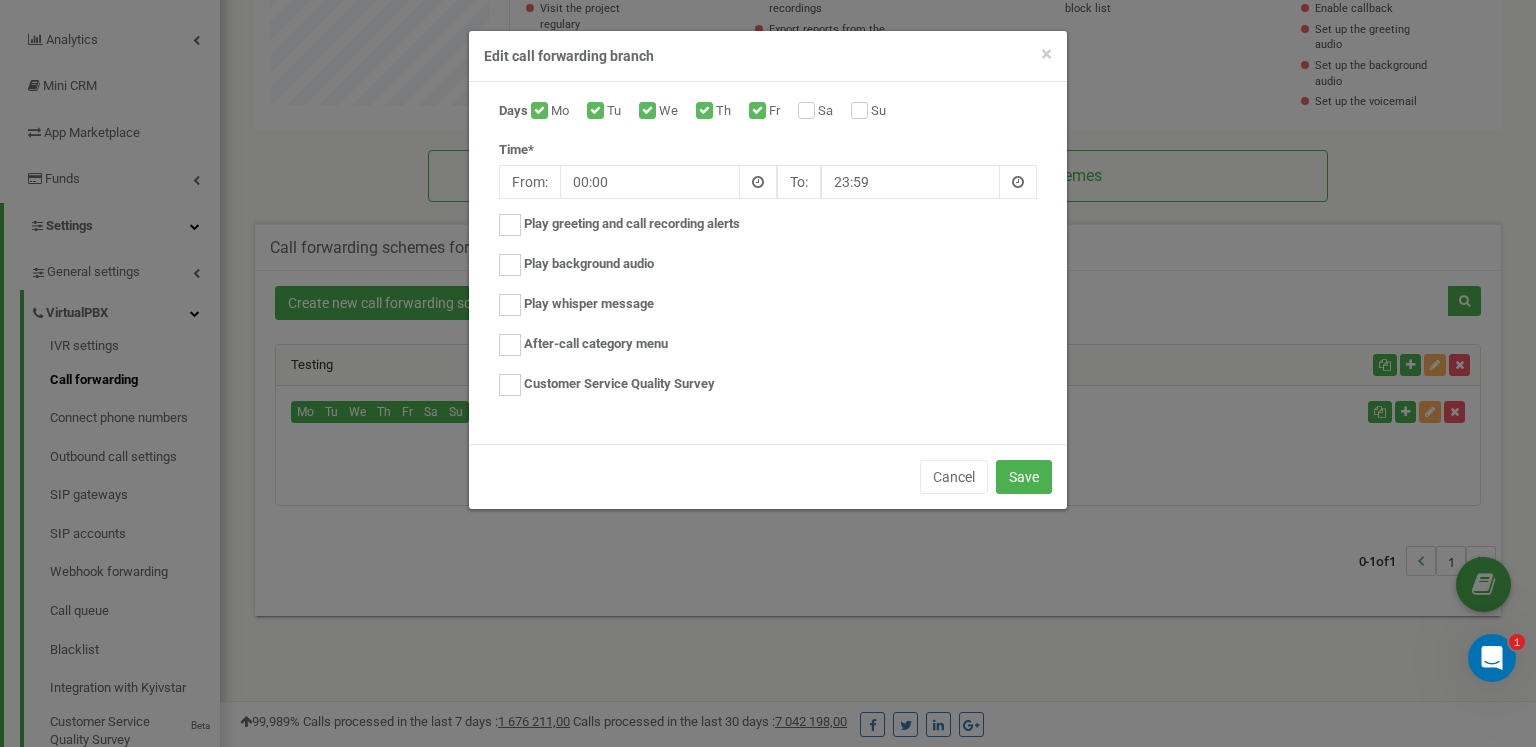 click on "Time*
From:
00:00
To:
23:59" at bounding box center (768, 170) 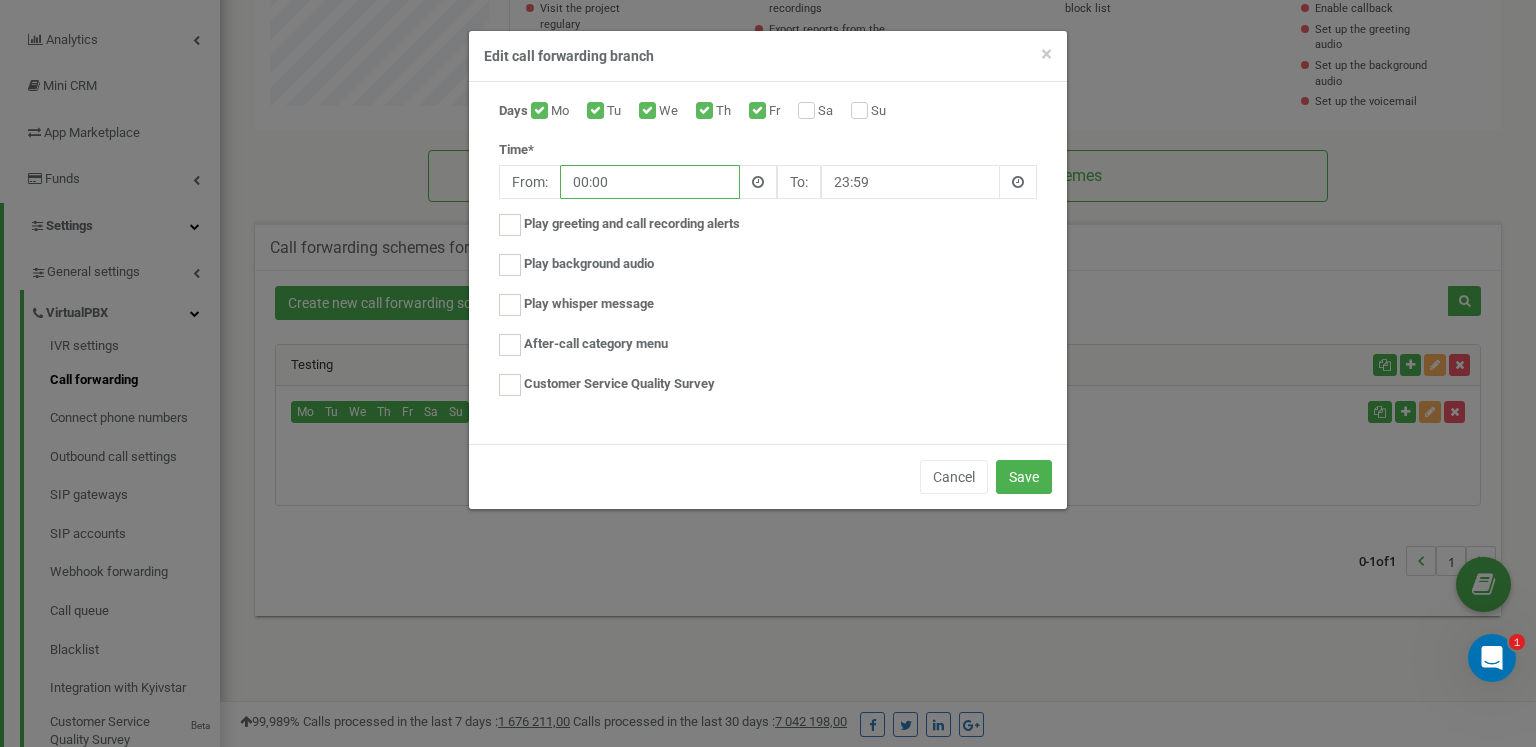 click on "00:00" at bounding box center (650, 182) 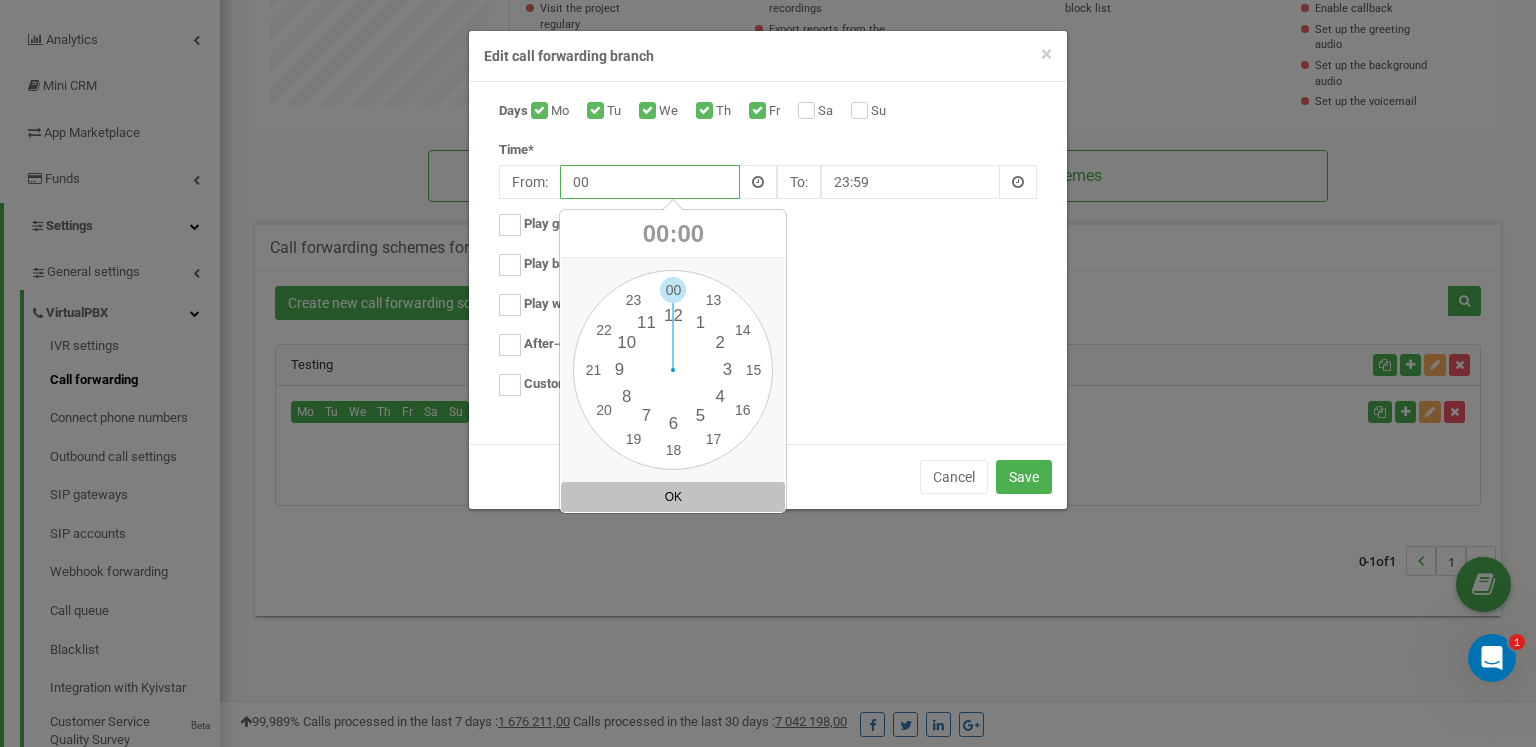 type on "0" 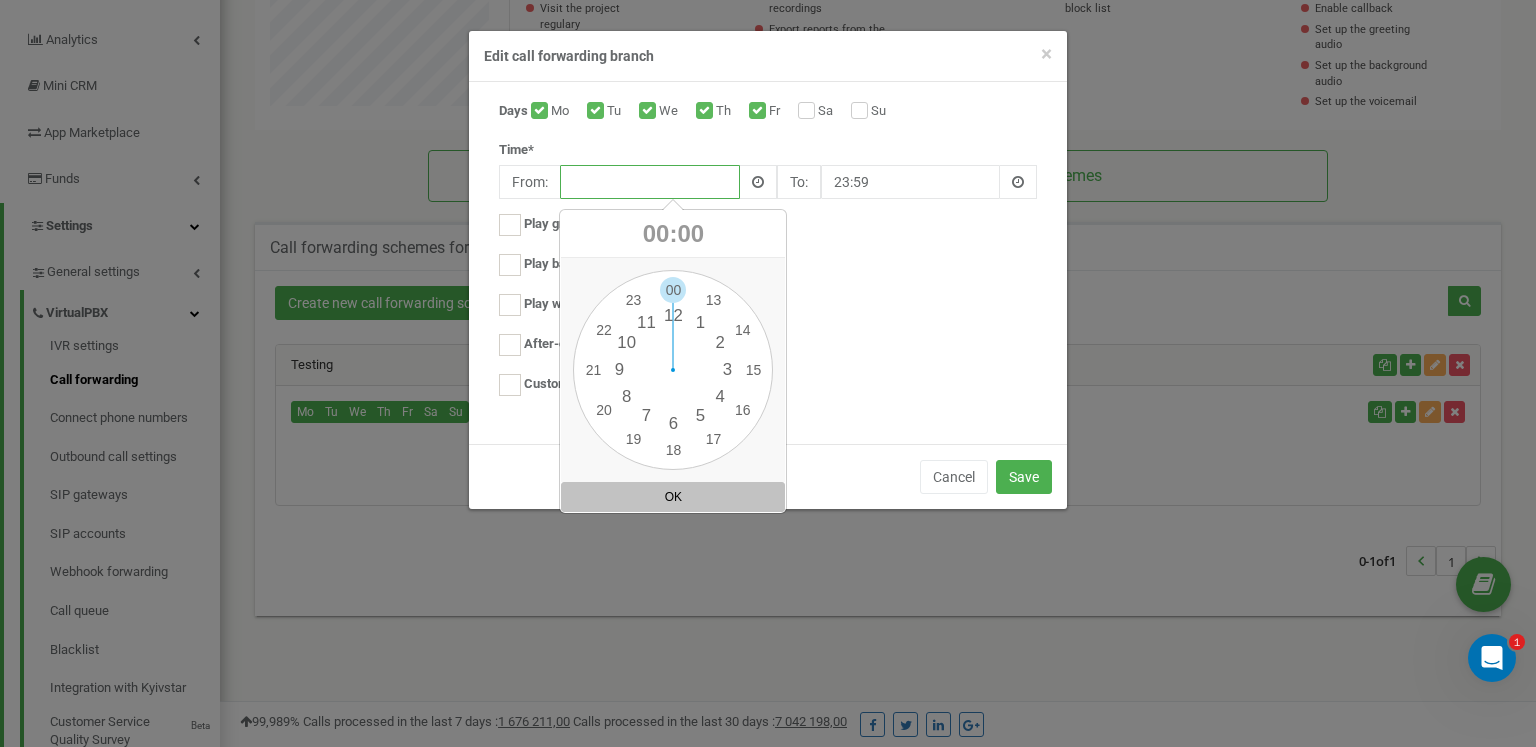 type on "8" 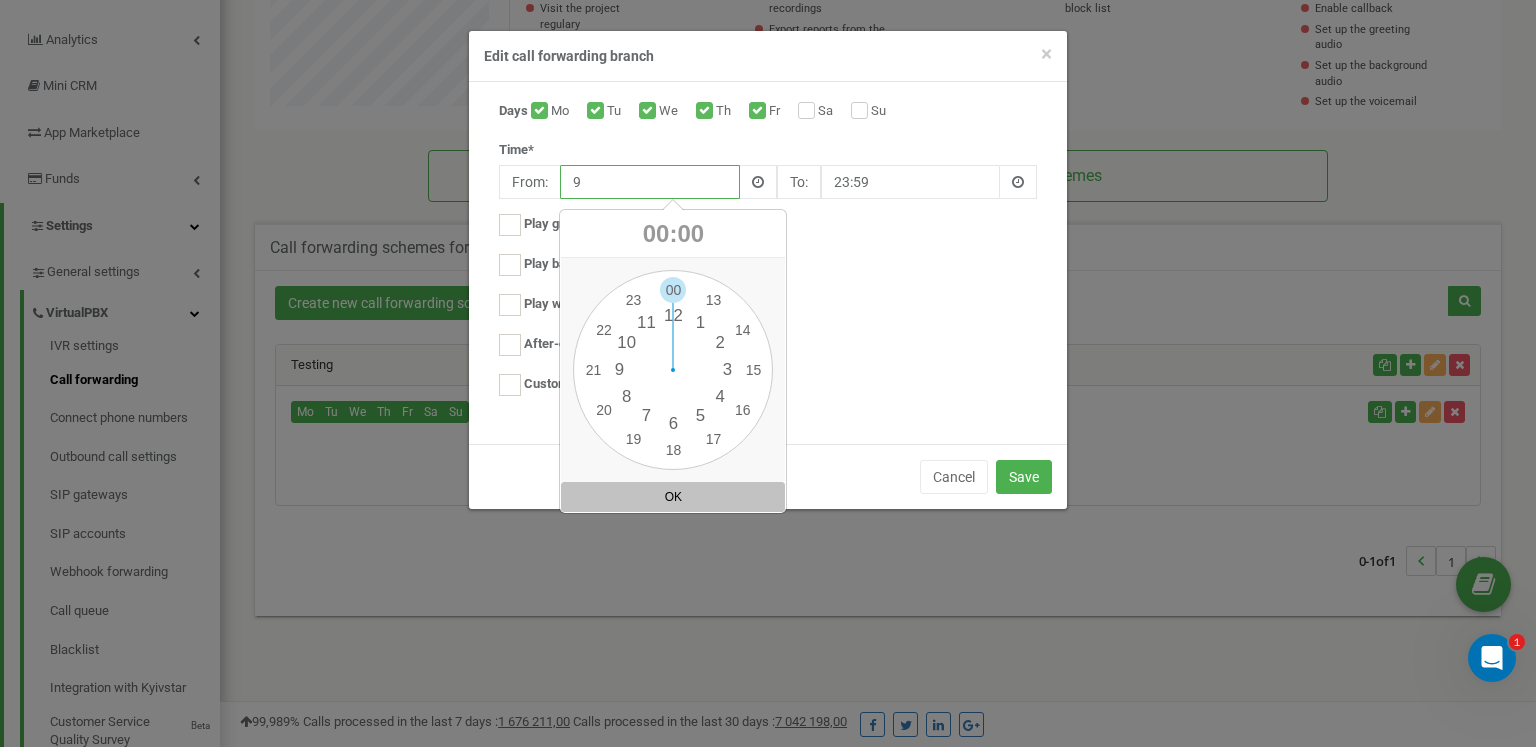 type on "9" 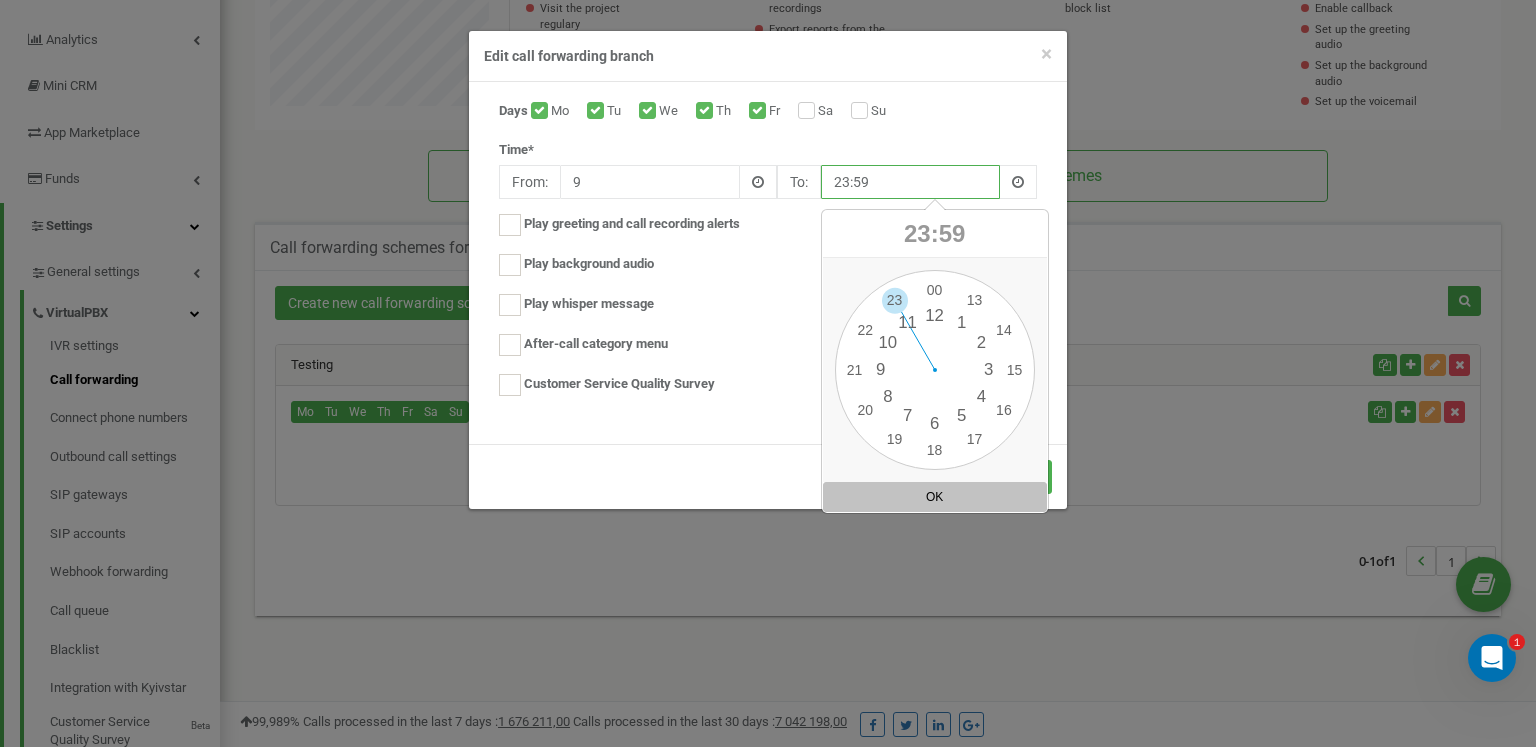click on "23:59" at bounding box center (911, 182) 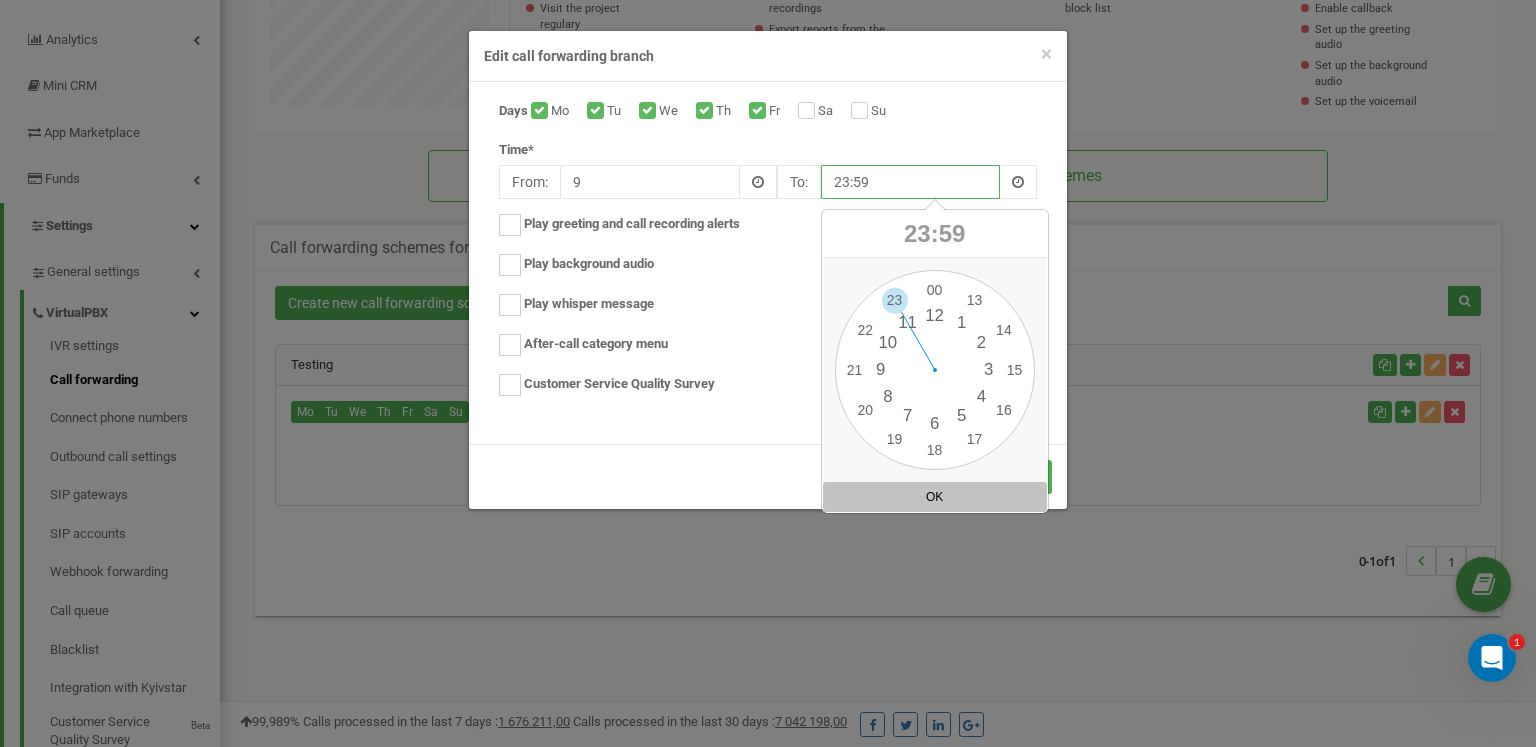click at bounding box center [0, 0] 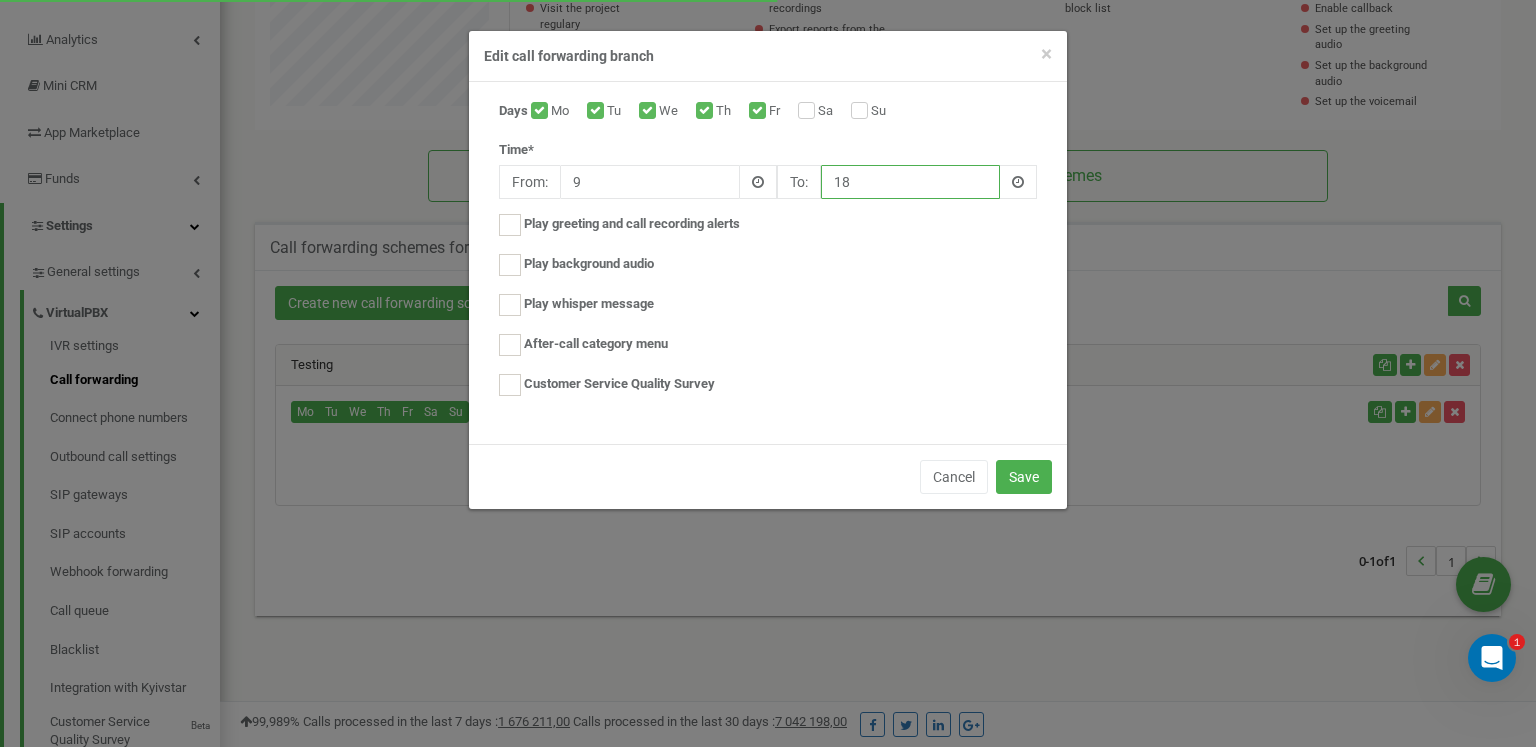 type on "18" 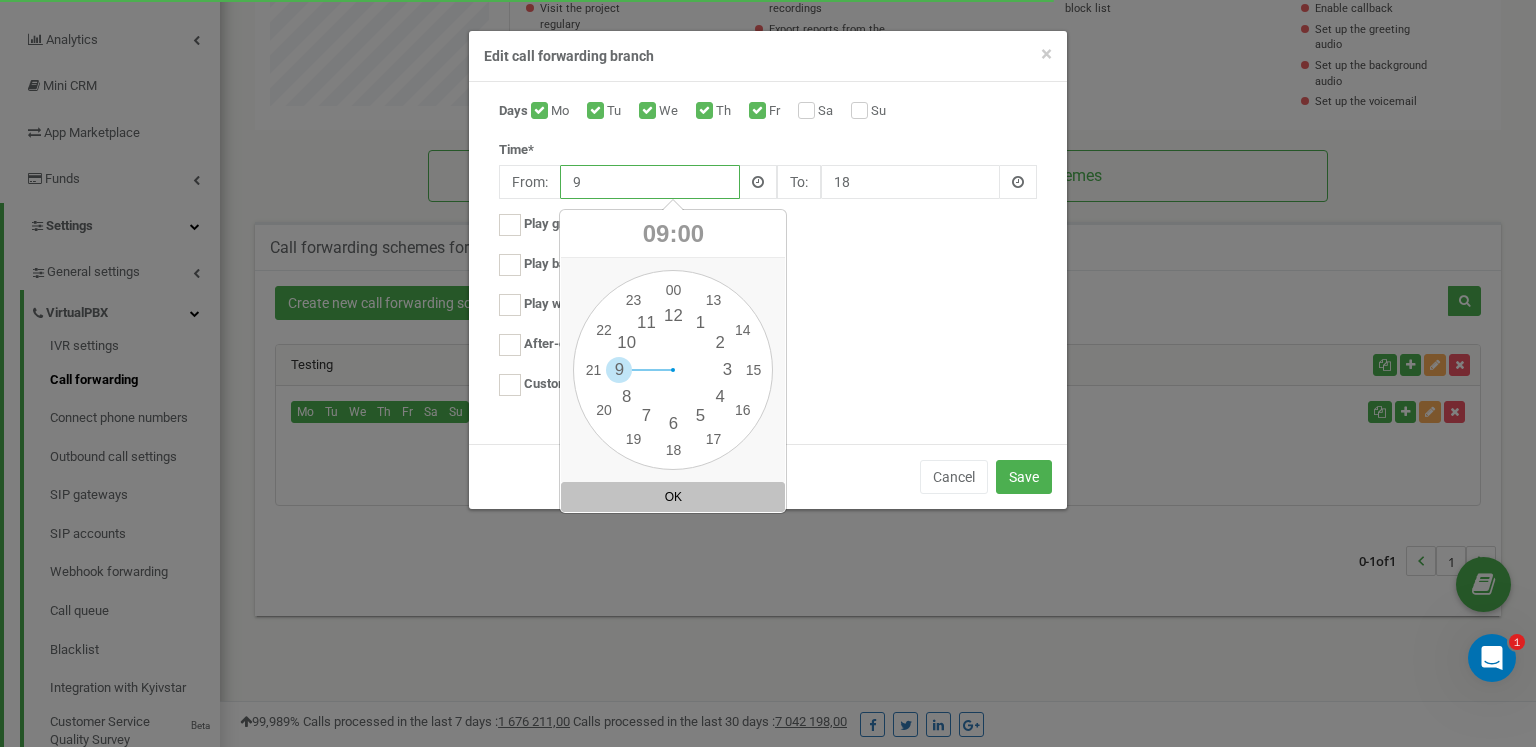 click on "9" at bounding box center (650, 182) 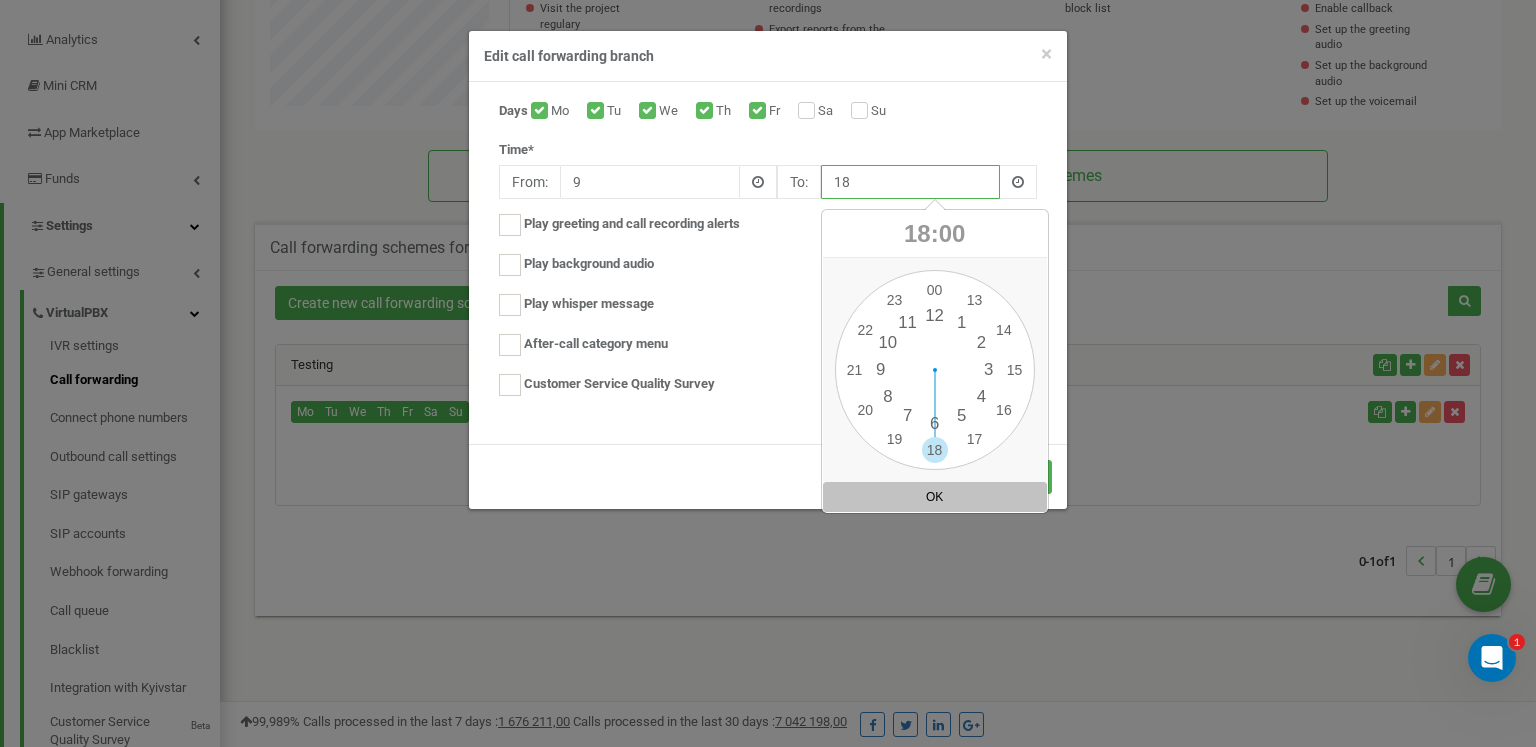 click on "18" at bounding box center [911, 182] 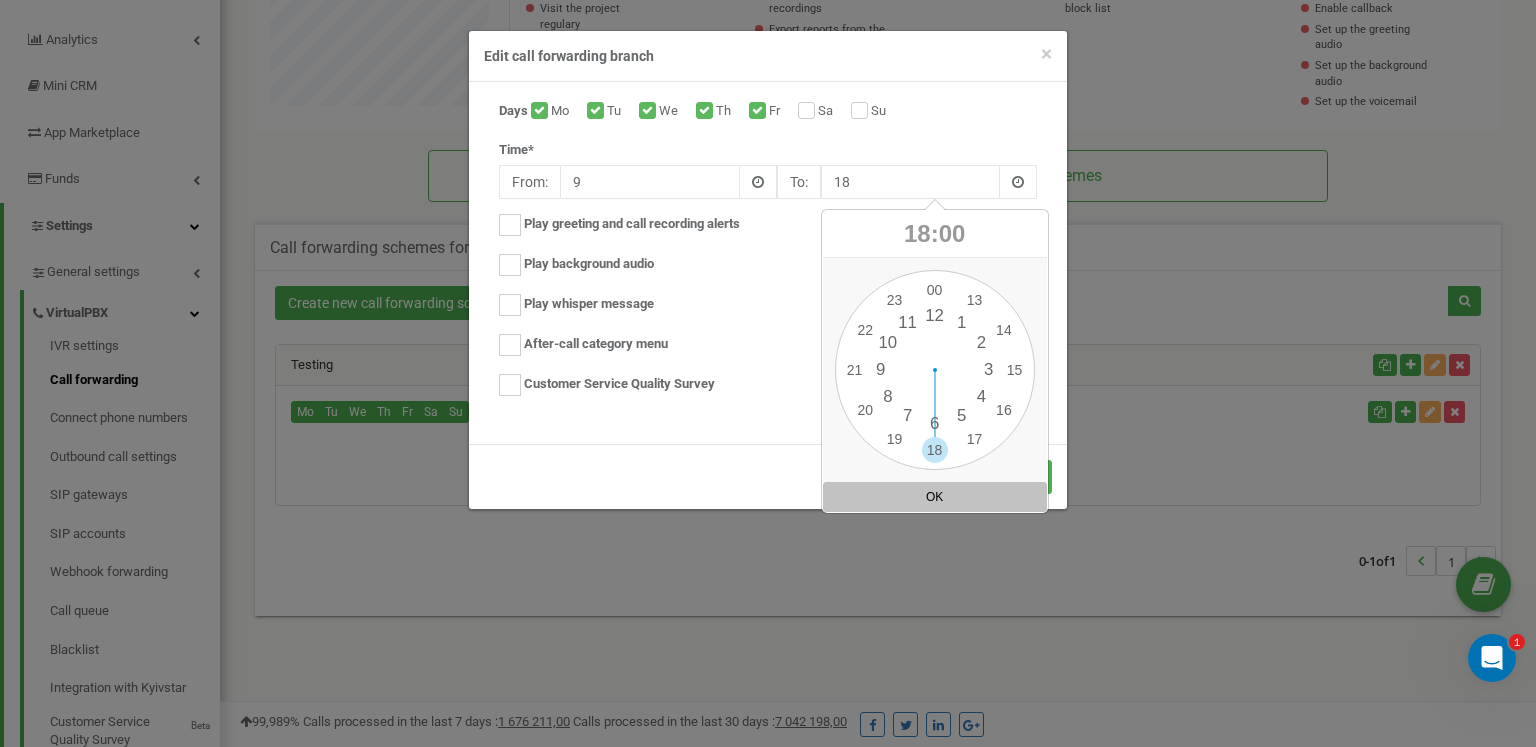 click on "Cancel
Save" at bounding box center (768, 476) 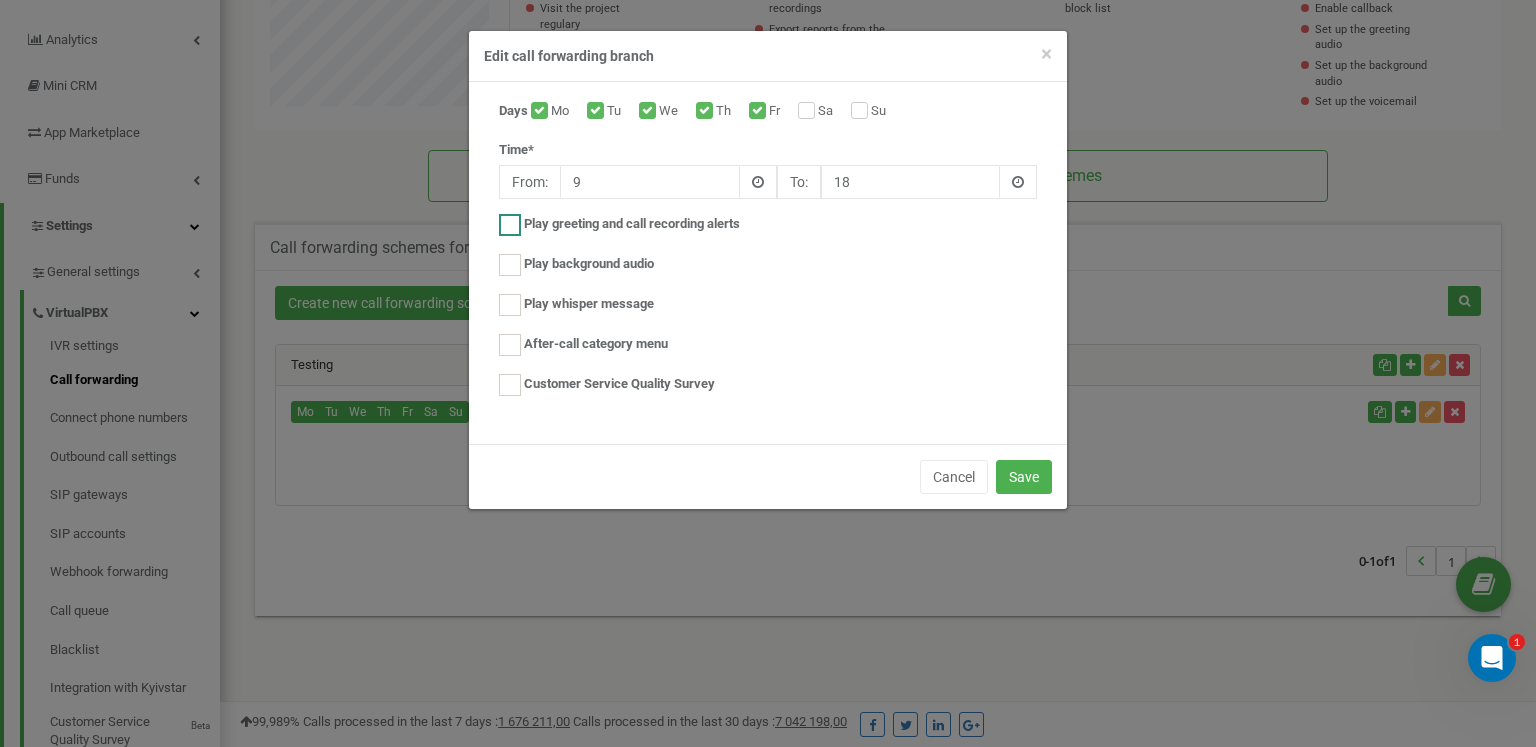 click on "Play greeting and call recording alerts" at bounding box center (632, 224) 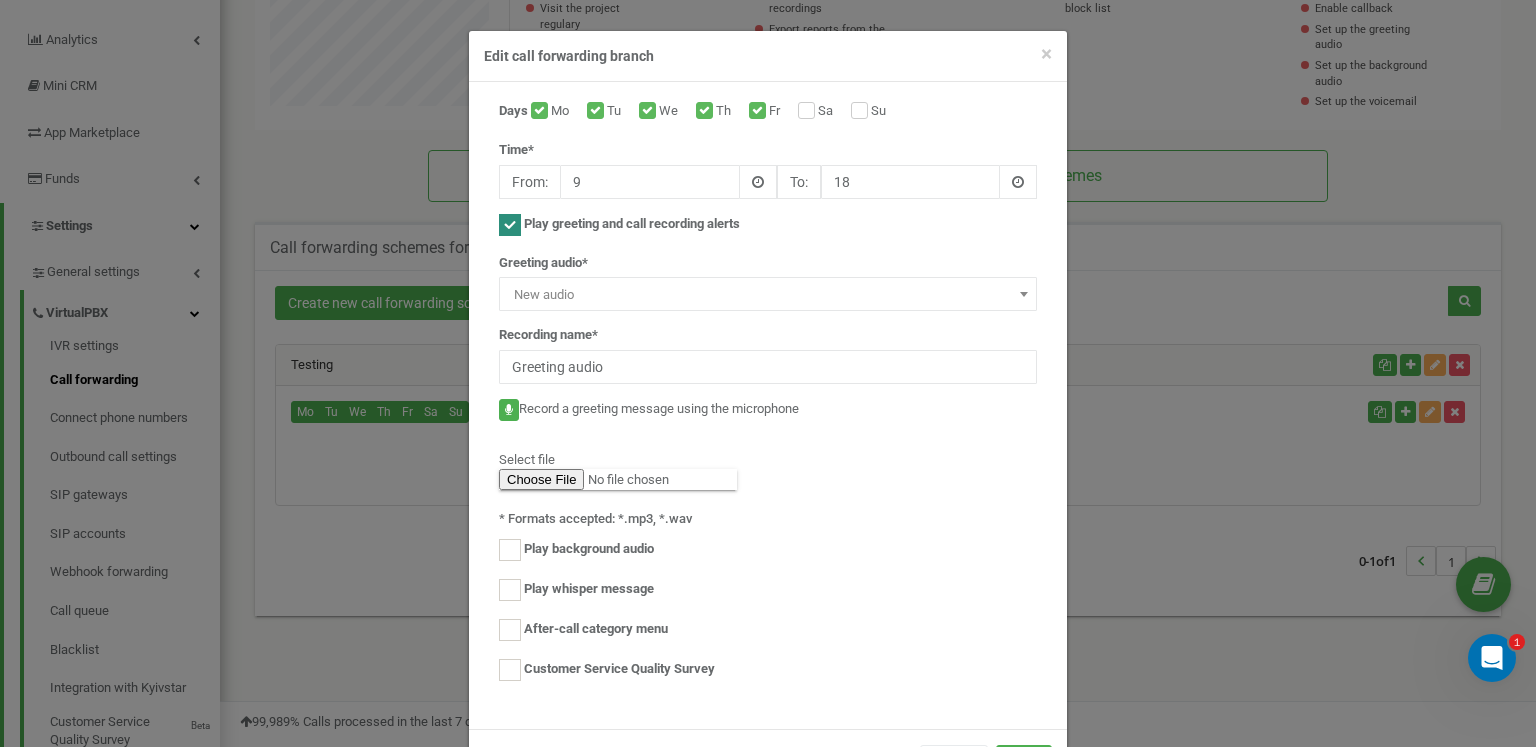 click on "Play greeting and call recording alerts" at bounding box center [632, 224] 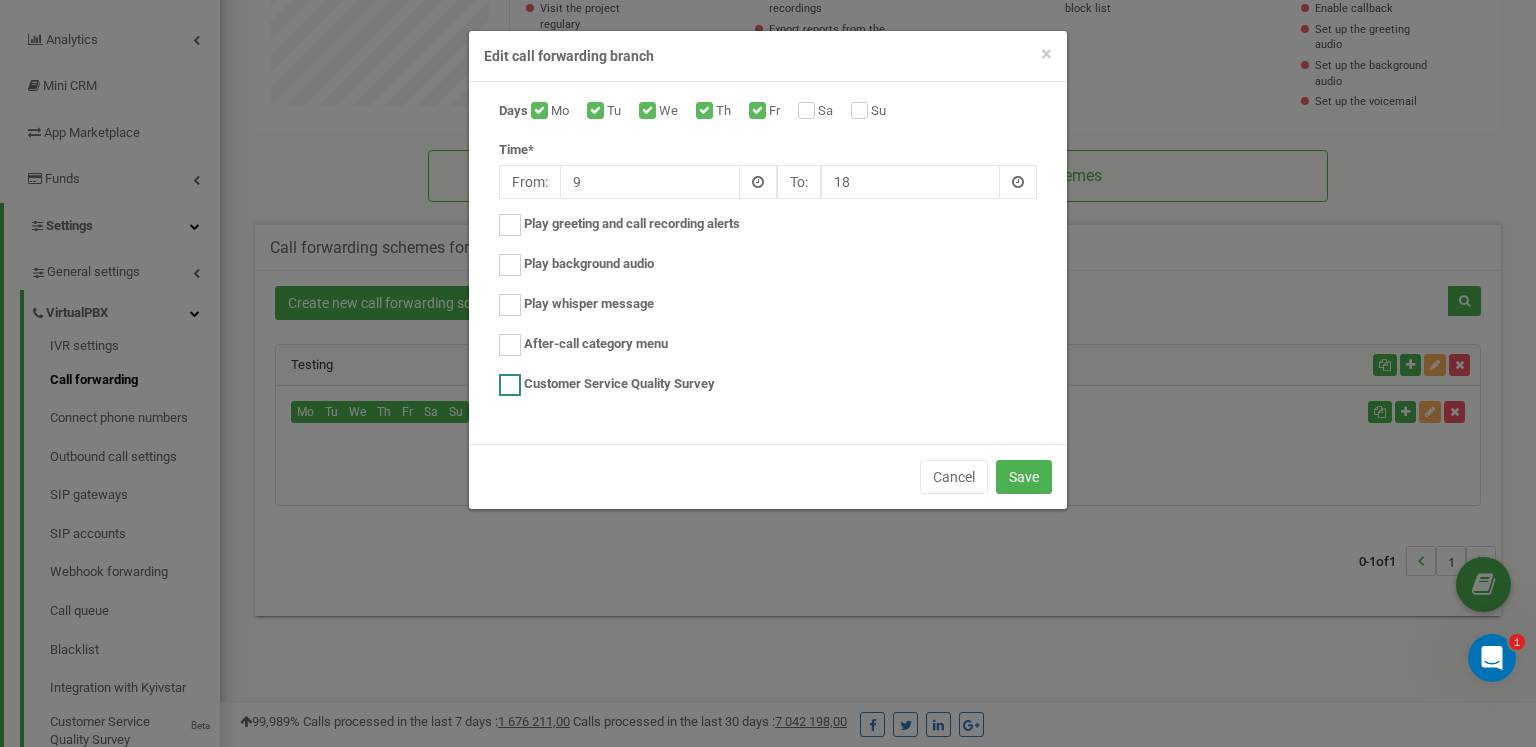 click on "Customer Service Quality Survey" at bounding box center (619, 384) 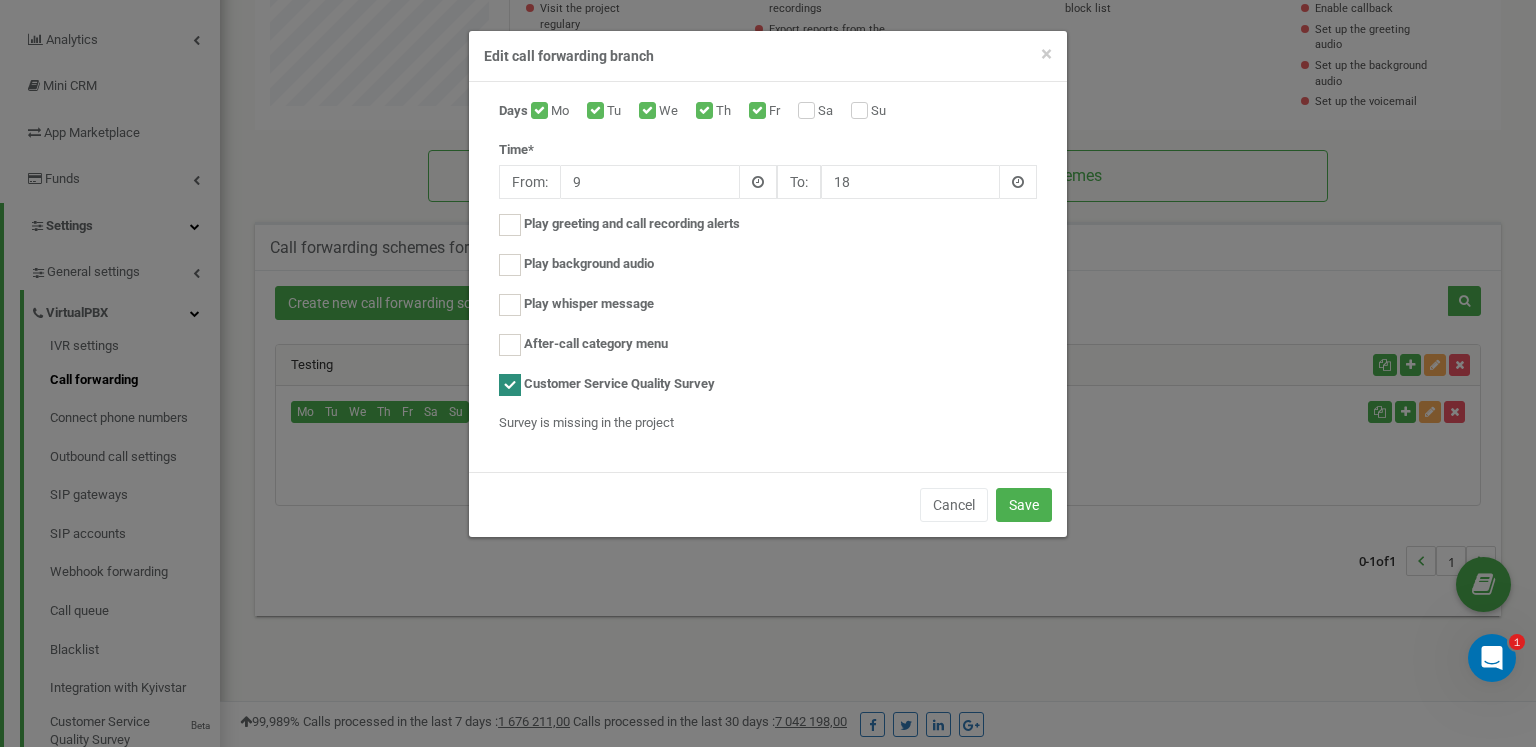 click on "Customer Service Quality Survey" at bounding box center (619, 384) 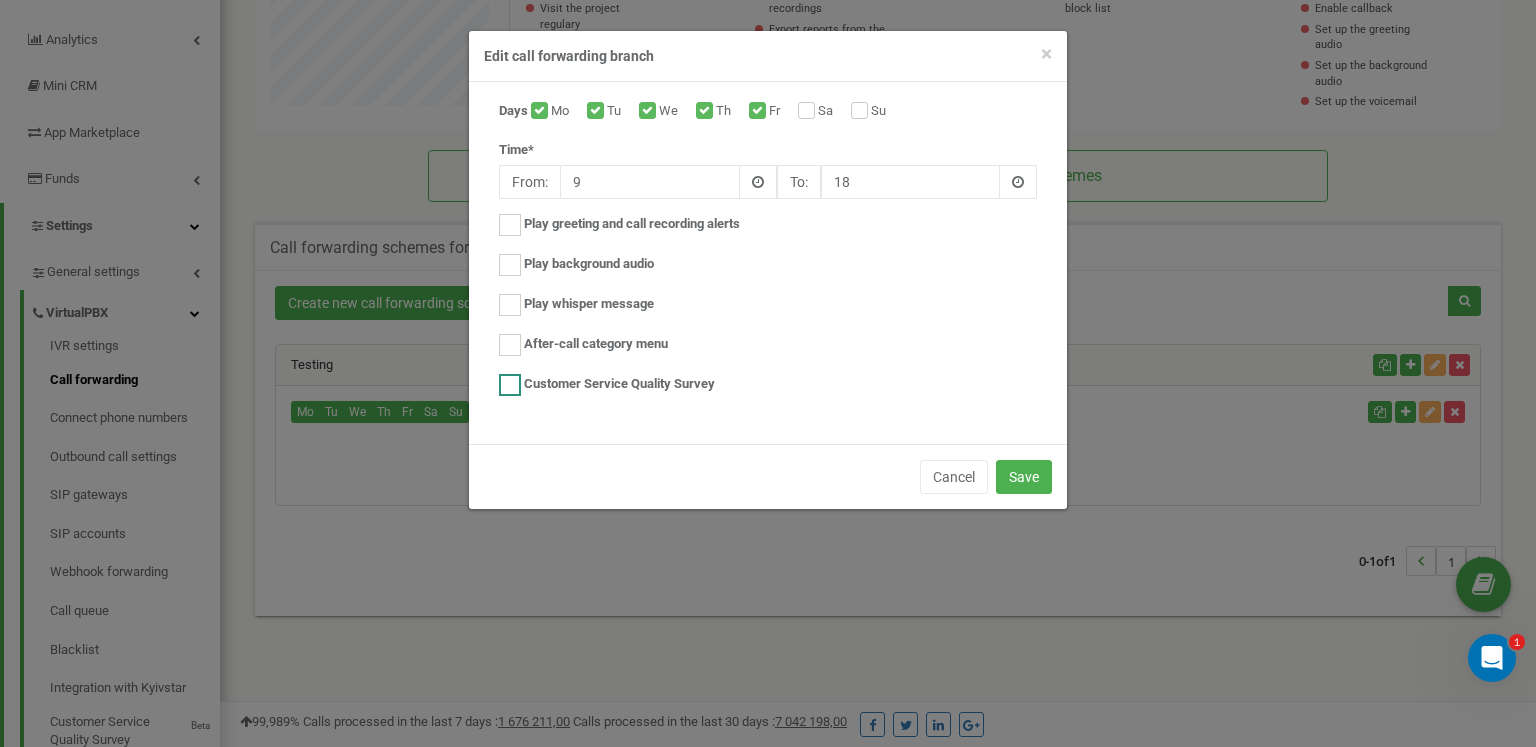 click on "Customer Service Quality Survey" at bounding box center [619, 384] 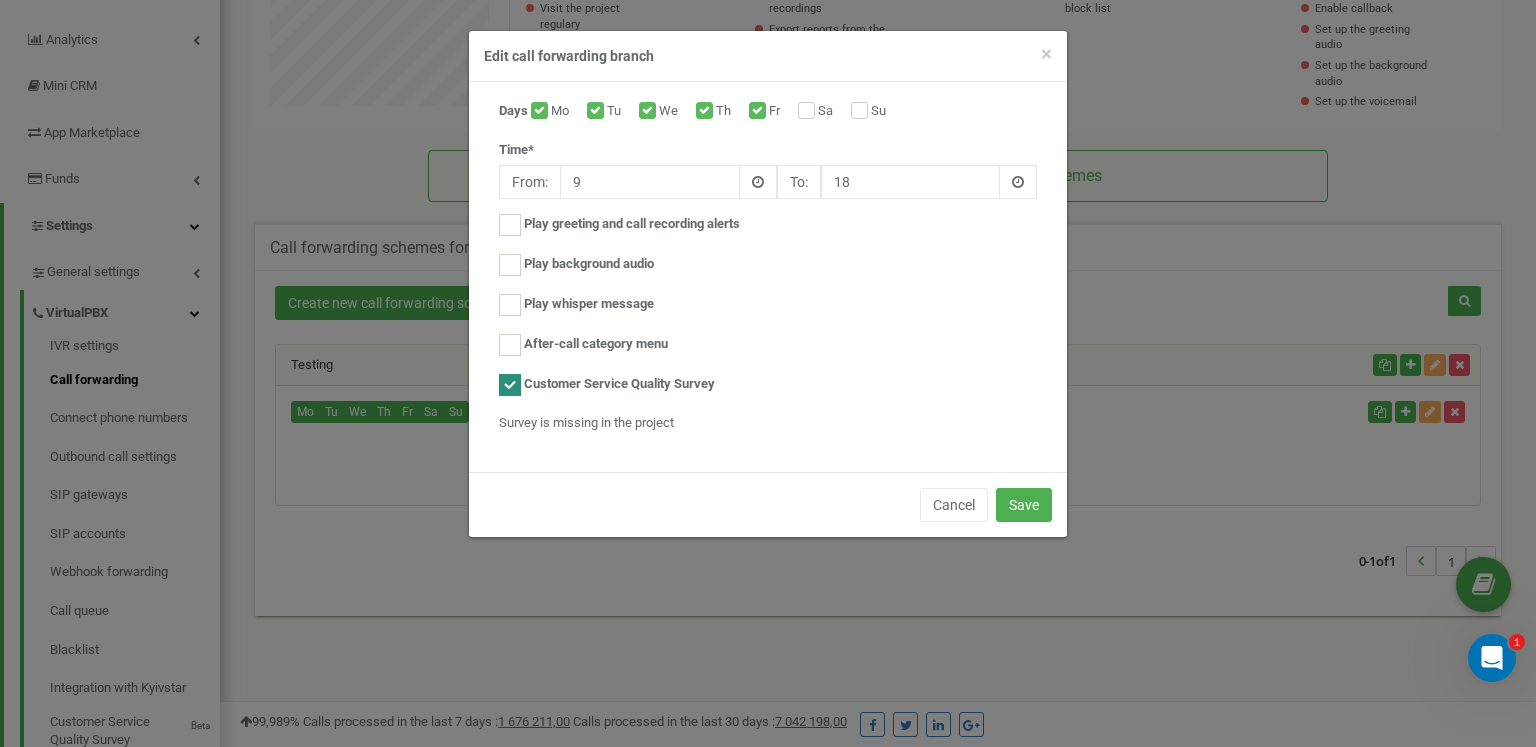 click on "Customer Service Quality Survey" at bounding box center (619, 384) 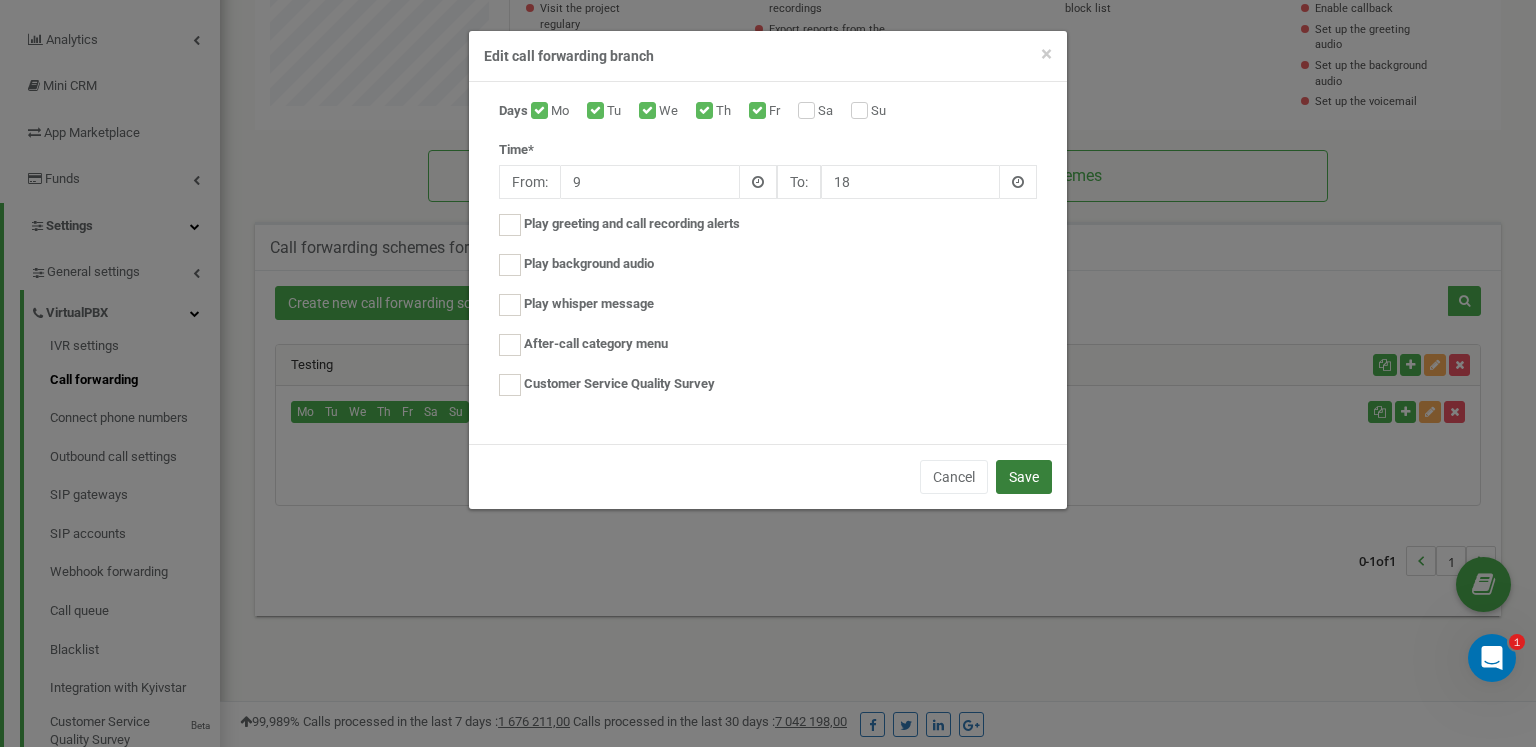 click on "Save" at bounding box center (1024, 477) 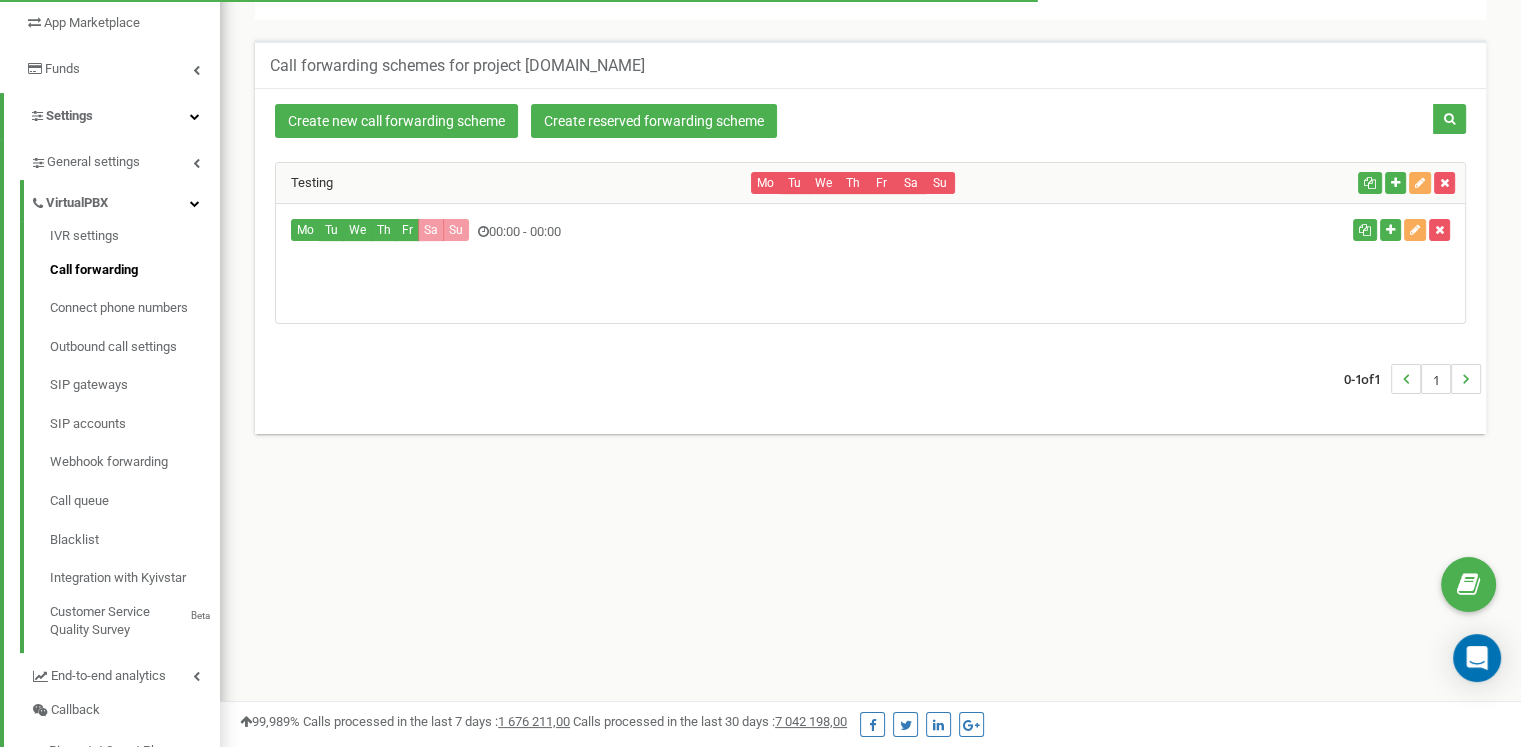 scroll, scrollTop: 291, scrollLeft: 0, axis: vertical 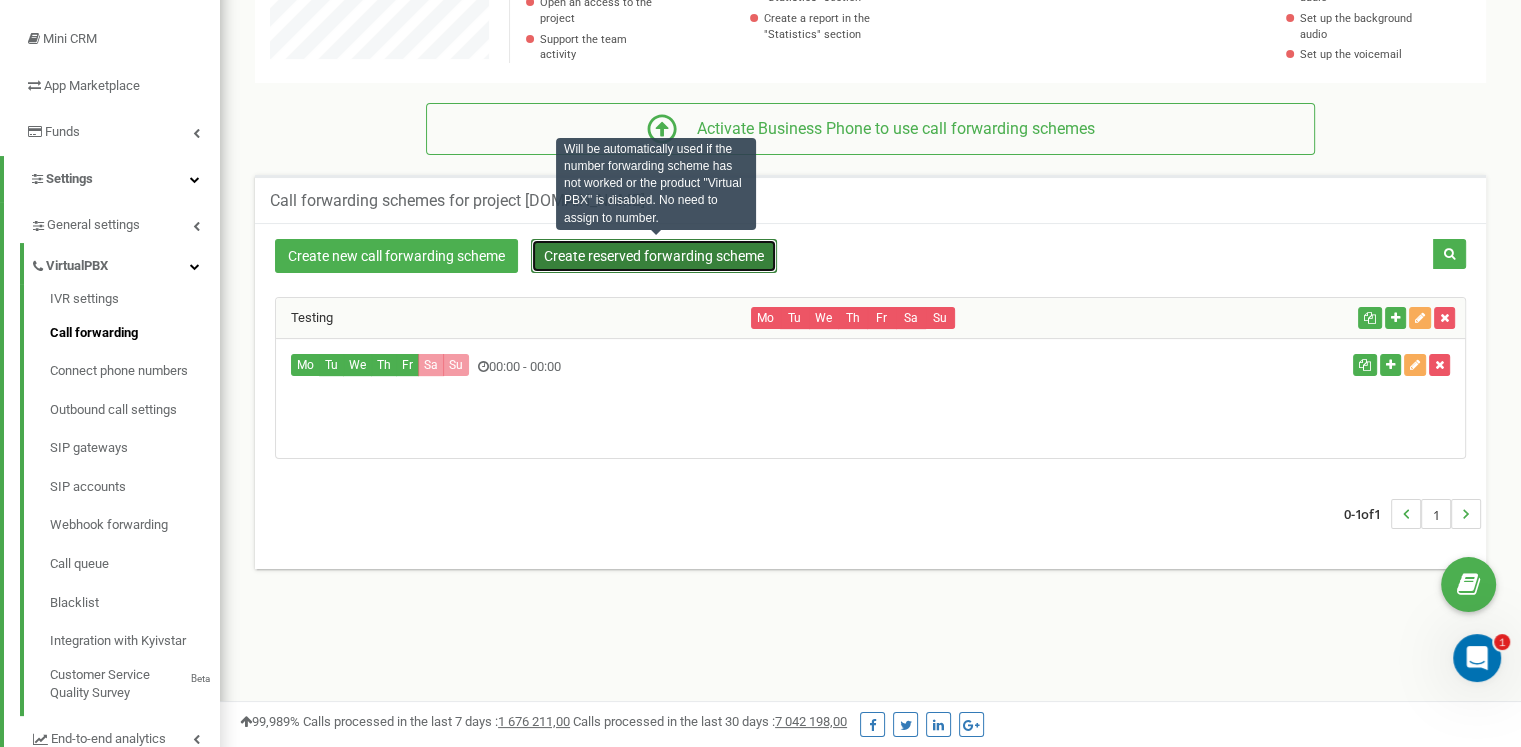 click on "Create reserved forwarding scheme" at bounding box center [654, 256] 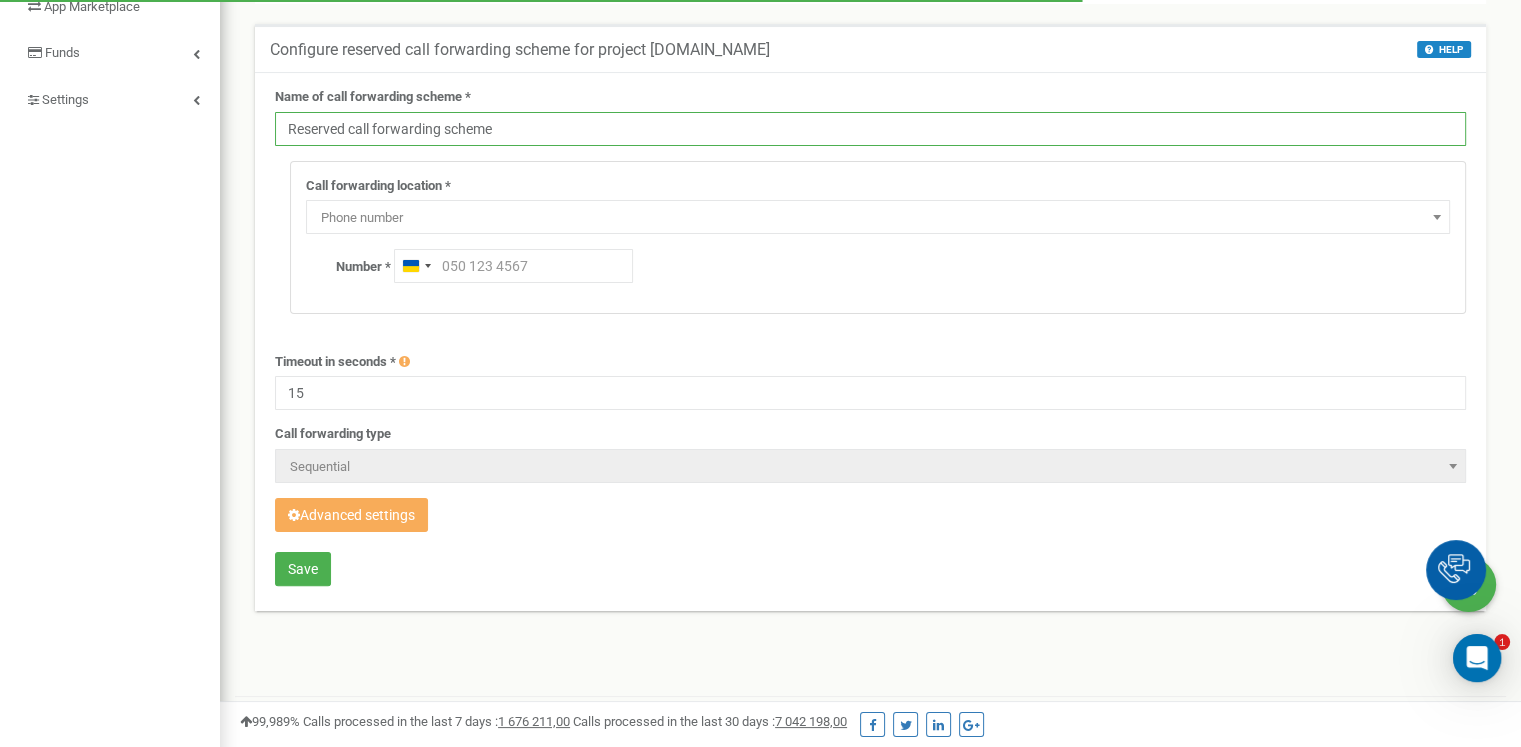 scroll, scrollTop: 370, scrollLeft: 0, axis: vertical 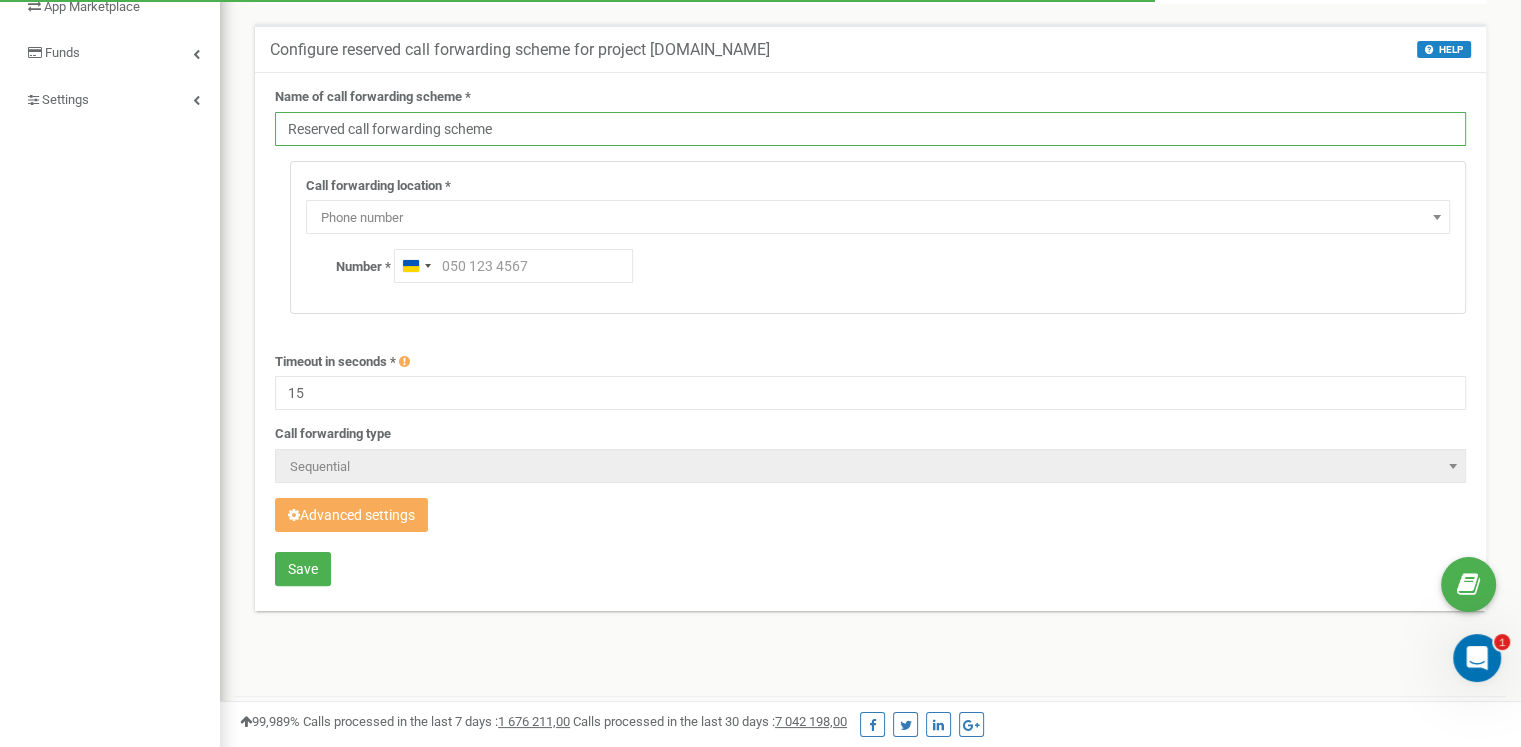 click on "Reserved call forwarding scheme" at bounding box center (870, 129) 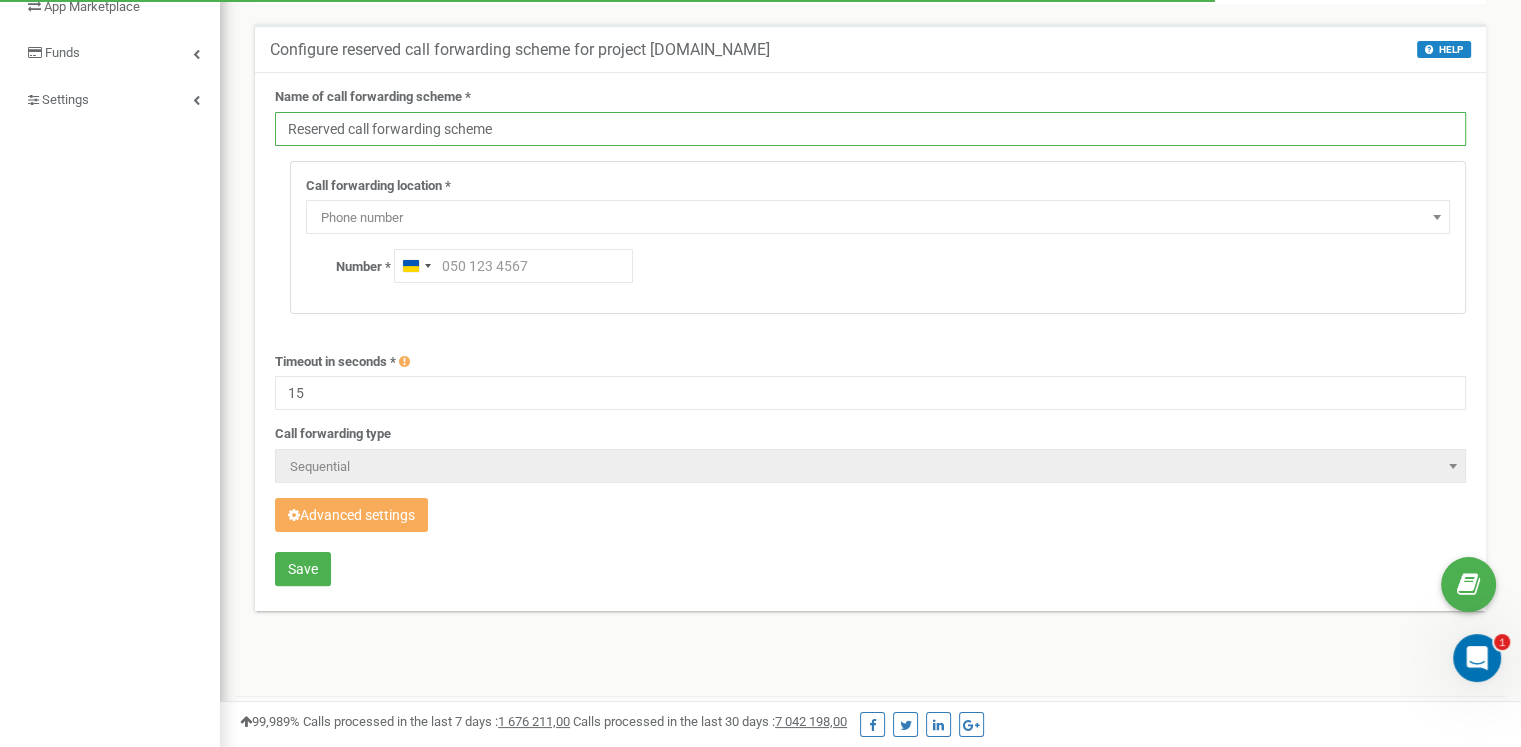 click on "Reserved call forwarding scheme" at bounding box center (870, 129) 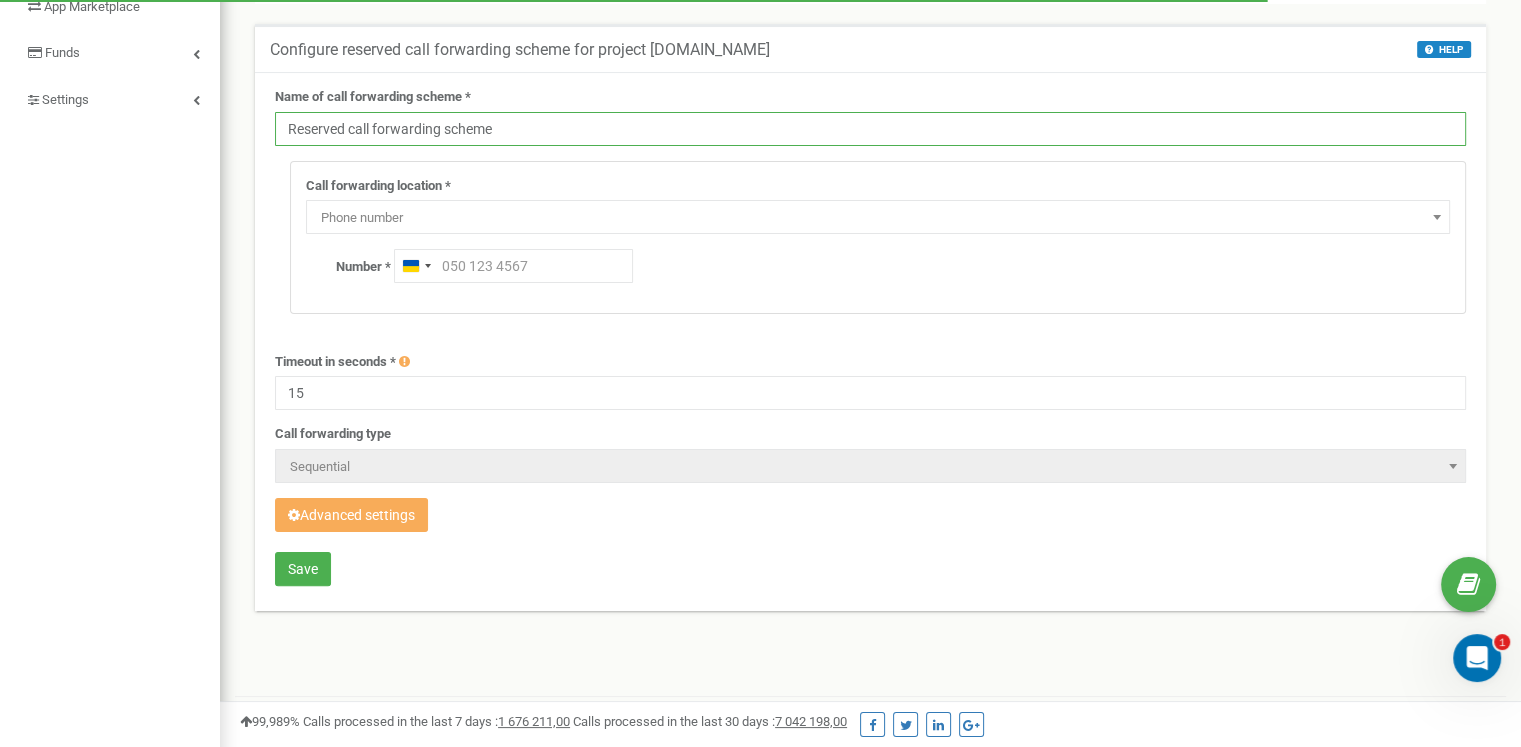 click on "Reserved call forwarding scheme" at bounding box center (870, 129) 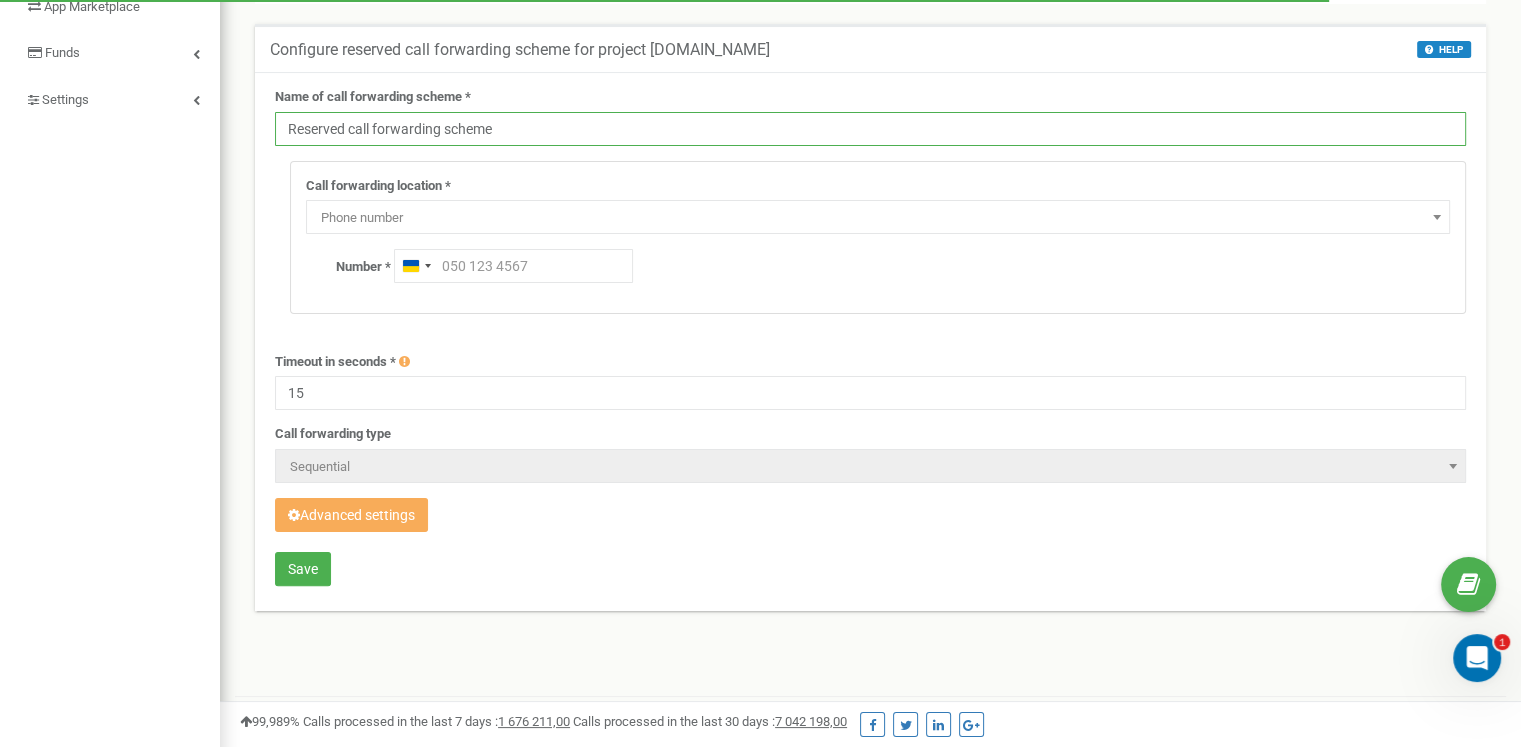 click on "Reserved call forwarding scheme" at bounding box center [870, 129] 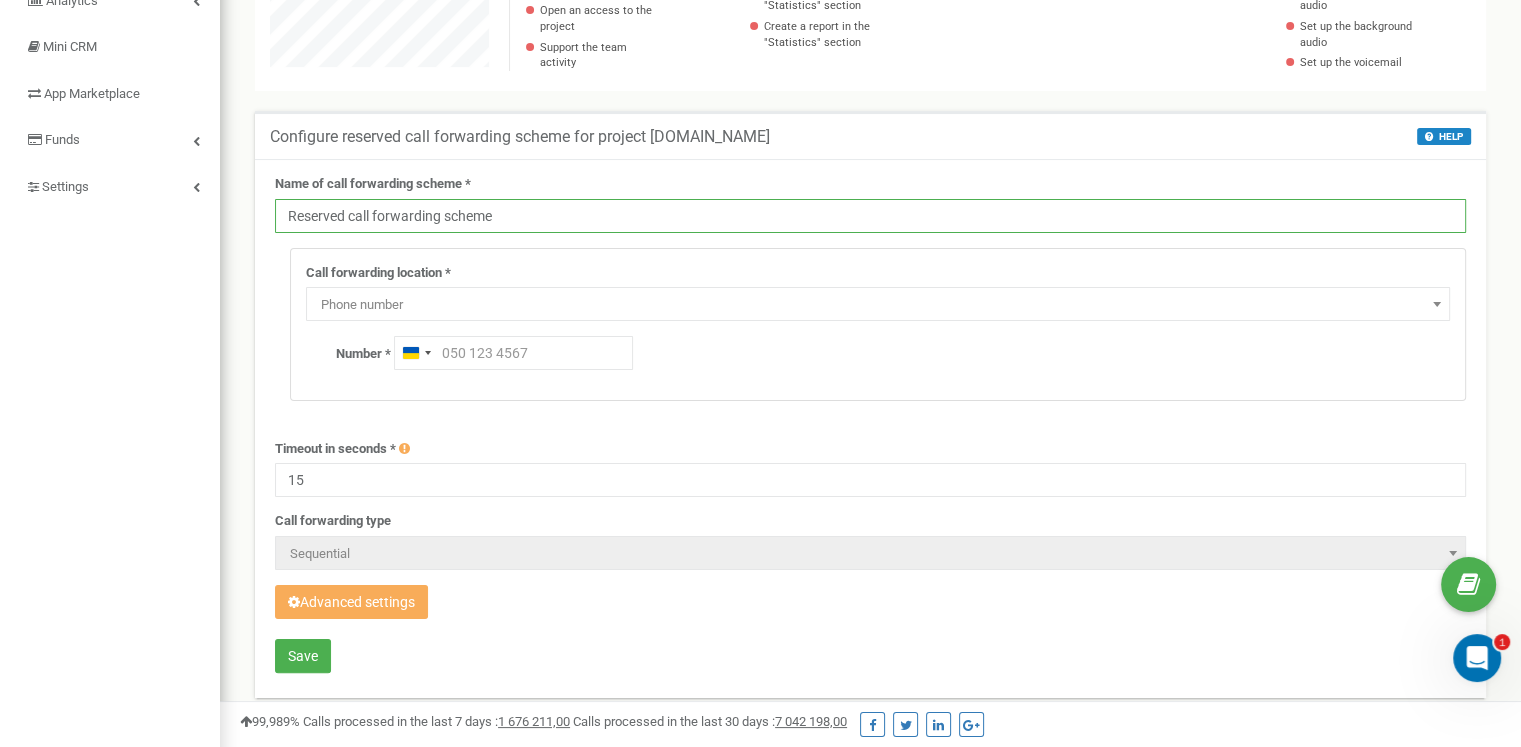scroll, scrollTop: 0, scrollLeft: 0, axis: both 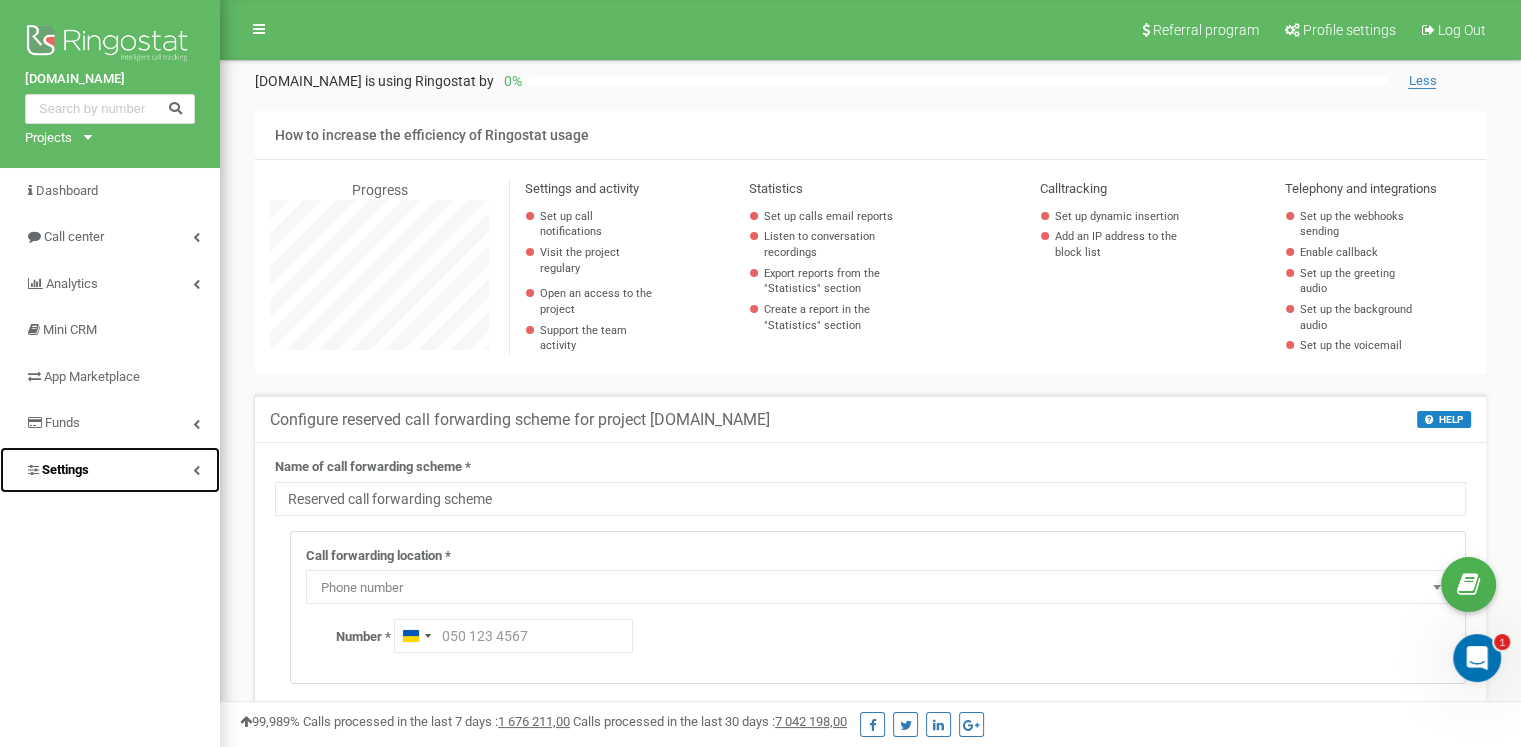 click at bounding box center [196, 470] 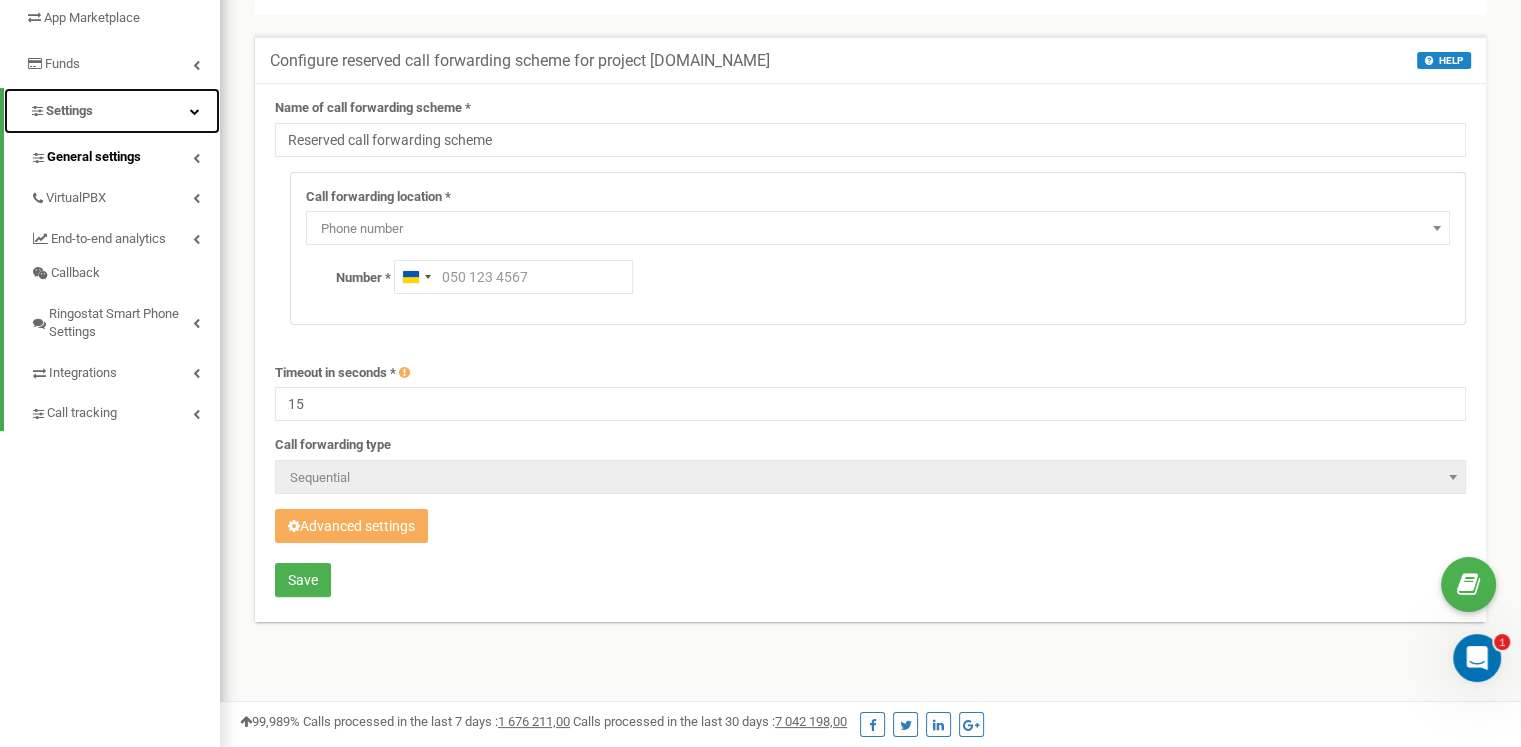 scroll, scrollTop: 362, scrollLeft: 0, axis: vertical 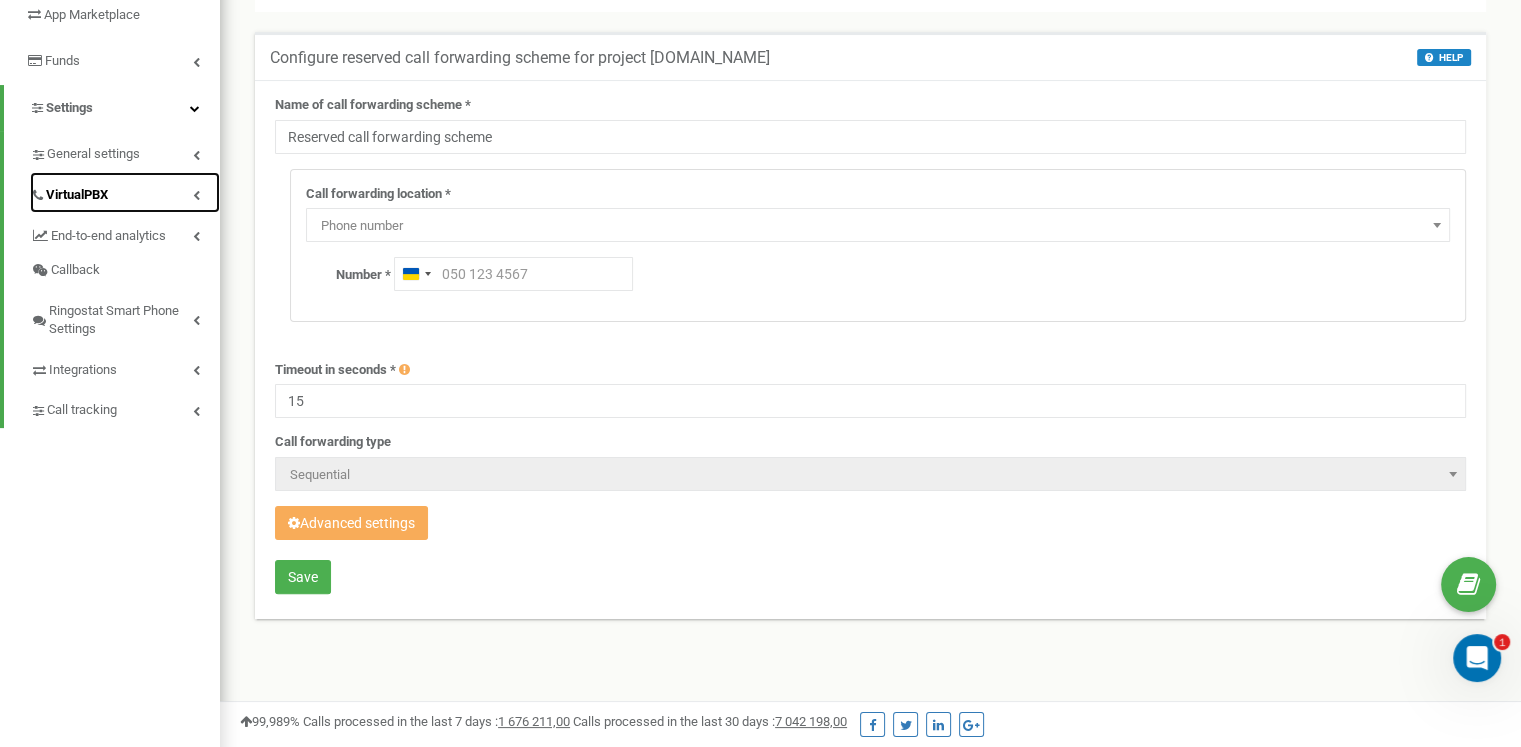 click on "VirtualPBX" at bounding box center [125, 192] 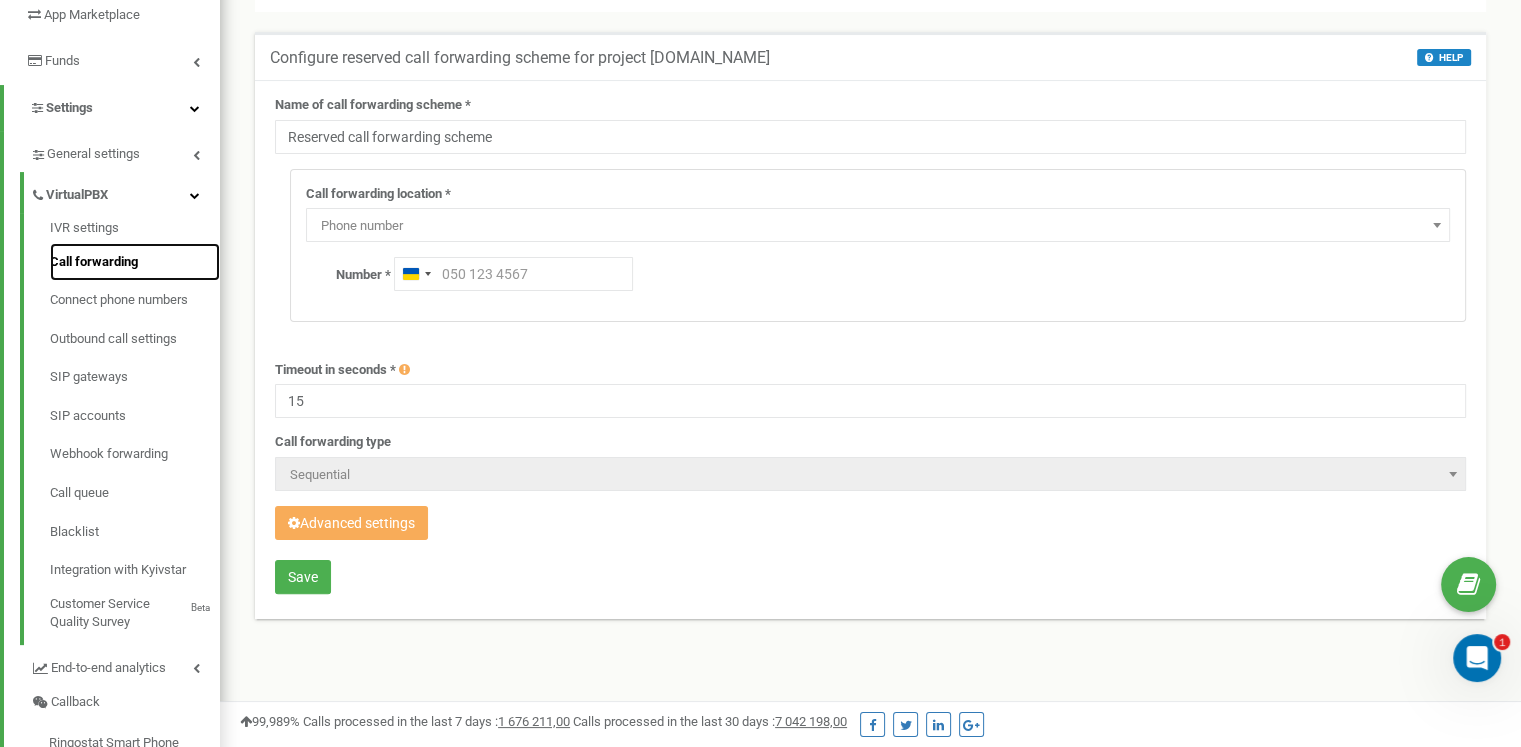 click on "Call forwarding" at bounding box center (135, 262) 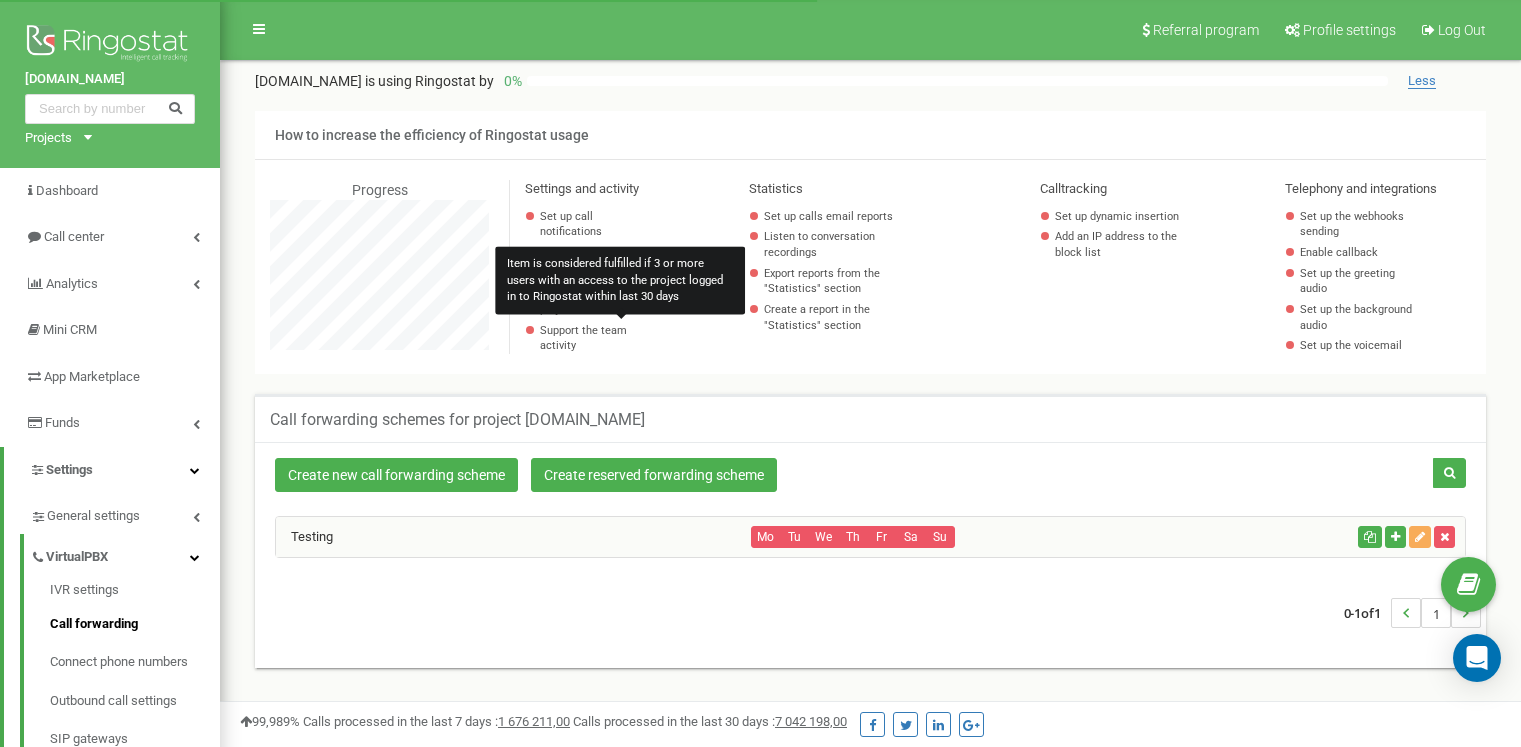 scroll, scrollTop: 0, scrollLeft: 0, axis: both 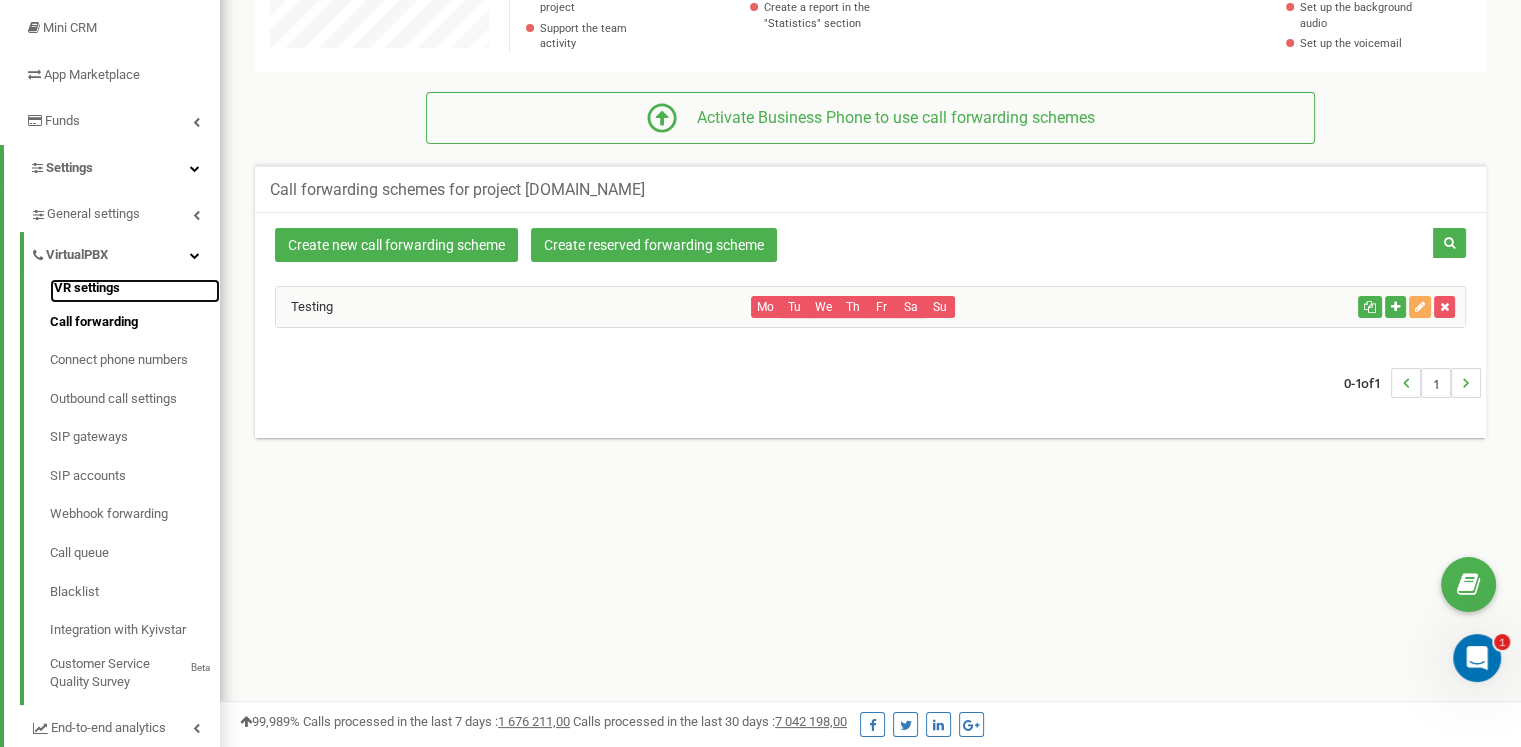 click on "IVR settings" at bounding box center [135, 291] 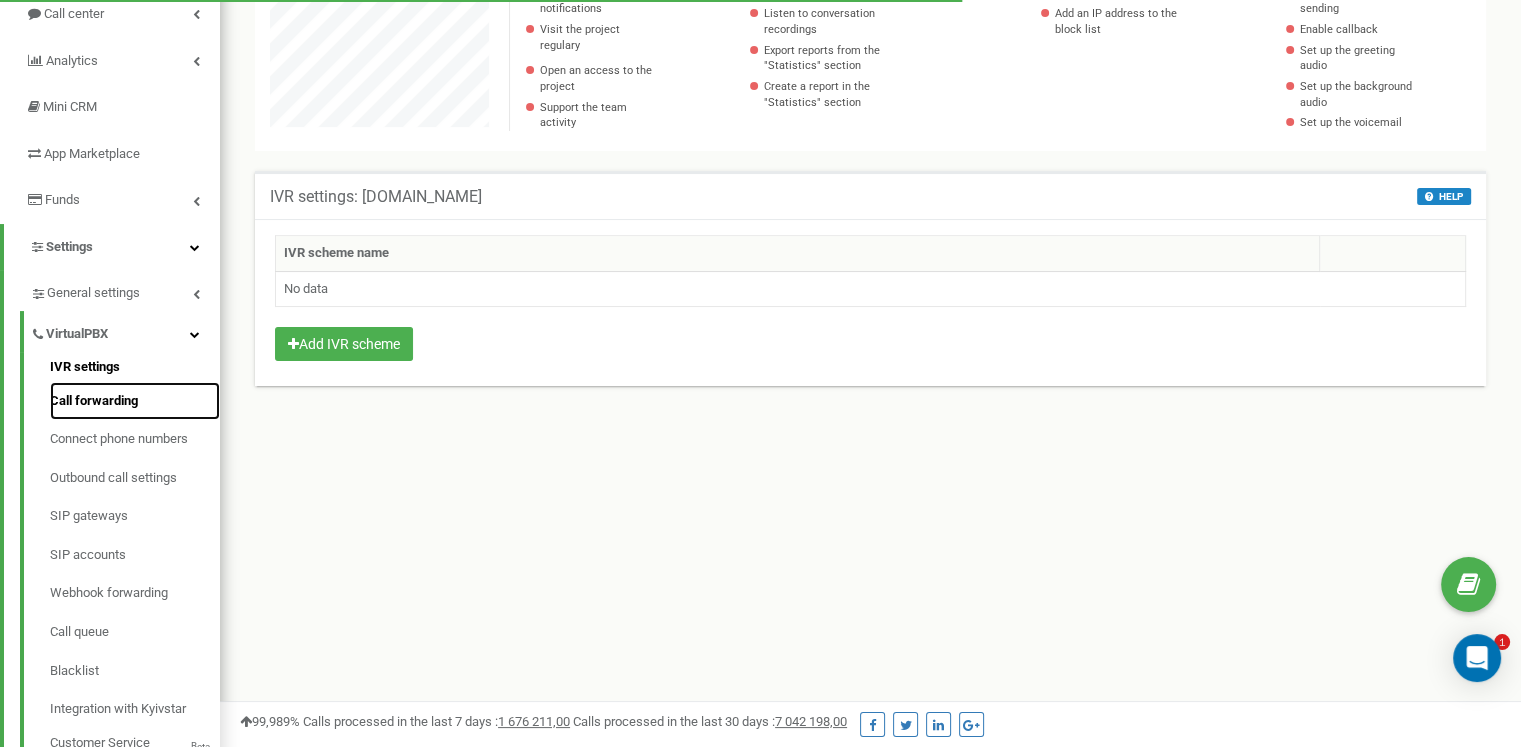 click on "Call forwarding" at bounding box center (135, 401) 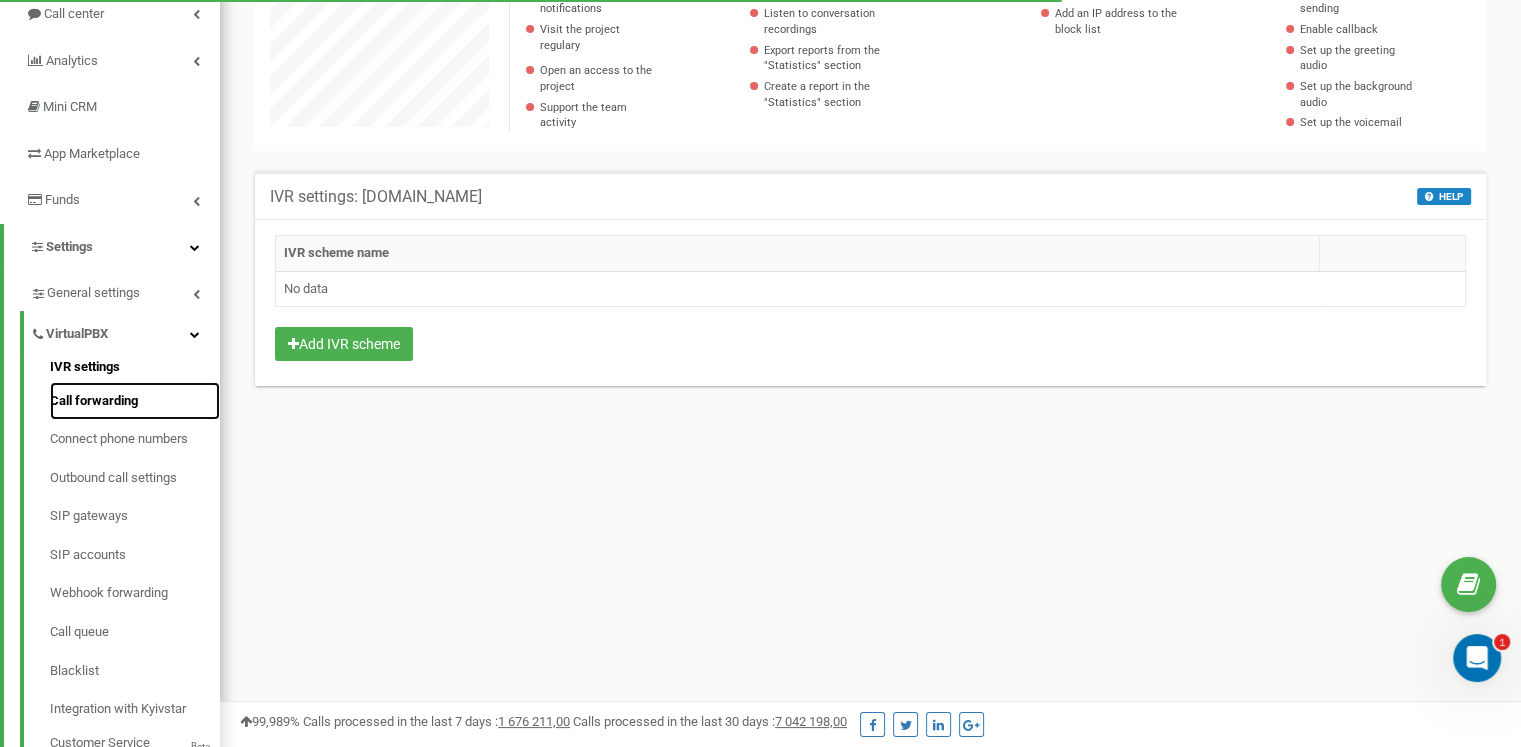 scroll, scrollTop: 223, scrollLeft: 0, axis: vertical 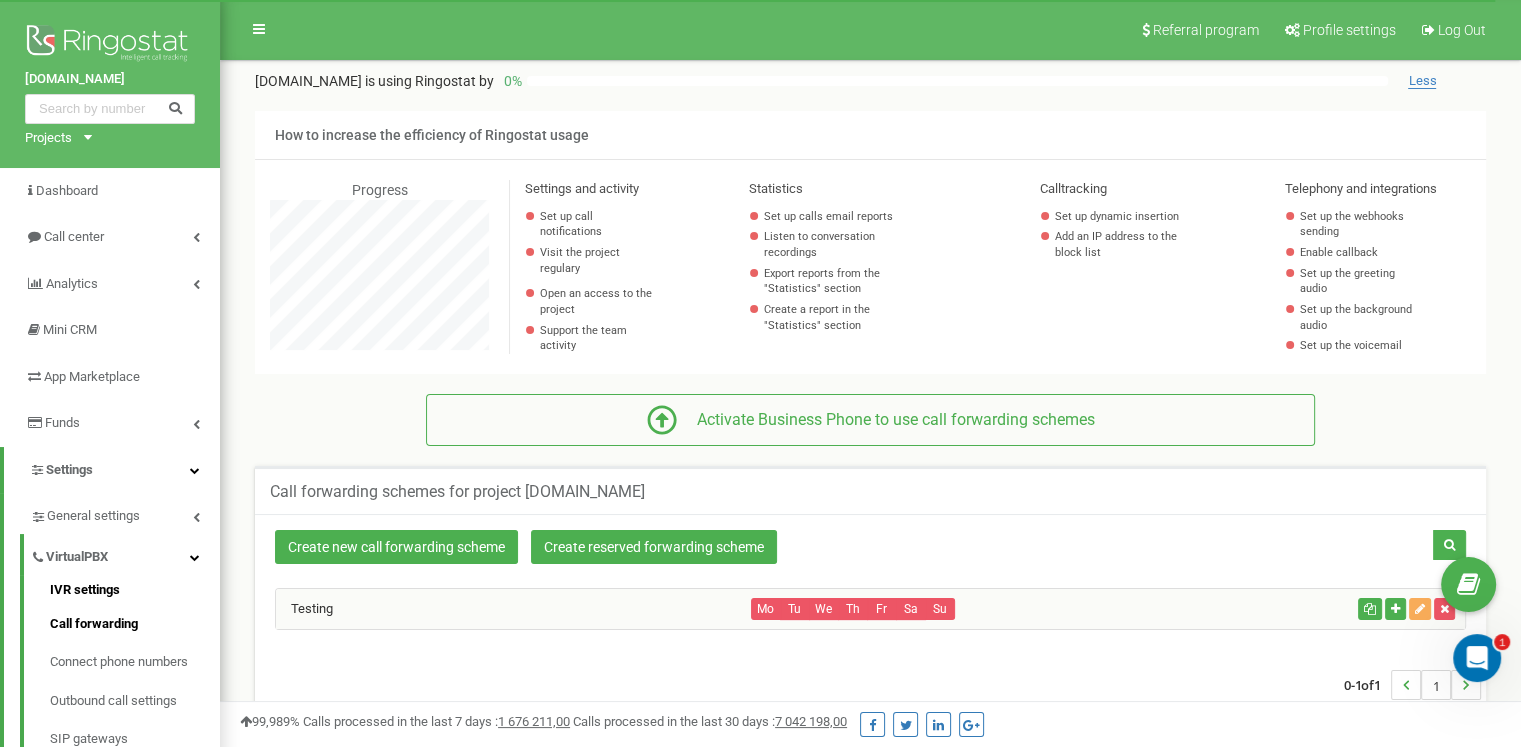 click on "IVR settings Call forwarding Connect phone numbers Outbound call settings SIP gateways SIP accounts Webhook forwarding Call queue Blacklist Integration with Kyivstar Customer Service Quality Survey Beta" at bounding box center [120, 791] 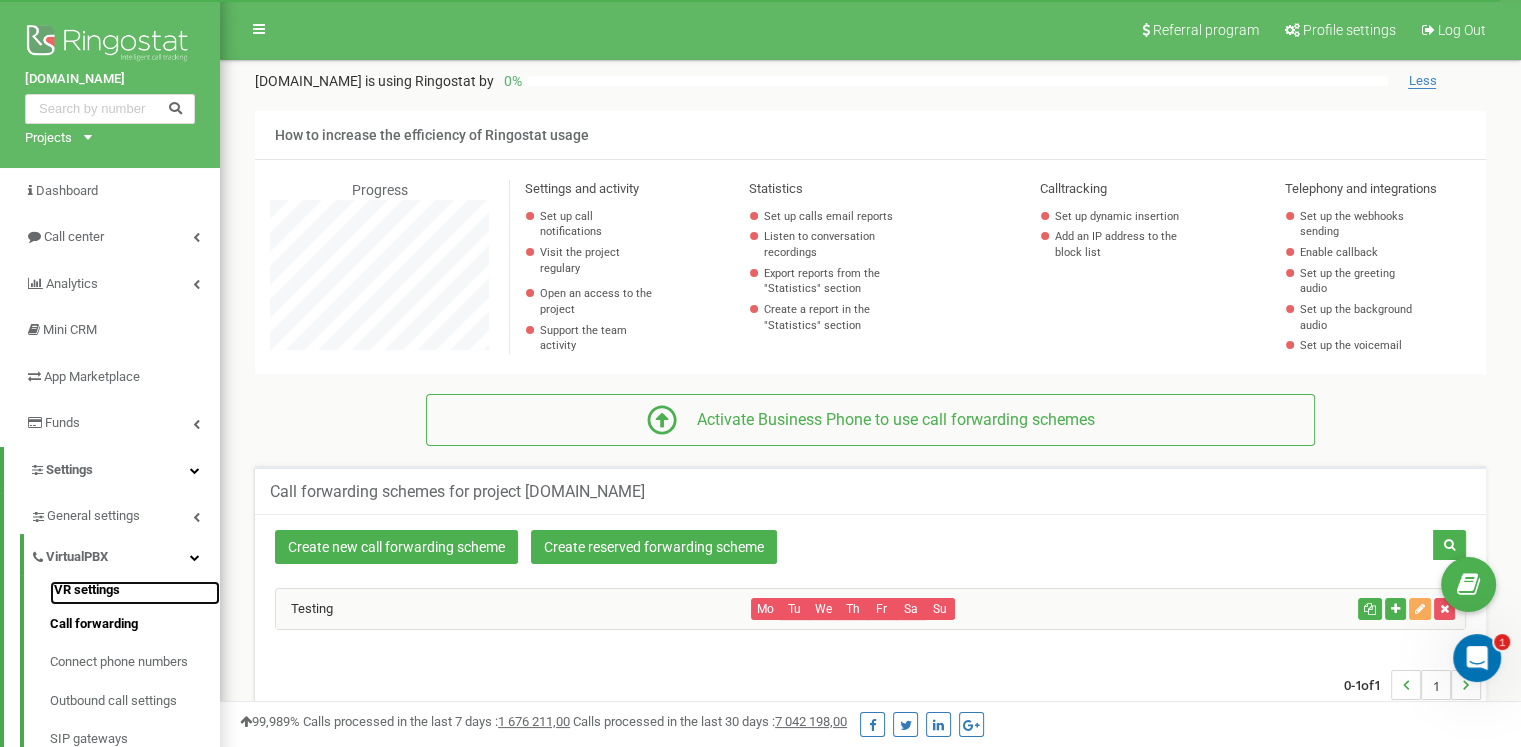 click on "IVR settings" at bounding box center (135, 593) 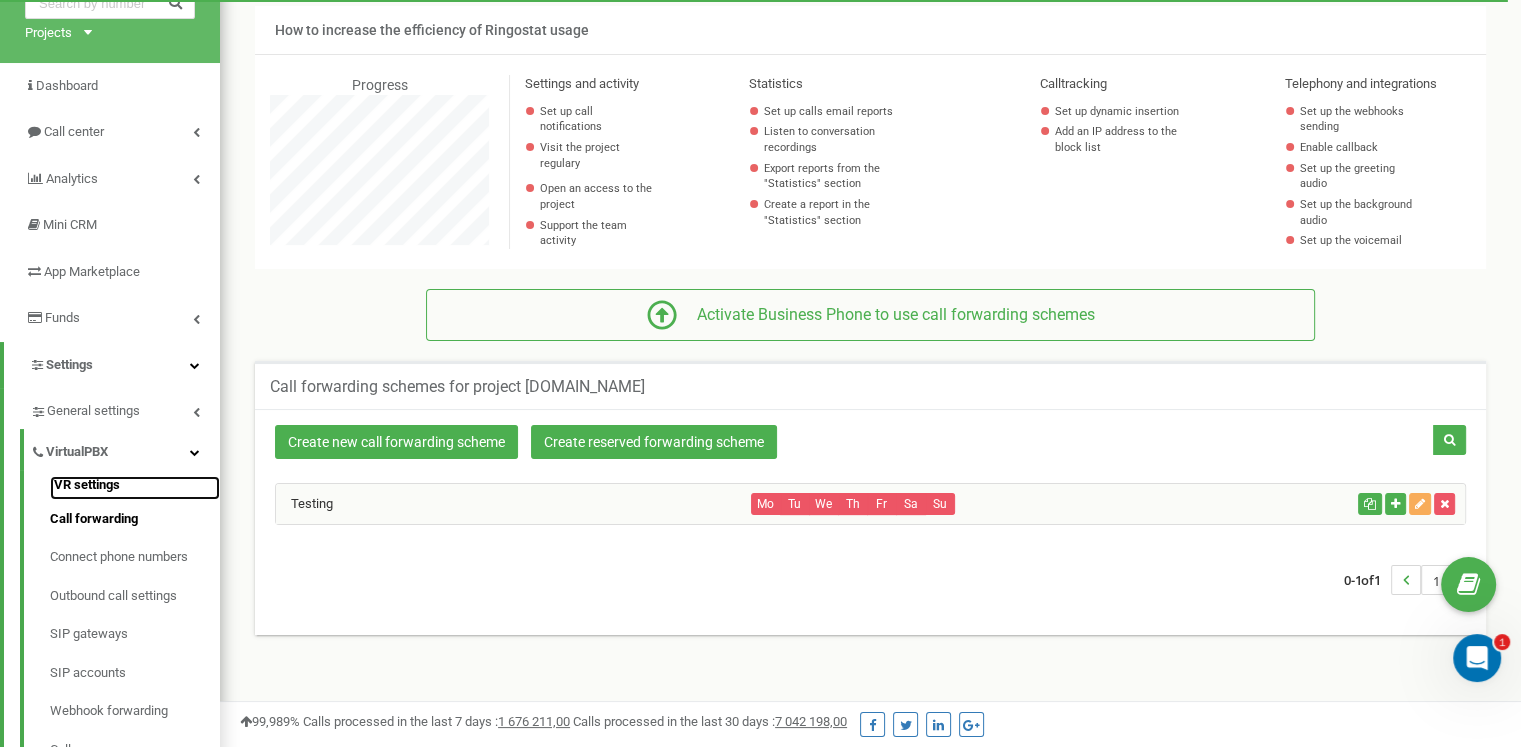 scroll, scrollTop: 200, scrollLeft: 0, axis: vertical 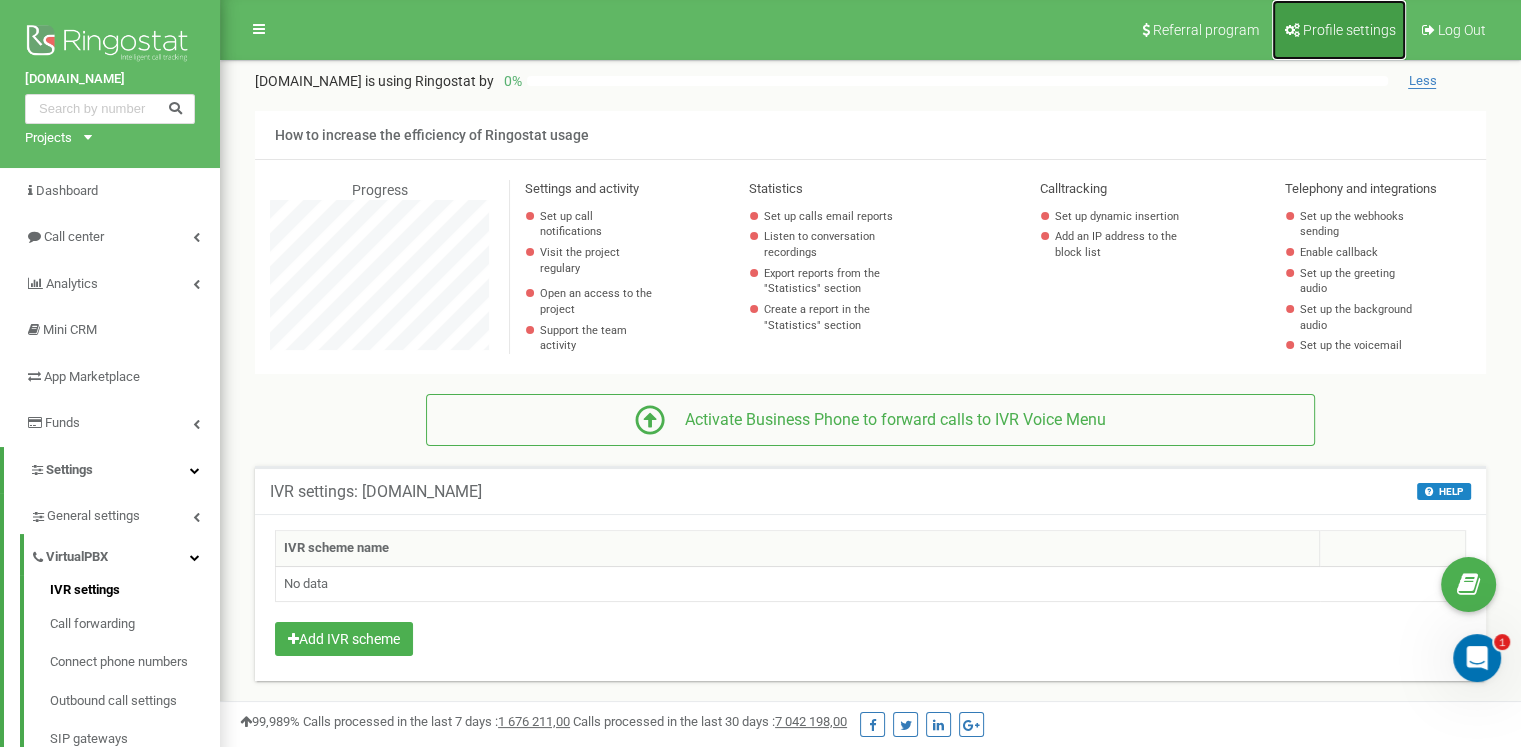 click on "Profile settings" at bounding box center (1349, 30) 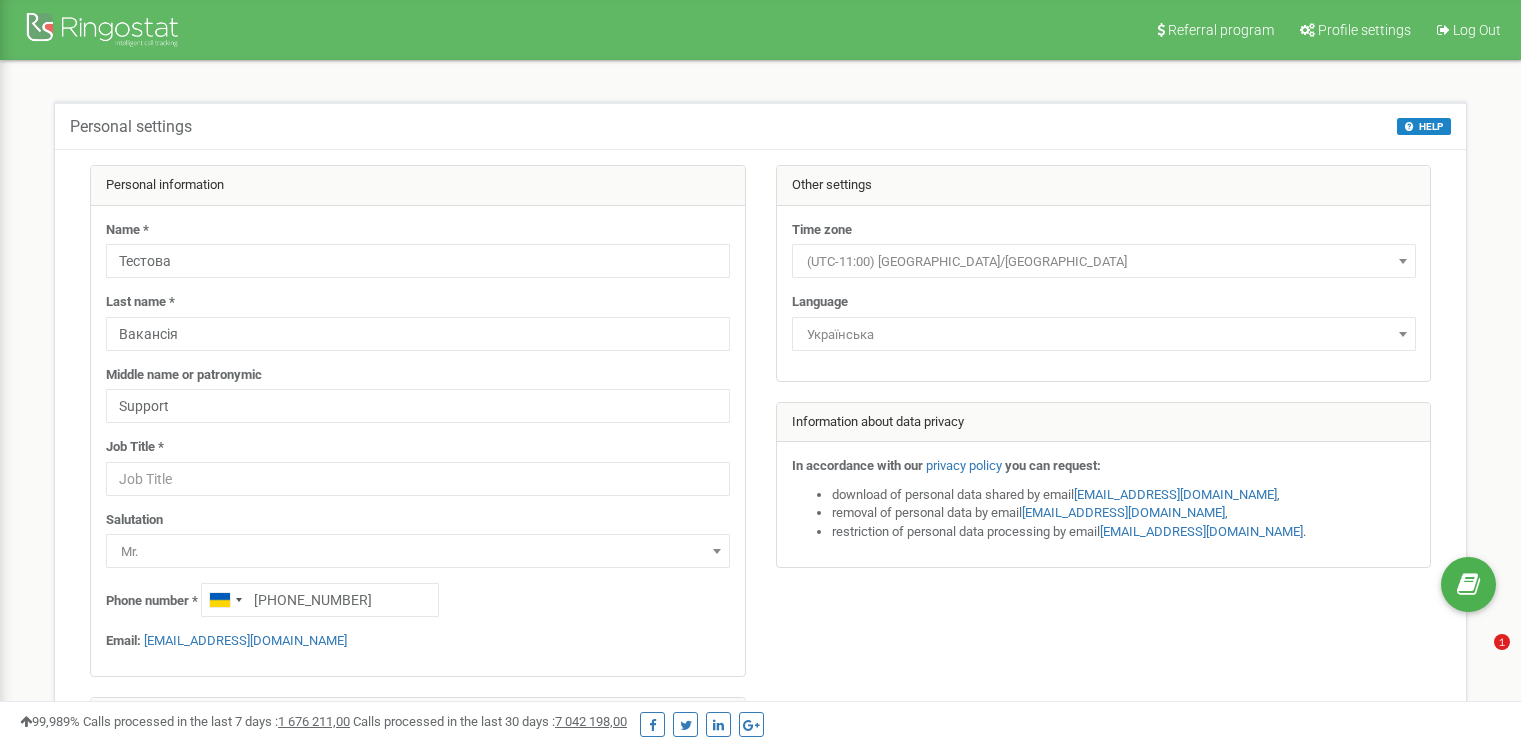 select on "ukr" 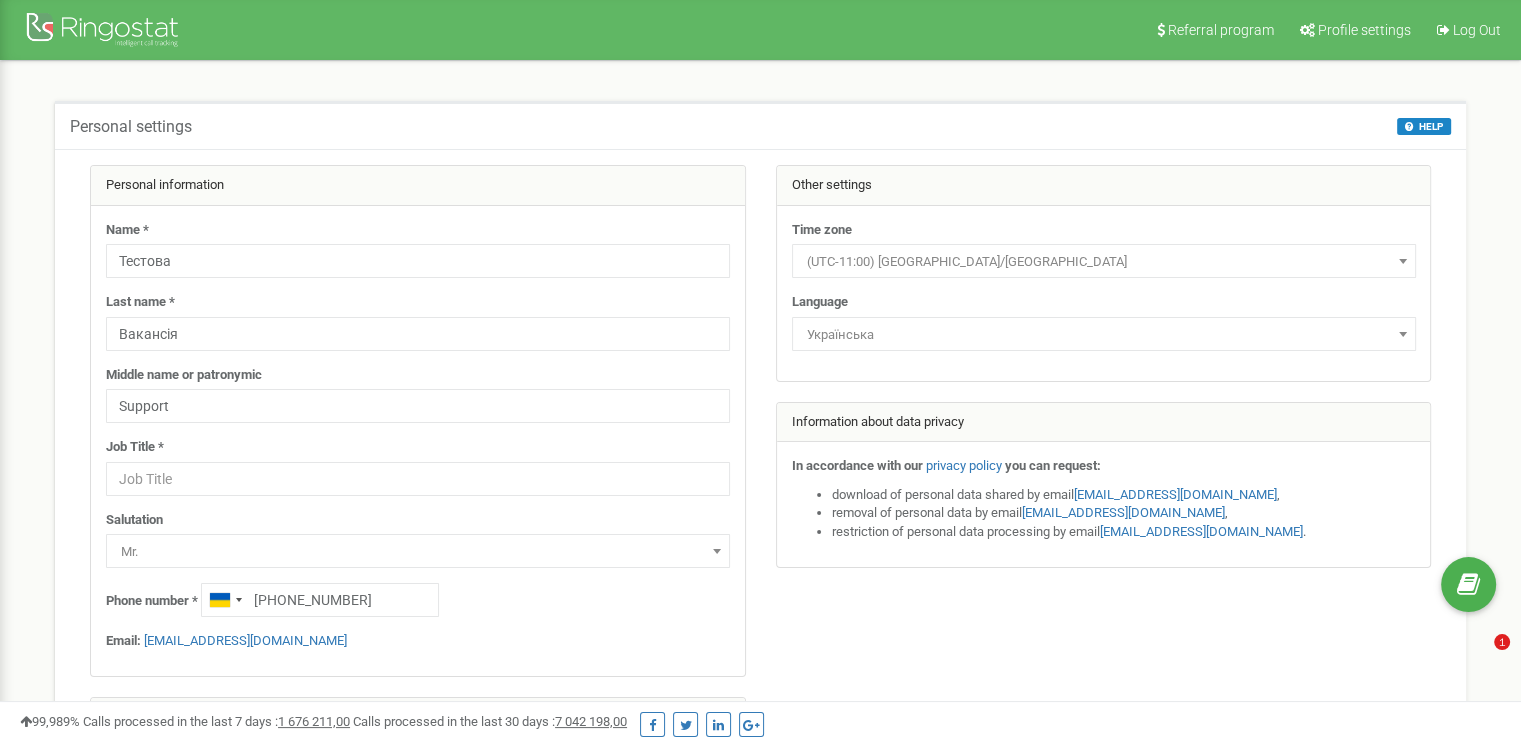click on "(UTC-11:00) Pacific/Midway" at bounding box center (1104, 262) 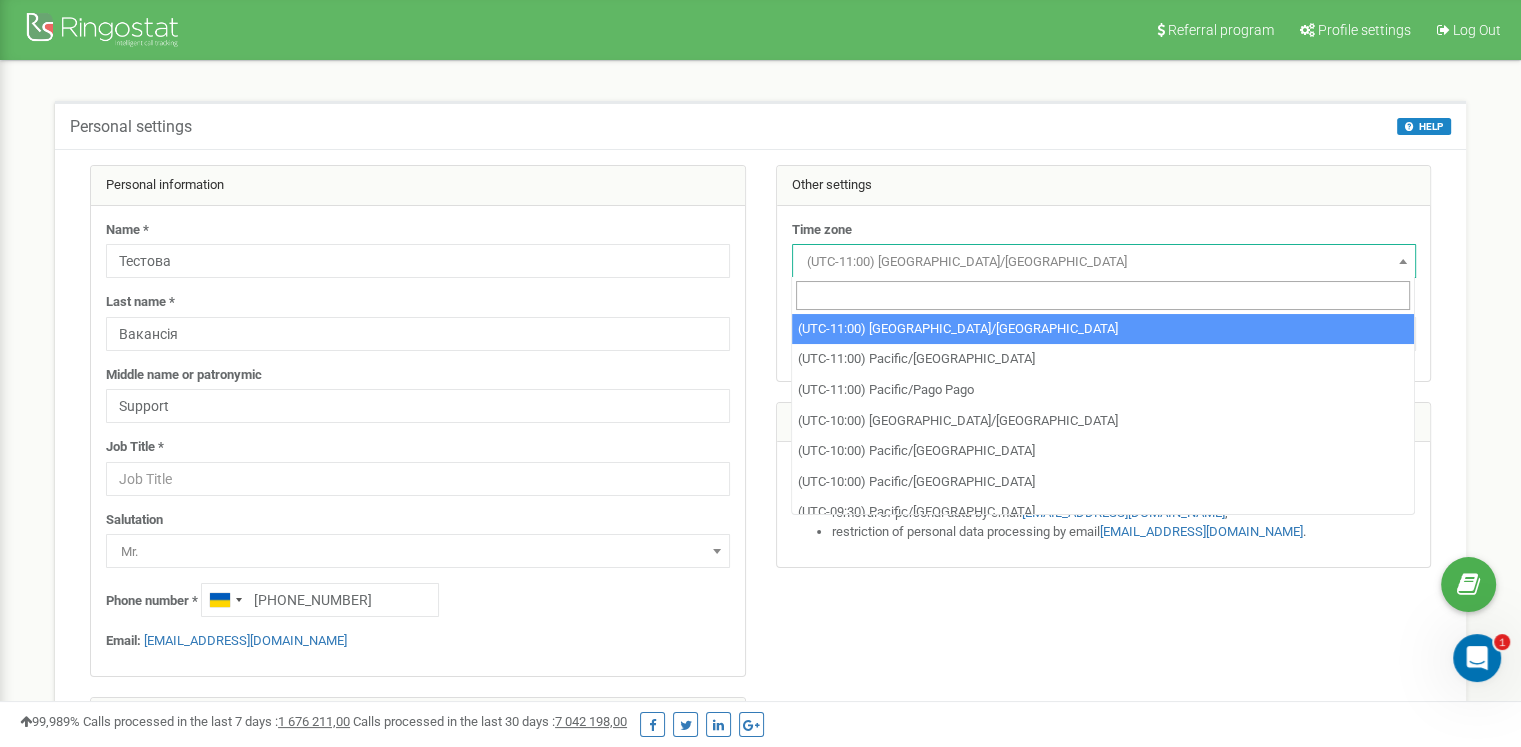 scroll, scrollTop: 0, scrollLeft: 0, axis: both 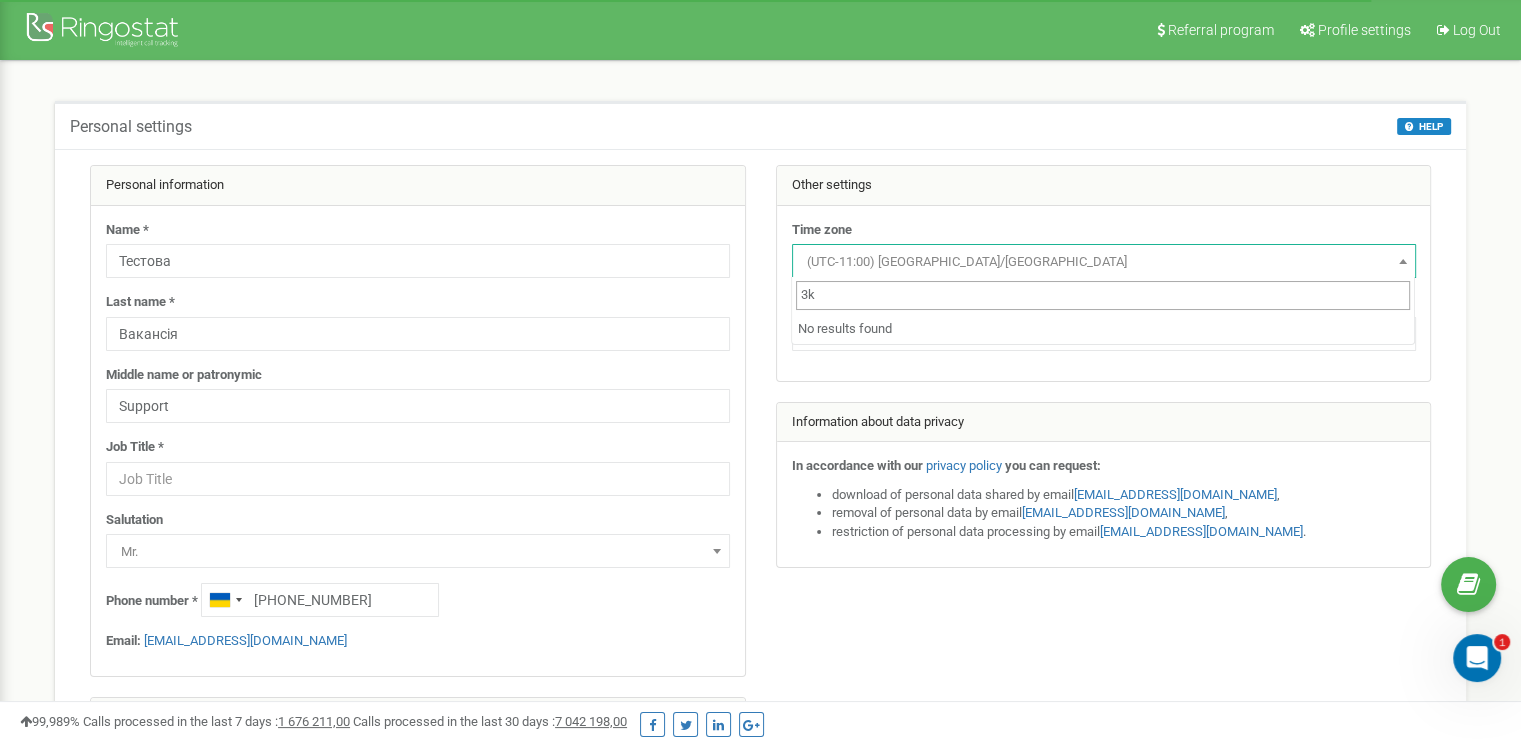 type on "3" 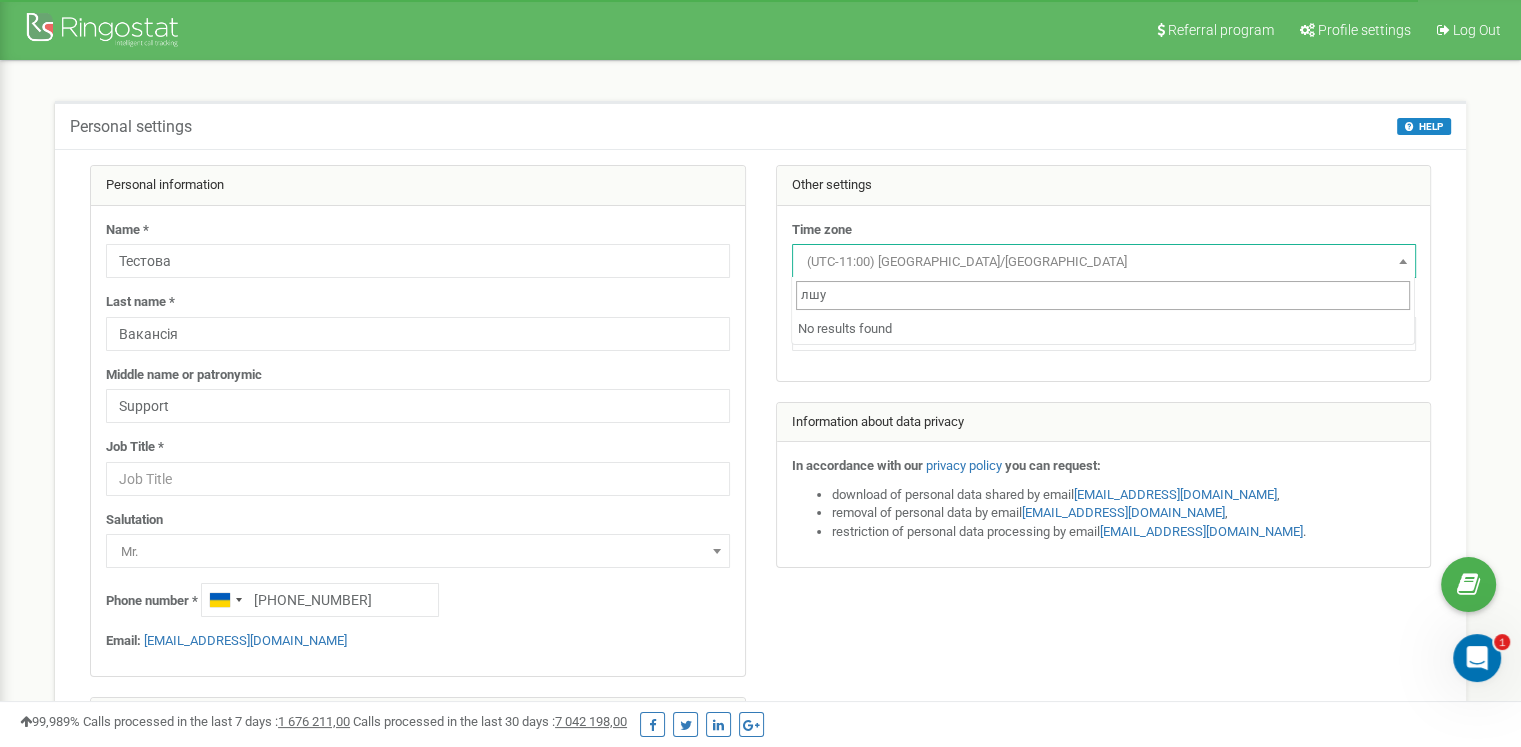 type on "лшум" 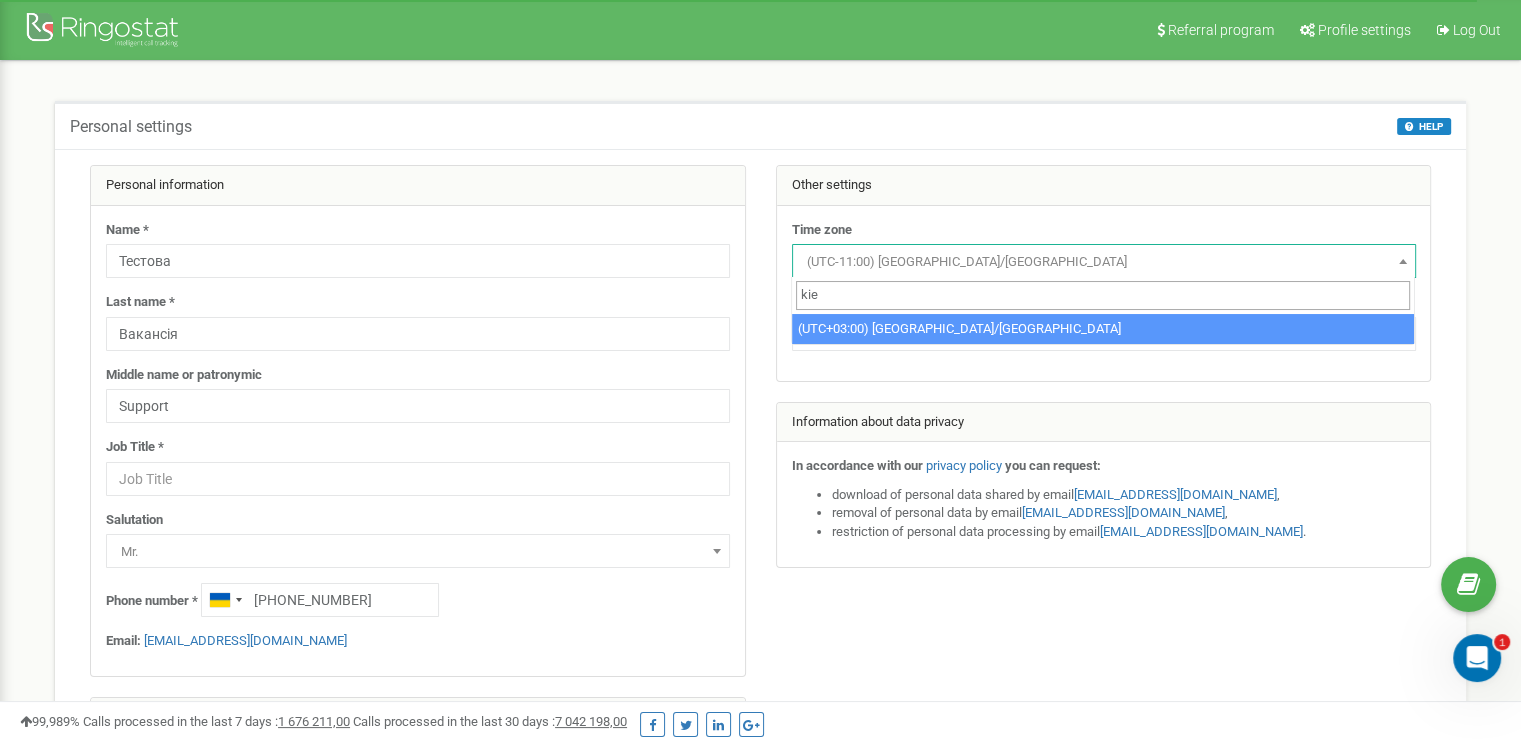 type on "kiev" 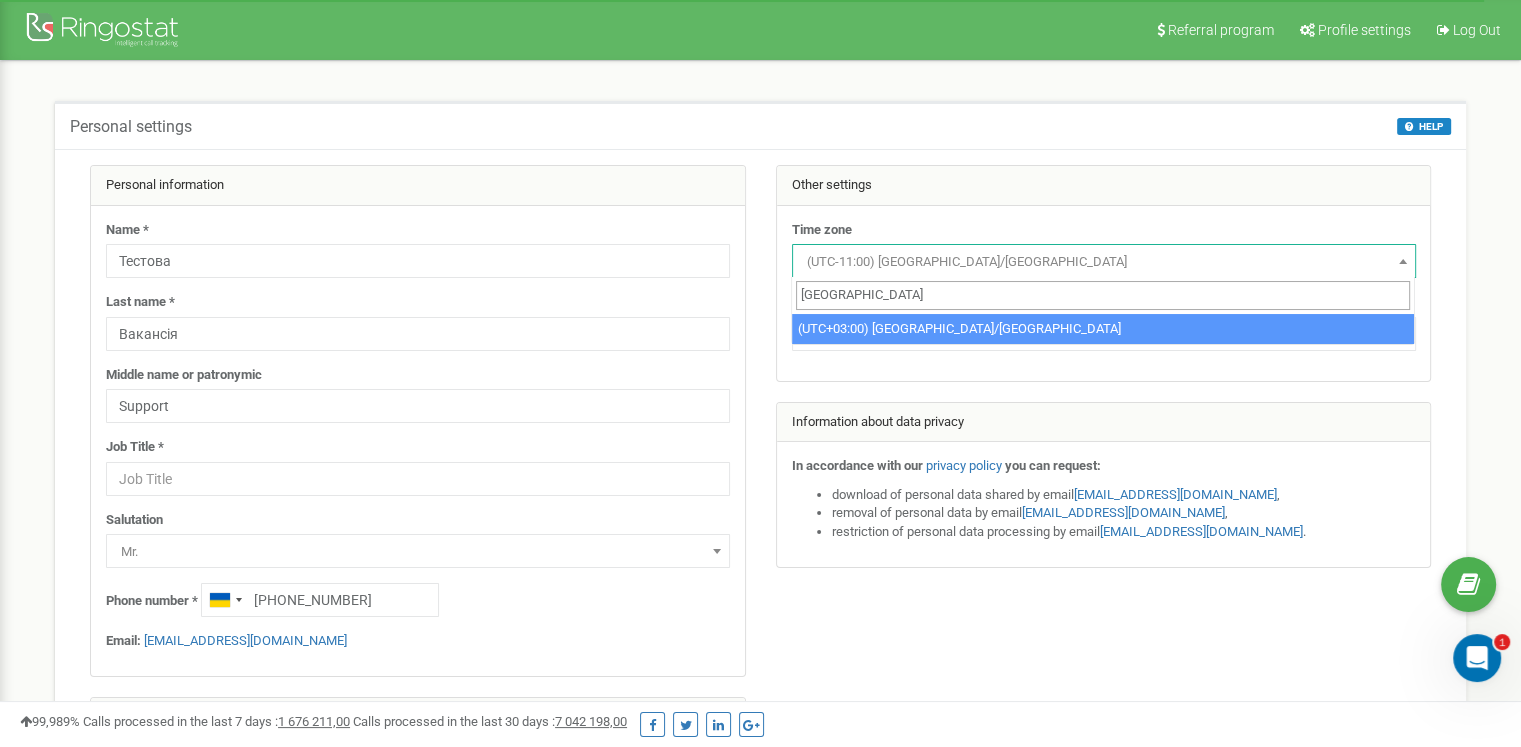 select on "Europe/Kiev" 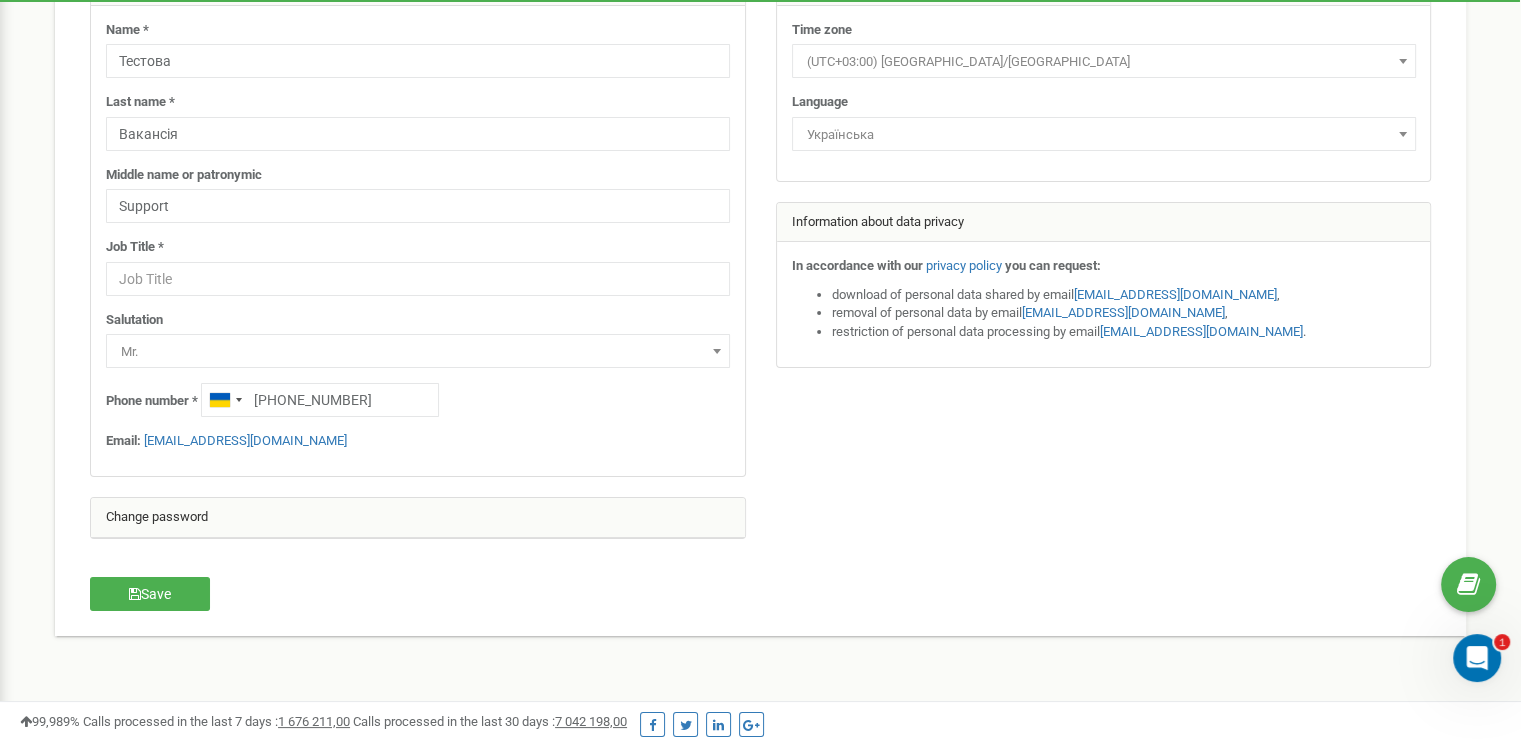 scroll, scrollTop: 213, scrollLeft: 0, axis: vertical 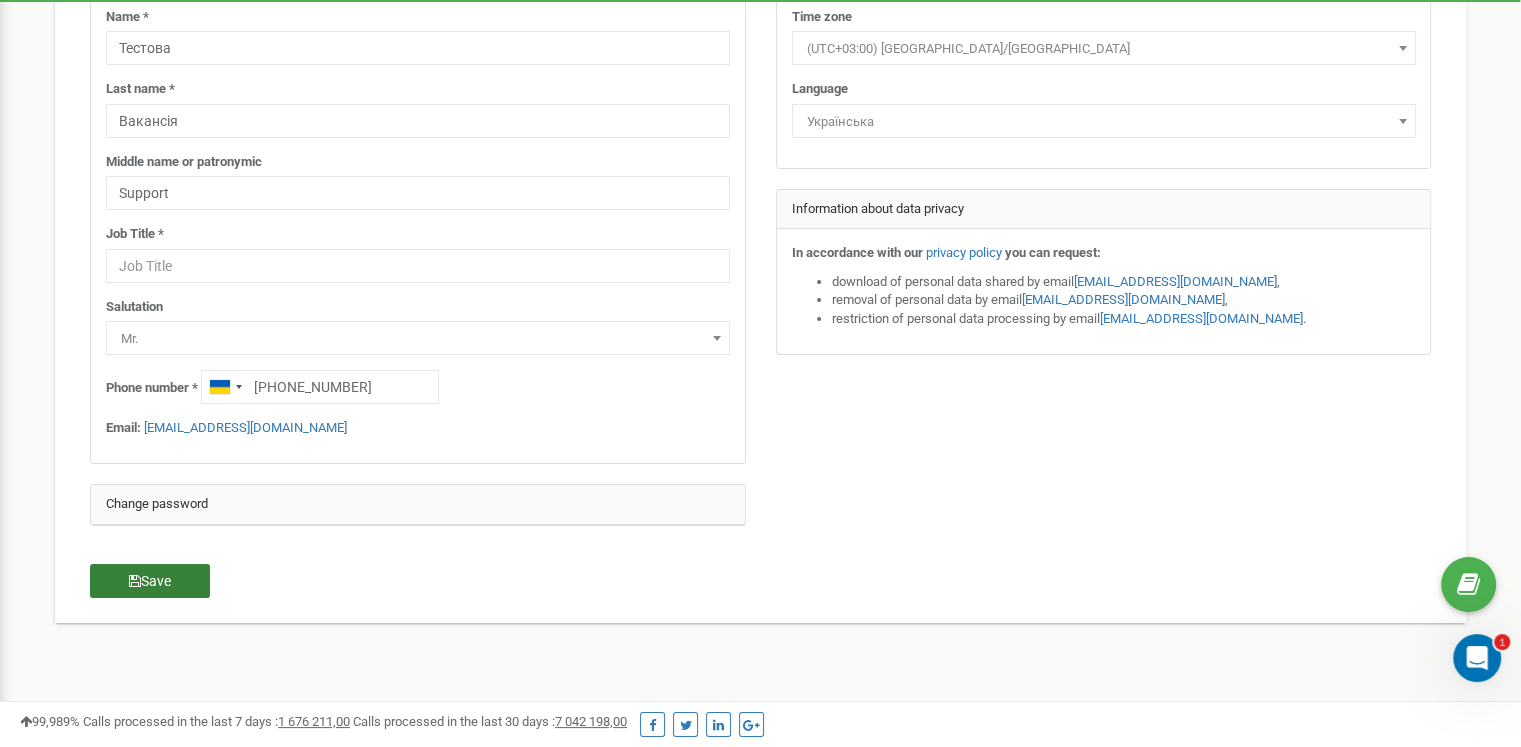 click on "Save" at bounding box center (150, 581) 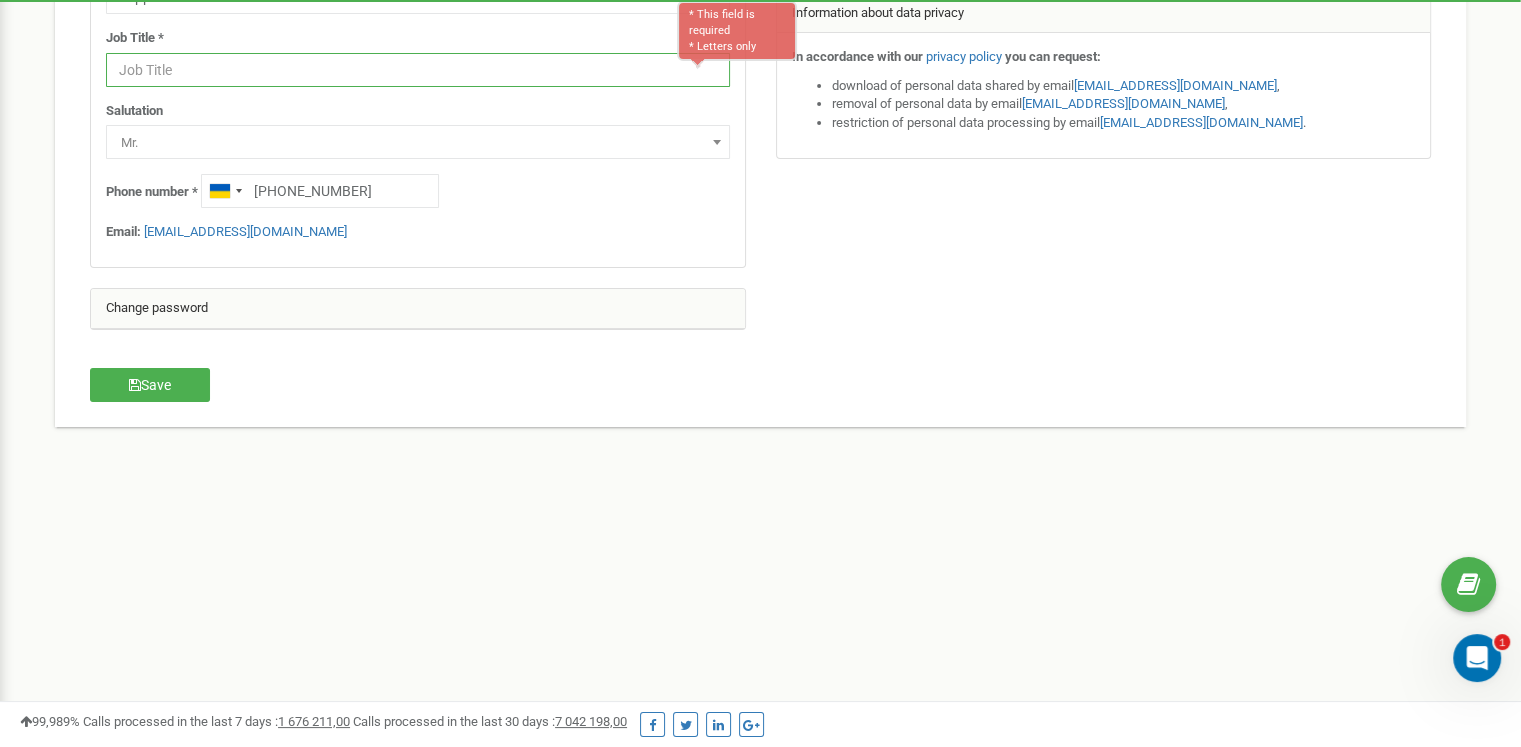 scroll, scrollTop: 410, scrollLeft: 0, axis: vertical 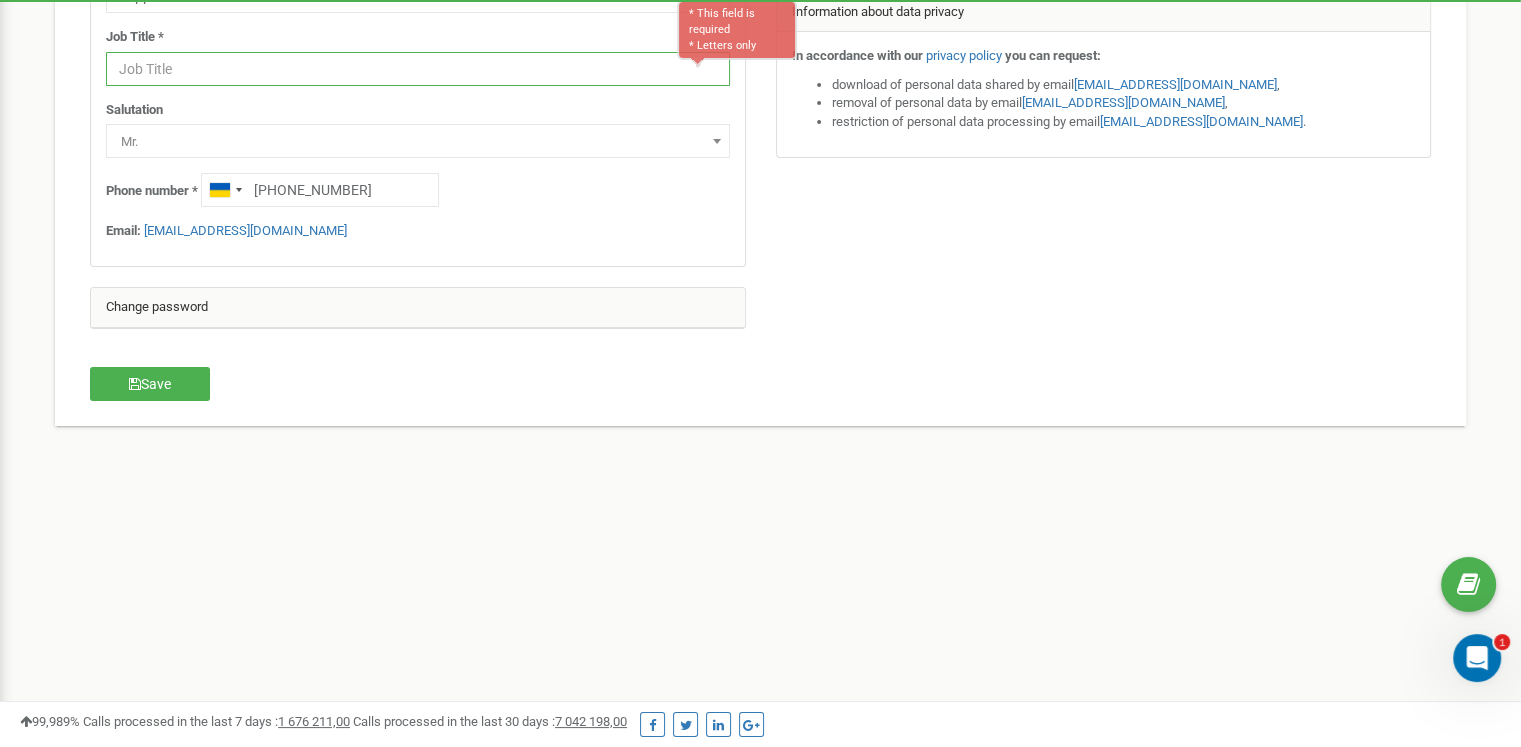 type on "s" 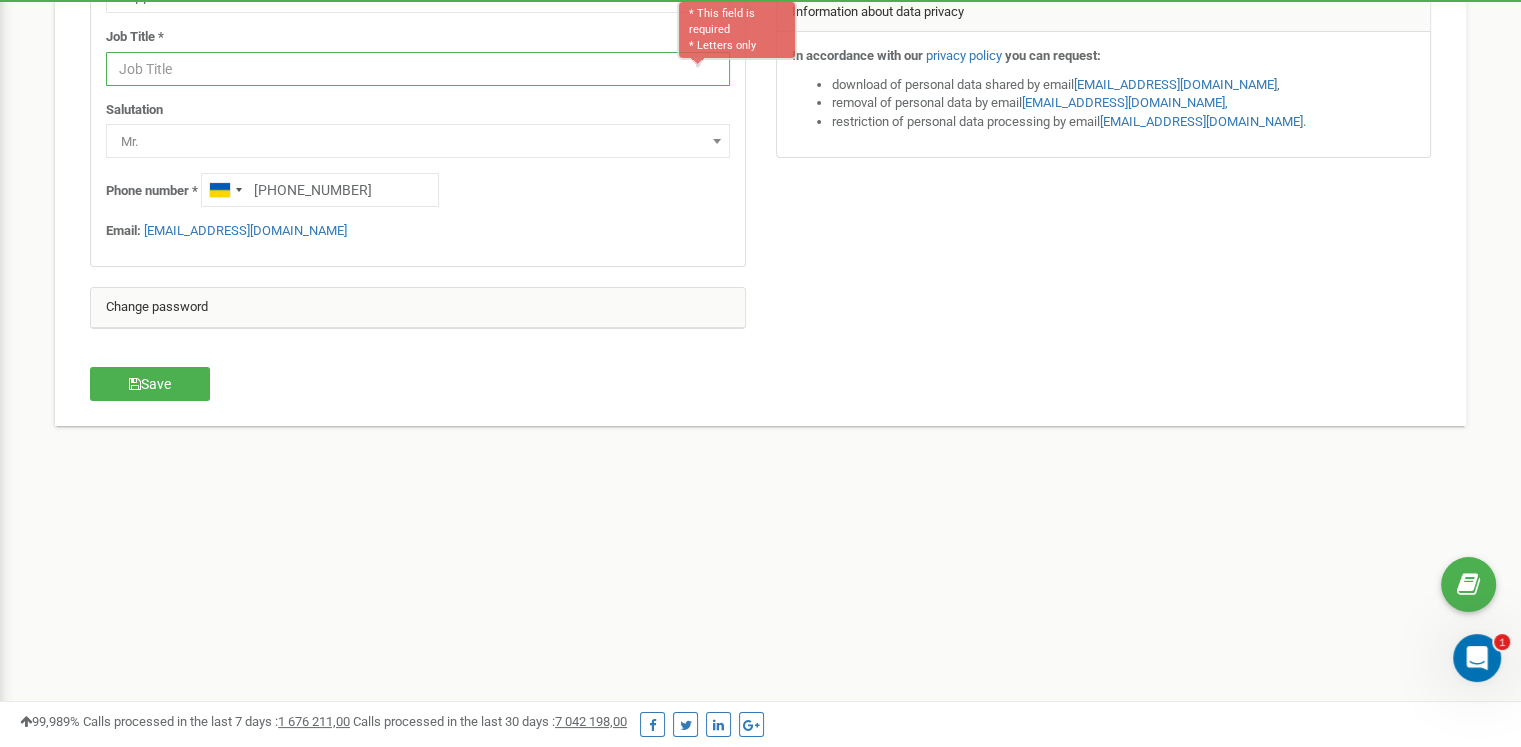 type on "D" 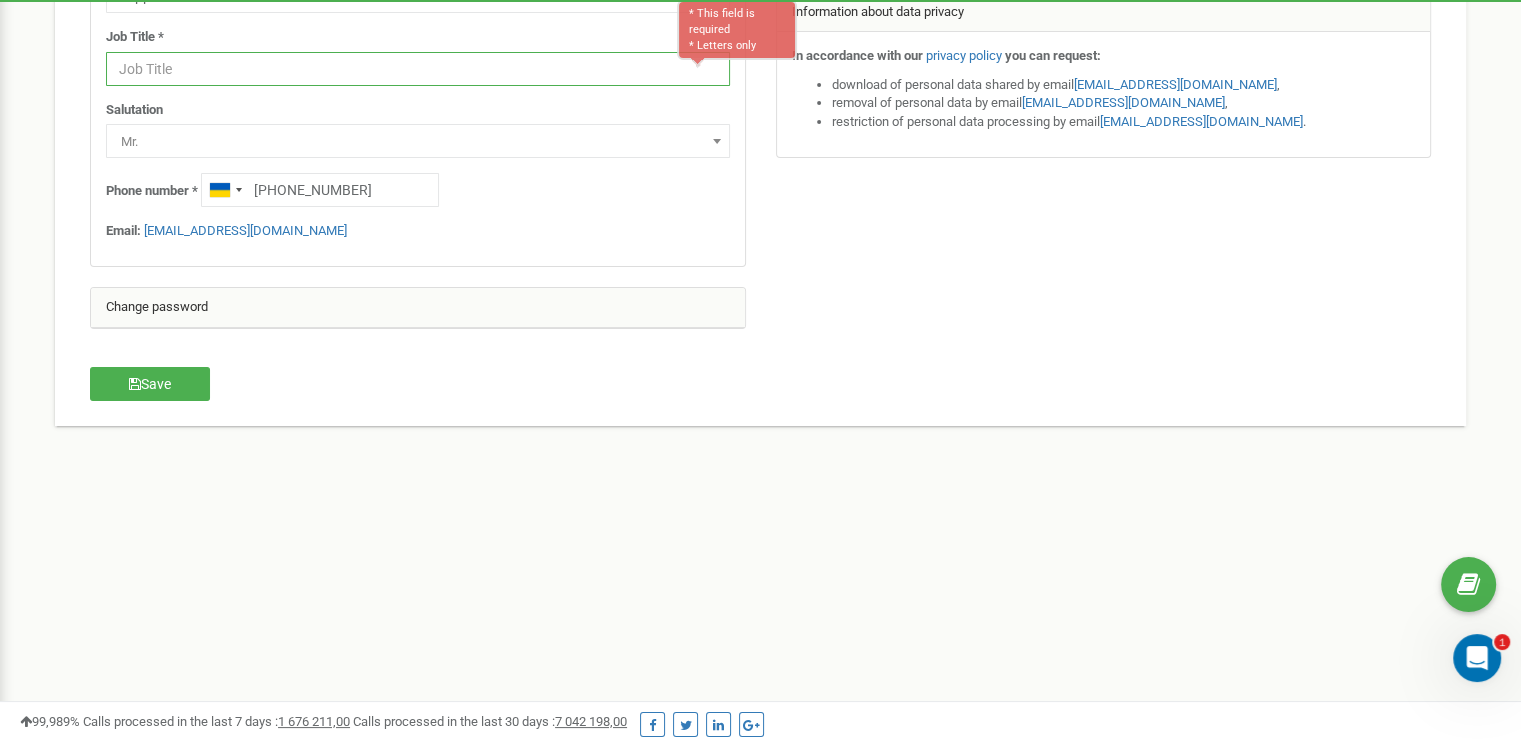 type on "D" 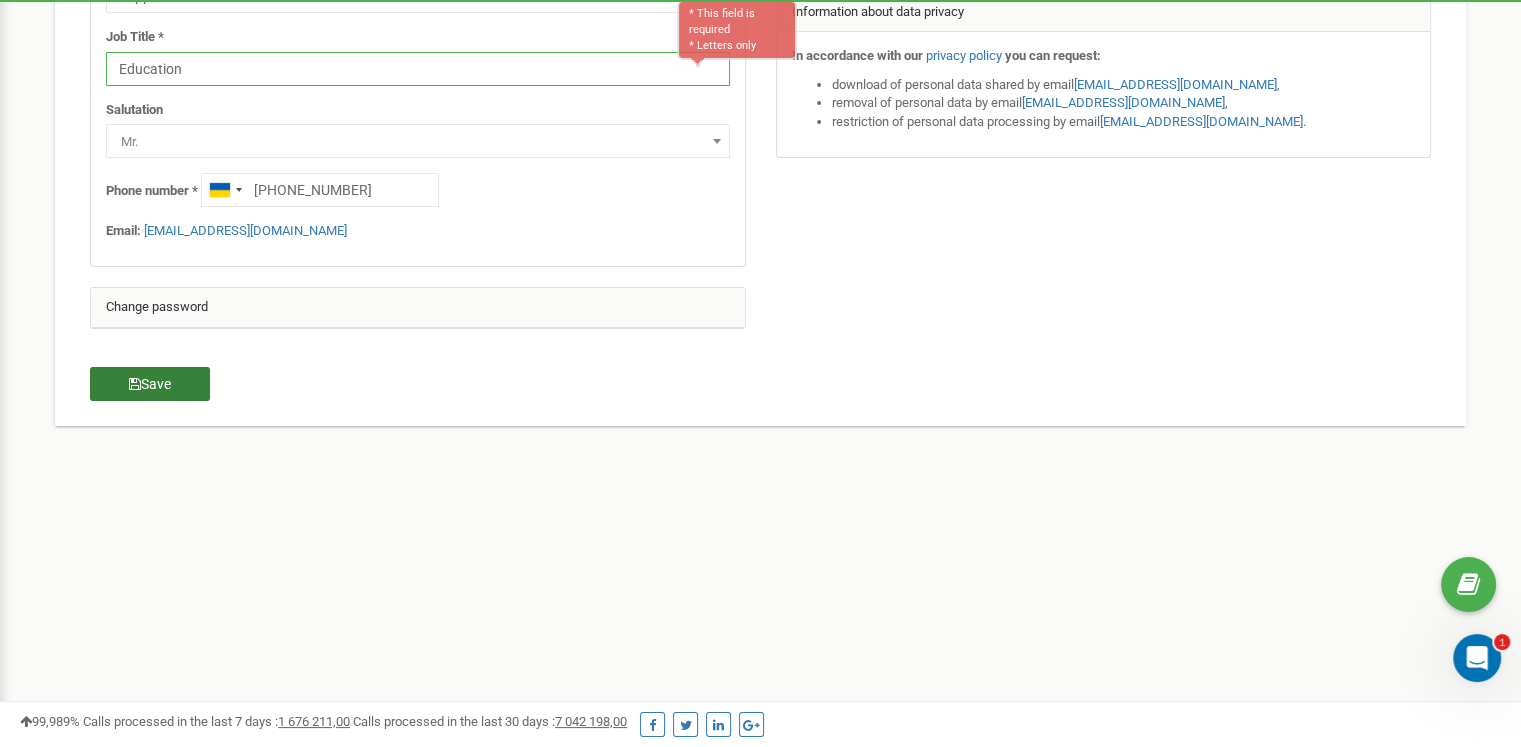 type on "Education" 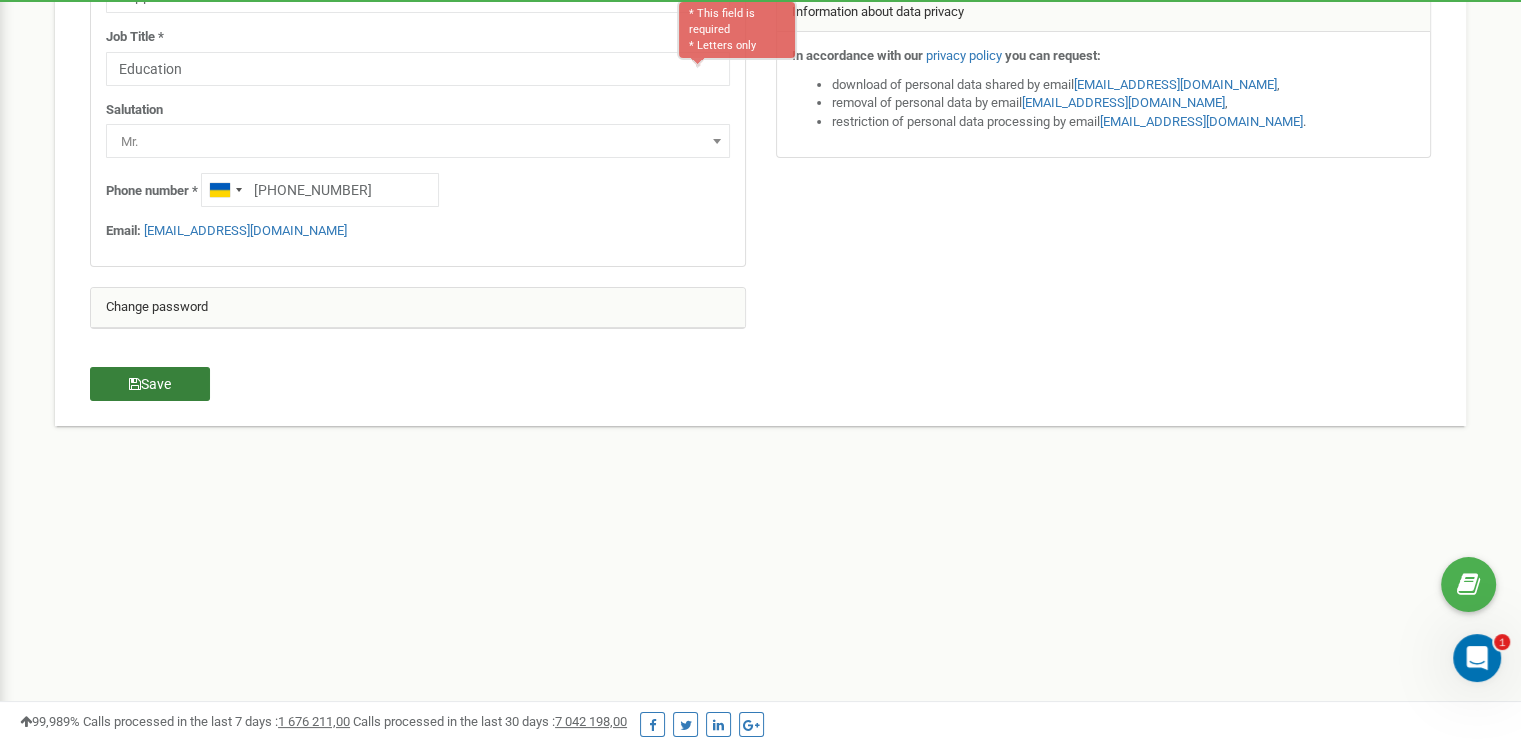 click on "Save" at bounding box center [150, 384] 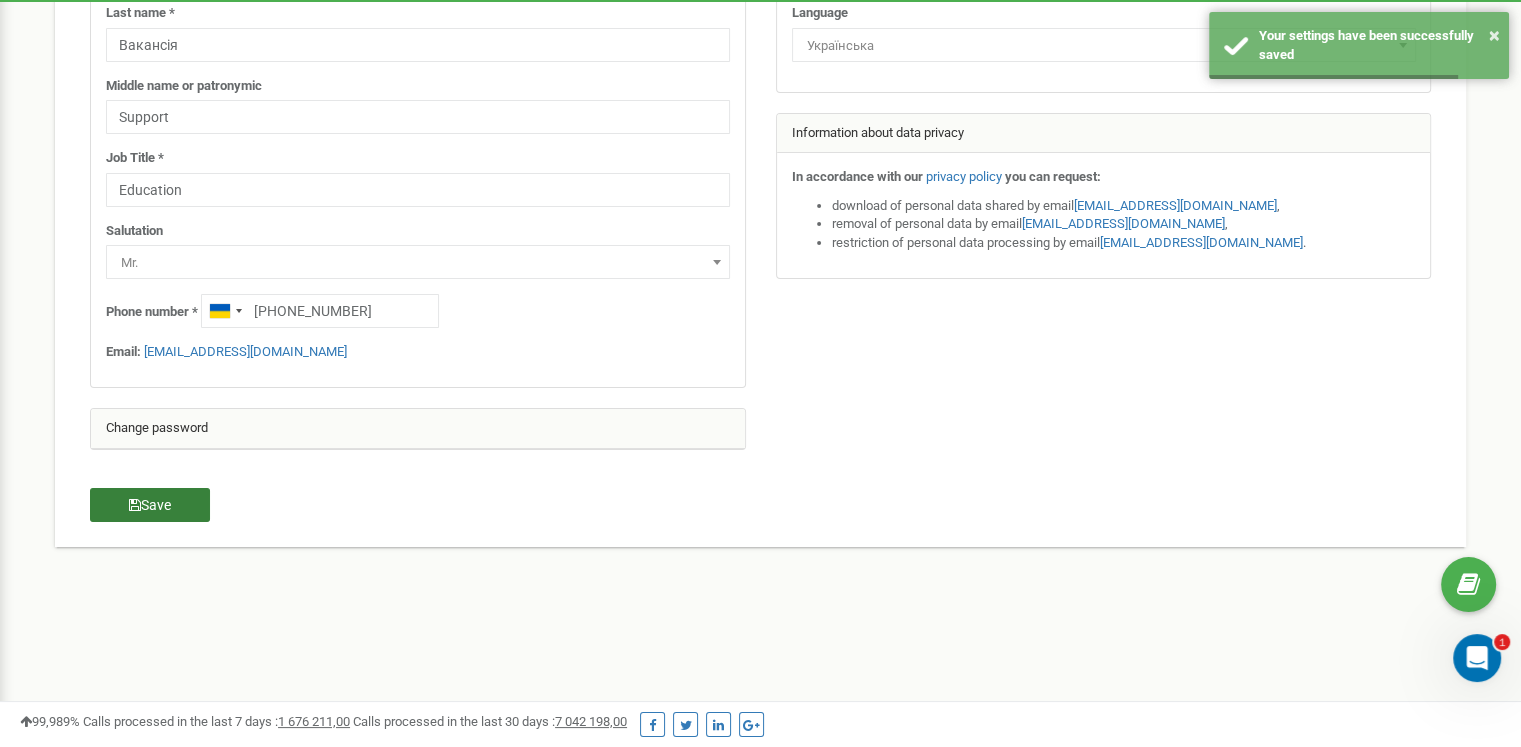 scroll, scrollTop: 0, scrollLeft: 0, axis: both 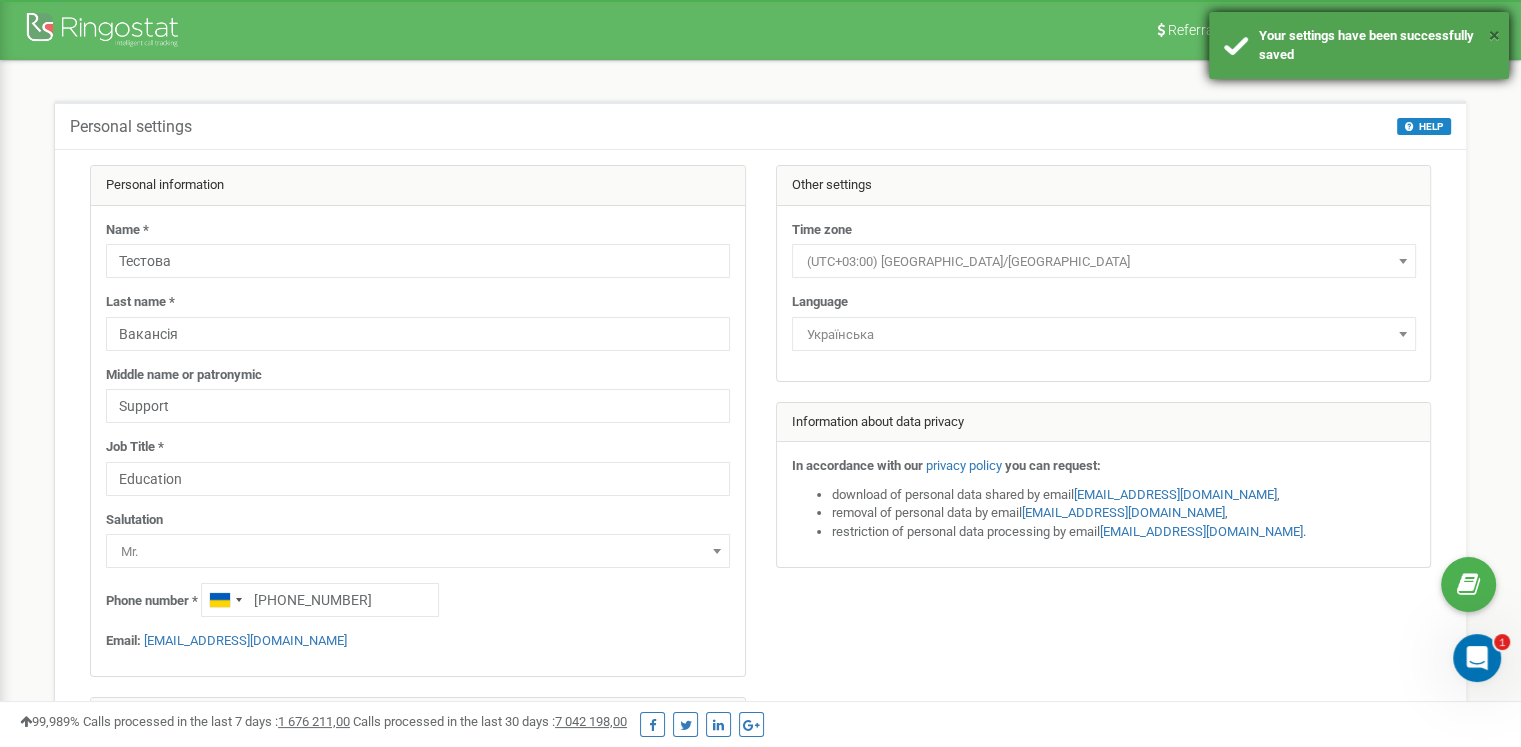 click on "×" at bounding box center [1494, 35] 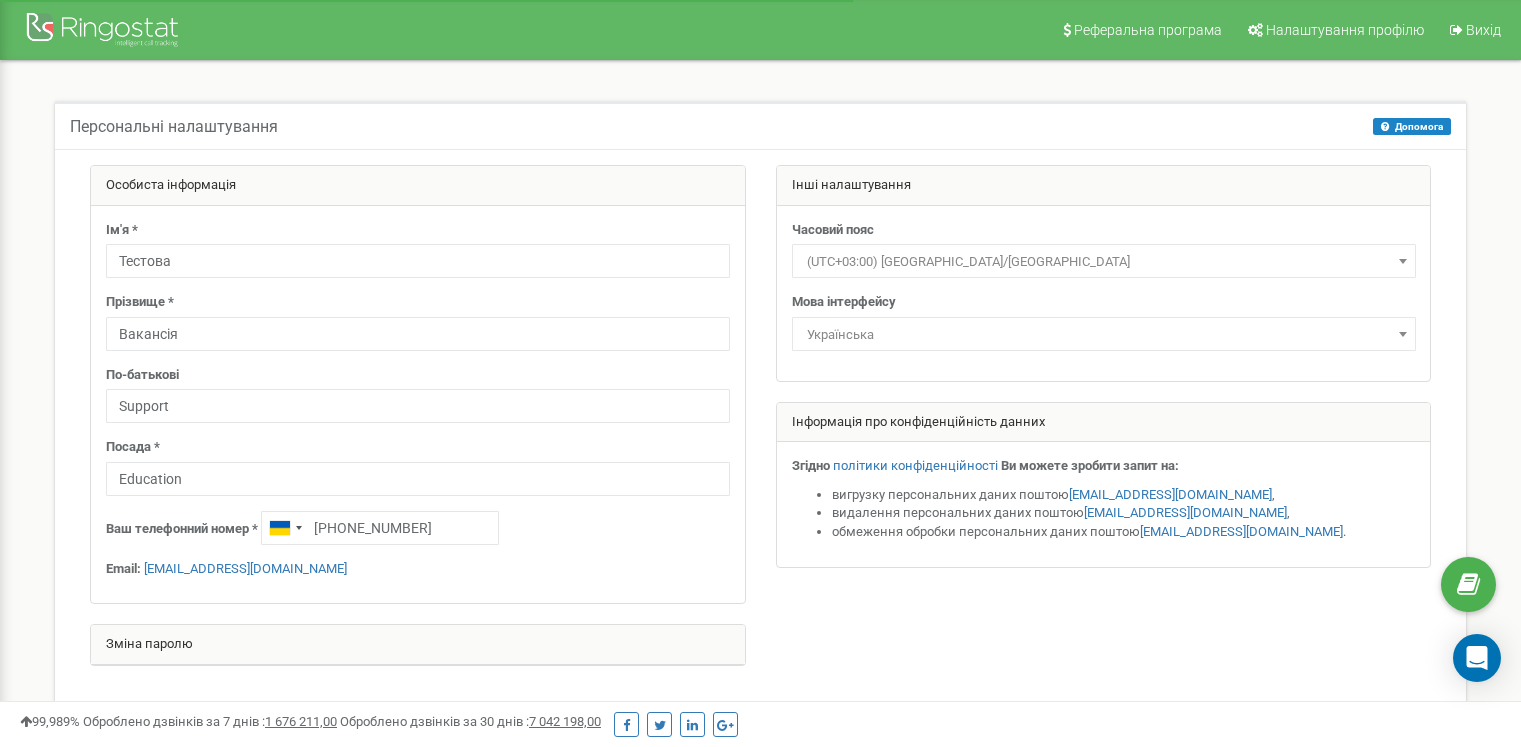 scroll, scrollTop: 0, scrollLeft: 0, axis: both 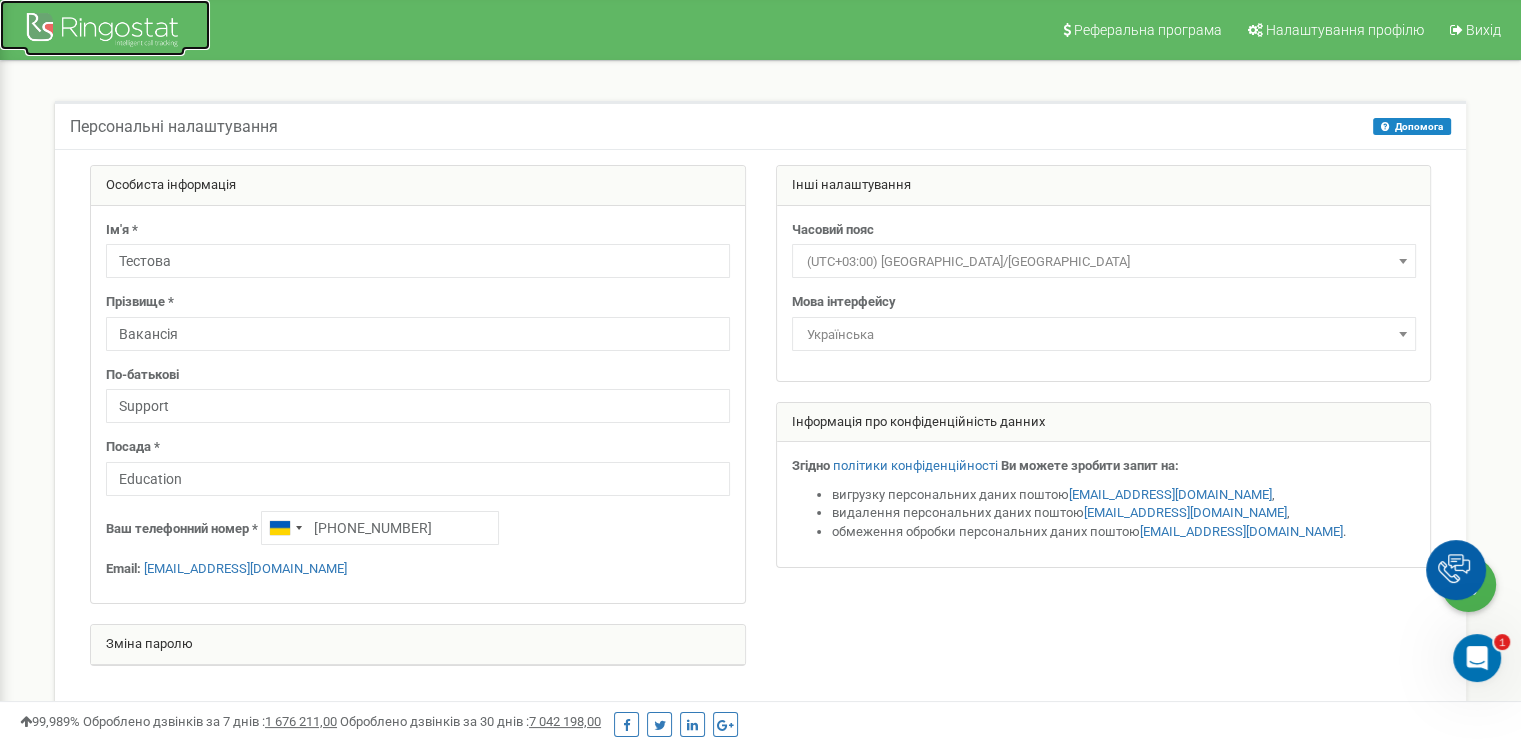 click at bounding box center (105, 32) 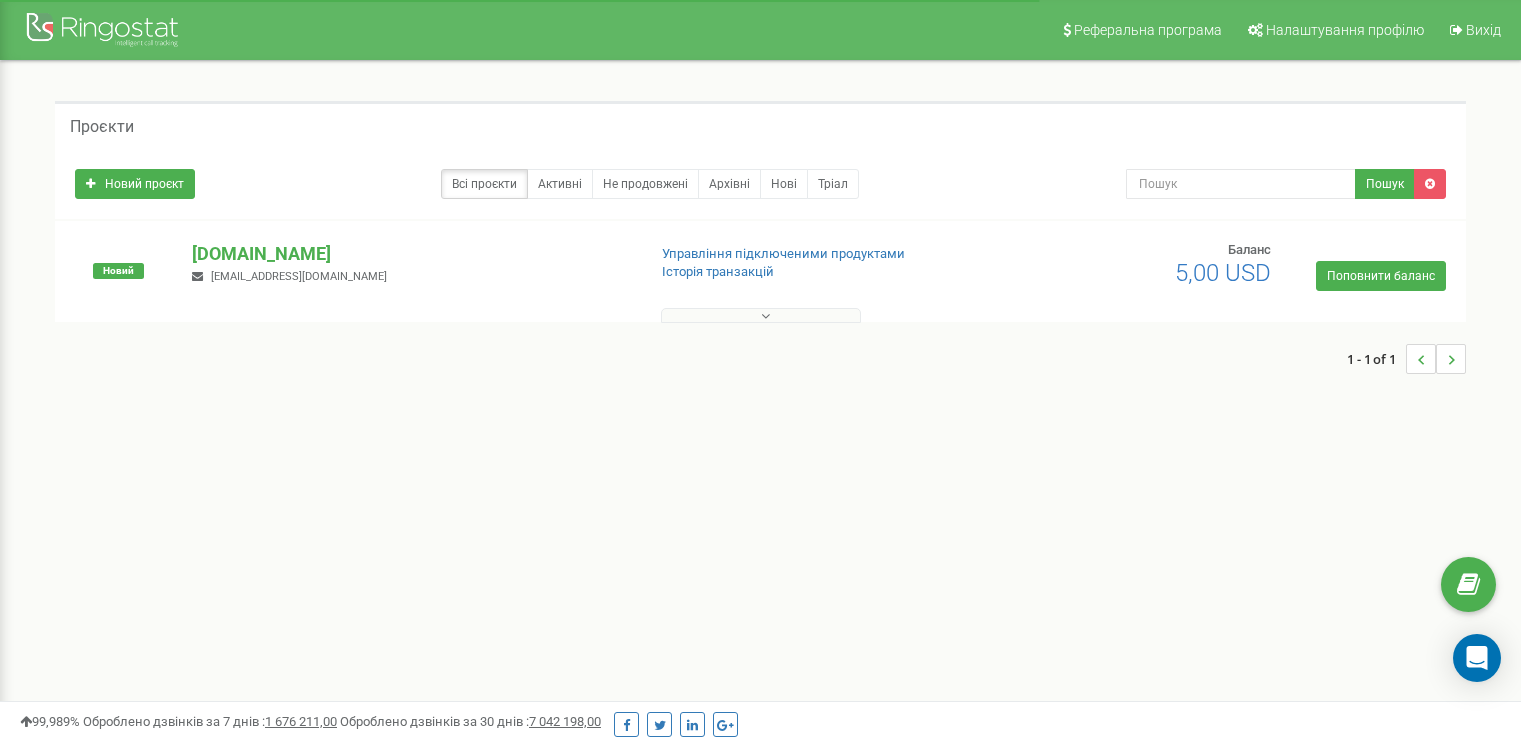 scroll, scrollTop: 0, scrollLeft: 0, axis: both 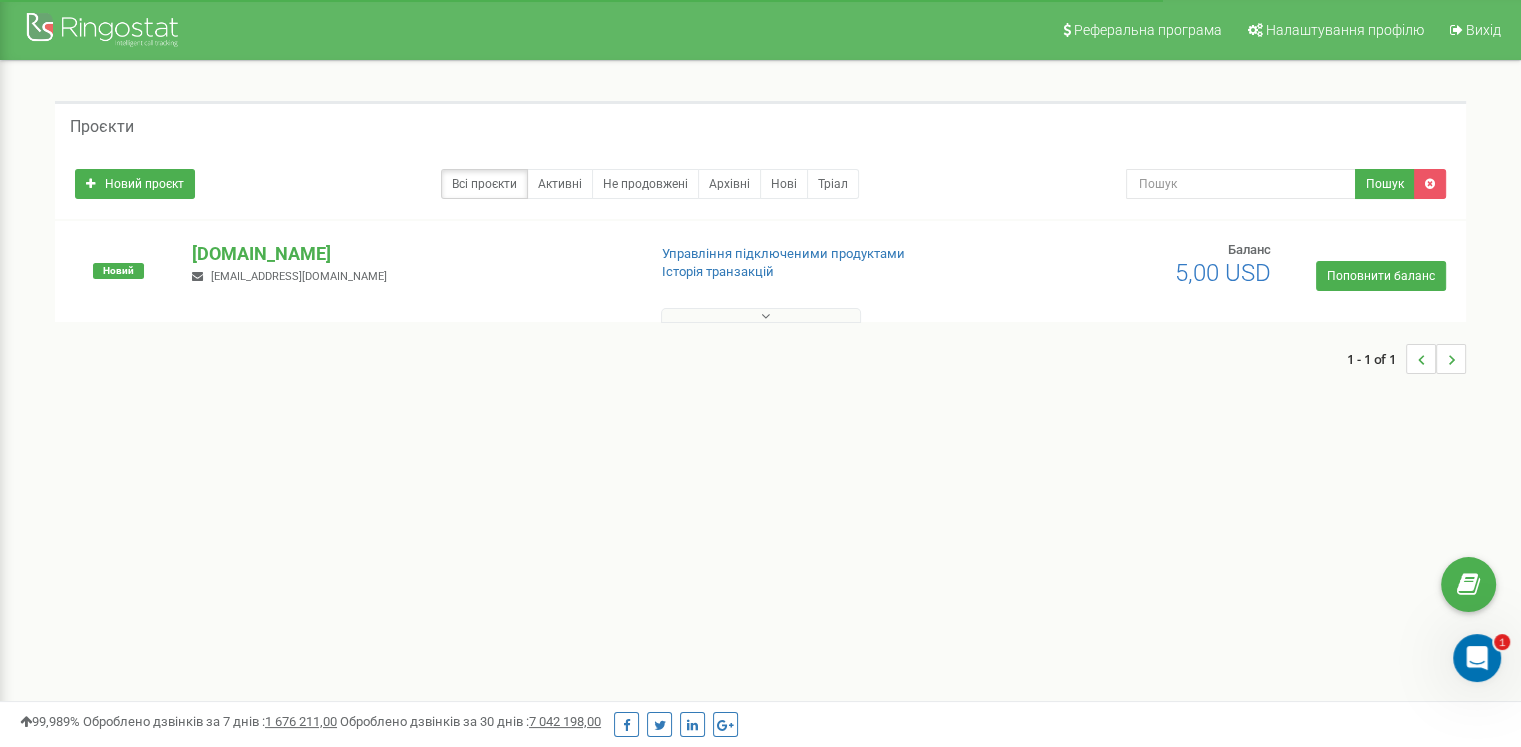 click on "Новий проєкт
Всі проєкти
Активні
Не продовжені
Архівні
Нові
Тріал
Пошук" at bounding box center (760, 179) 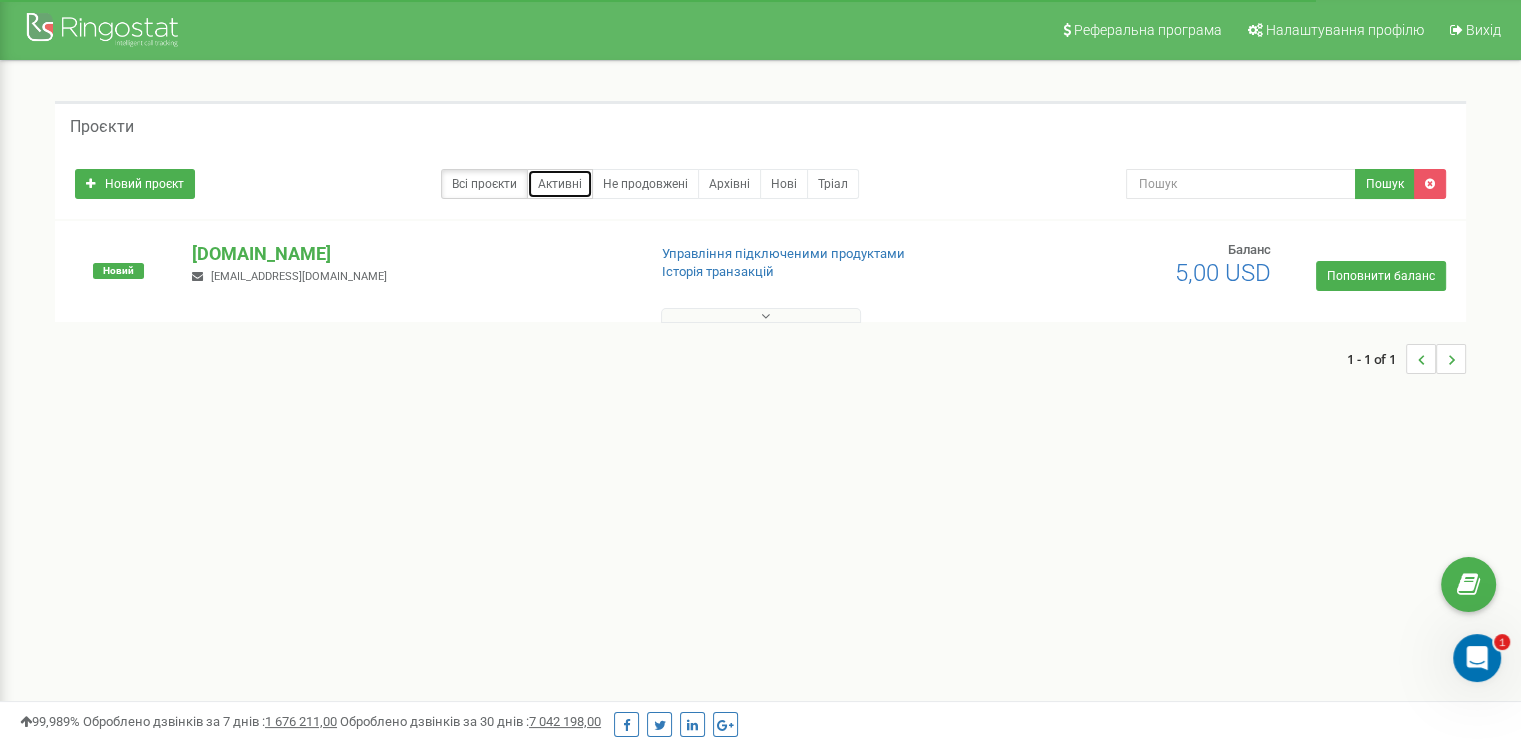 click on "Активні" at bounding box center (560, 184) 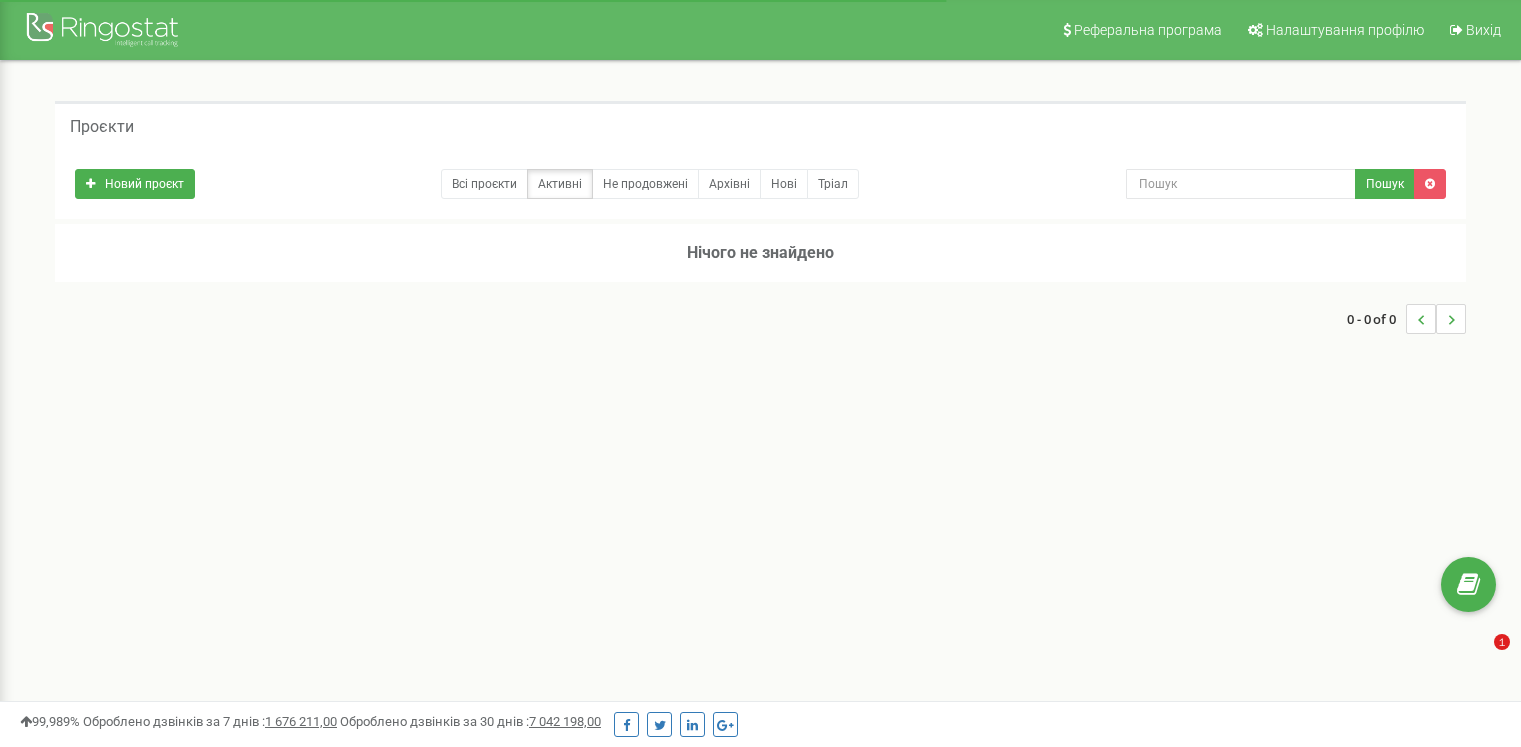 scroll, scrollTop: 0, scrollLeft: 0, axis: both 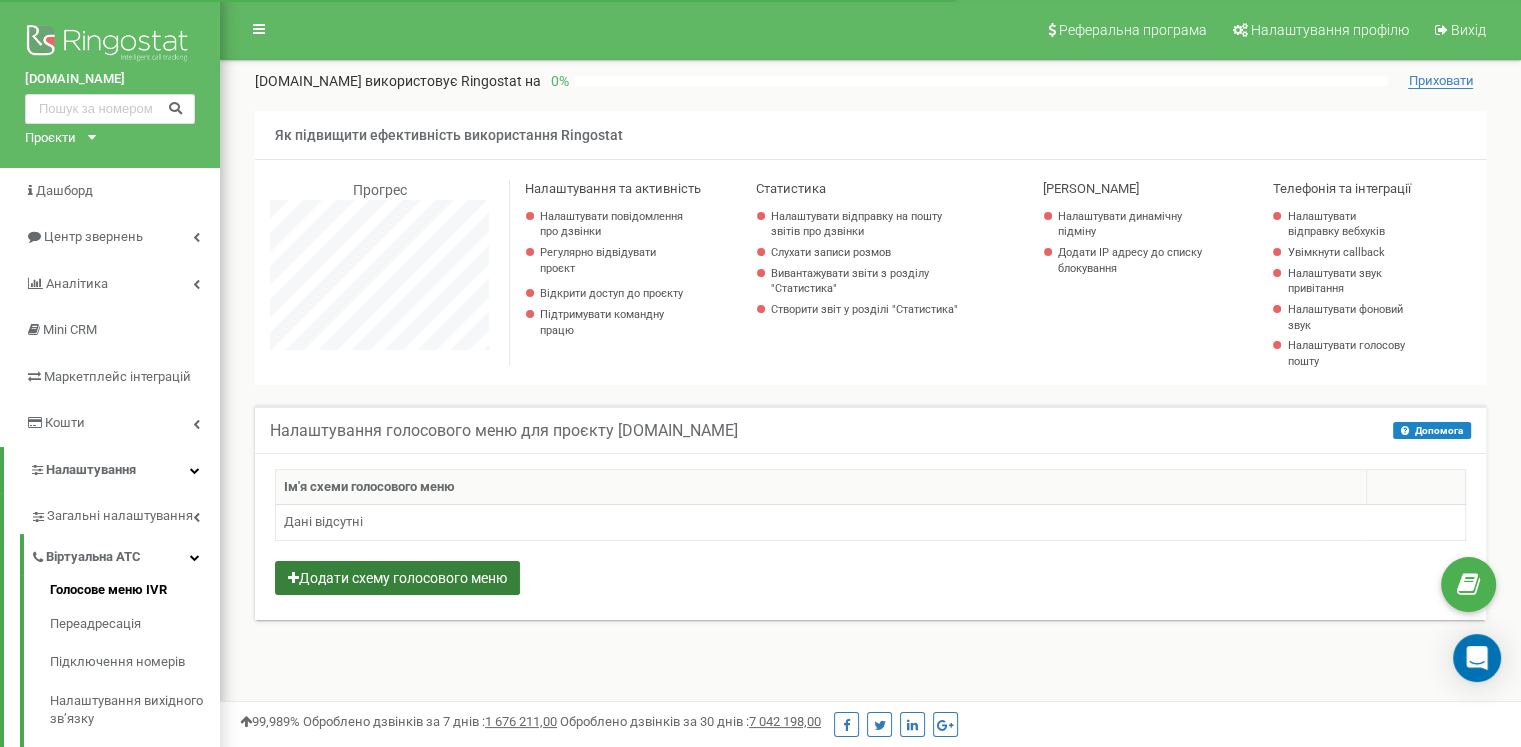 click on "Додати схему голосового меню" at bounding box center (397, 578) 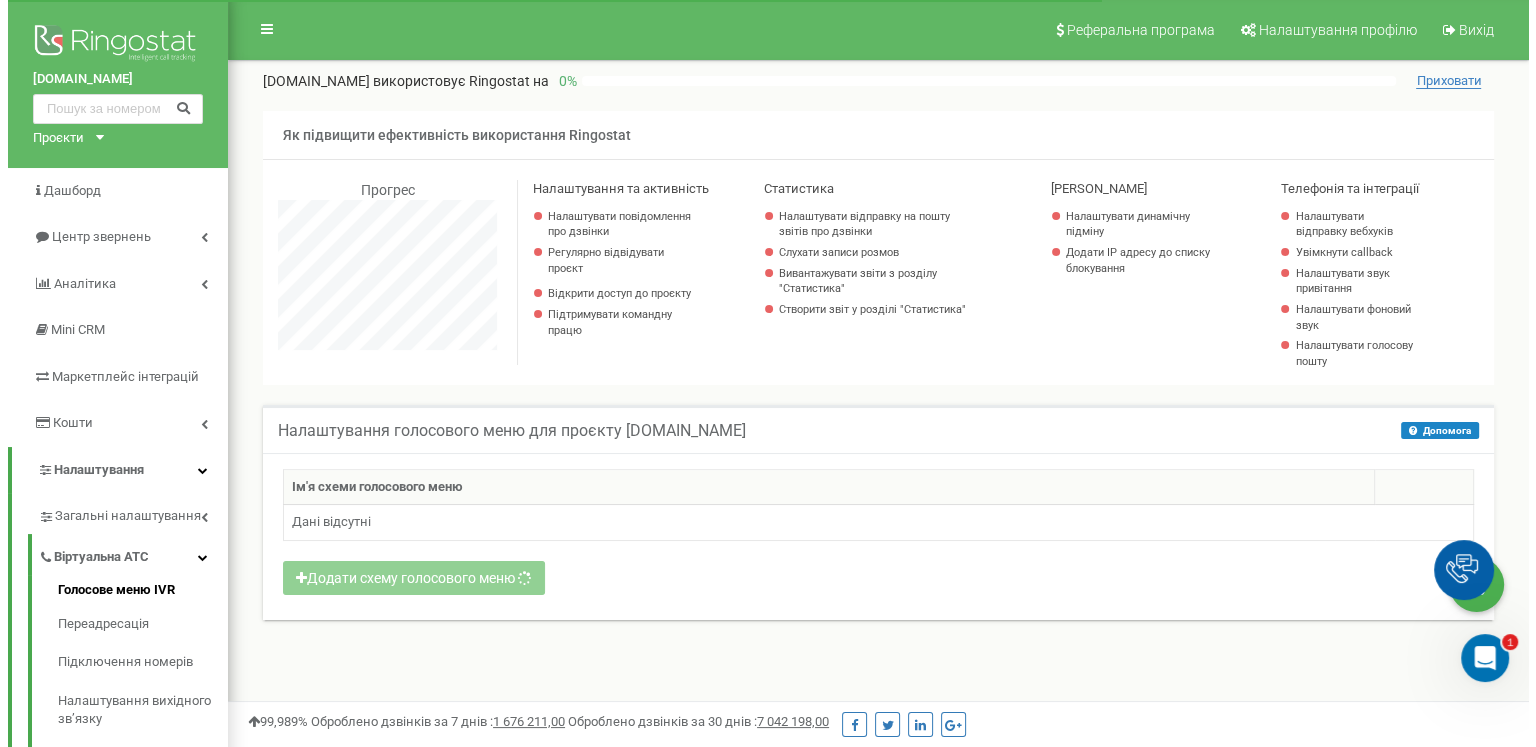 scroll, scrollTop: 0, scrollLeft: 0, axis: both 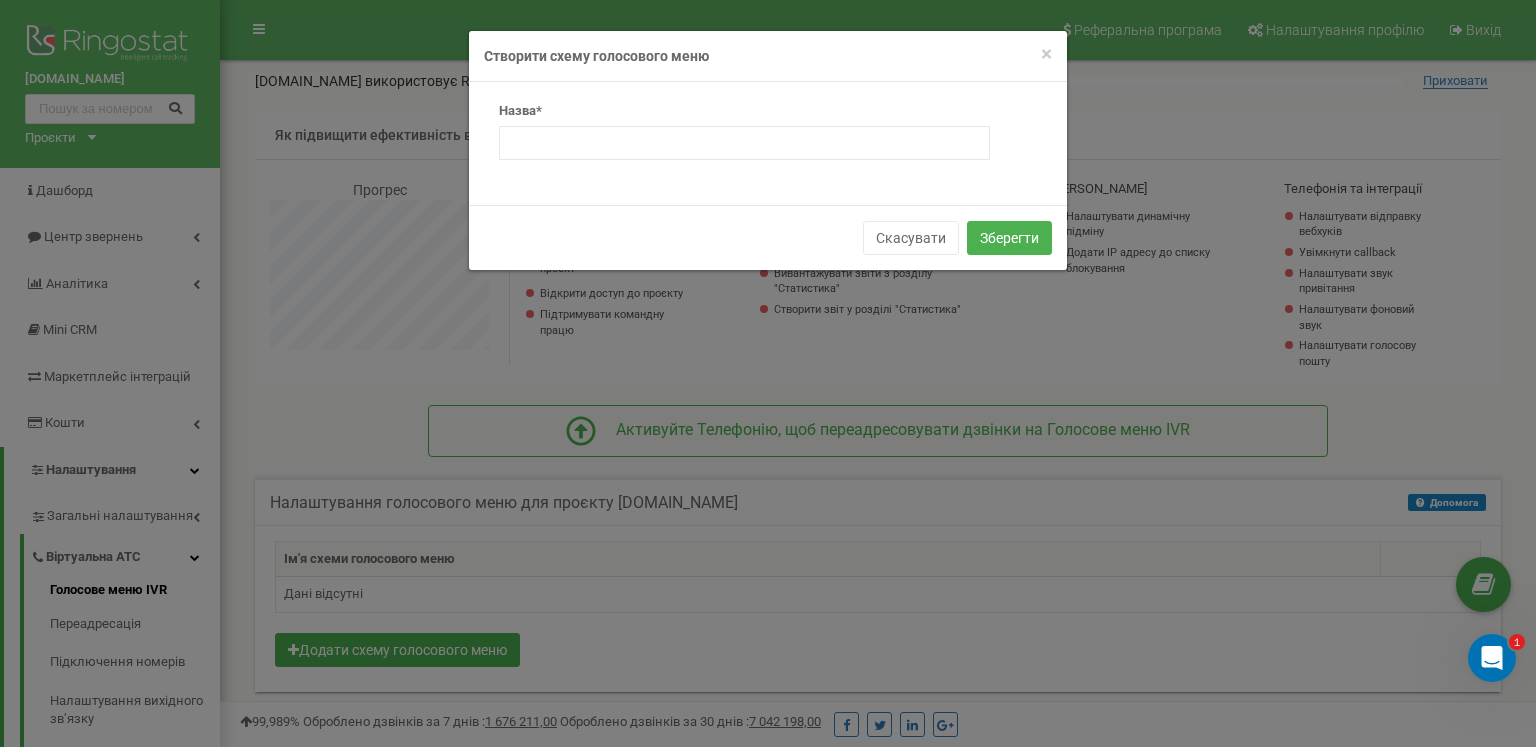 click on "× Close
Створити схему голосового меню
Назва*
Скасувати
Зберегти" at bounding box center [768, 373] 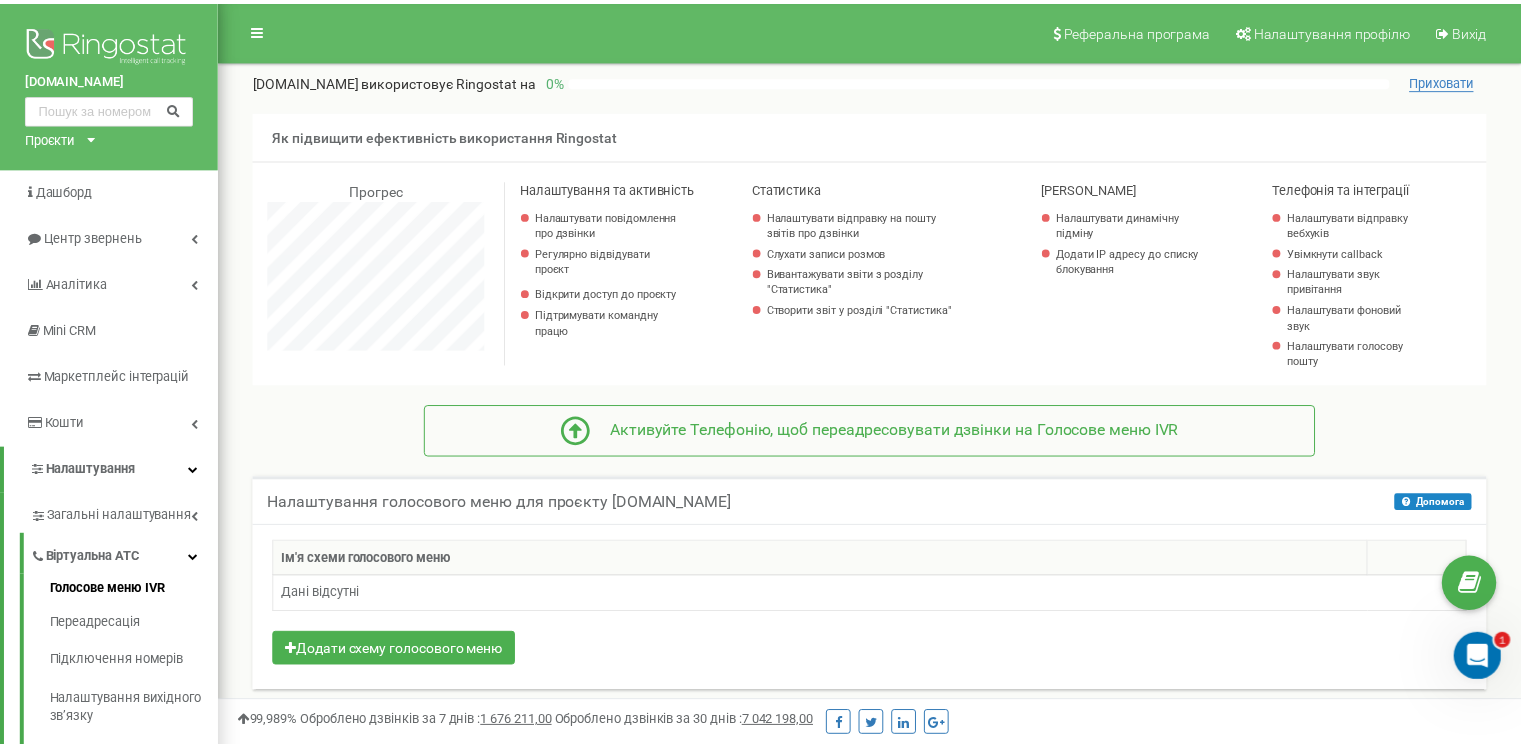 scroll, scrollTop: 1200, scrollLeft: 1300, axis: both 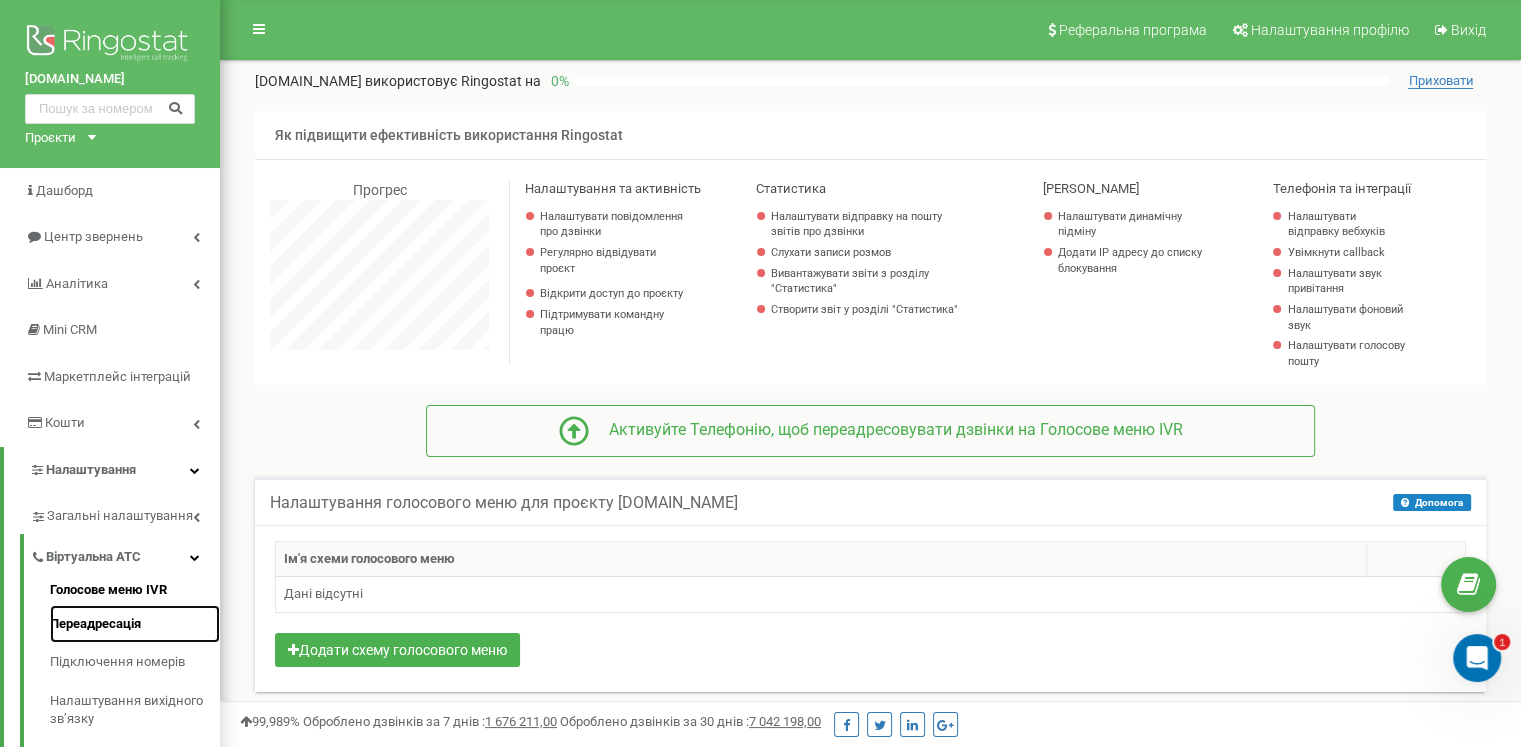 click on "Переадресація" at bounding box center [135, 624] 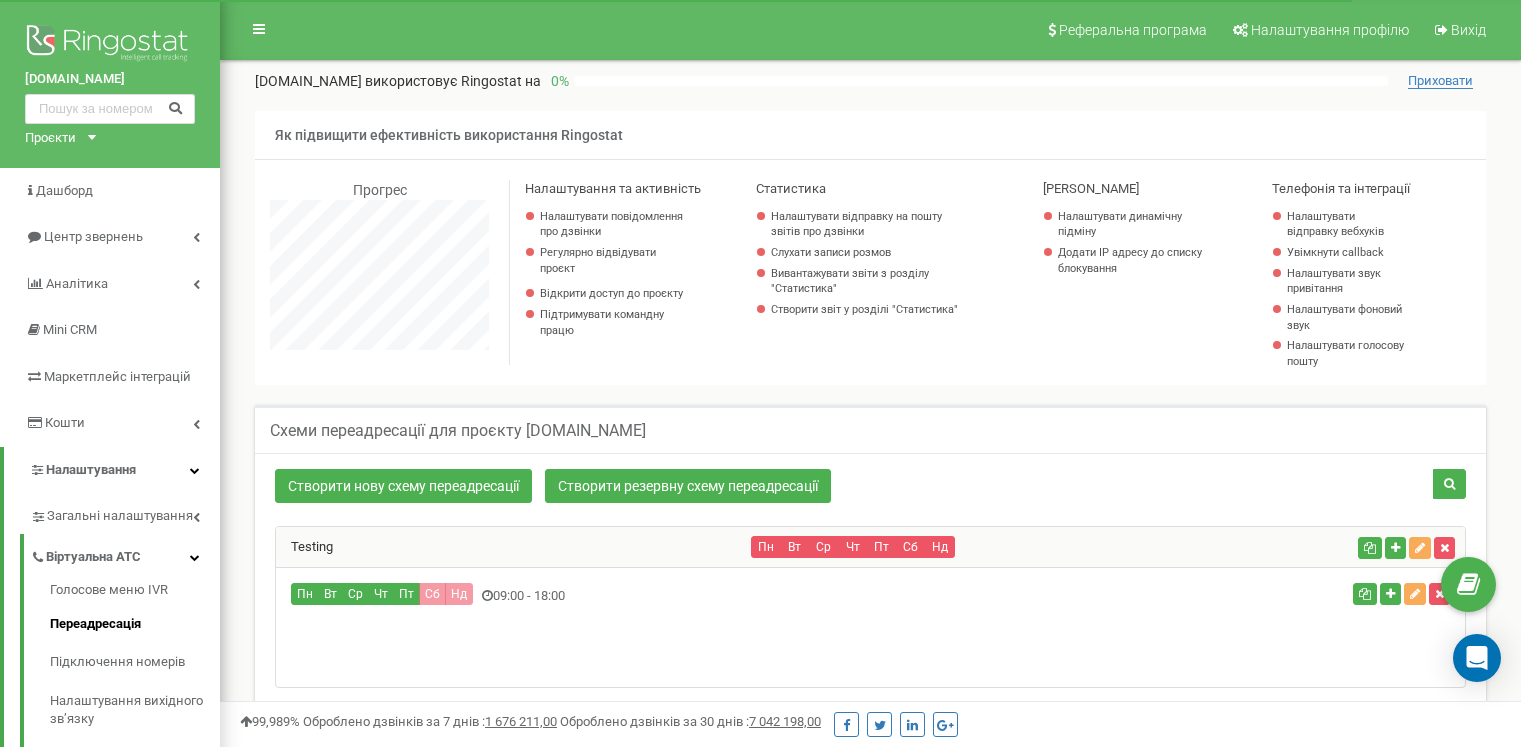 scroll, scrollTop: 562, scrollLeft: 0, axis: vertical 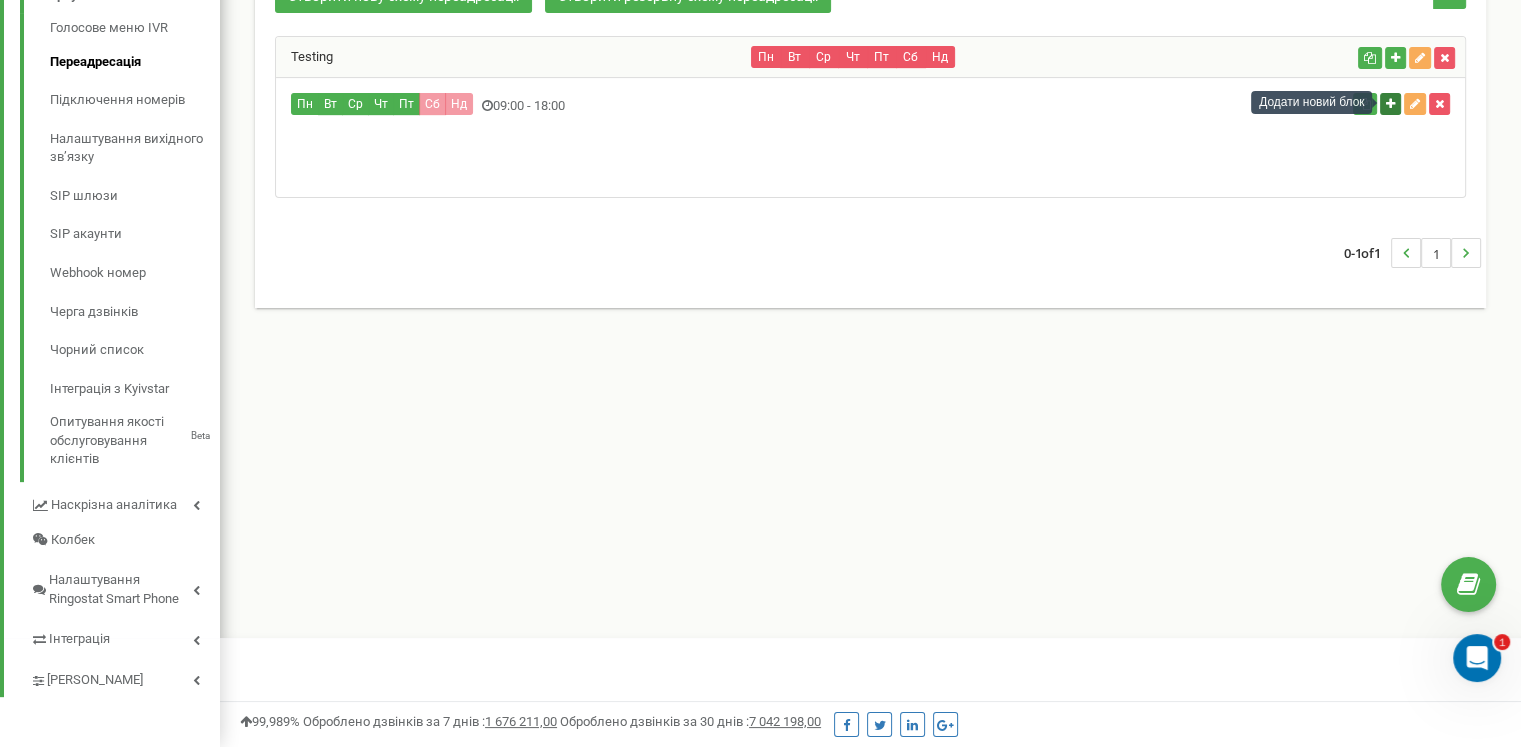click at bounding box center [1390, 104] 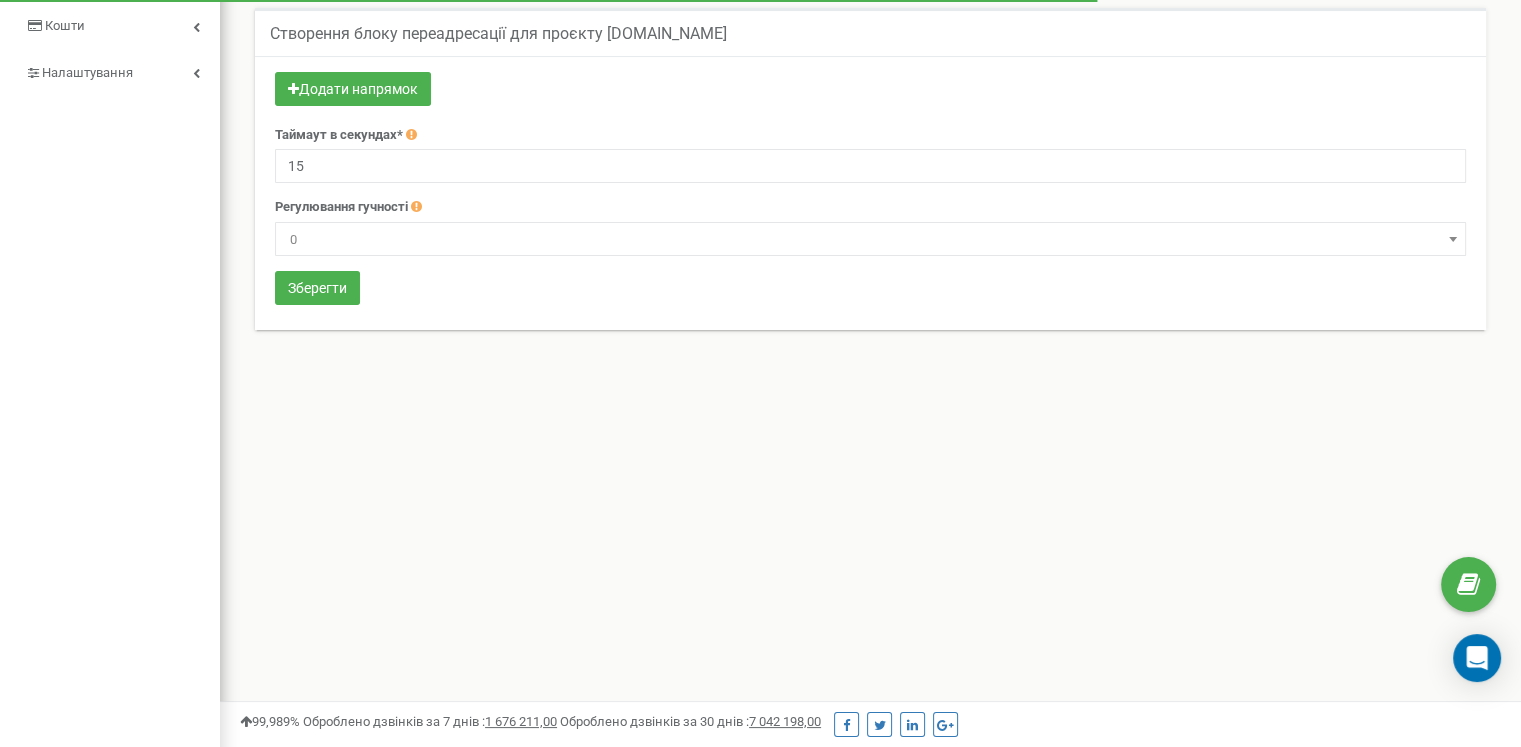 scroll, scrollTop: 303, scrollLeft: 0, axis: vertical 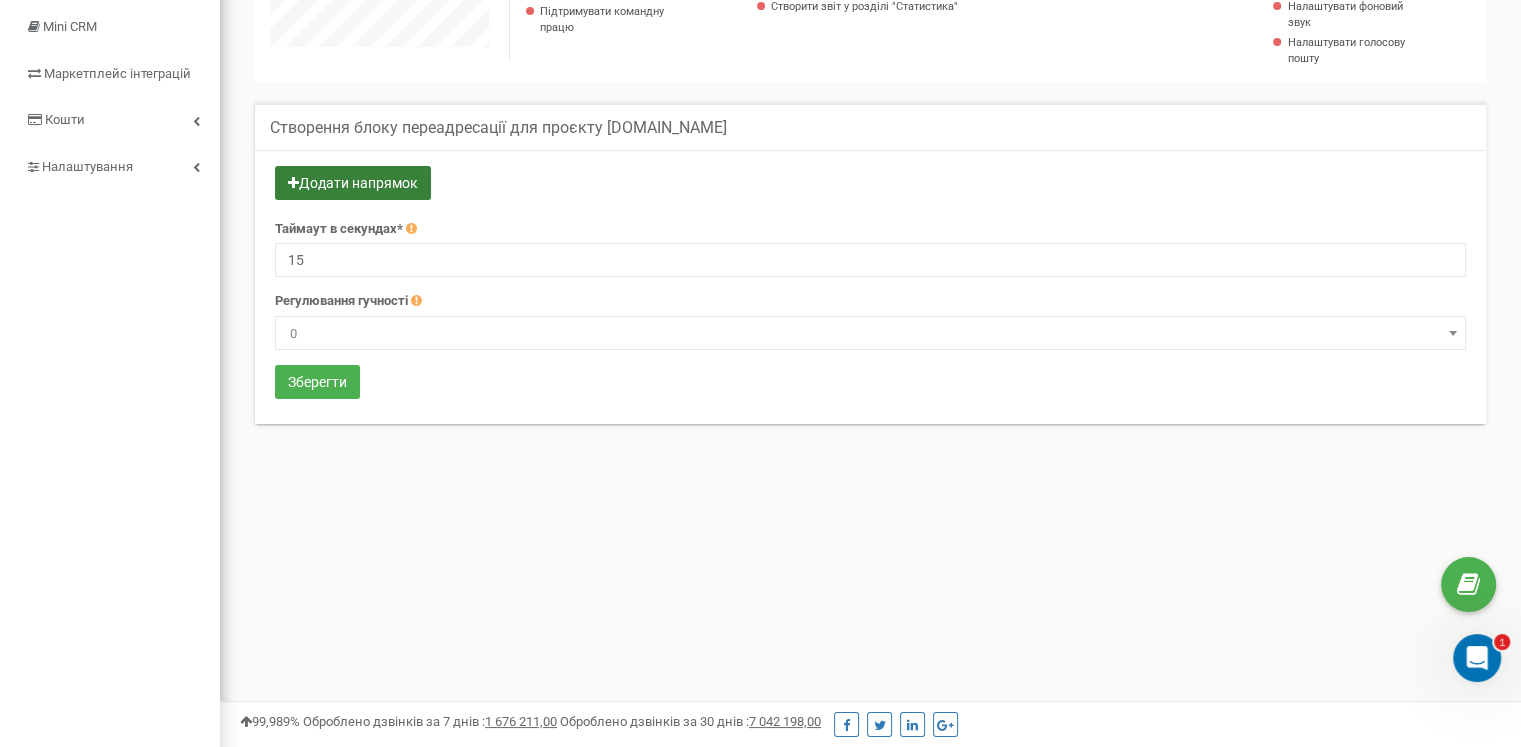 click on "Додати напрямок" at bounding box center (353, 183) 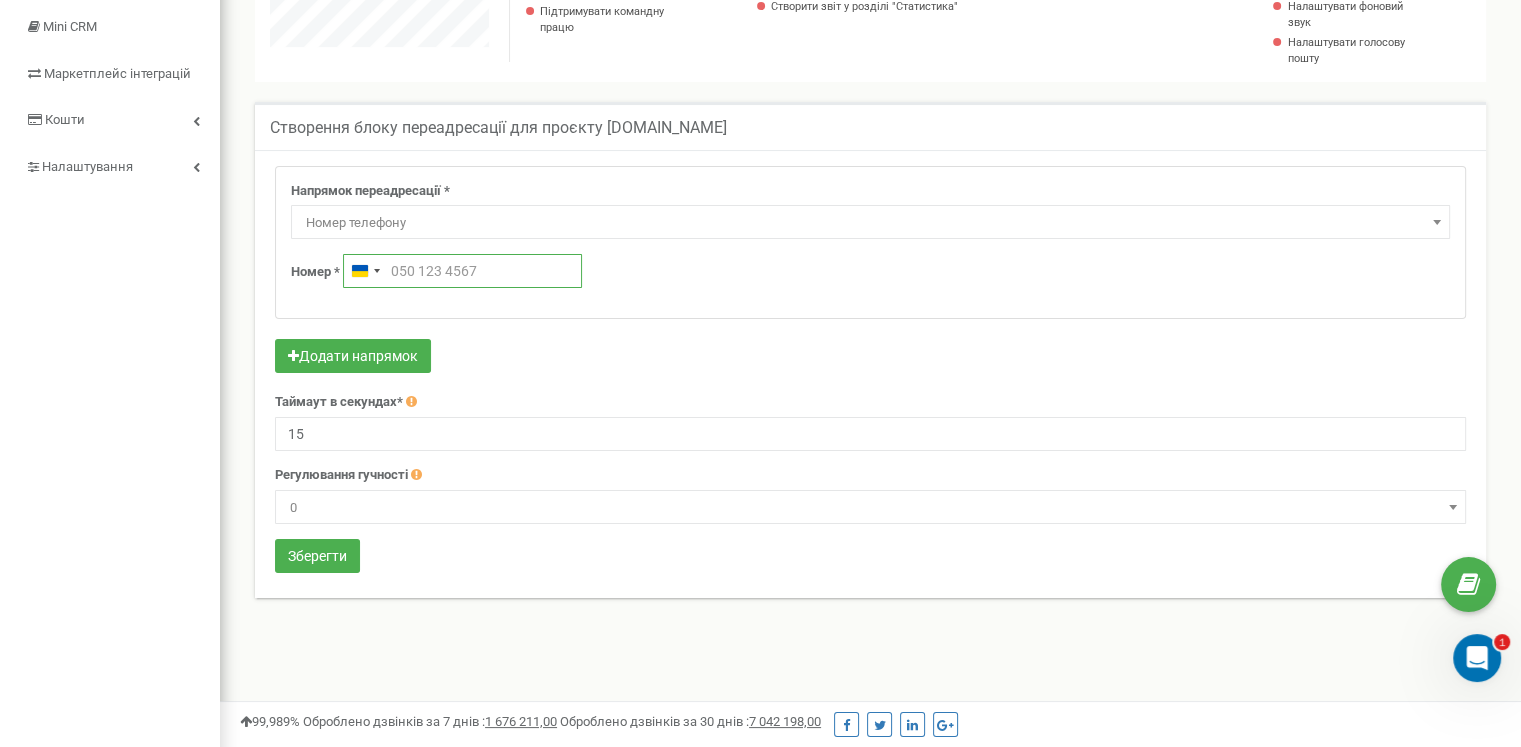 click at bounding box center [462, 271] 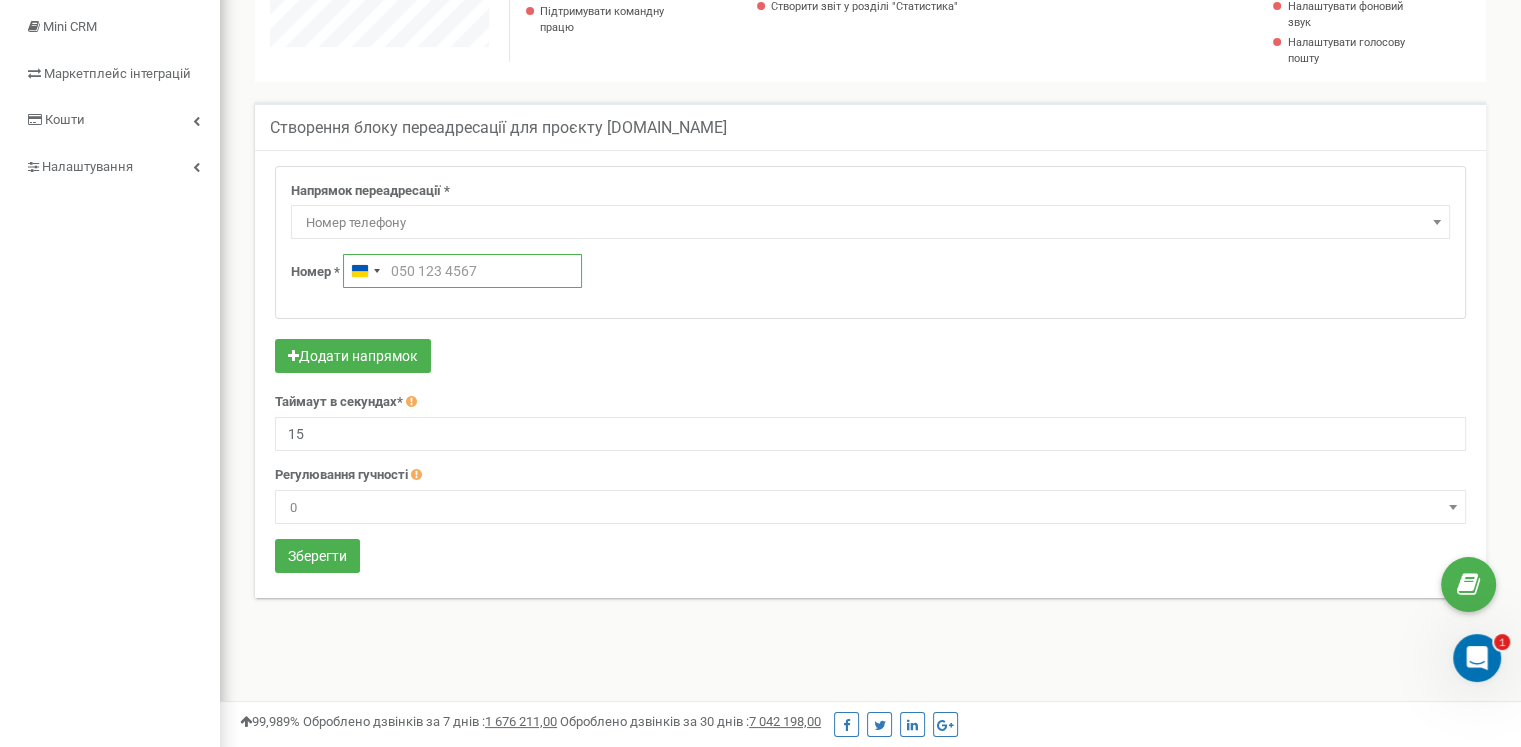 paste on "380931112314" 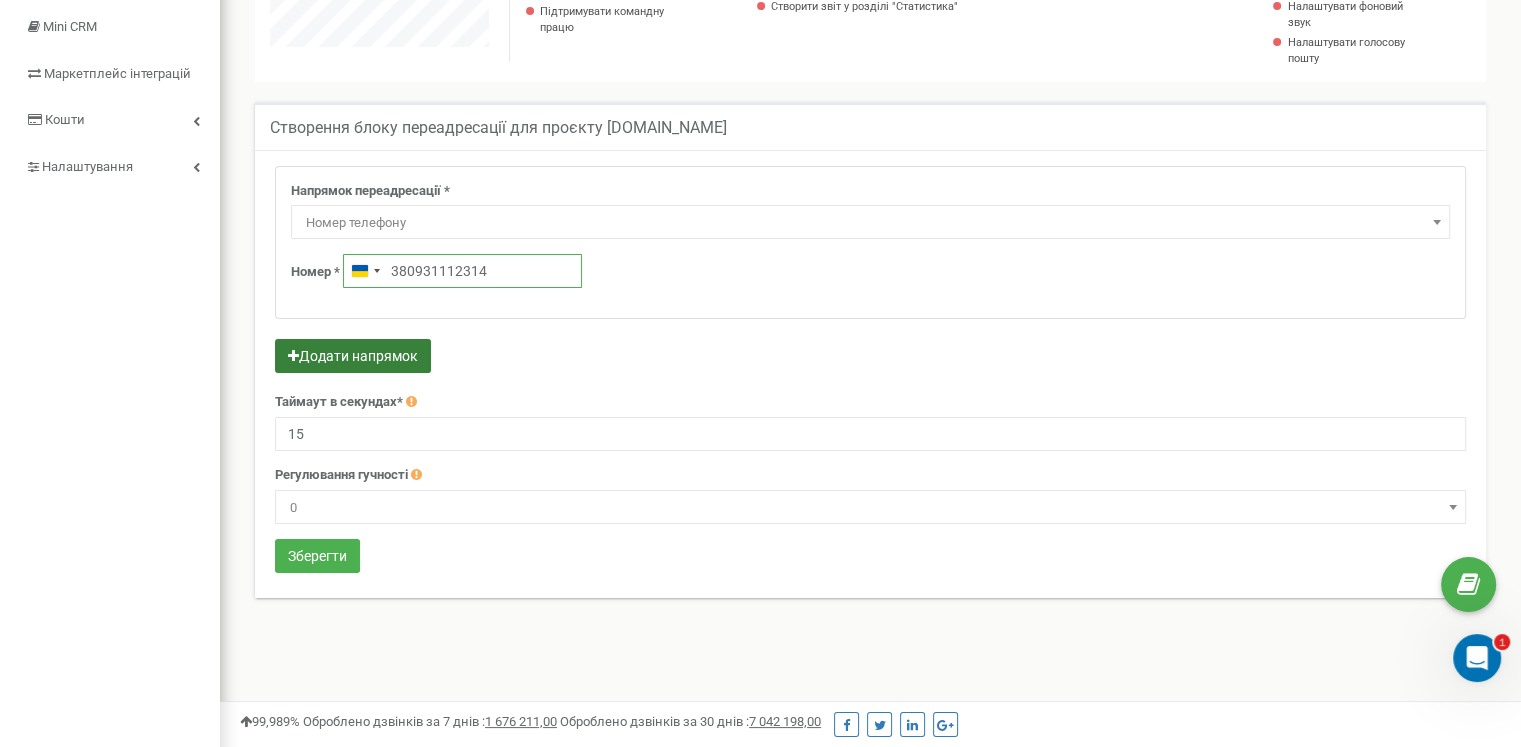 type on "380931112314" 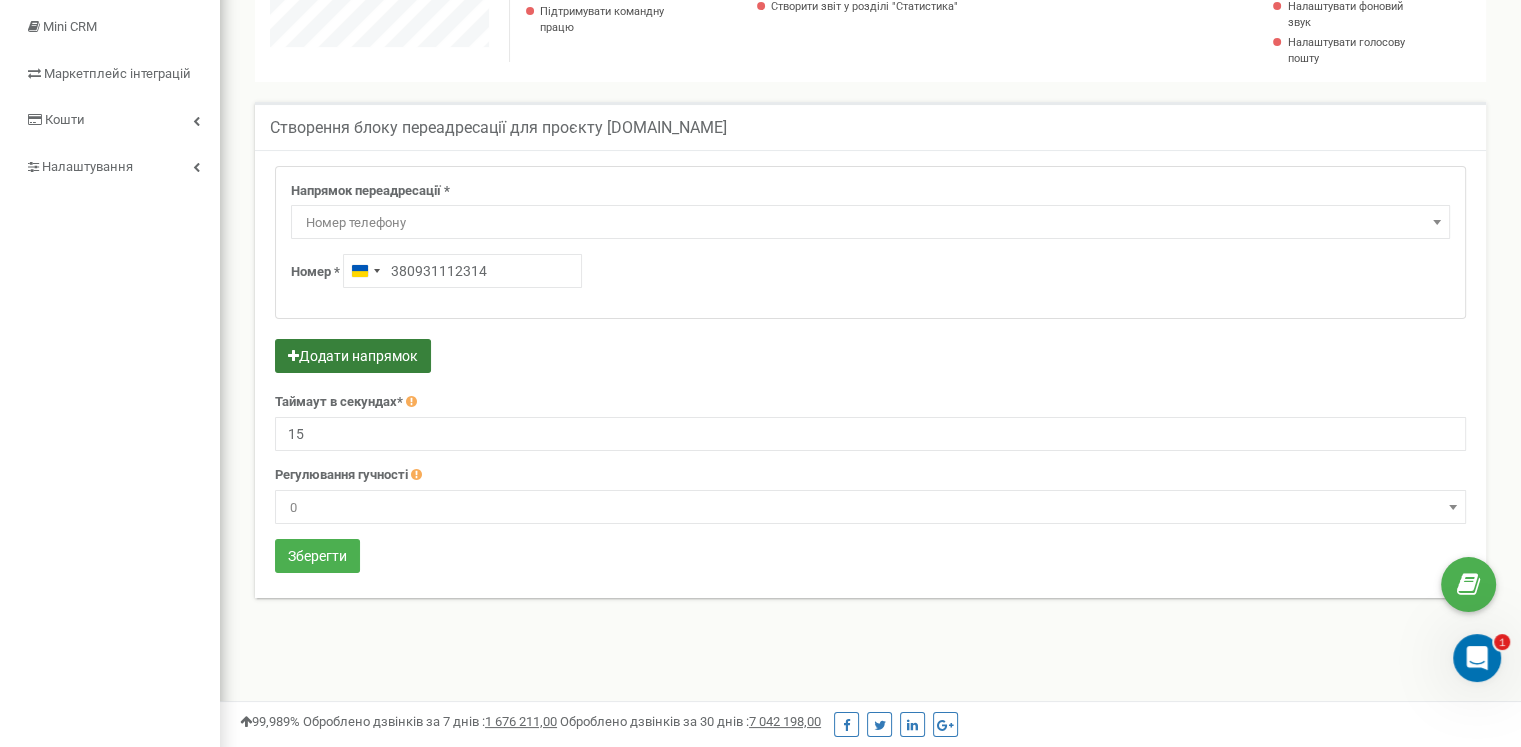click on "Додати напрямок" at bounding box center [353, 356] 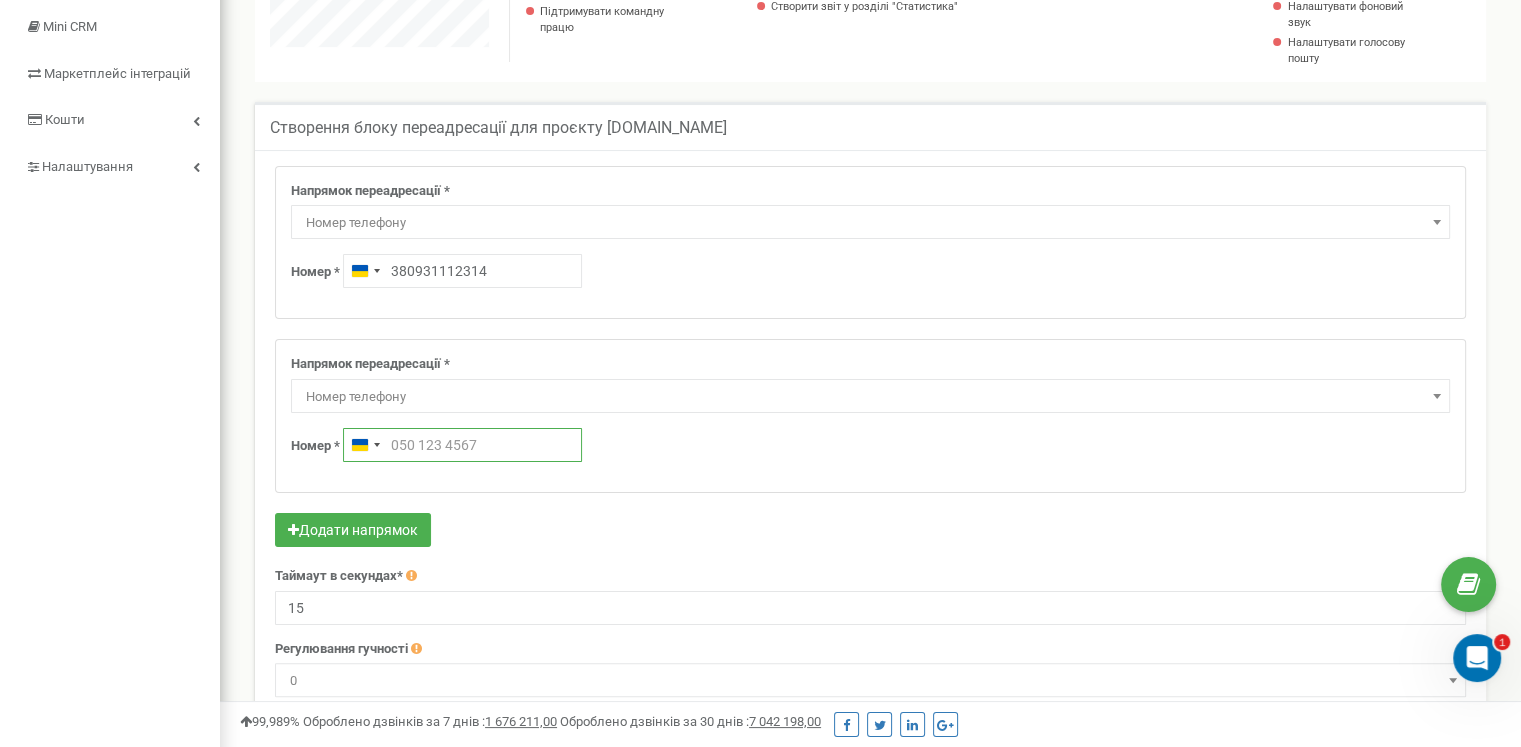click at bounding box center (462, 445) 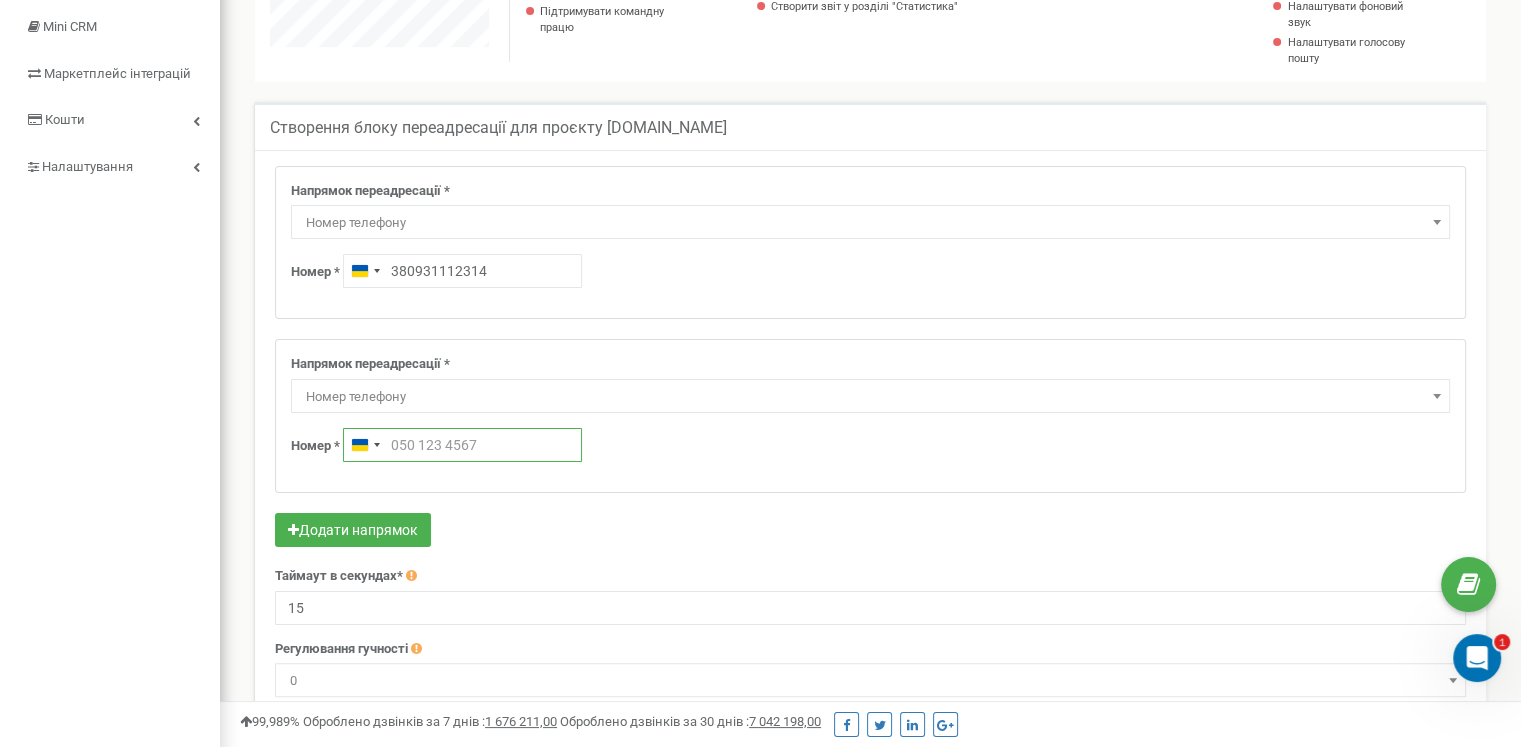 paste on "380441112314" 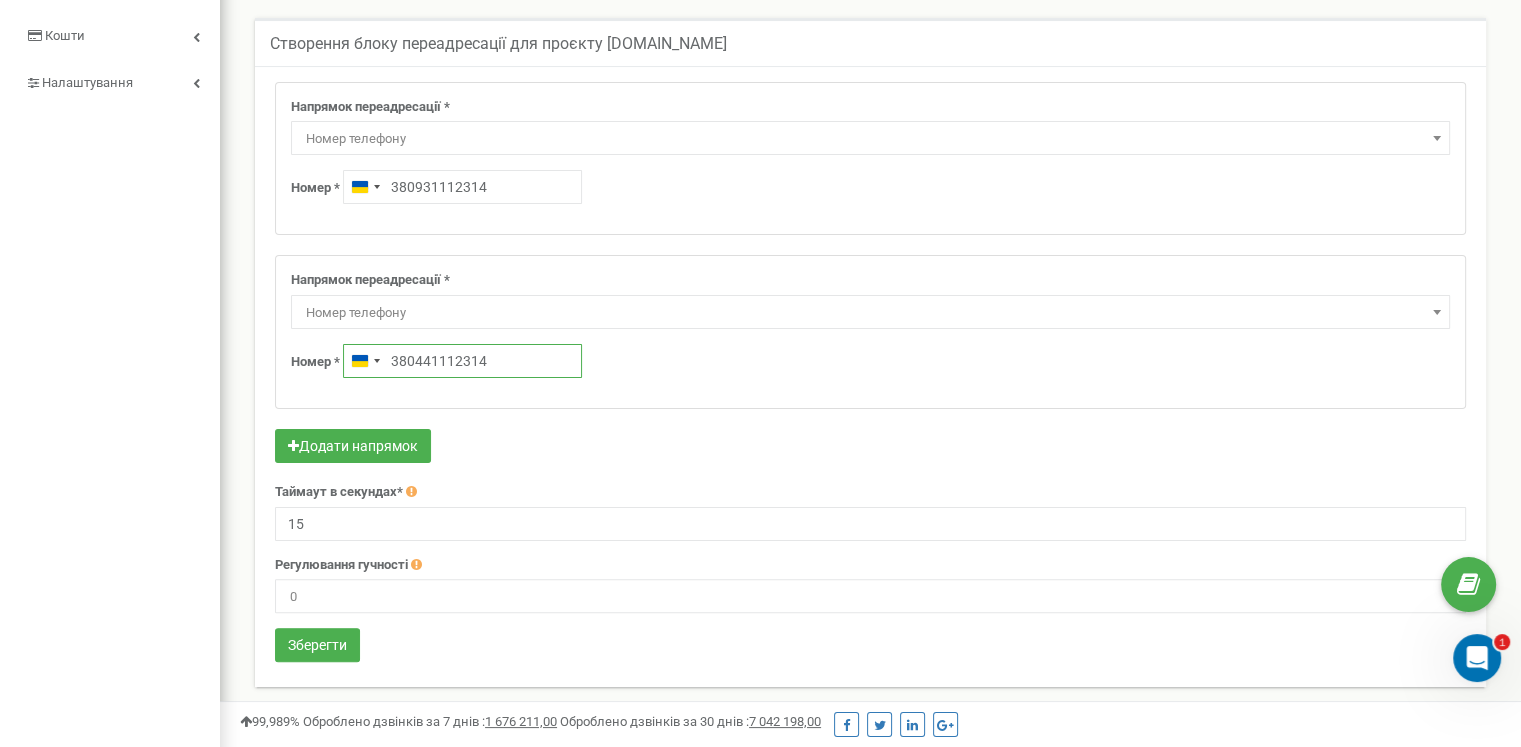 scroll, scrollTop: 452, scrollLeft: 0, axis: vertical 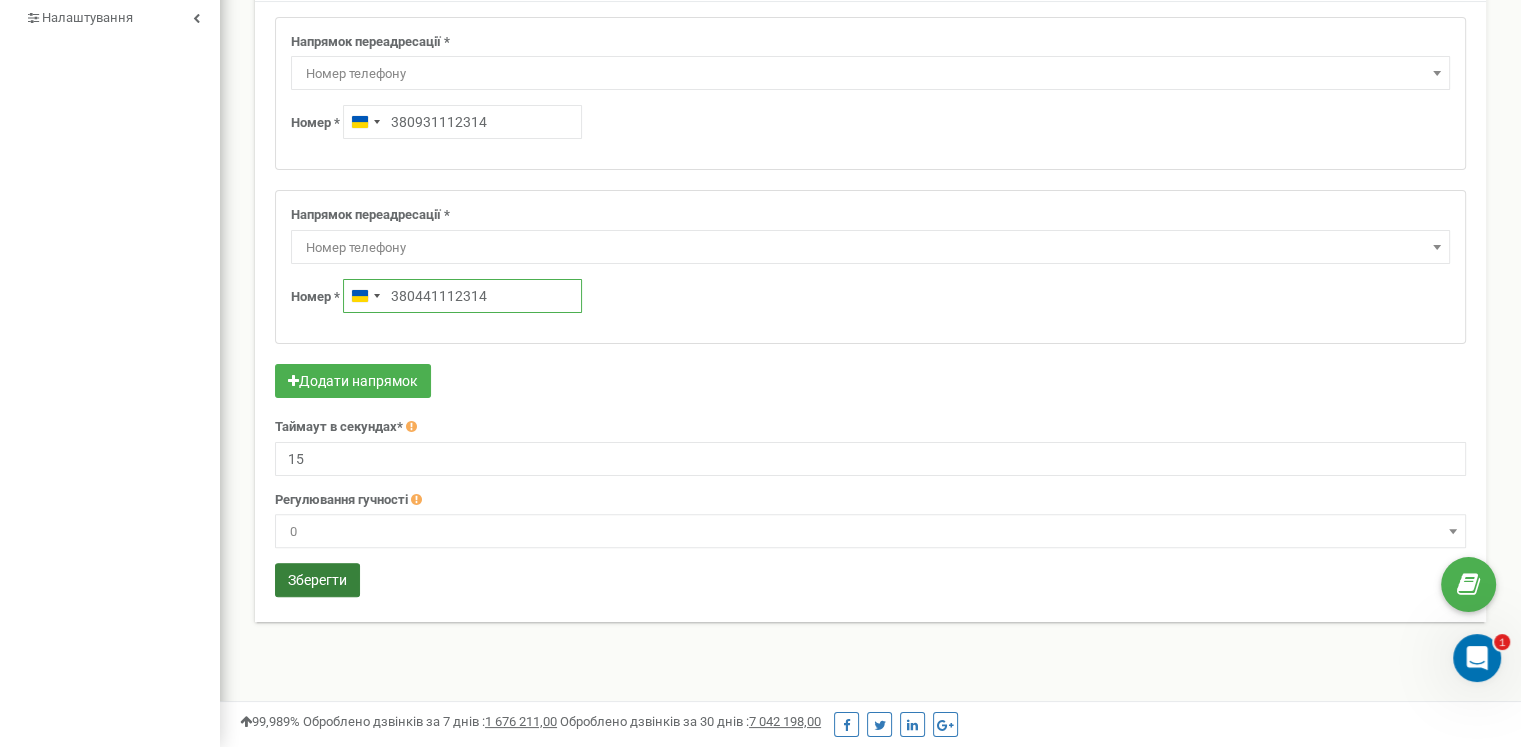 type on "380441112314" 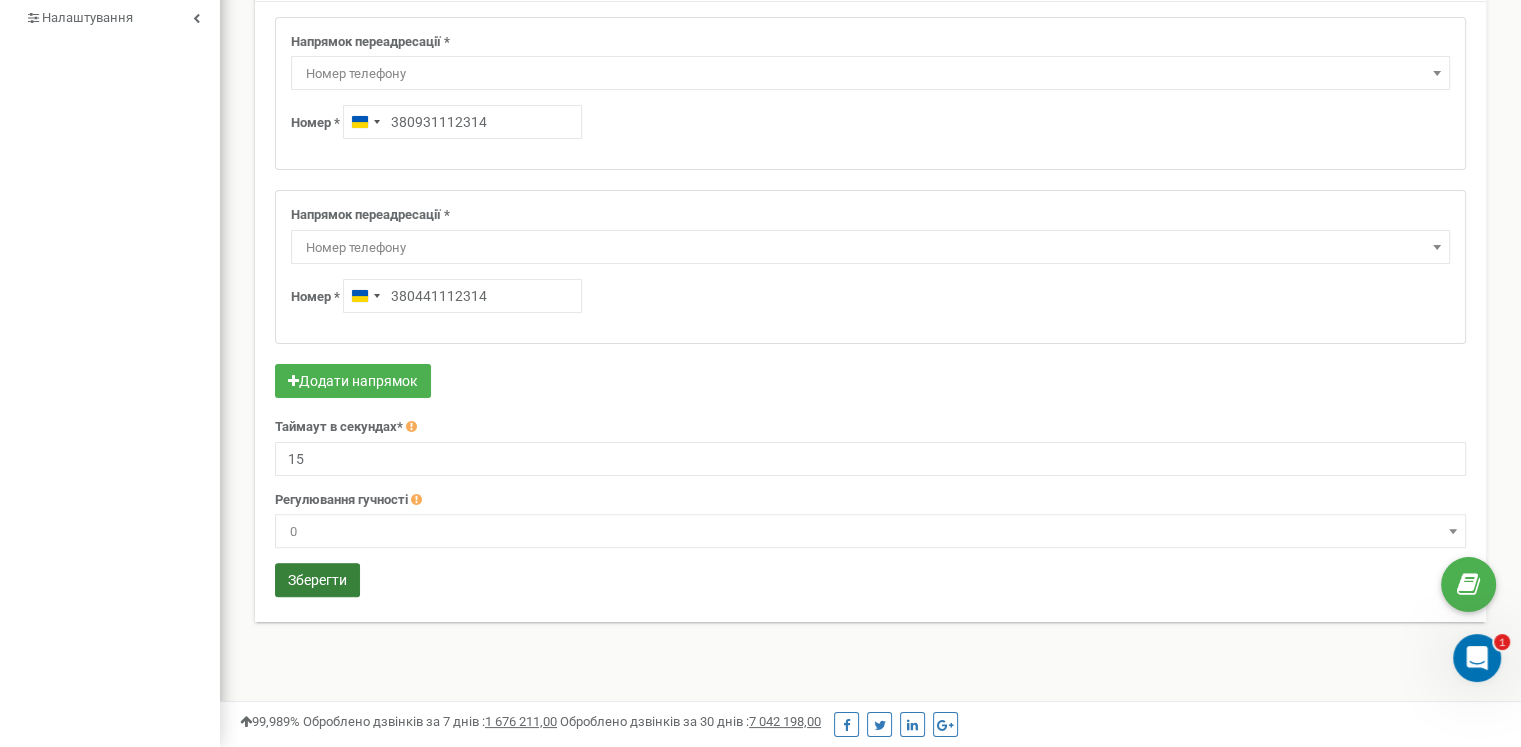 click on "Зберегти" at bounding box center (317, 580) 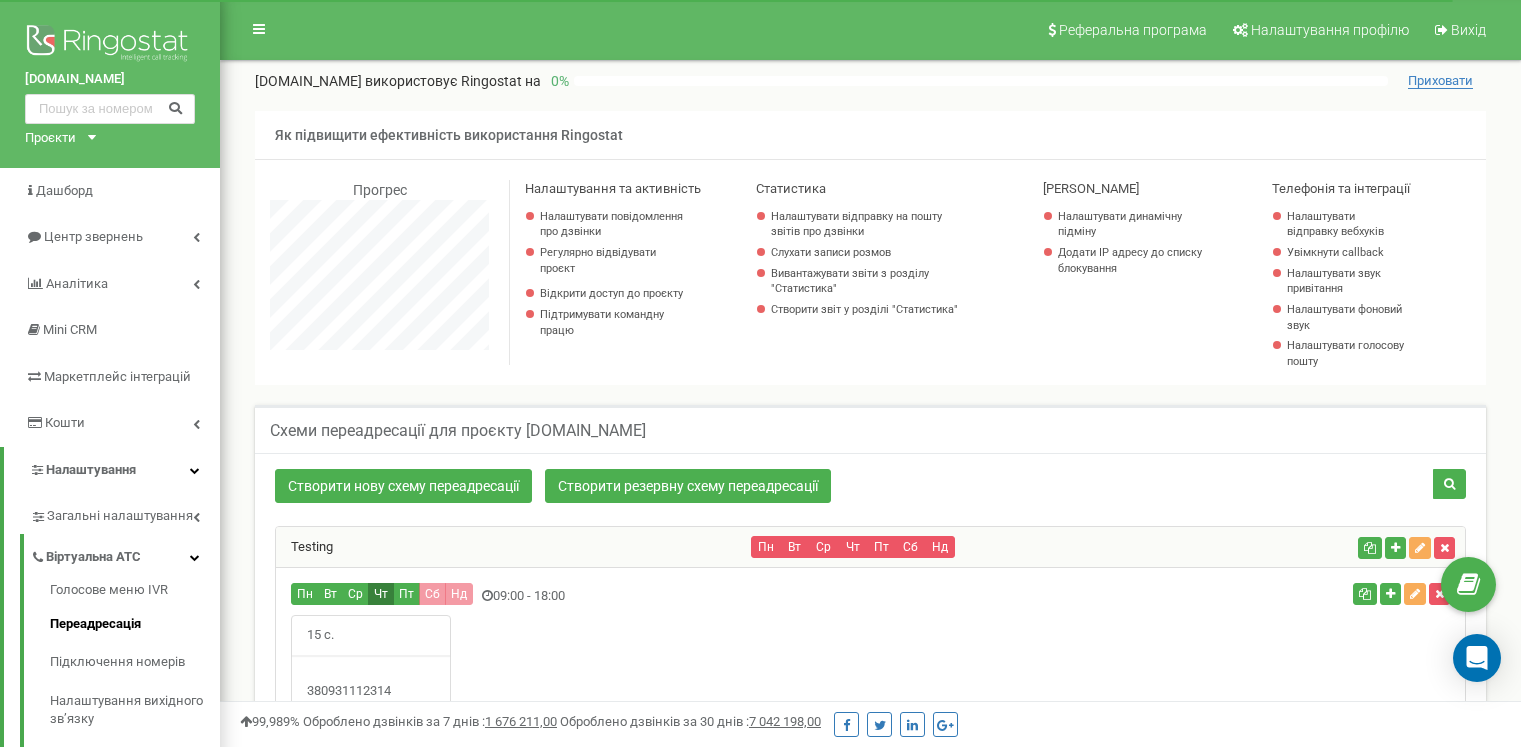 scroll, scrollTop: 562, scrollLeft: 0, axis: vertical 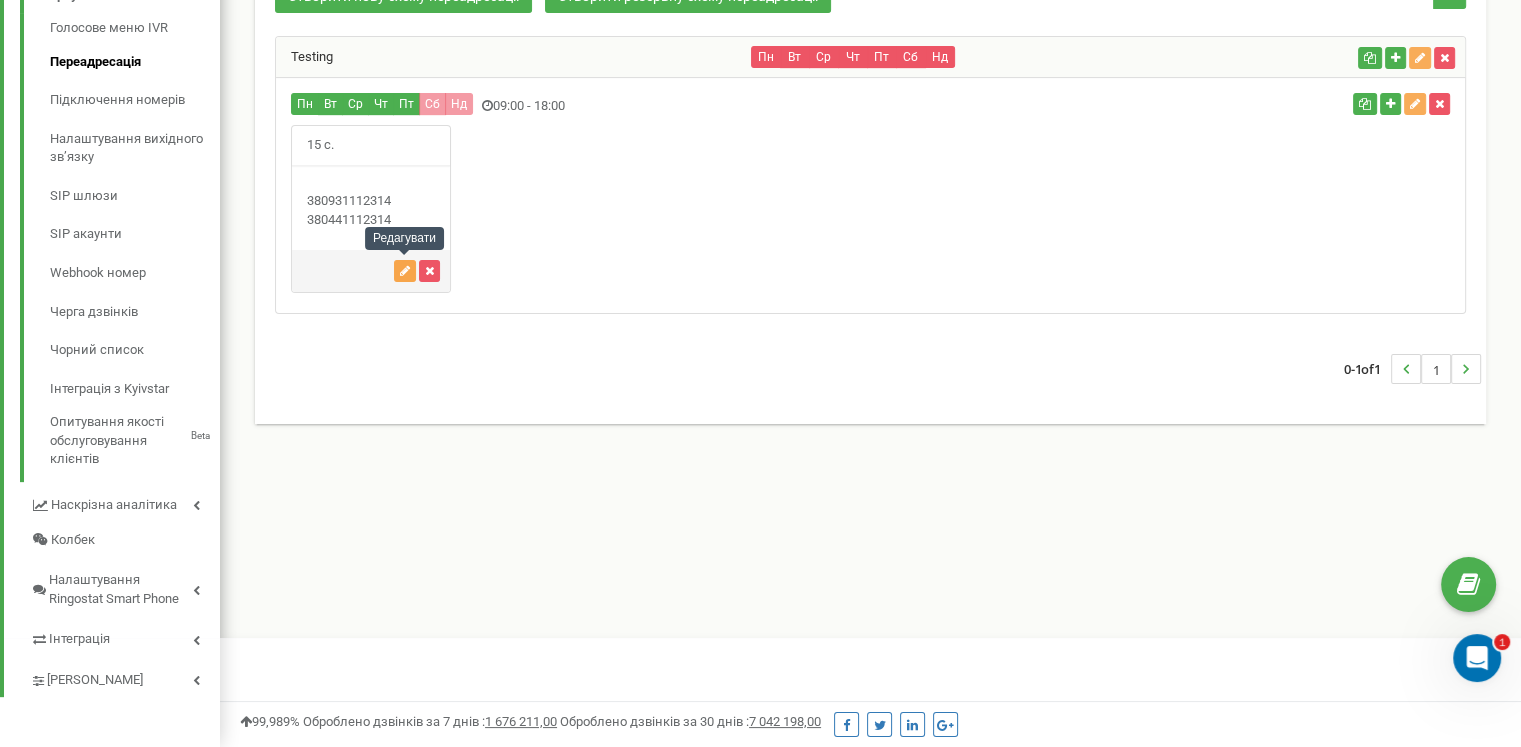 click at bounding box center (405, 271) 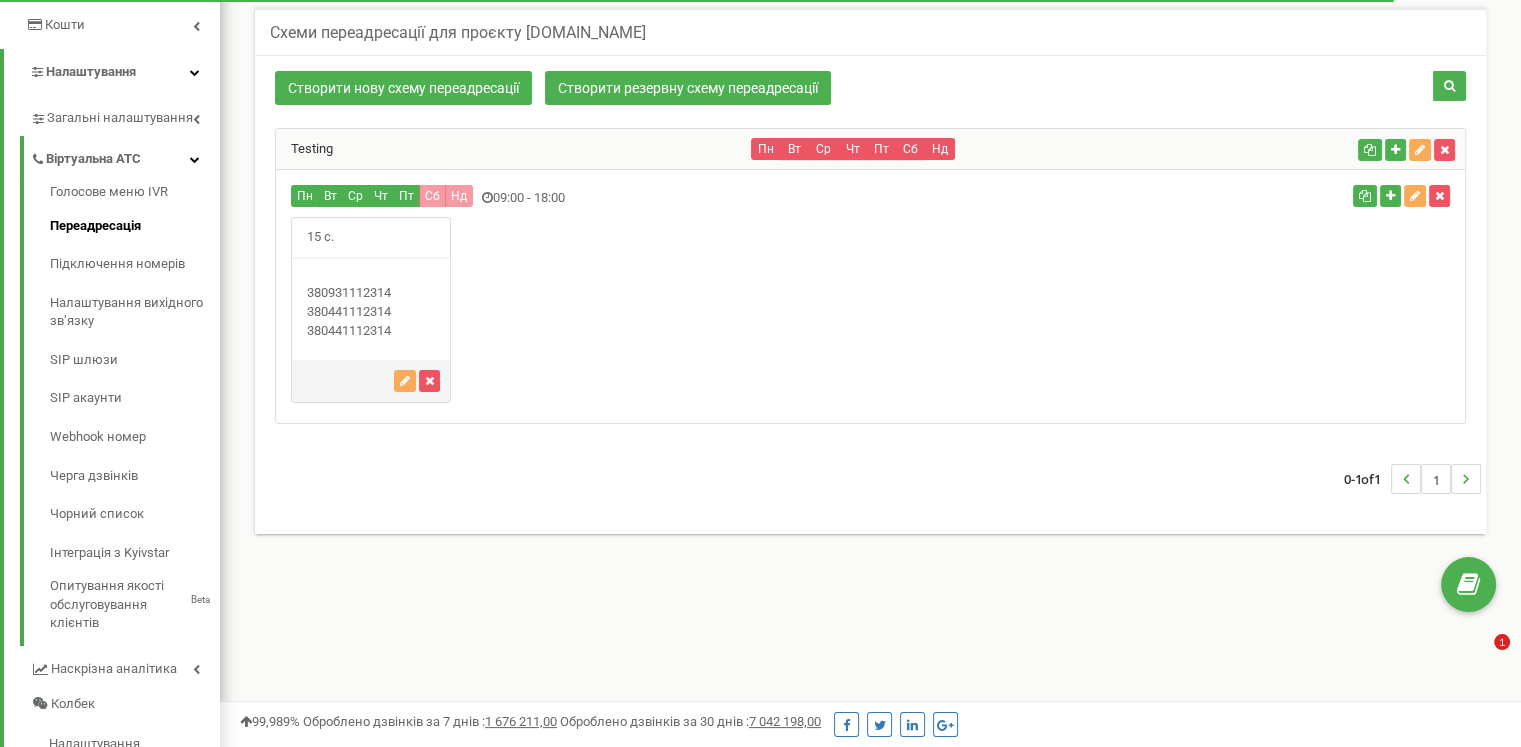 scroll, scrollTop: 398, scrollLeft: 0, axis: vertical 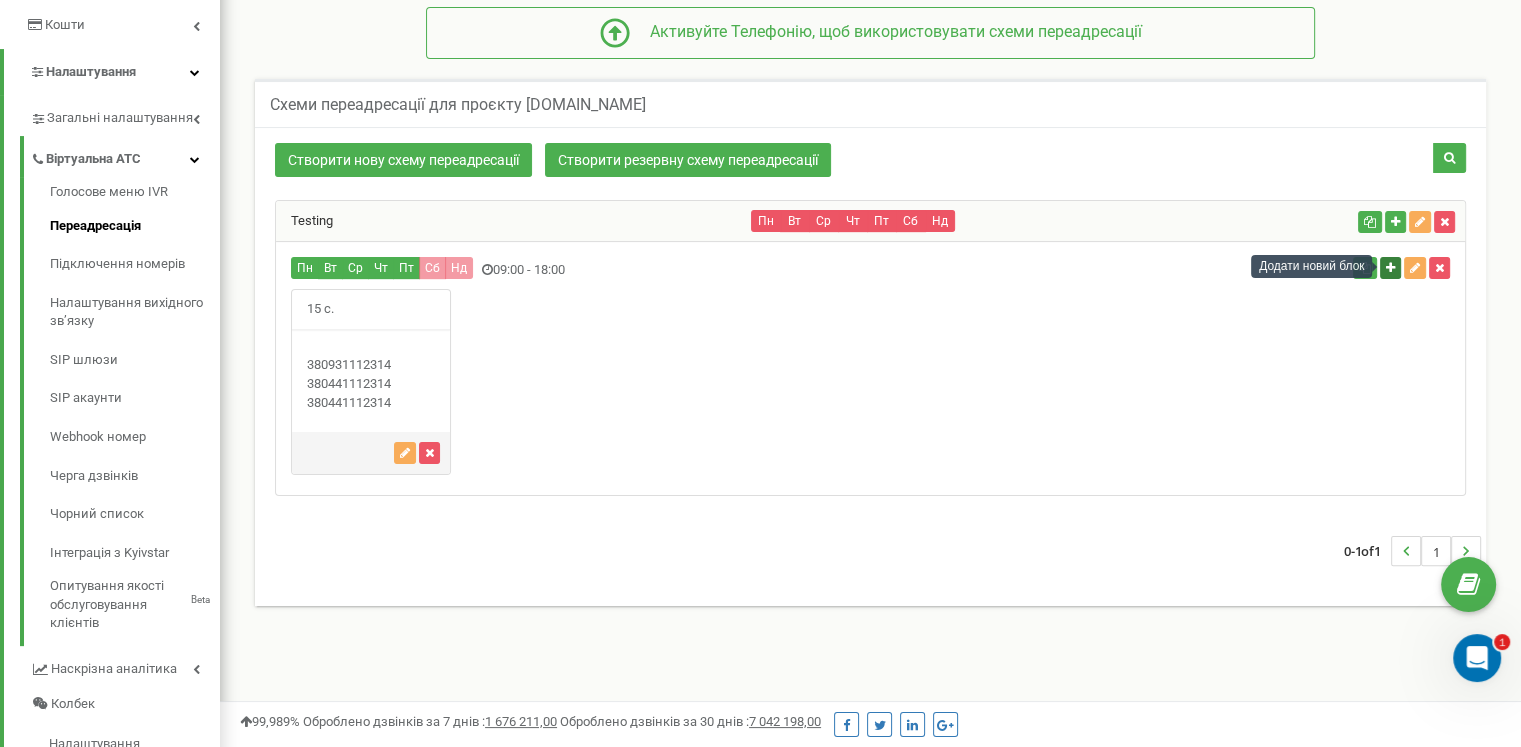 click at bounding box center [1390, 268] 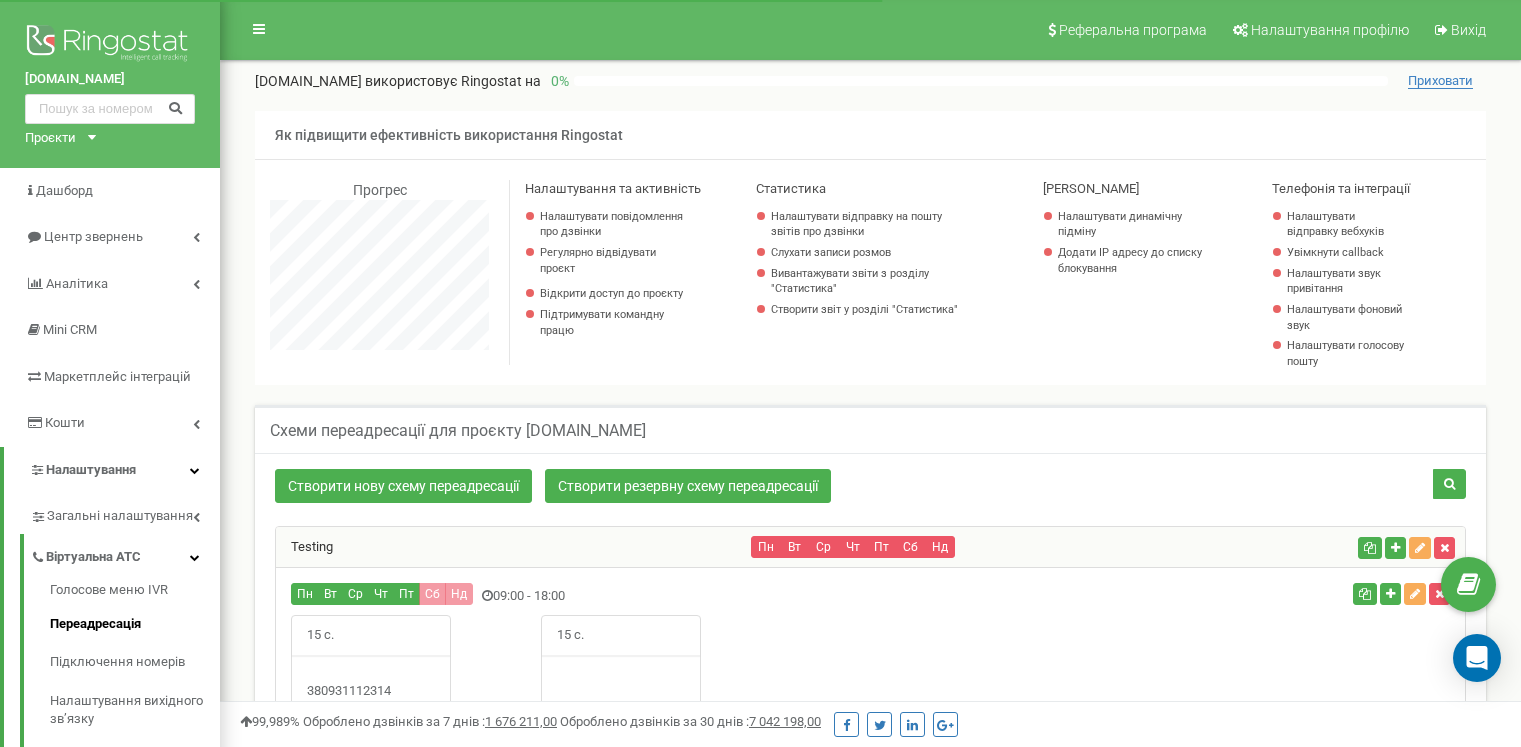 scroll, scrollTop: 562, scrollLeft: 0, axis: vertical 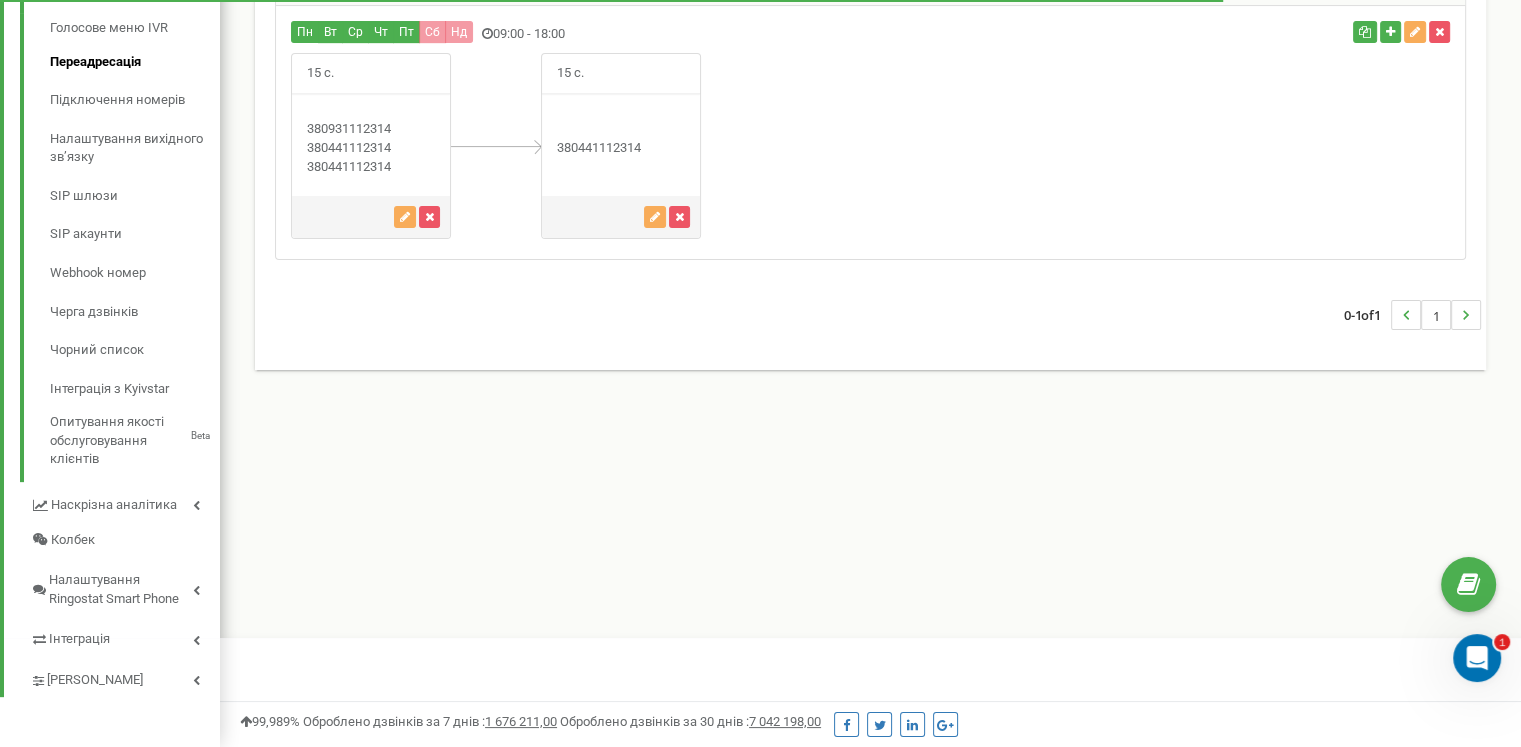 drag, startPoint x: 583, startPoint y: 161, endPoint x: 535, endPoint y: 167, distance: 48.373547 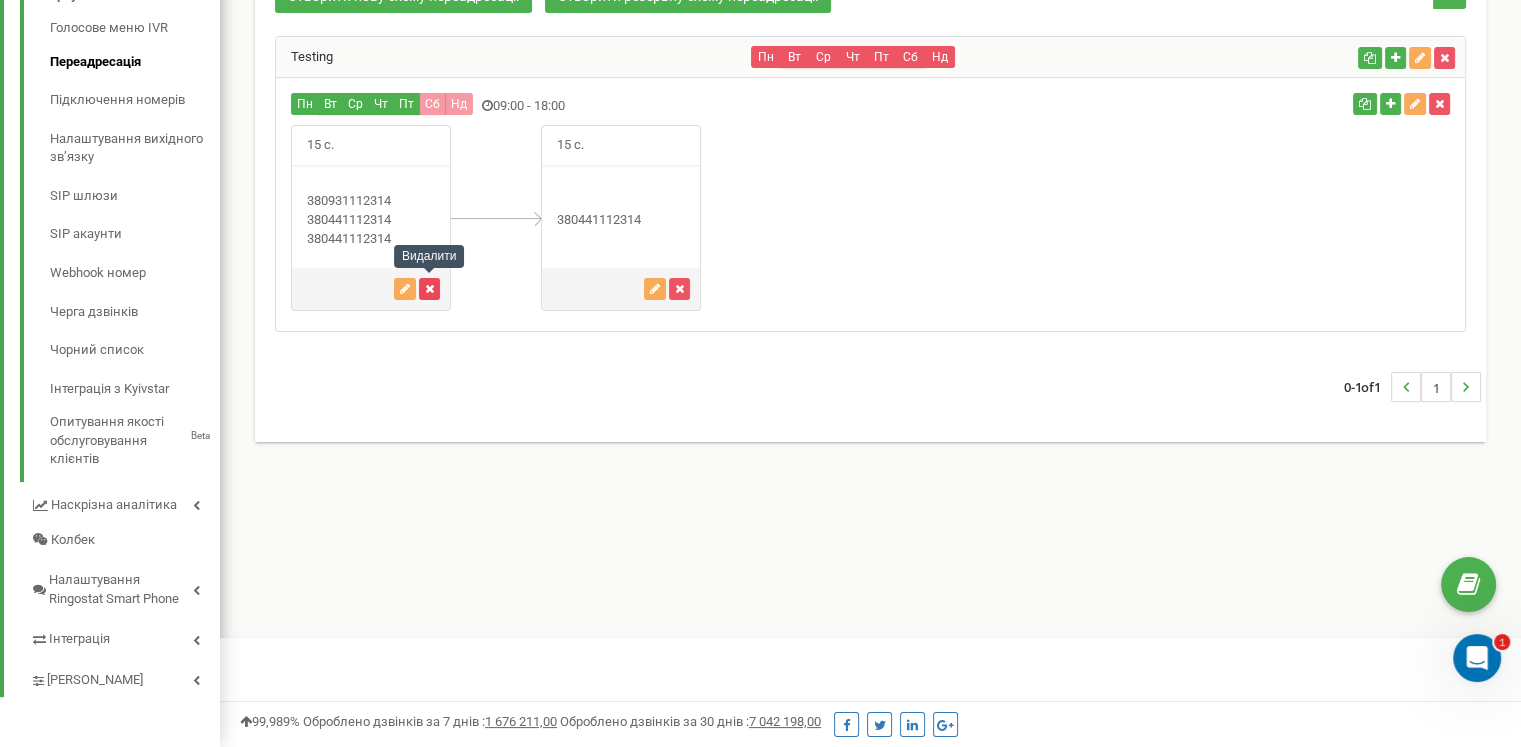 click at bounding box center [429, 289] 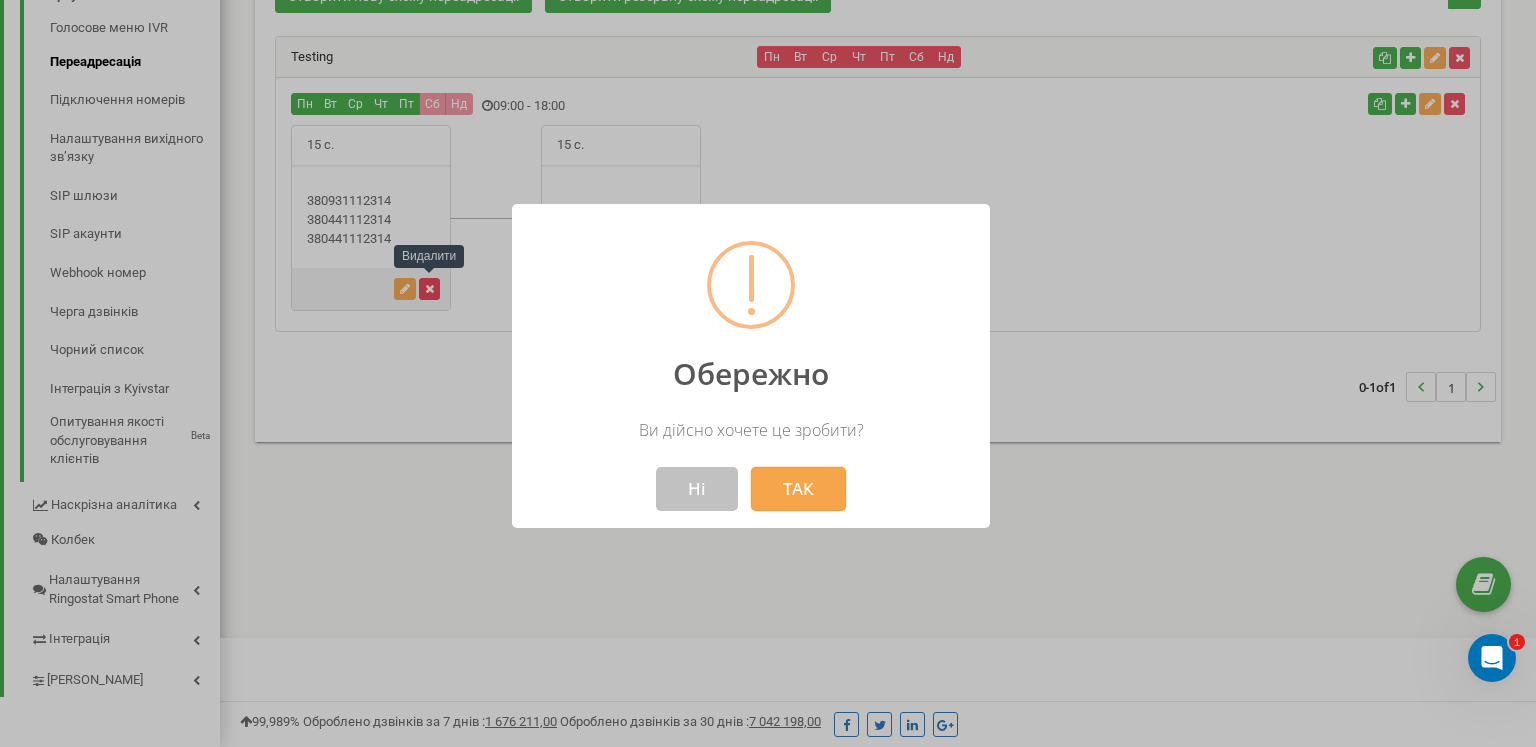 scroll, scrollTop: 998800, scrollLeft: 998684, axis: both 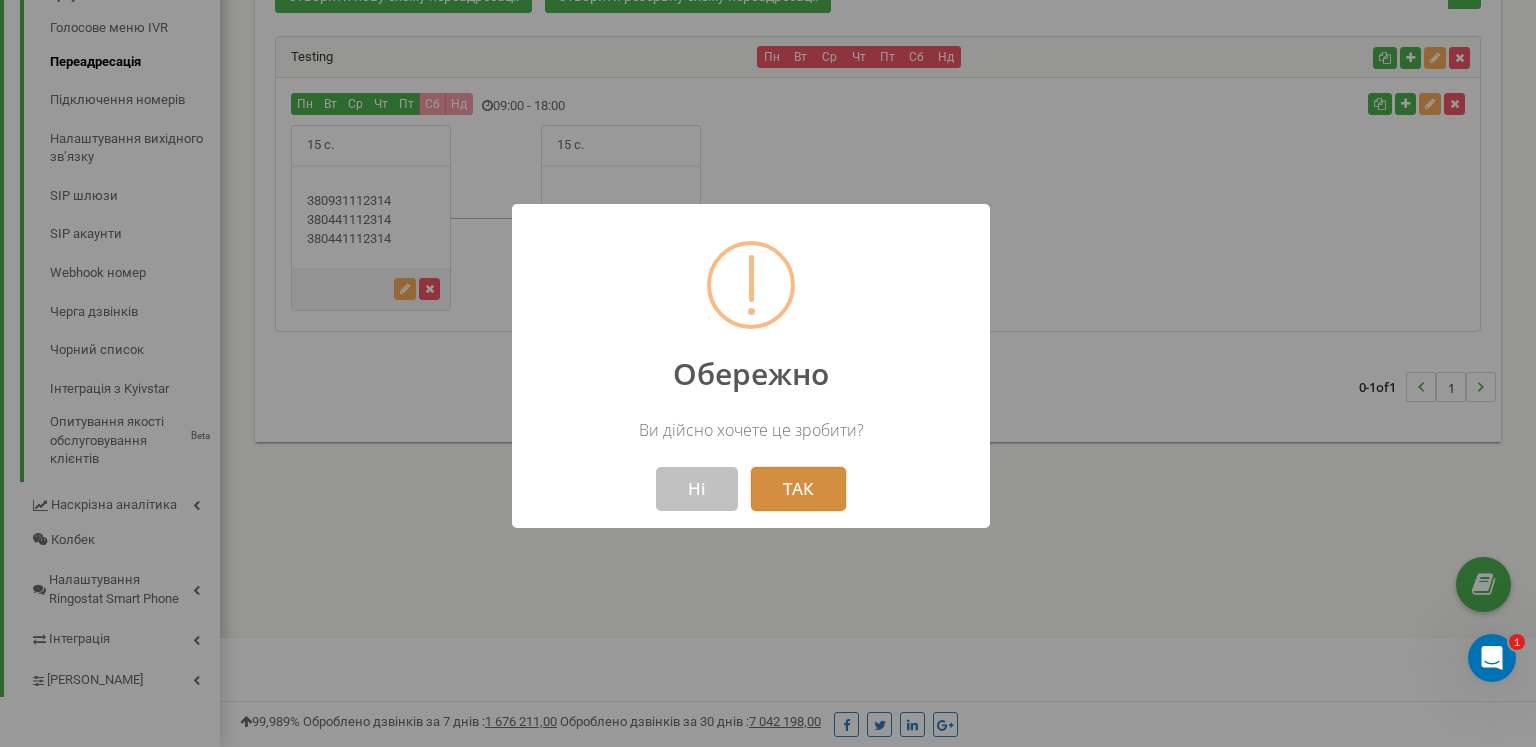 click on "ТАК" at bounding box center [798, 489] 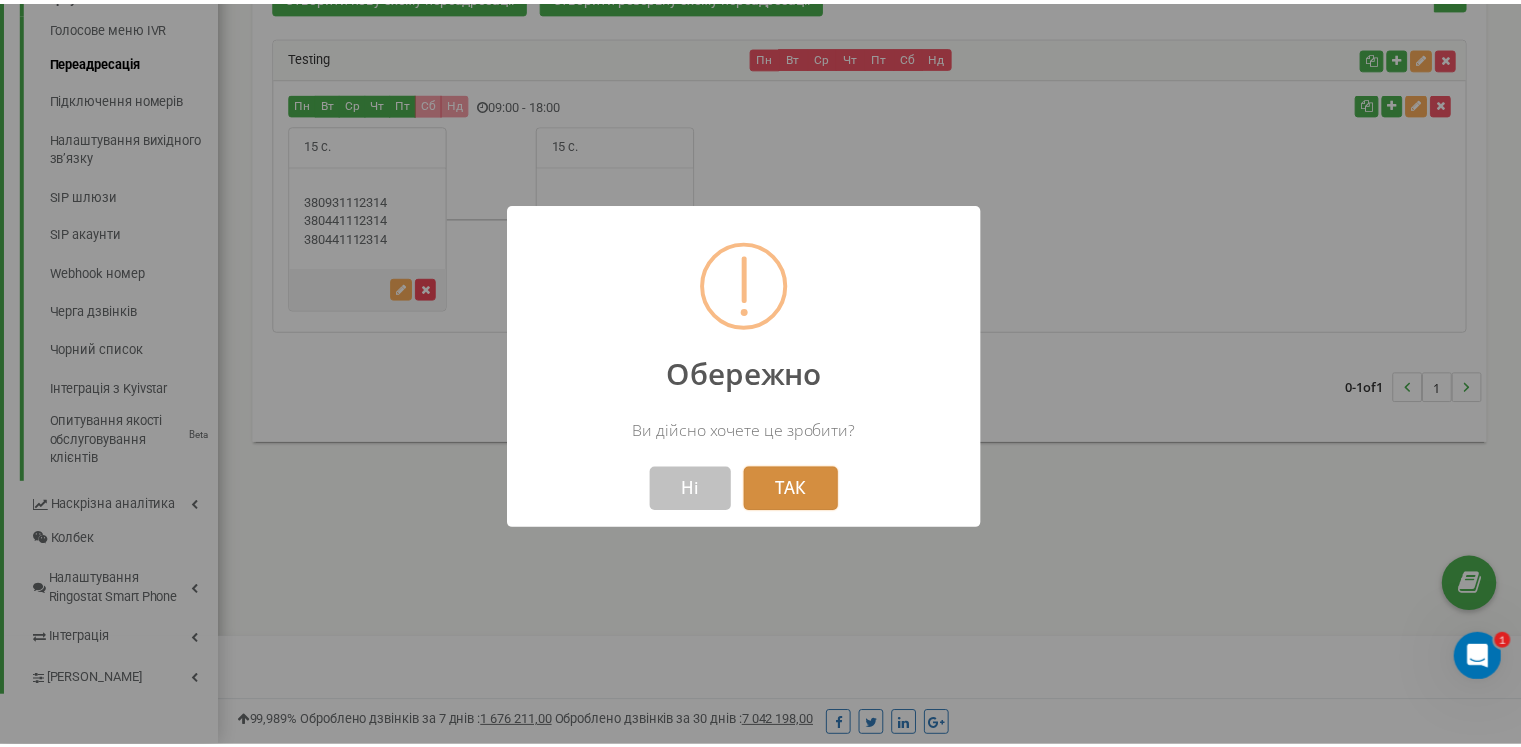 scroll, scrollTop: 1200, scrollLeft: 1300, axis: both 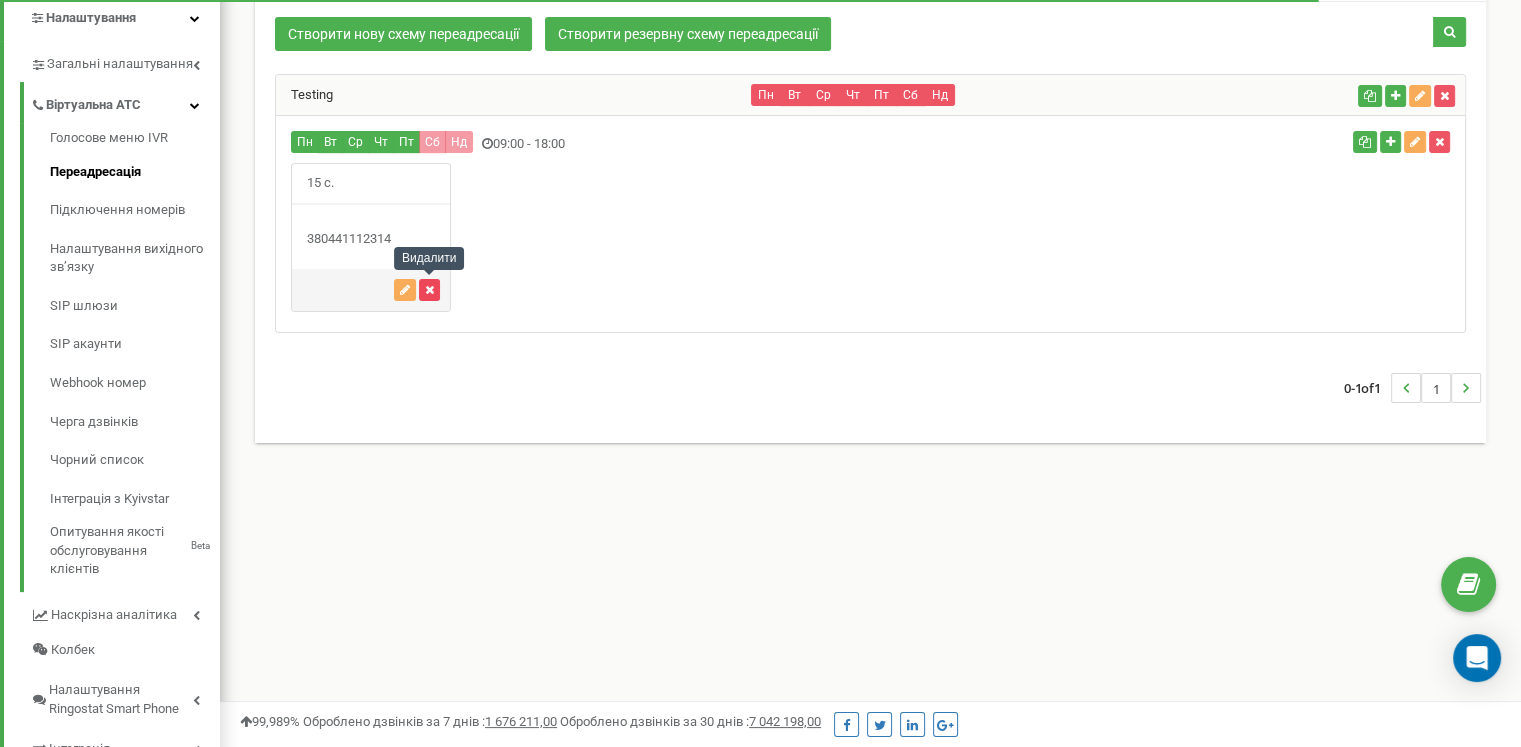 click at bounding box center (429, 290) 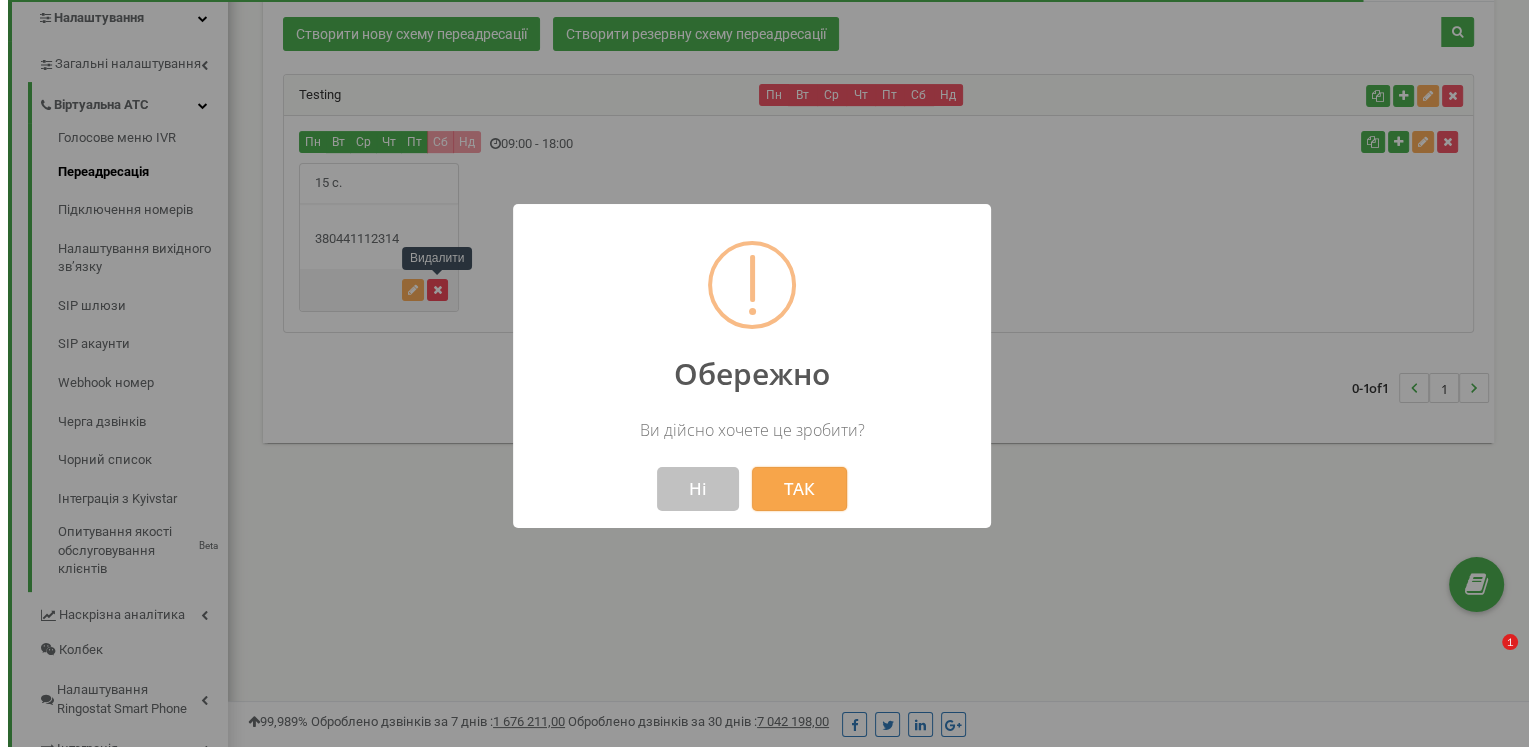 scroll, scrollTop: 998800, scrollLeft: 998684, axis: both 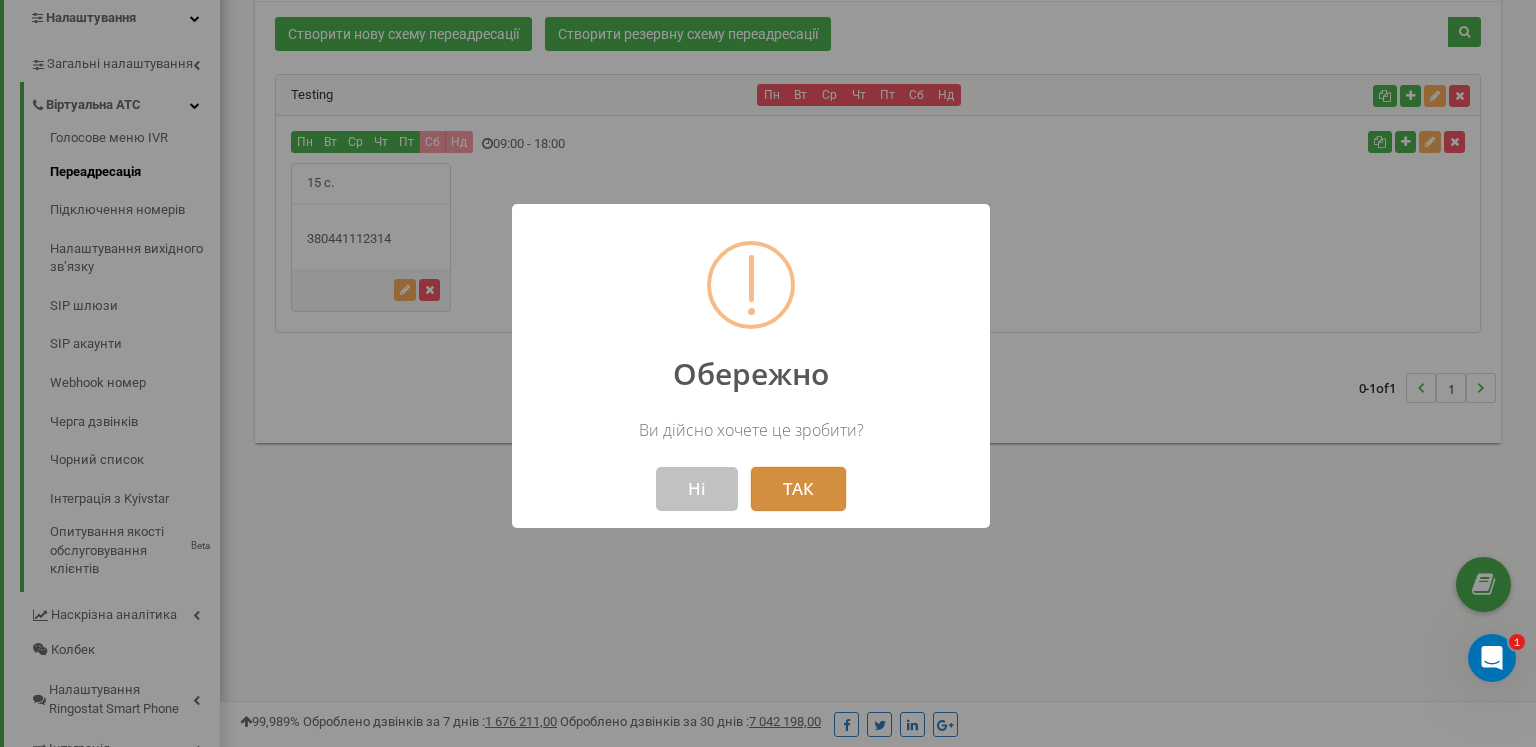 click on "ТАК" at bounding box center [798, 489] 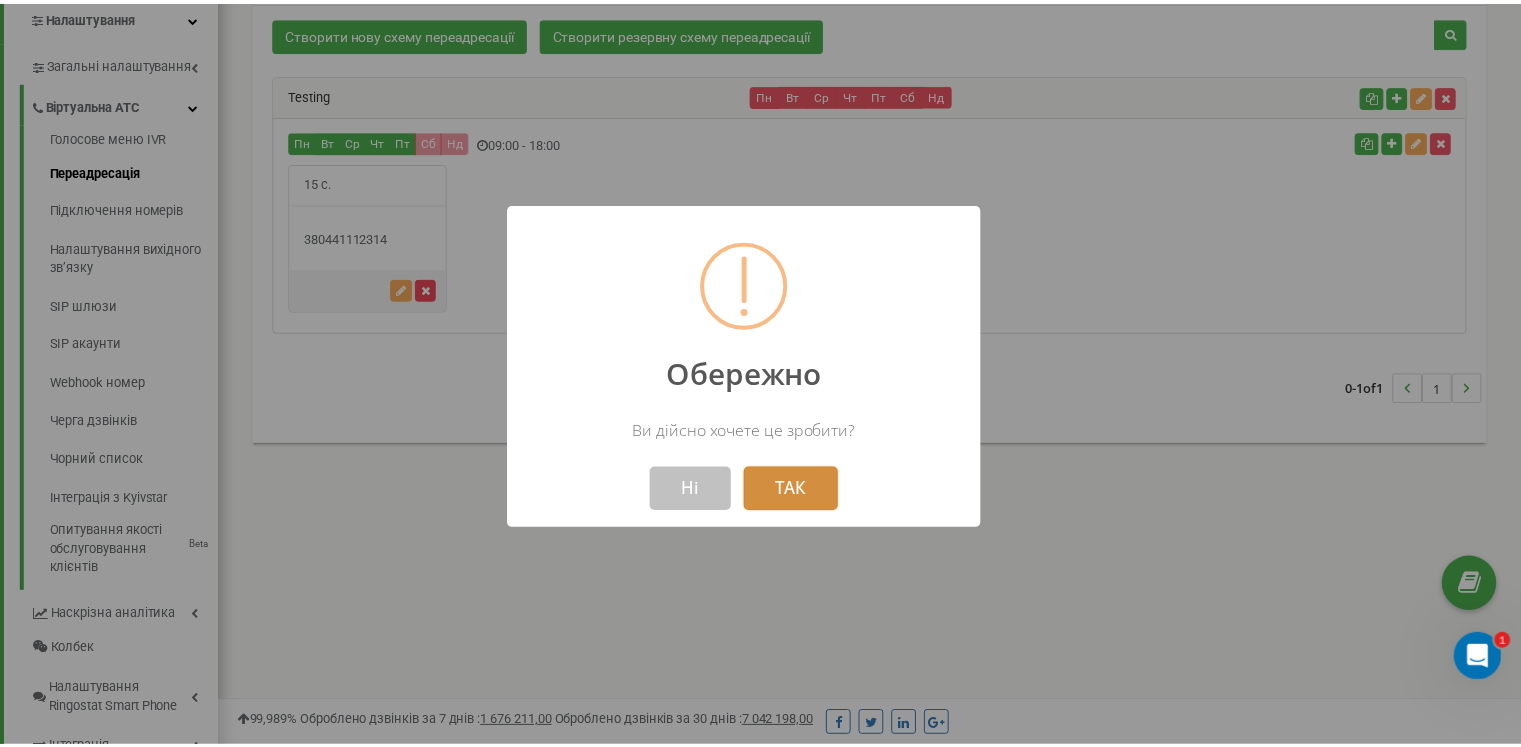scroll, scrollTop: 1200, scrollLeft: 1300, axis: both 